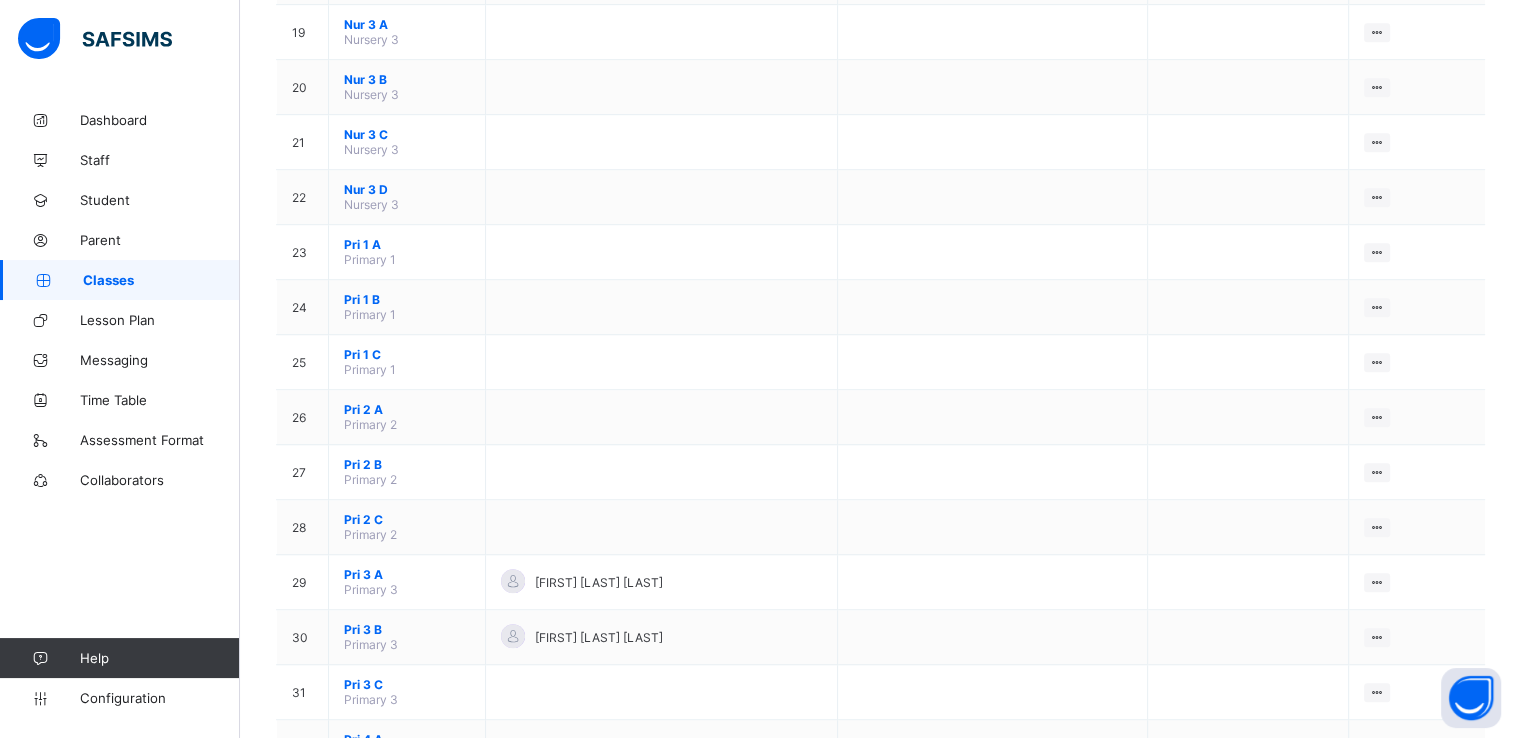 scroll, scrollTop: 1224, scrollLeft: 0, axis: vertical 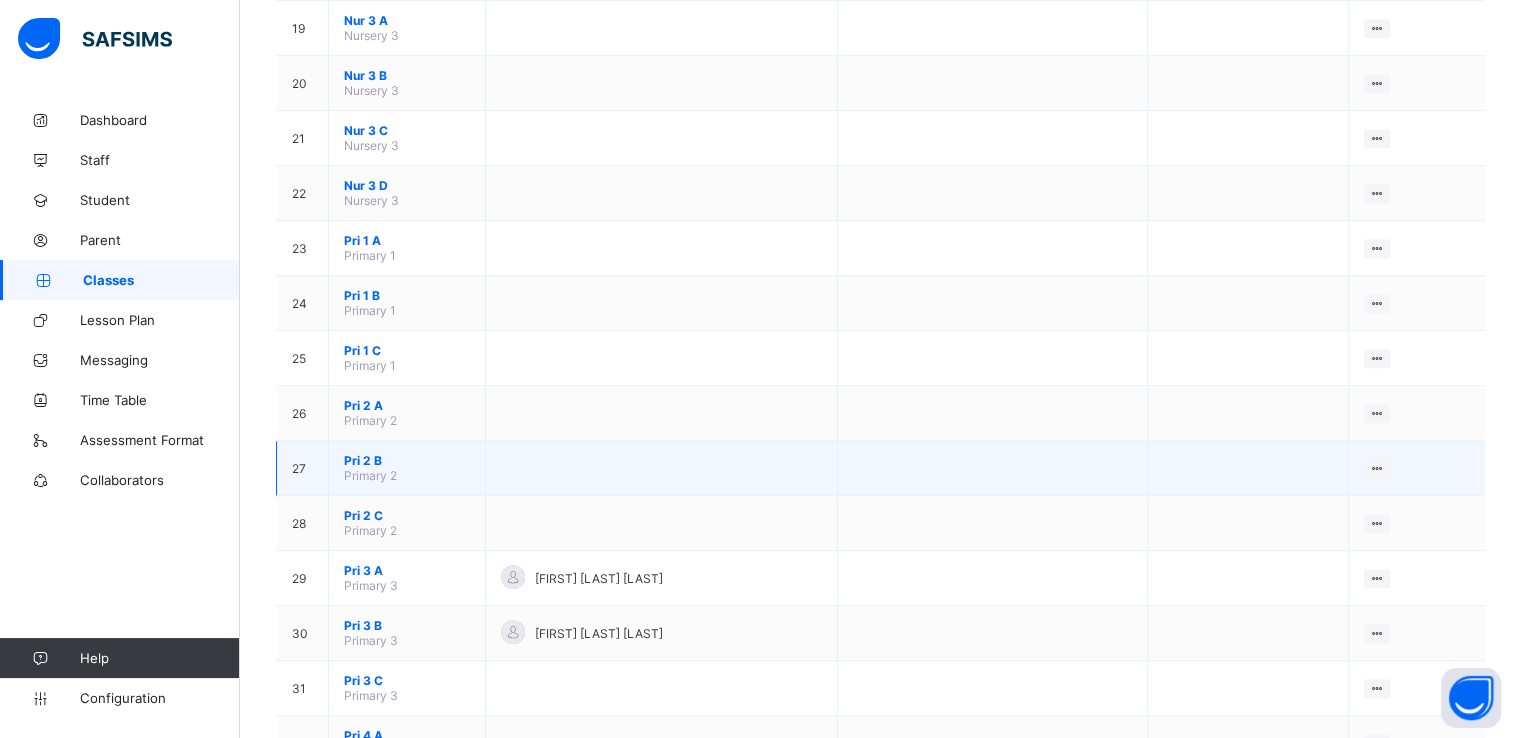 click on "Pri 2   B" at bounding box center [407, 460] 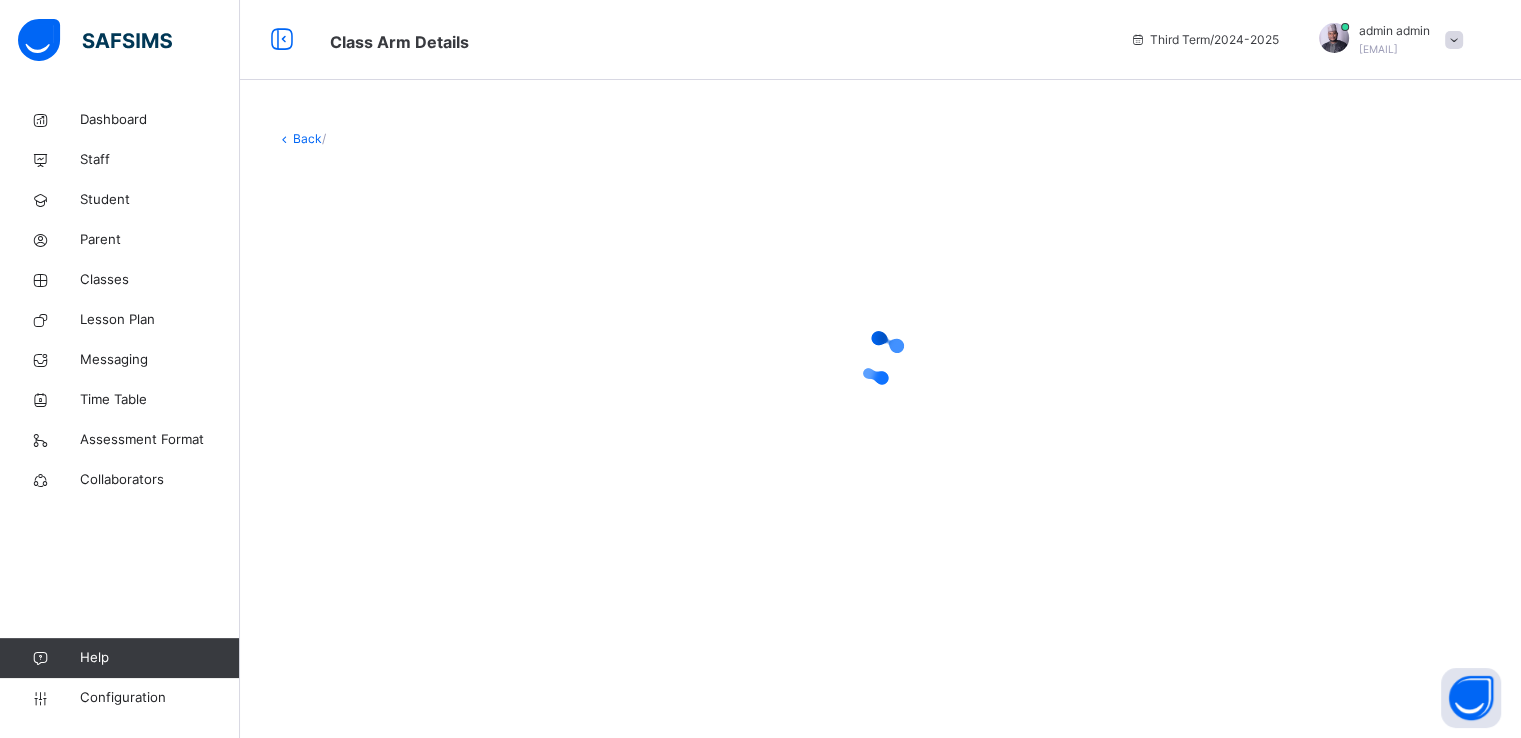 scroll, scrollTop: 0, scrollLeft: 0, axis: both 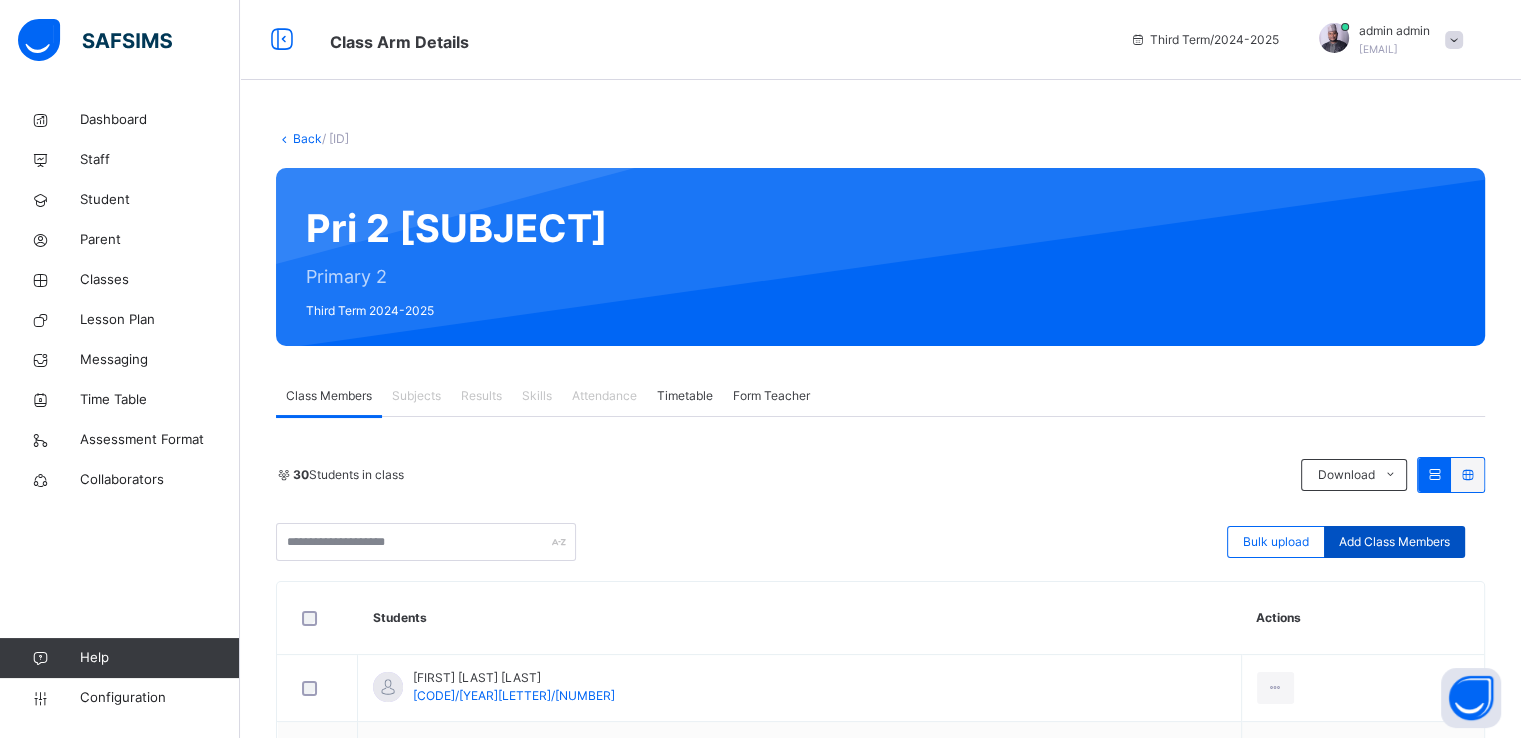 click on "Add Class Members" at bounding box center (1394, 542) 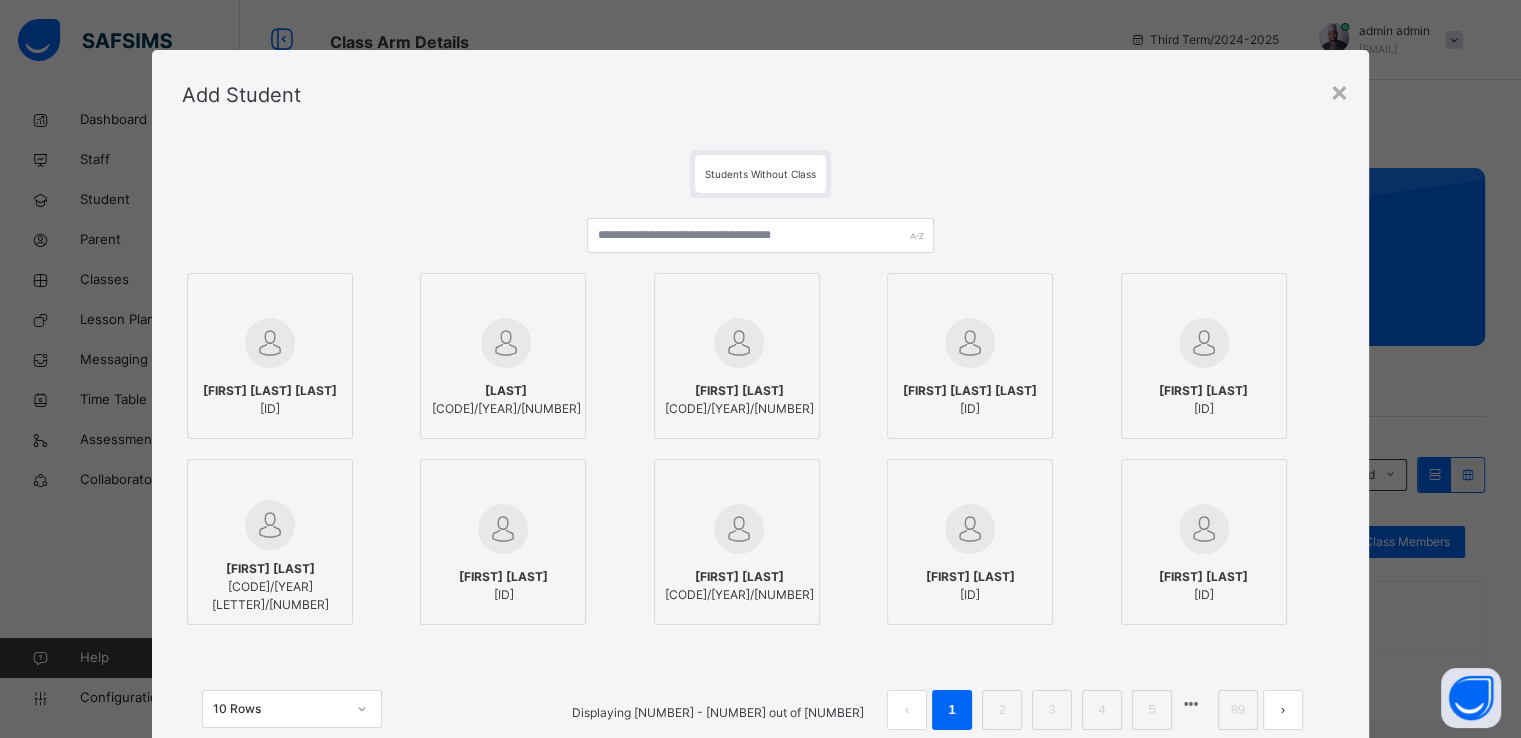 scroll, scrollTop: 154, scrollLeft: 0, axis: vertical 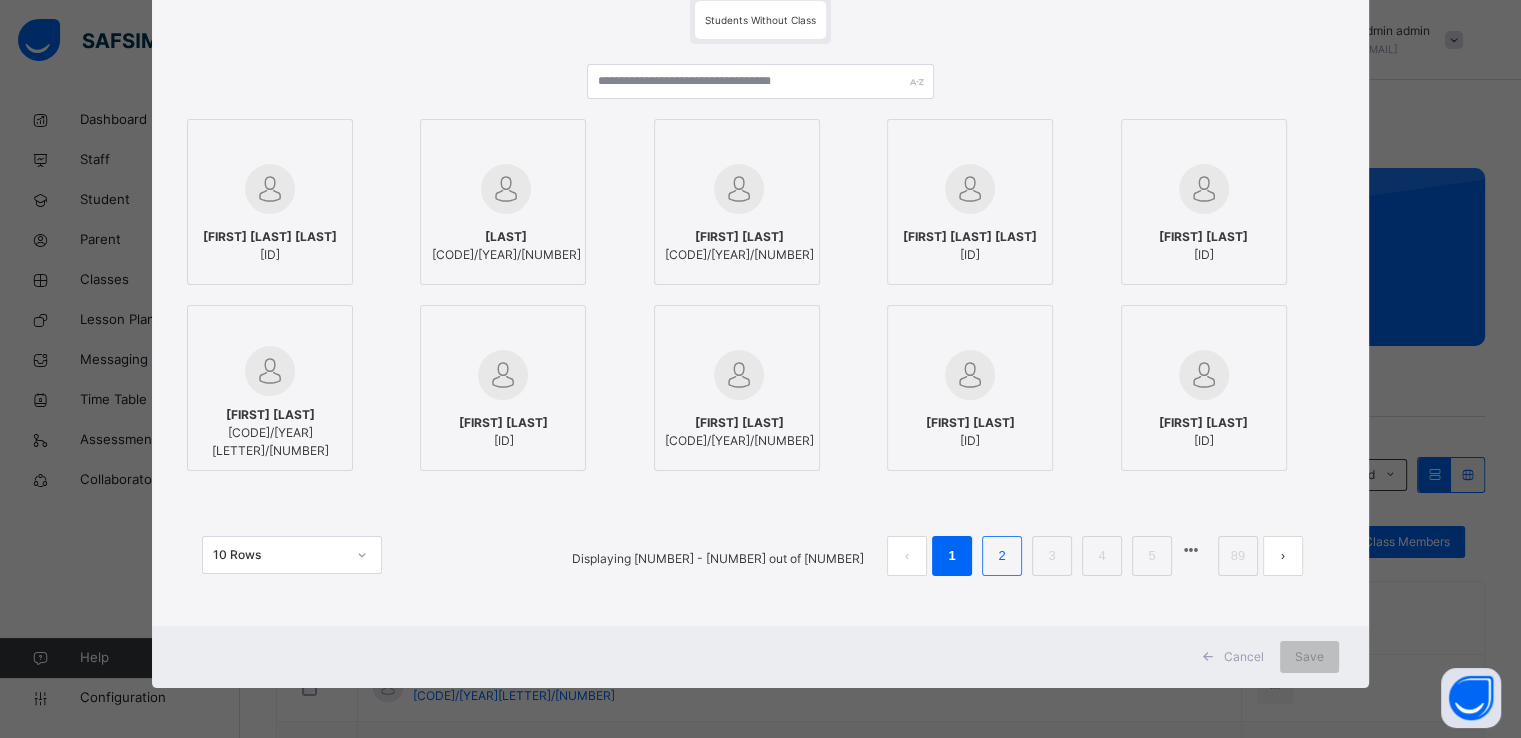 click on "2" at bounding box center [1001, 556] 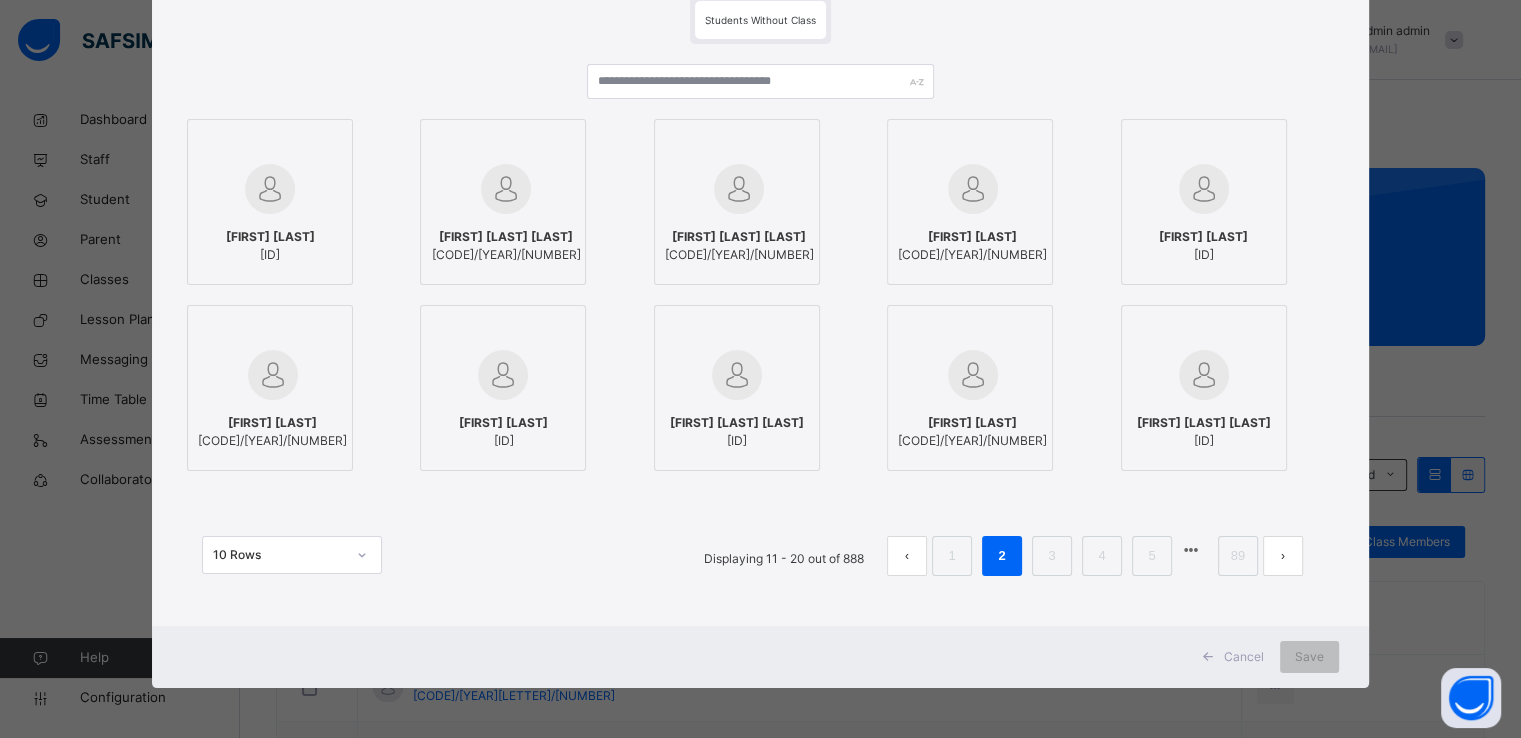 scroll, scrollTop: 0, scrollLeft: 0, axis: both 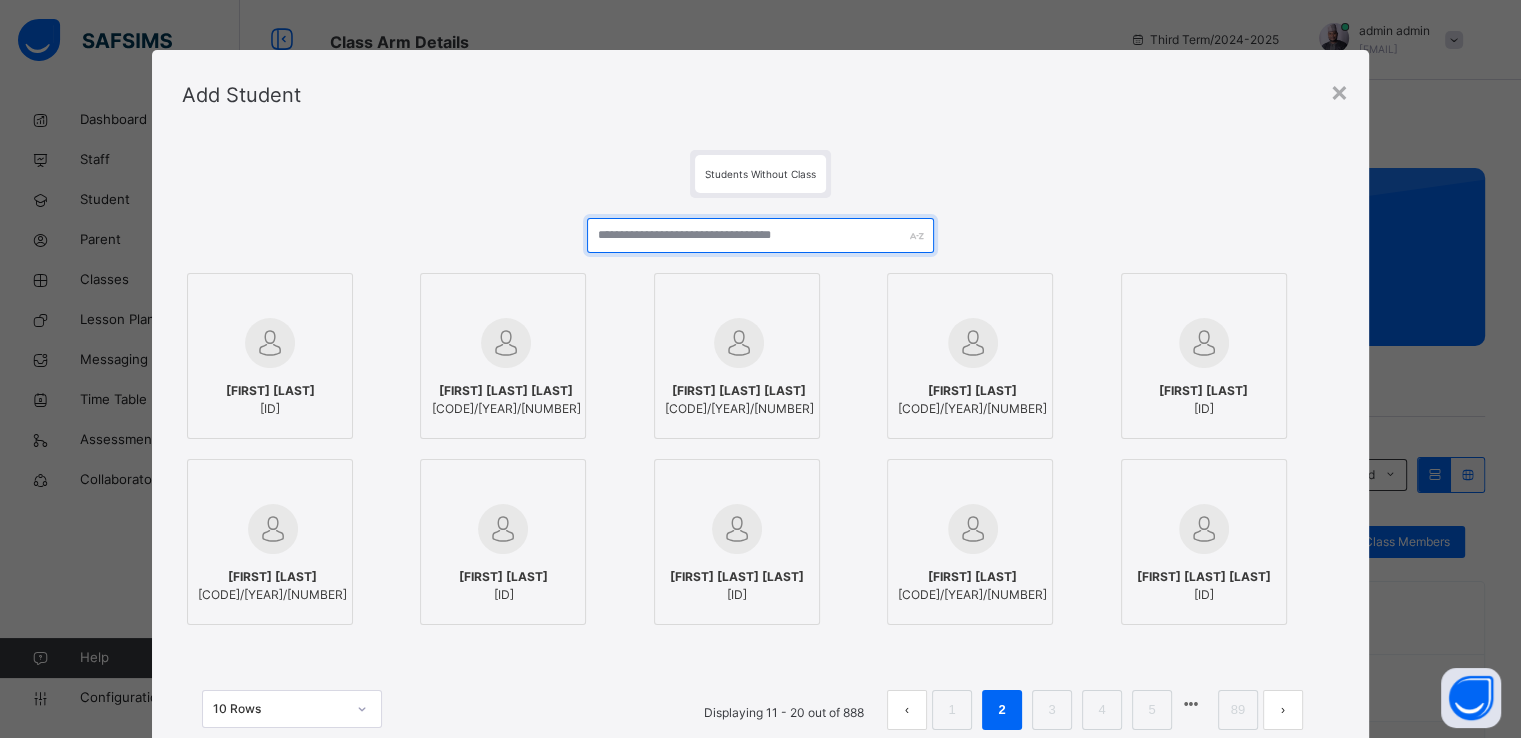click at bounding box center [760, 235] 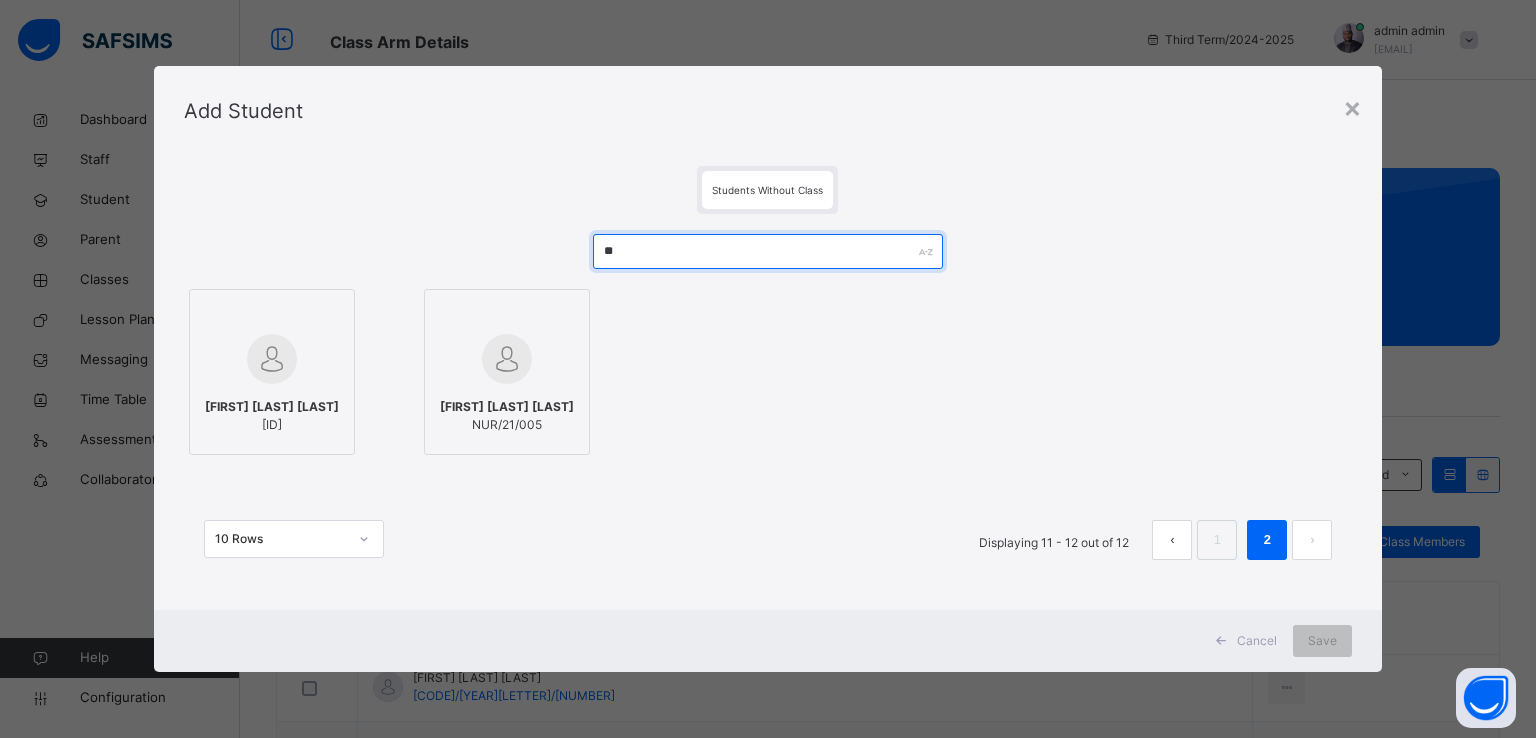 type on "*" 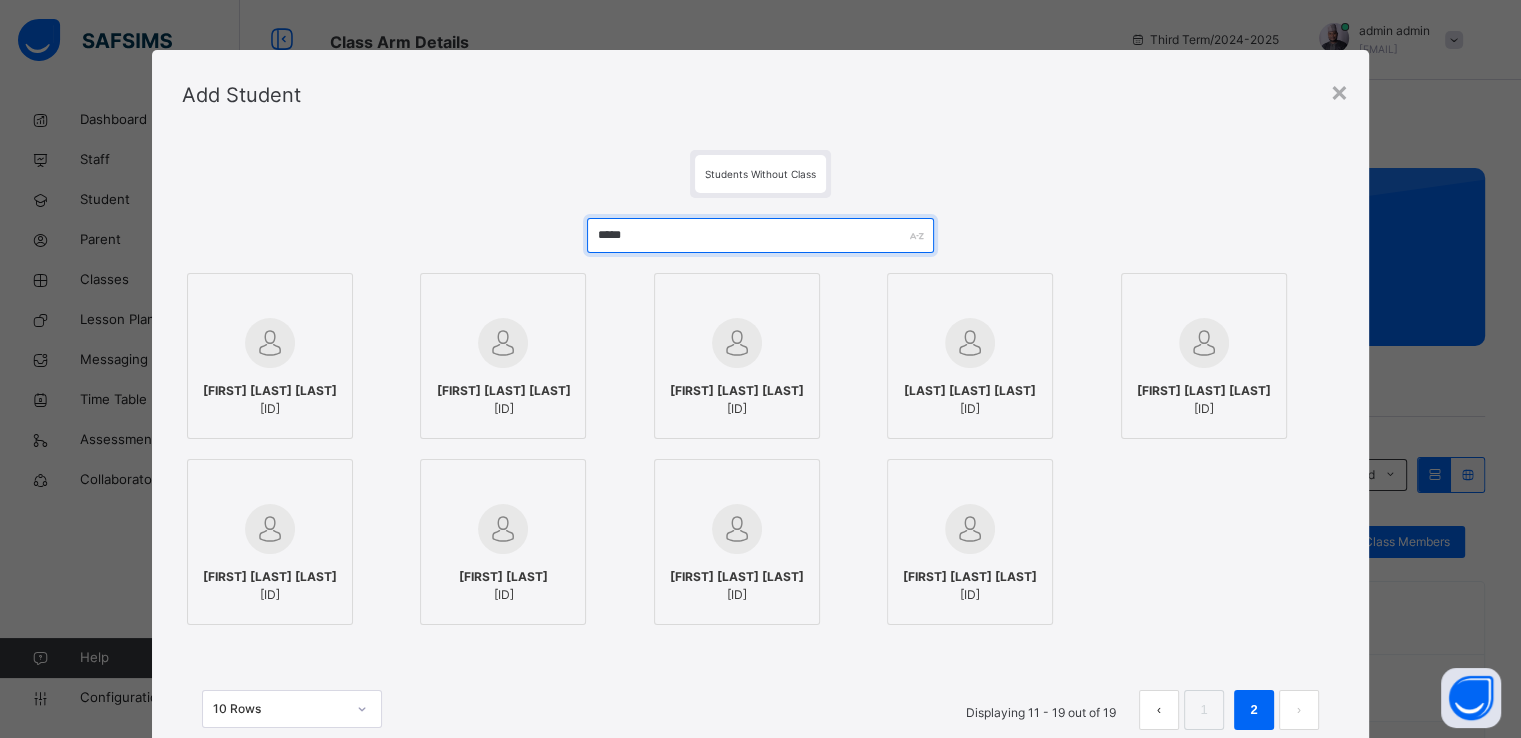 click on "*****" at bounding box center [760, 235] 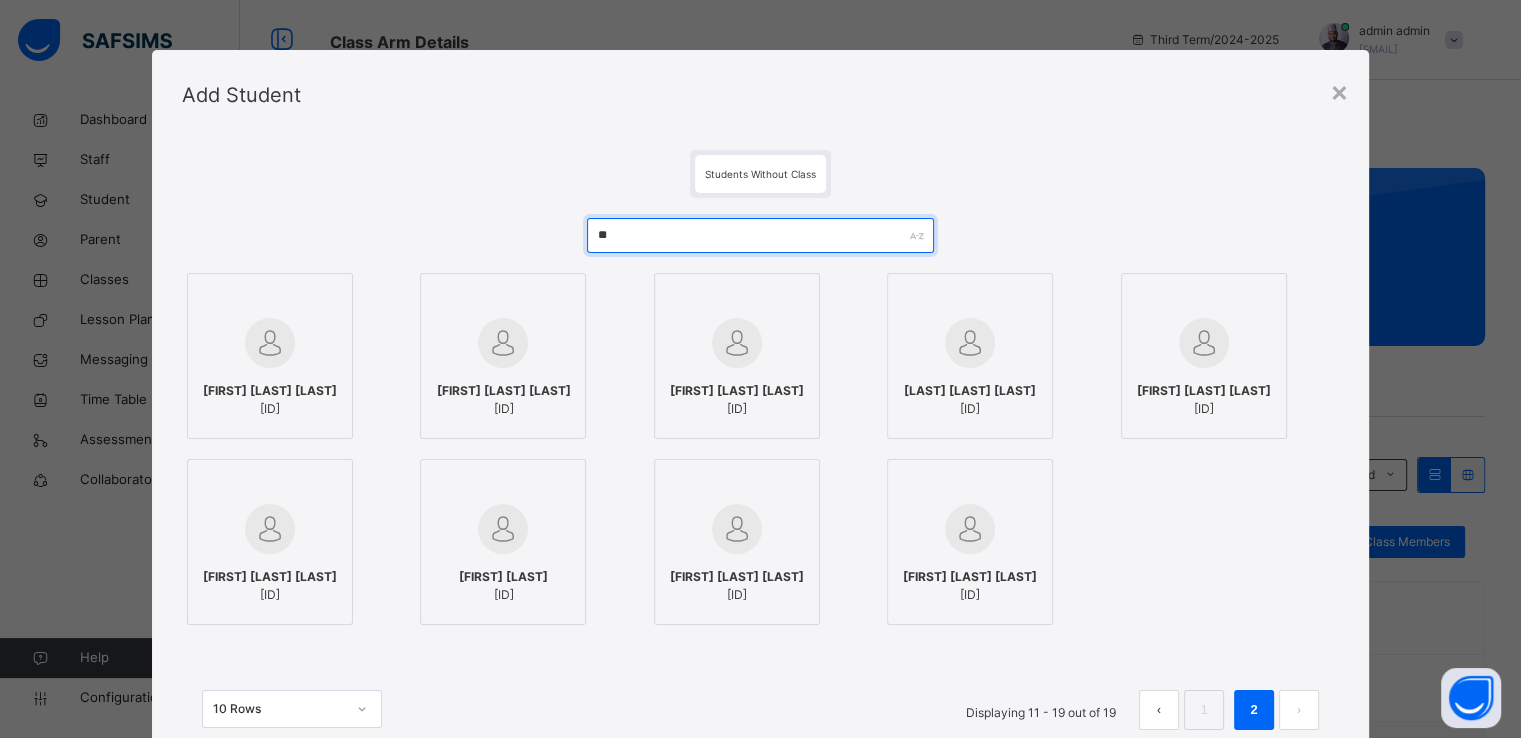 type on "*" 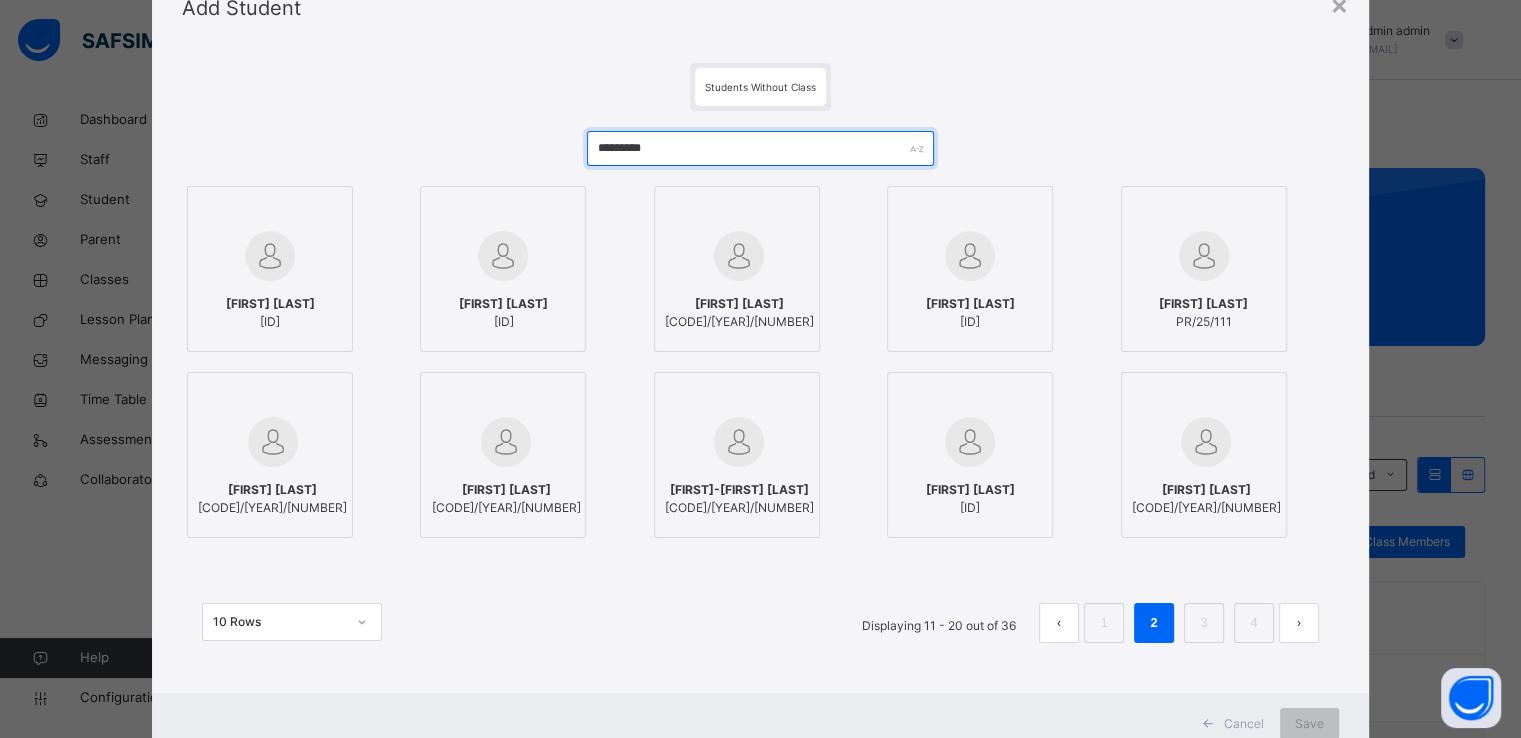 scroll, scrollTop: 90, scrollLeft: 0, axis: vertical 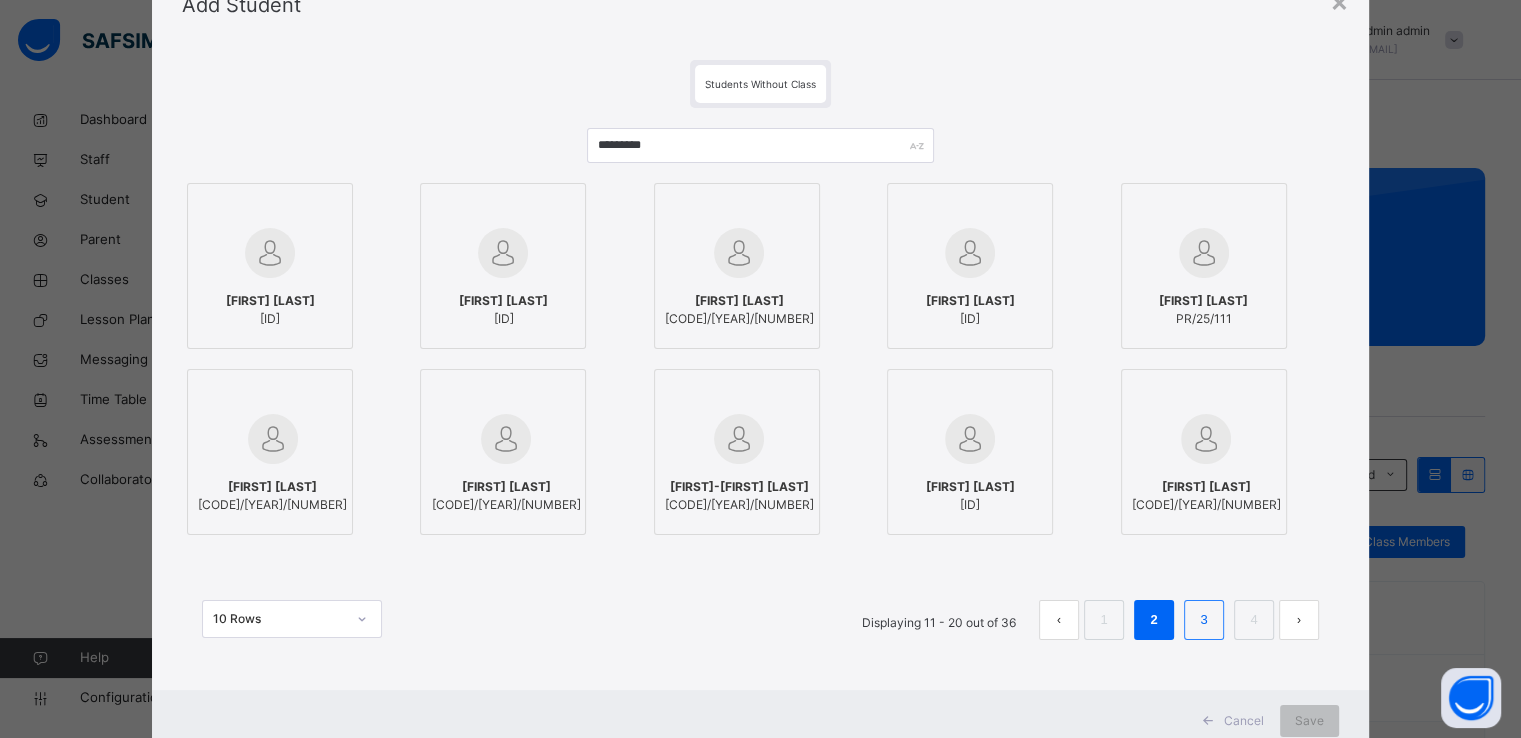 click on "3" at bounding box center (1203, 620) 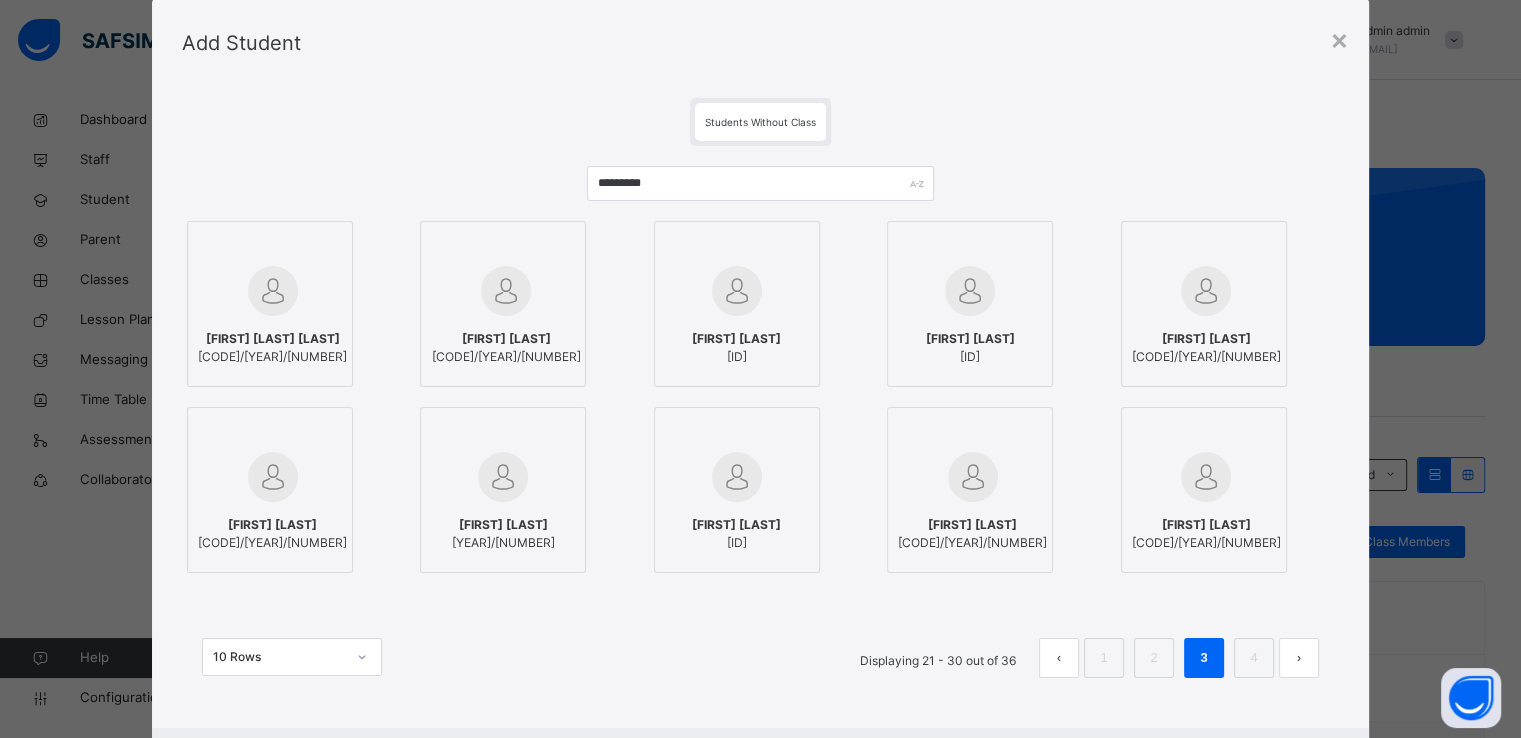 scroll, scrollTop: 90, scrollLeft: 0, axis: vertical 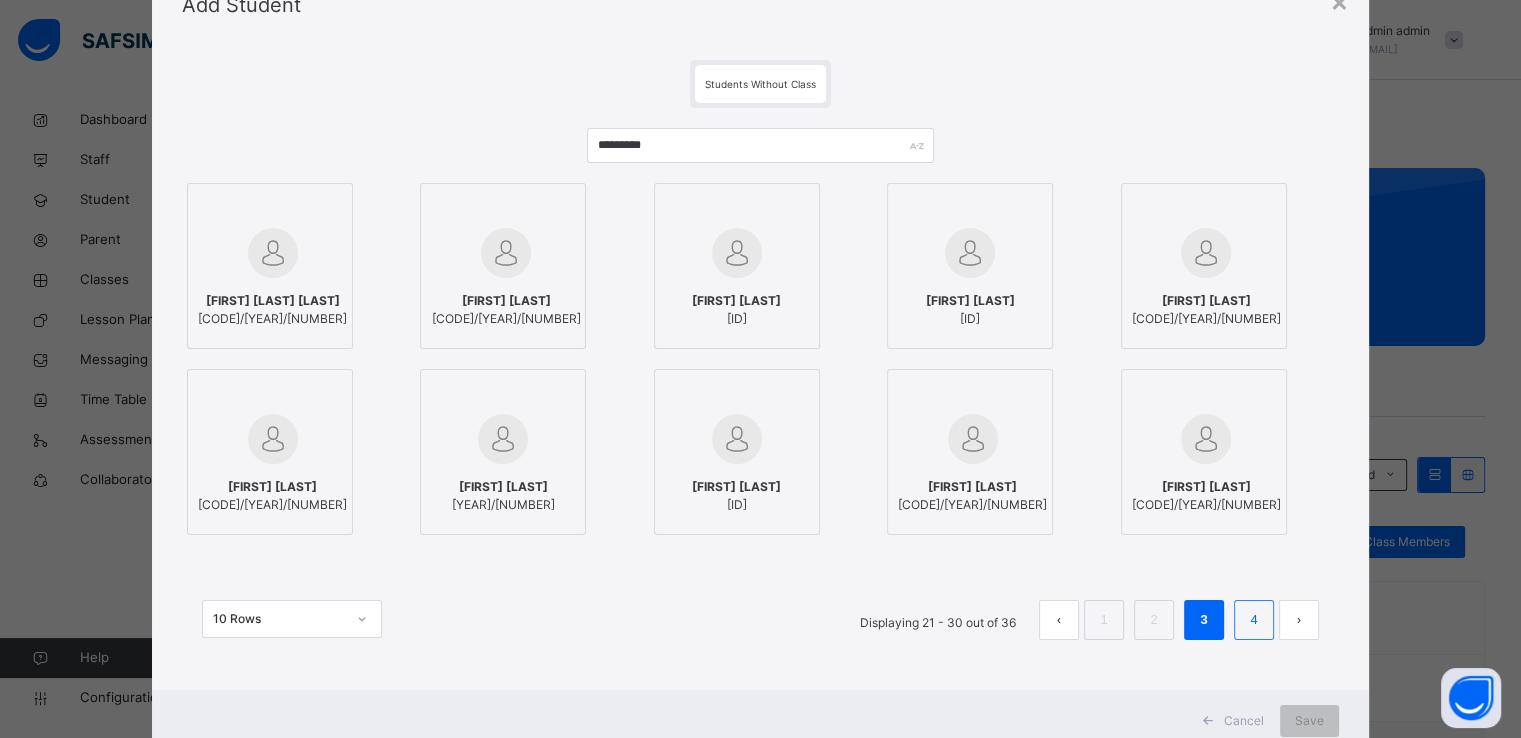 click on "4" at bounding box center [1253, 620] 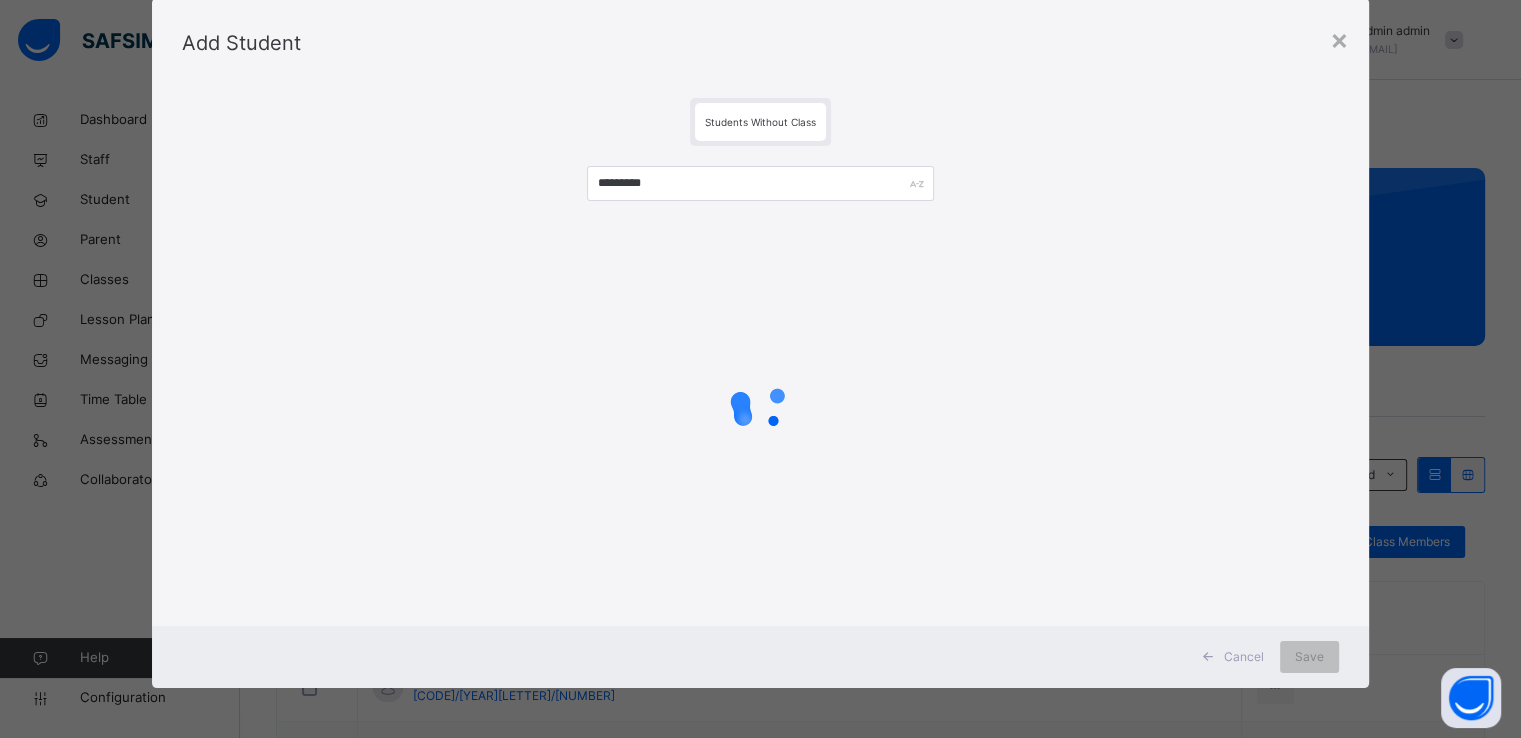 scroll, scrollTop: 90, scrollLeft: 0, axis: vertical 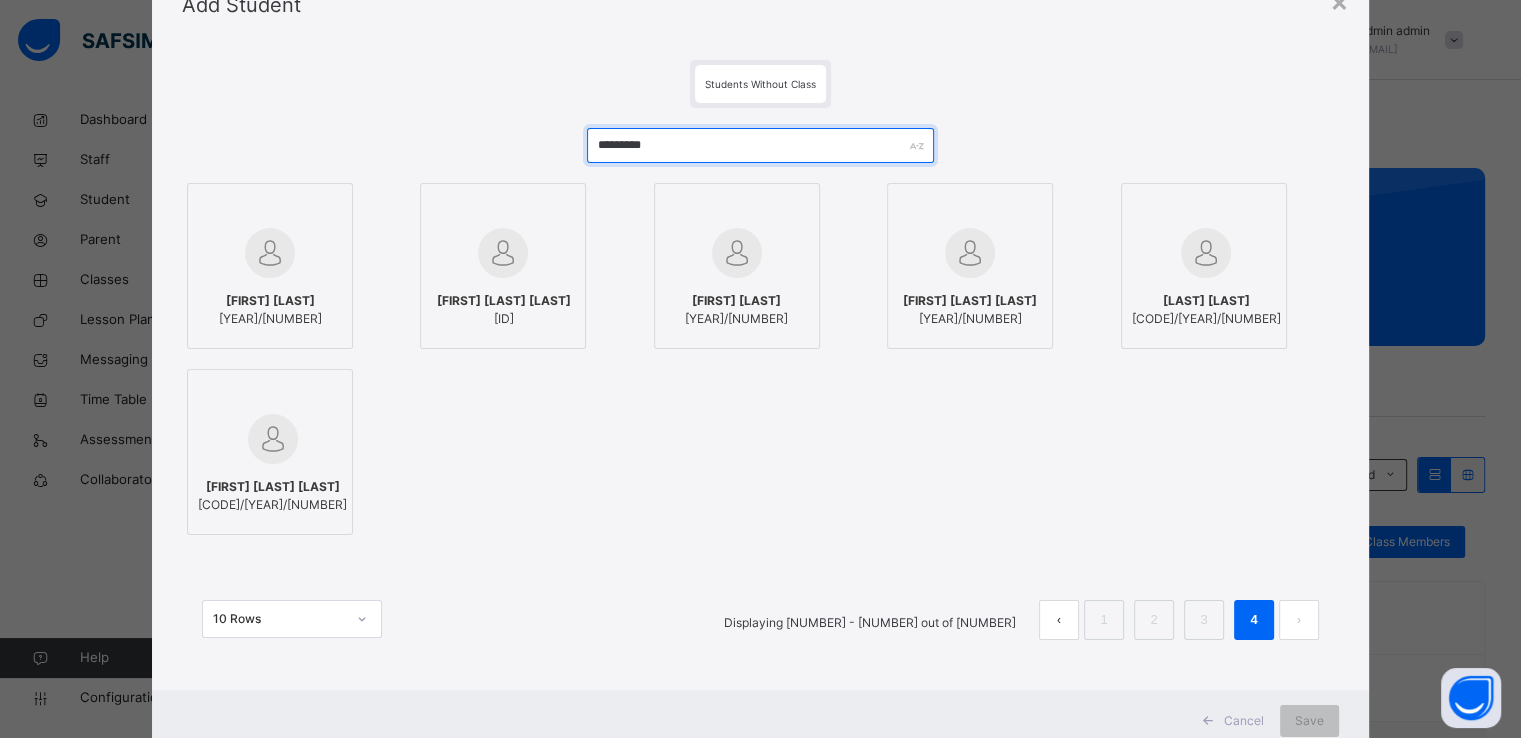 click on "*********" at bounding box center (760, 145) 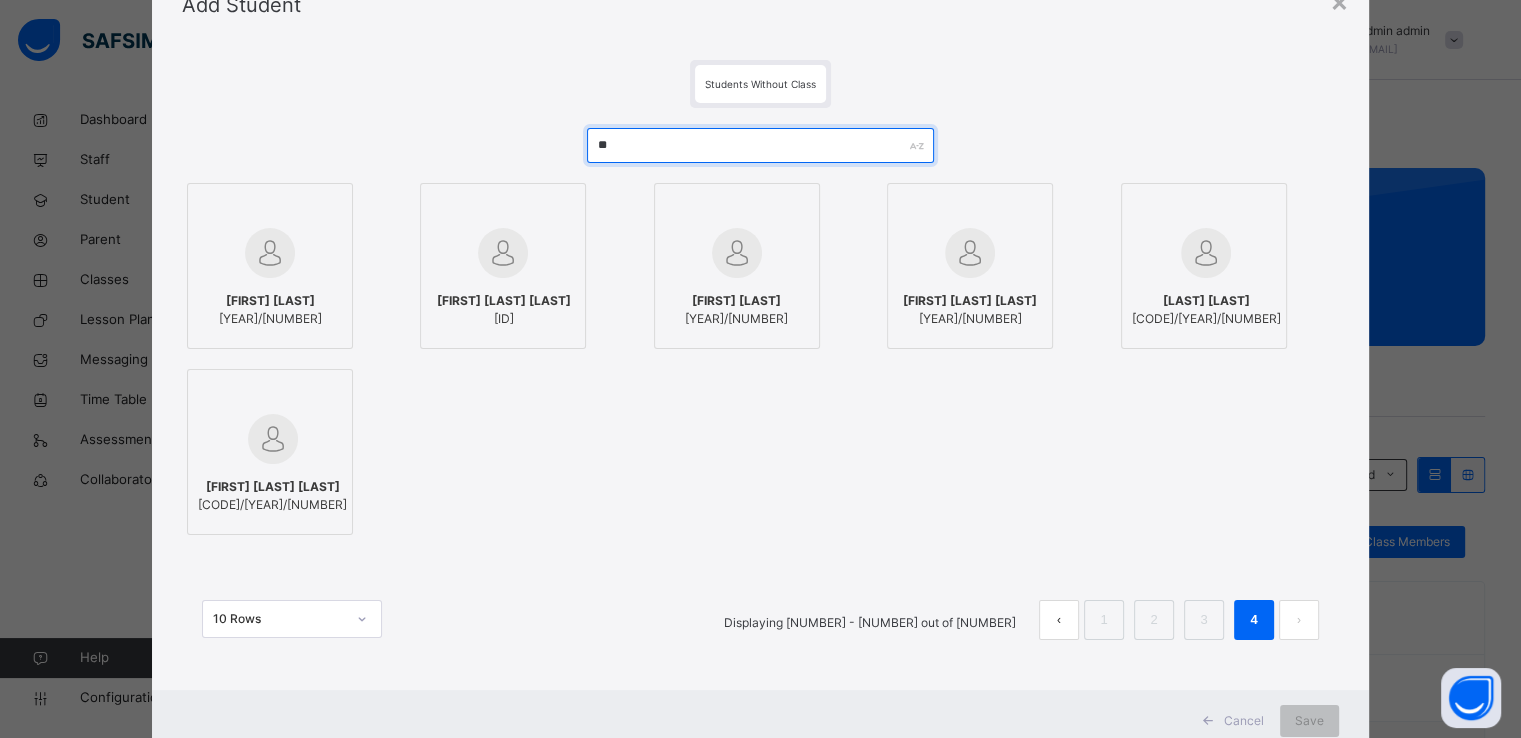 type on "*" 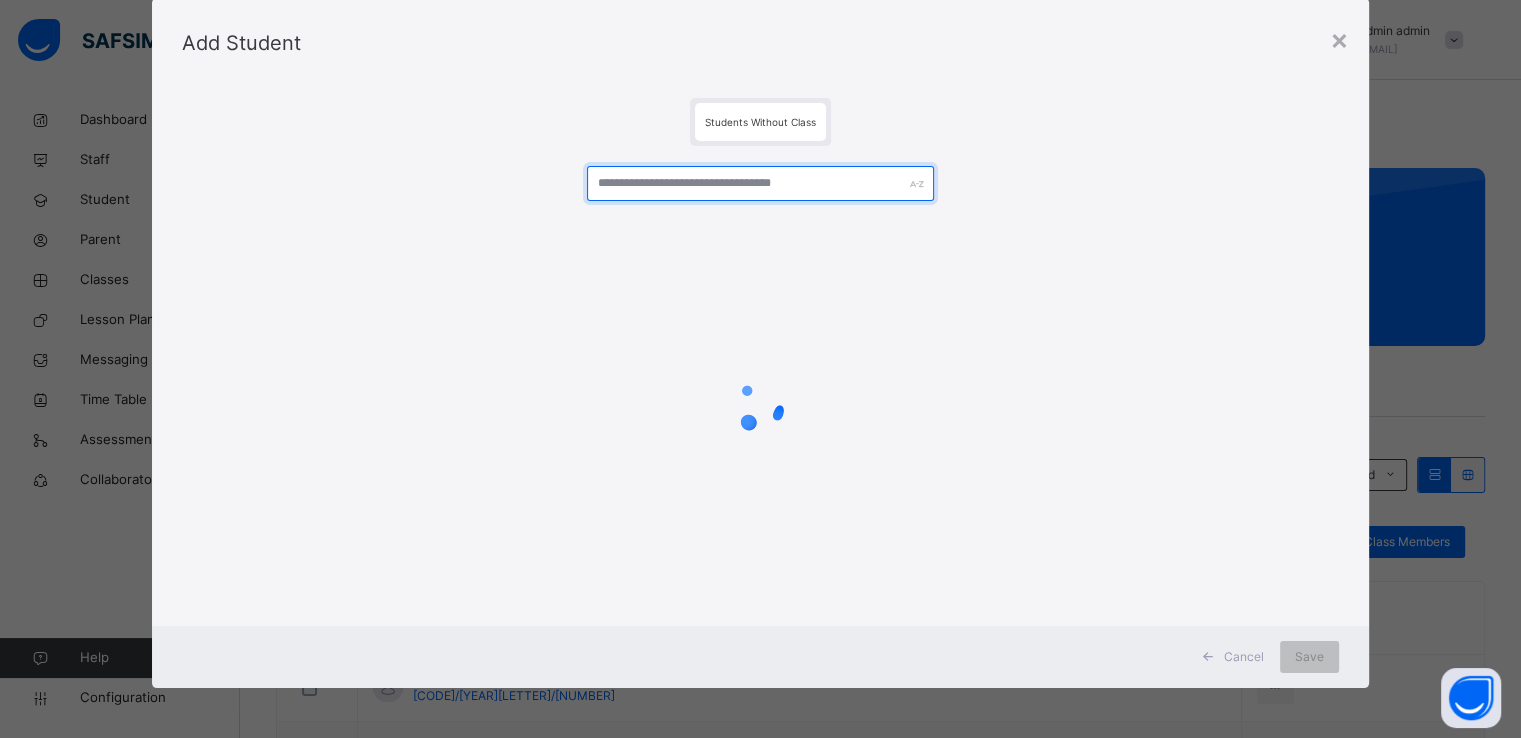 scroll, scrollTop: 0, scrollLeft: 0, axis: both 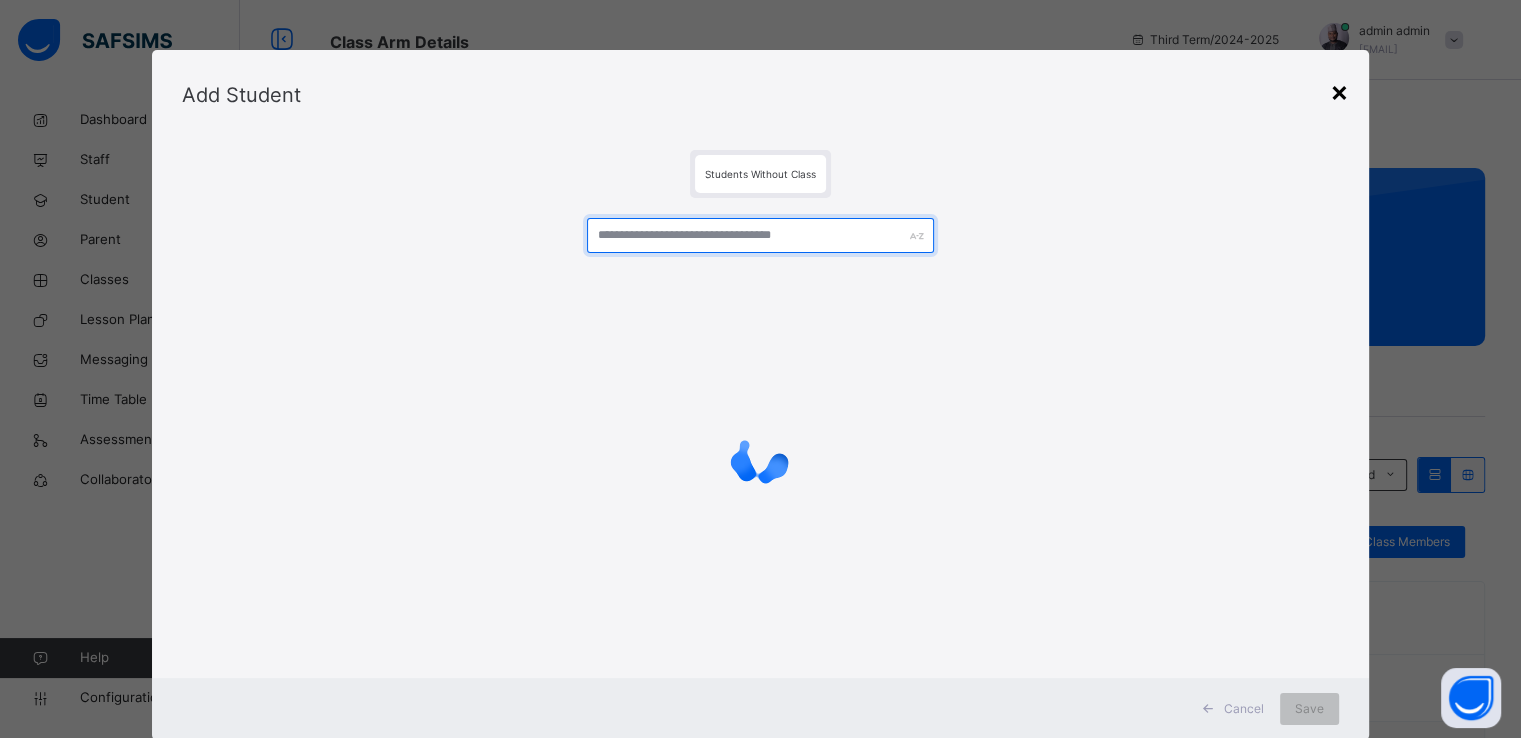 type 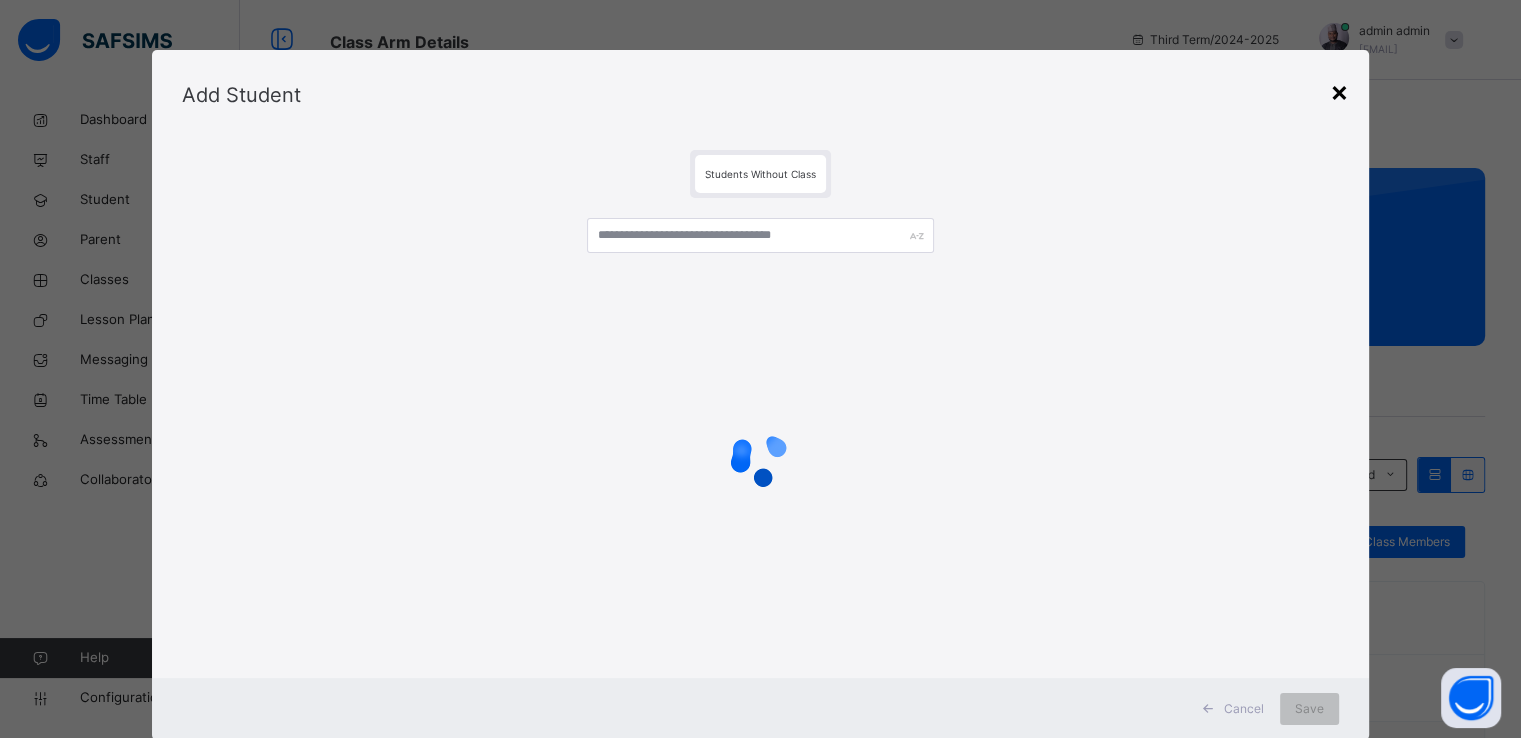 click on "×" at bounding box center (1339, 91) 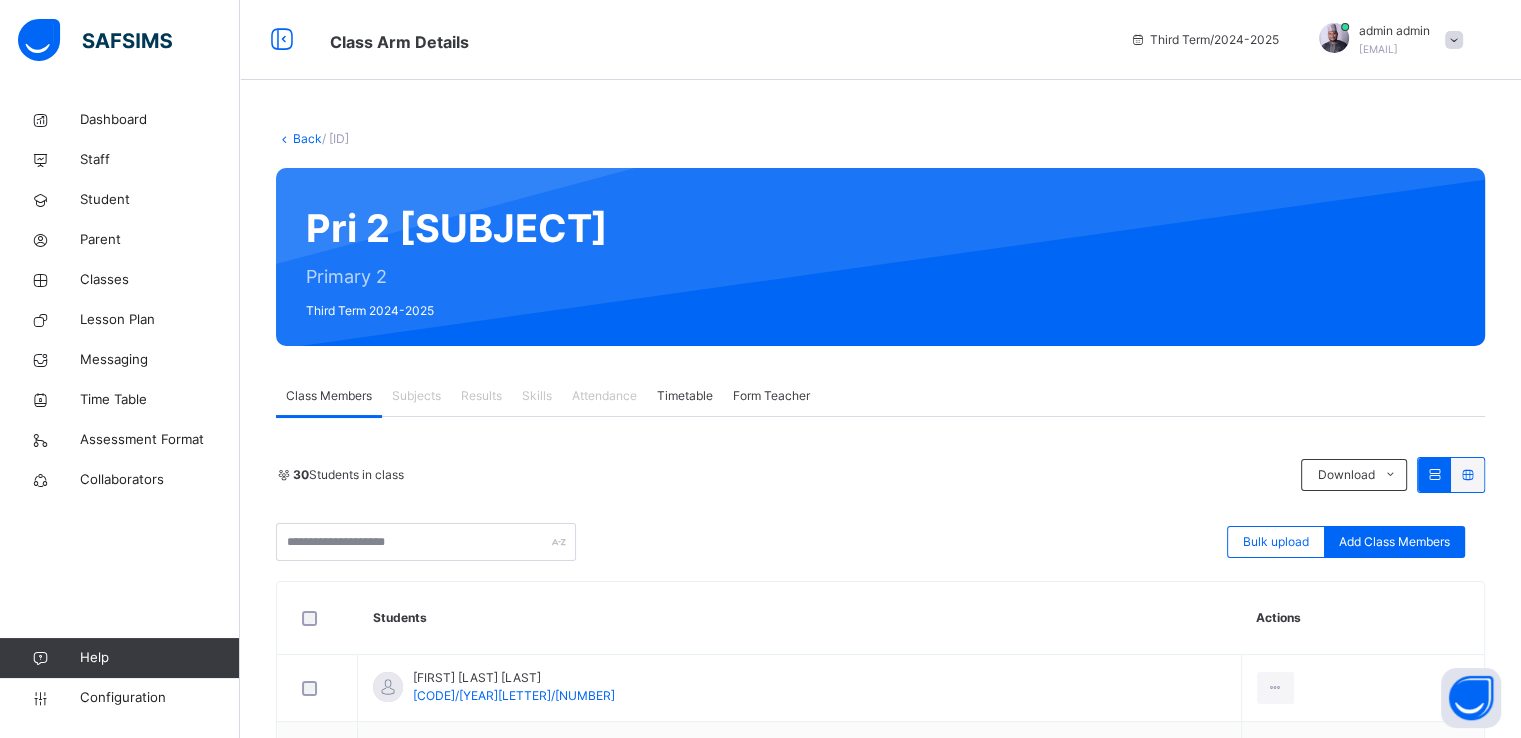 click on "Back" at bounding box center [307, 138] 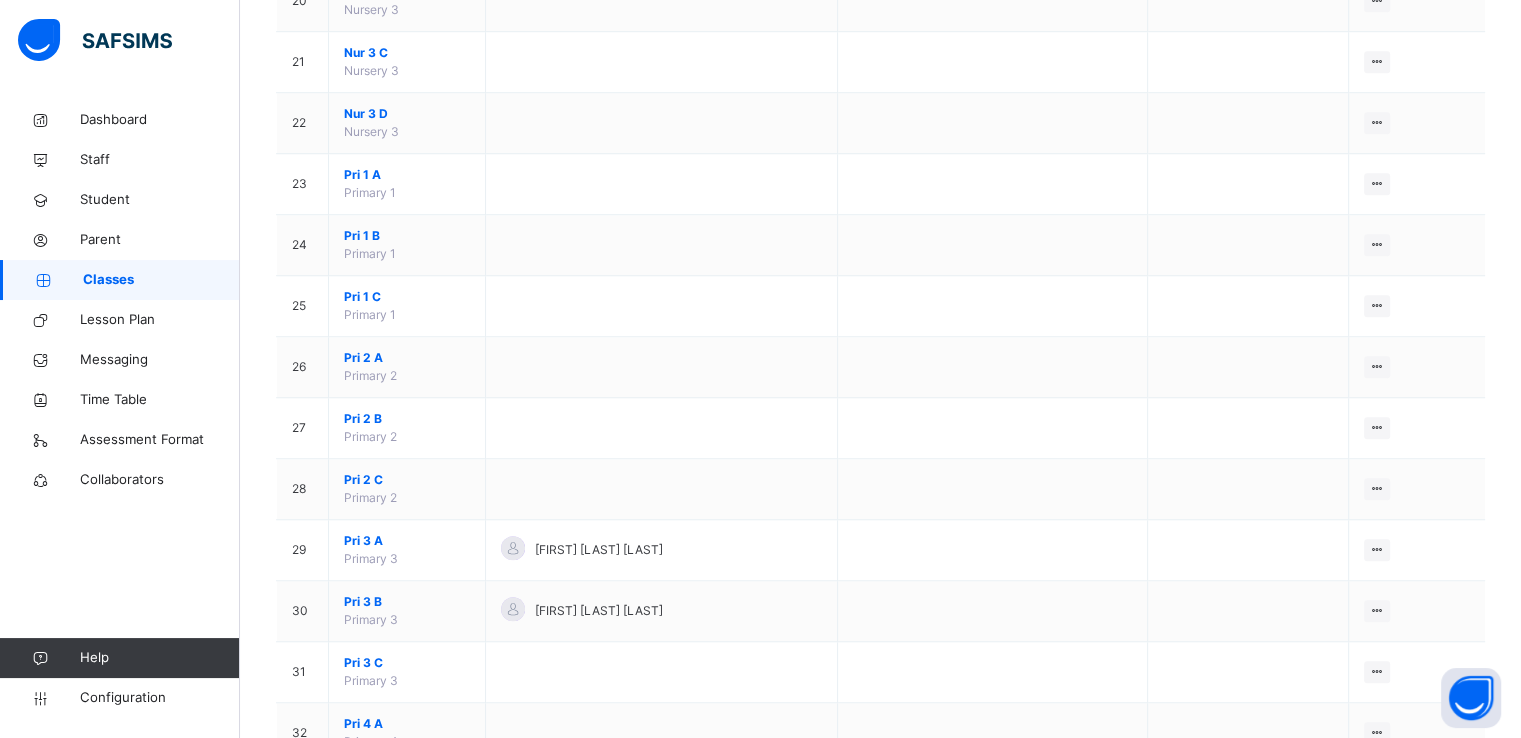 scroll, scrollTop: 1444, scrollLeft: 0, axis: vertical 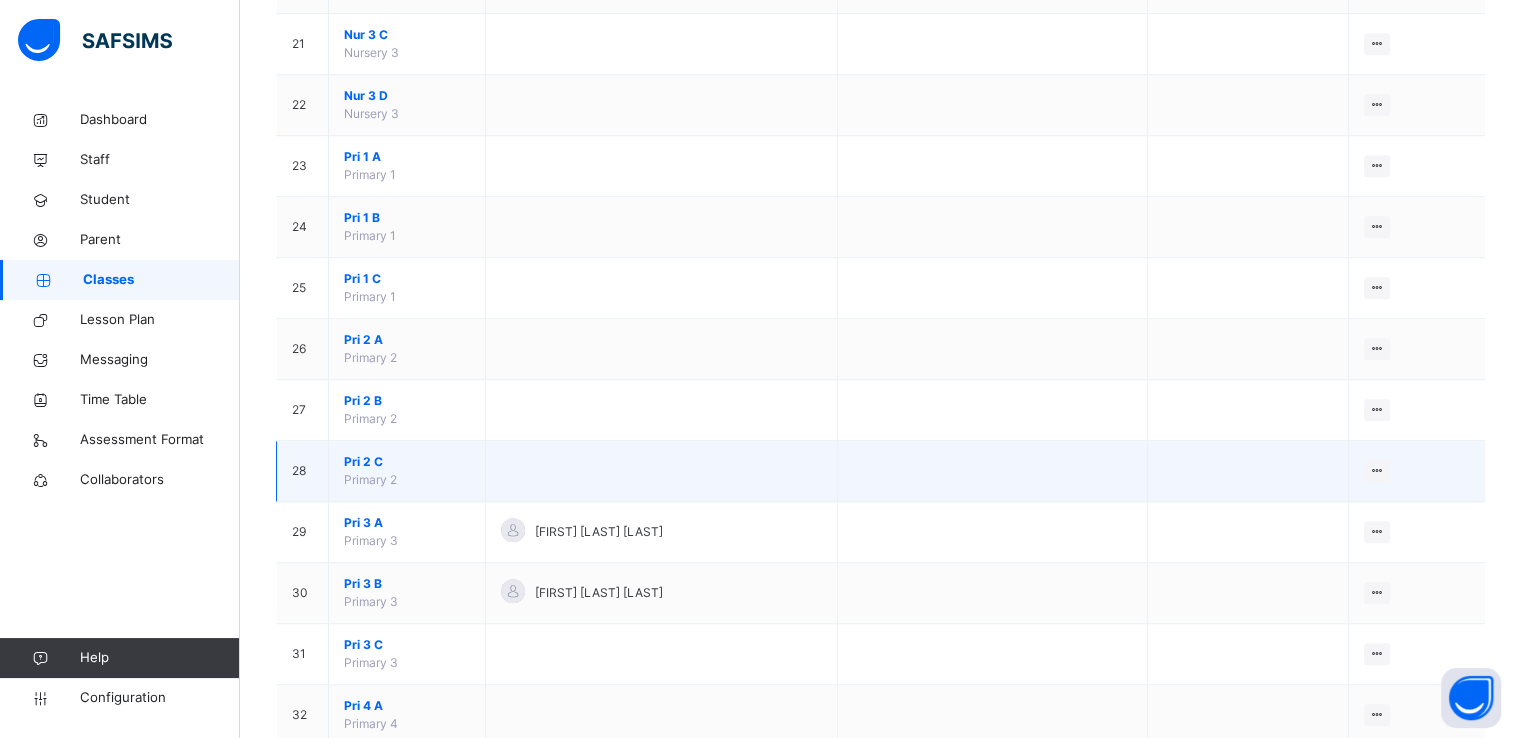 click on "Pri 2   C" at bounding box center (407, 462) 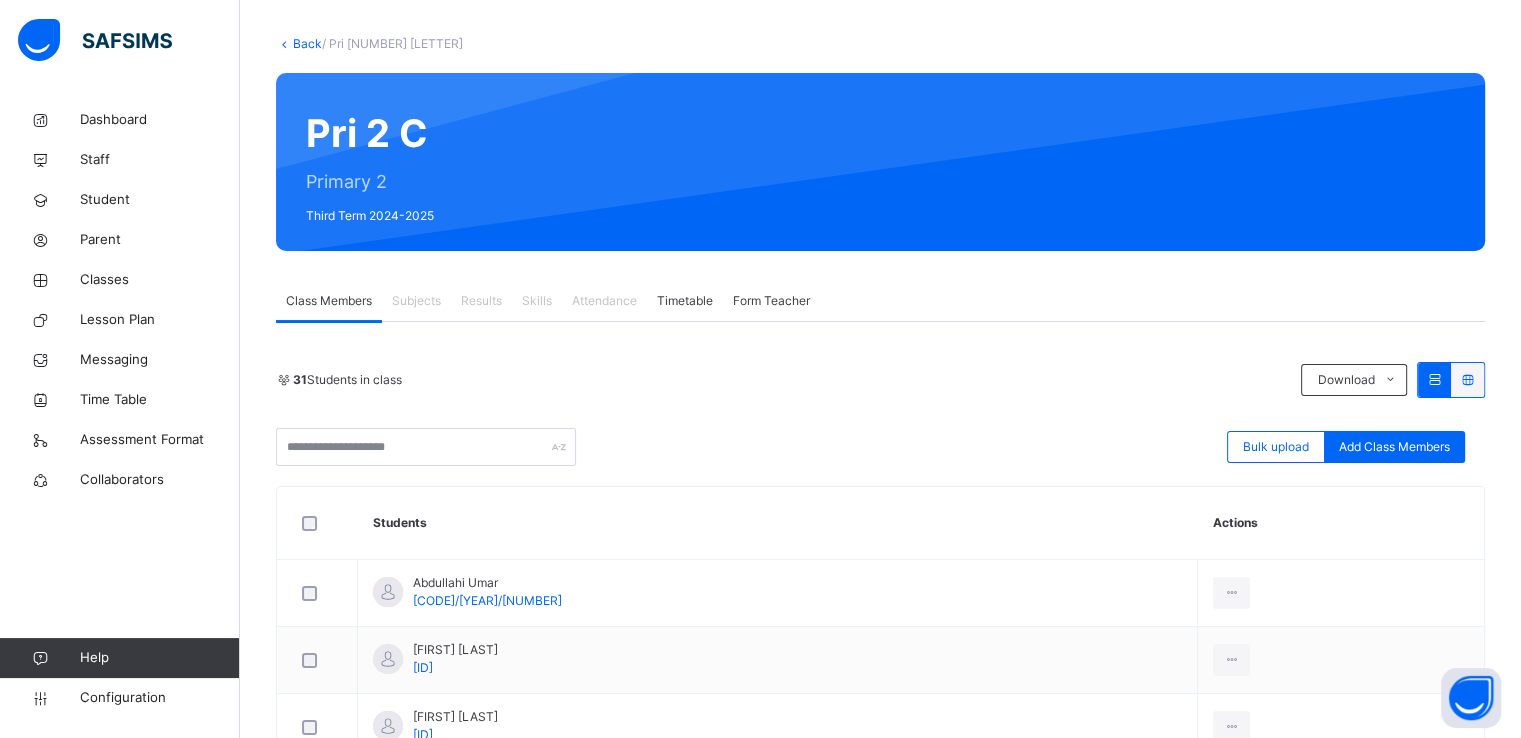 scroll, scrollTop: 104, scrollLeft: 0, axis: vertical 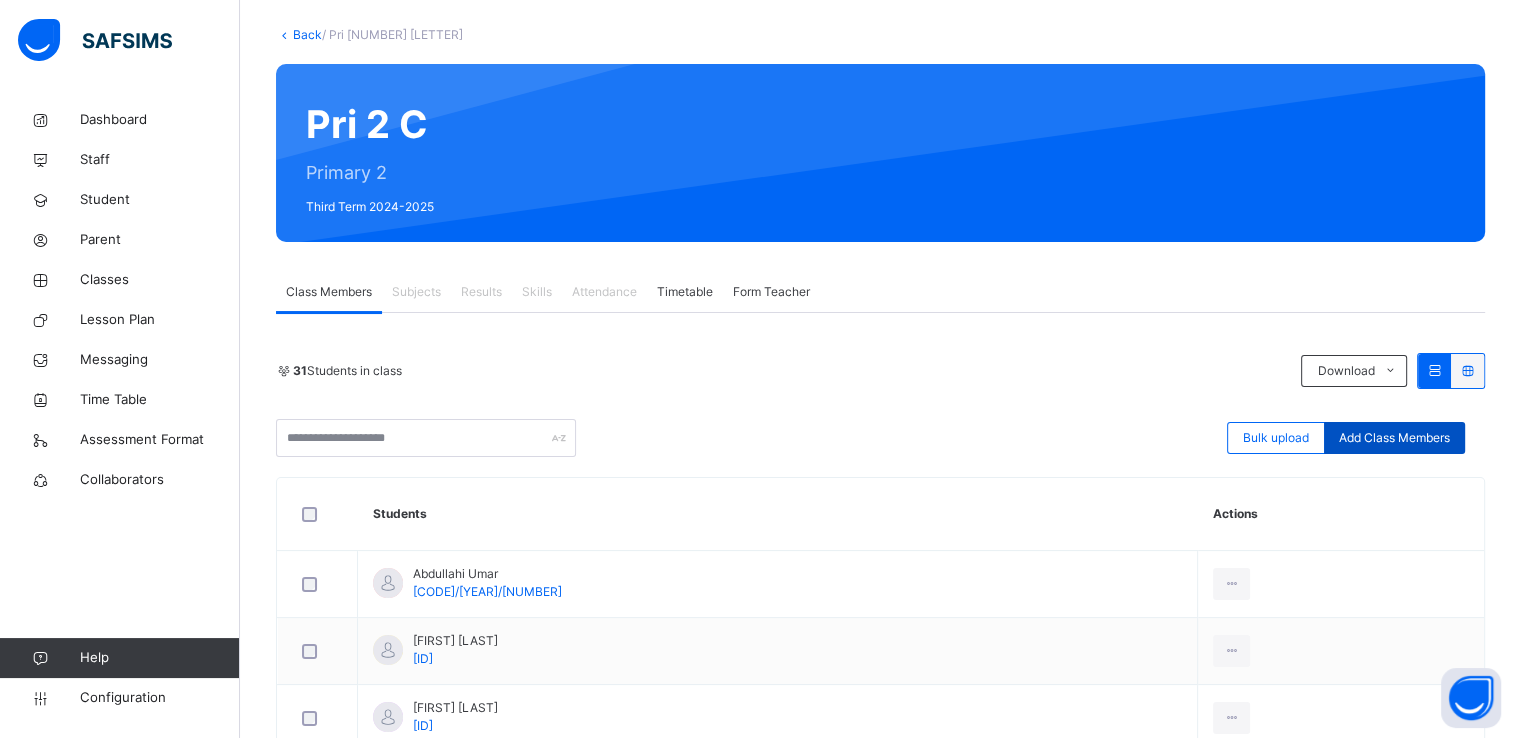 click on "Add Class Members" at bounding box center (1394, 438) 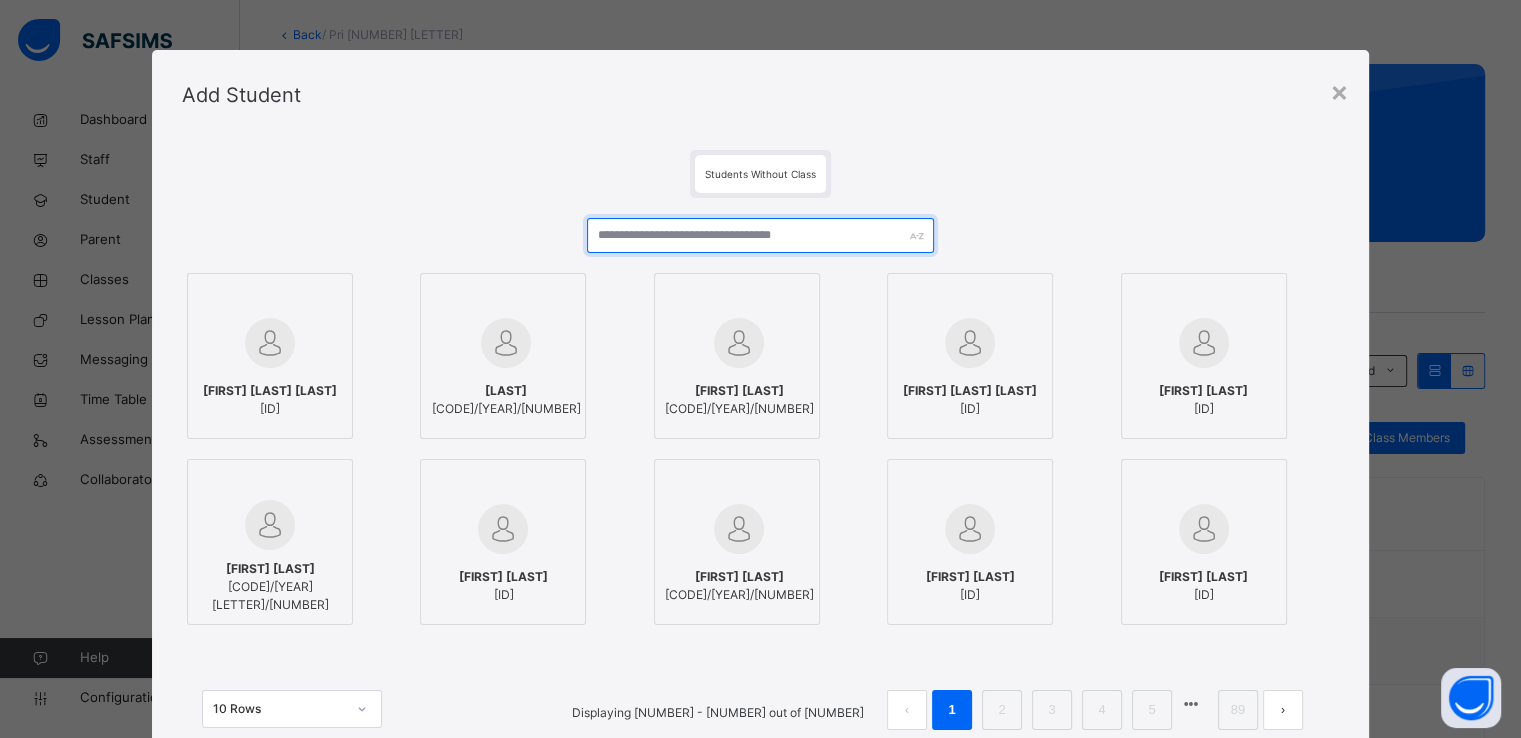 click at bounding box center (760, 235) 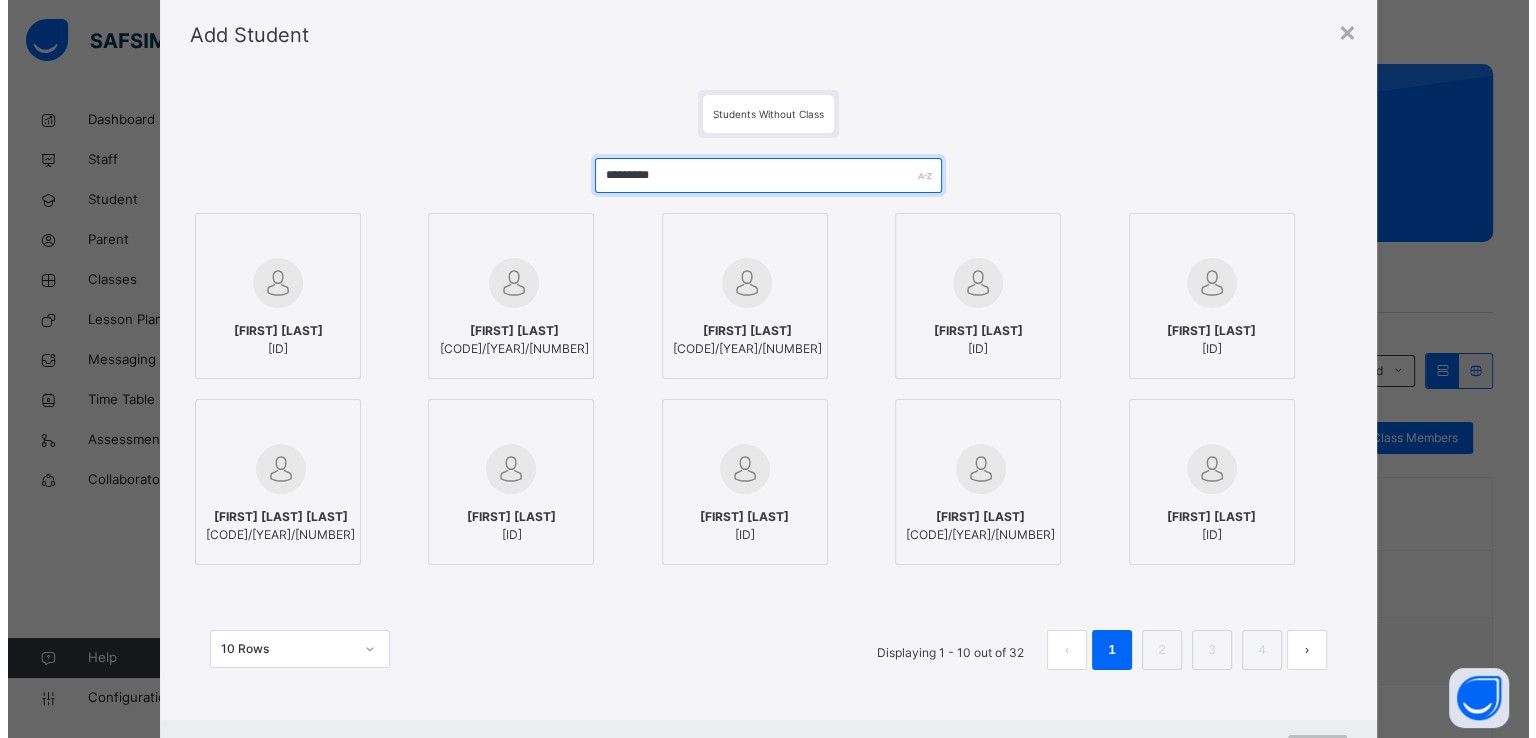scroll, scrollTop: 67, scrollLeft: 0, axis: vertical 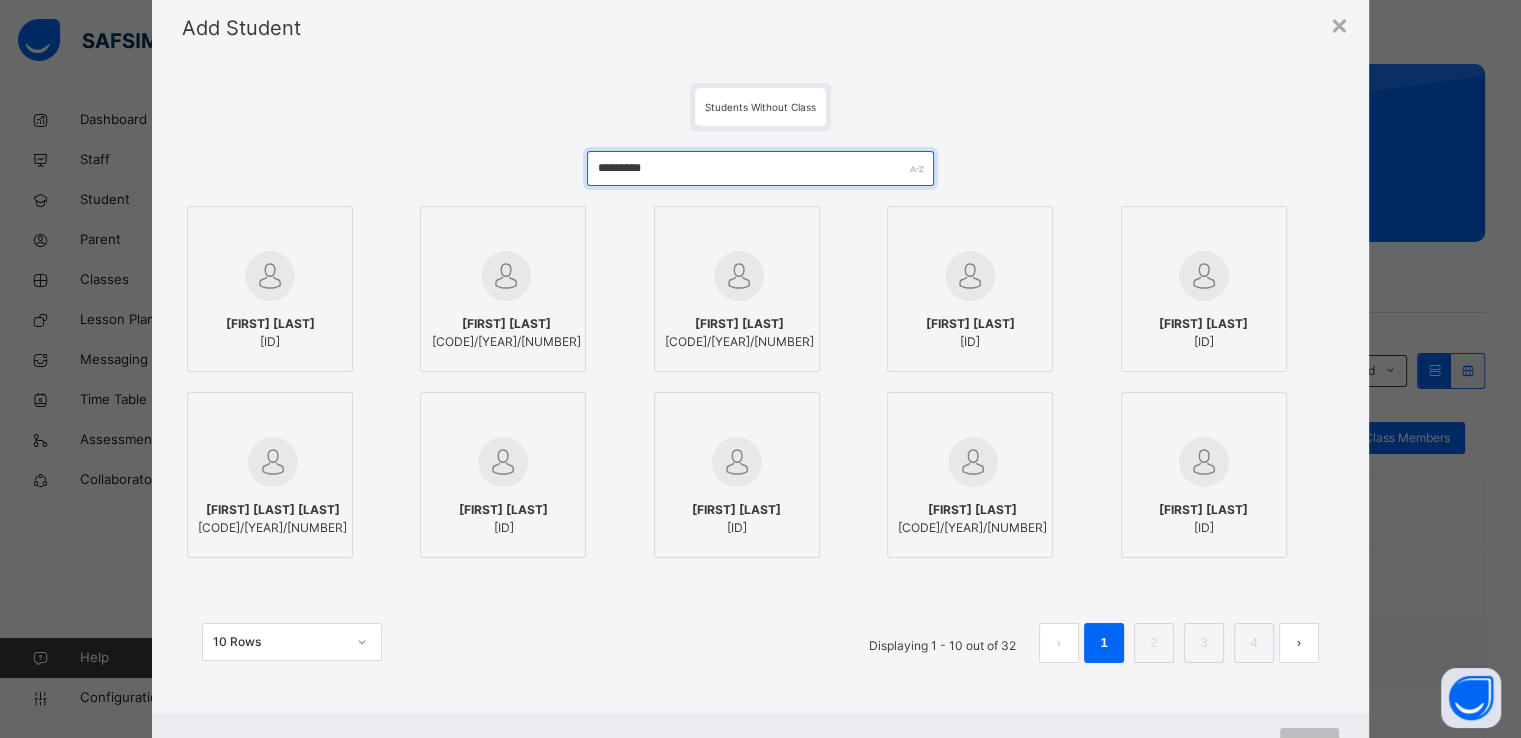 type on "*********" 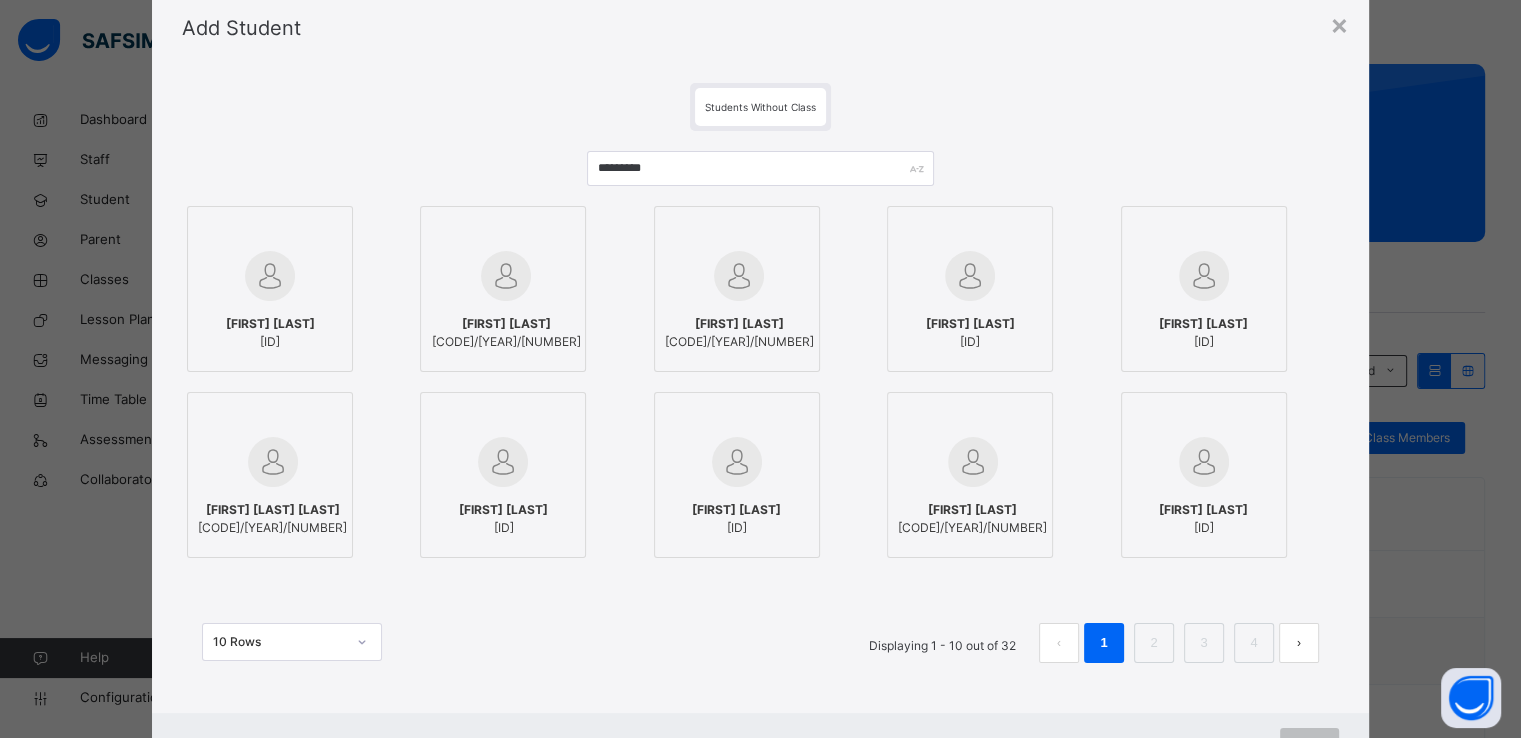 click on "ABUBAKAR  UMAR" at bounding box center (270, 324) 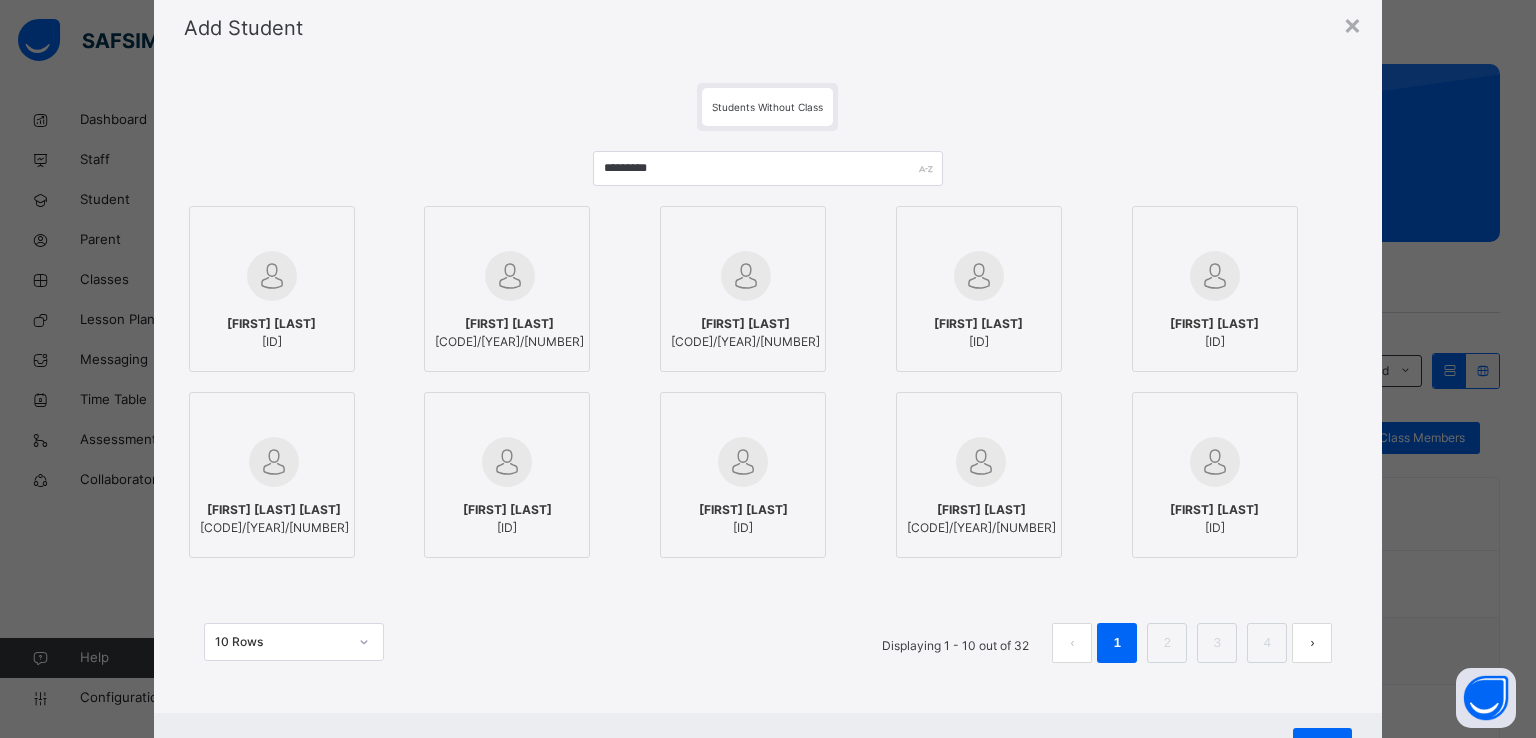 click at bounding box center (1215, 462) 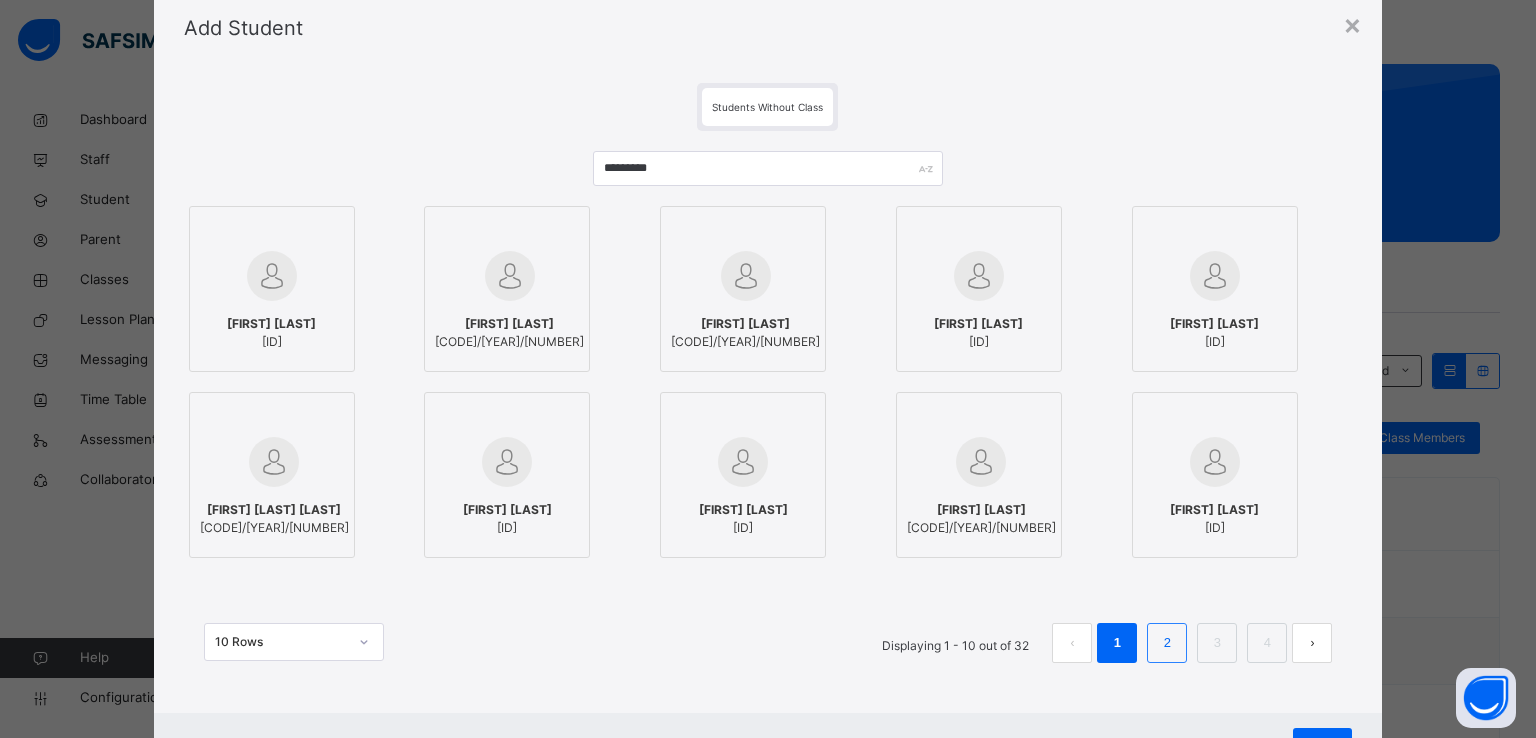 click on "2" at bounding box center (1167, 643) 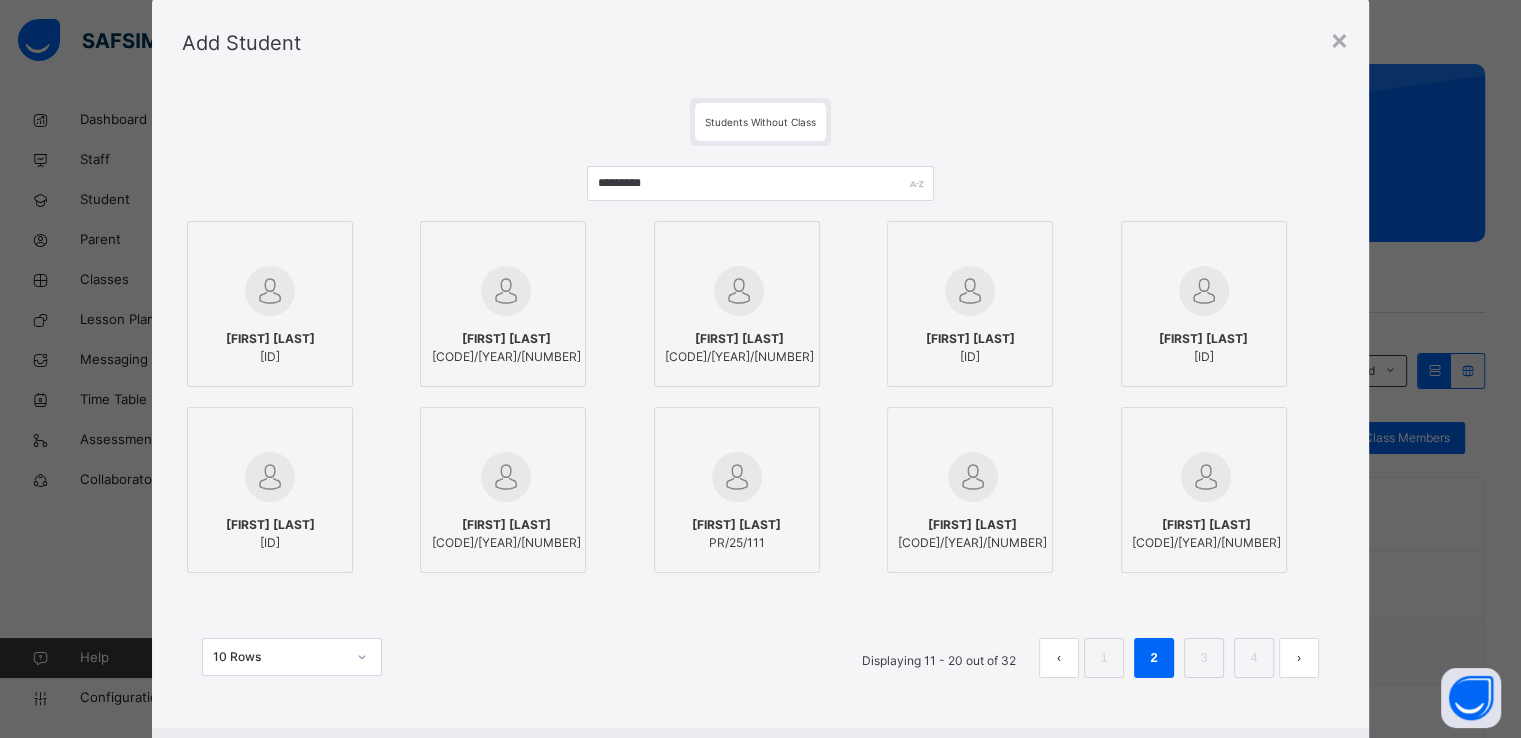 scroll, scrollTop: 67, scrollLeft: 0, axis: vertical 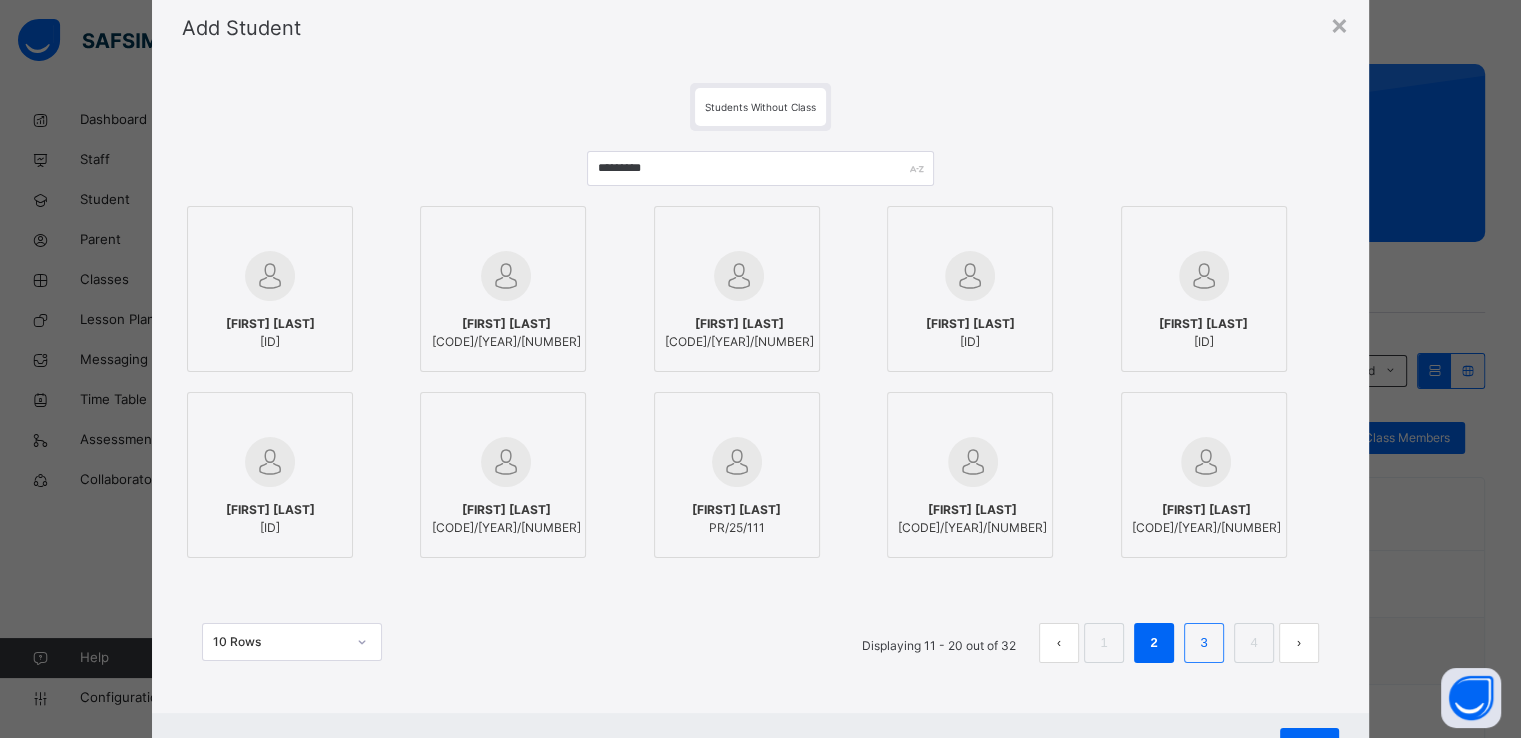click on "3" at bounding box center (1203, 643) 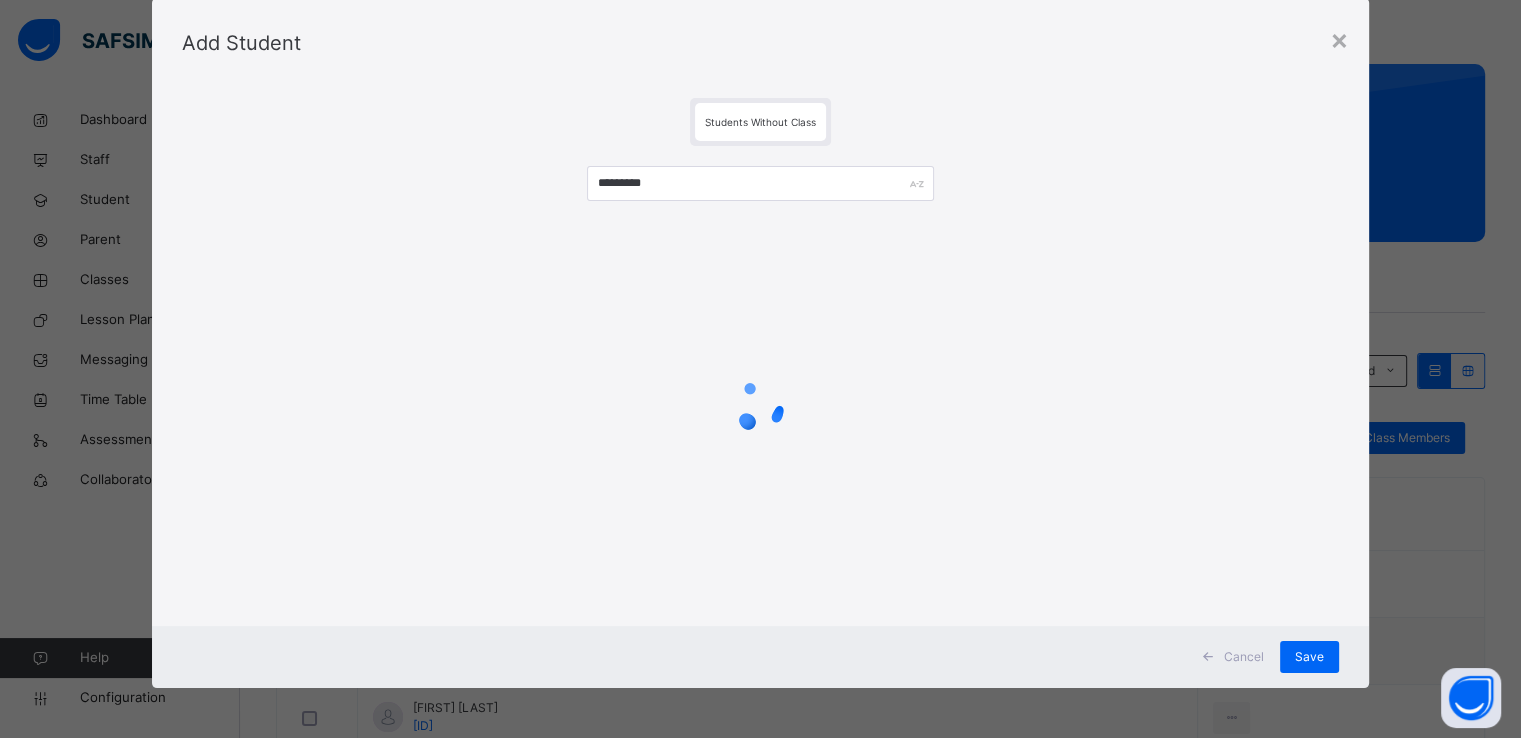 scroll, scrollTop: 67, scrollLeft: 0, axis: vertical 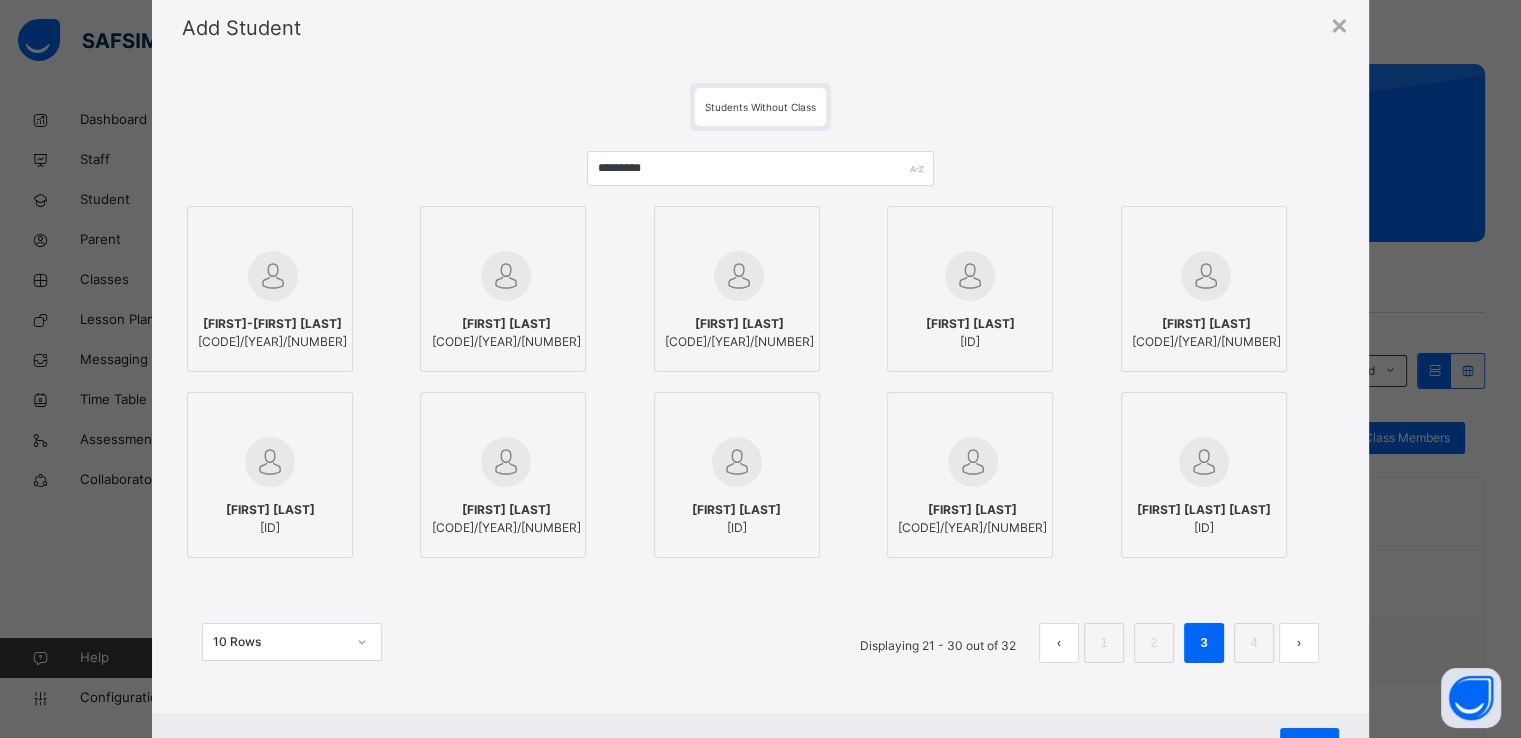 click at bounding box center [272, 276] 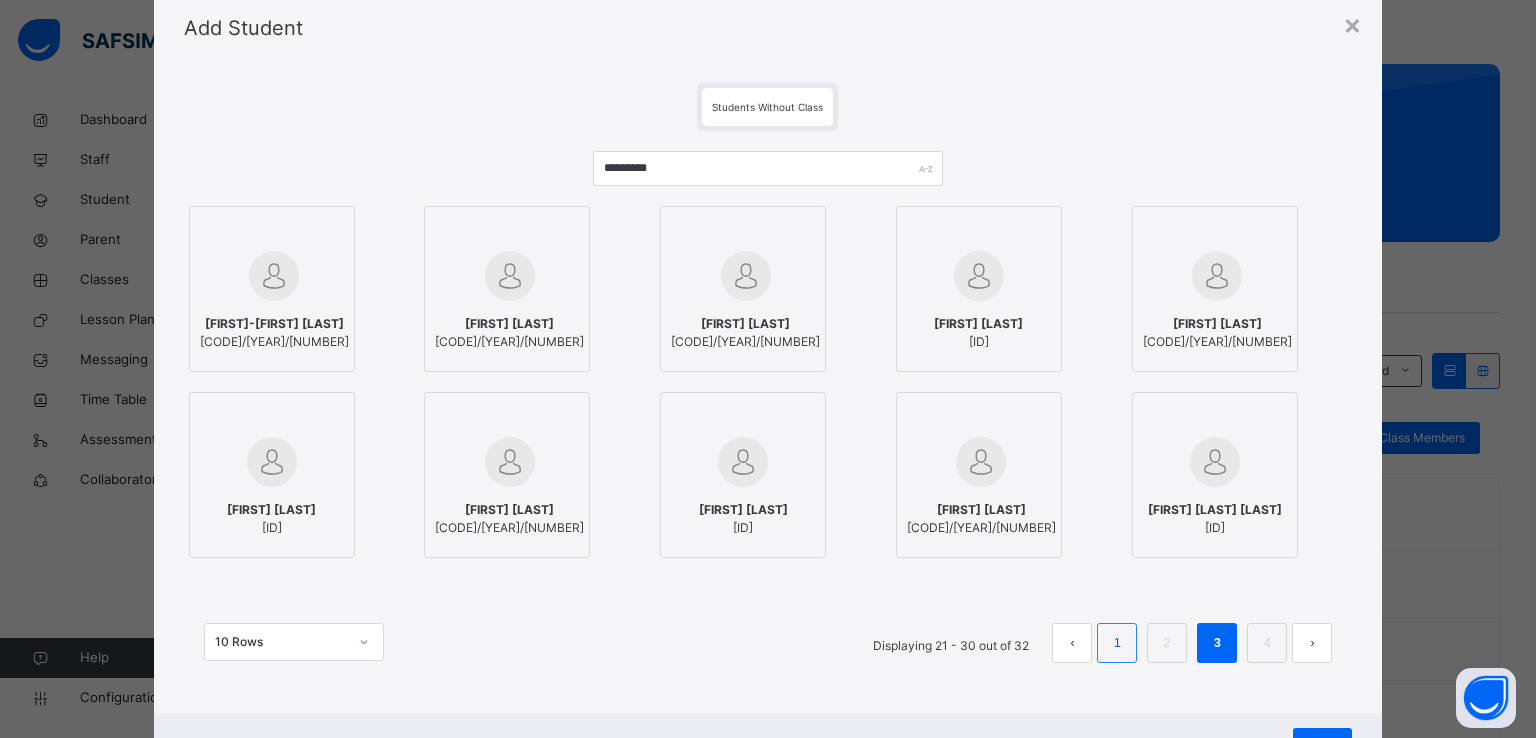 click on "1" at bounding box center (1117, 643) 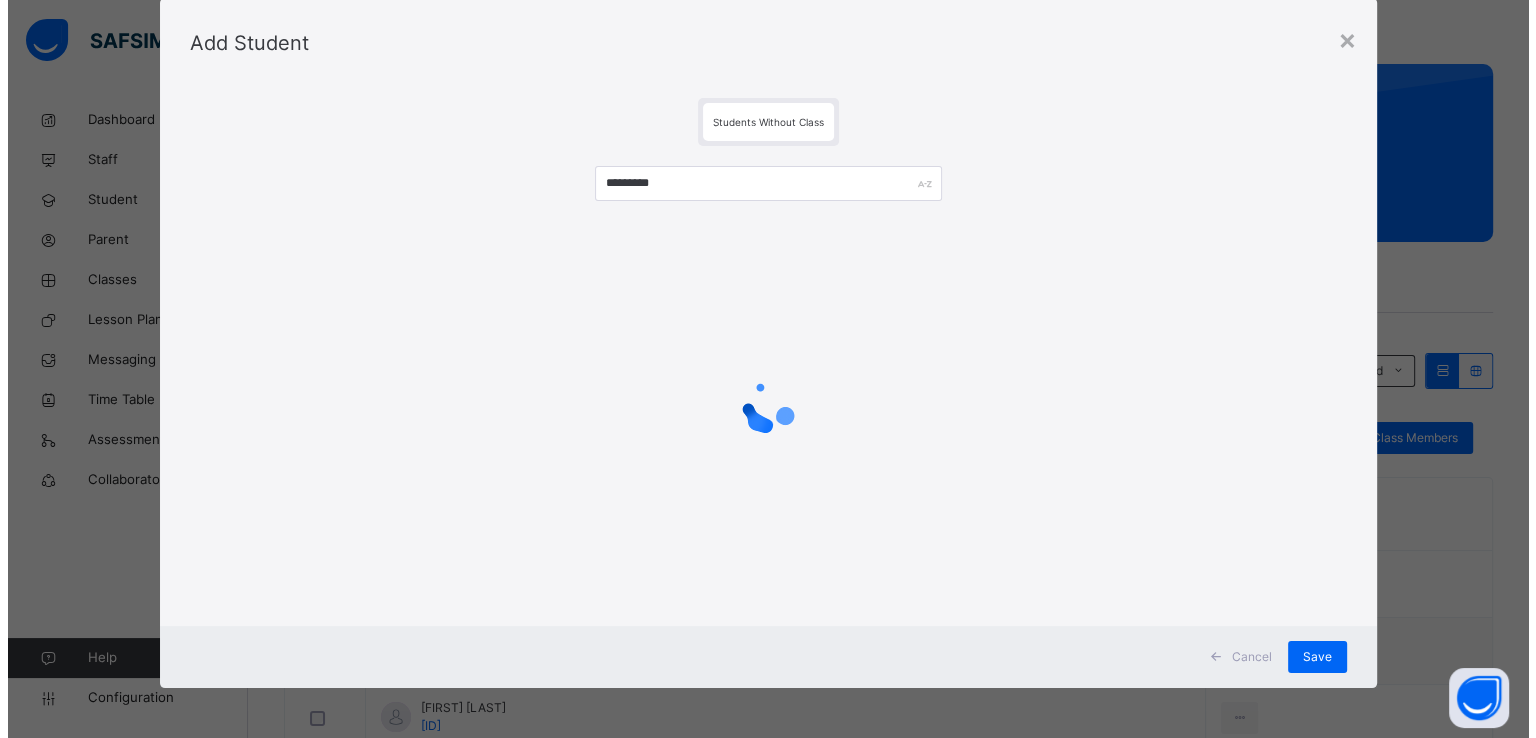 scroll, scrollTop: 67, scrollLeft: 0, axis: vertical 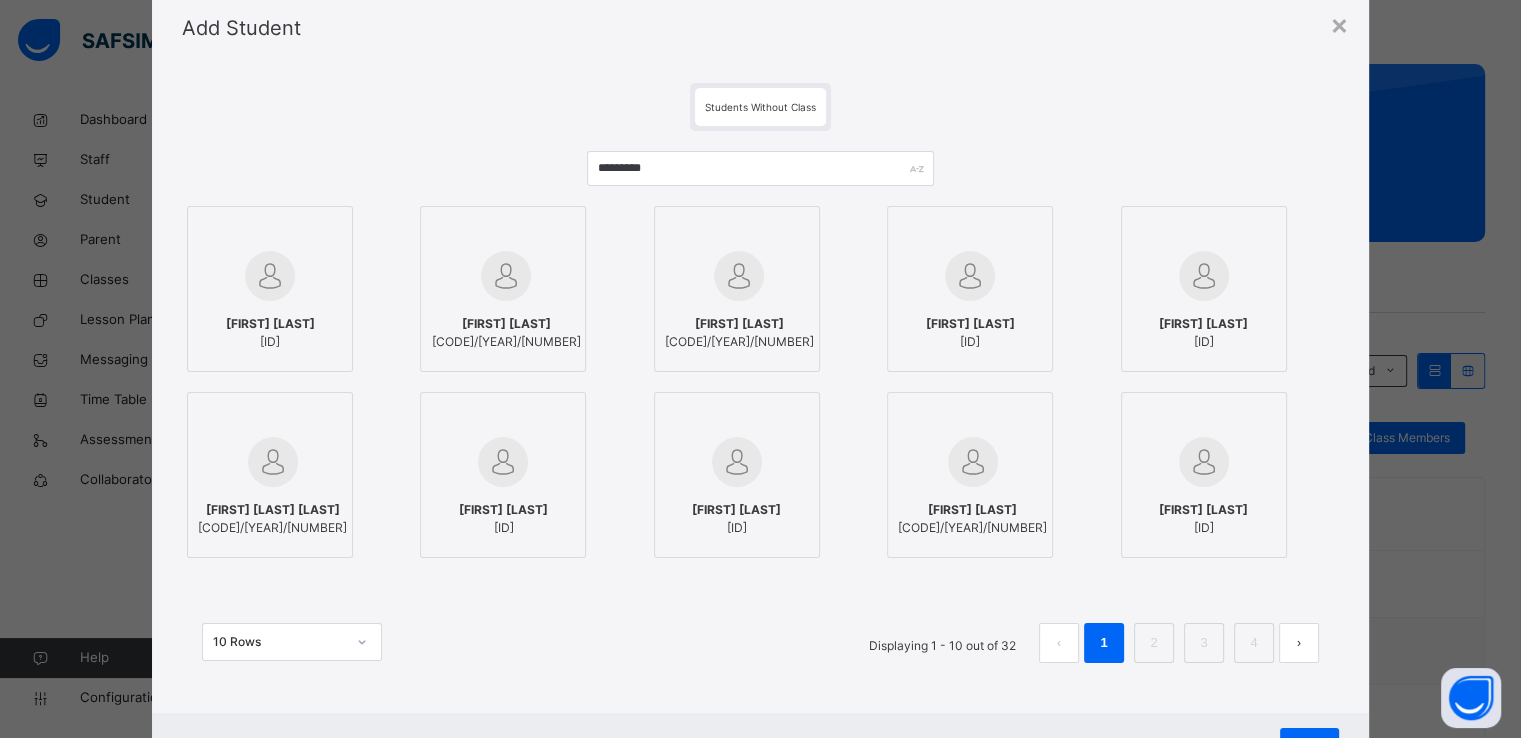 click at bounding box center [270, 276] 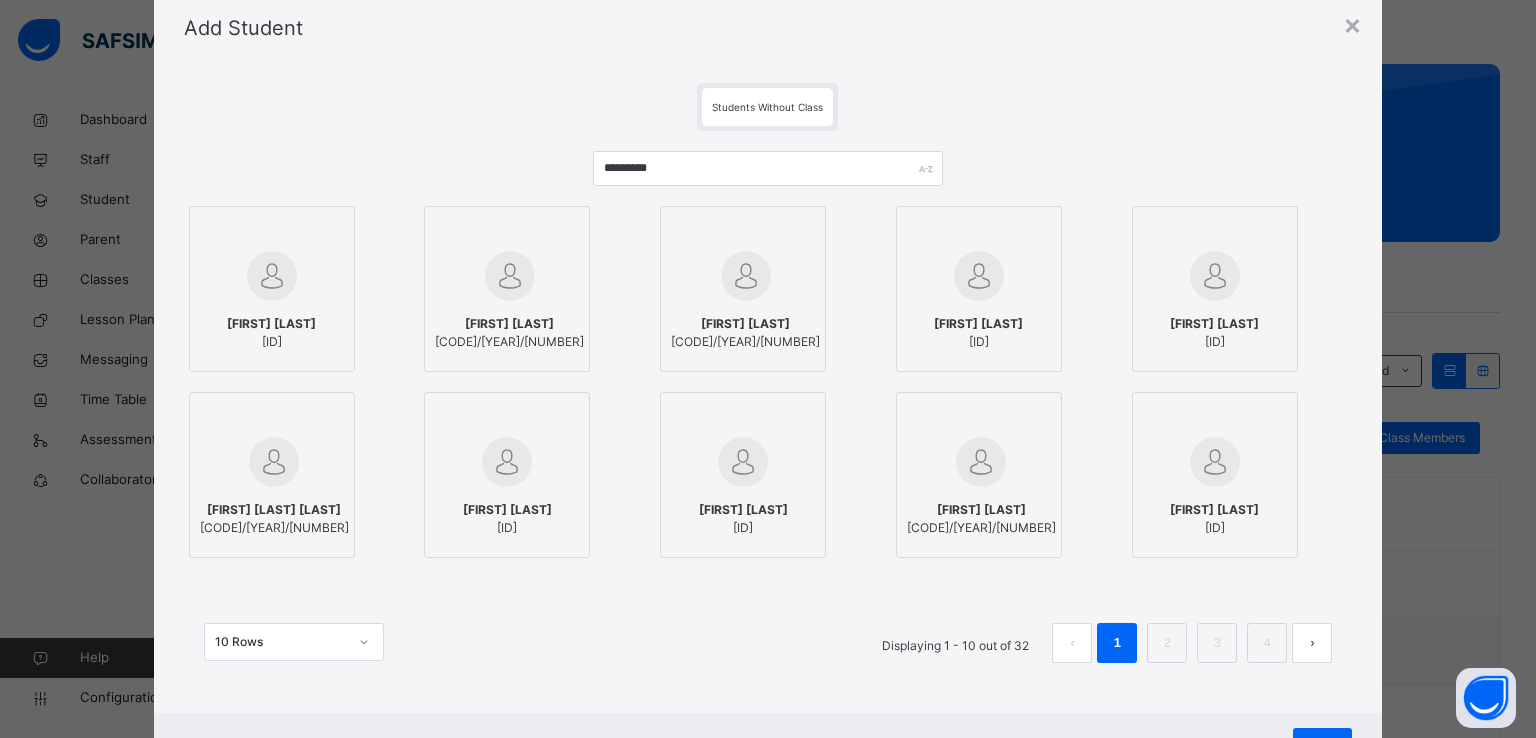 click at bounding box center [1215, 462] 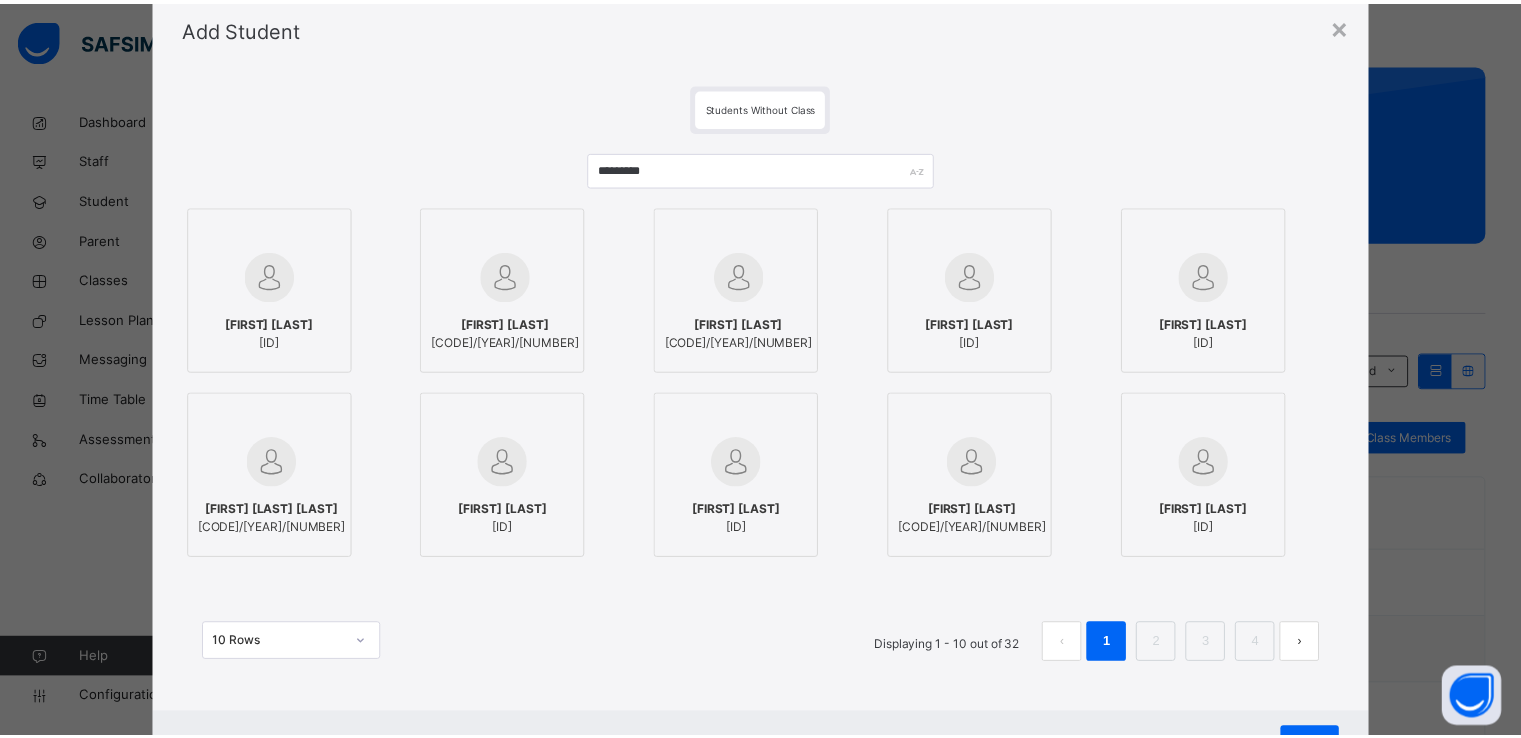 scroll, scrollTop: 154, scrollLeft: 0, axis: vertical 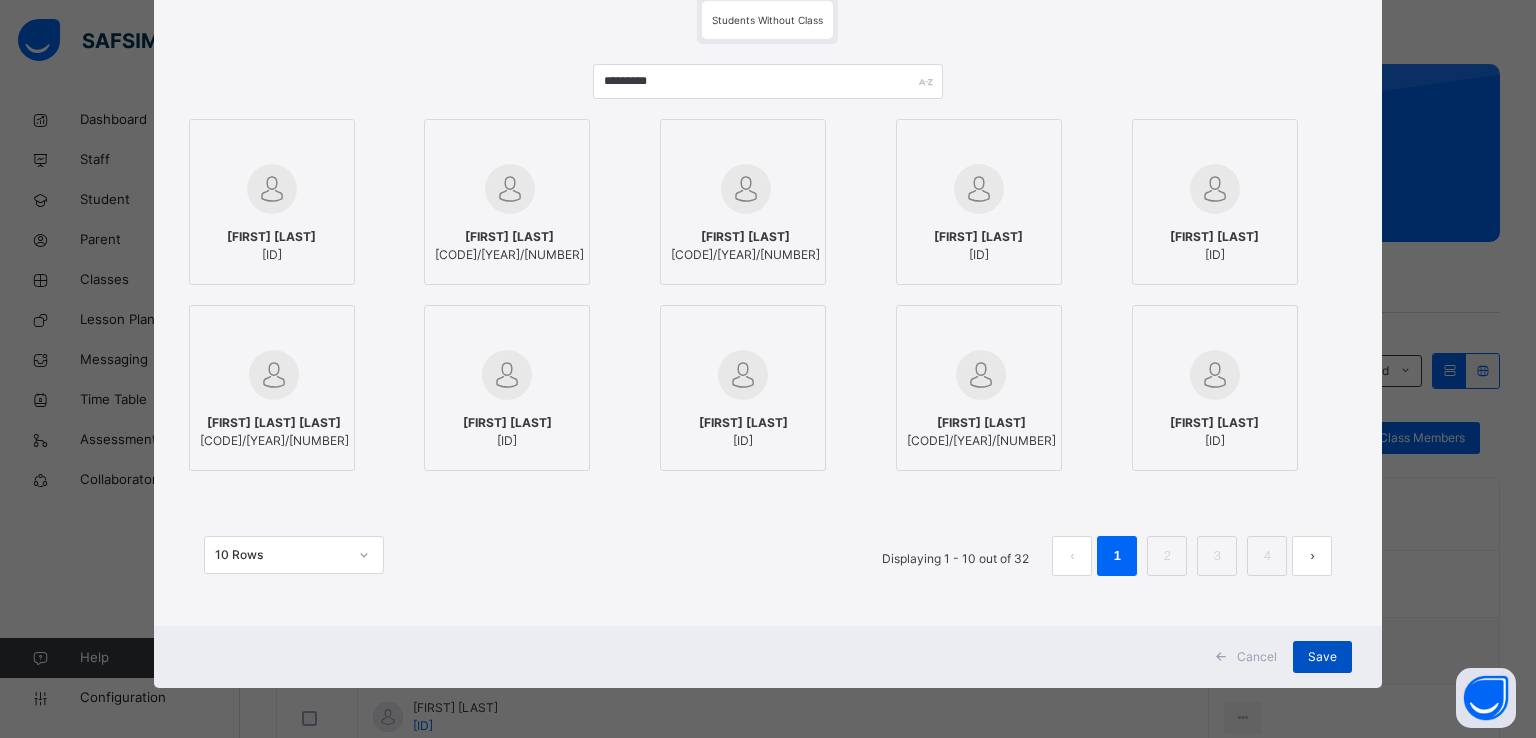 click on "Save" at bounding box center (1322, 657) 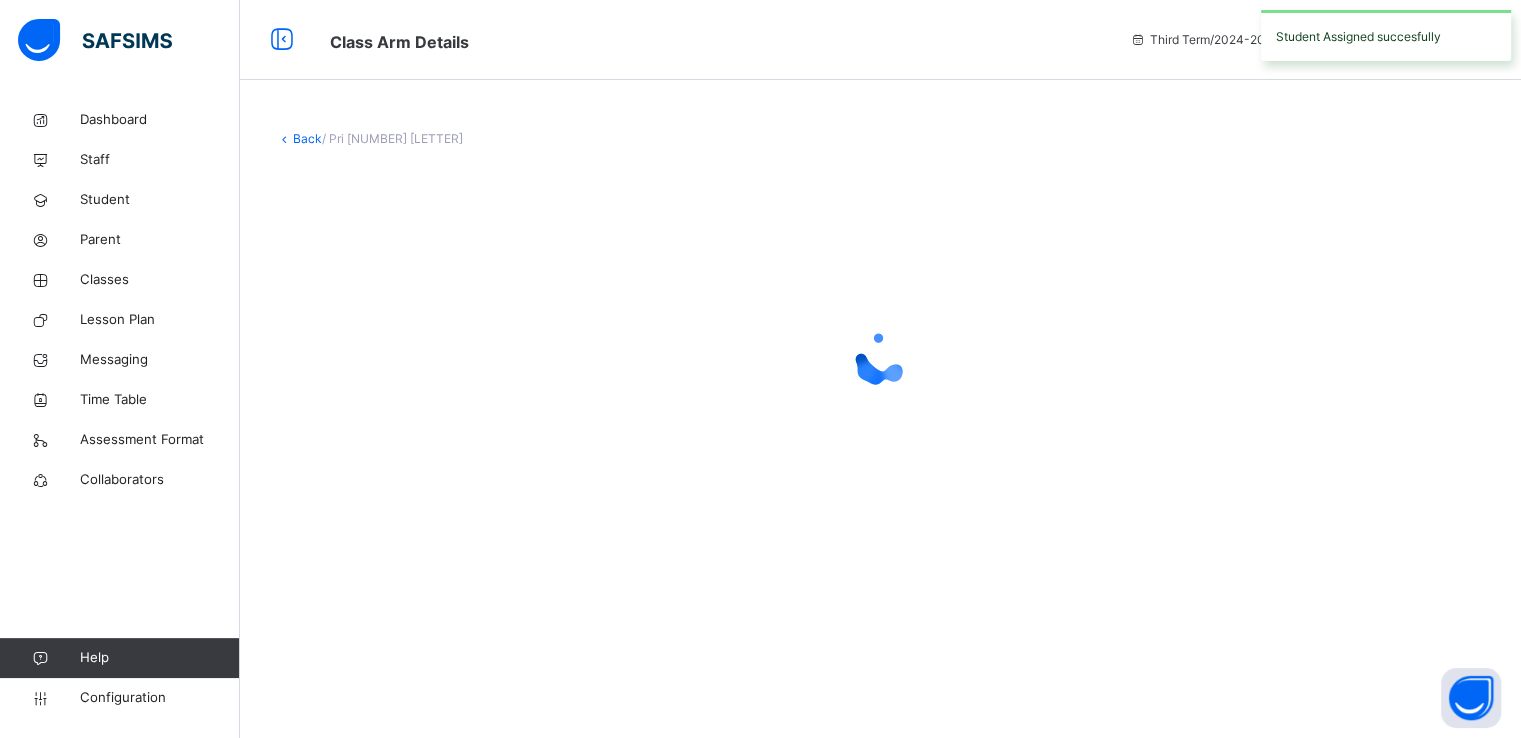 scroll, scrollTop: 0, scrollLeft: 0, axis: both 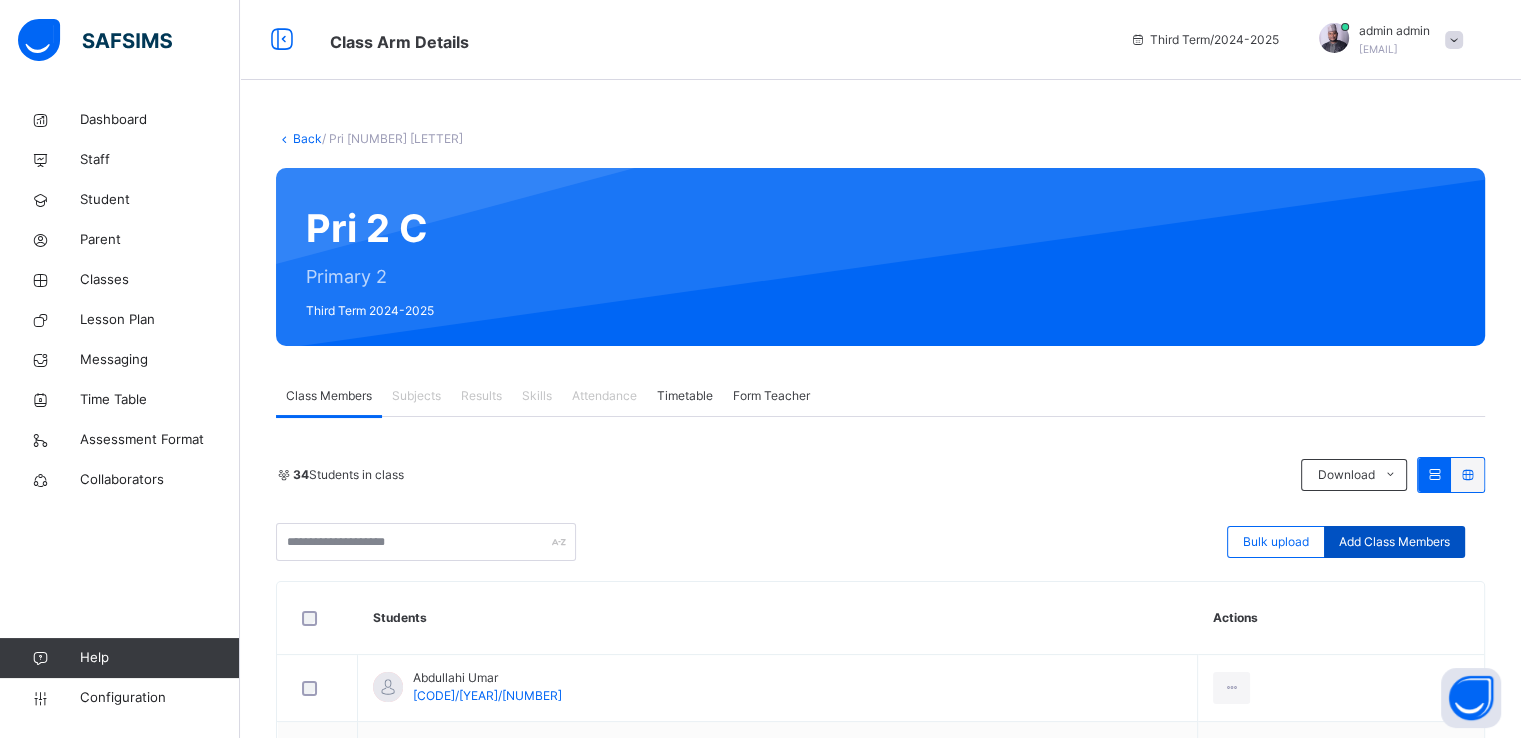 click on "Add Class Members" at bounding box center [1394, 542] 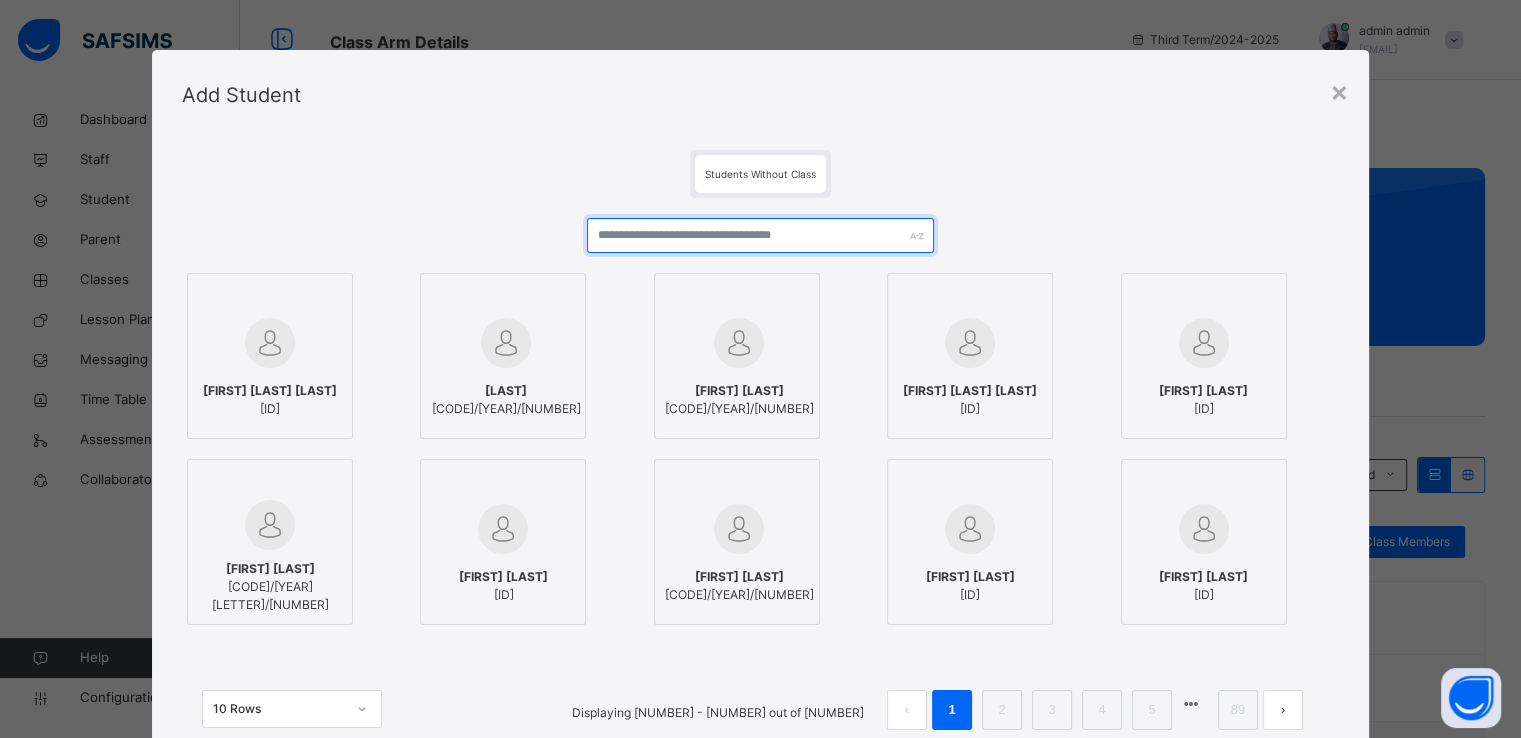 click at bounding box center (760, 235) 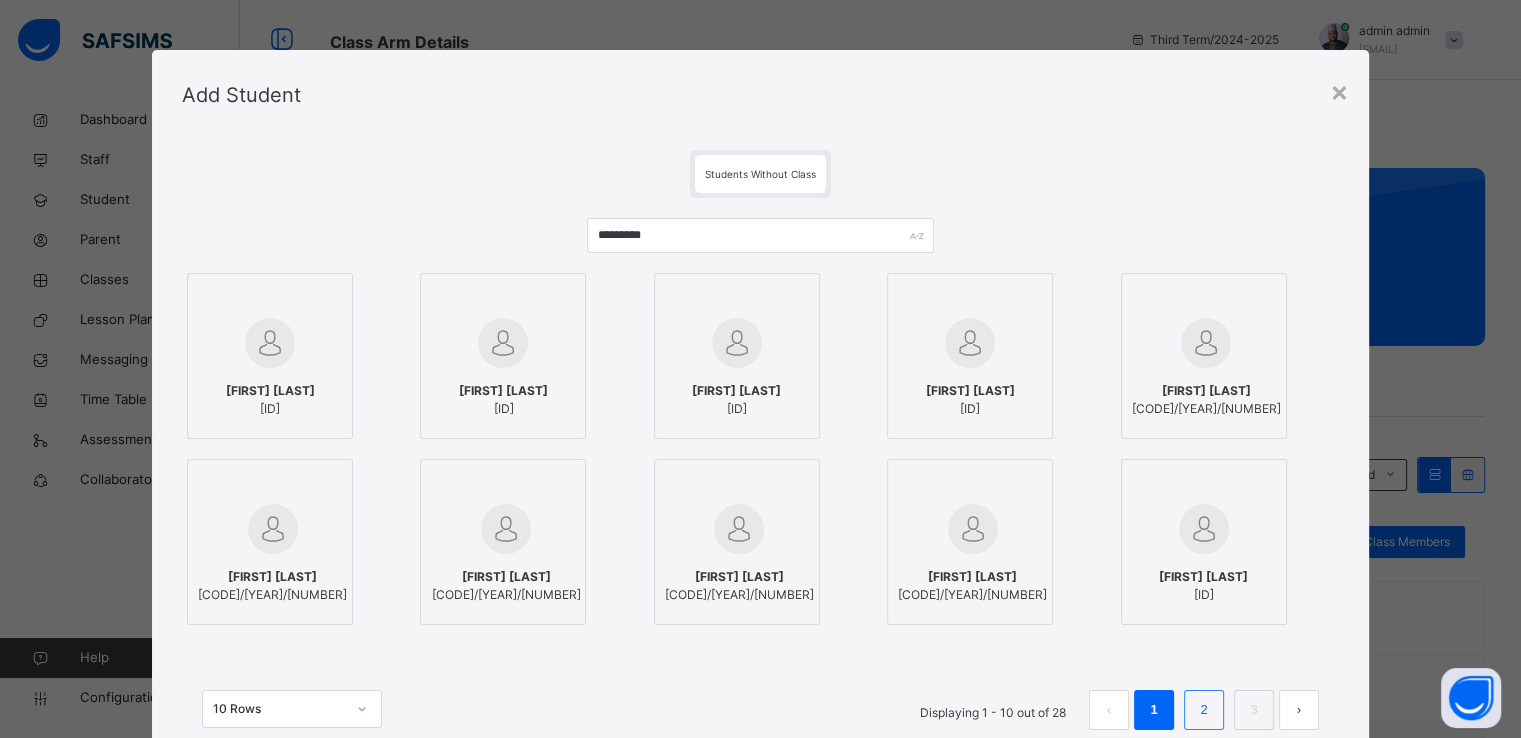 click on "2" at bounding box center (1203, 710) 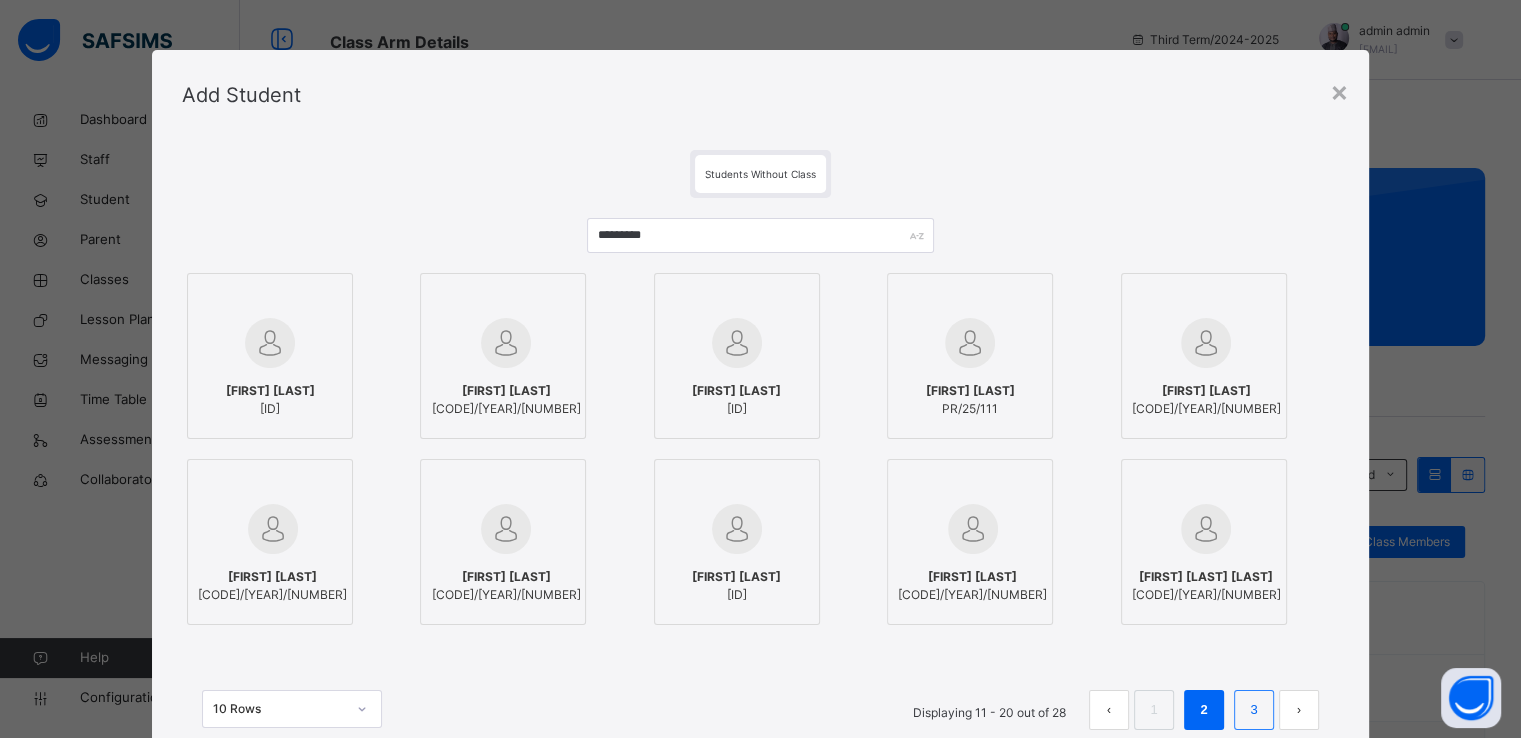 click on "3" at bounding box center (1253, 710) 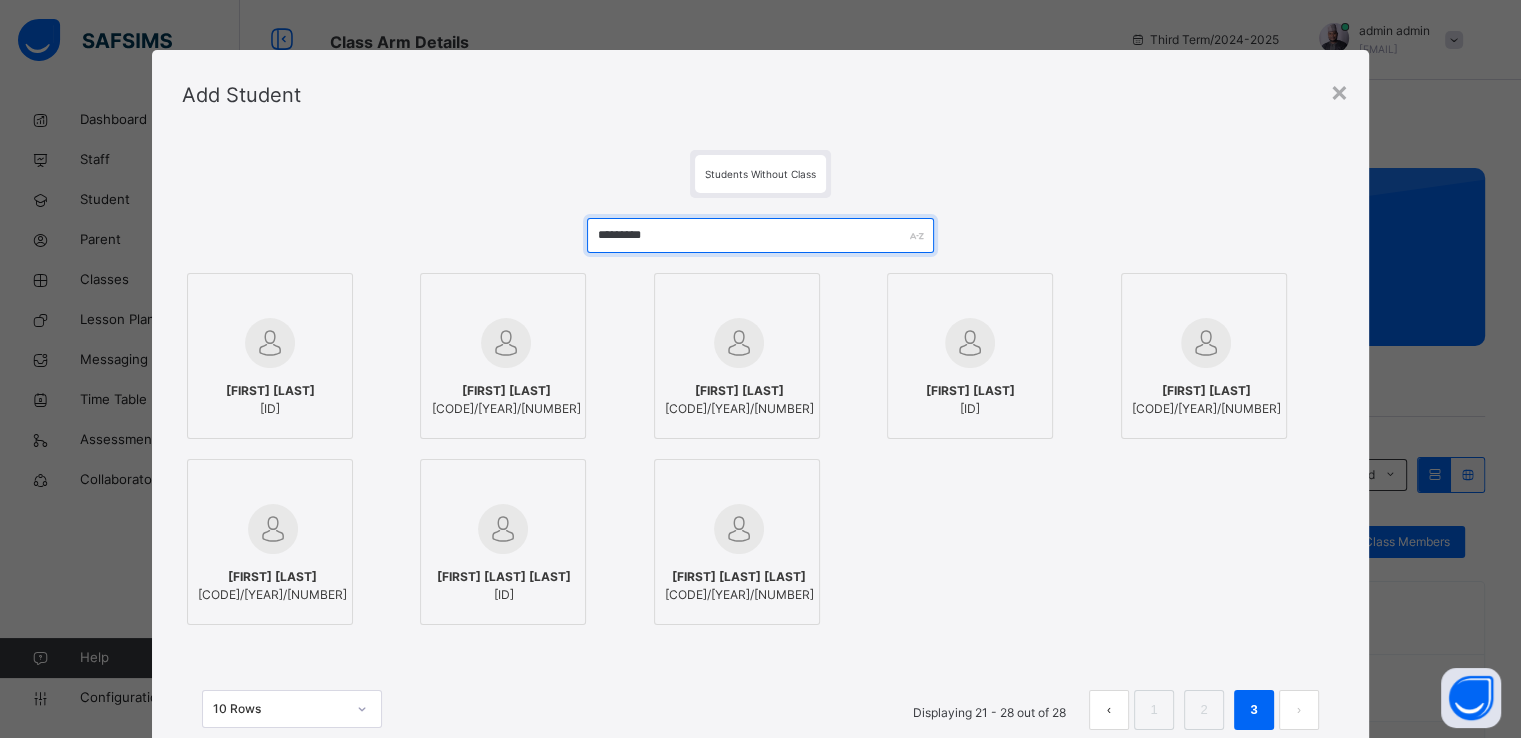 click on "*********" at bounding box center (760, 235) 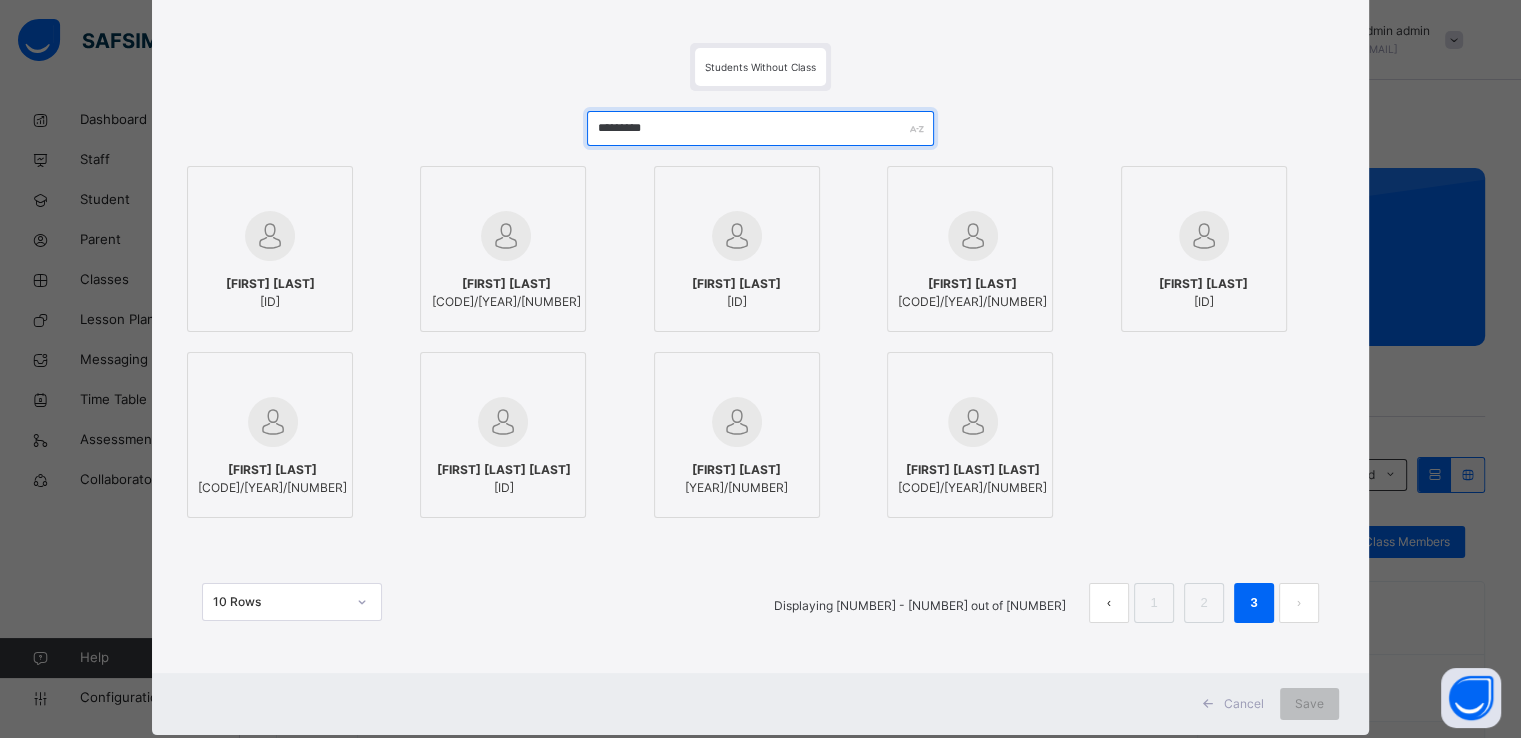 scroll, scrollTop: 108, scrollLeft: 0, axis: vertical 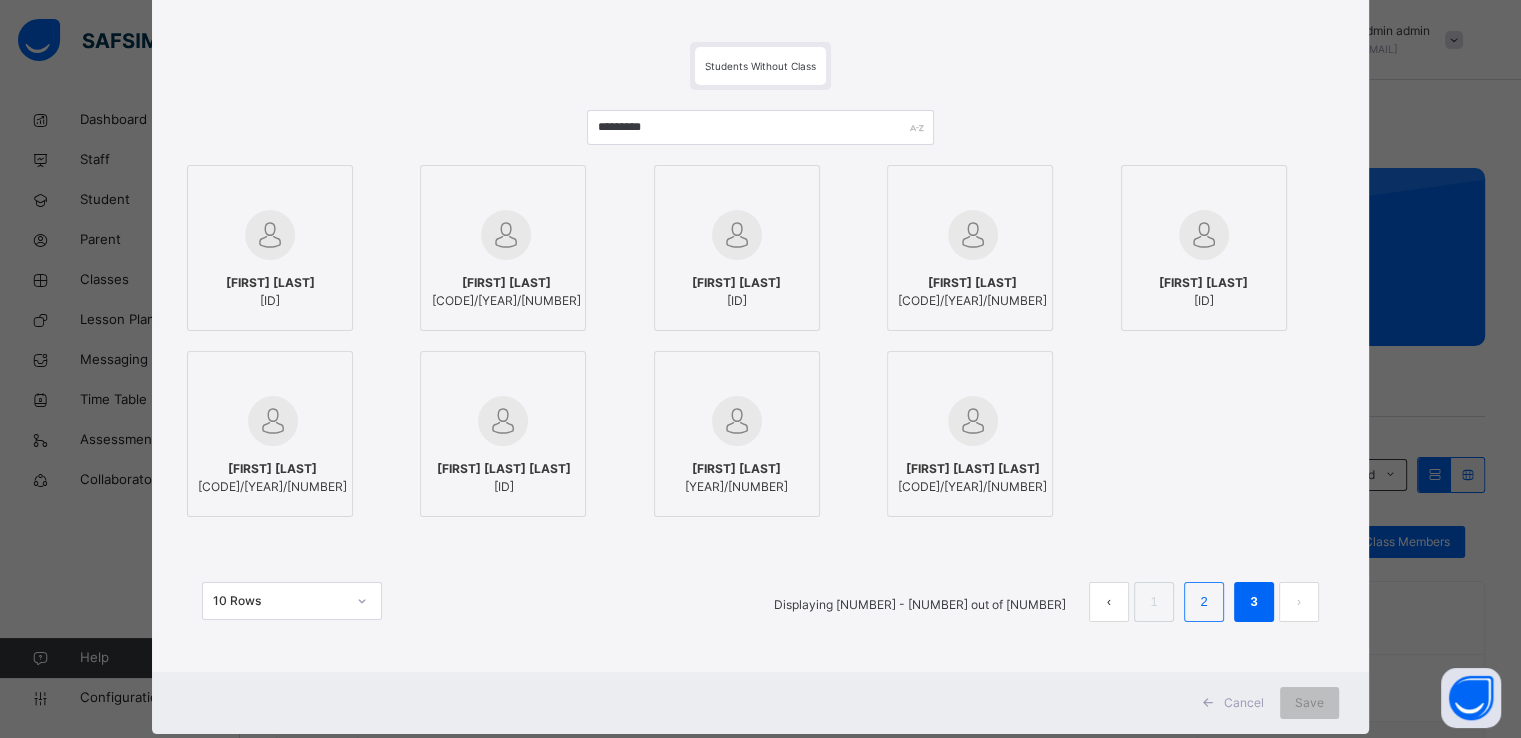 click on "2" at bounding box center [1203, 602] 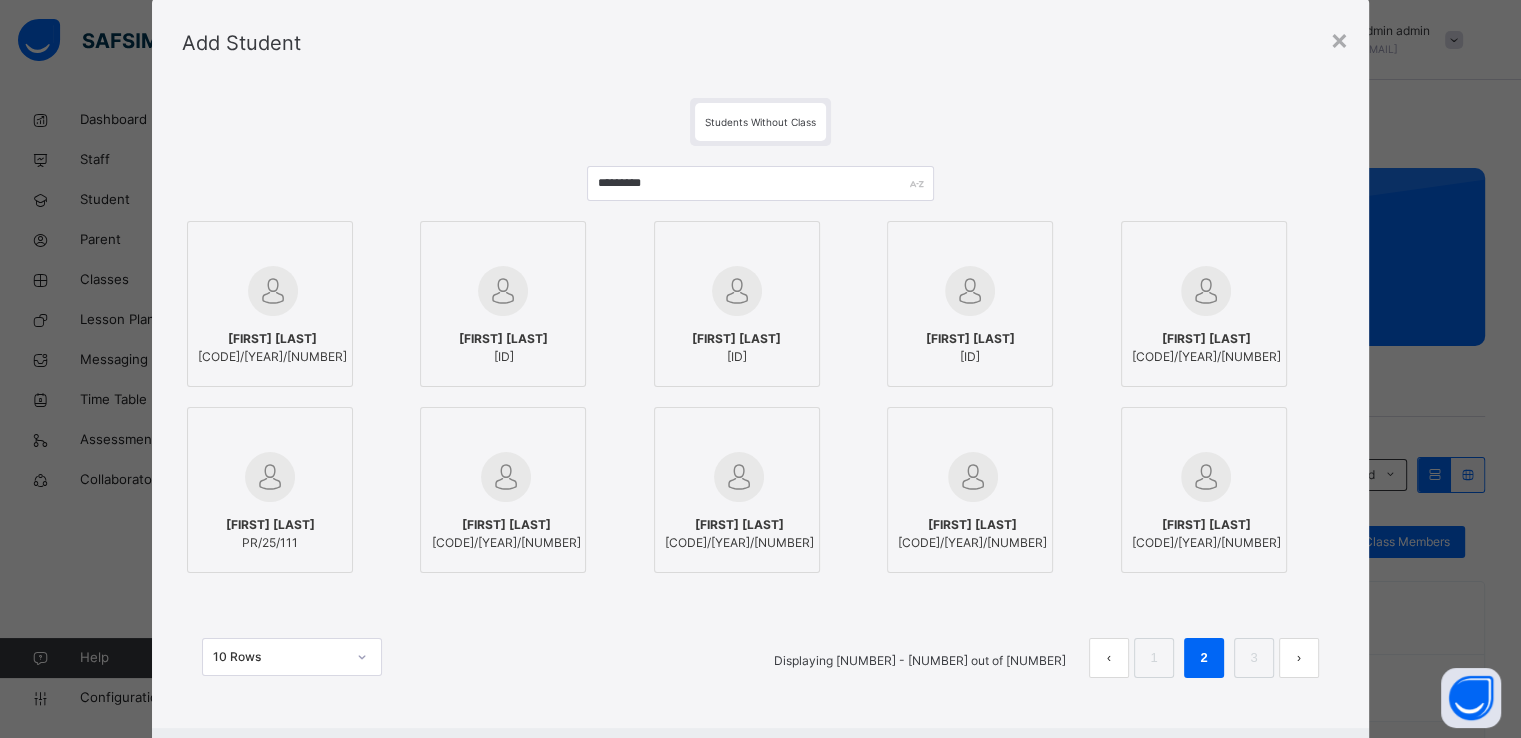 scroll, scrollTop: 108, scrollLeft: 0, axis: vertical 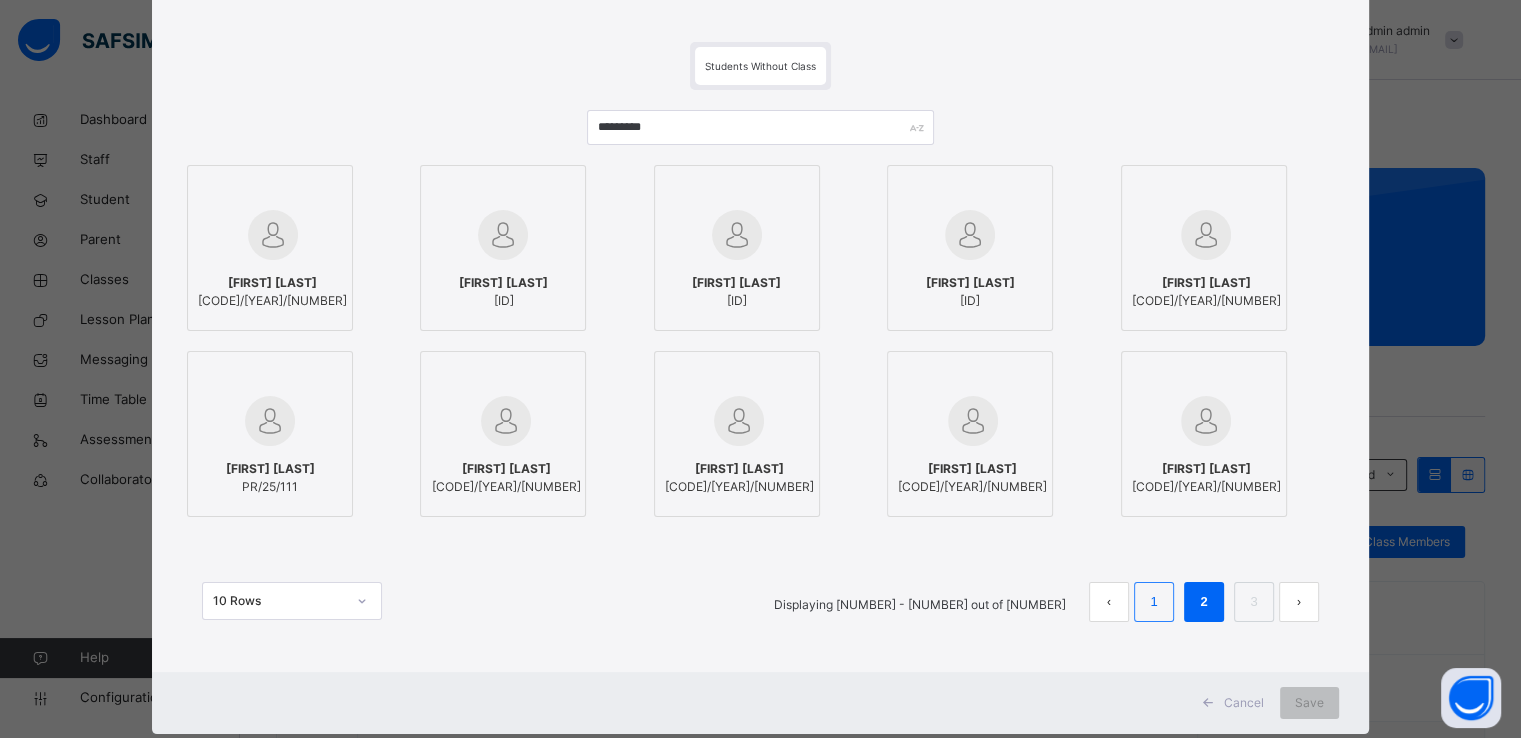 click on "1" at bounding box center [1153, 602] 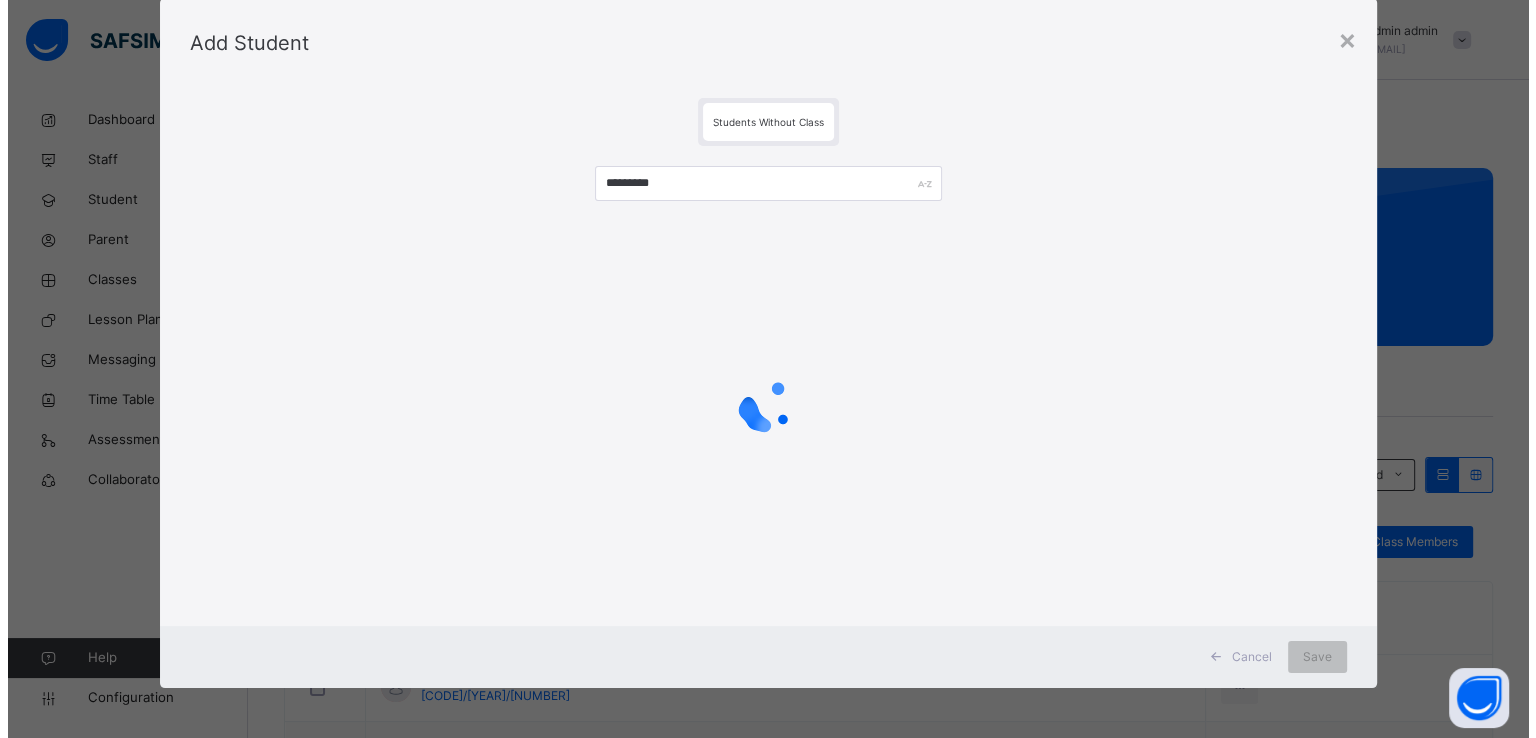 scroll, scrollTop: 108, scrollLeft: 0, axis: vertical 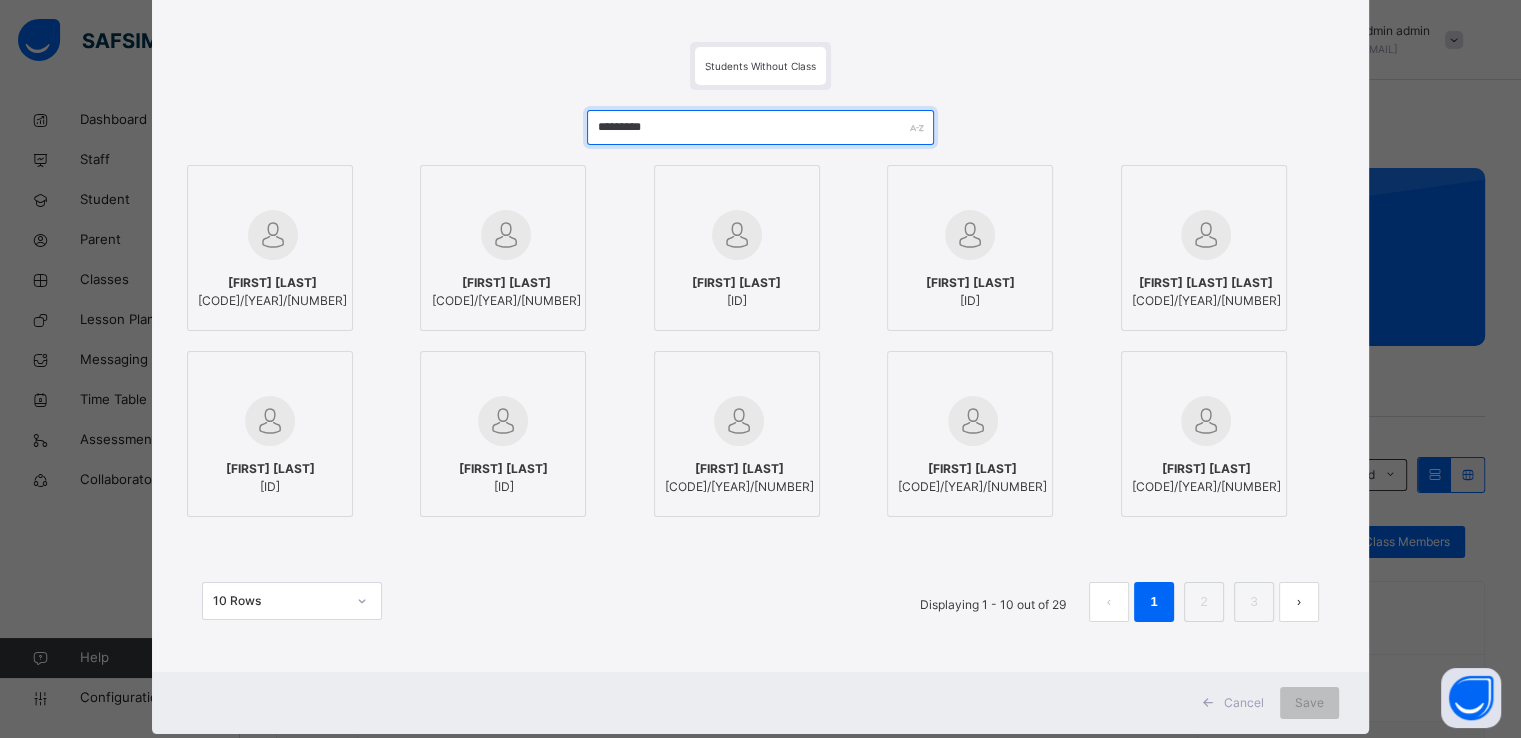 click on "*********" at bounding box center [760, 127] 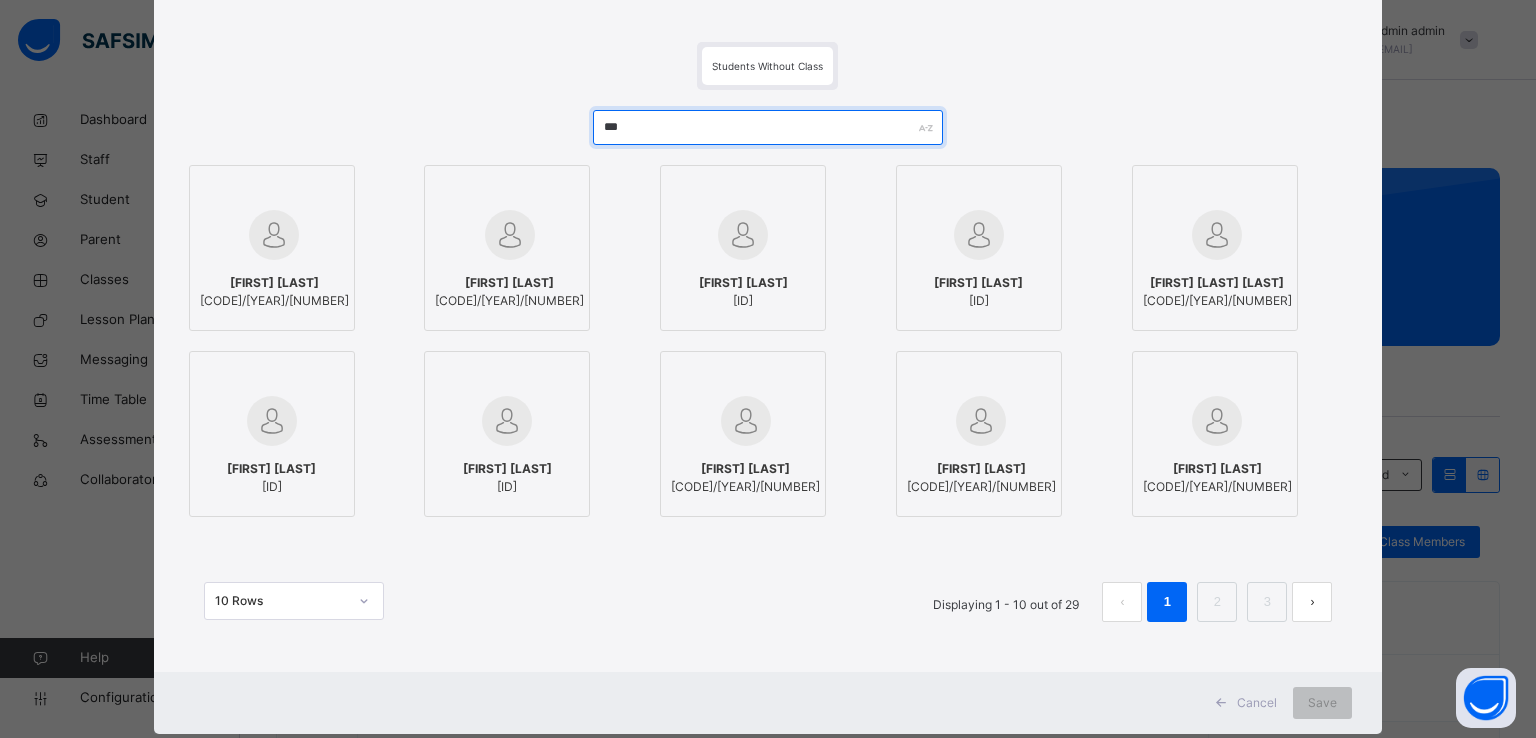 scroll, scrollTop: 52, scrollLeft: 0, axis: vertical 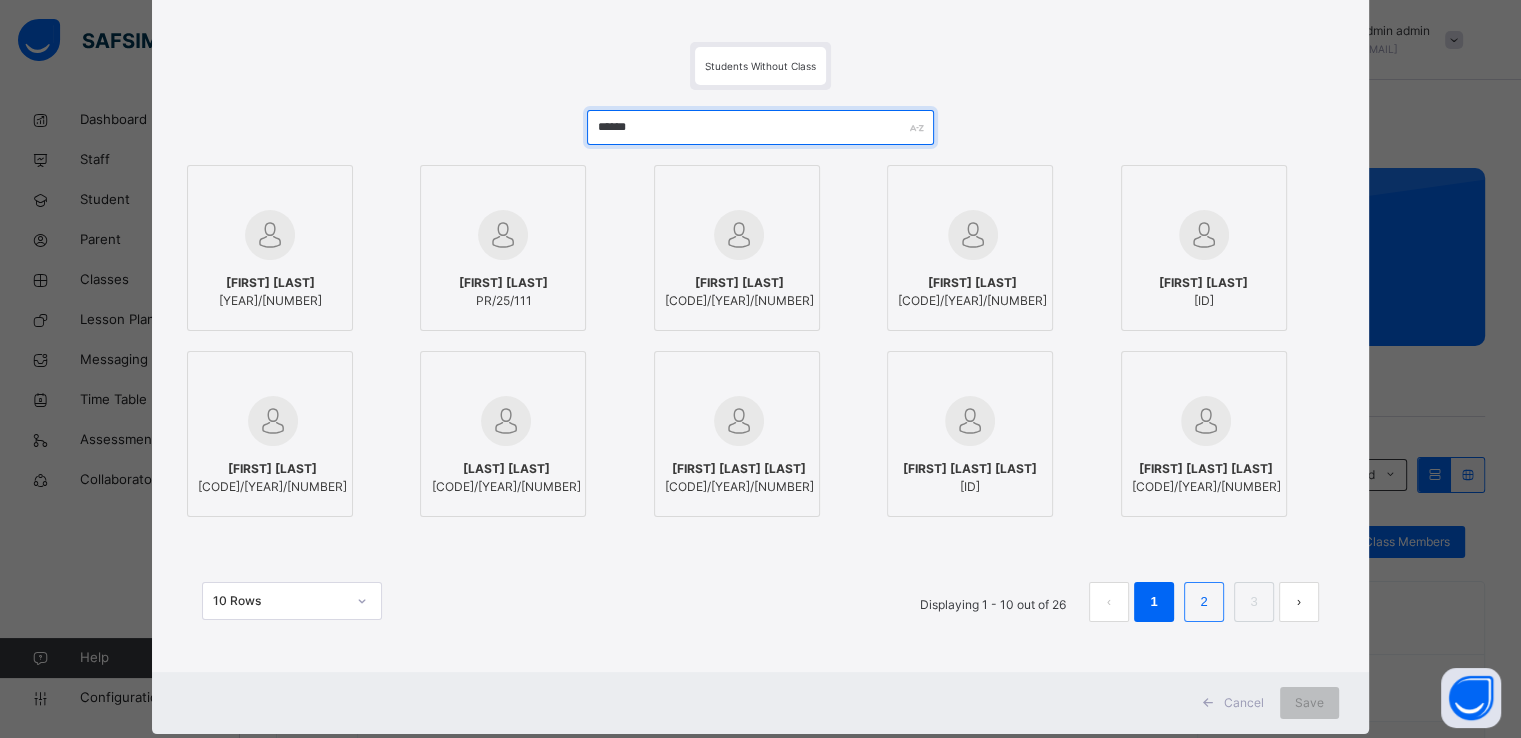 type on "******" 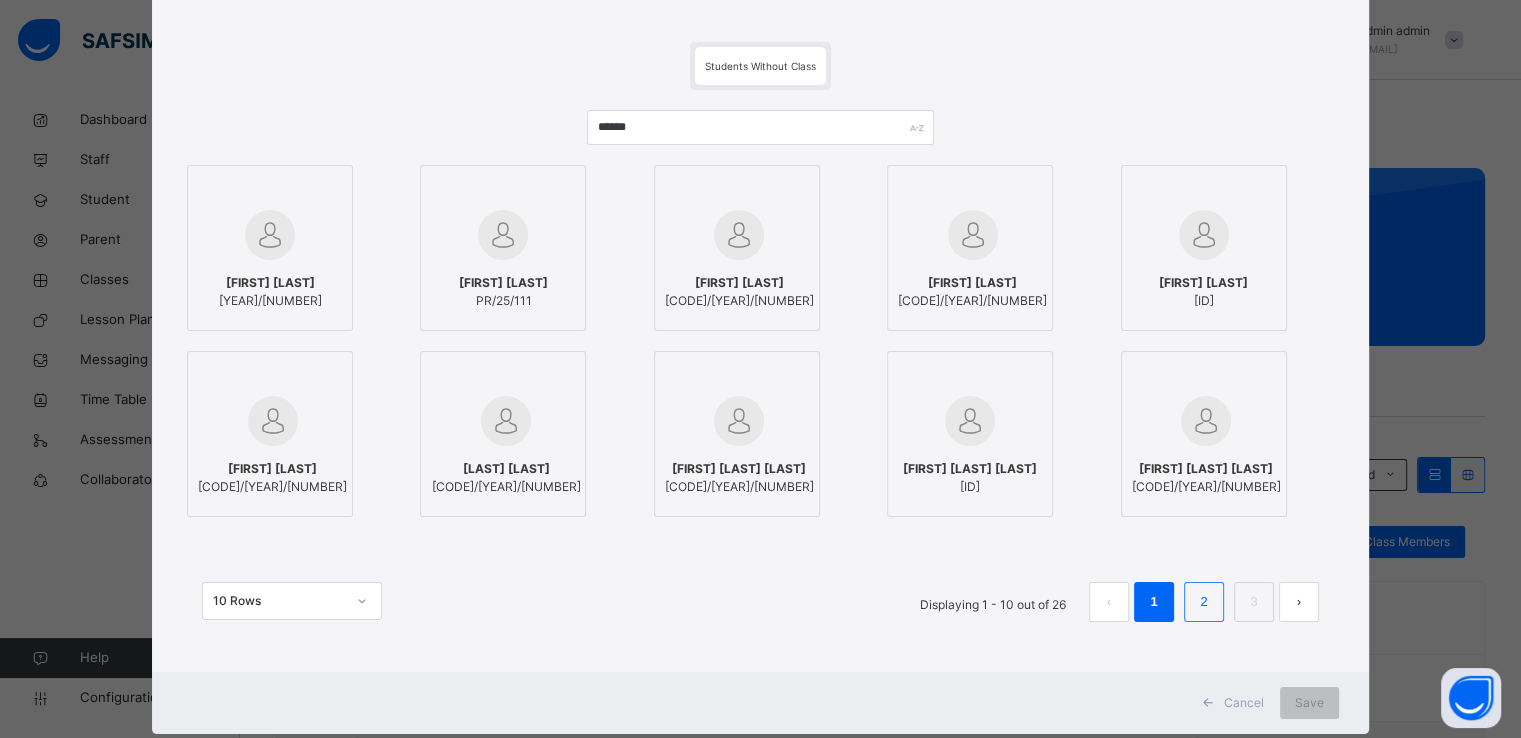 click on "2" at bounding box center [1203, 602] 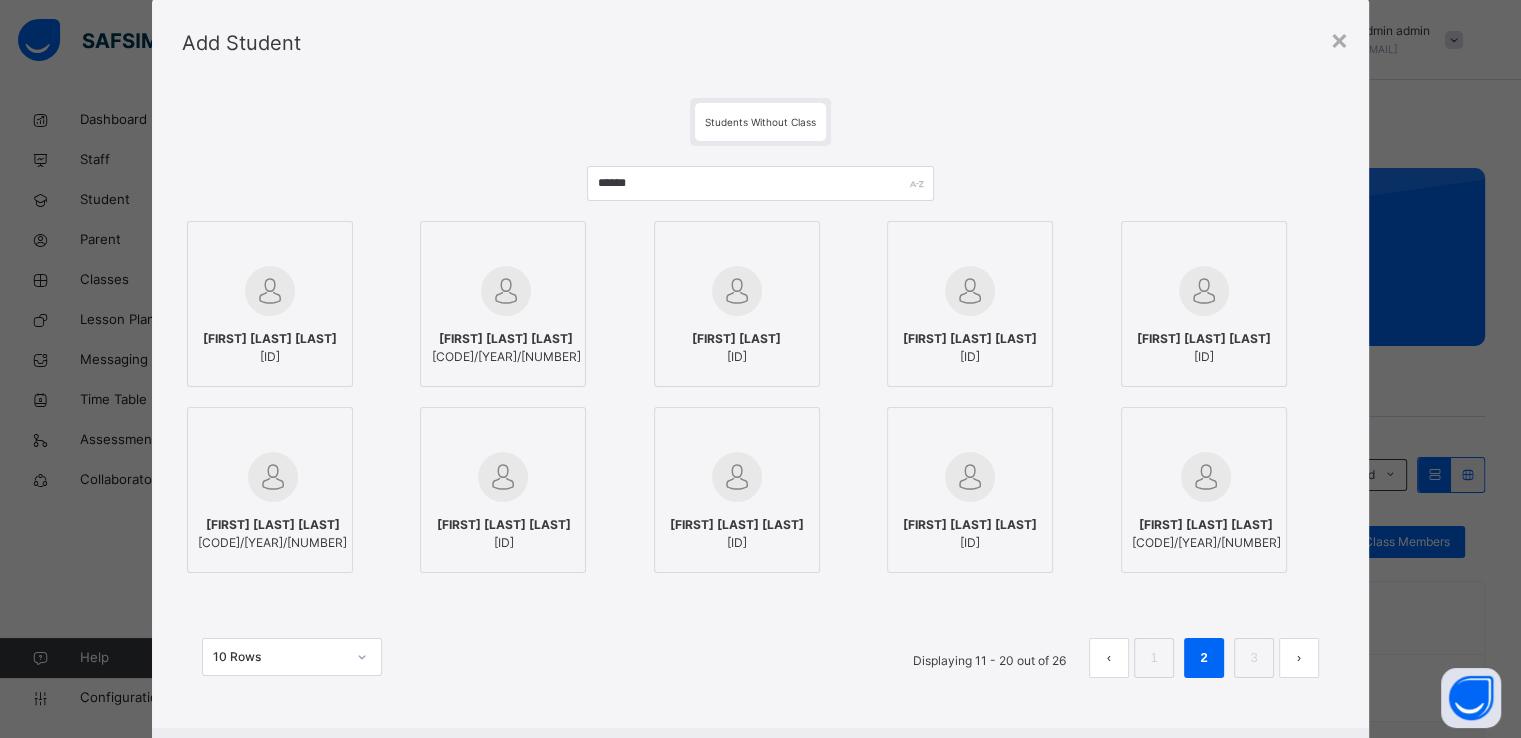 scroll, scrollTop: 108, scrollLeft: 0, axis: vertical 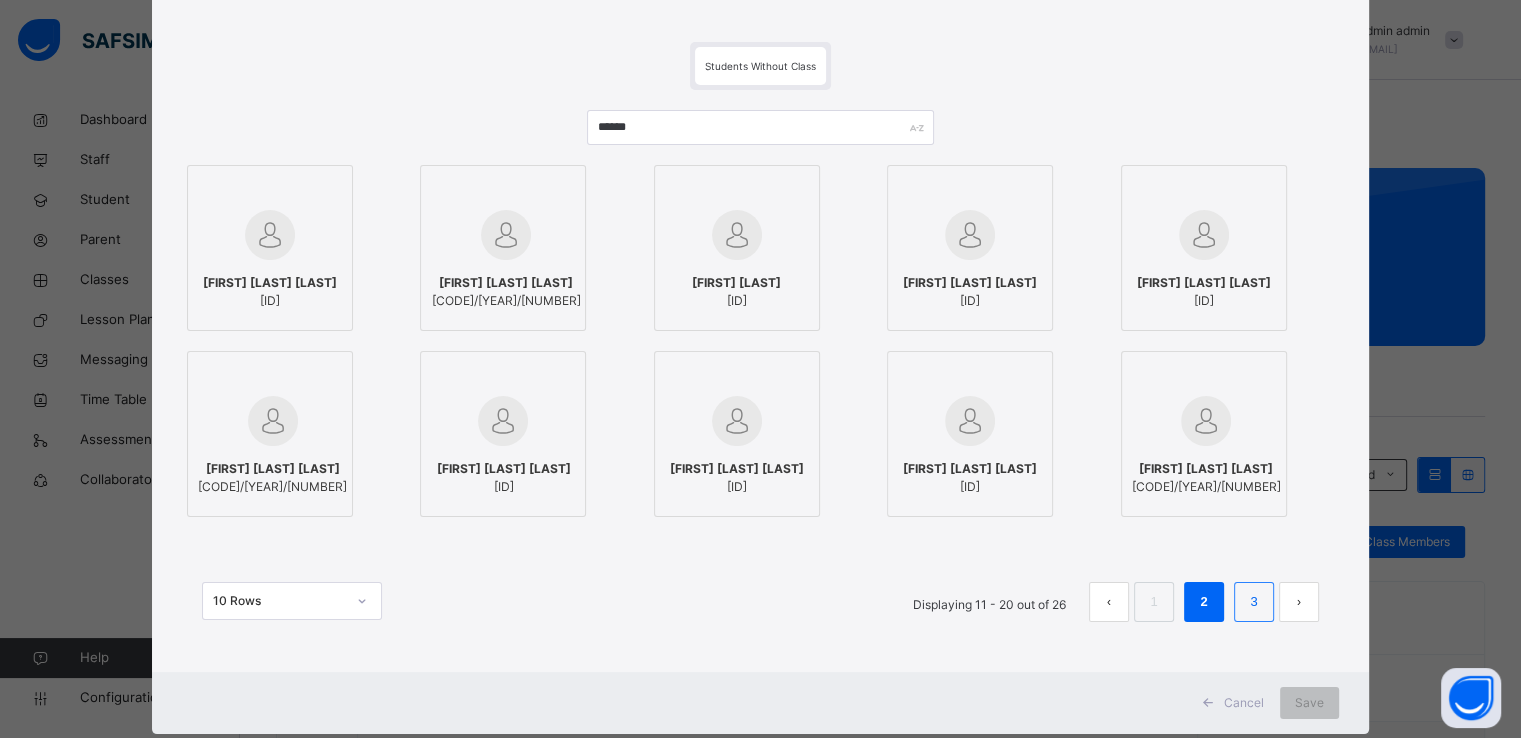 click on "3" at bounding box center [1253, 602] 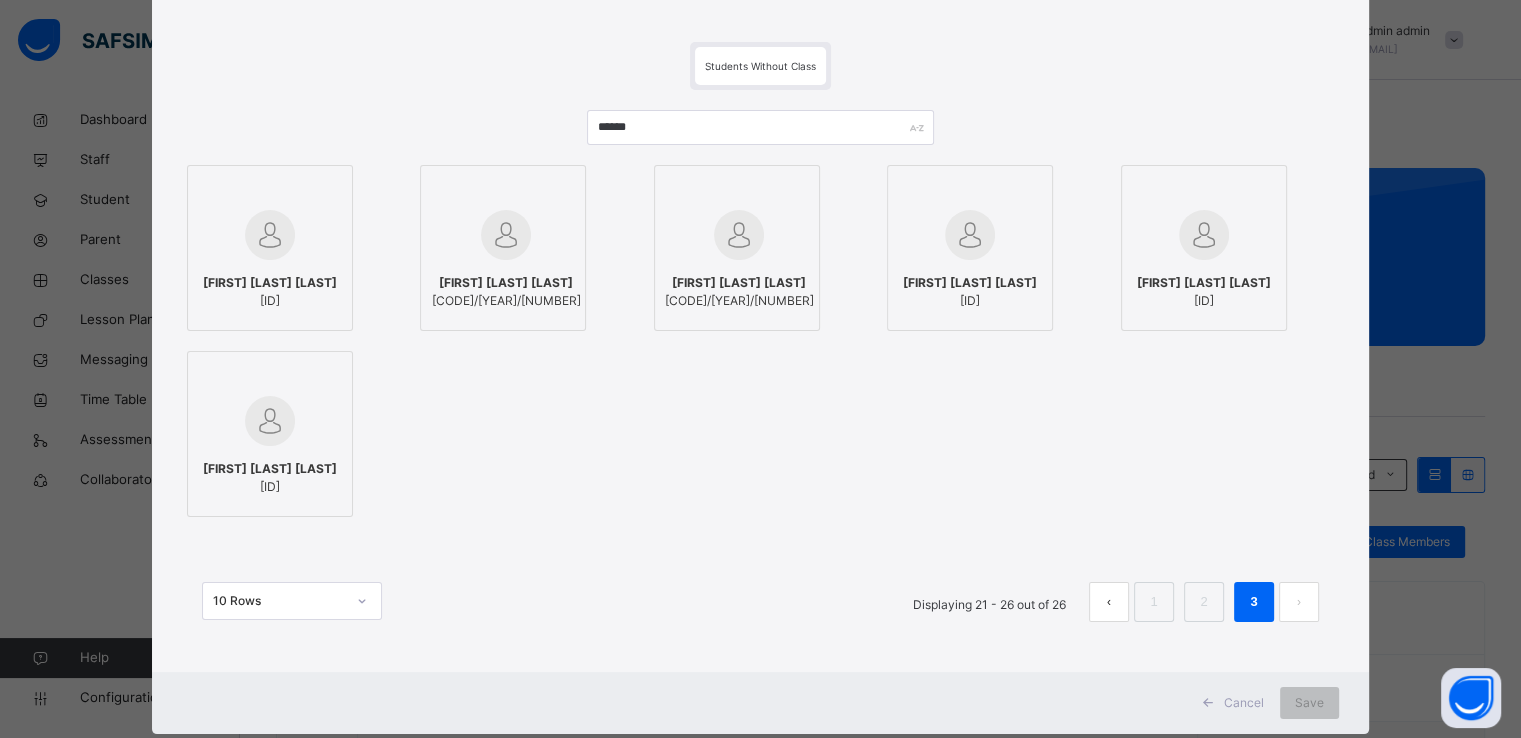 scroll, scrollTop: 154, scrollLeft: 0, axis: vertical 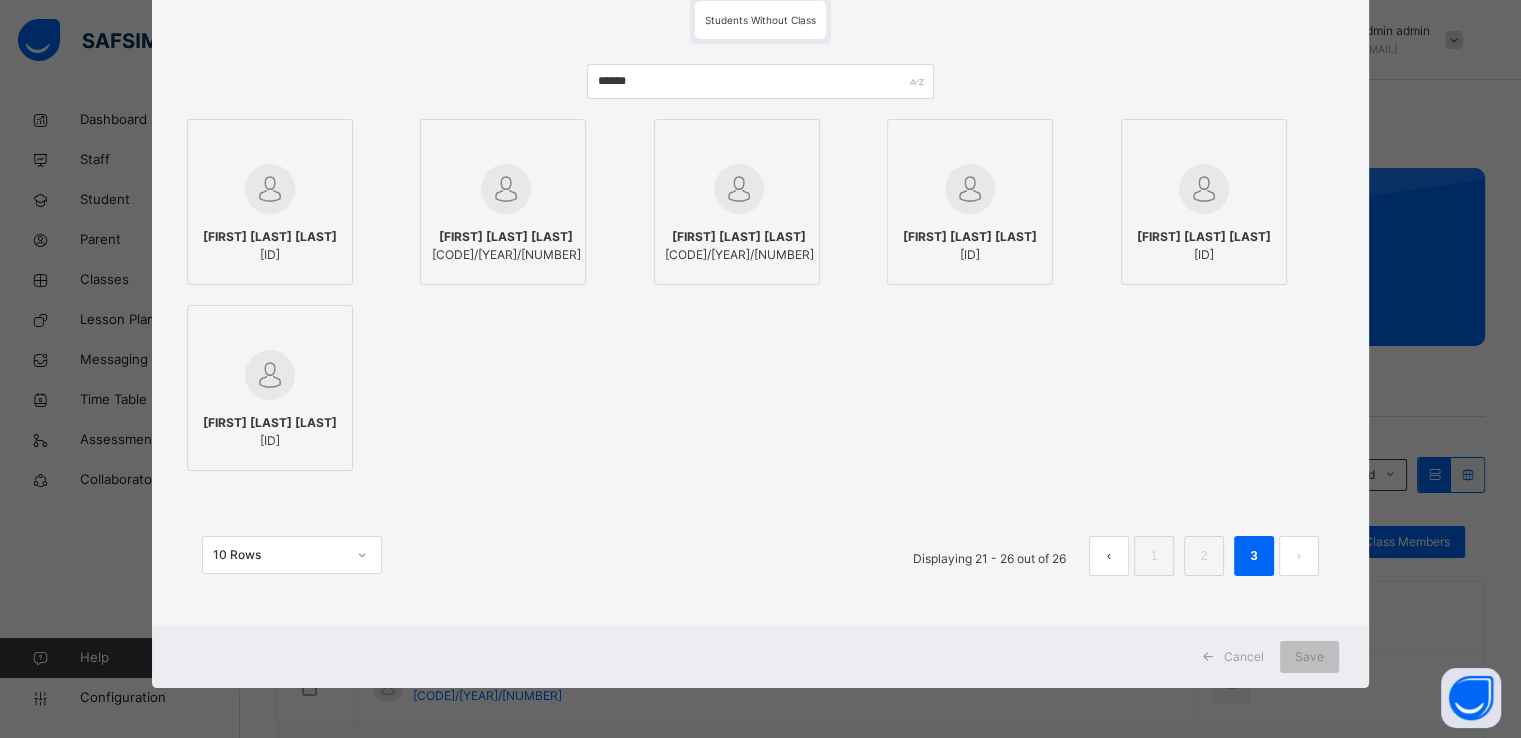 click on "Cancel" at bounding box center (1244, 657) 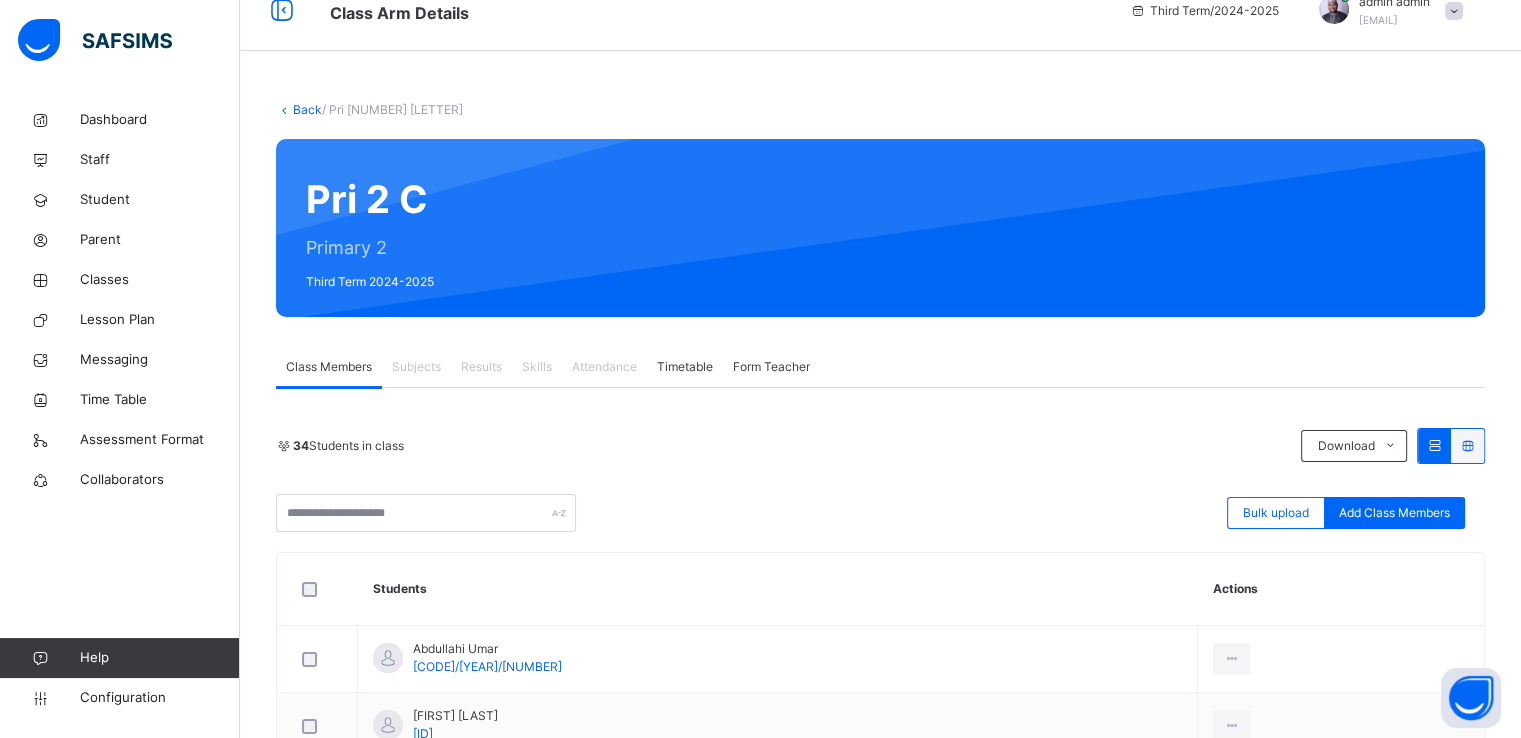 scroll, scrollTop: 0, scrollLeft: 0, axis: both 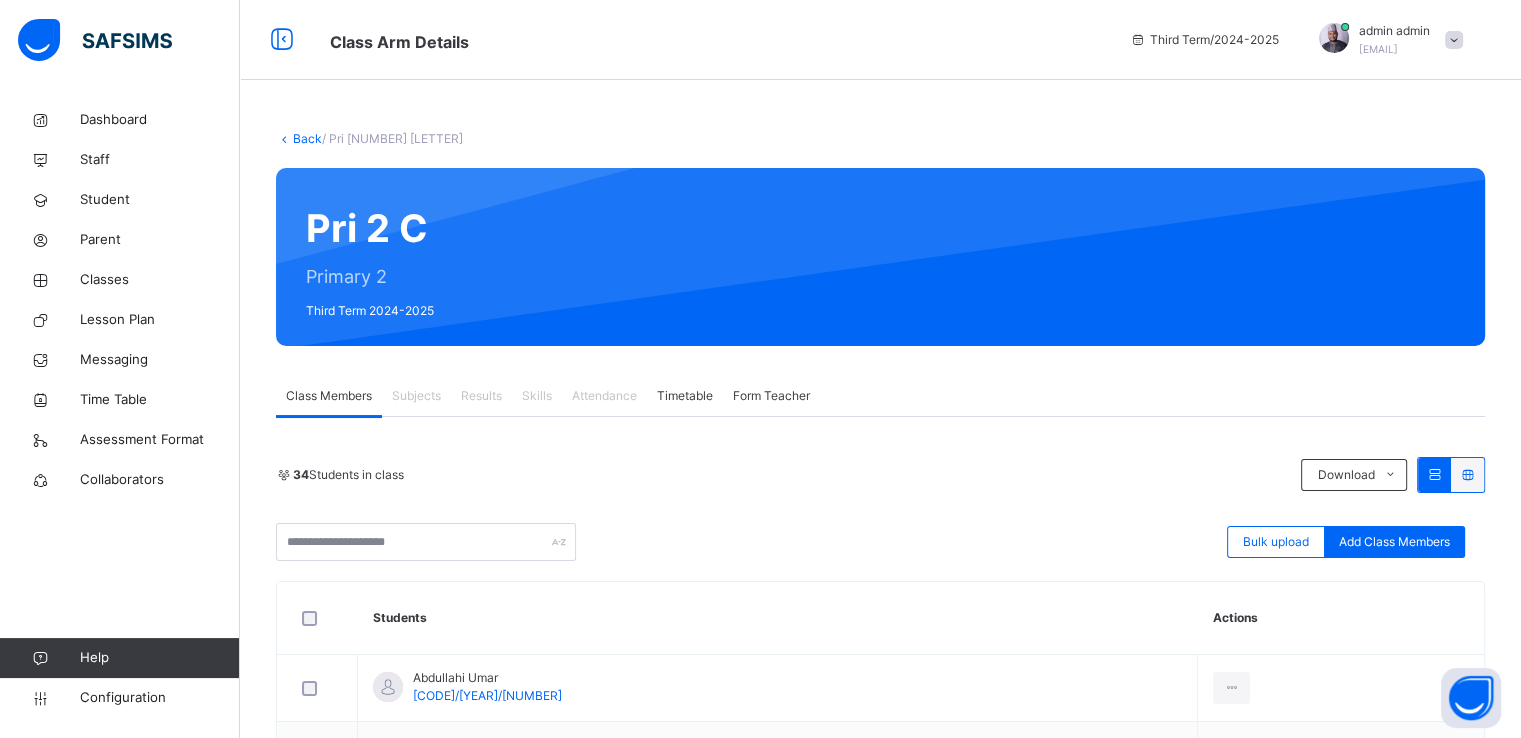 click on "Back" at bounding box center [307, 138] 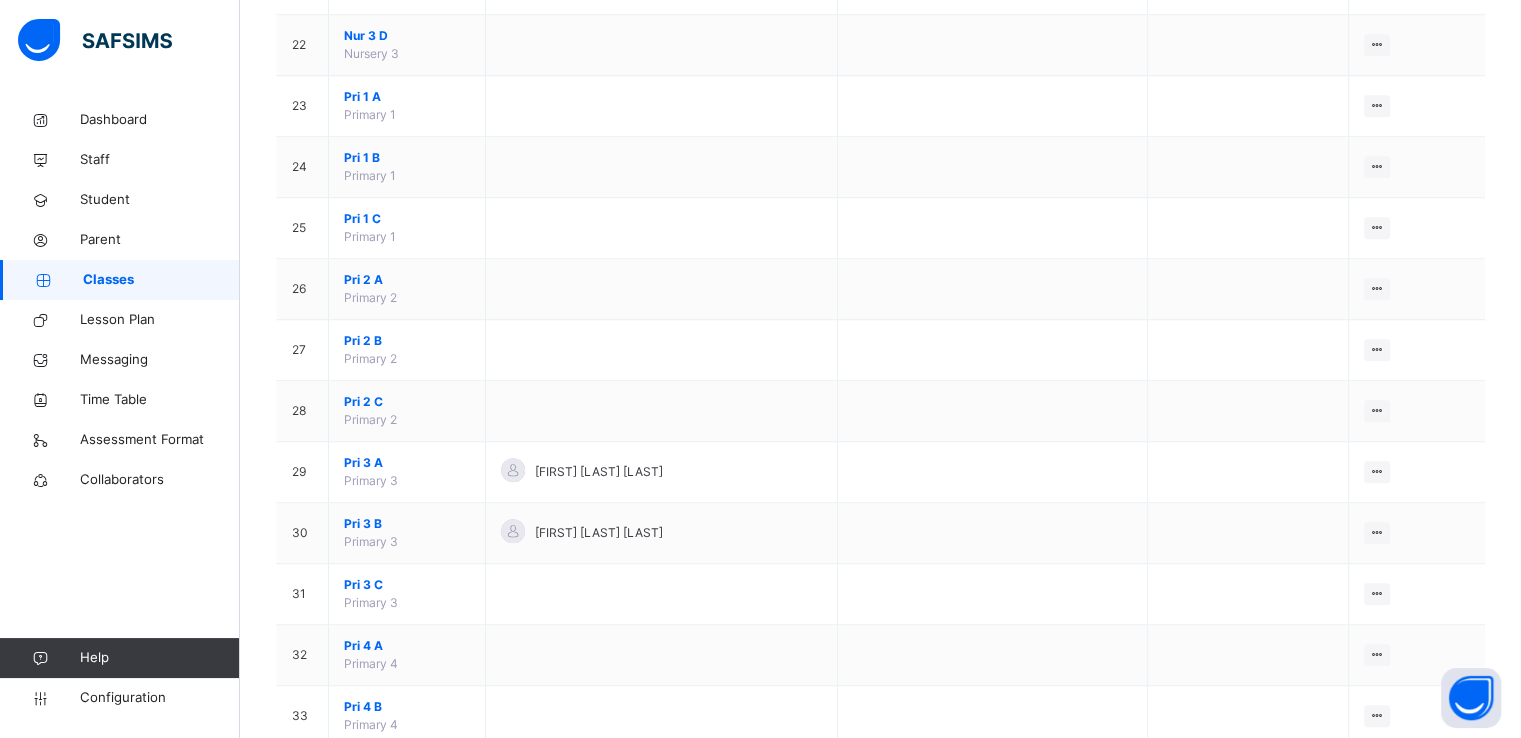 scroll, scrollTop: 1504, scrollLeft: 0, axis: vertical 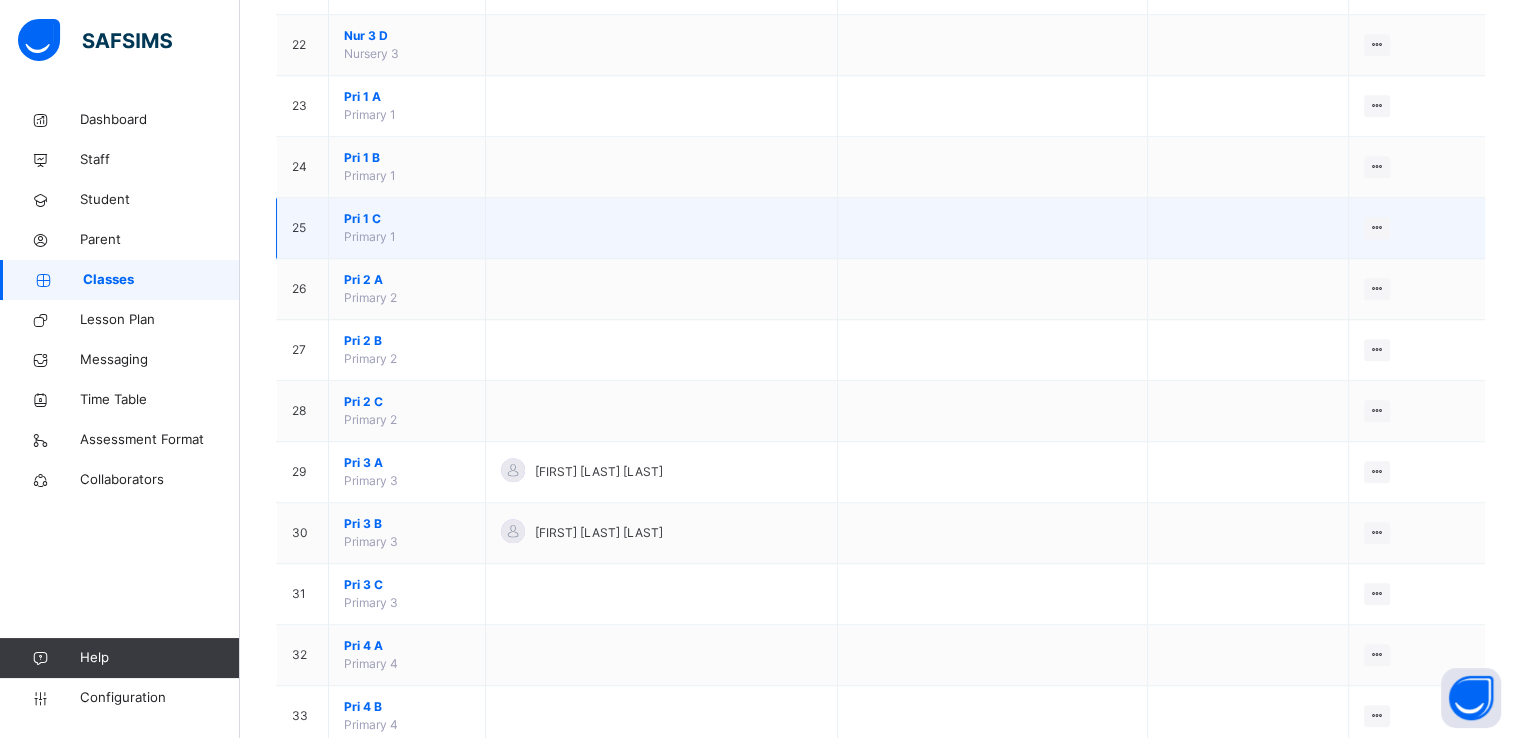 click on "Pri 1   C" at bounding box center [407, 219] 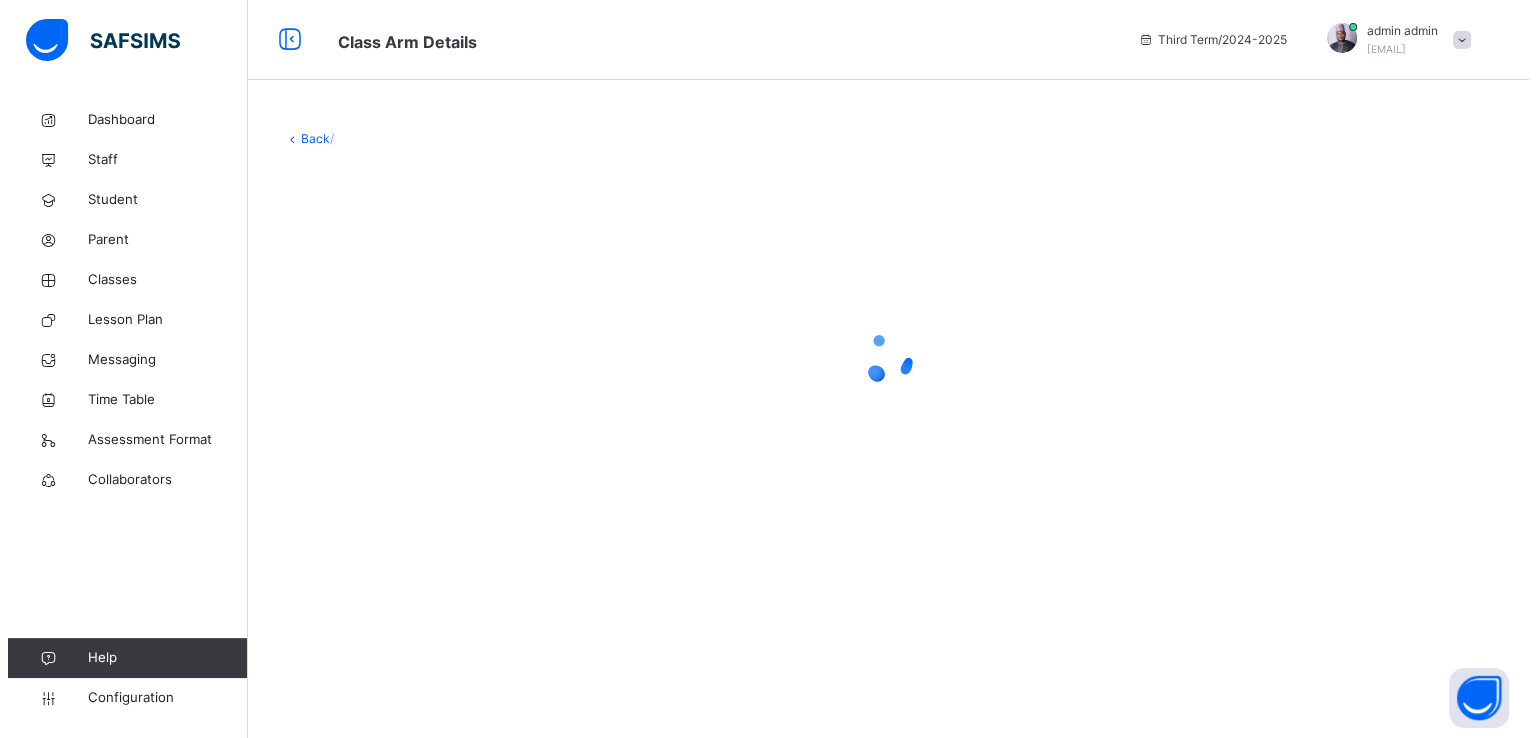 scroll, scrollTop: 0, scrollLeft: 0, axis: both 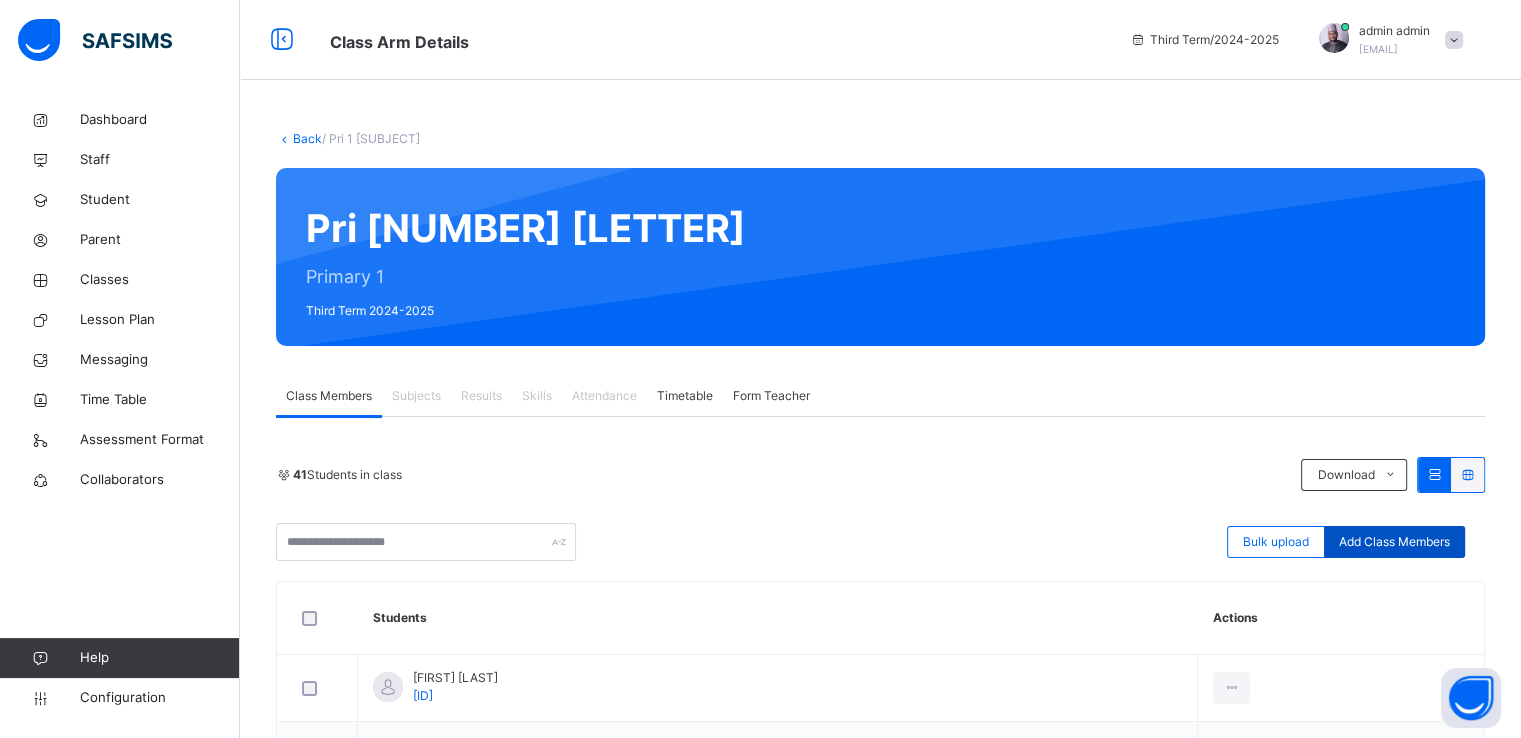 click on "Add Class Members" at bounding box center [1394, 542] 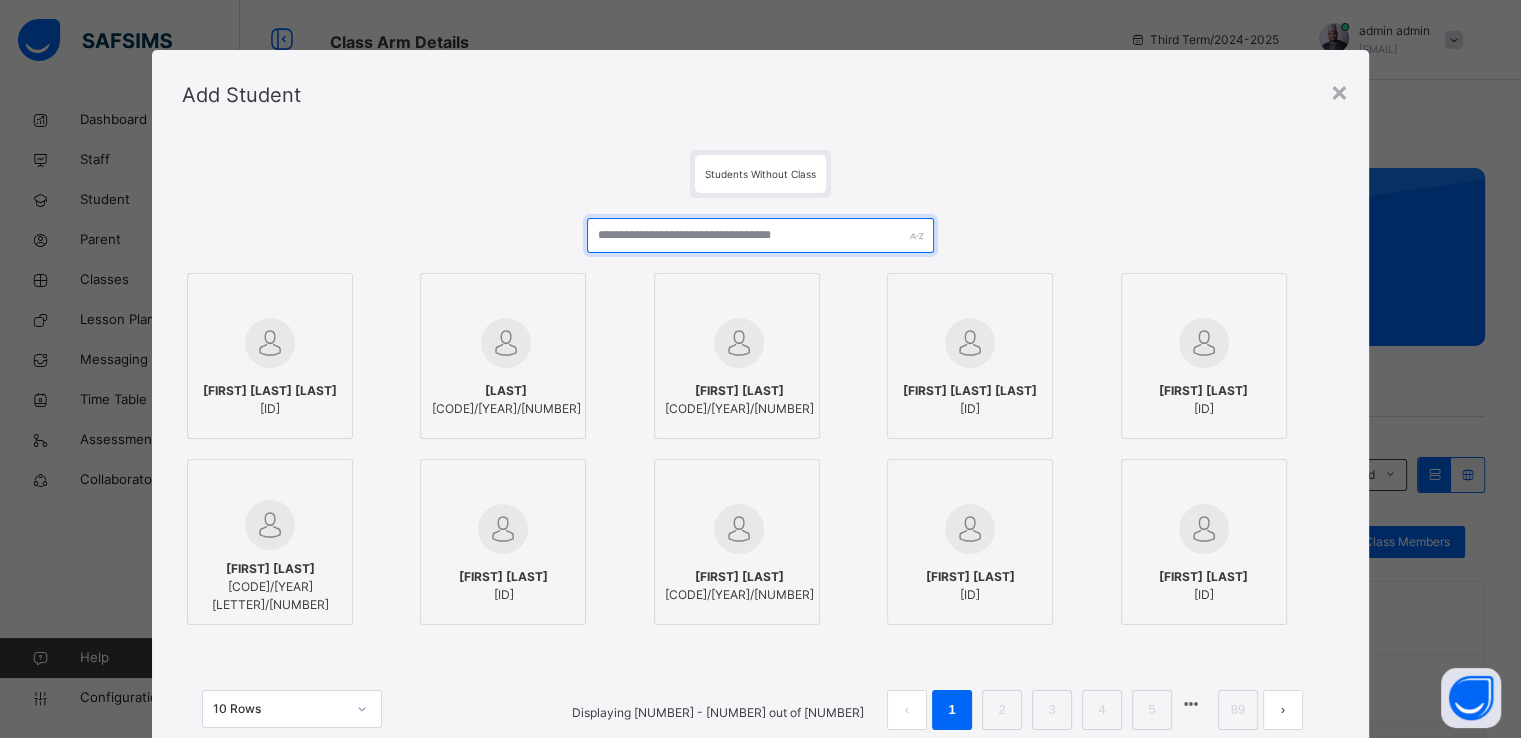 click at bounding box center (760, 235) 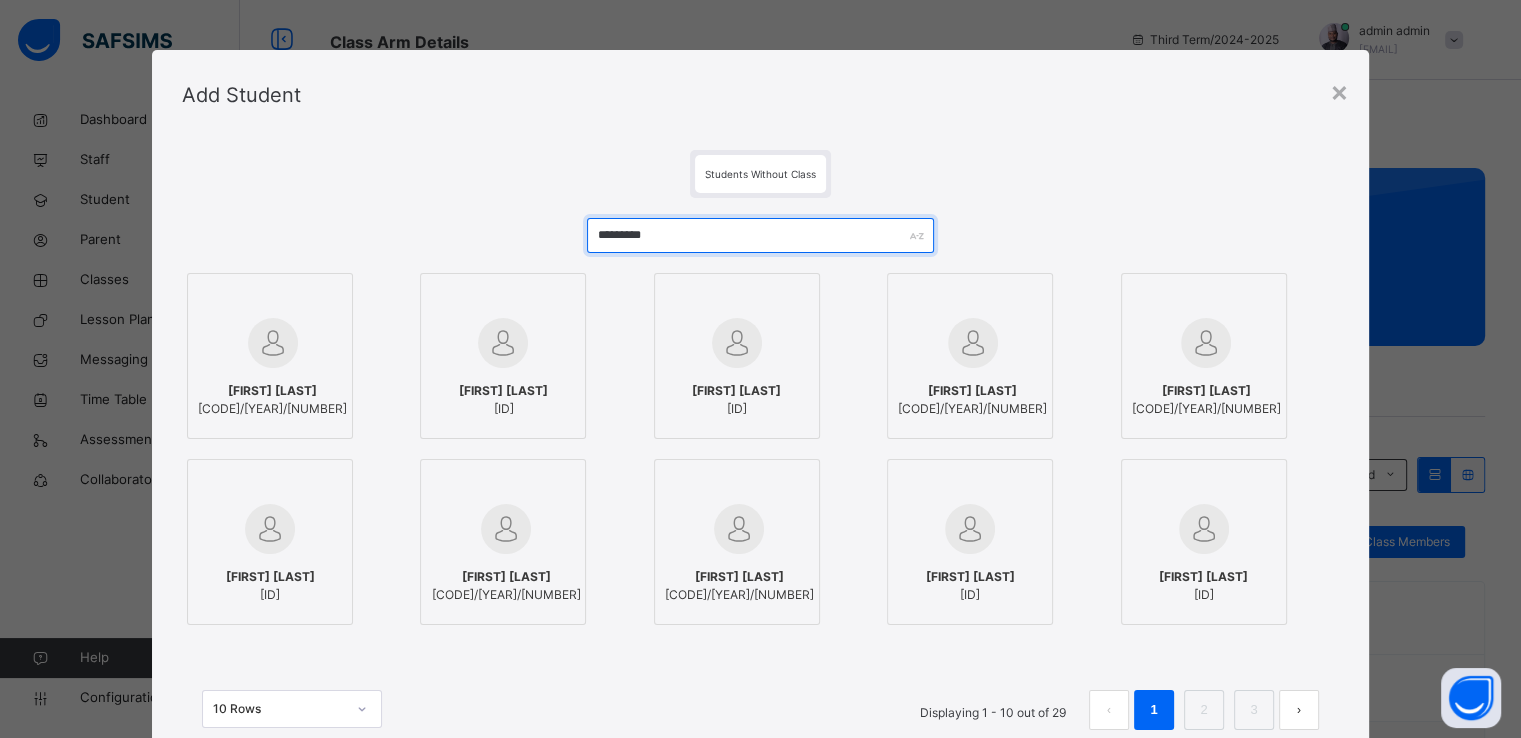 type on "*********" 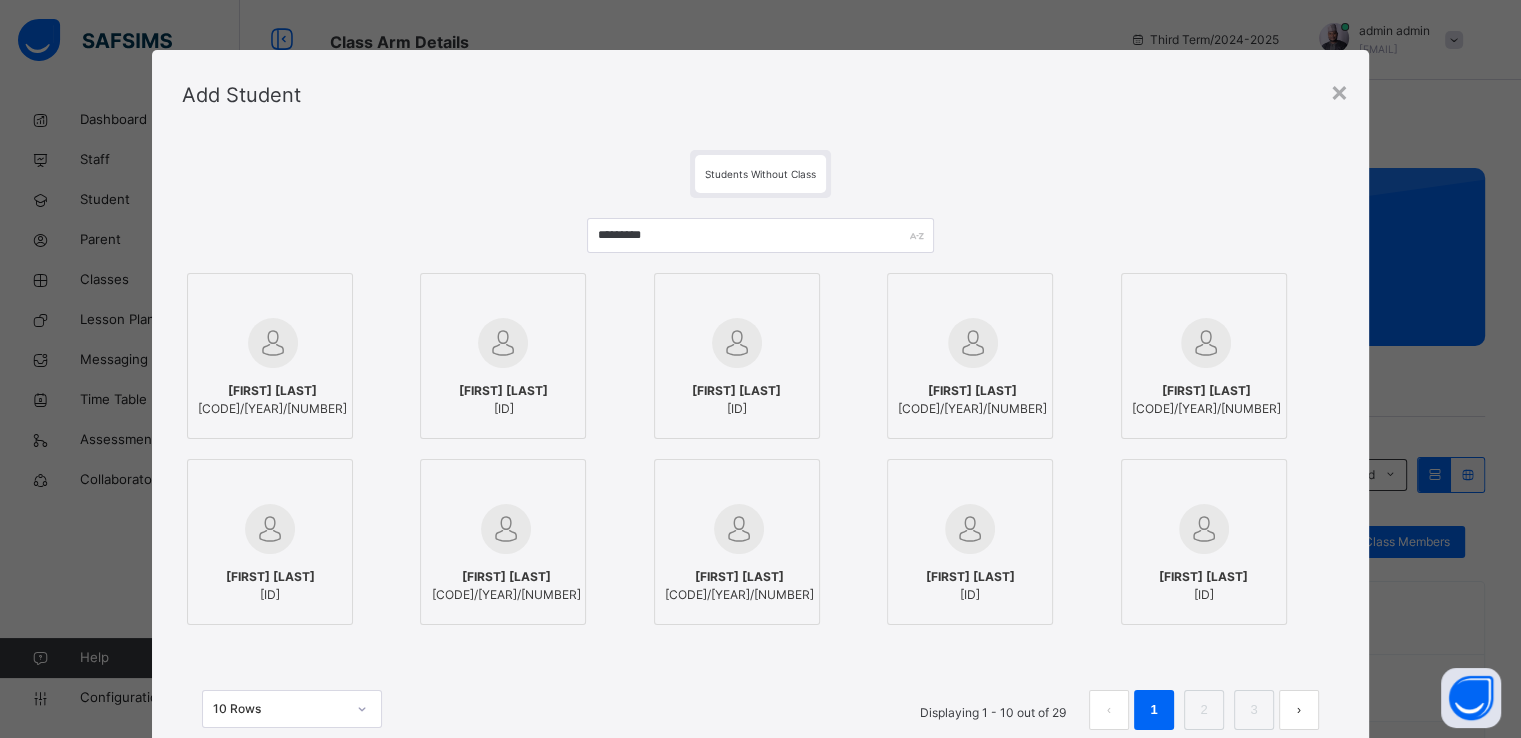 click on "SUDAIS  ADAMU" at bounding box center [272, 391] 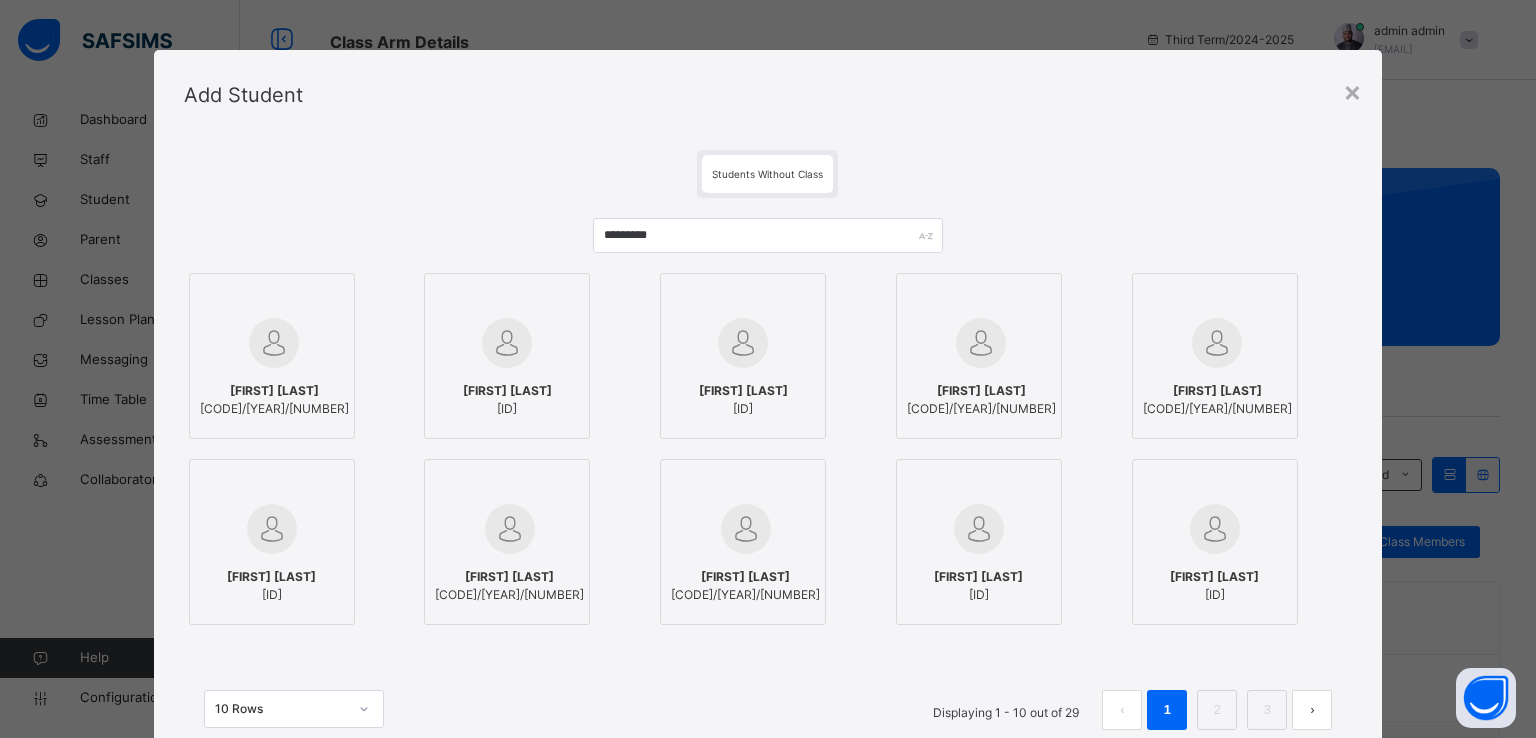 click on "HAFIZ  ABDULKARIM" at bounding box center (1214, 577) 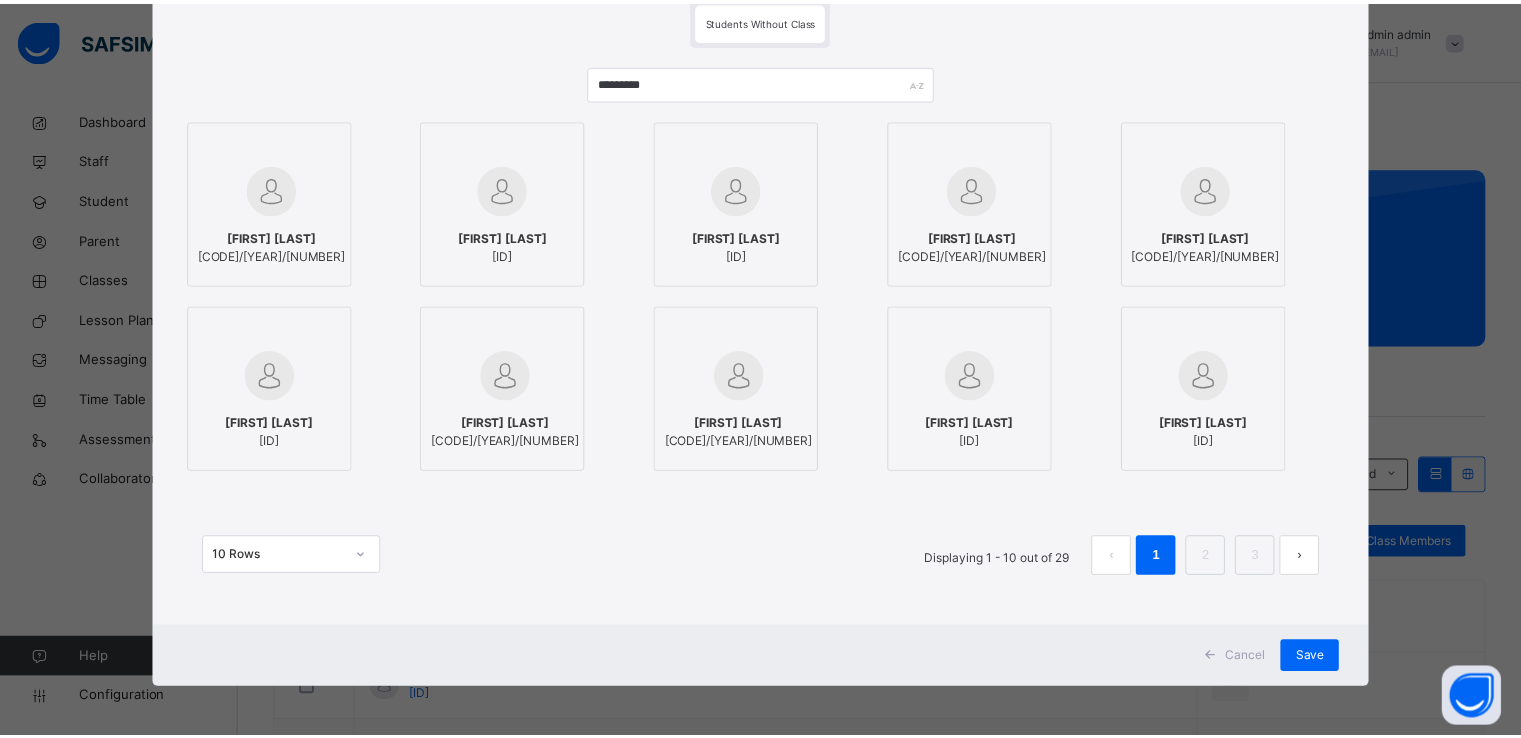 scroll, scrollTop: 153, scrollLeft: 0, axis: vertical 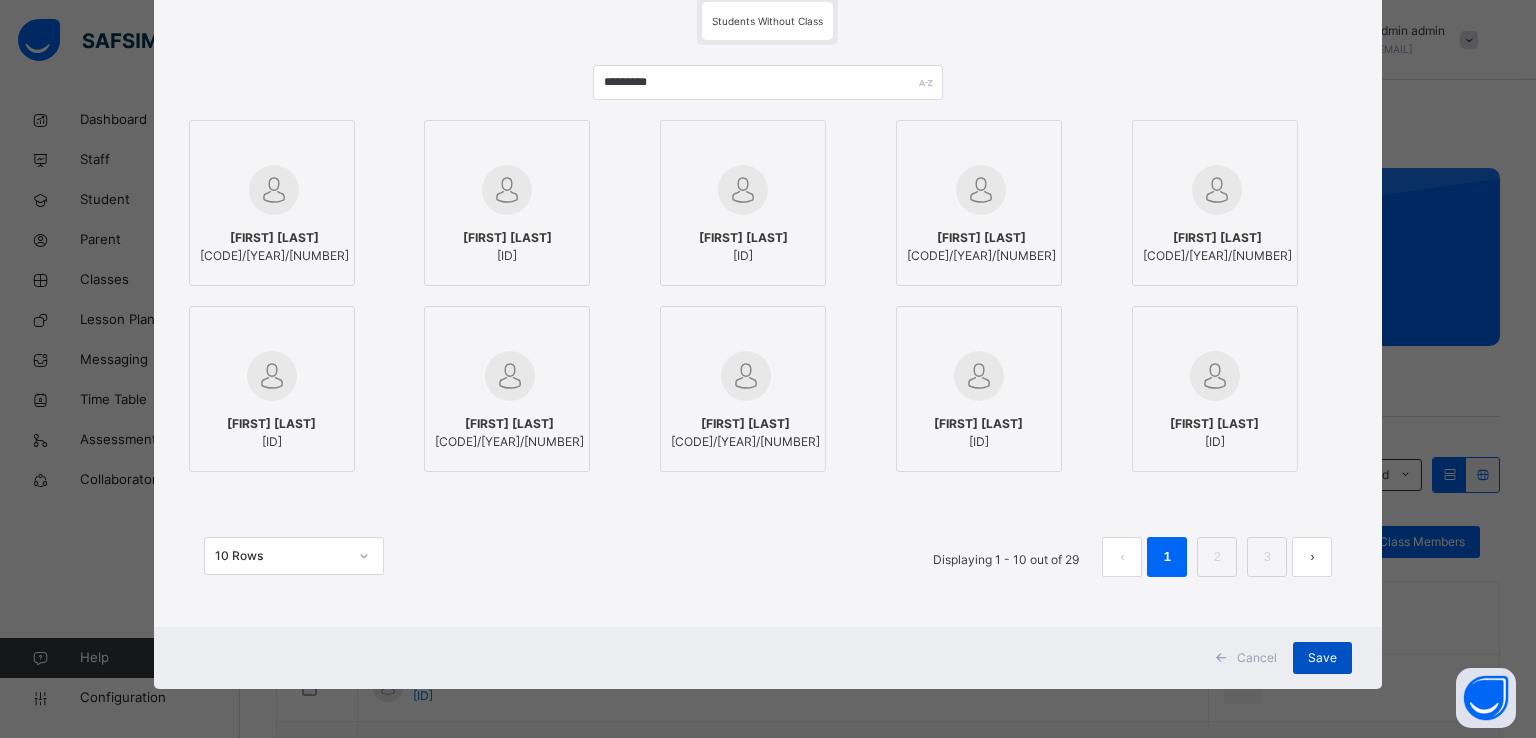 click on "Save" at bounding box center [1322, 658] 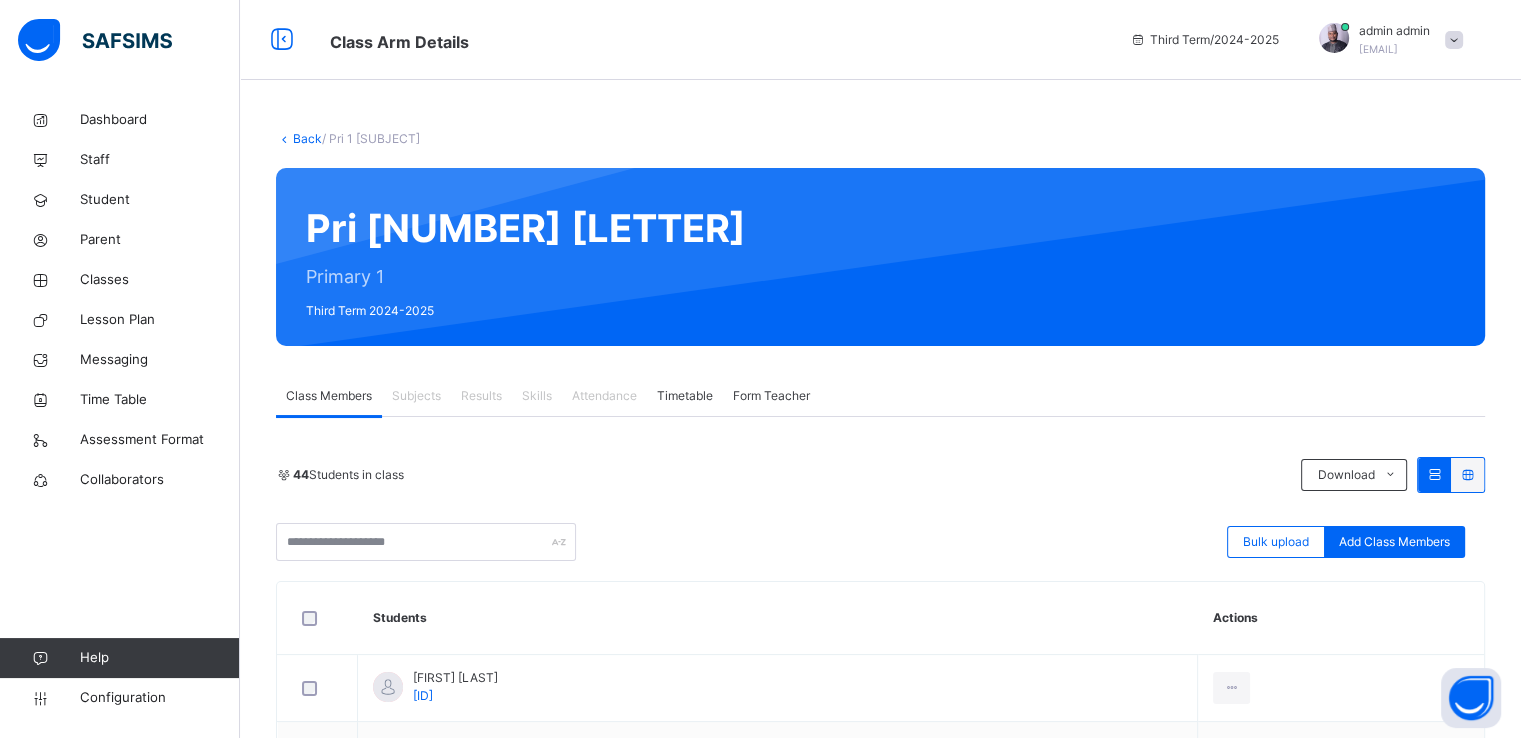 click on "Back" at bounding box center [307, 138] 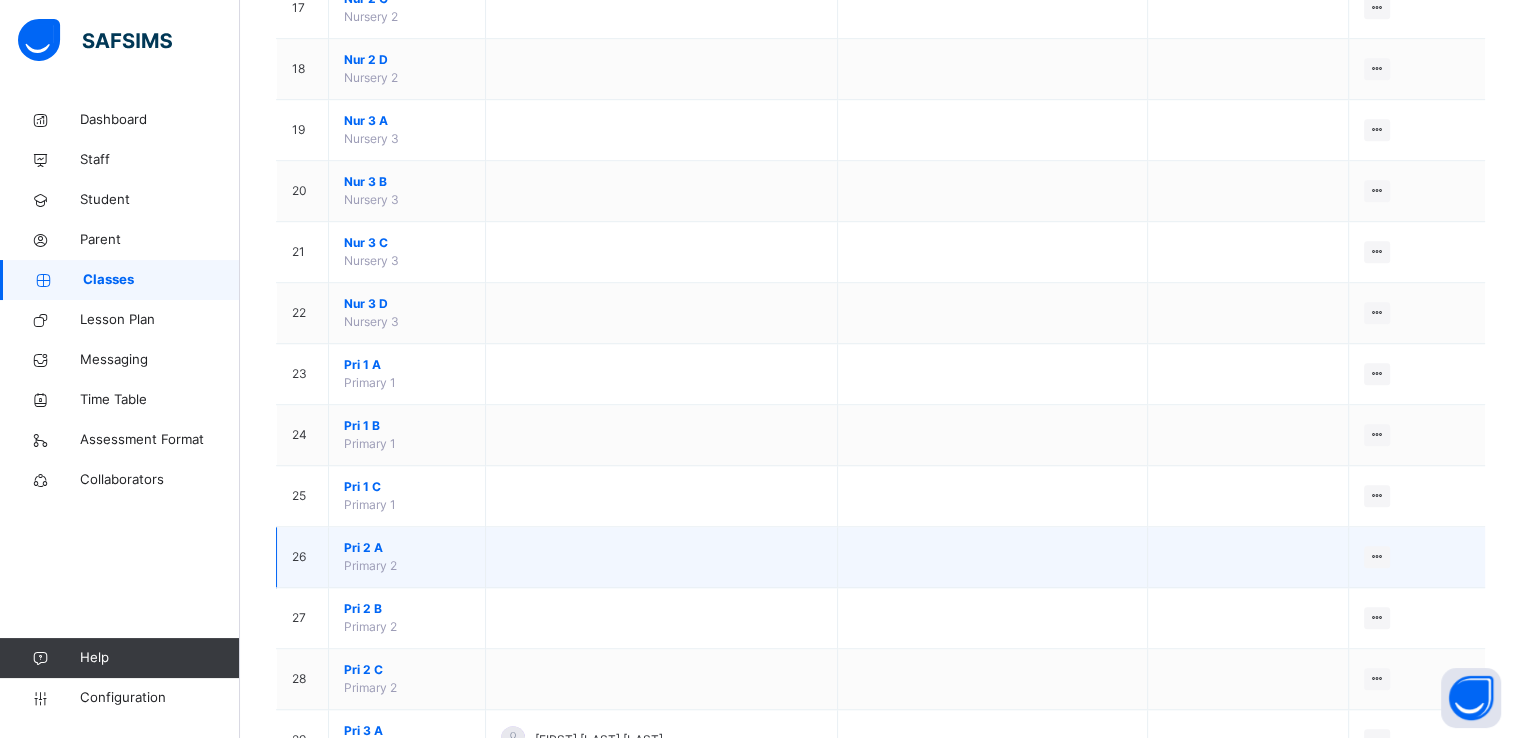 scroll, scrollTop: 1238, scrollLeft: 0, axis: vertical 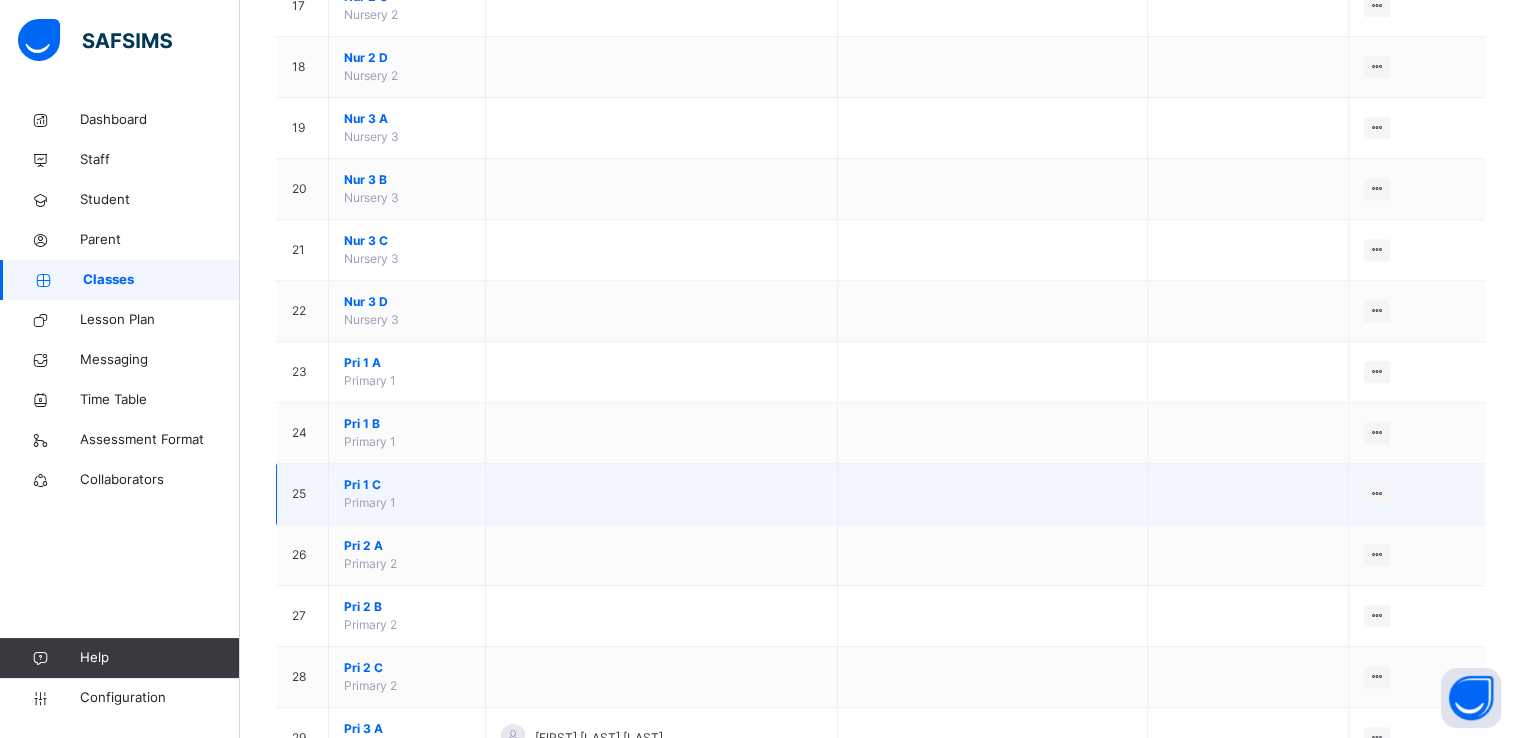 click on "Pri 1   C" at bounding box center (407, 485) 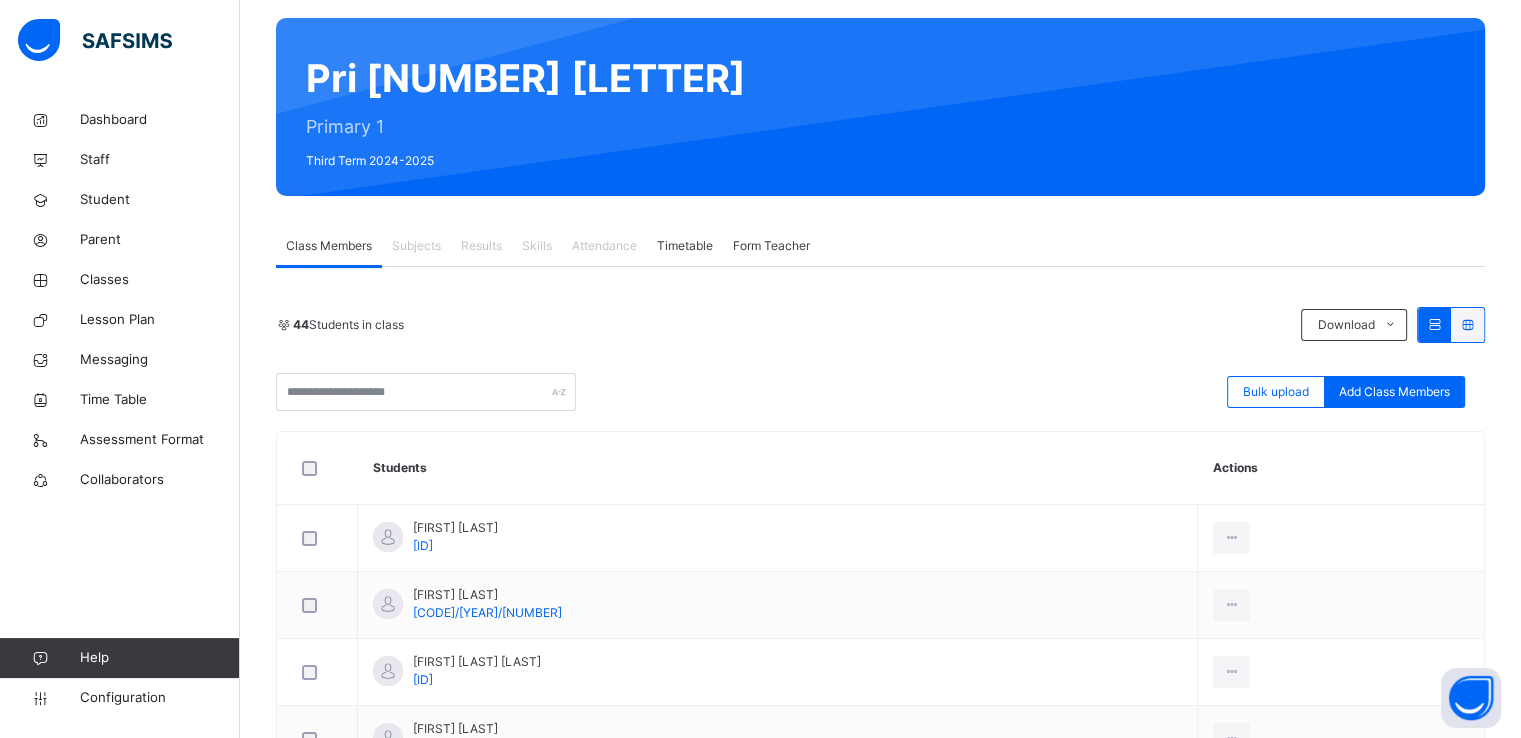 scroll, scrollTop: 0, scrollLeft: 0, axis: both 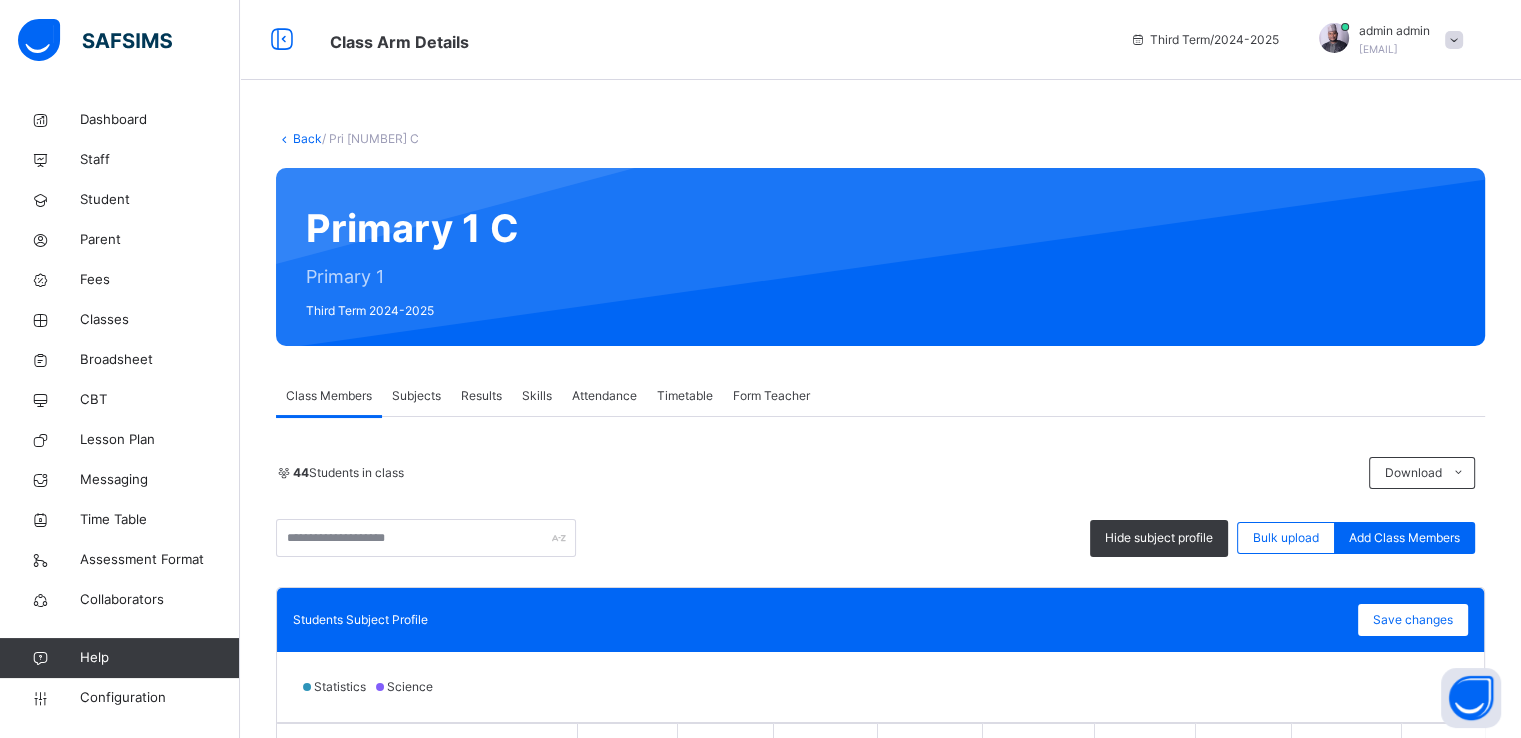 click on "Back" at bounding box center [307, 138] 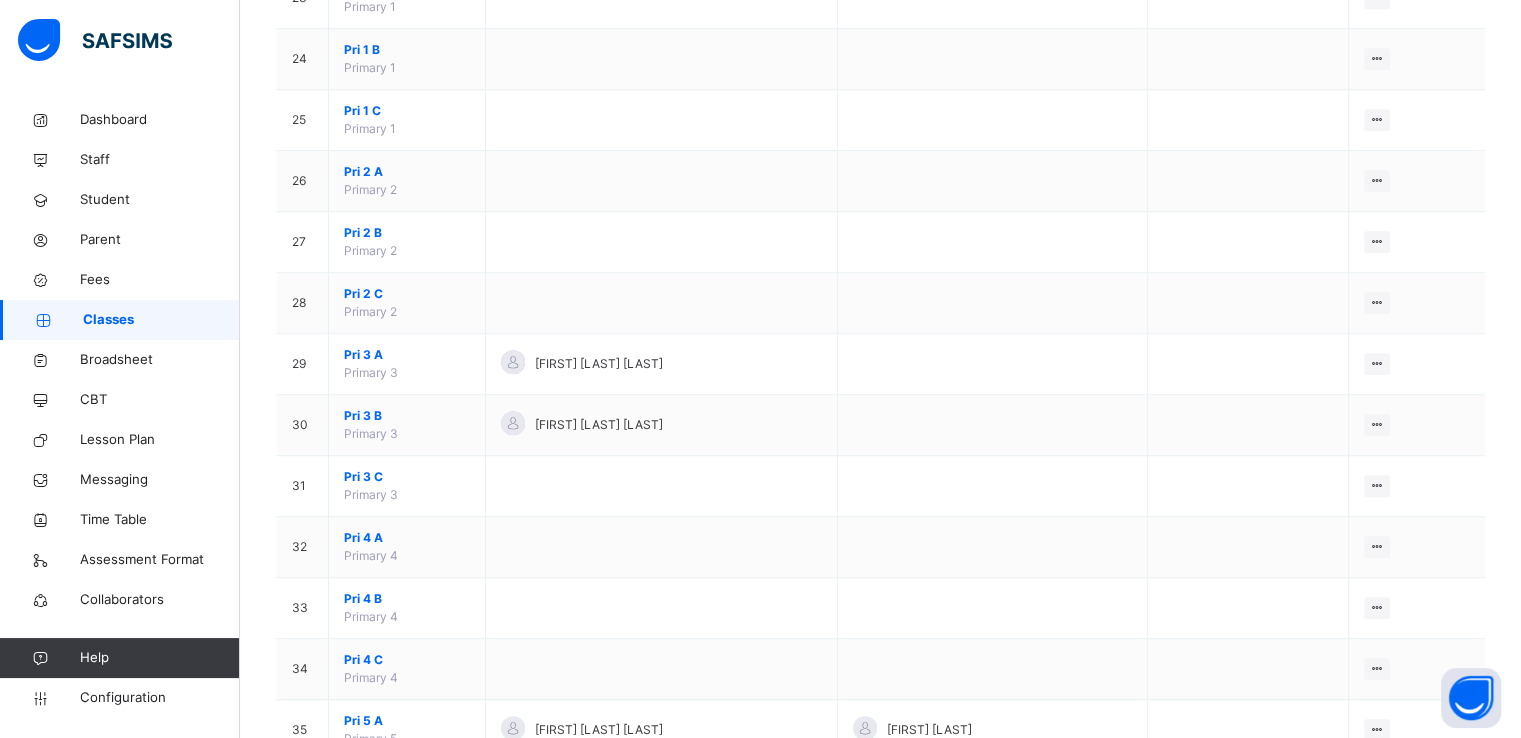 scroll, scrollTop: 1618, scrollLeft: 0, axis: vertical 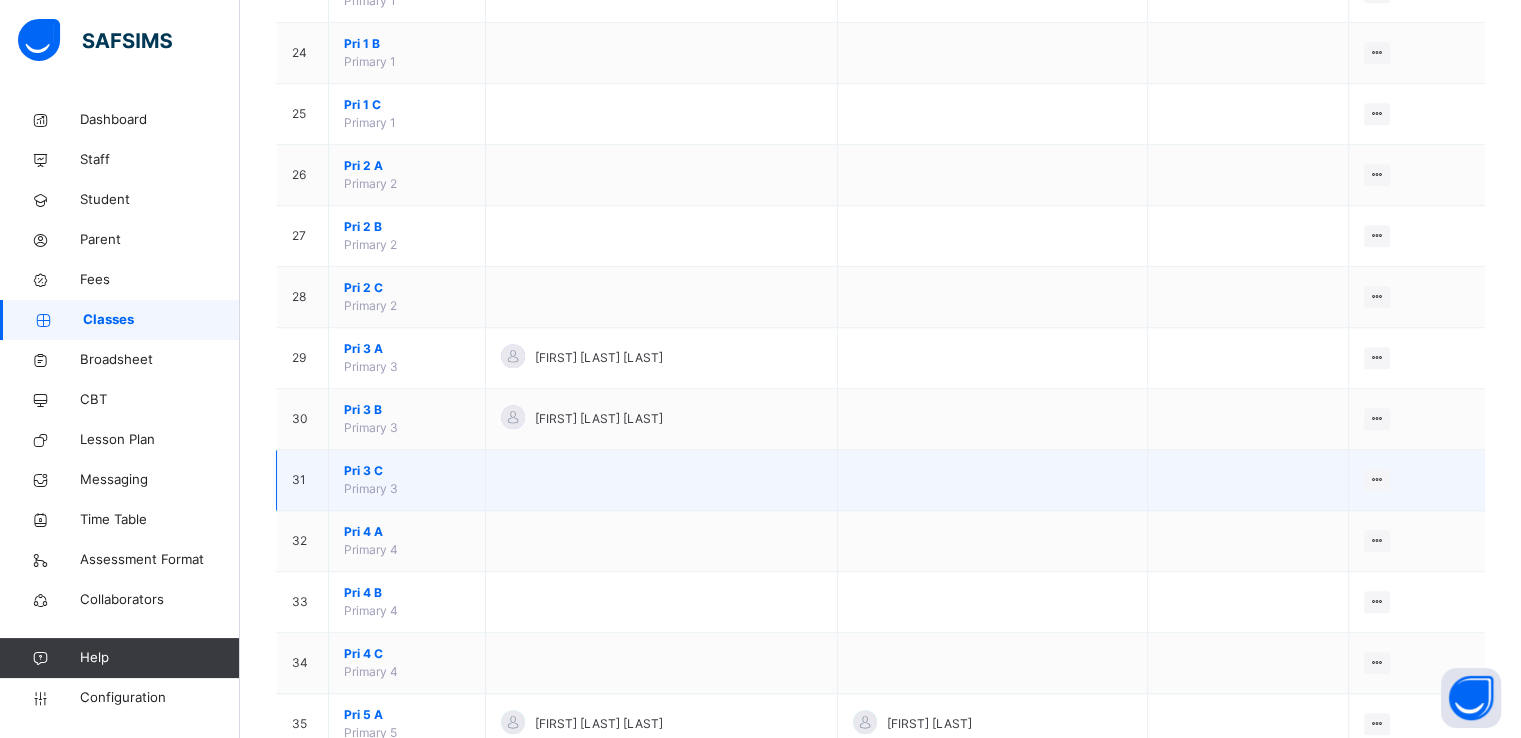 click on "Pri 3   C" at bounding box center (407, 471) 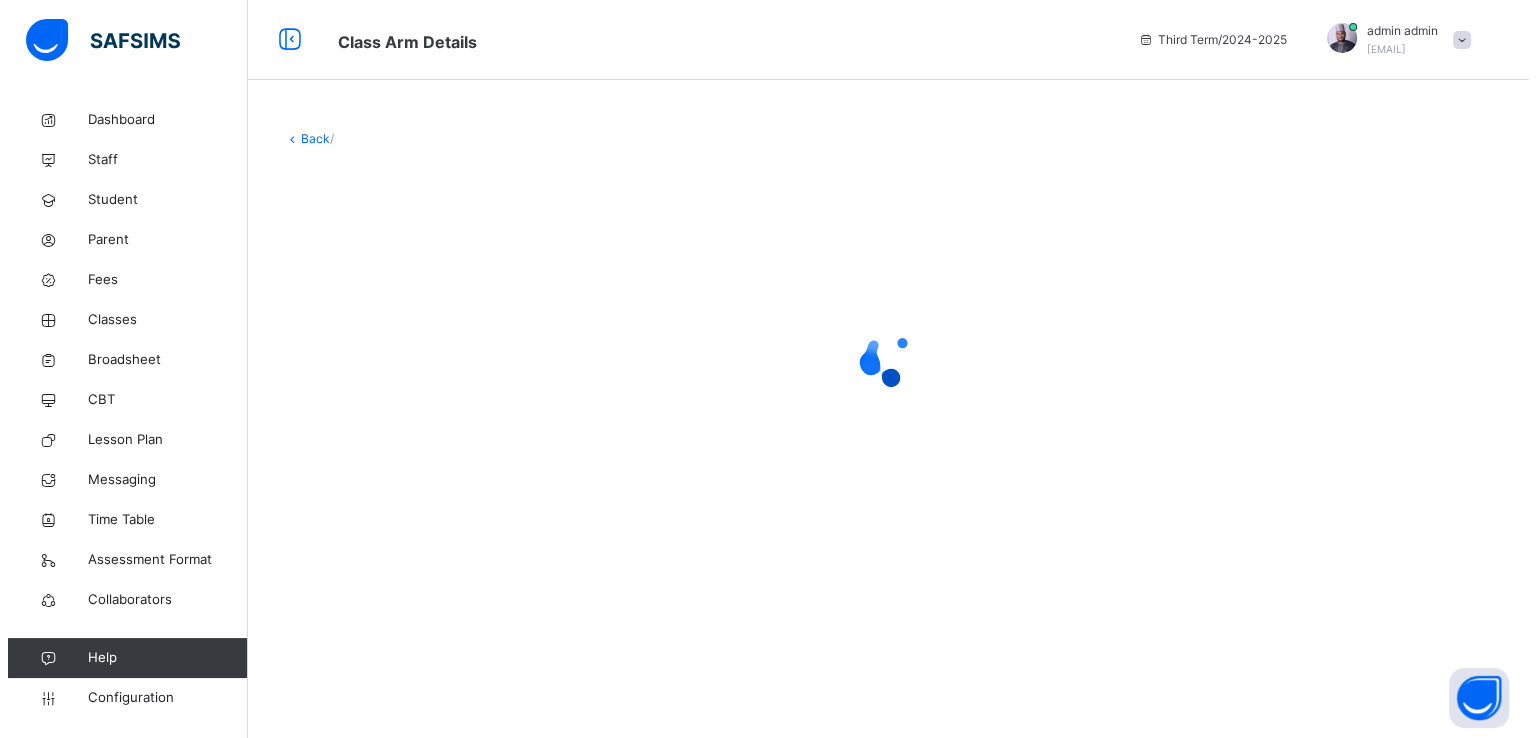 scroll, scrollTop: 0, scrollLeft: 0, axis: both 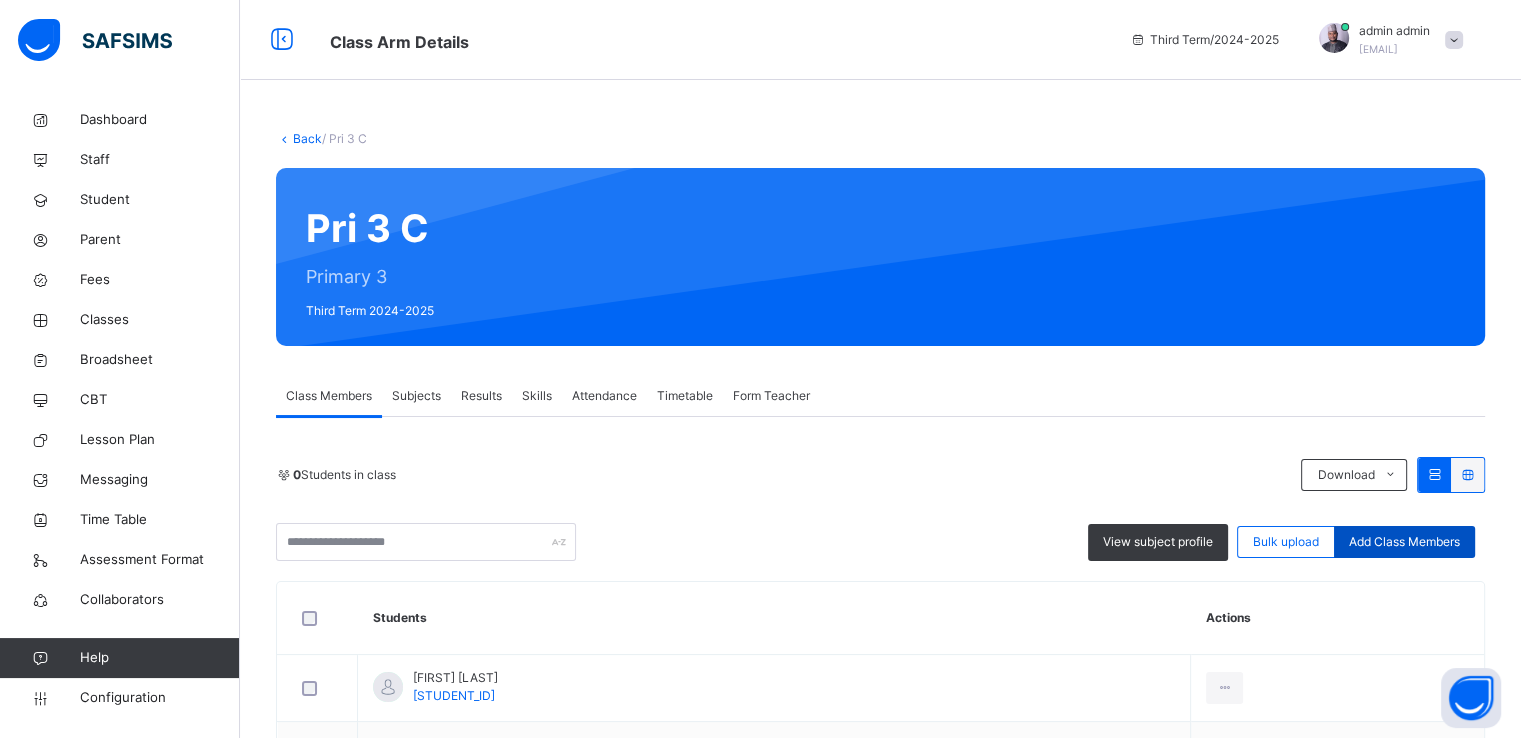 click on "Add Class Members" at bounding box center (1404, 542) 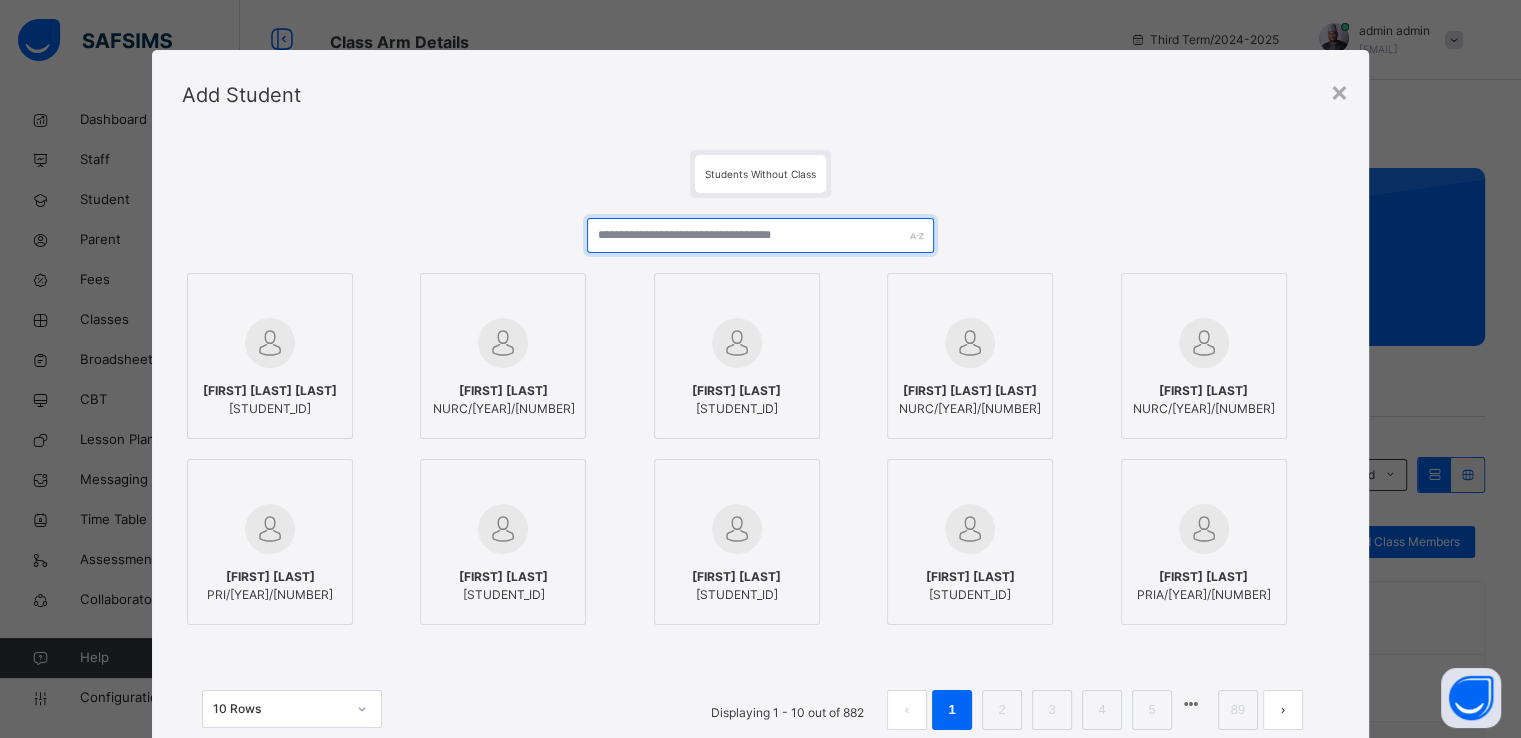 click at bounding box center (760, 235) 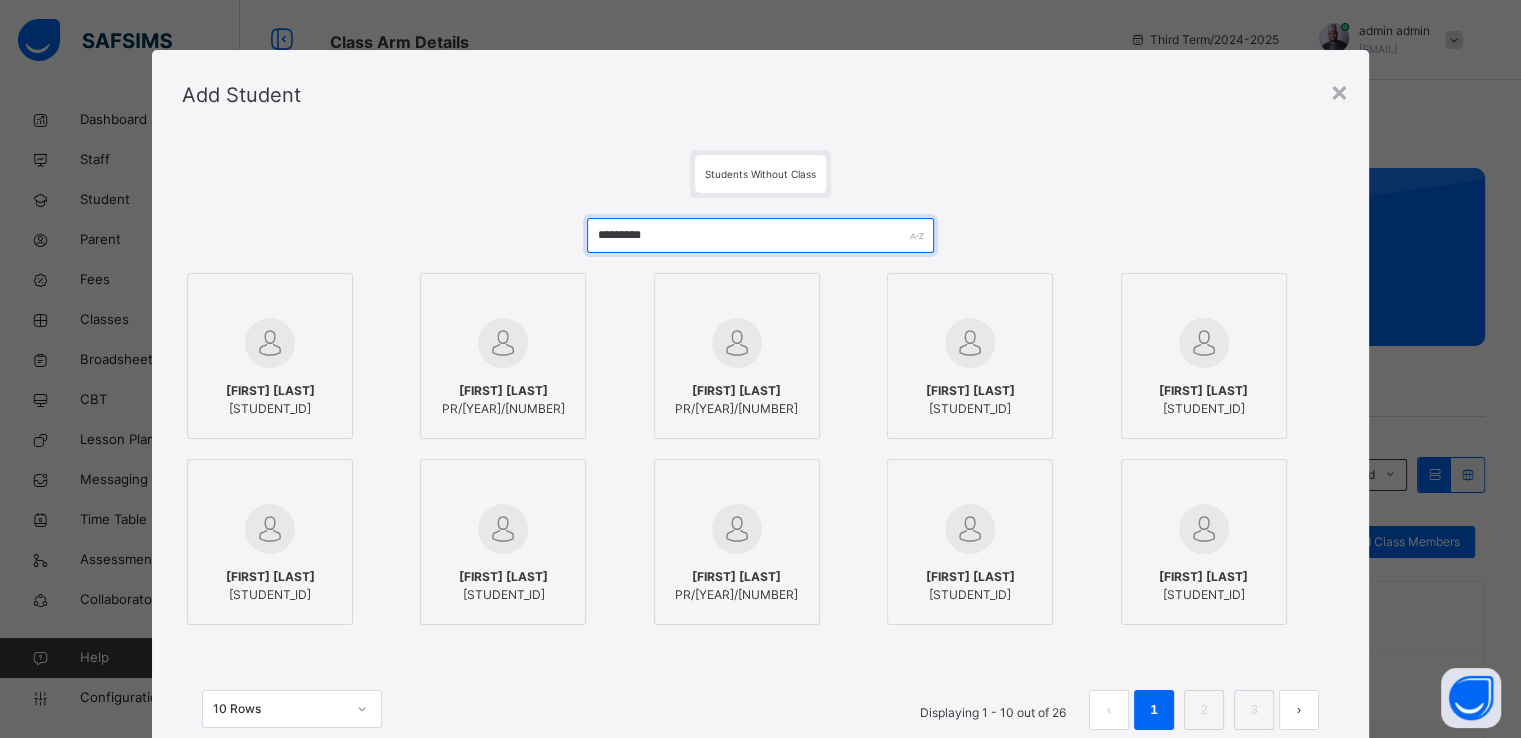 type on "*********" 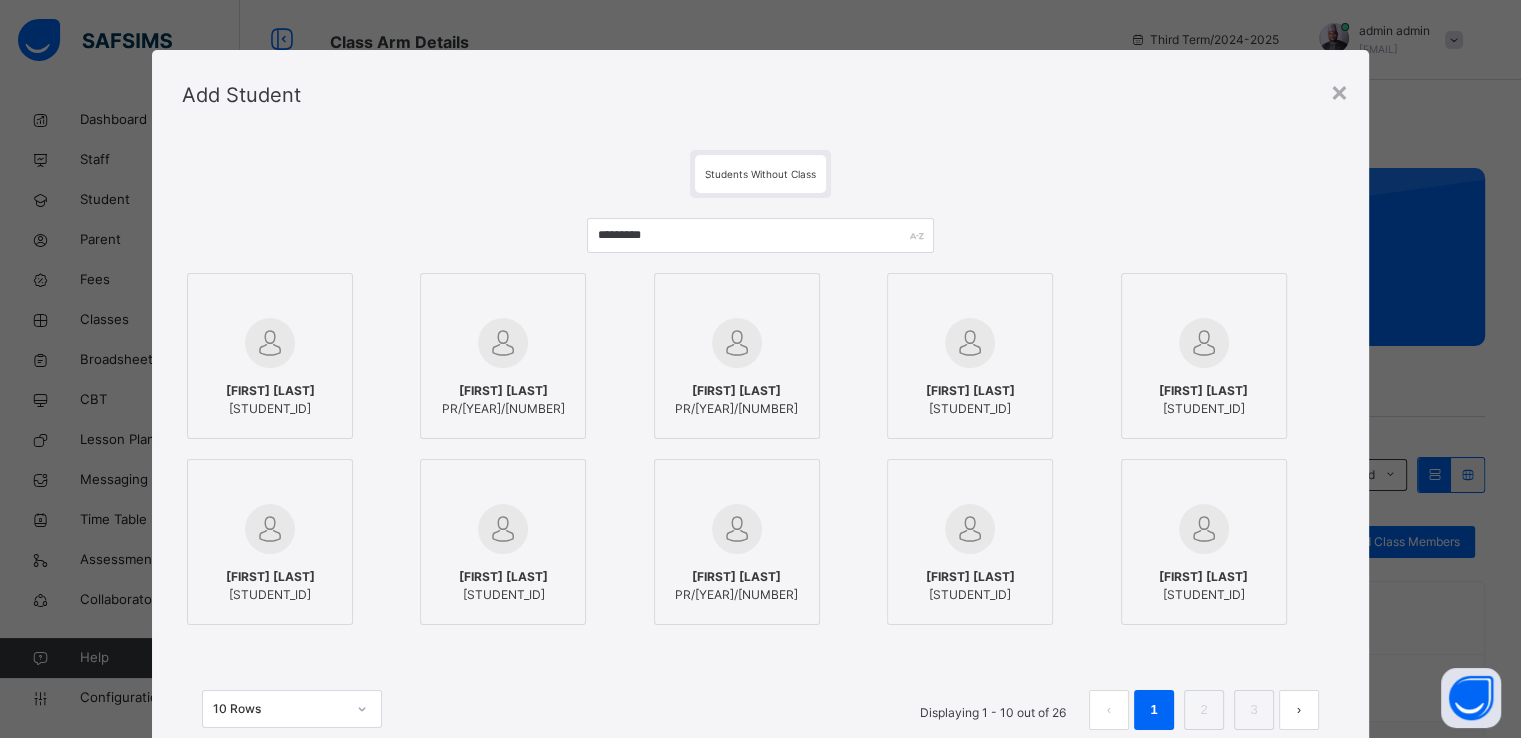 click on "PR/25/107" at bounding box center [270, 409] 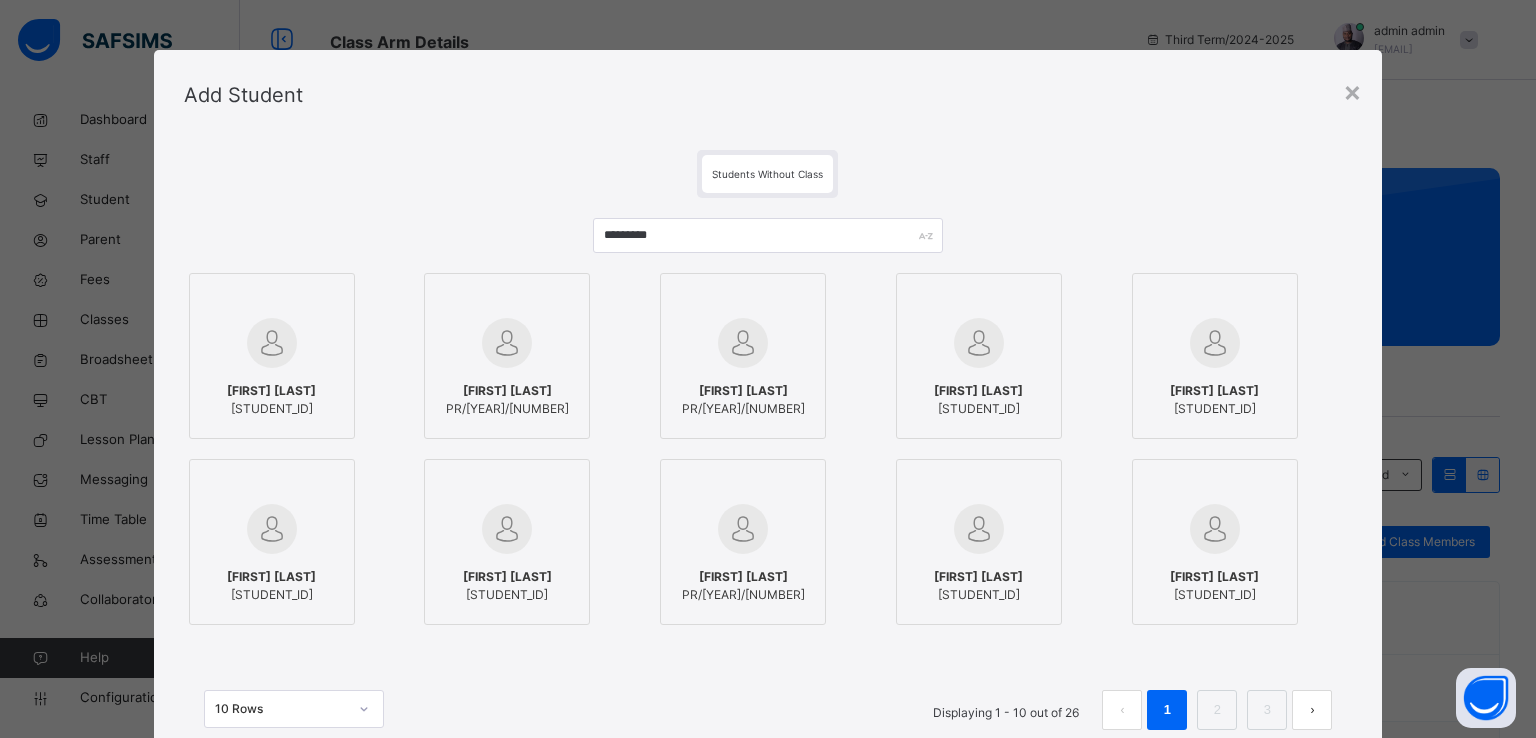 click on "PR/25/108" at bounding box center [507, 409] 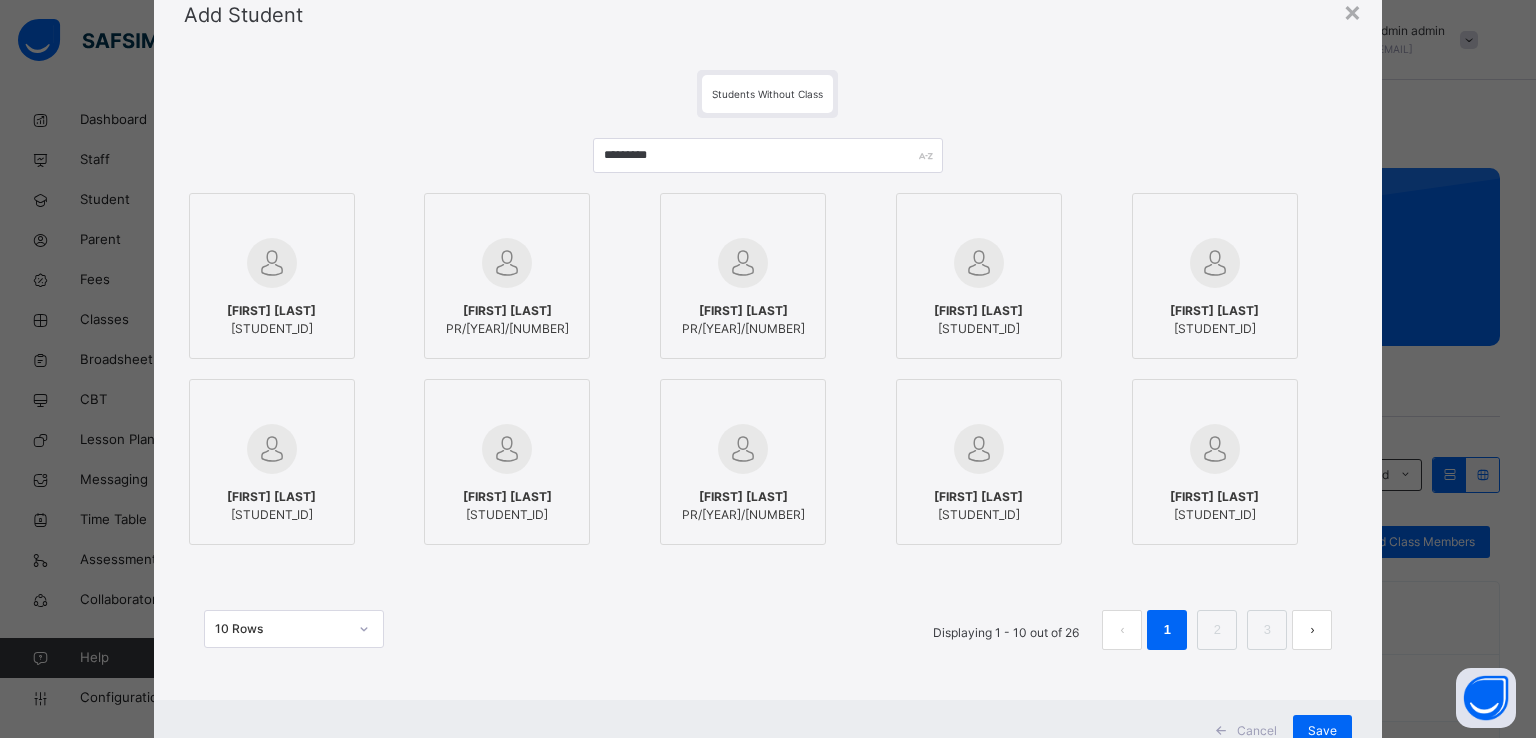 scroll, scrollTop: 154, scrollLeft: 0, axis: vertical 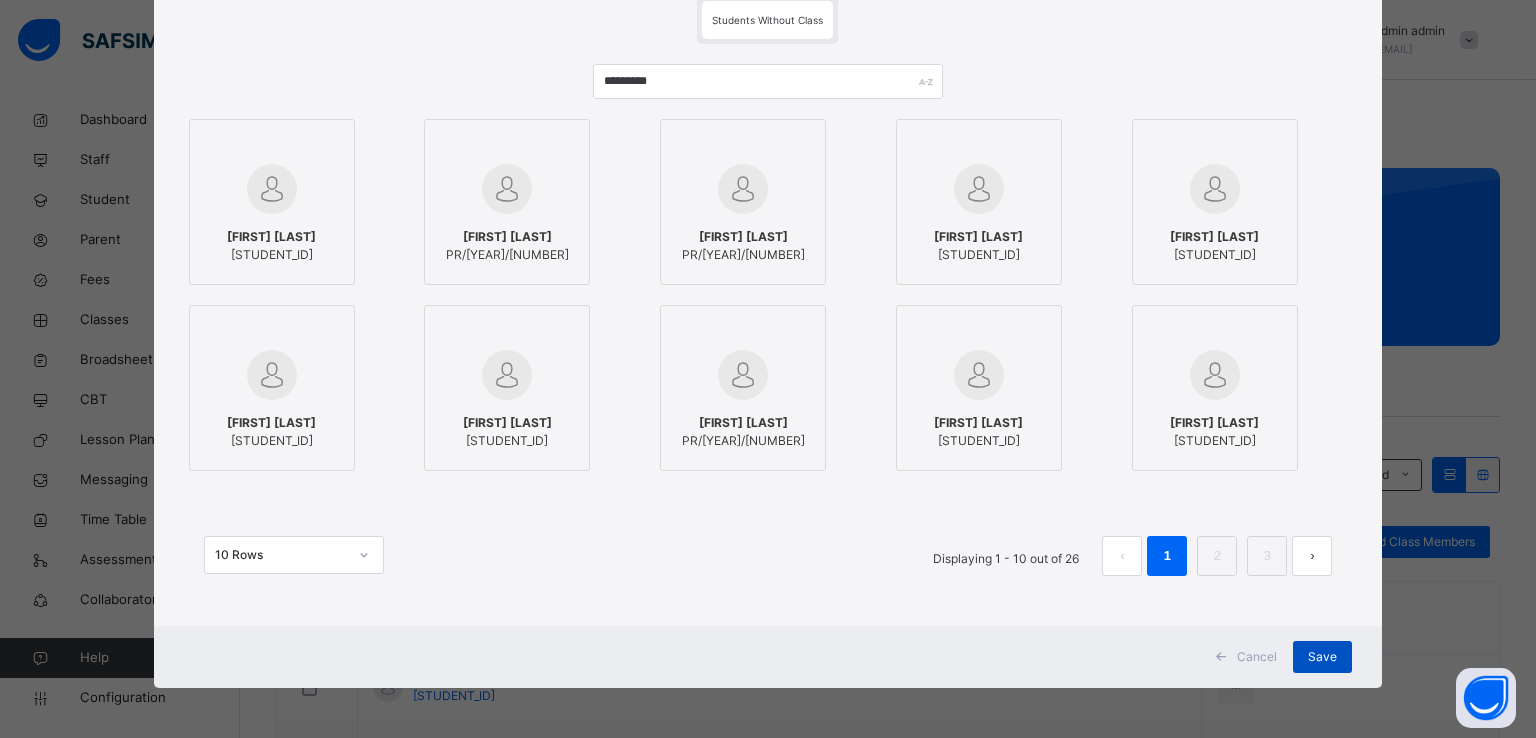 click on "Save" at bounding box center [1322, 657] 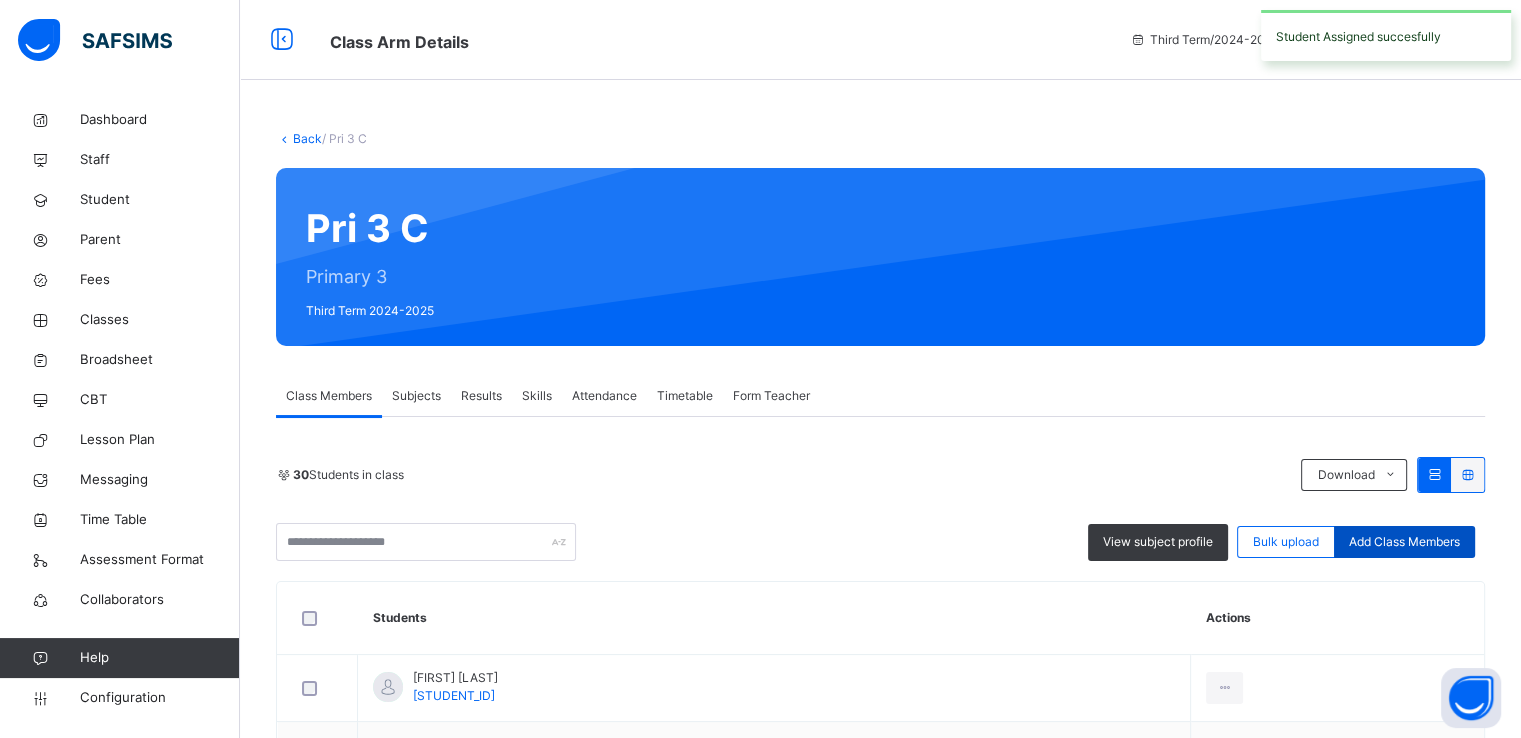 click on "Add Class Members" at bounding box center (1404, 542) 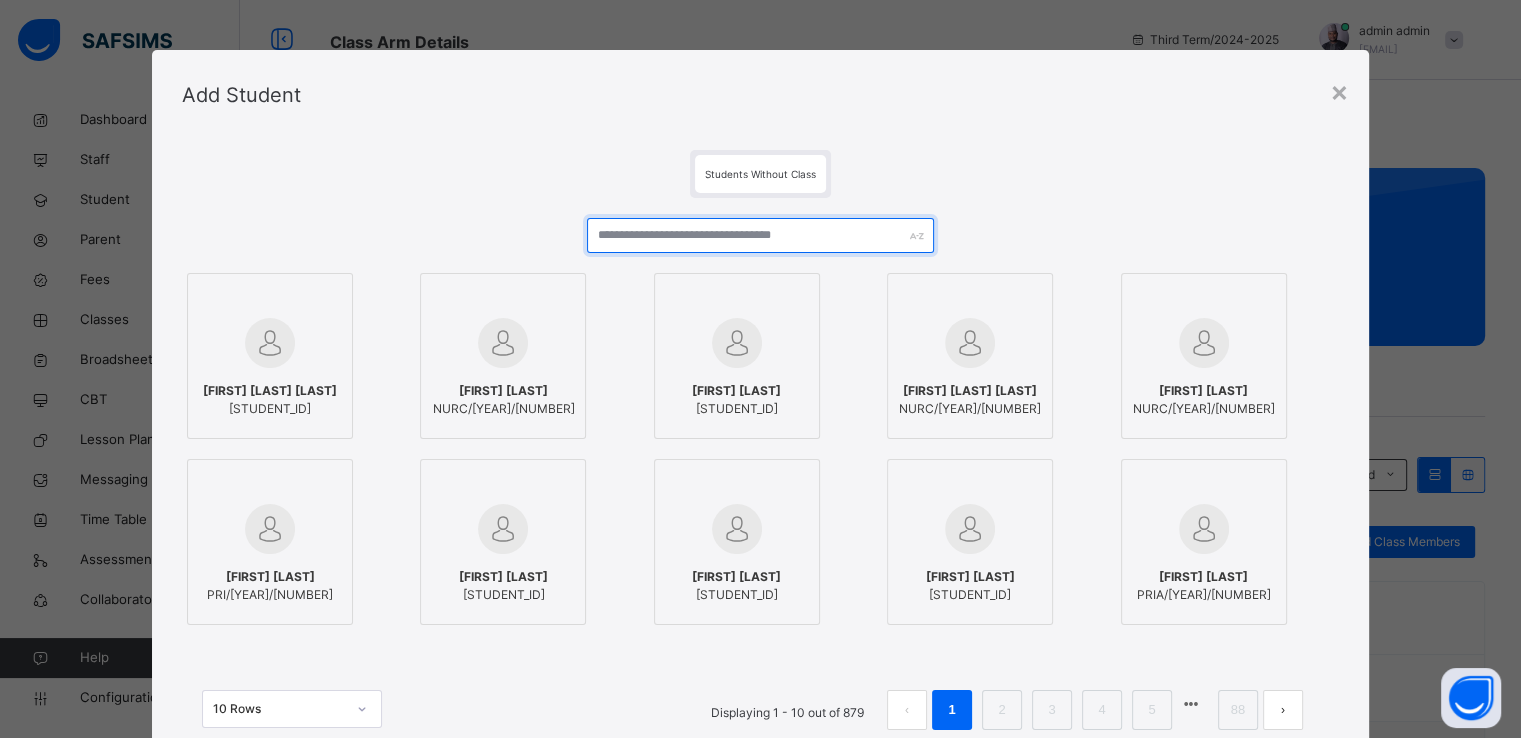 click at bounding box center (760, 235) 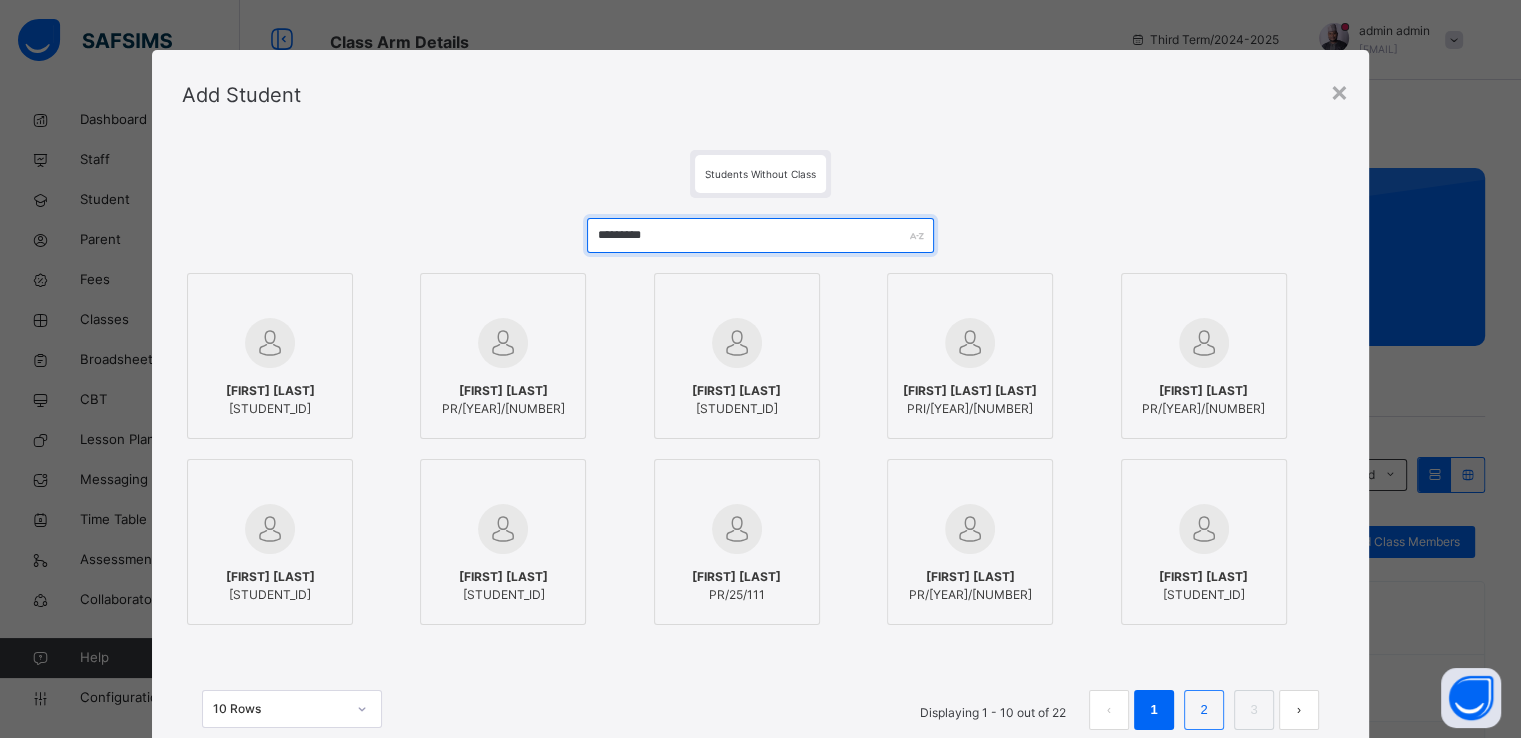 type on "*********" 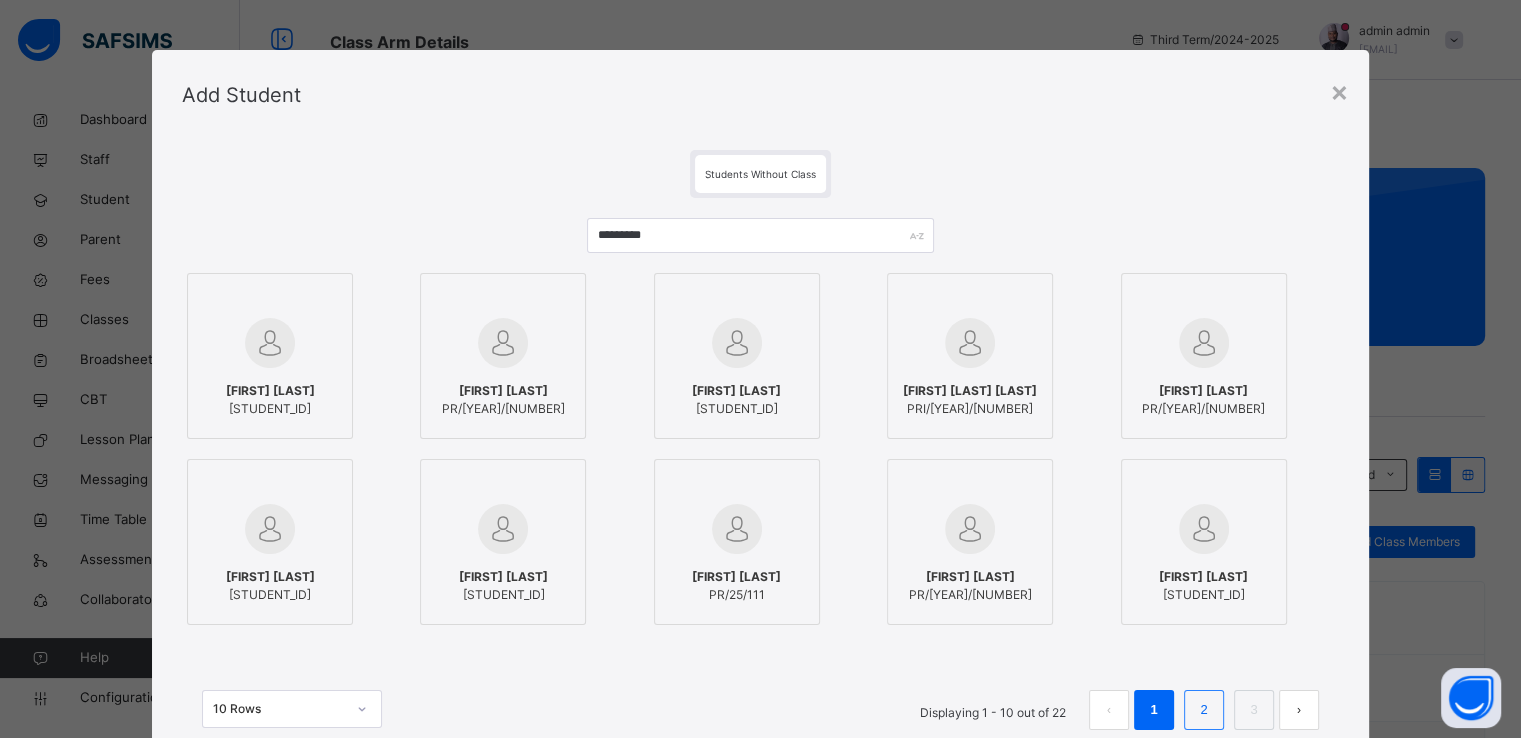 click on "2" at bounding box center (1203, 710) 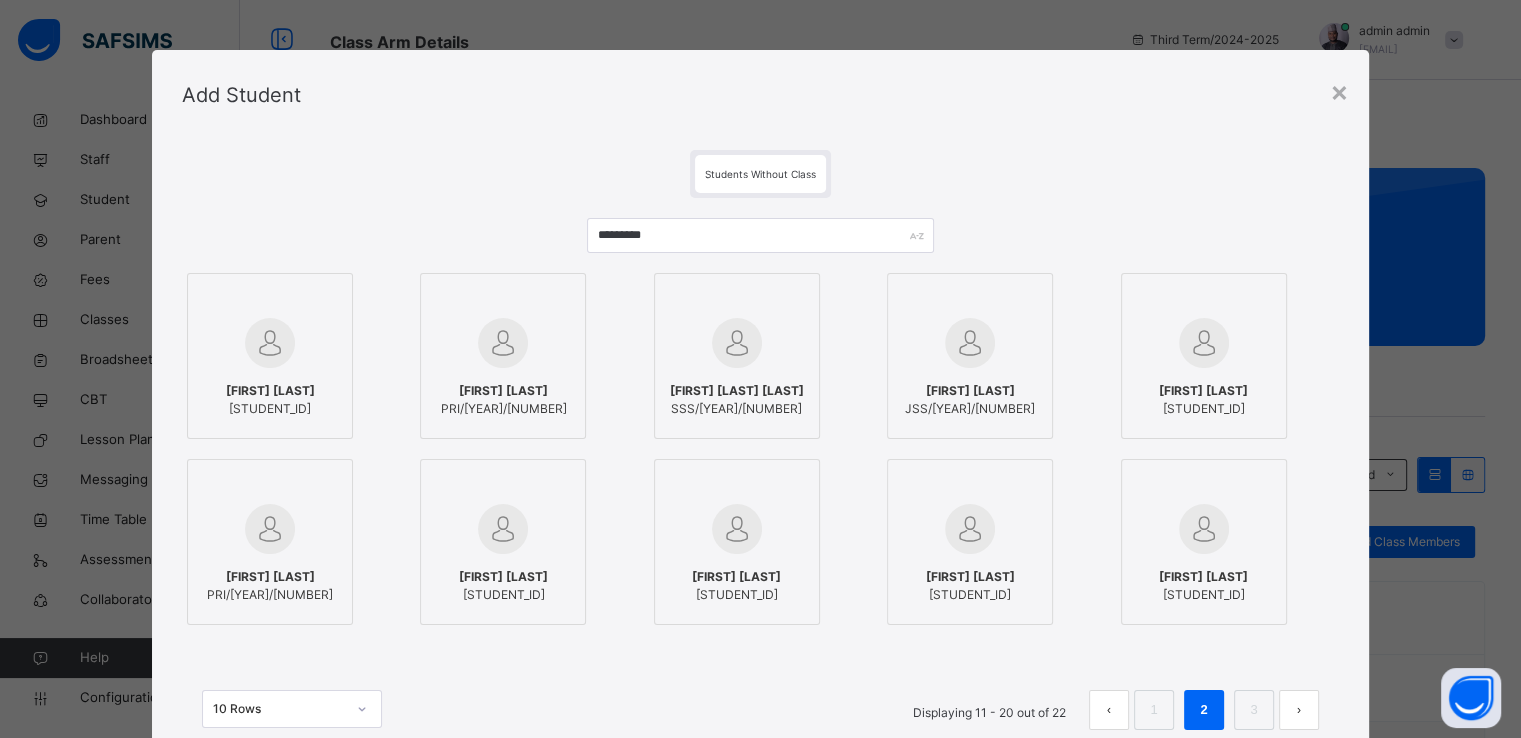 click on "ABUBAKAR  DAHIRU" at bounding box center (1203, 391) 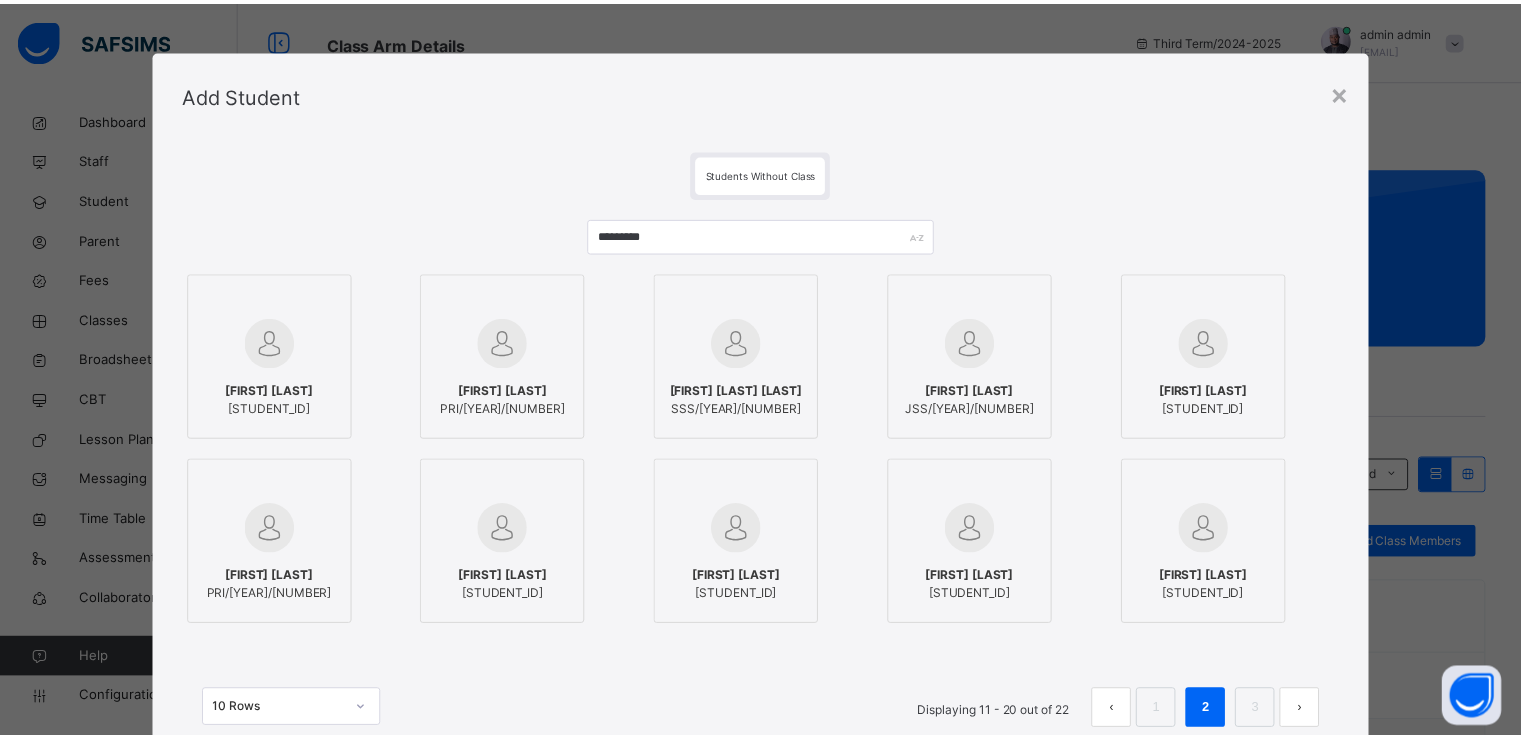 scroll, scrollTop: 154, scrollLeft: 0, axis: vertical 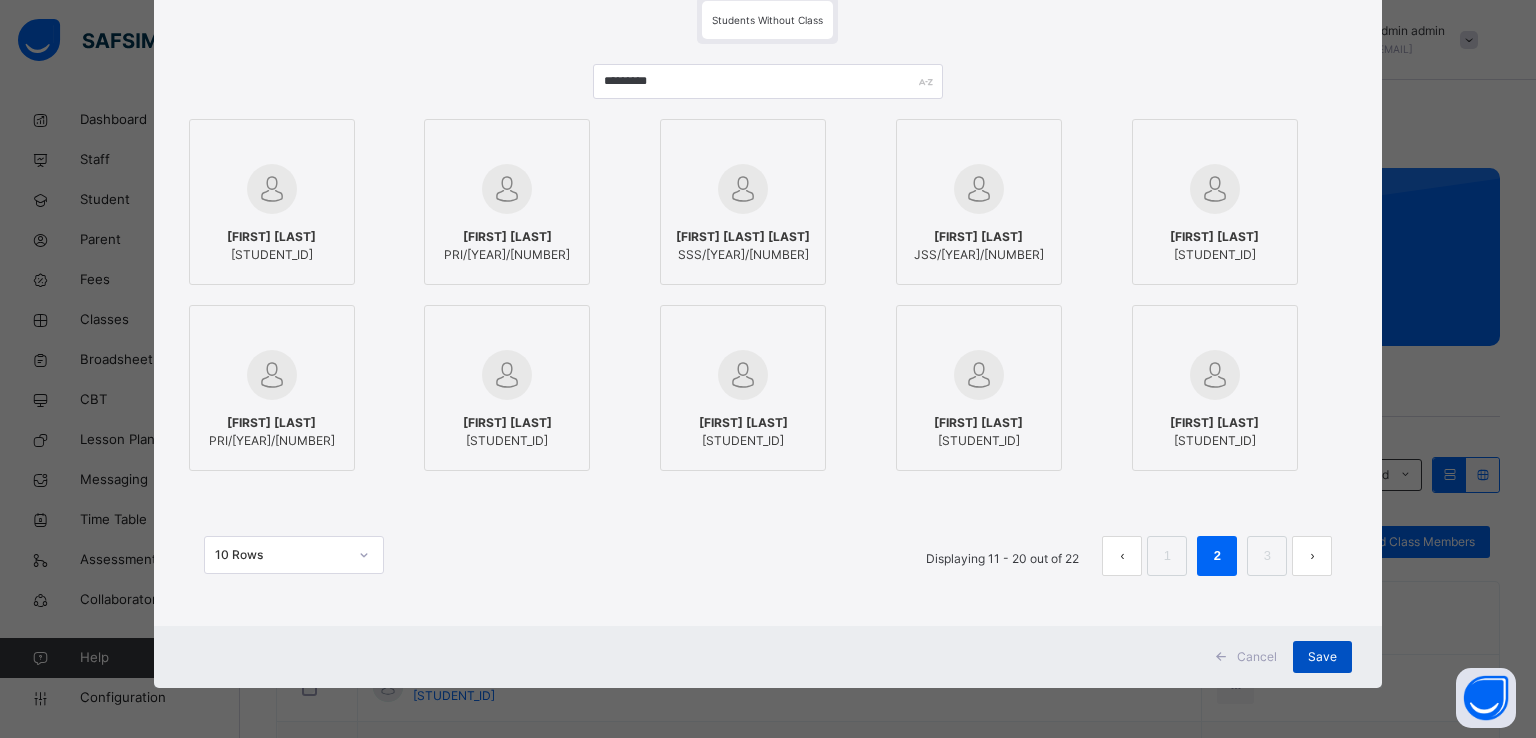 click on "Save" at bounding box center [1322, 657] 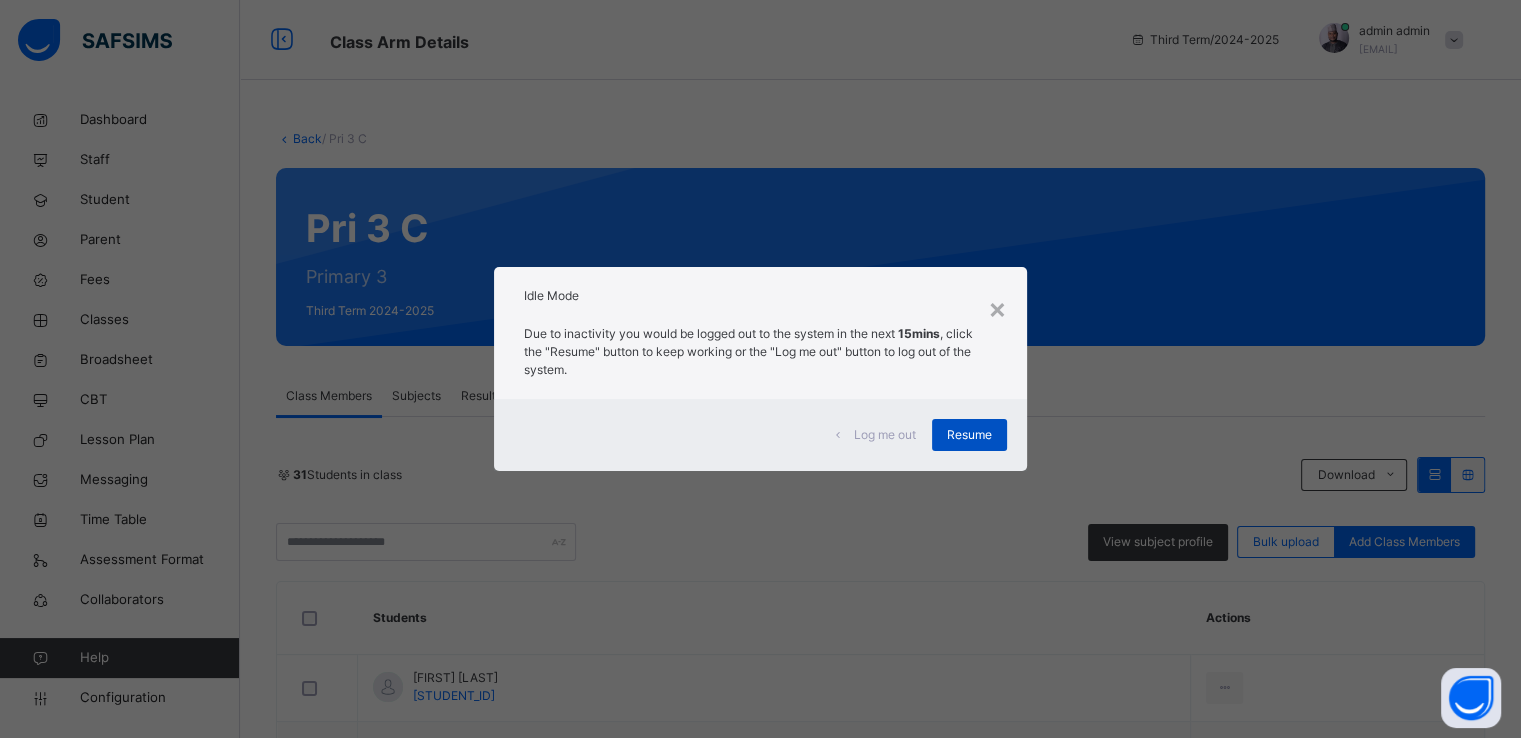 click on "Resume" at bounding box center (969, 435) 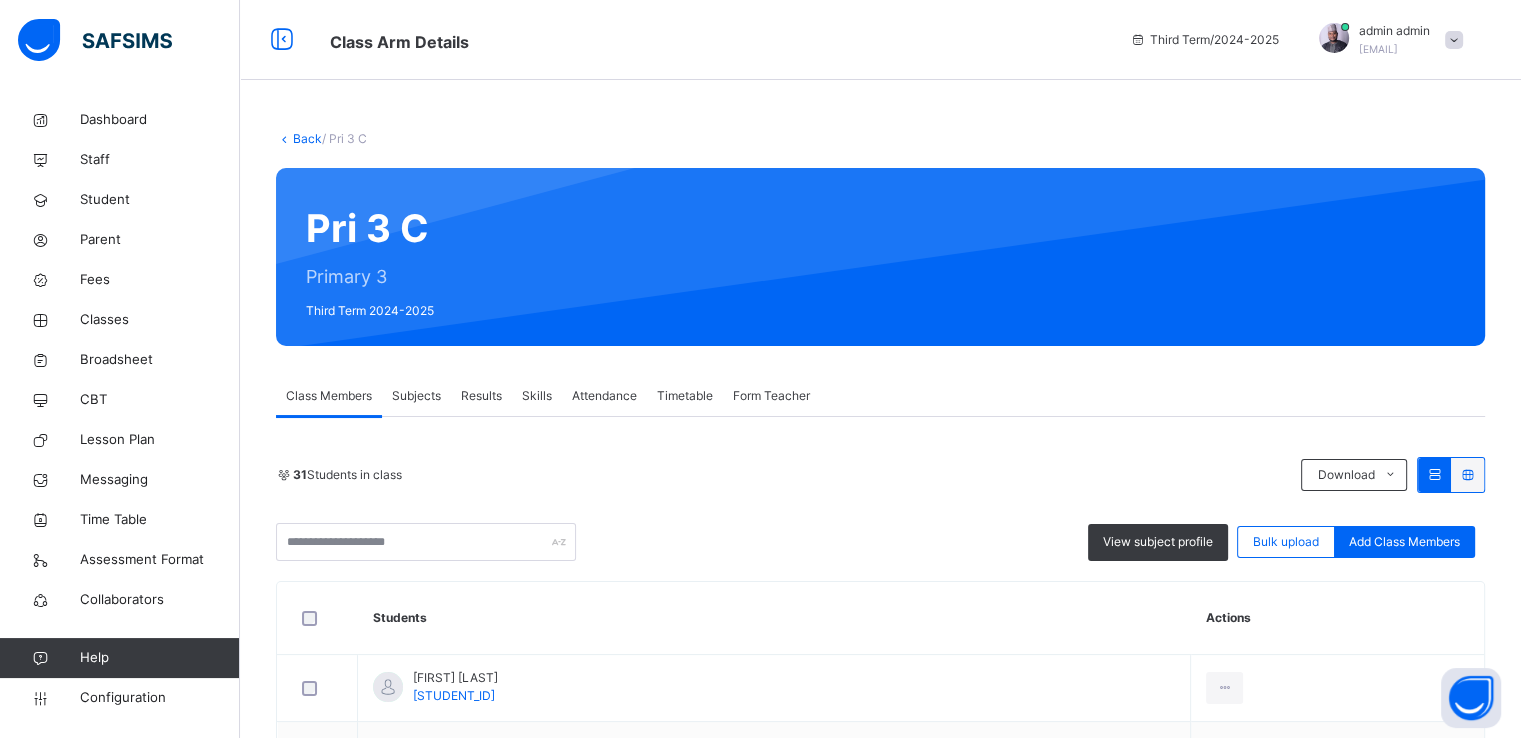 click on "Back" at bounding box center (307, 138) 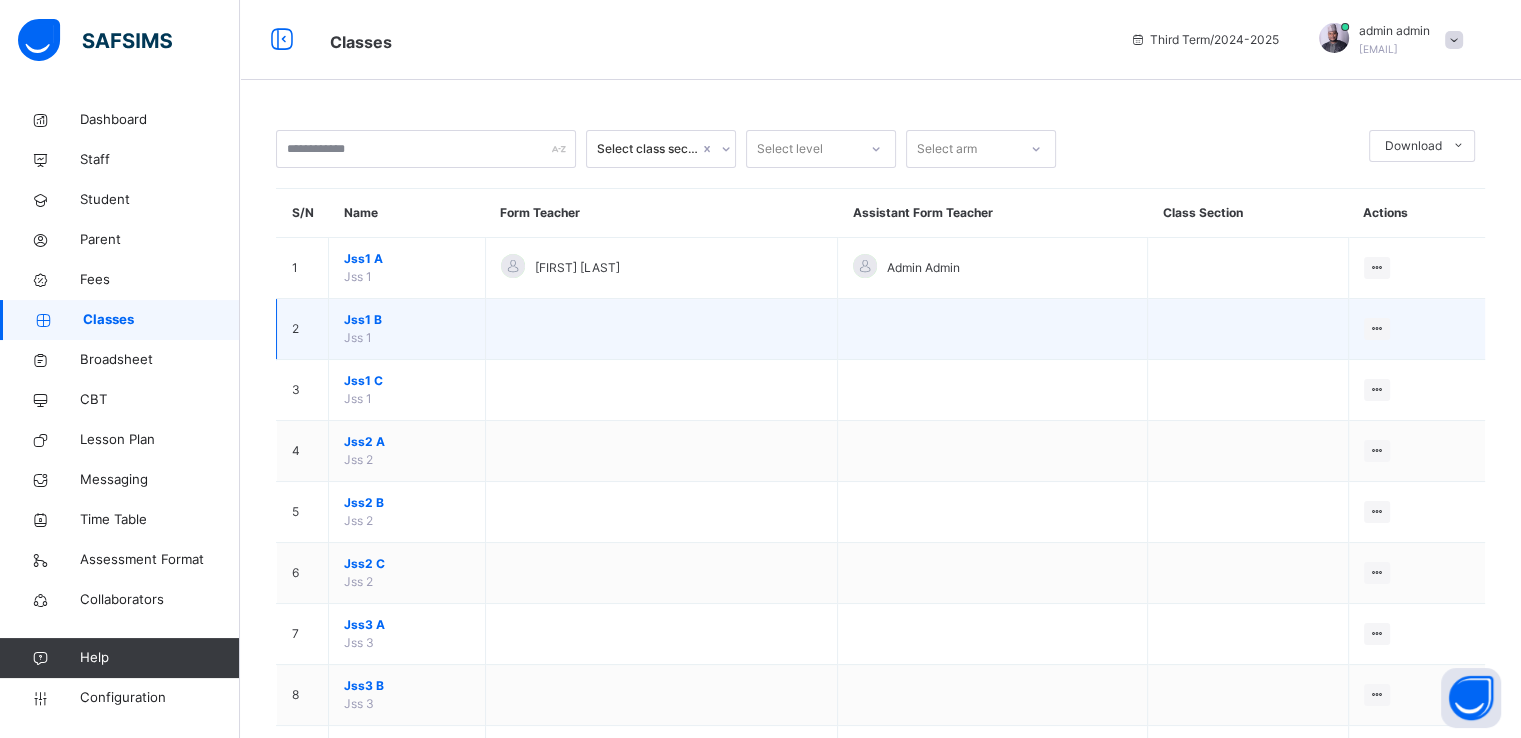 click at bounding box center [661, 329] 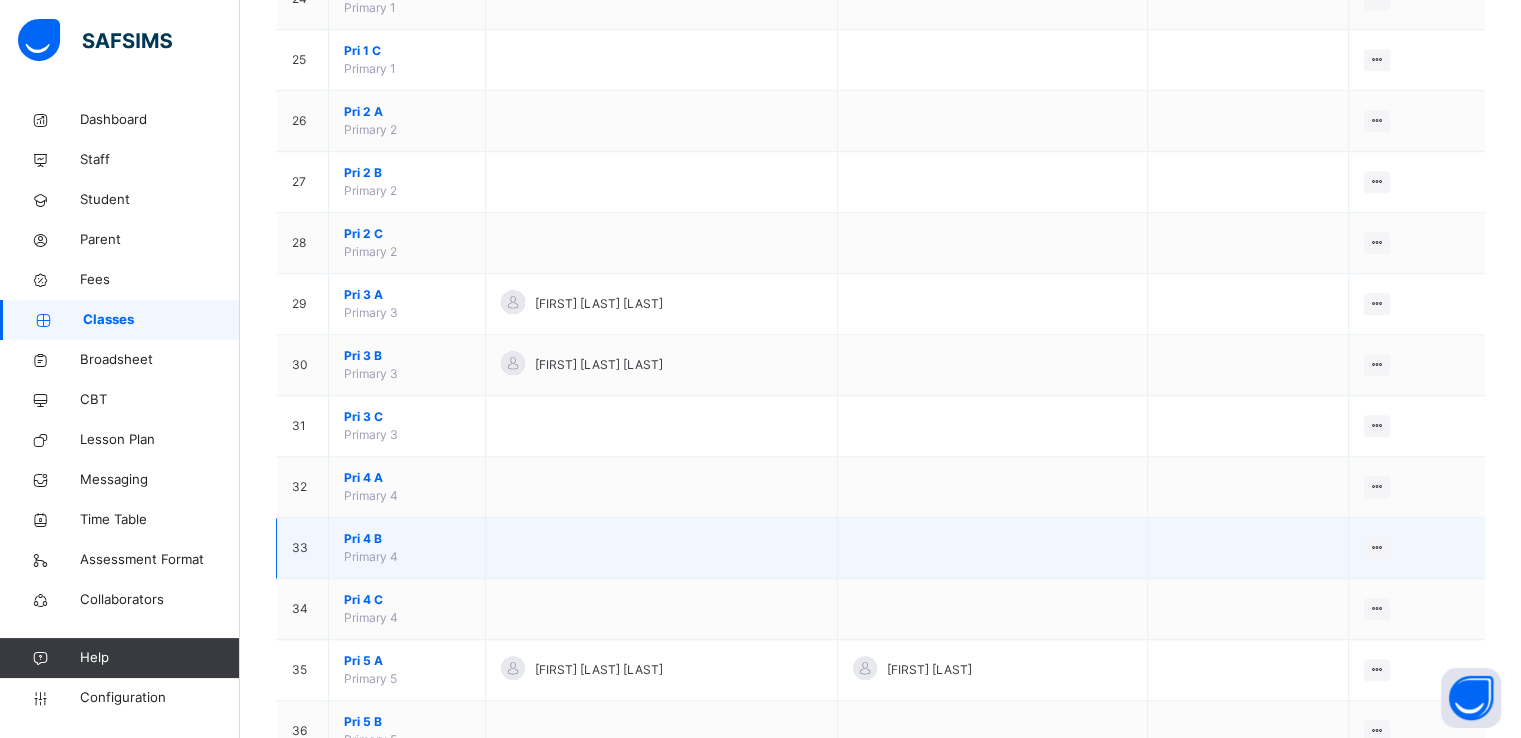 scroll, scrollTop: 1674, scrollLeft: 0, axis: vertical 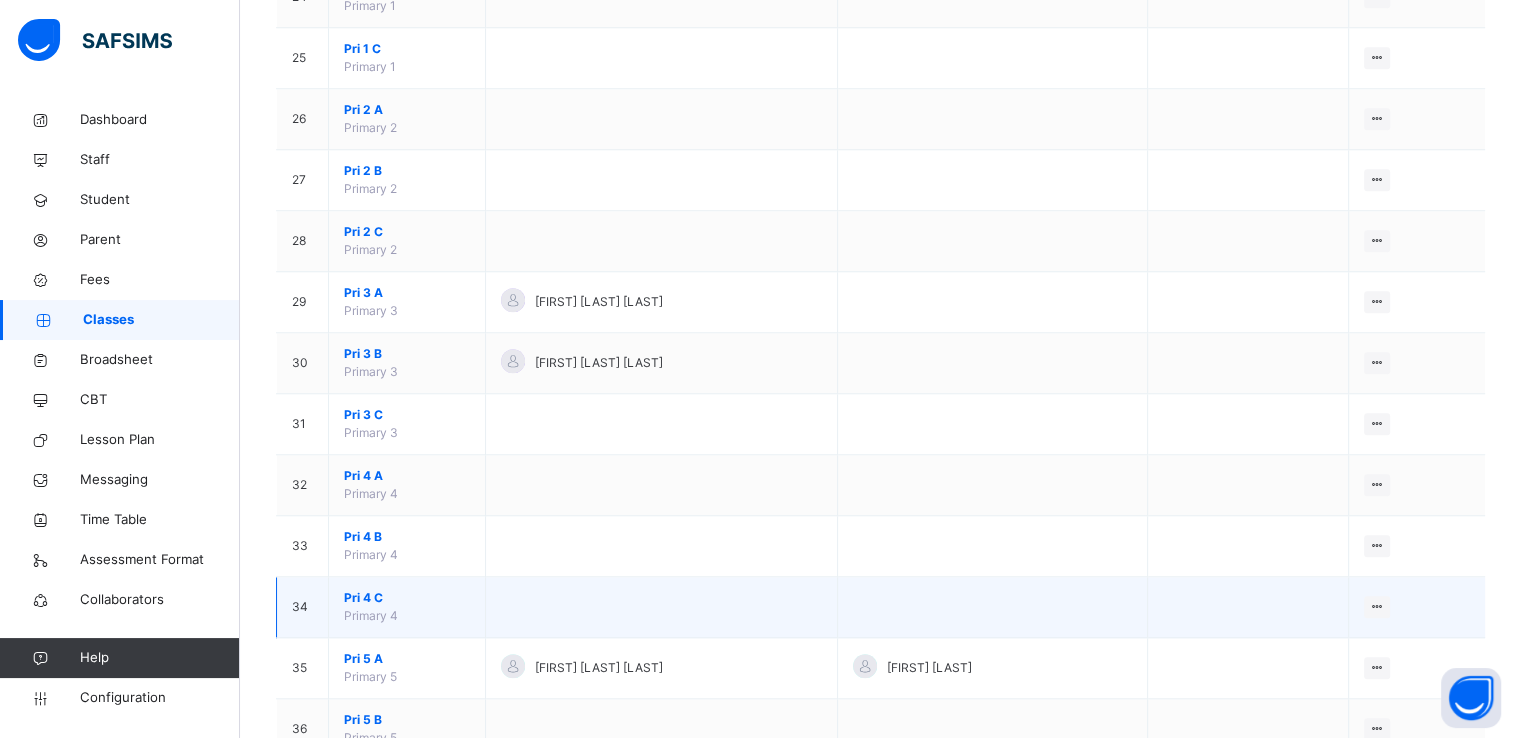 click on "Pri 4   C" at bounding box center [407, 598] 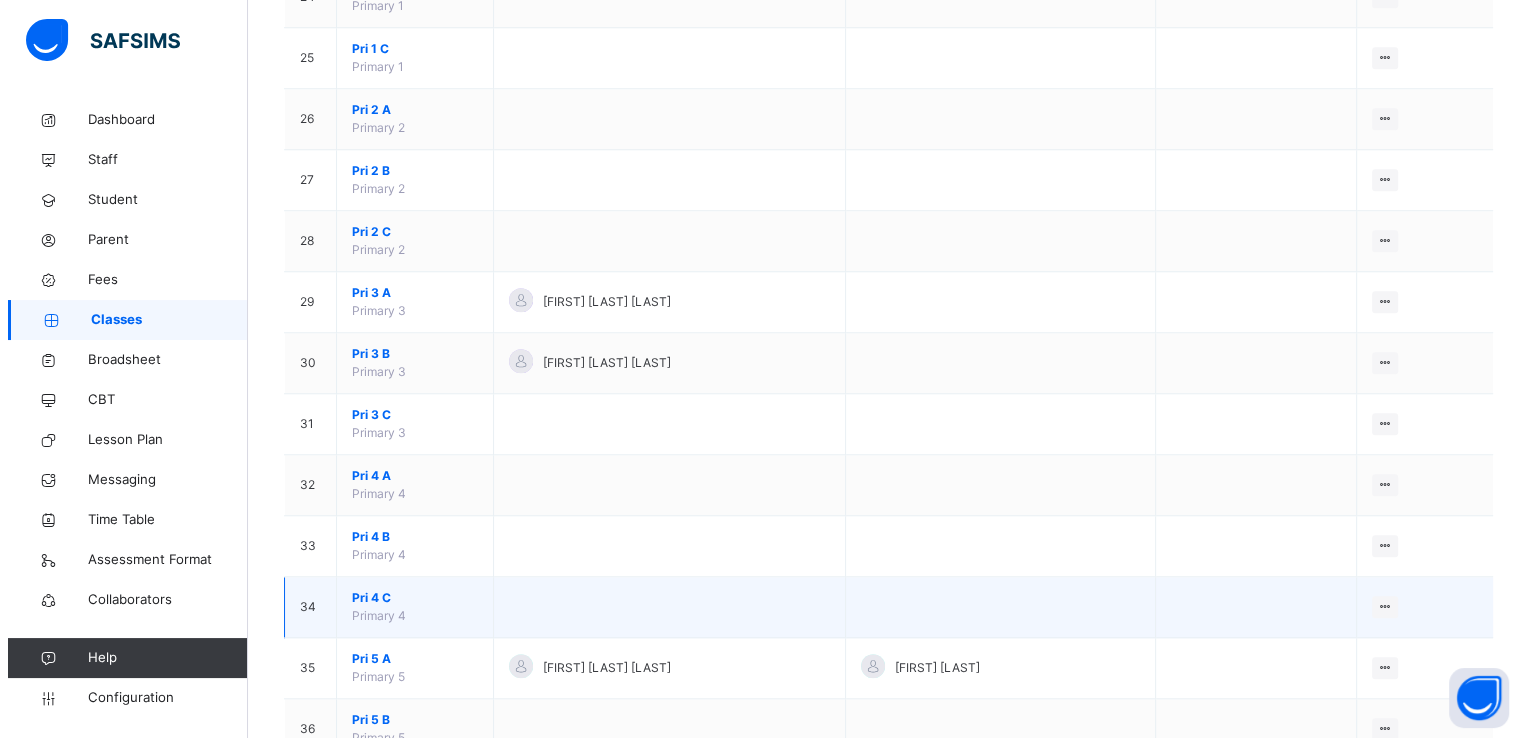 scroll, scrollTop: 0, scrollLeft: 0, axis: both 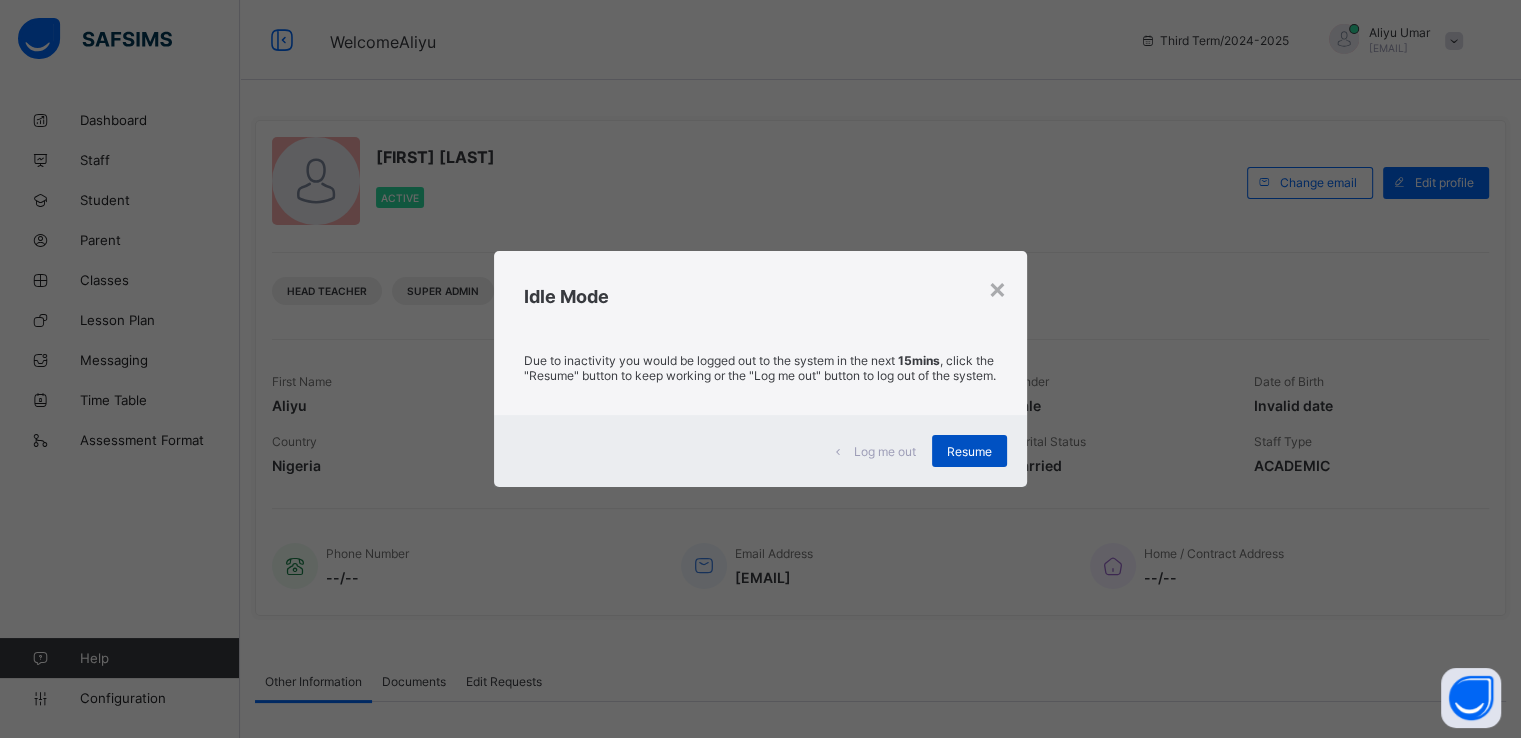 click on "Resume" at bounding box center [969, 451] 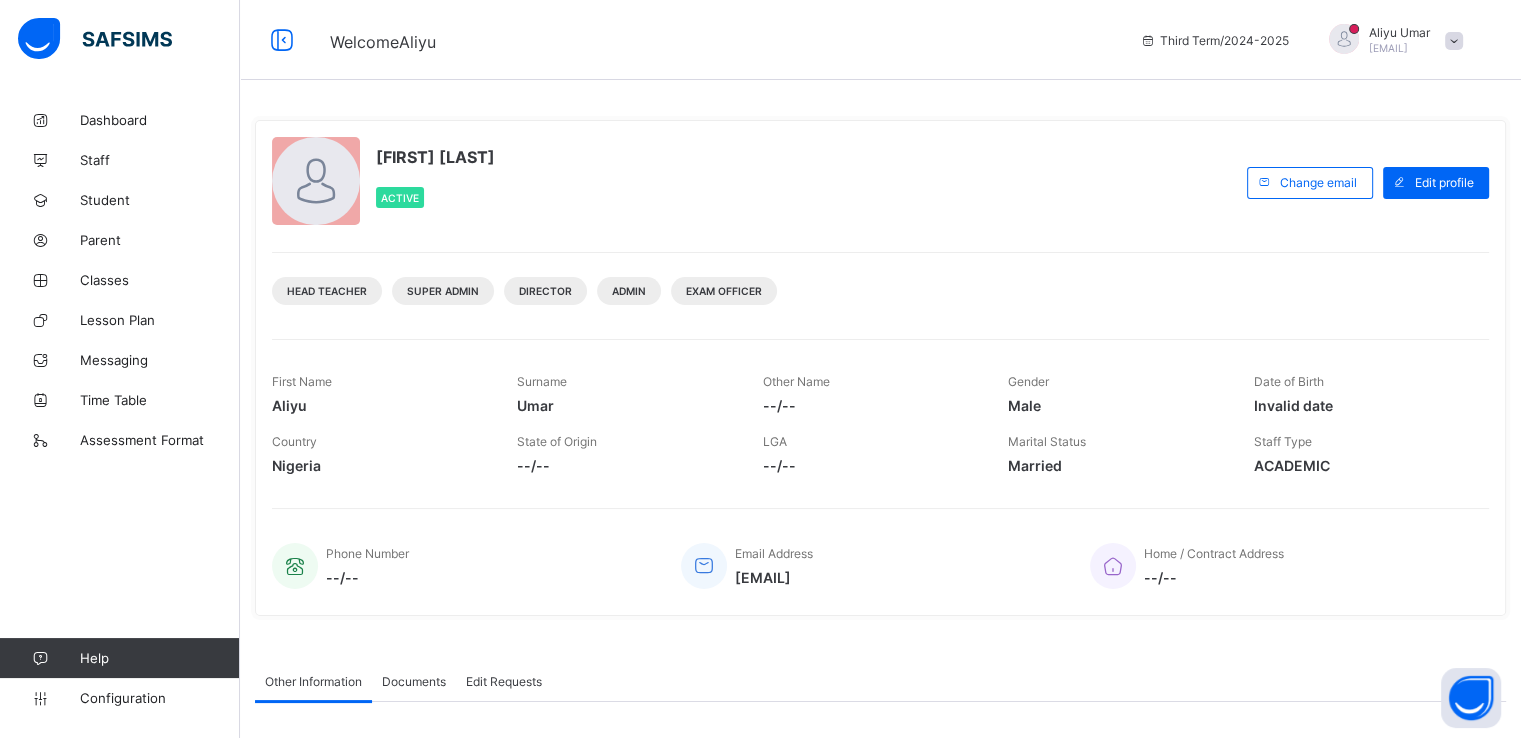 click at bounding box center [1454, 41] 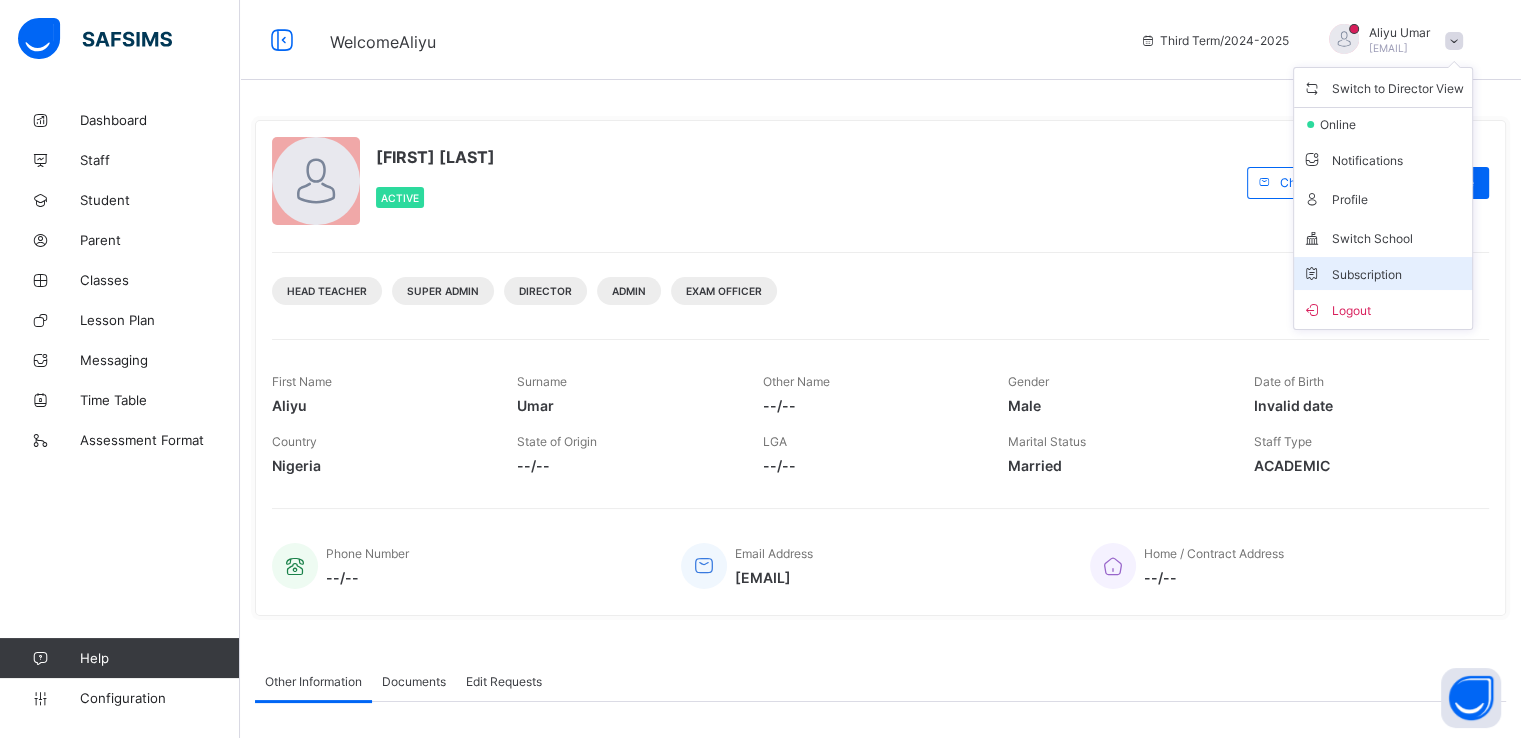 click on "Subscription" at bounding box center (1352, 274) 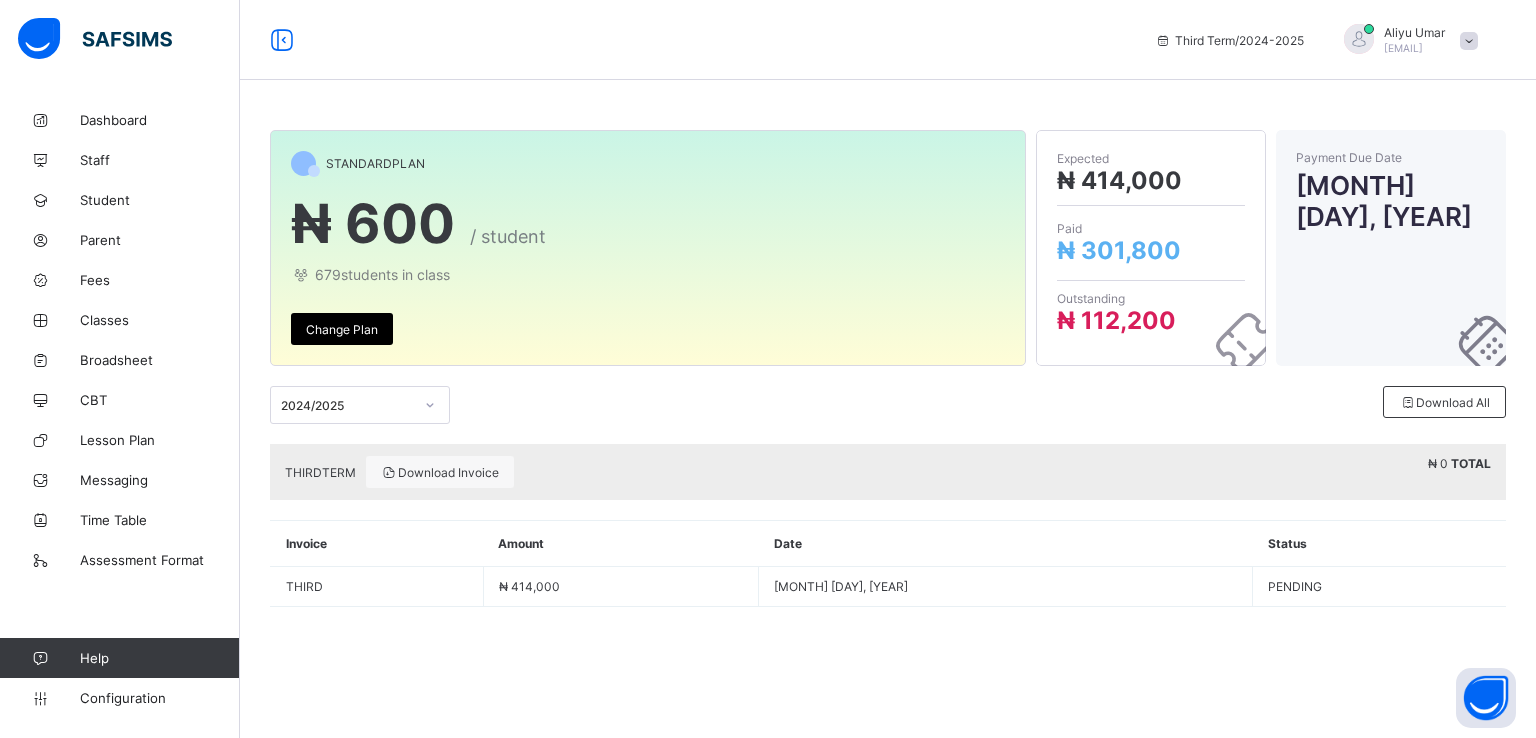scroll, scrollTop: 0, scrollLeft: 0, axis: both 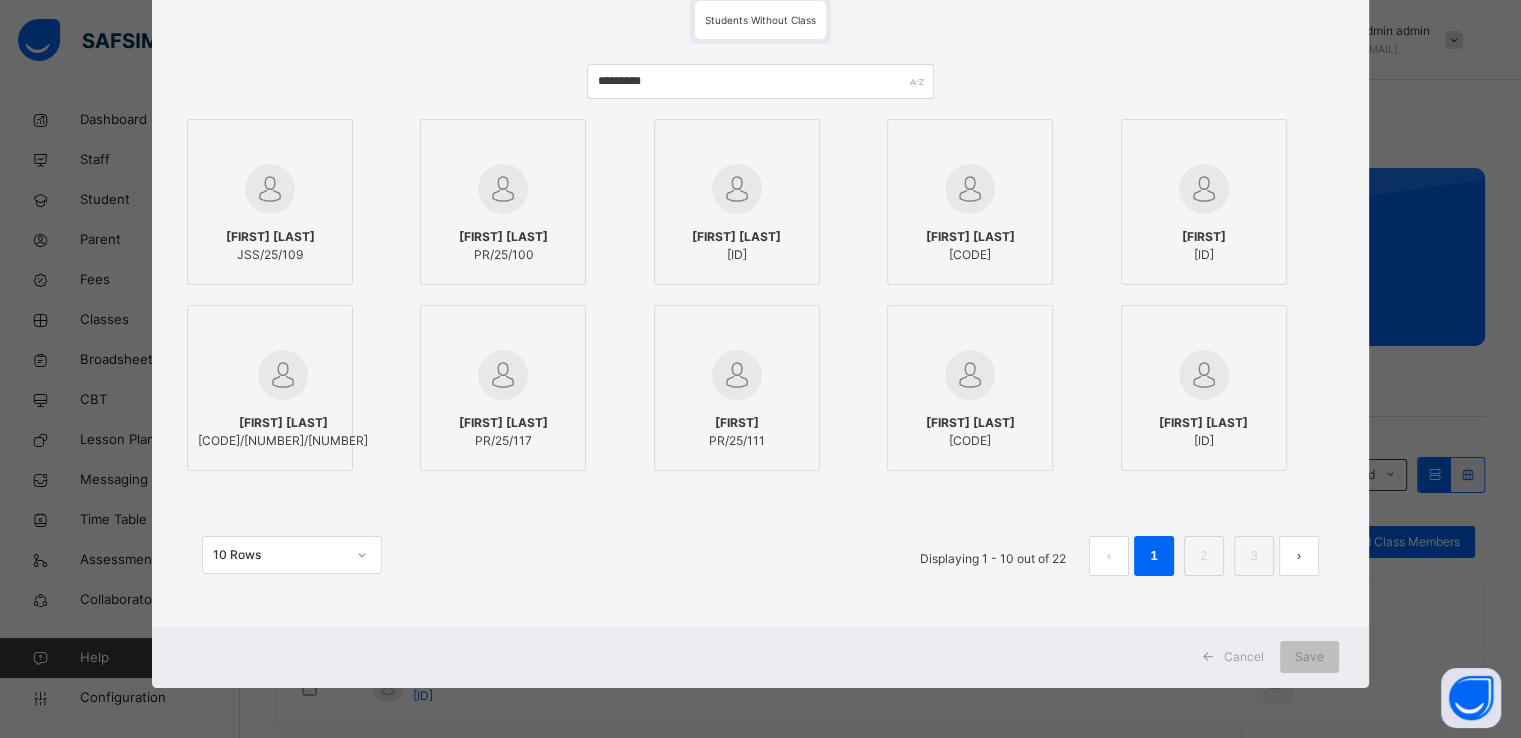 type on "*********" 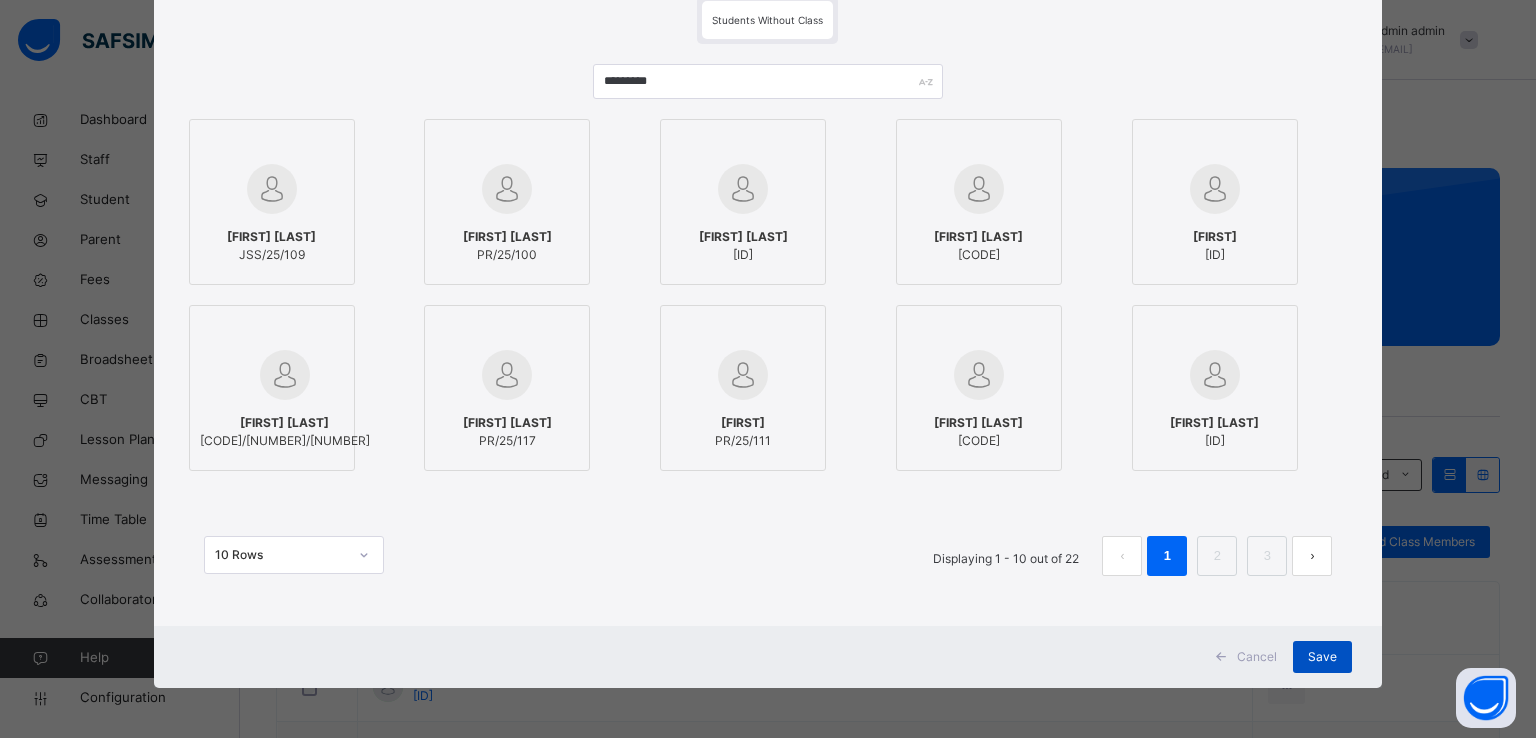 click on "Save" at bounding box center (1322, 657) 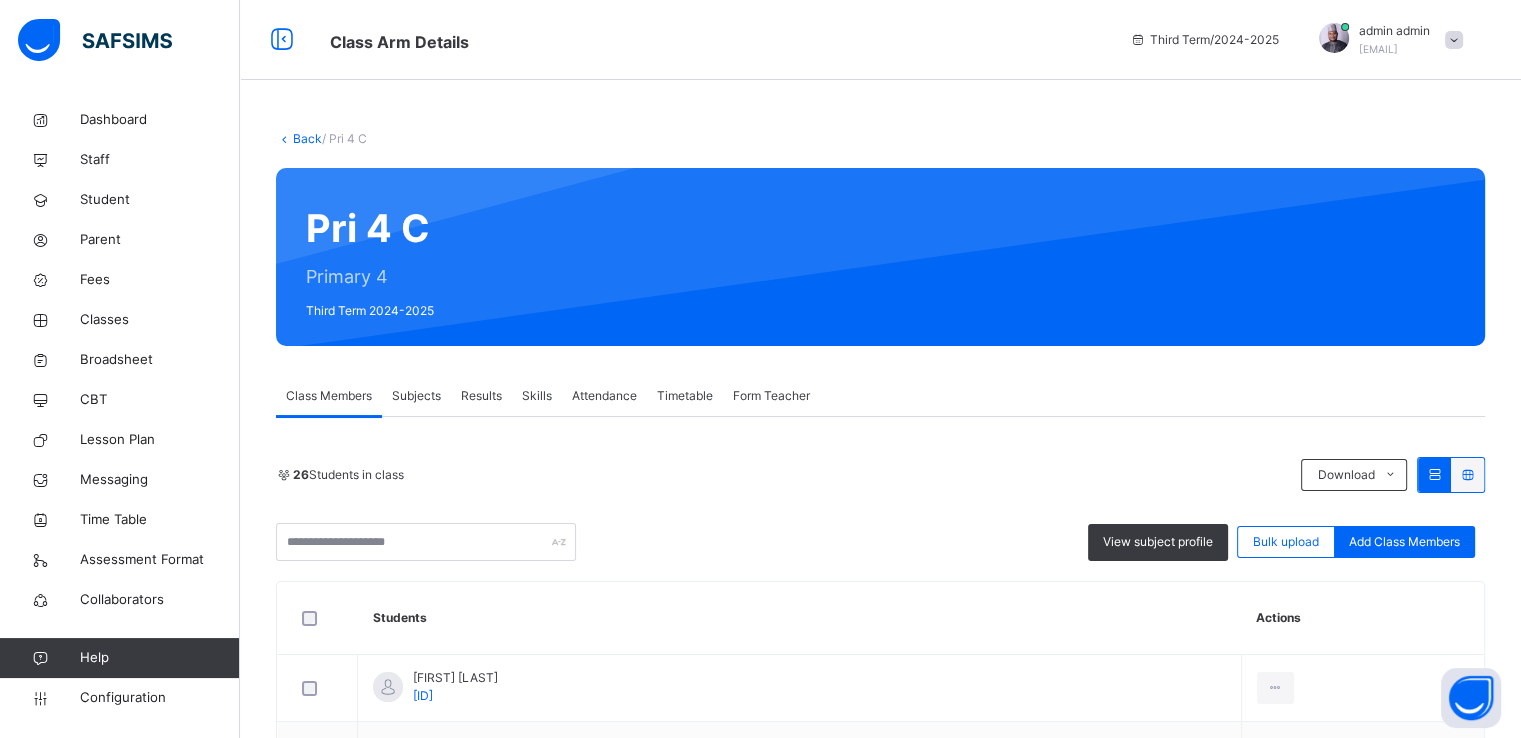 click on "Subjects" at bounding box center (416, 396) 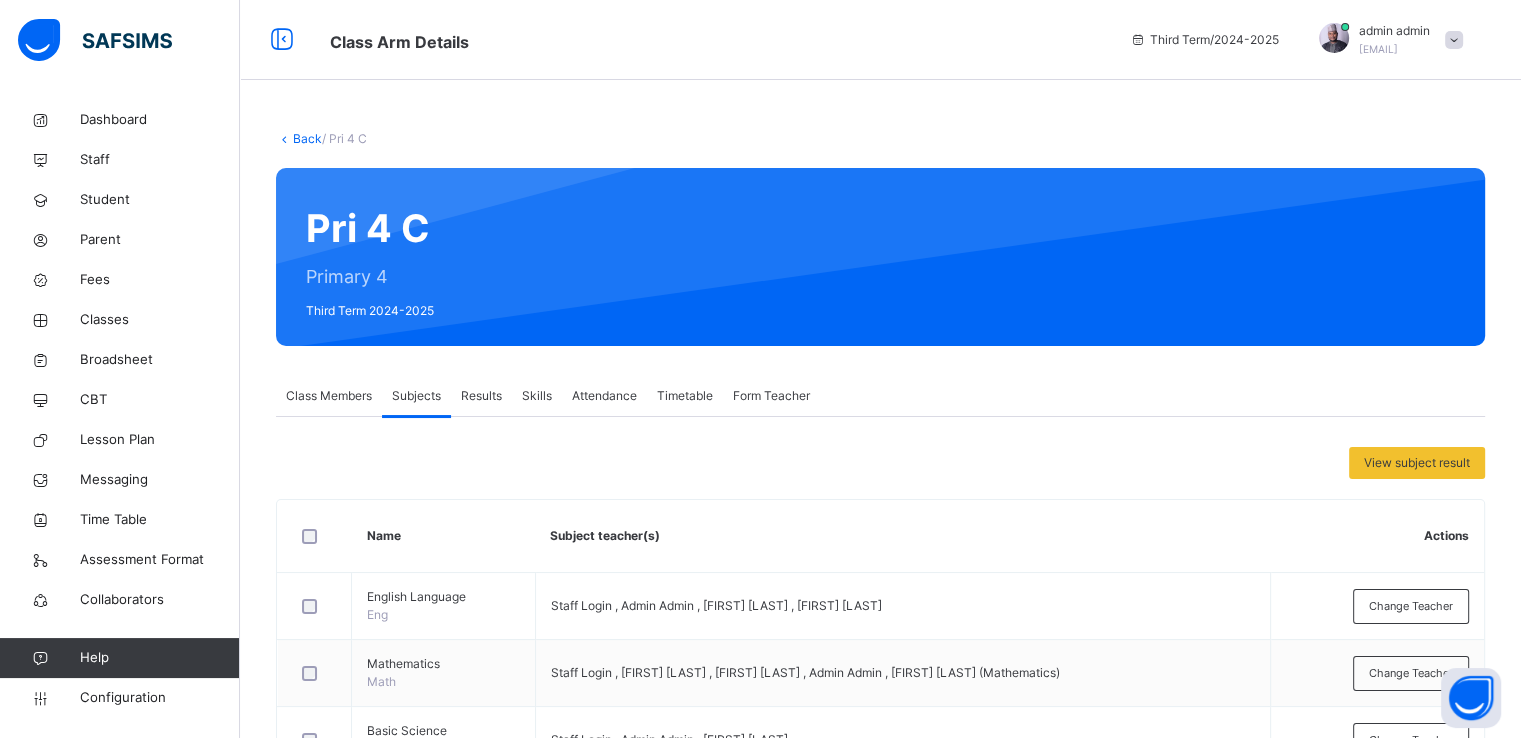 click on "Back" at bounding box center (307, 138) 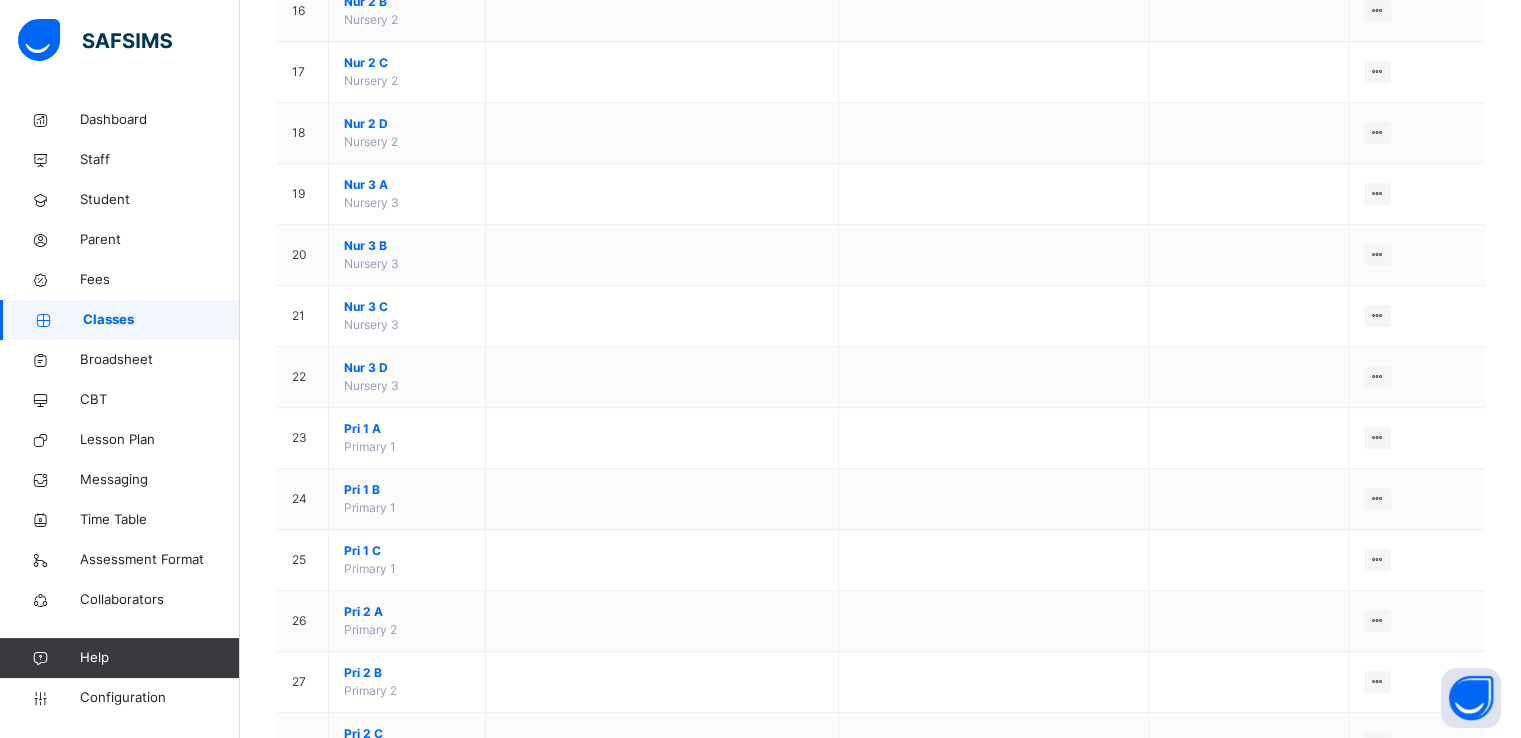 scroll, scrollTop: 1041, scrollLeft: 0, axis: vertical 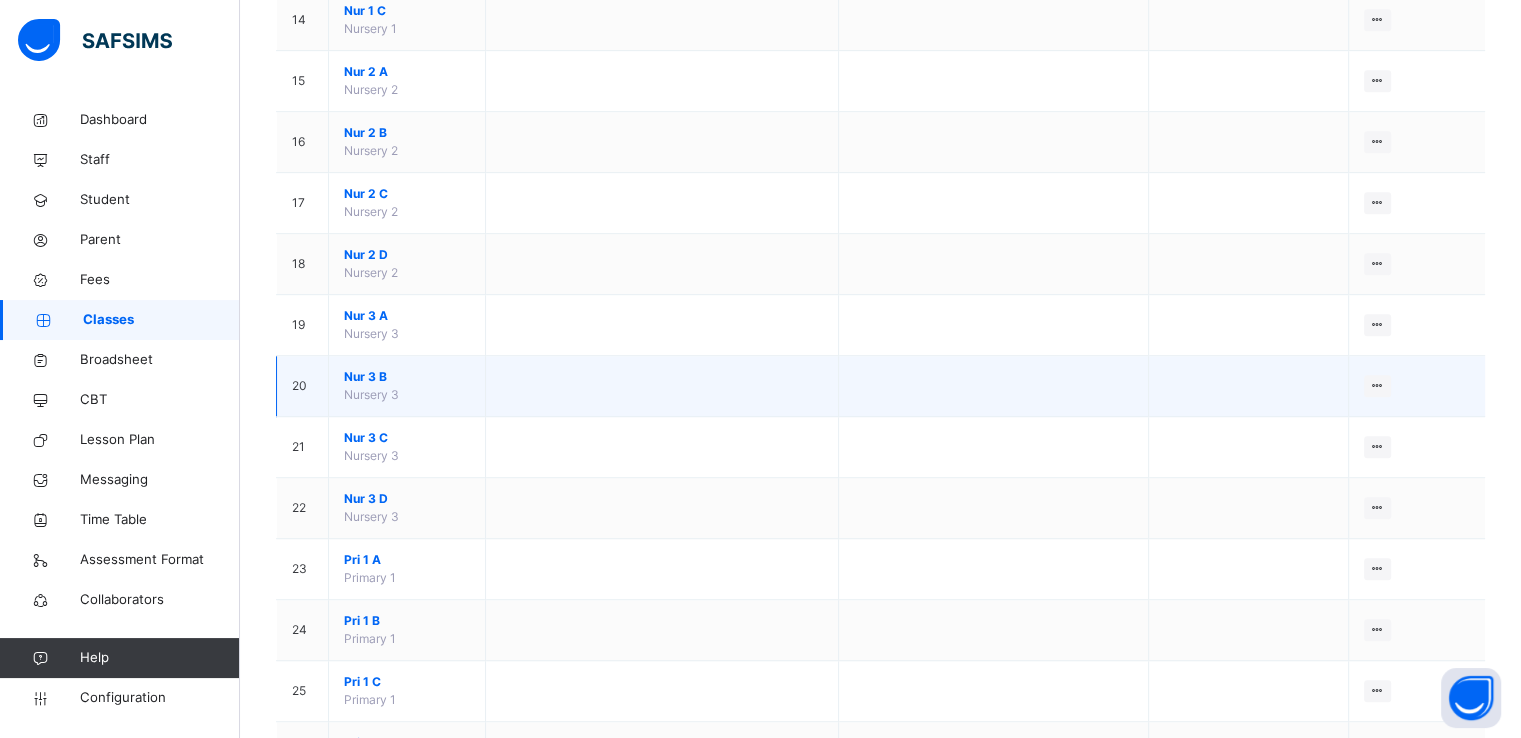 click on "Nur [NUMBER]   [LETTER]" at bounding box center [407, 377] 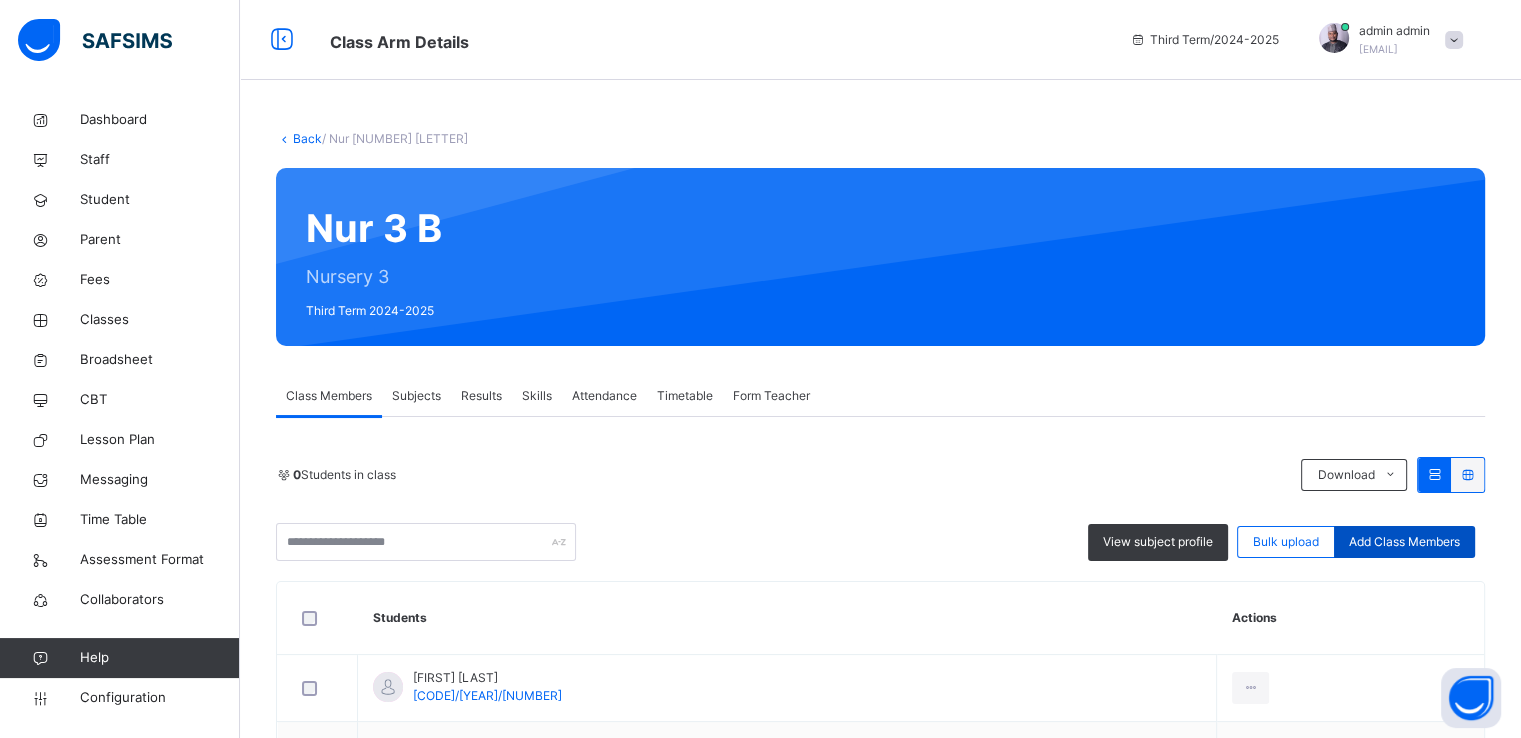 click on "Add Class Members" at bounding box center [1404, 542] 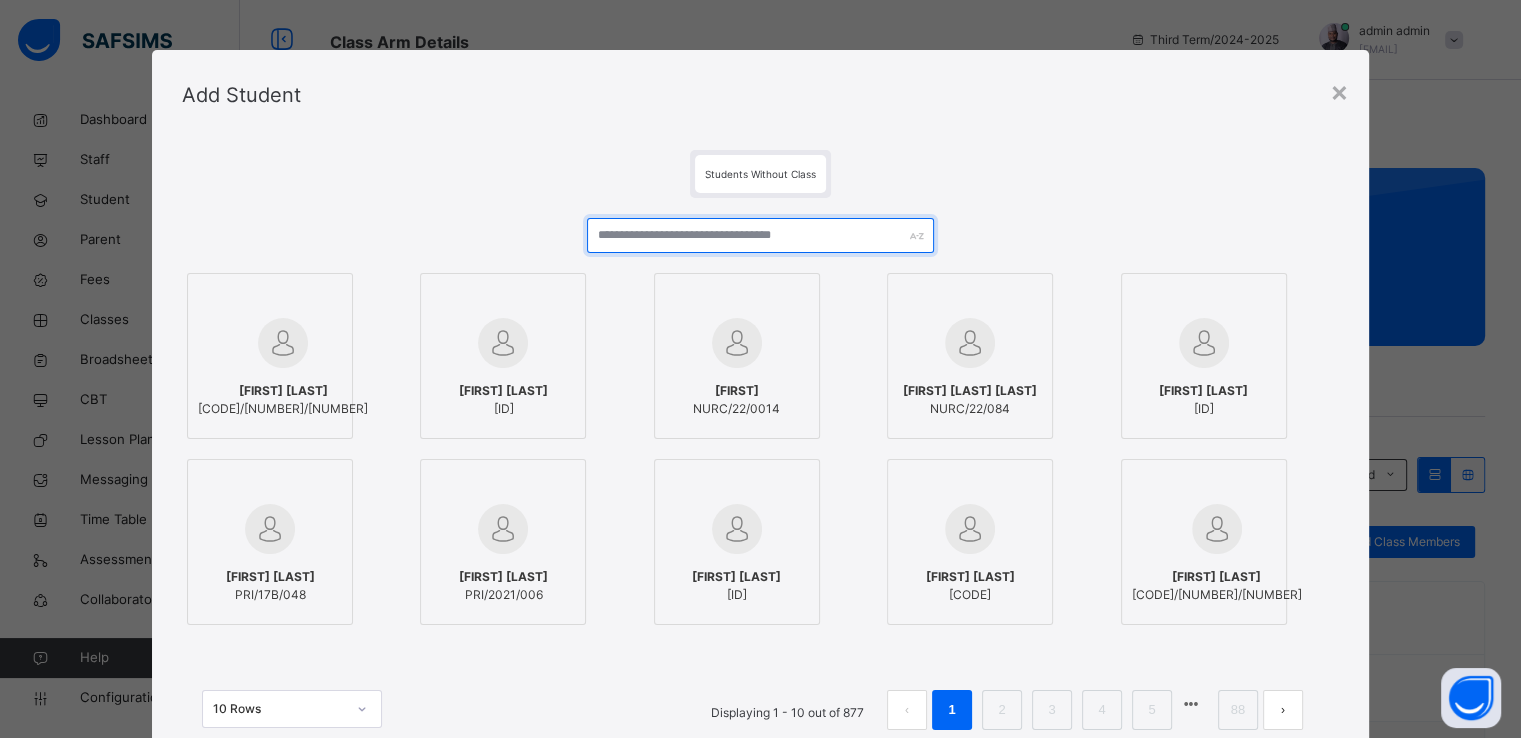 click at bounding box center [760, 235] 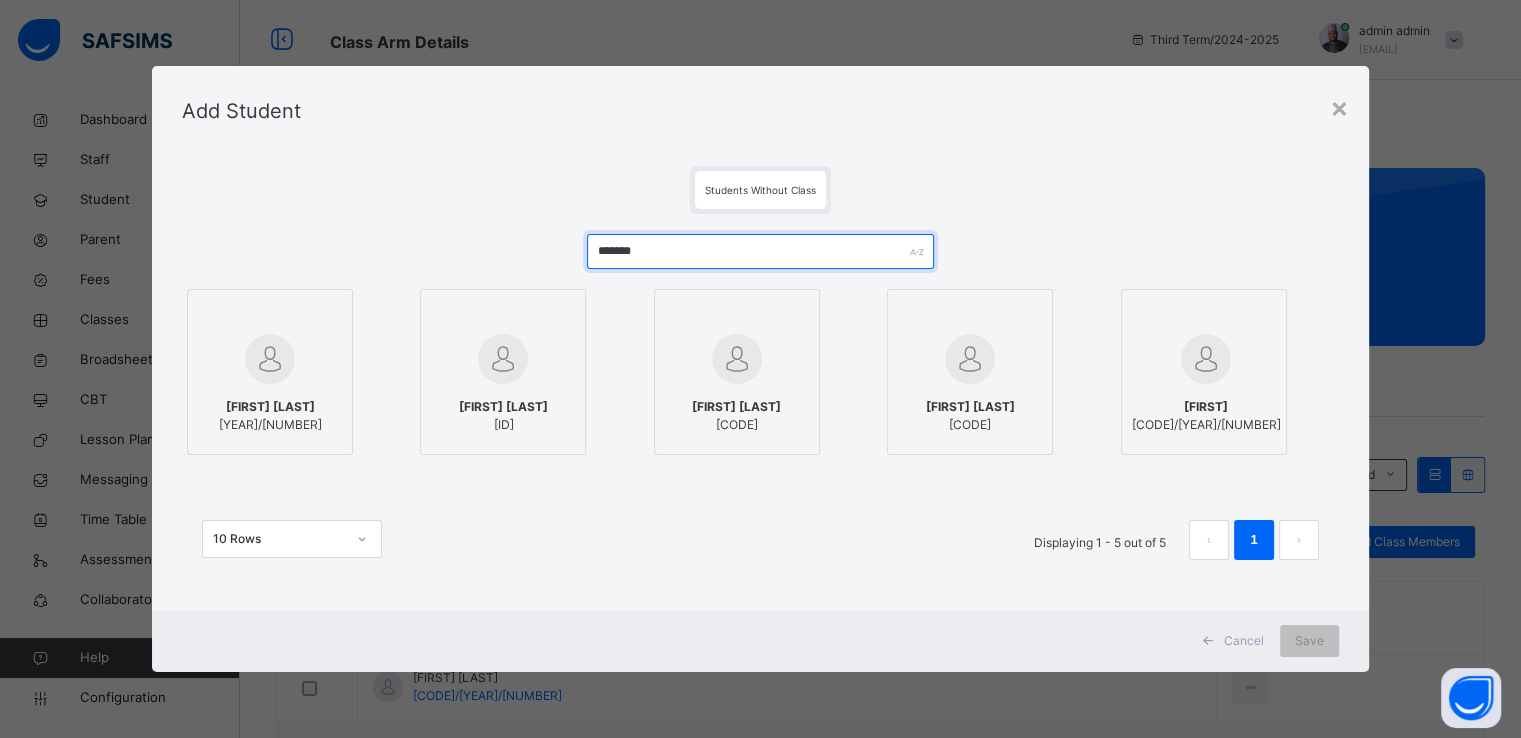 type on "*******" 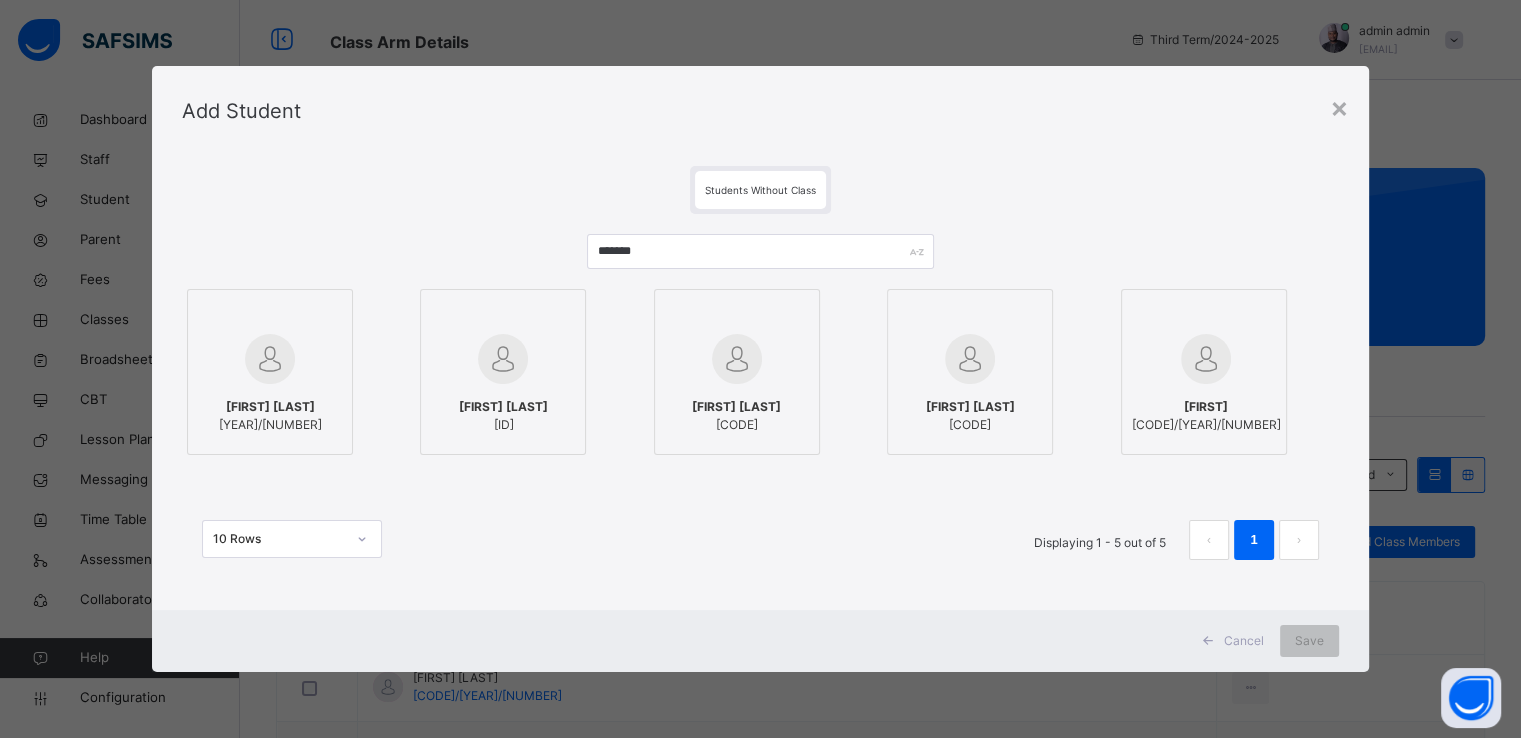 click on "[FIRST] [LAST] [CODE]" at bounding box center (737, 416) 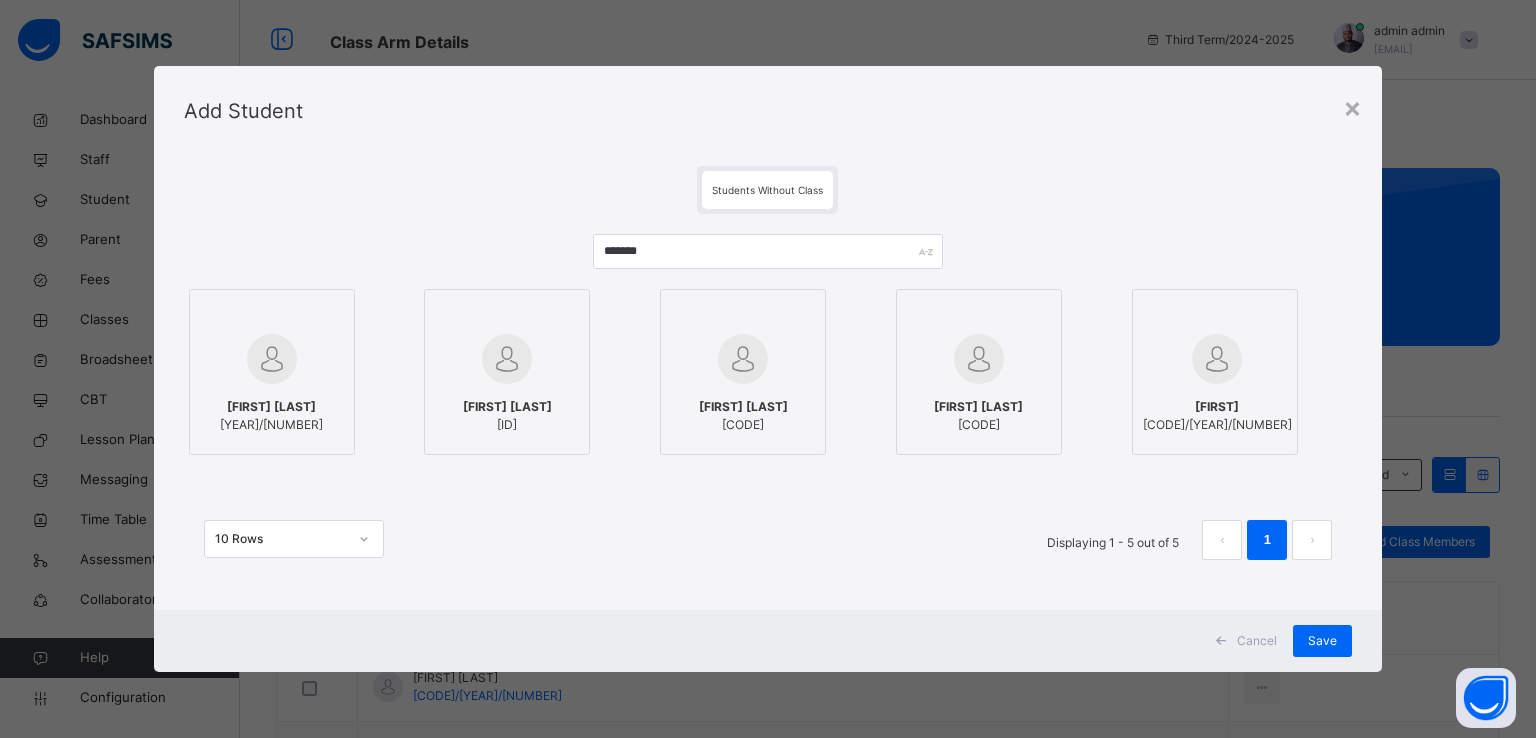click at bounding box center (803, 312) 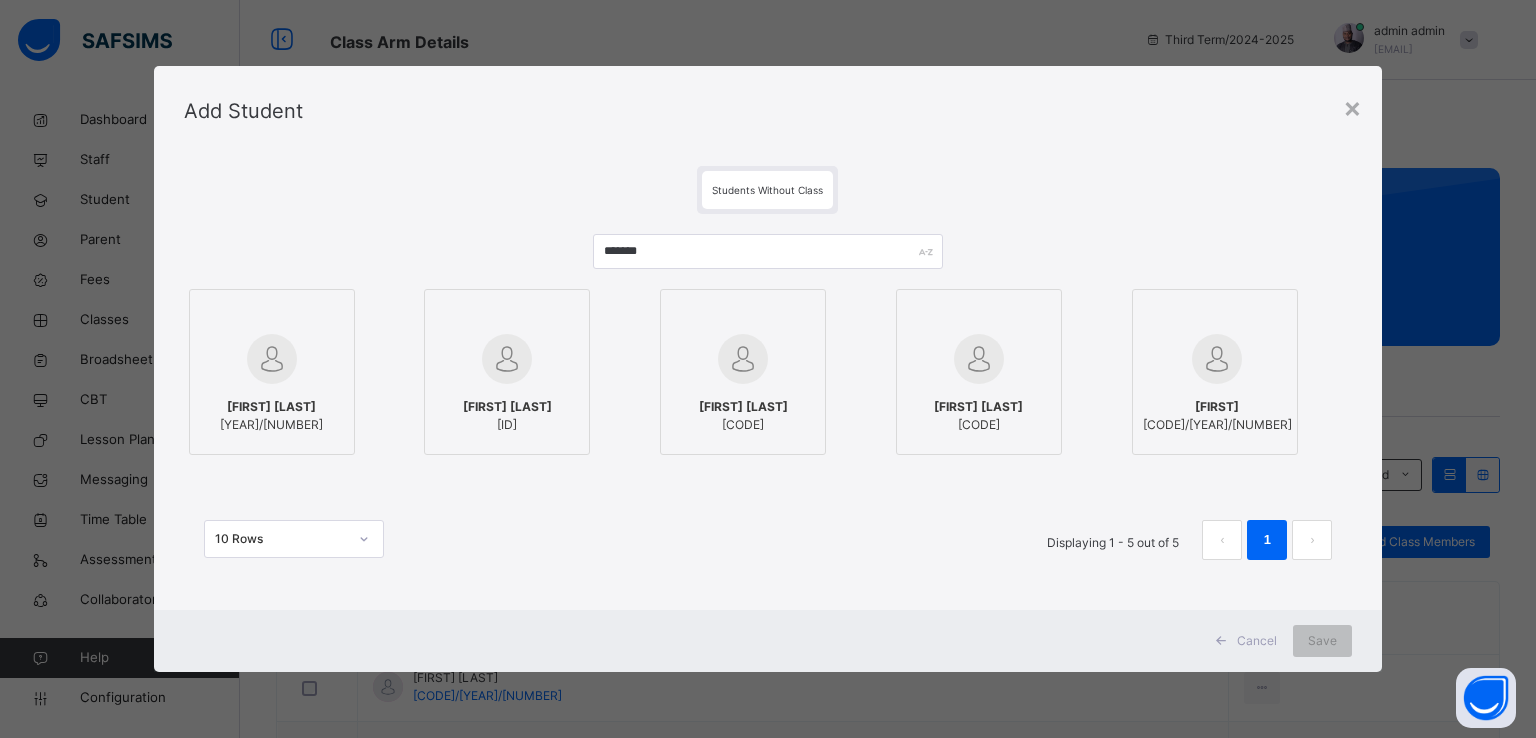 click on "[FIRST] [LAST] [CODE]" at bounding box center (272, 416) 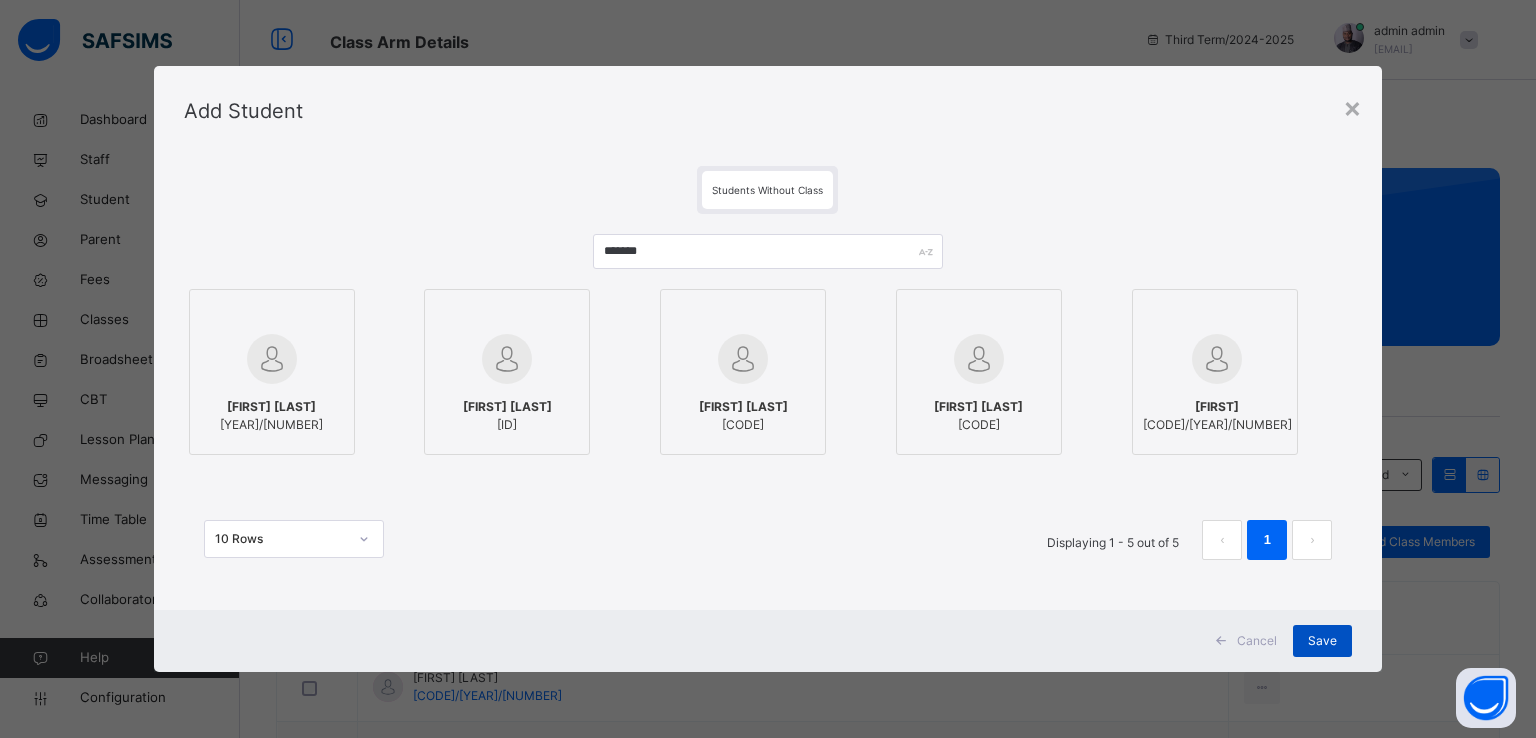 click on "Save" at bounding box center (1322, 641) 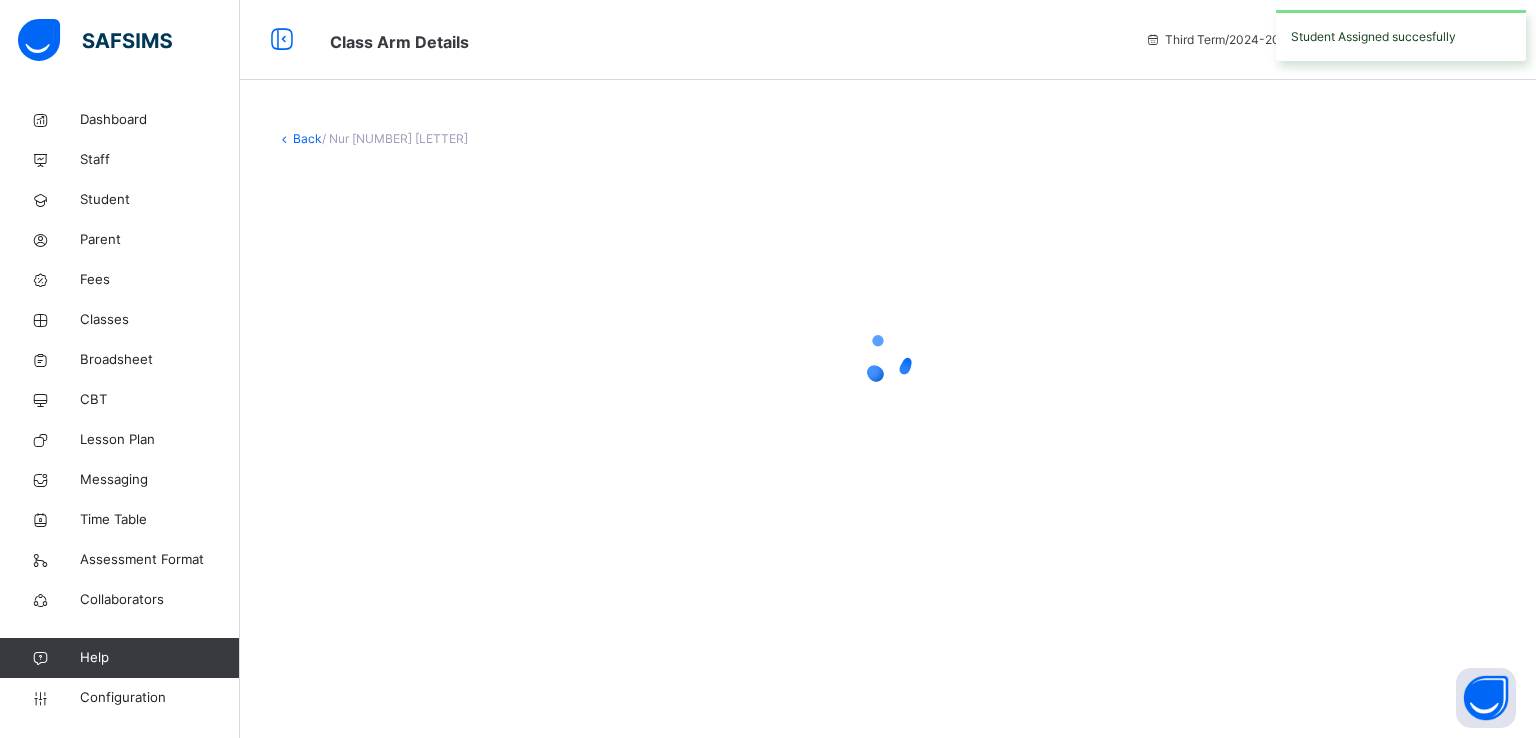 drag, startPoint x: 1318, startPoint y: 641, endPoint x: 788, endPoint y: 457, distance: 561.0312 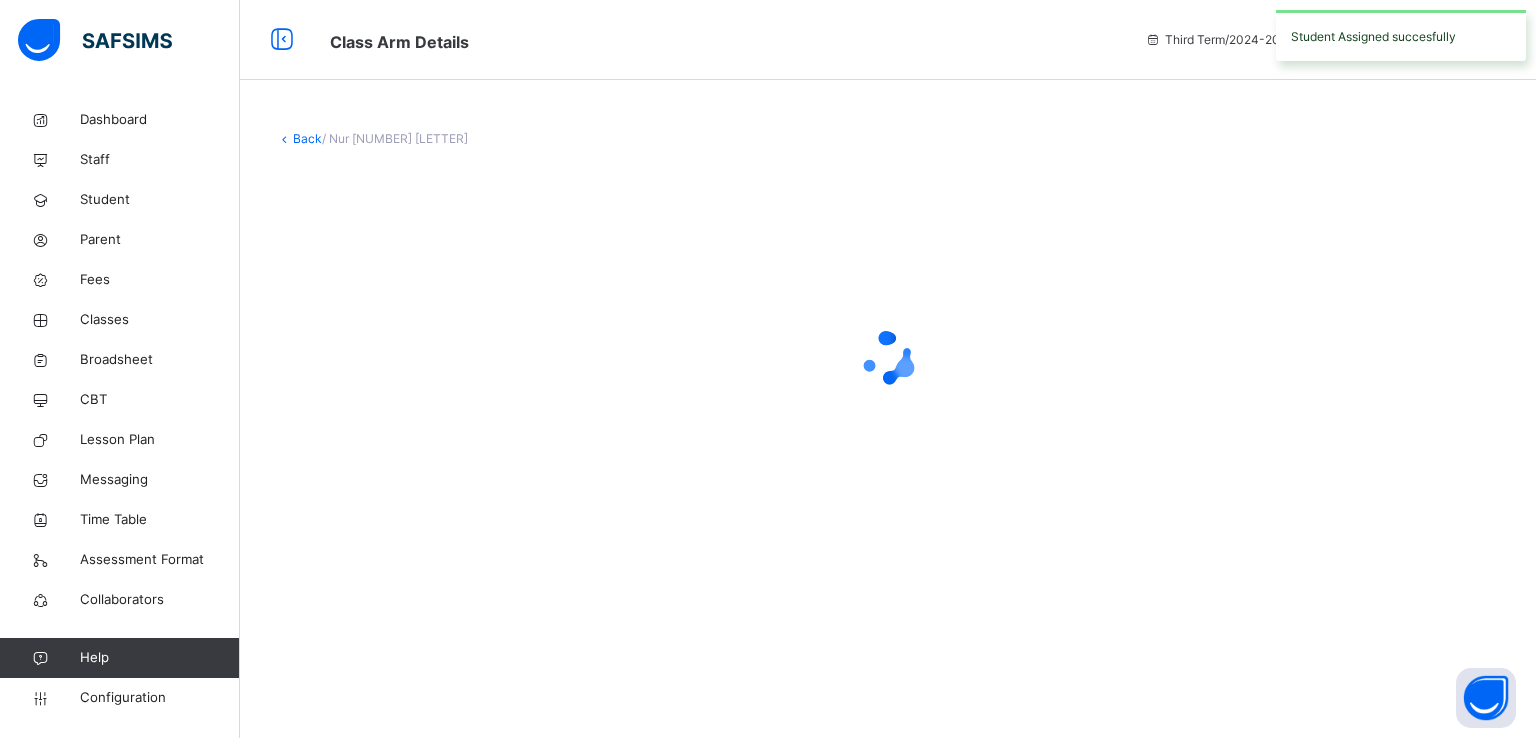 click on "Back  / Nur 3 B" at bounding box center [888, 369] 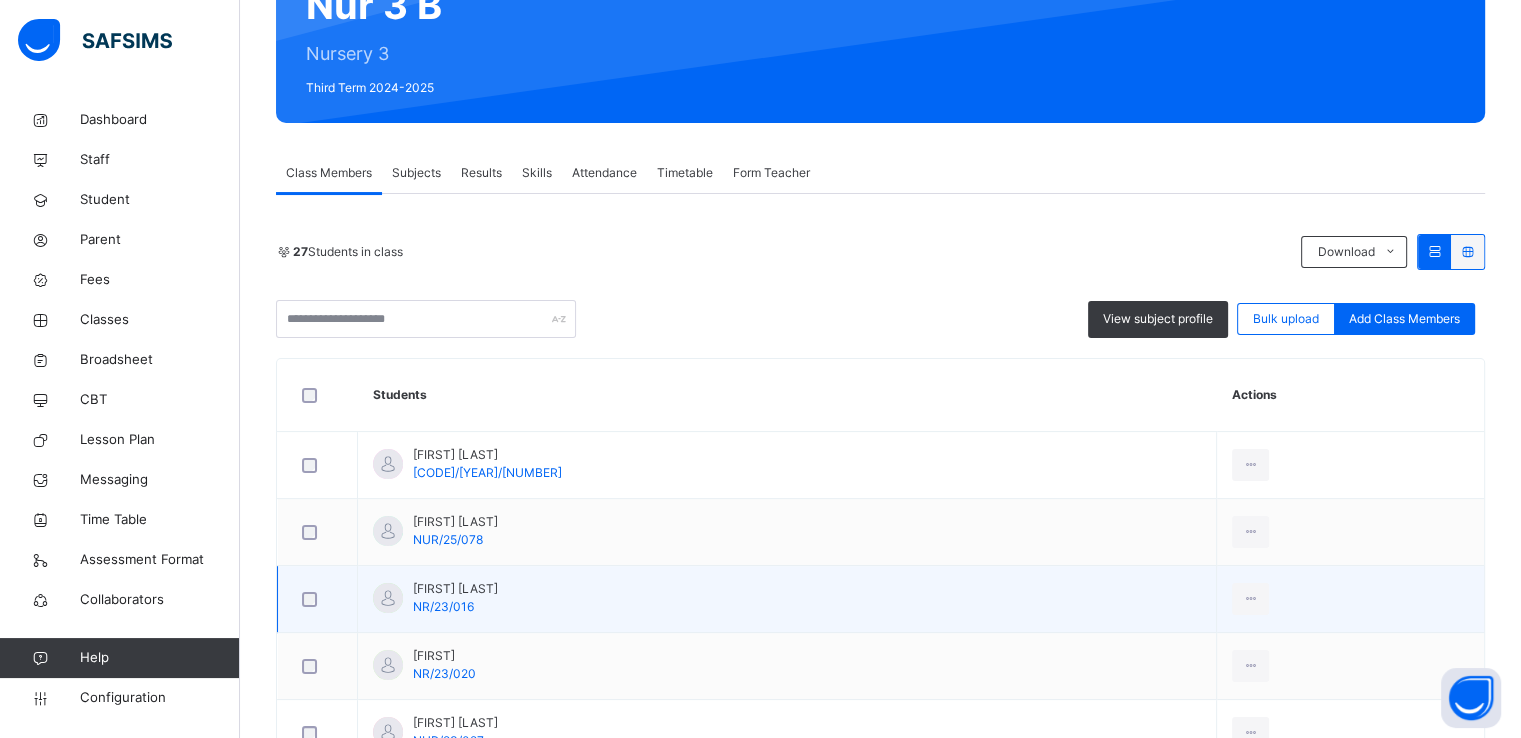 scroll, scrollTop: 0, scrollLeft: 0, axis: both 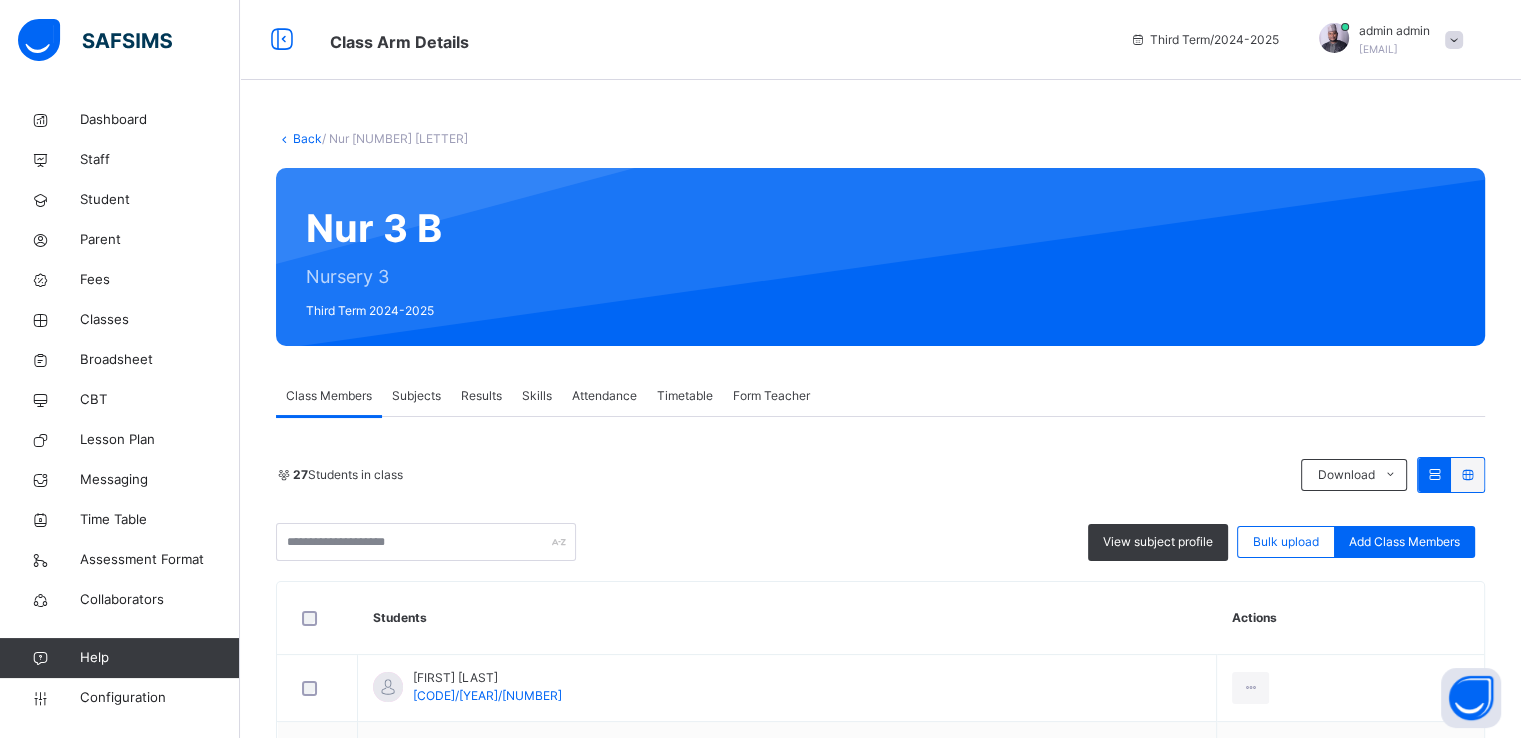 click on "Back" at bounding box center [307, 138] 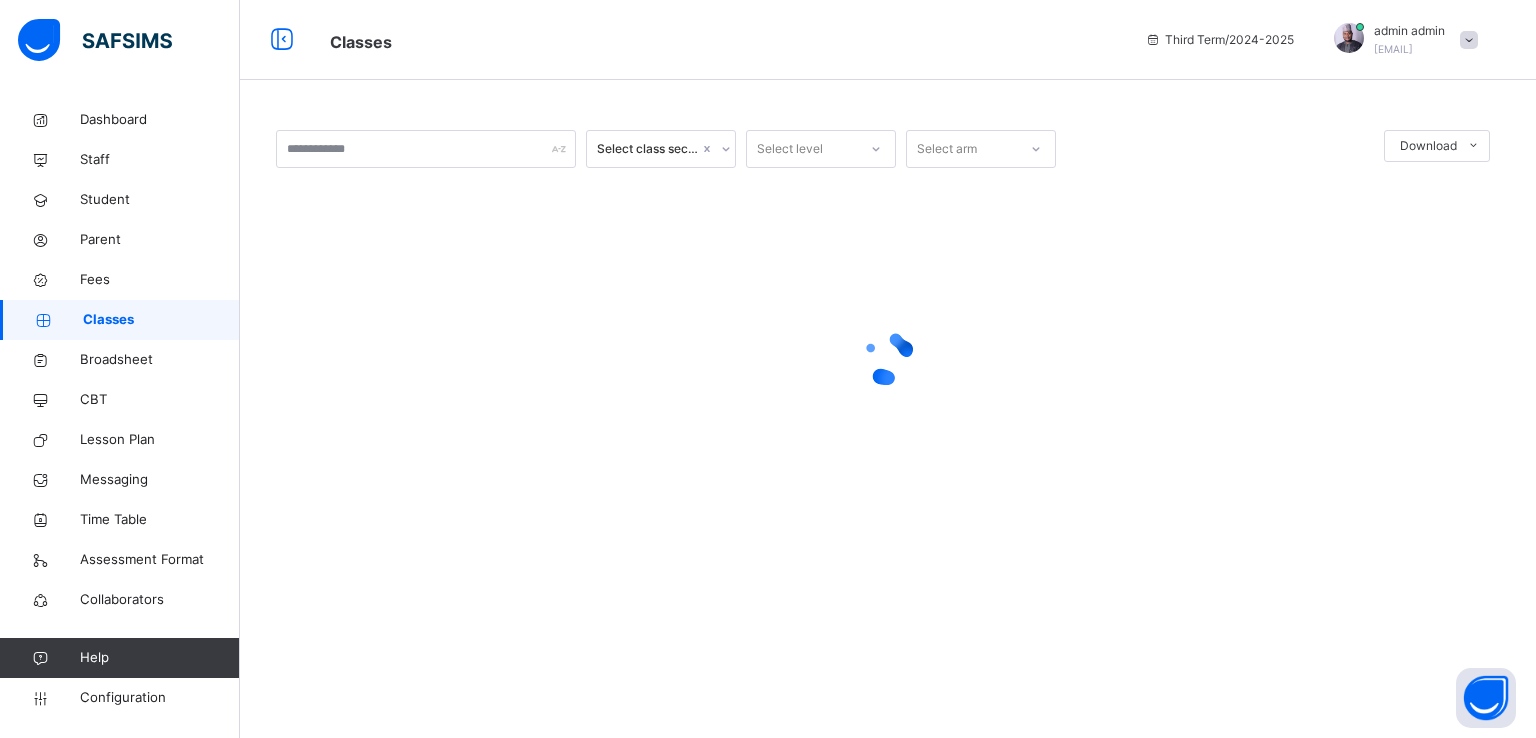 click at bounding box center (888, 358) 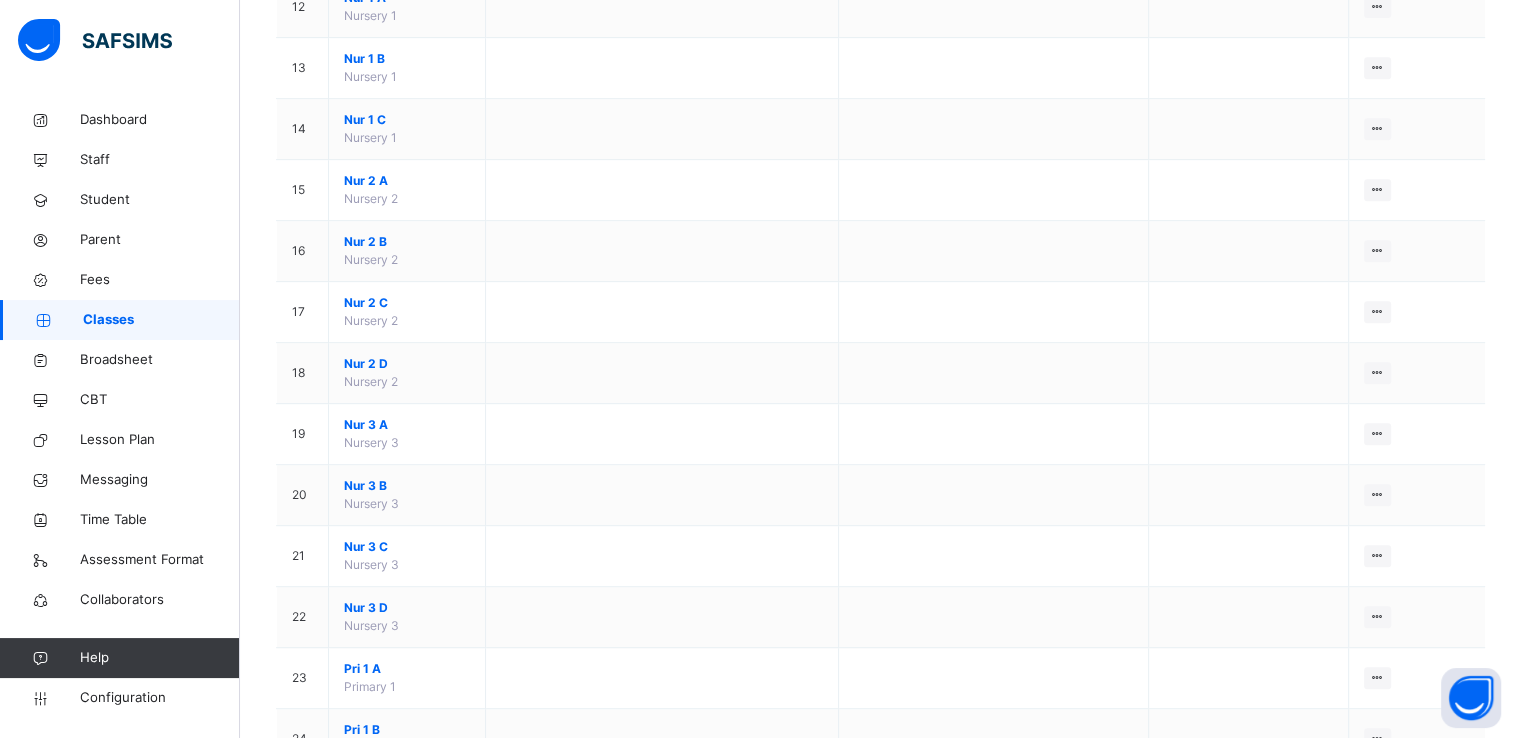scroll, scrollTop: 935, scrollLeft: 0, axis: vertical 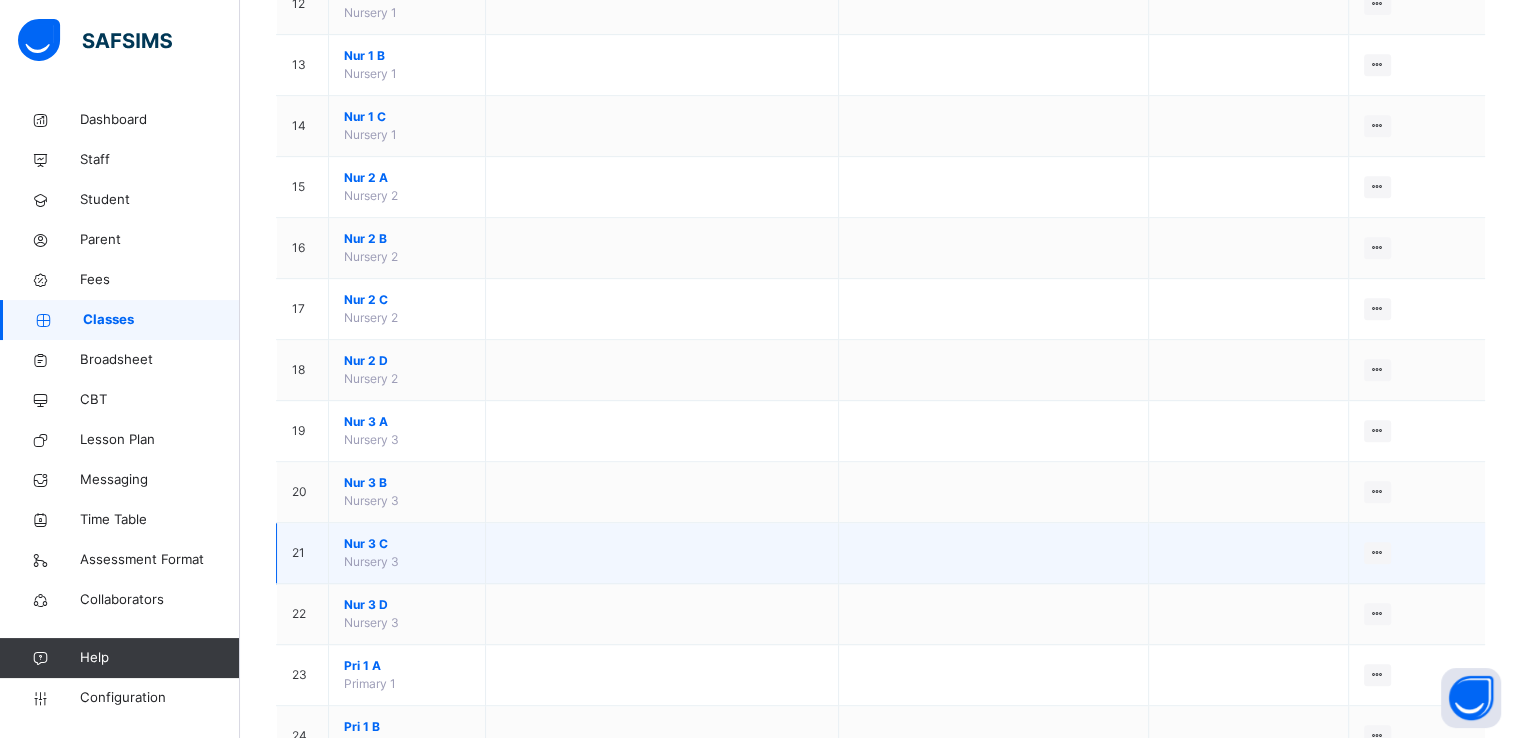click on "Nur 3   C" at bounding box center [407, 544] 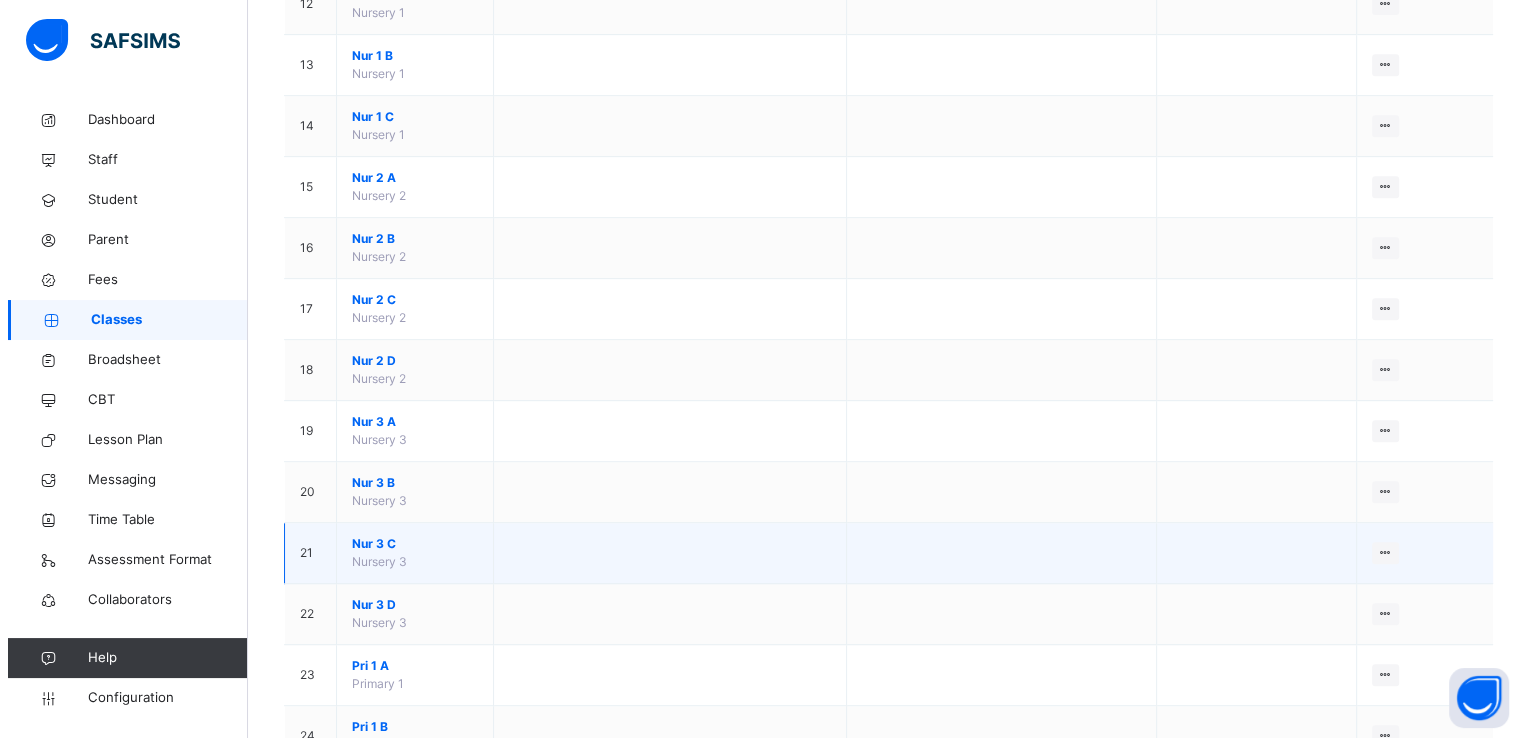 scroll, scrollTop: 0, scrollLeft: 0, axis: both 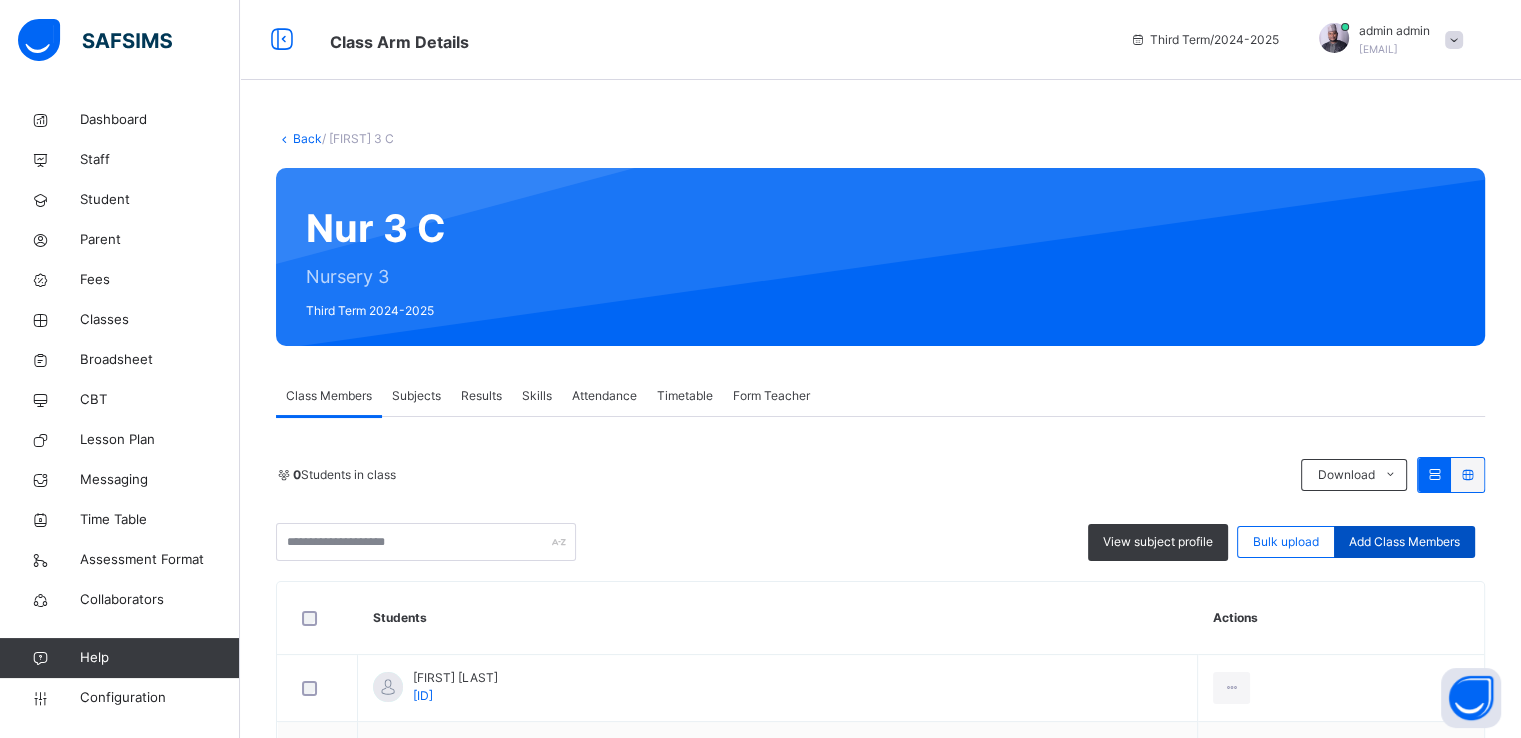 click on "Add Class Members" at bounding box center (1404, 542) 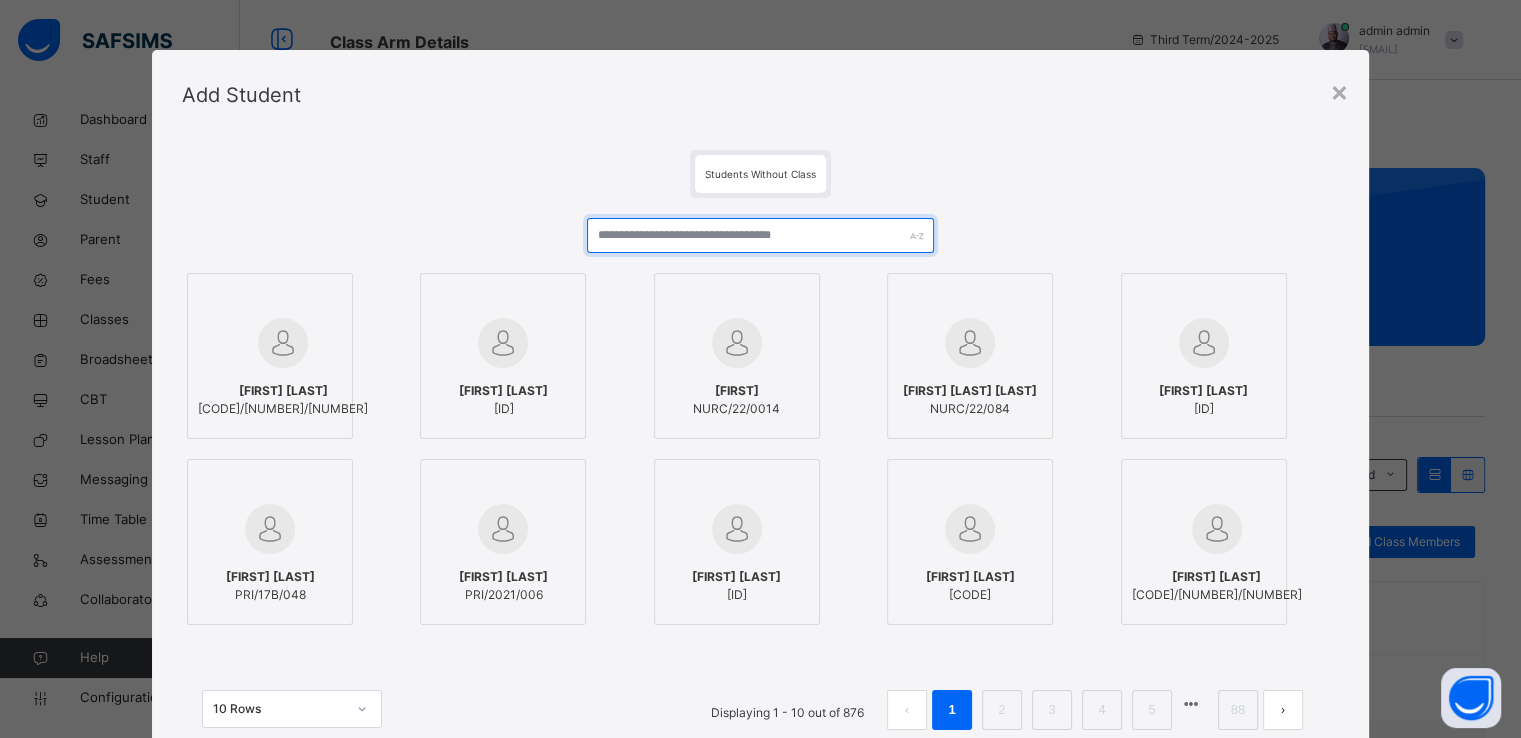 click at bounding box center (760, 235) 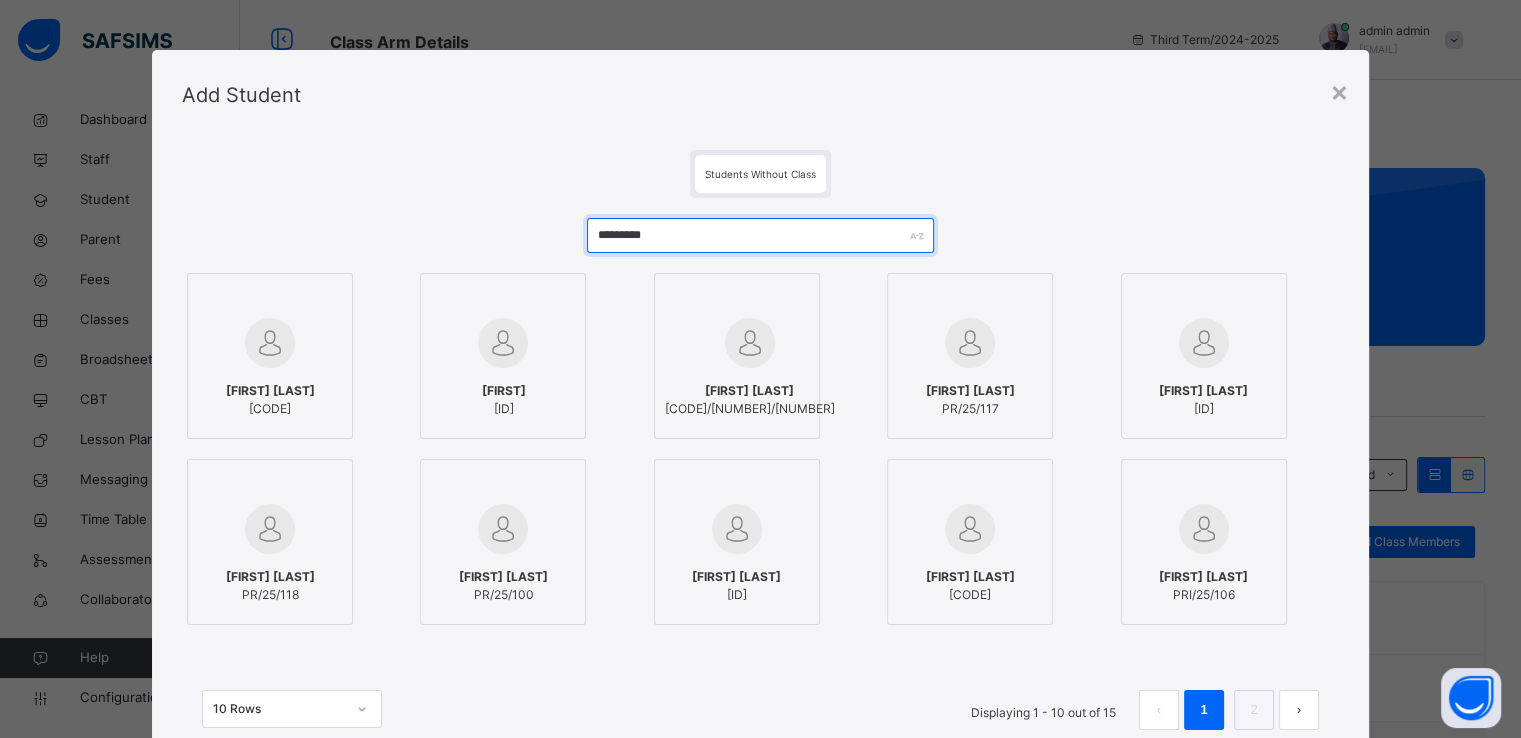 type on "*********" 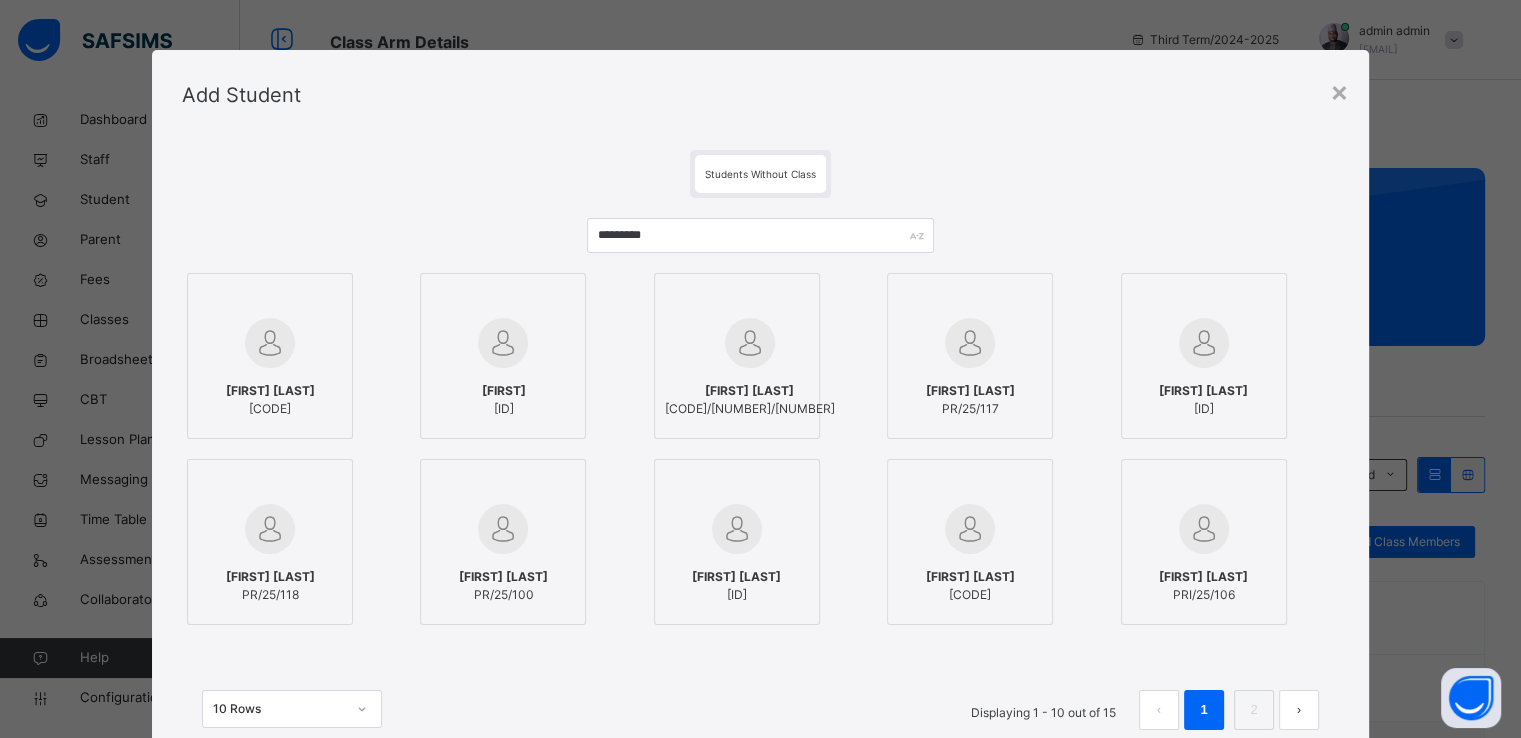 click on "[CODE]" at bounding box center [270, 409] 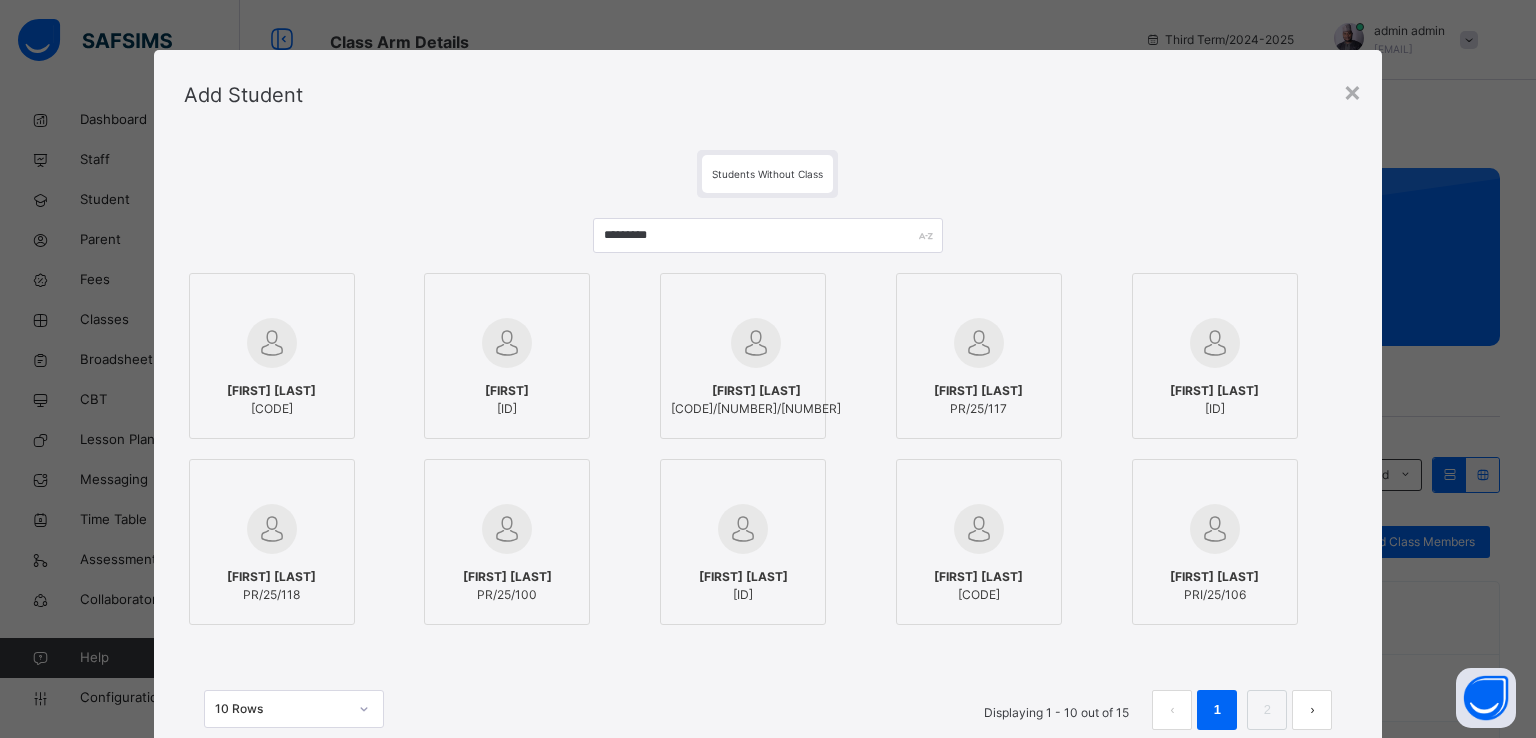 click on "[FIRST]  [LAST]" at bounding box center (756, 391) 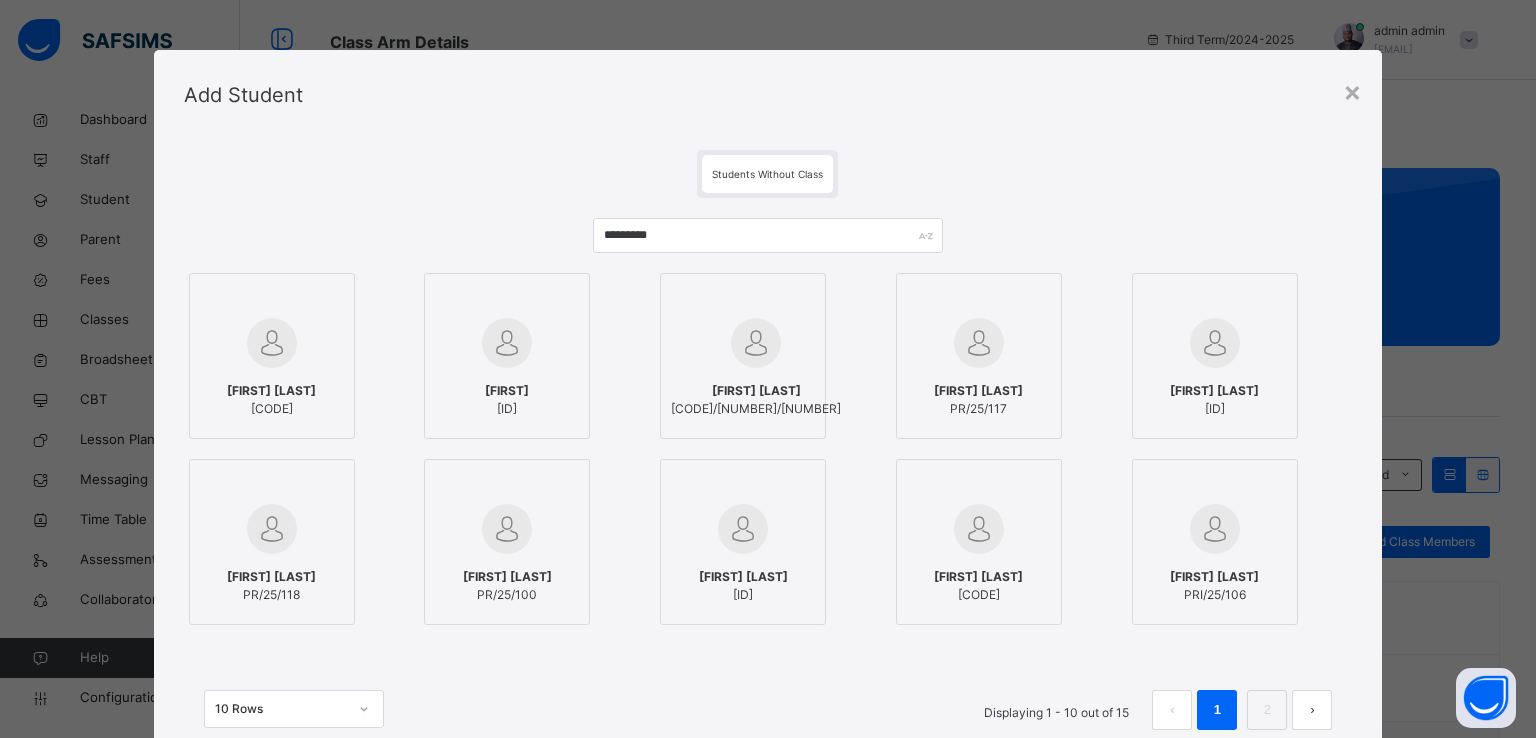 click at bounding box center [1215, 343] 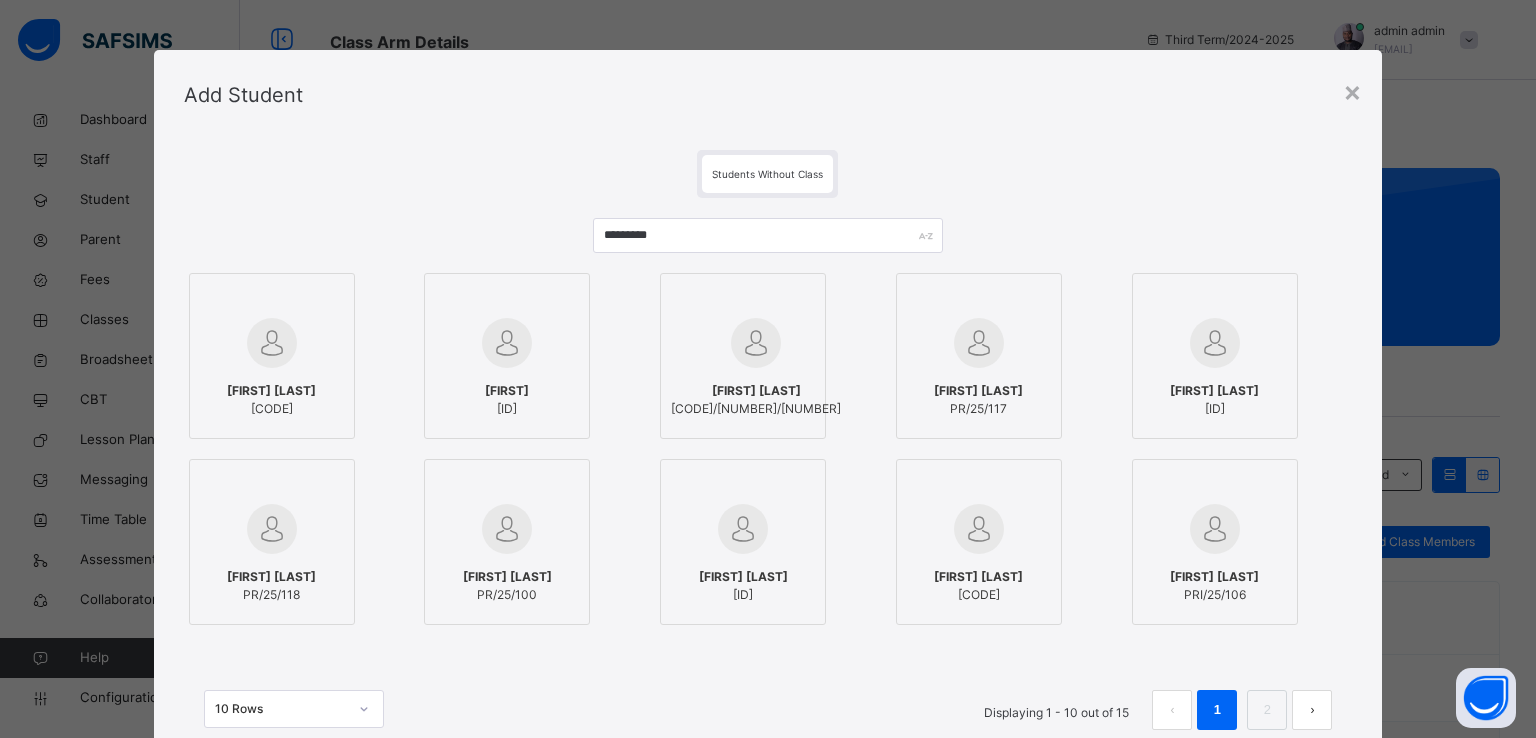 click on "[FIRST] [ID]" at bounding box center (979, 400) 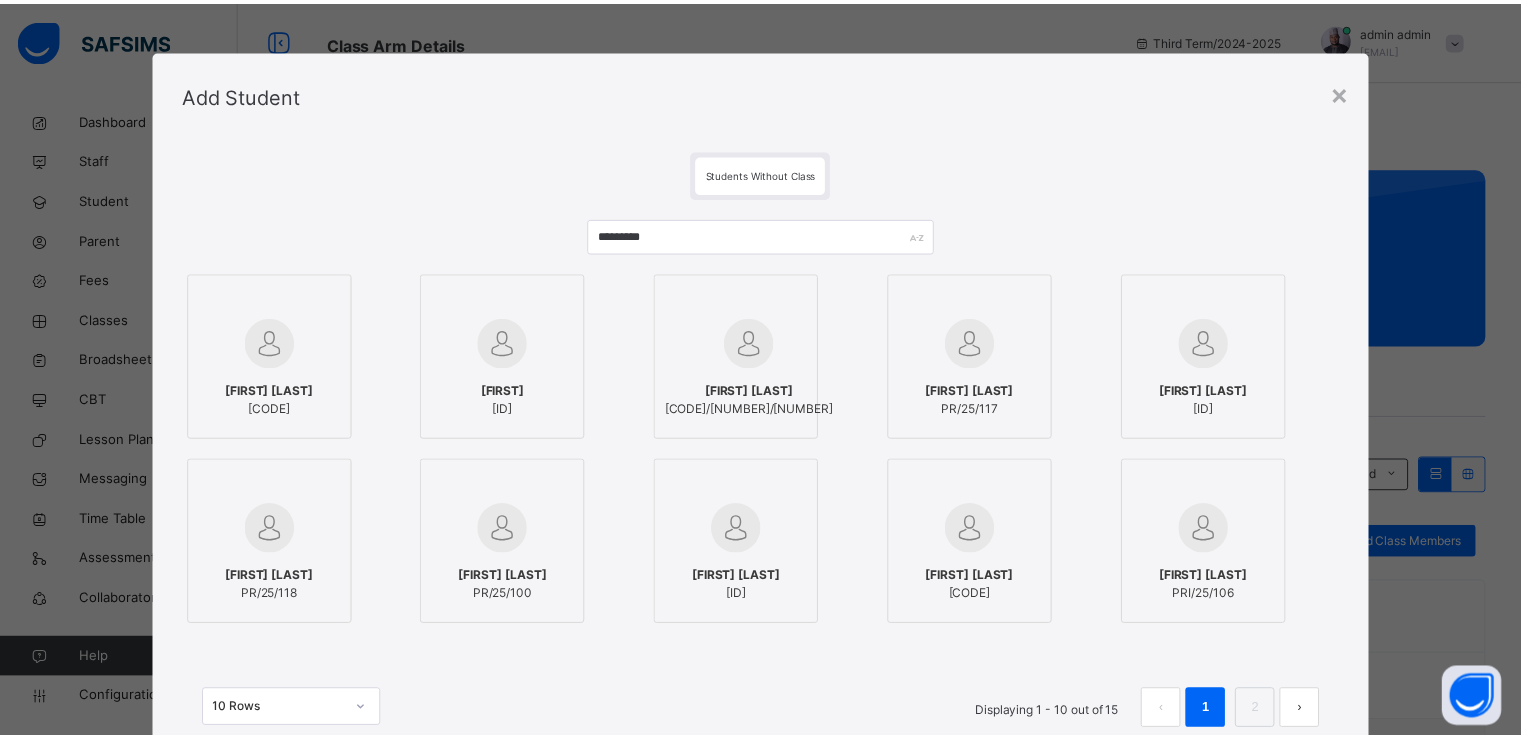 scroll, scrollTop: 154, scrollLeft: 0, axis: vertical 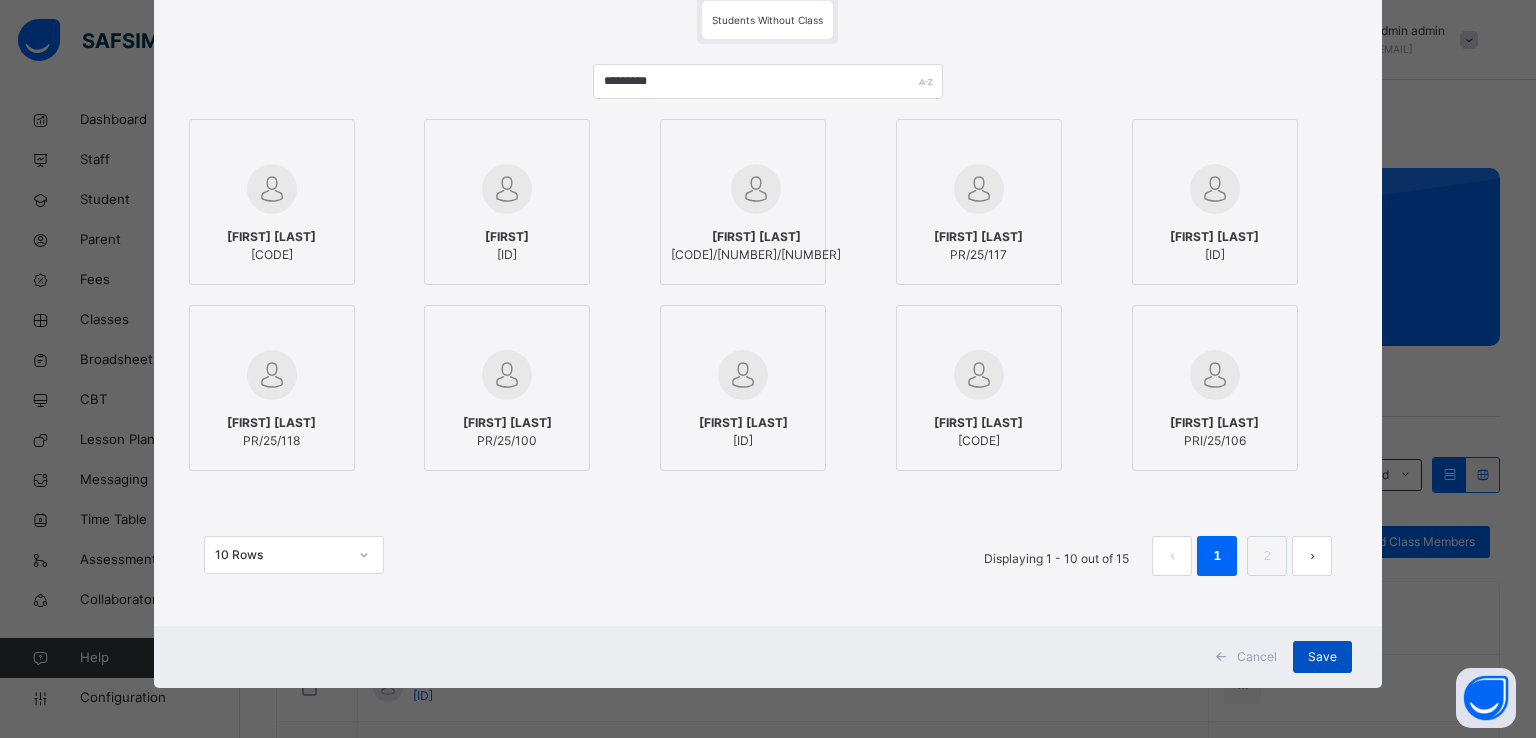 click on "Save" at bounding box center [1322, 657] 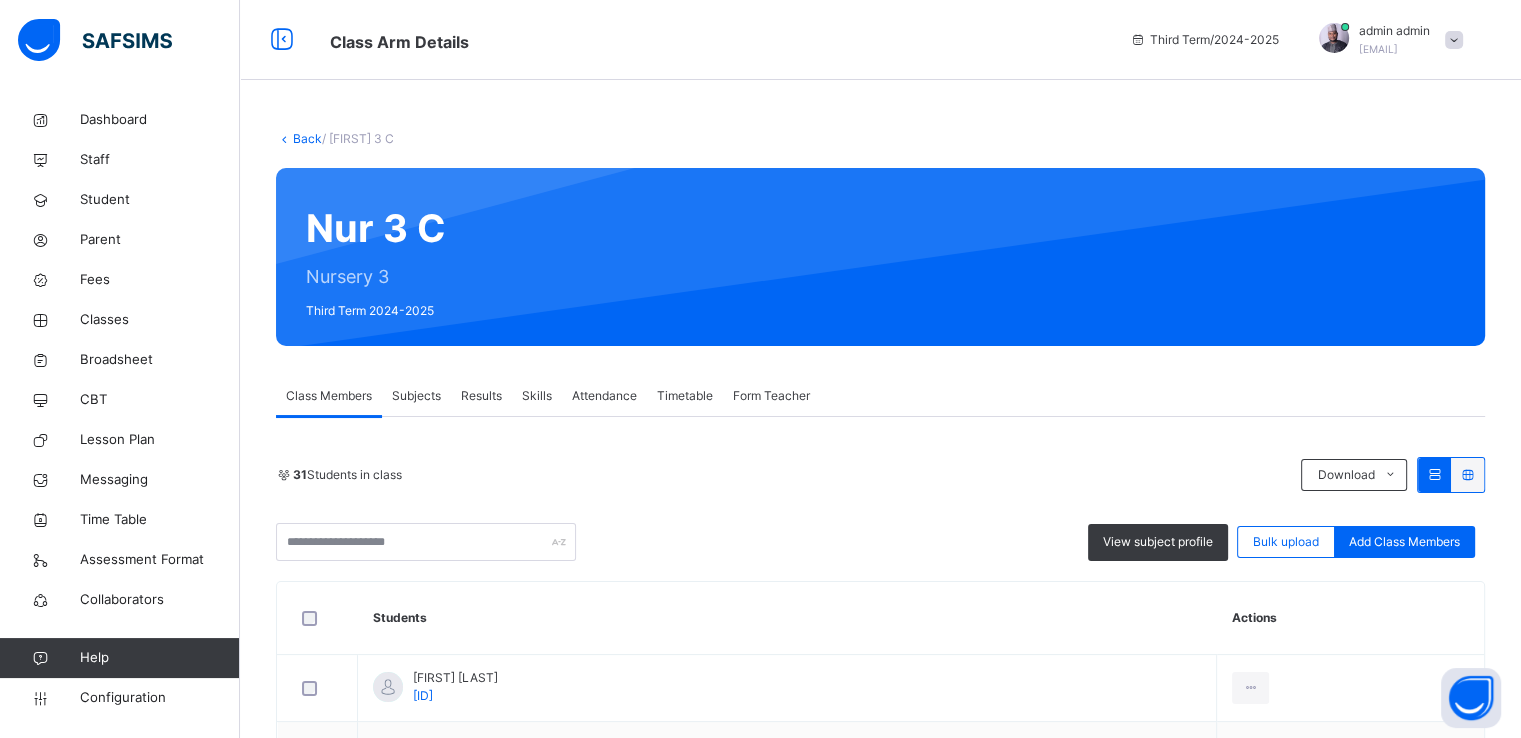 click on "Back" at bounding box center (307, 138) 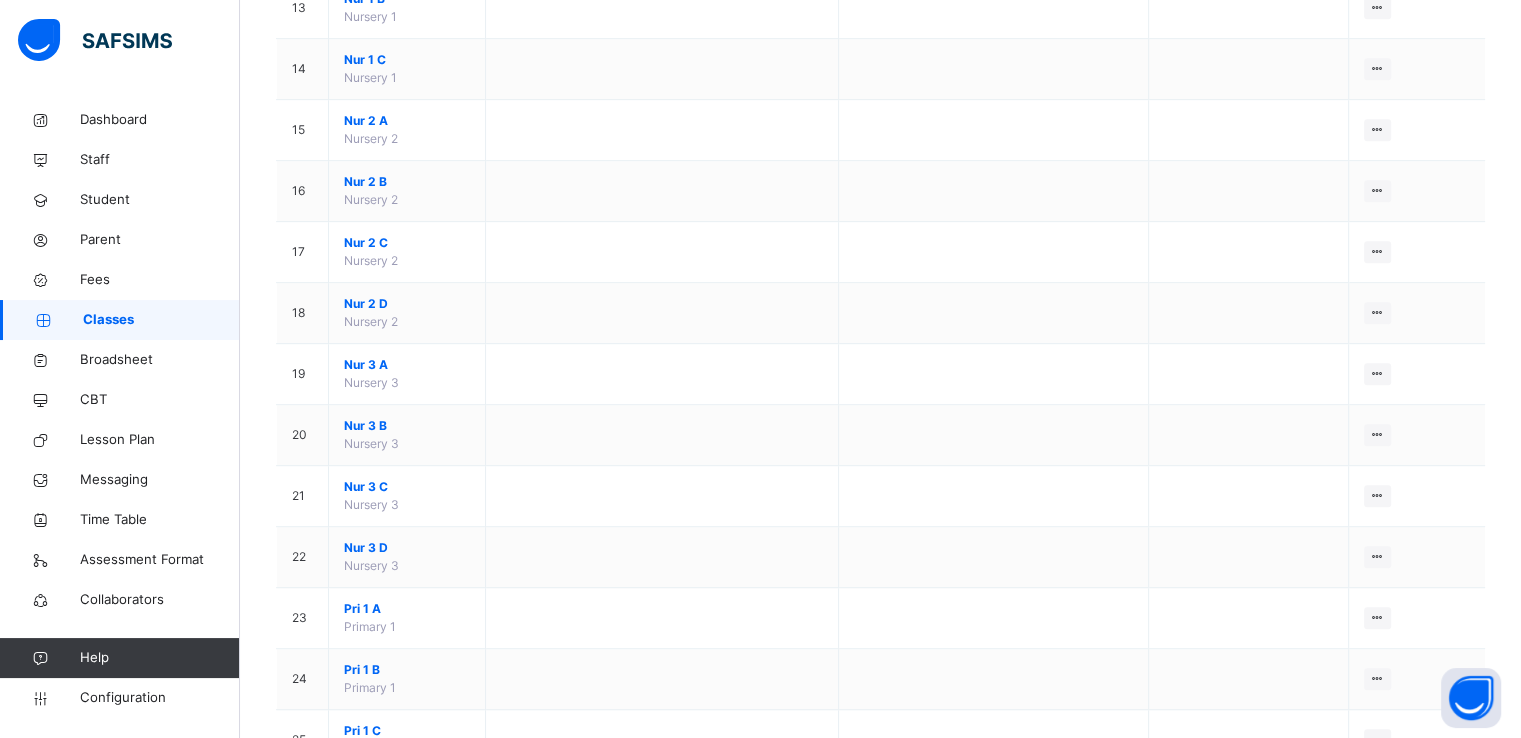 scroll, scrollTop: 994, scrollLeft: 0, axis: vertical 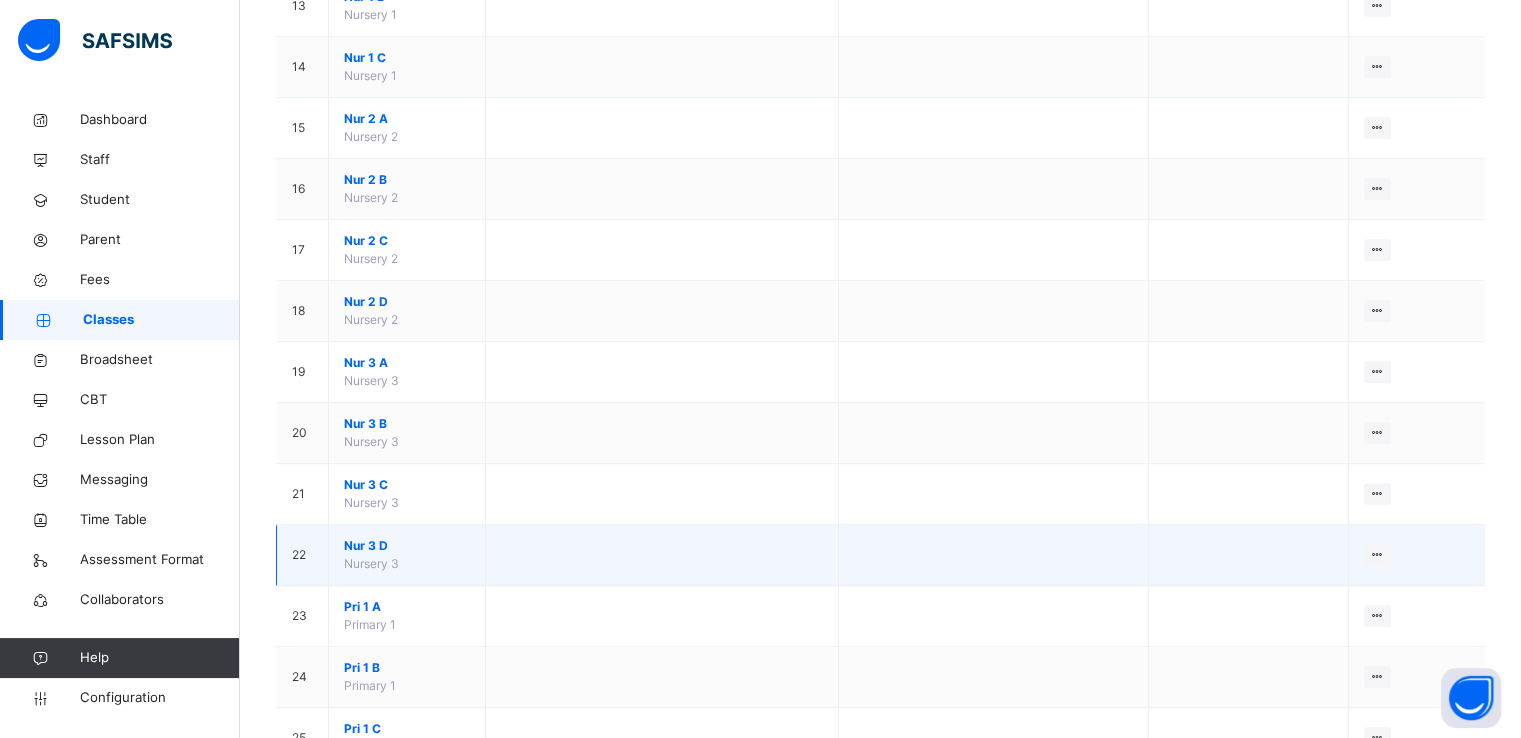 click on "Nur 3   D" at bounding box center [407, 546] 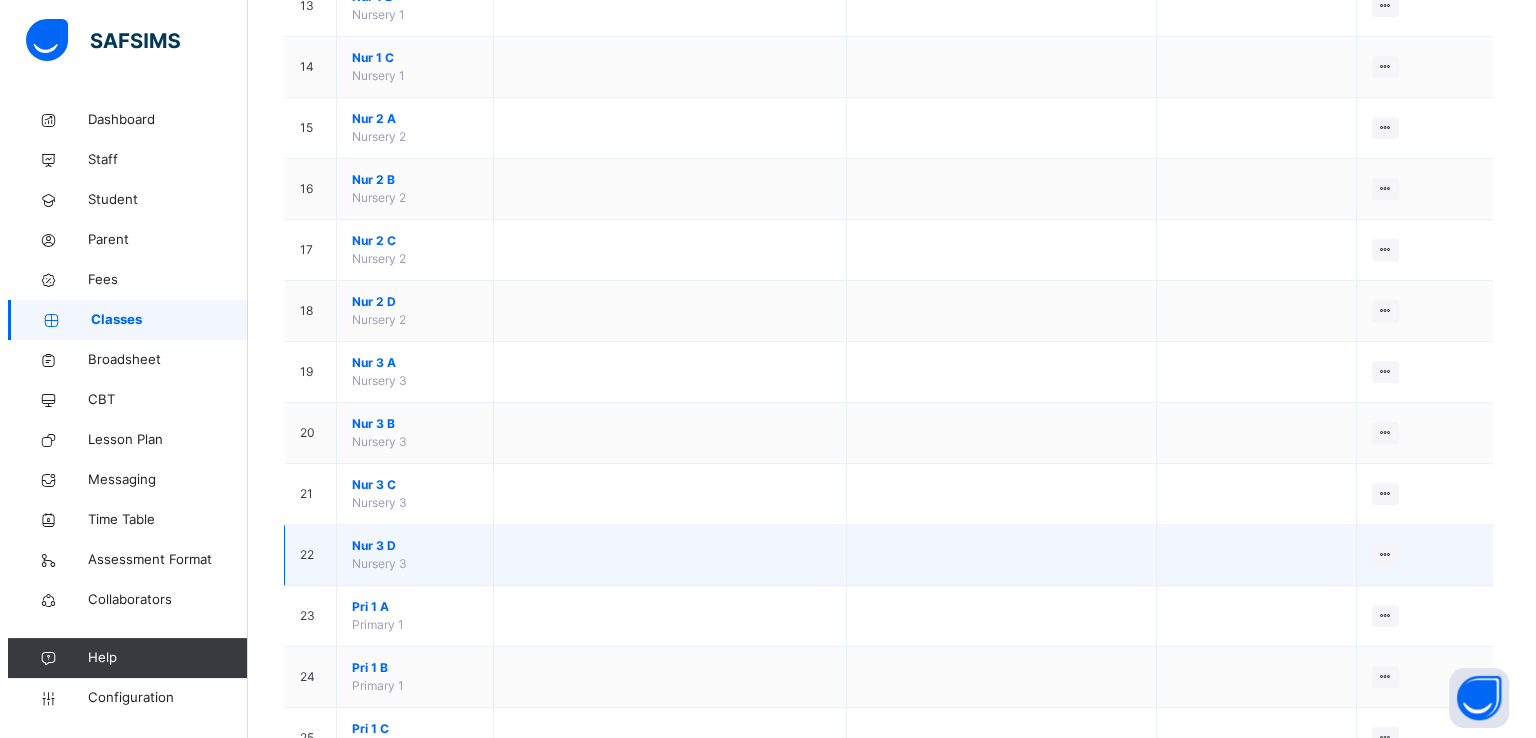 scroll, scrollTop: 0, scrollLeft: 0, axis: both 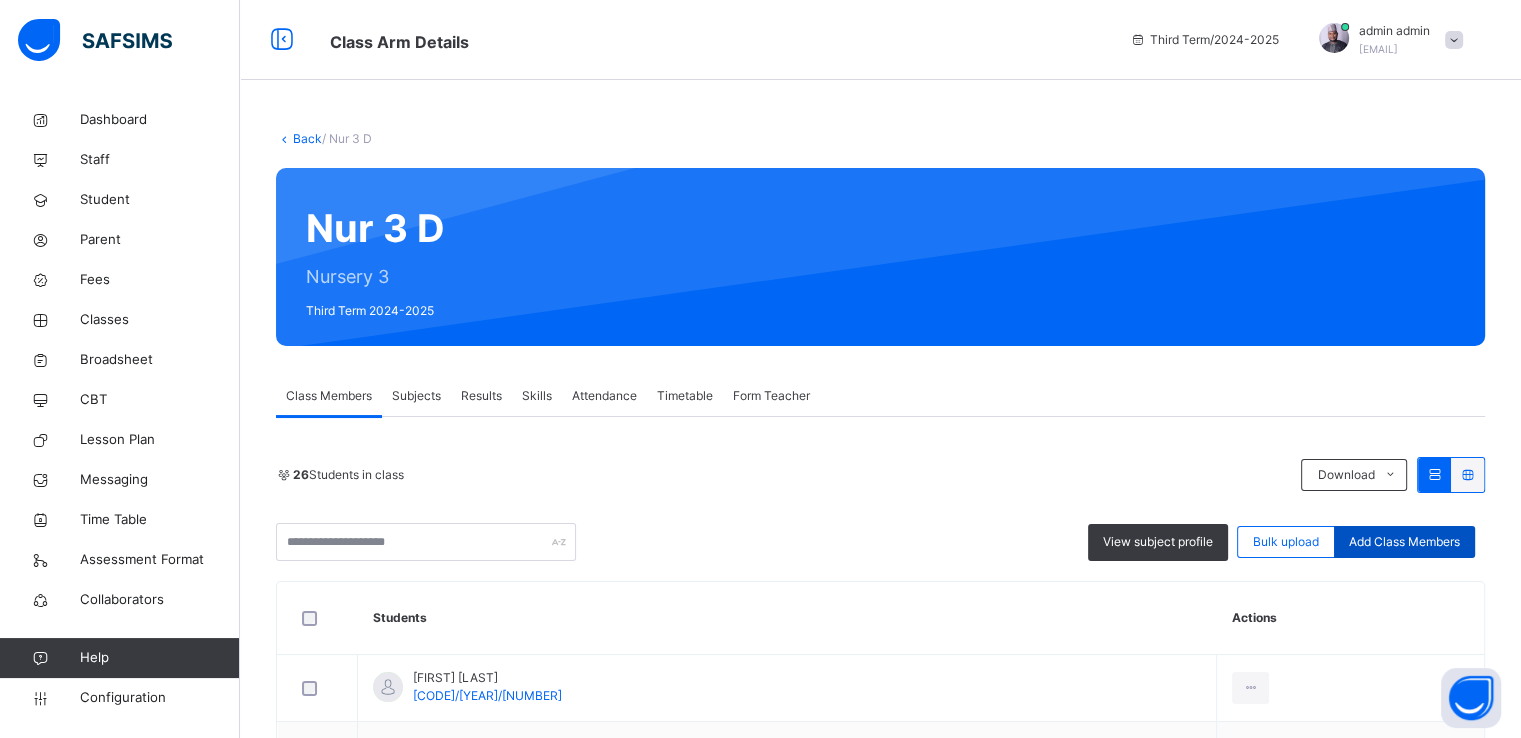 click on "Add Class Members" at bounding box center [1404, 542] 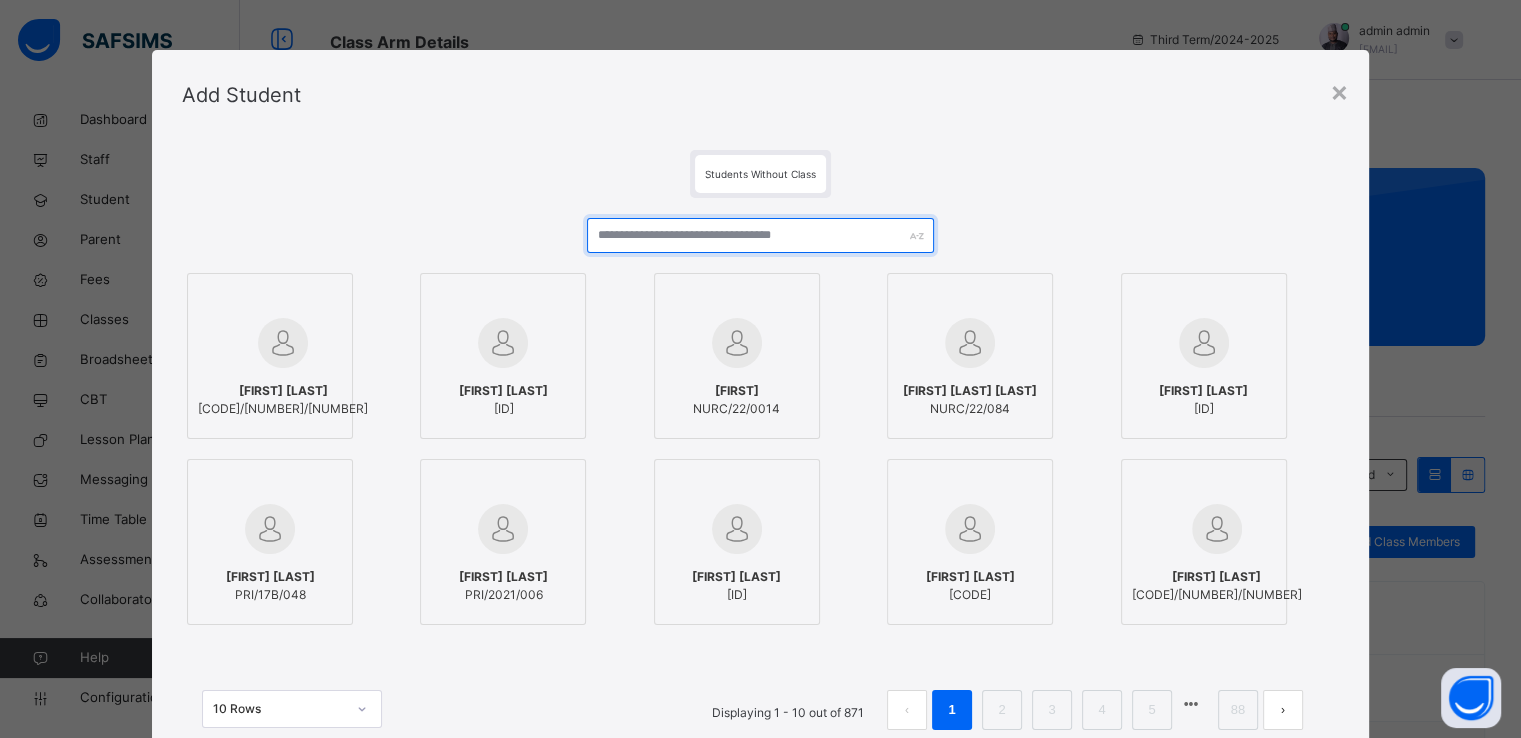 click at bounding box center [760, 235] 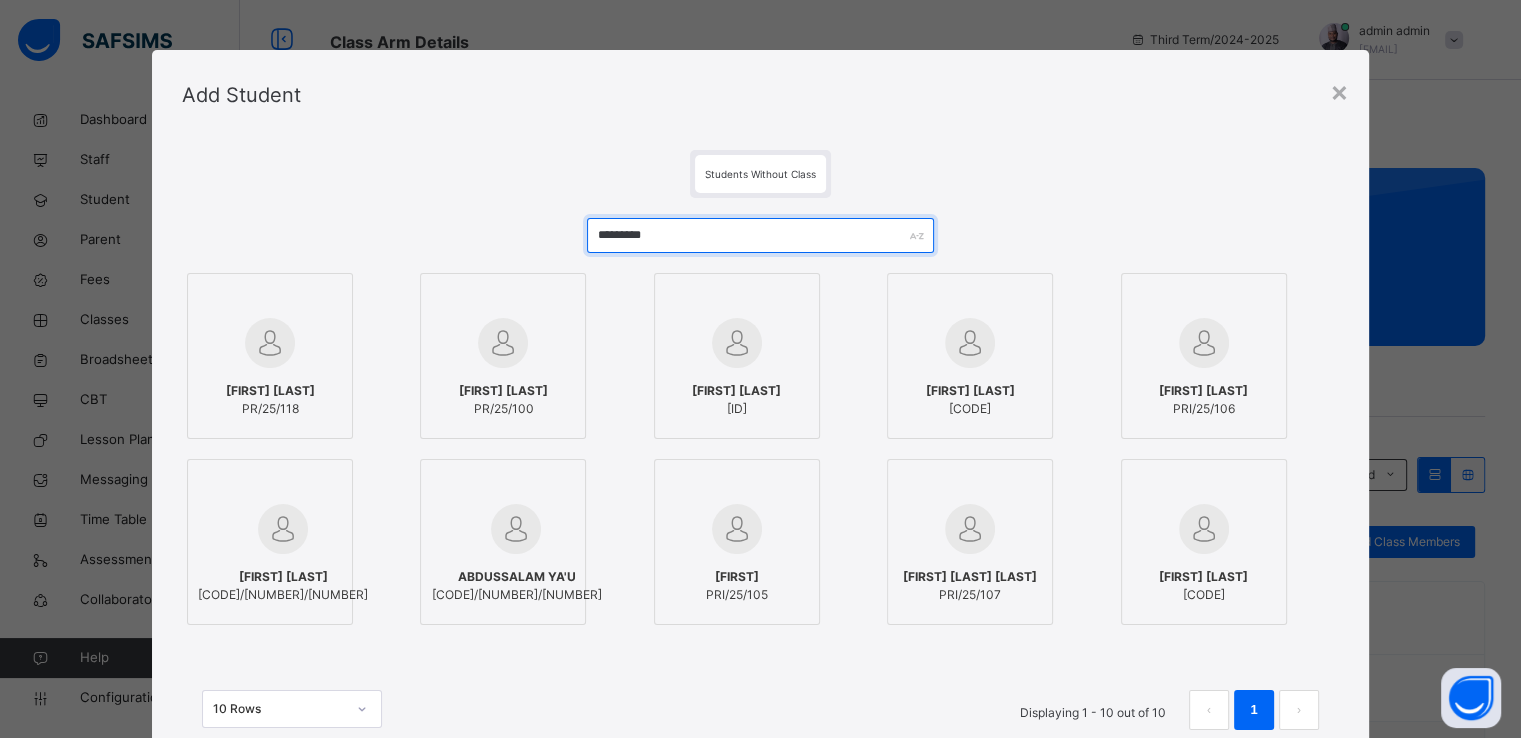type on "*********" 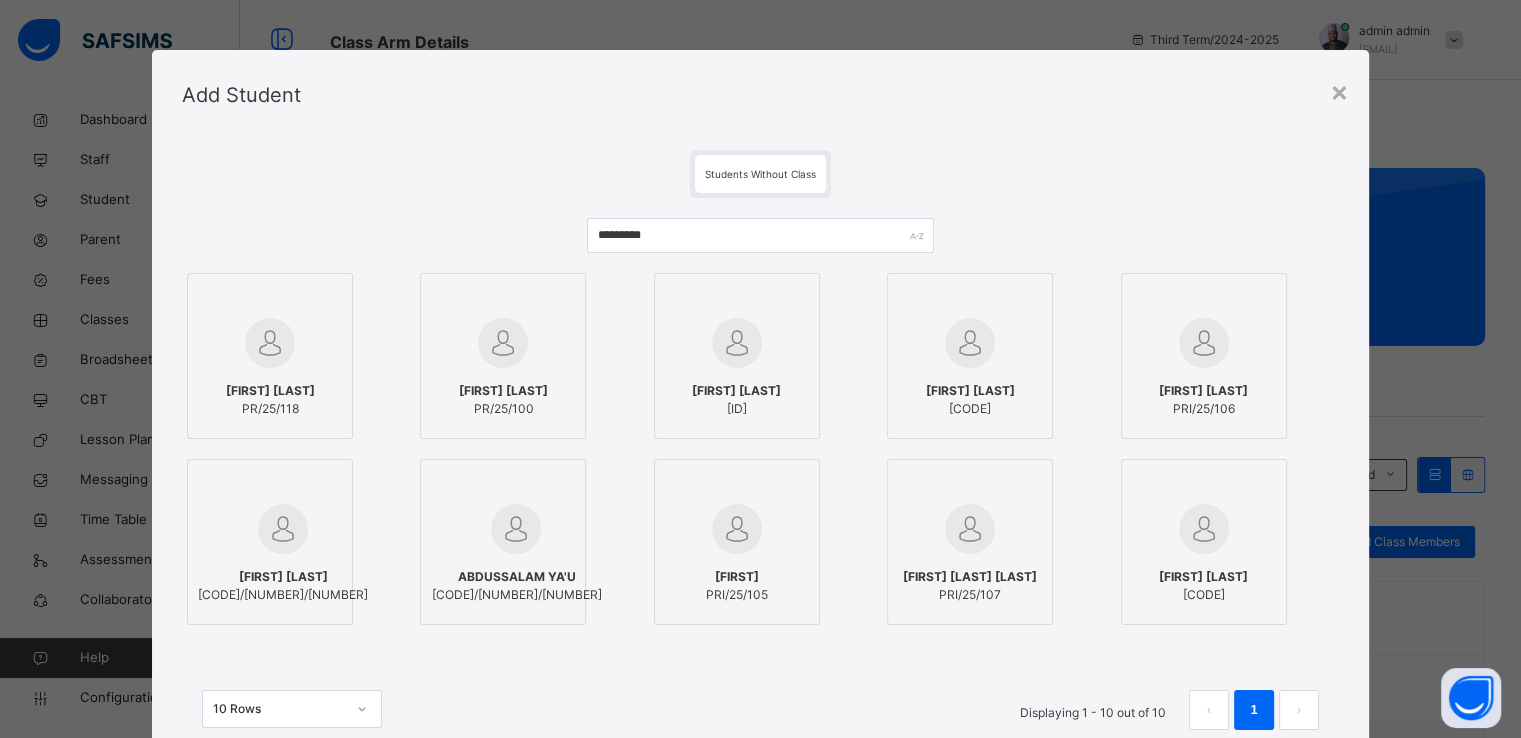 click at bounding box center [270, 343] 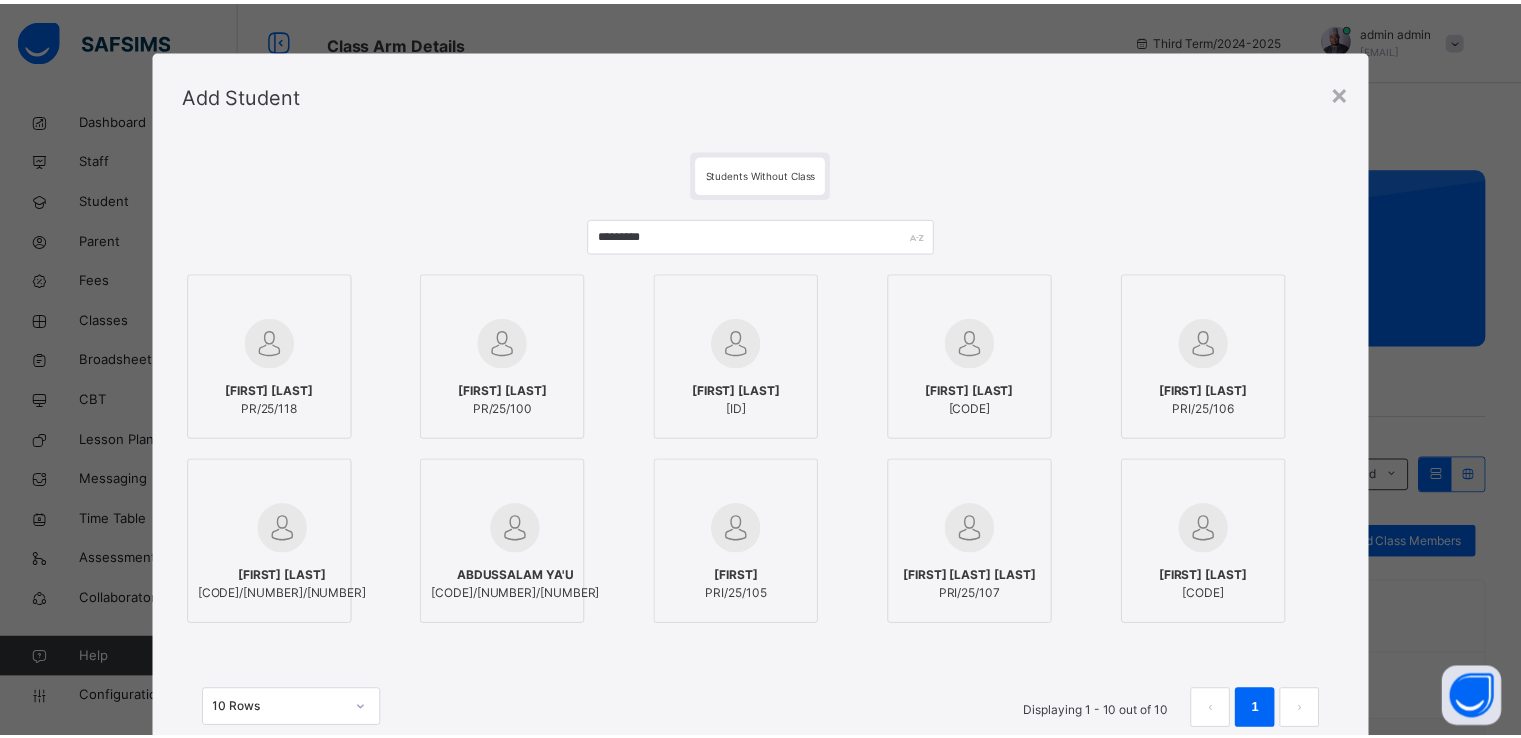 scroll, scrollTop: 154, scrollLeft: 0, axis: vertical 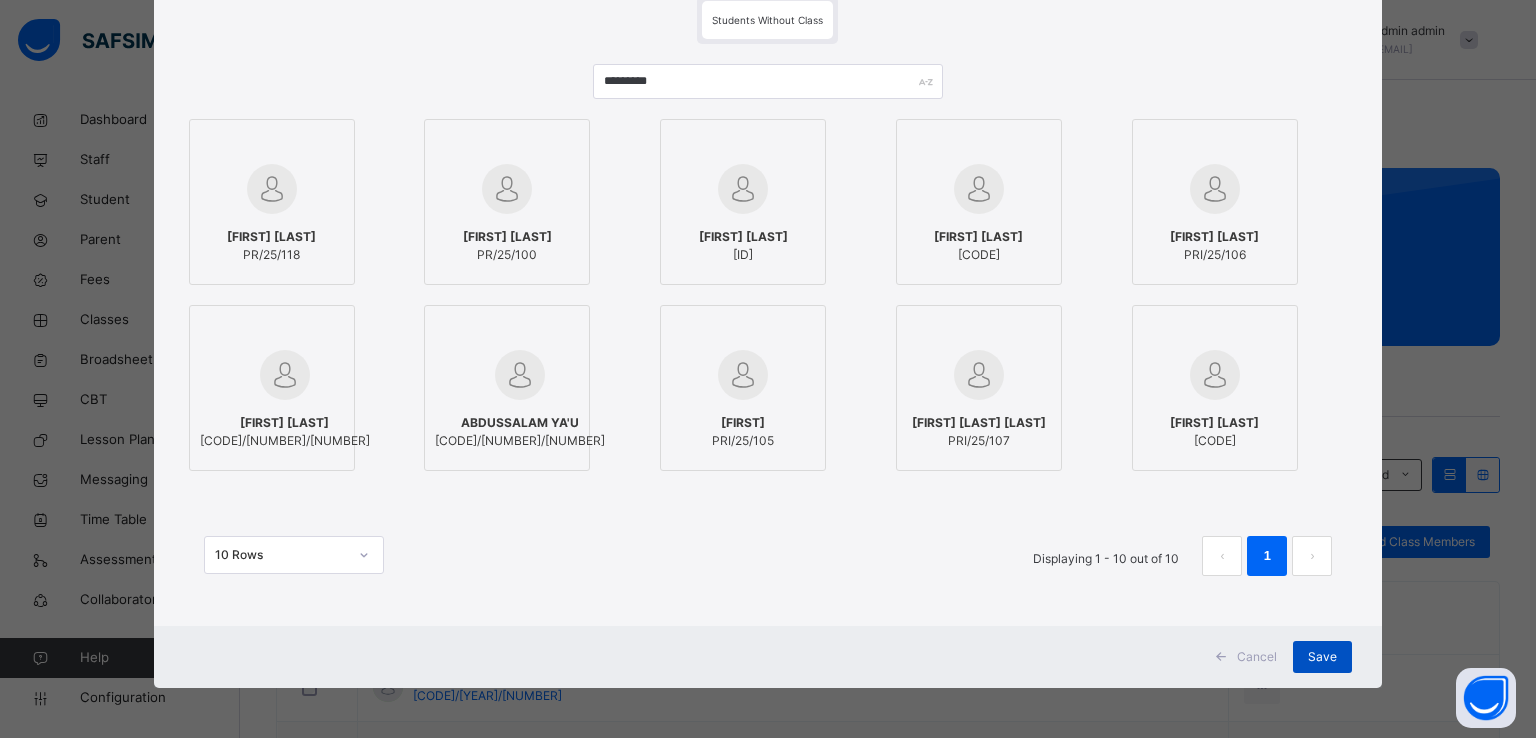 click on "Save" at bounding box center [1322, 657] 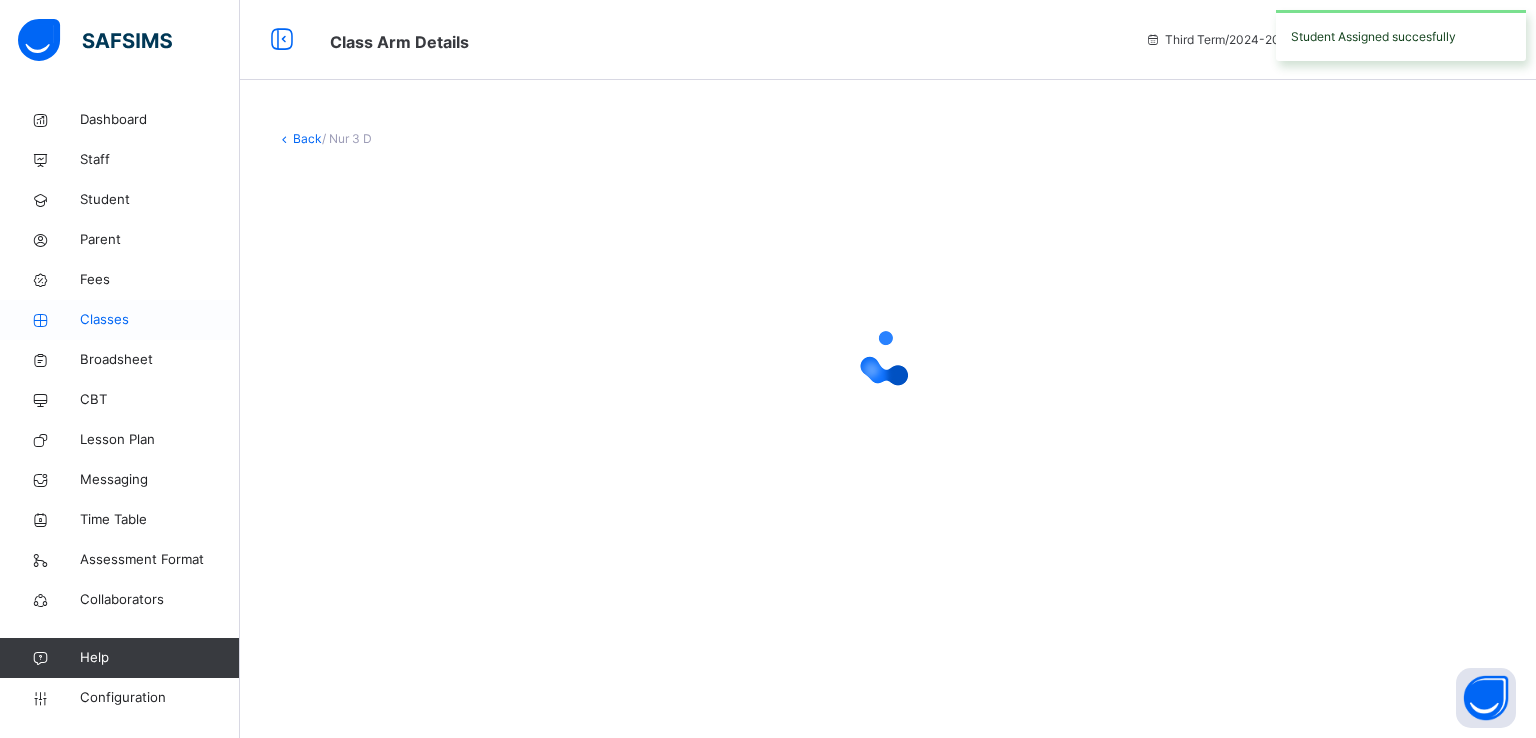 click on "Classes" at bounding box center [120, 320] 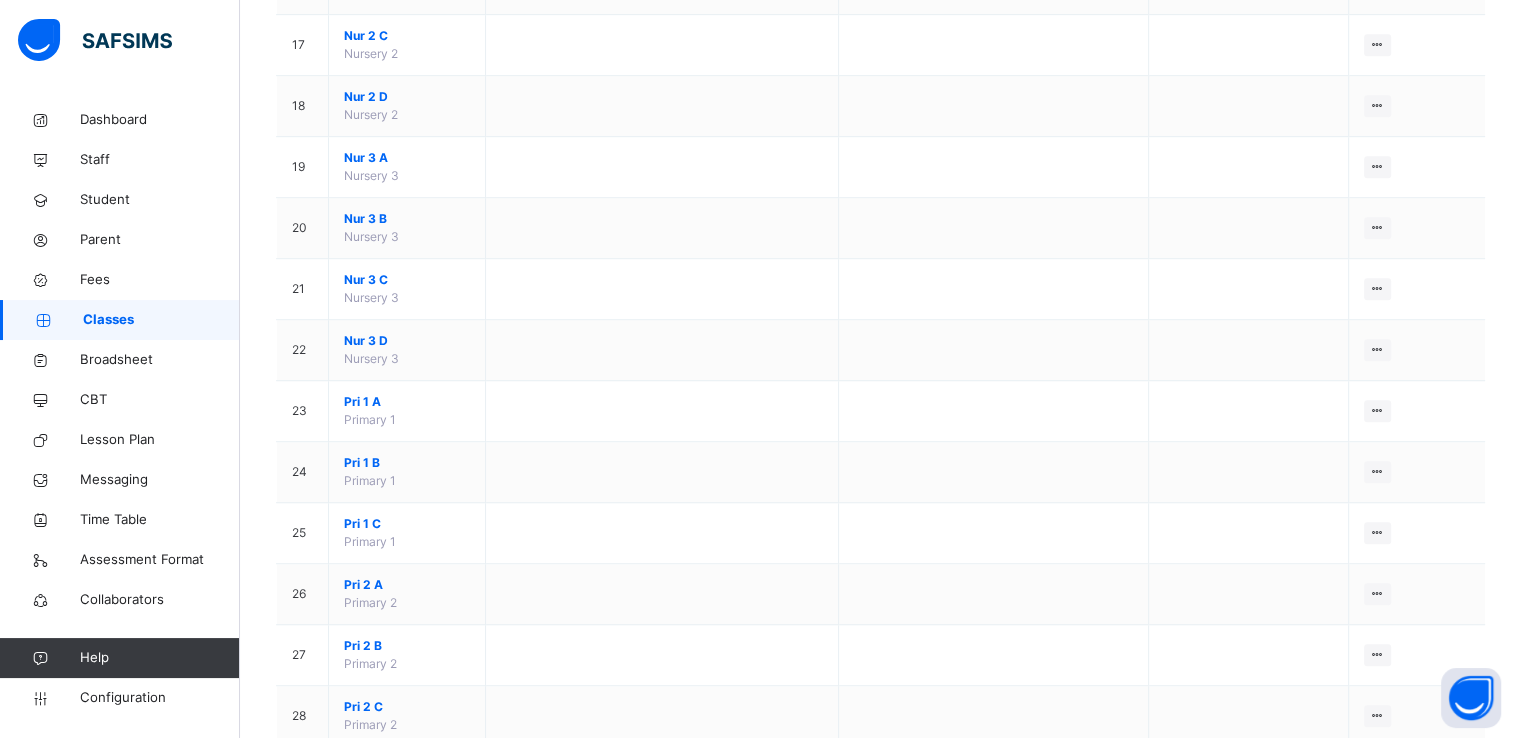 scroll, scrollTop: 1319, scrollLeft: 0, axis: vertical 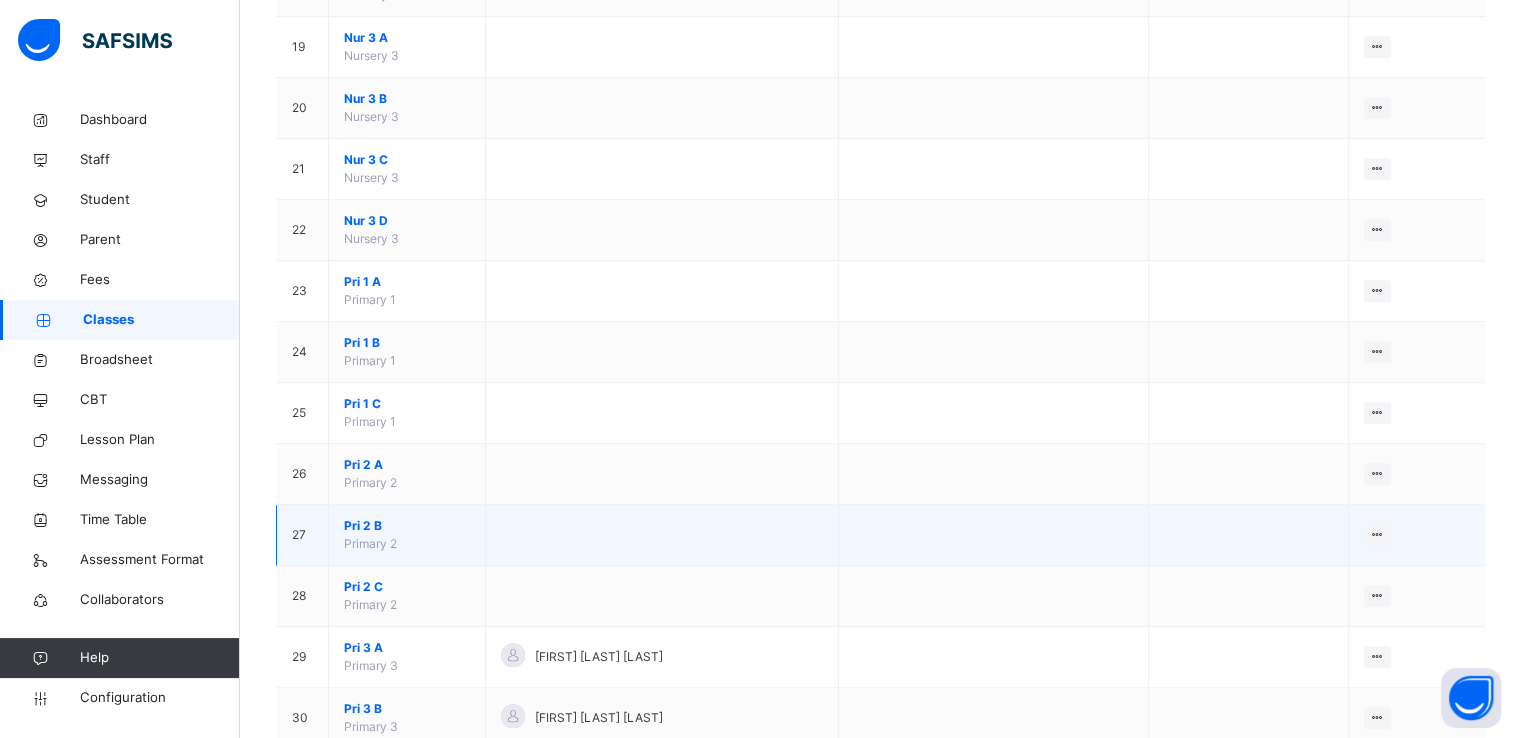 click on "Primary 2" at bounding box center (370, 543) 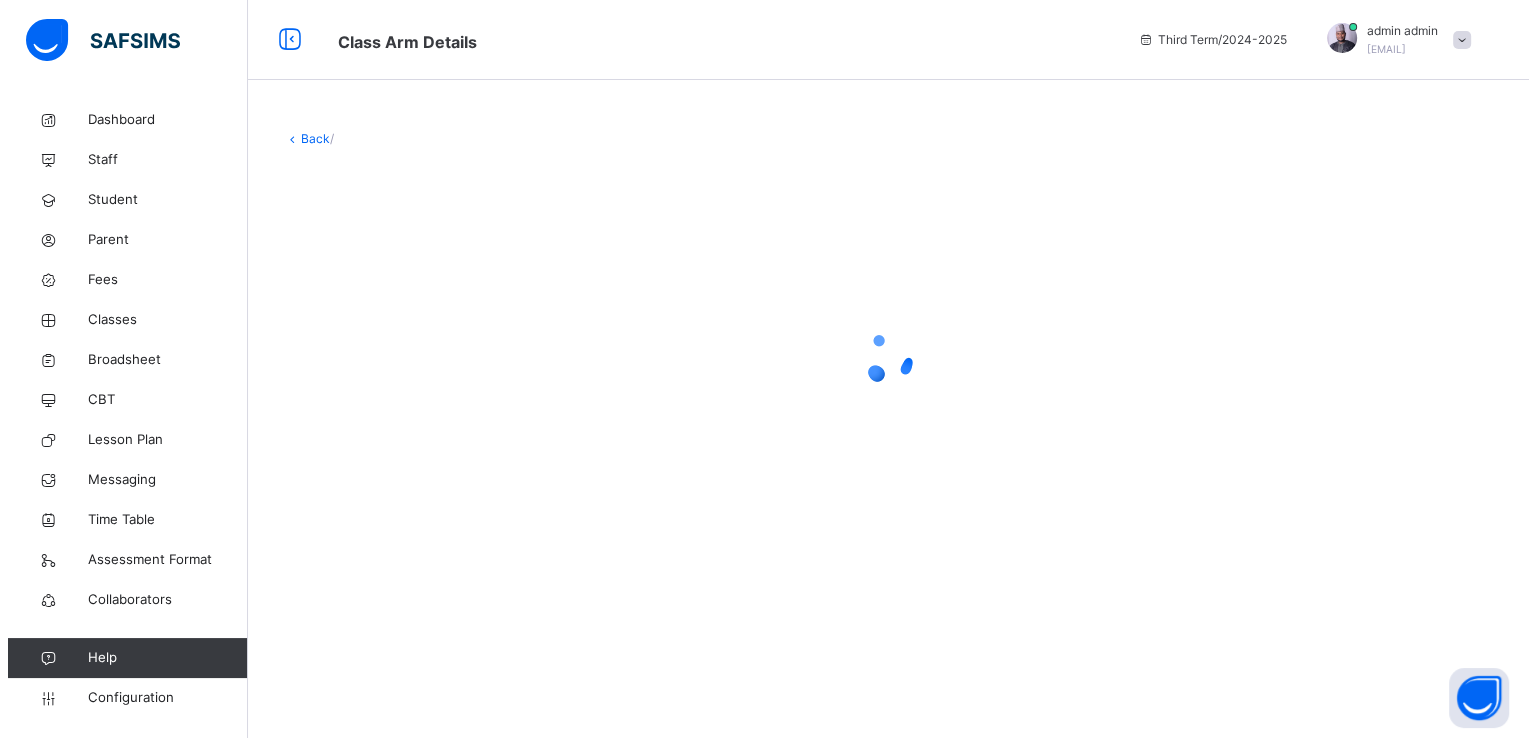 scroll, scrollTop: 0, scrollLeft: 0, axis: both 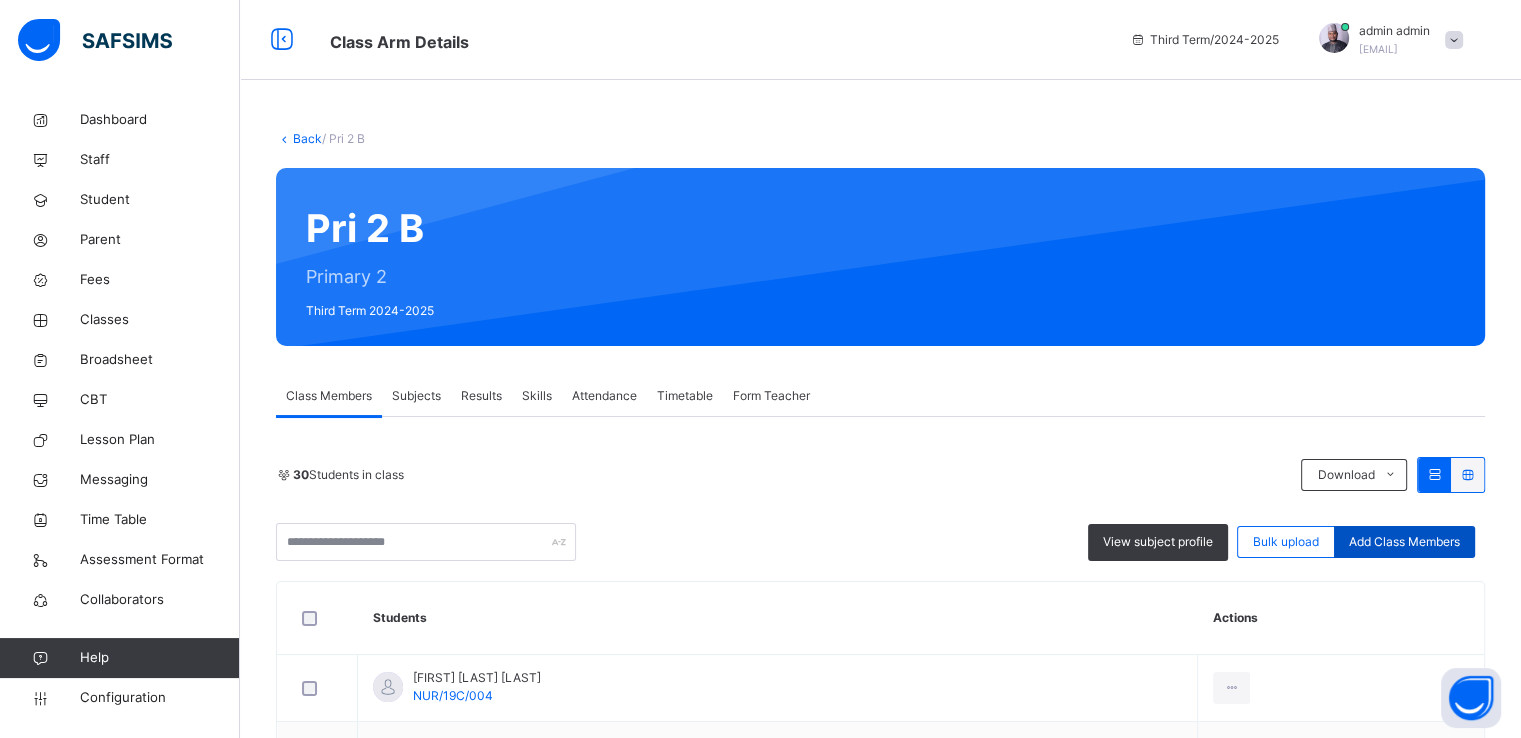 click on "Add Class Members" at bounding box center [1404, 542] 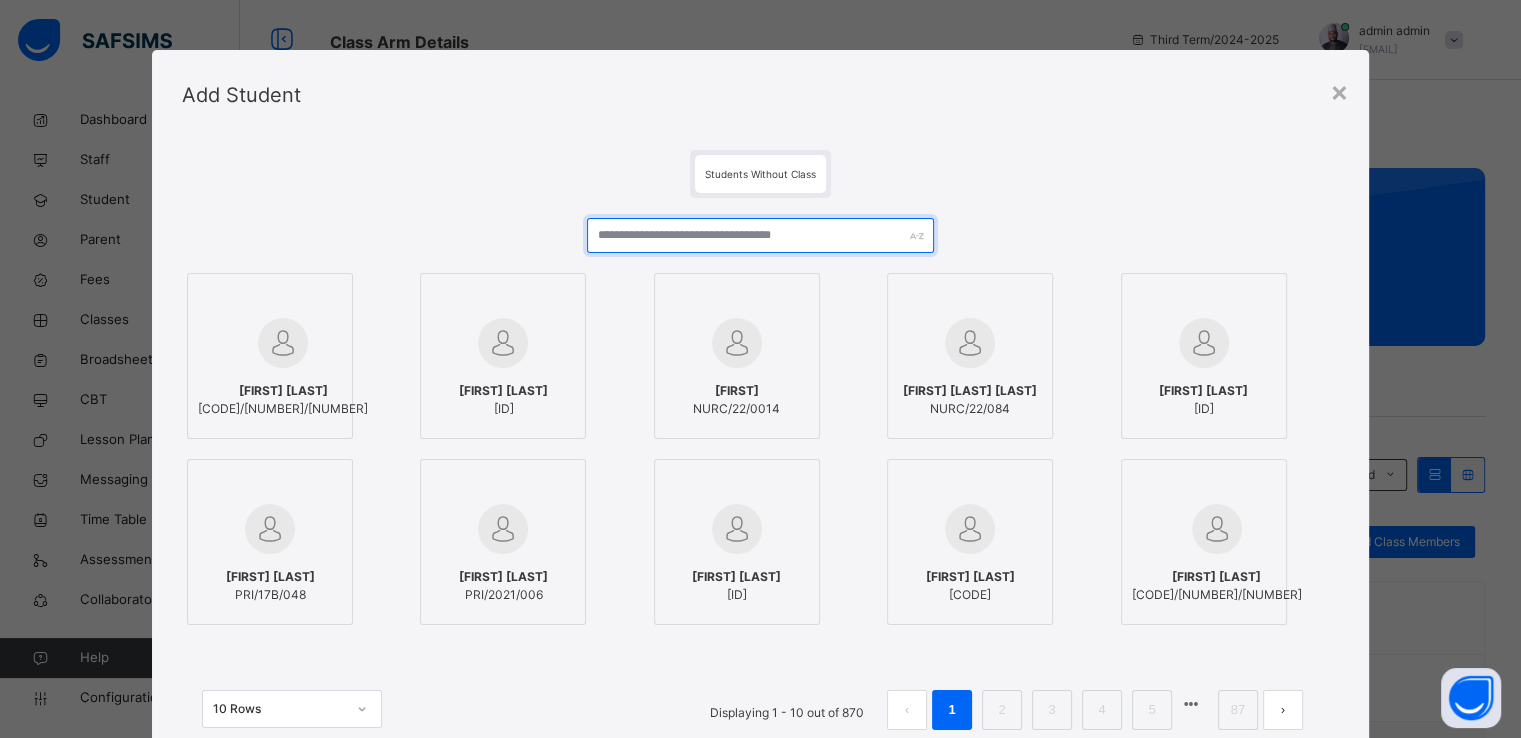 click at bounding box center (760, 235) 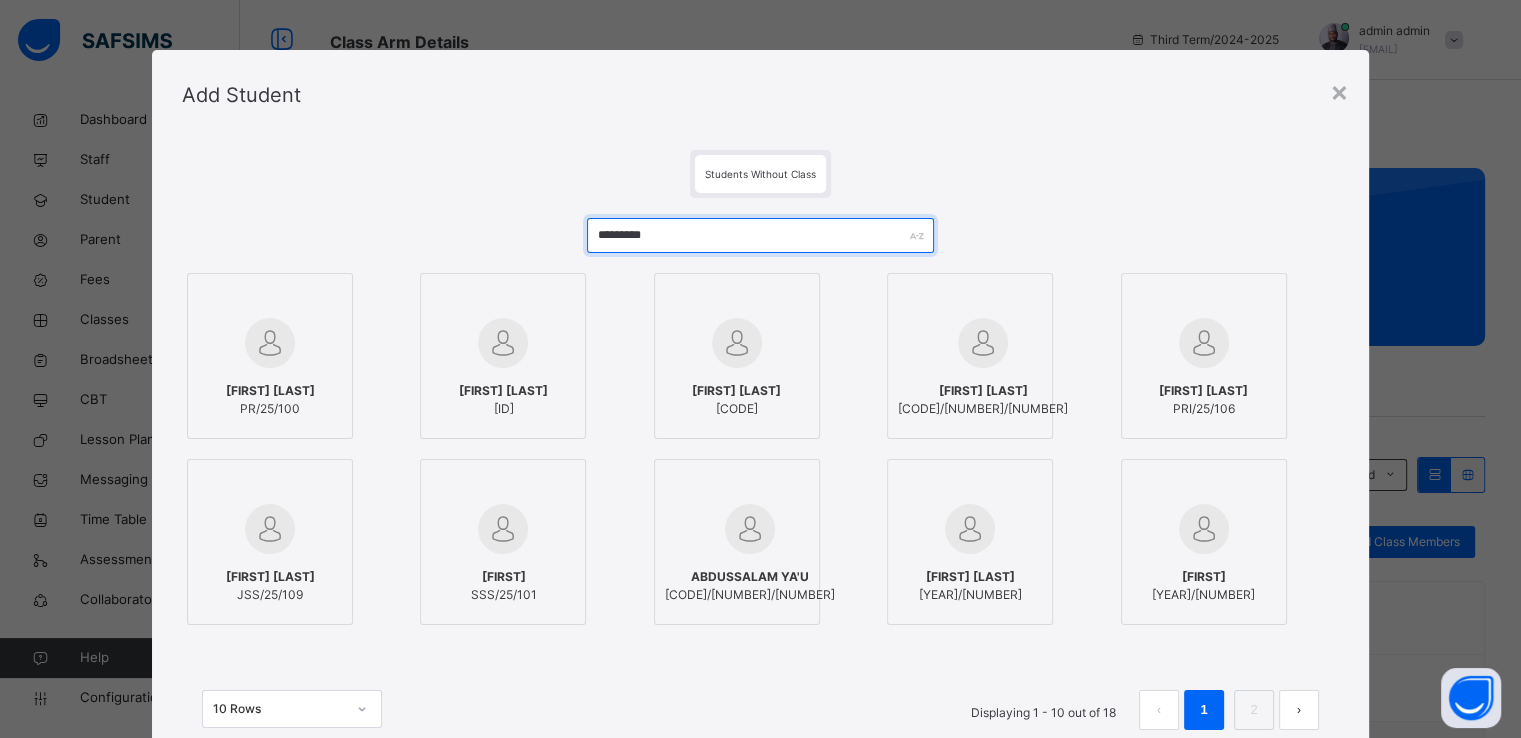 type on "*********" 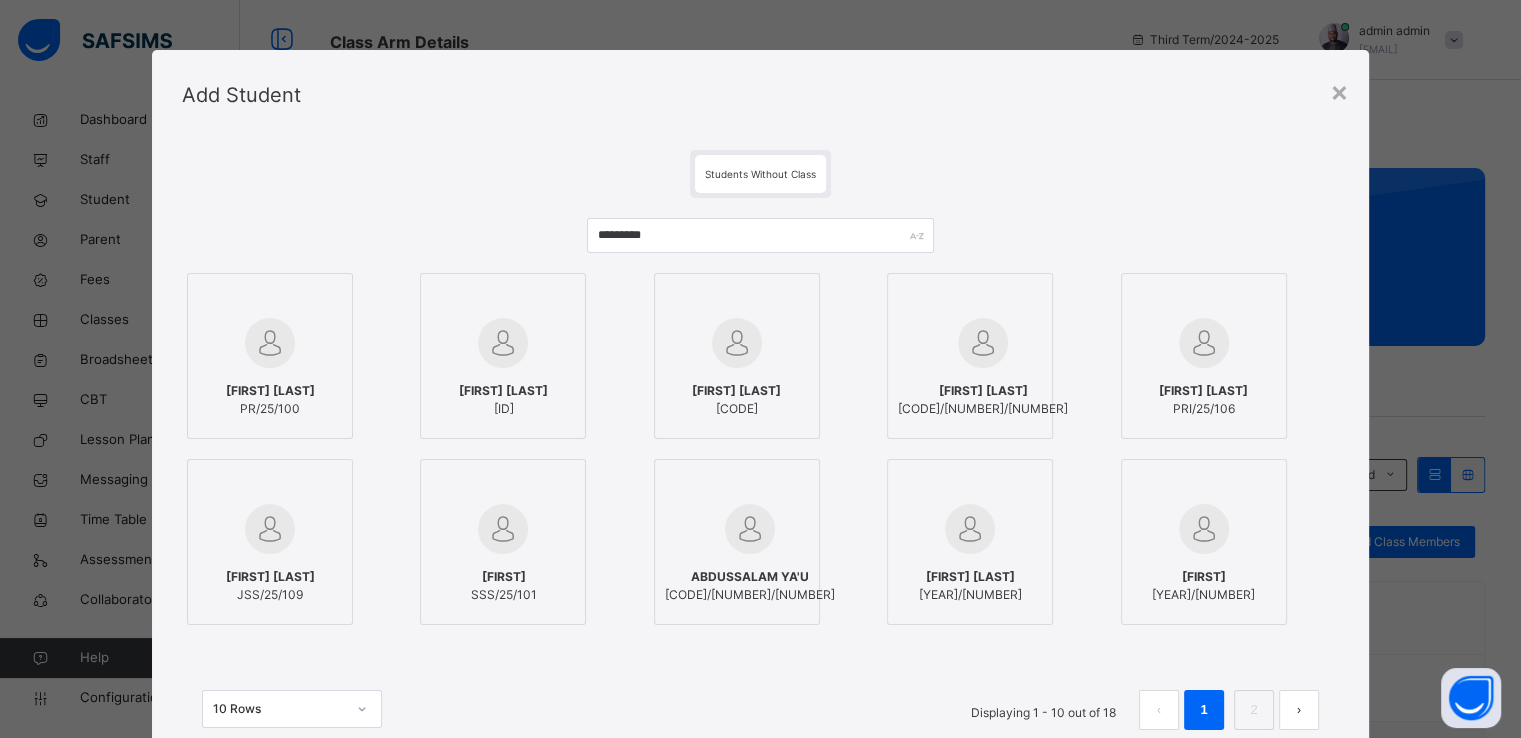 click at bounding box center (270, 343) 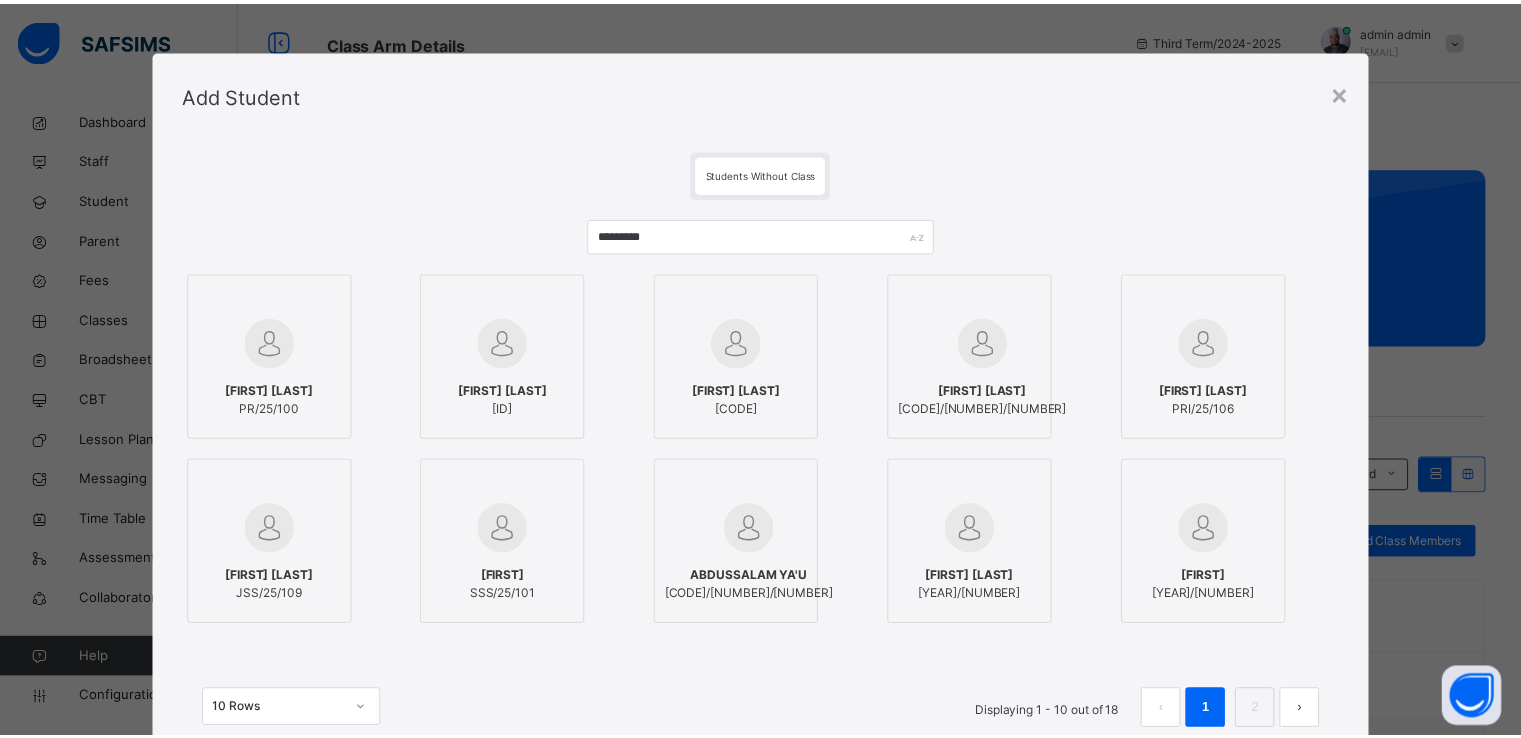 scroll, scrollTop: 154, scrollLeft: 0, axis: vertical 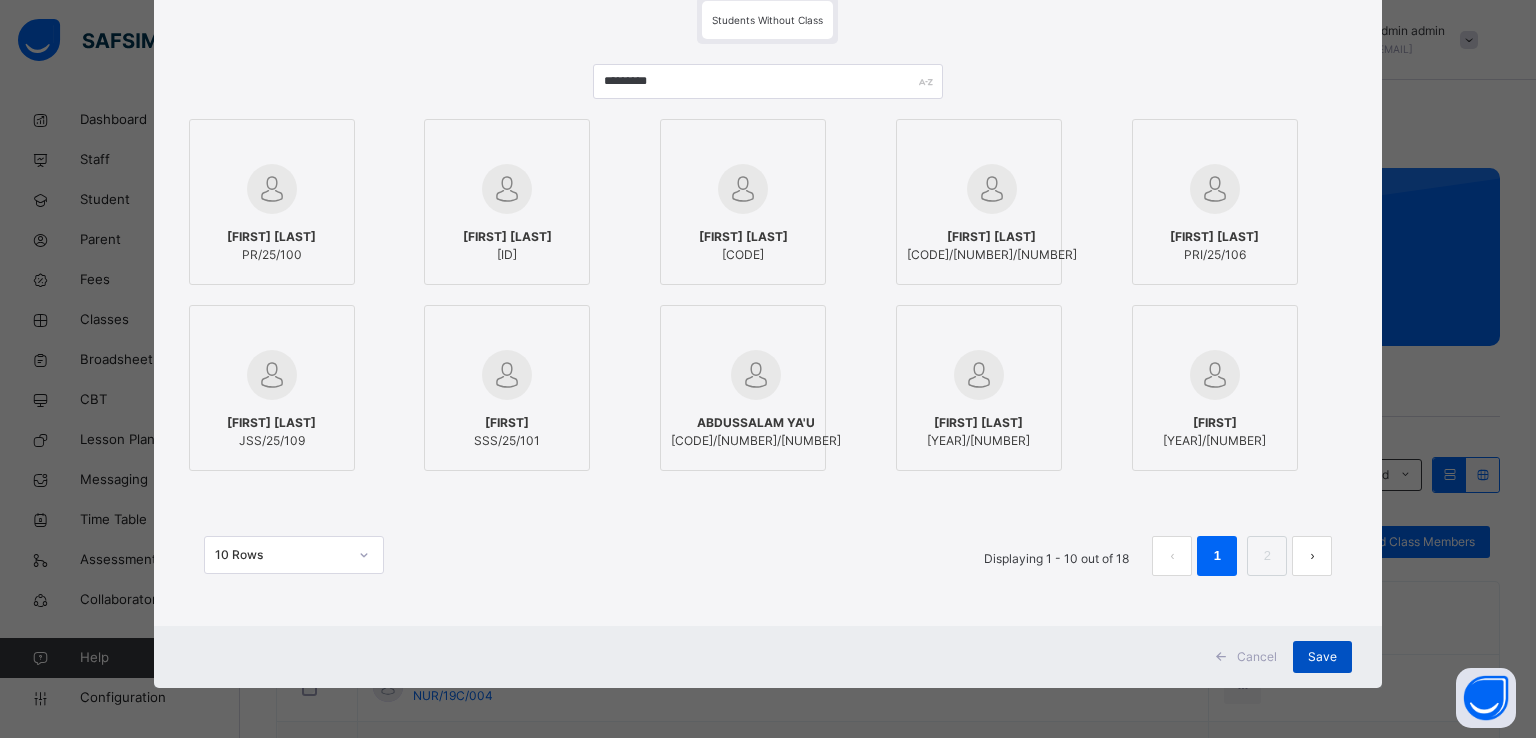 click on "Save" at bounding box center (1322, 657) 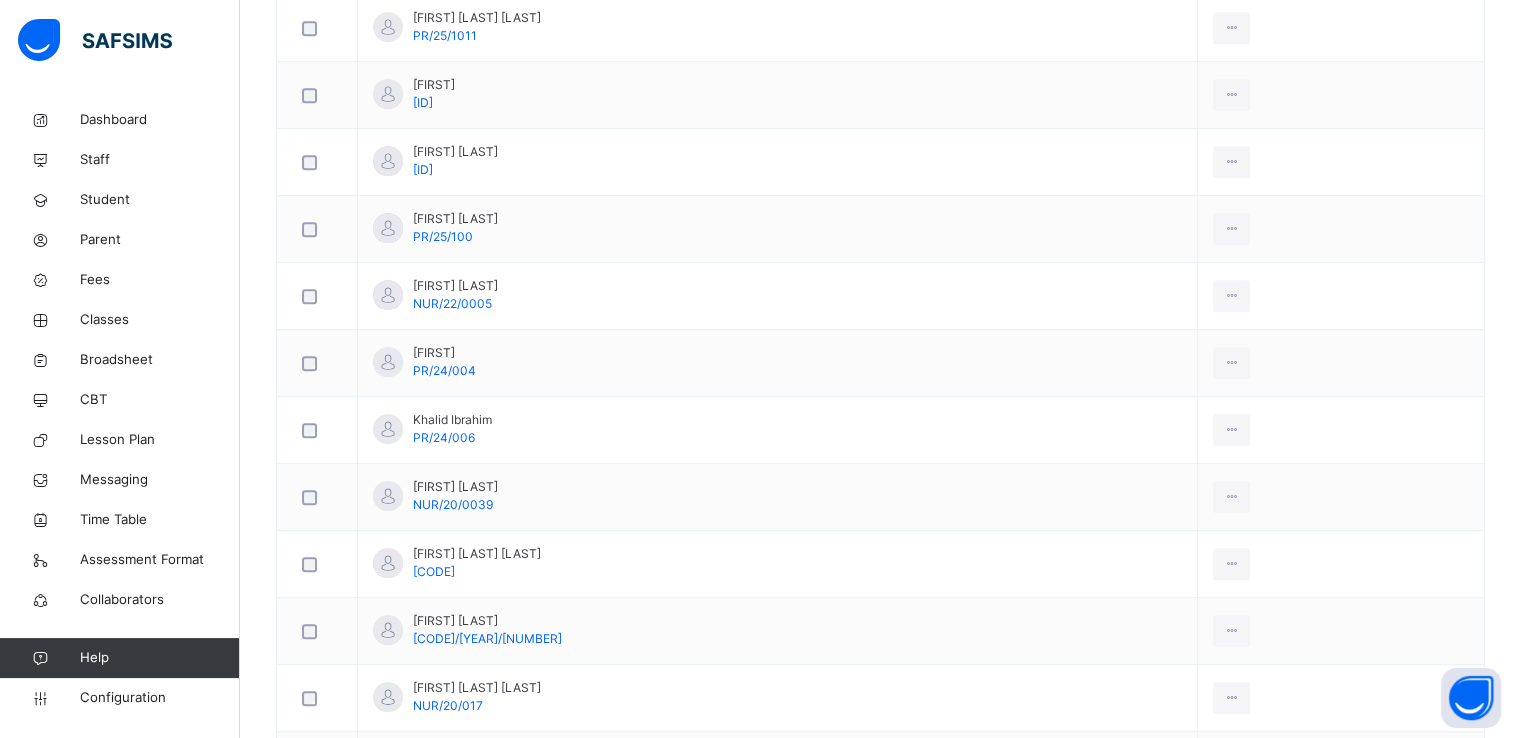 scroll, scrollTop: 0, scrollLeft: 0, axis: both 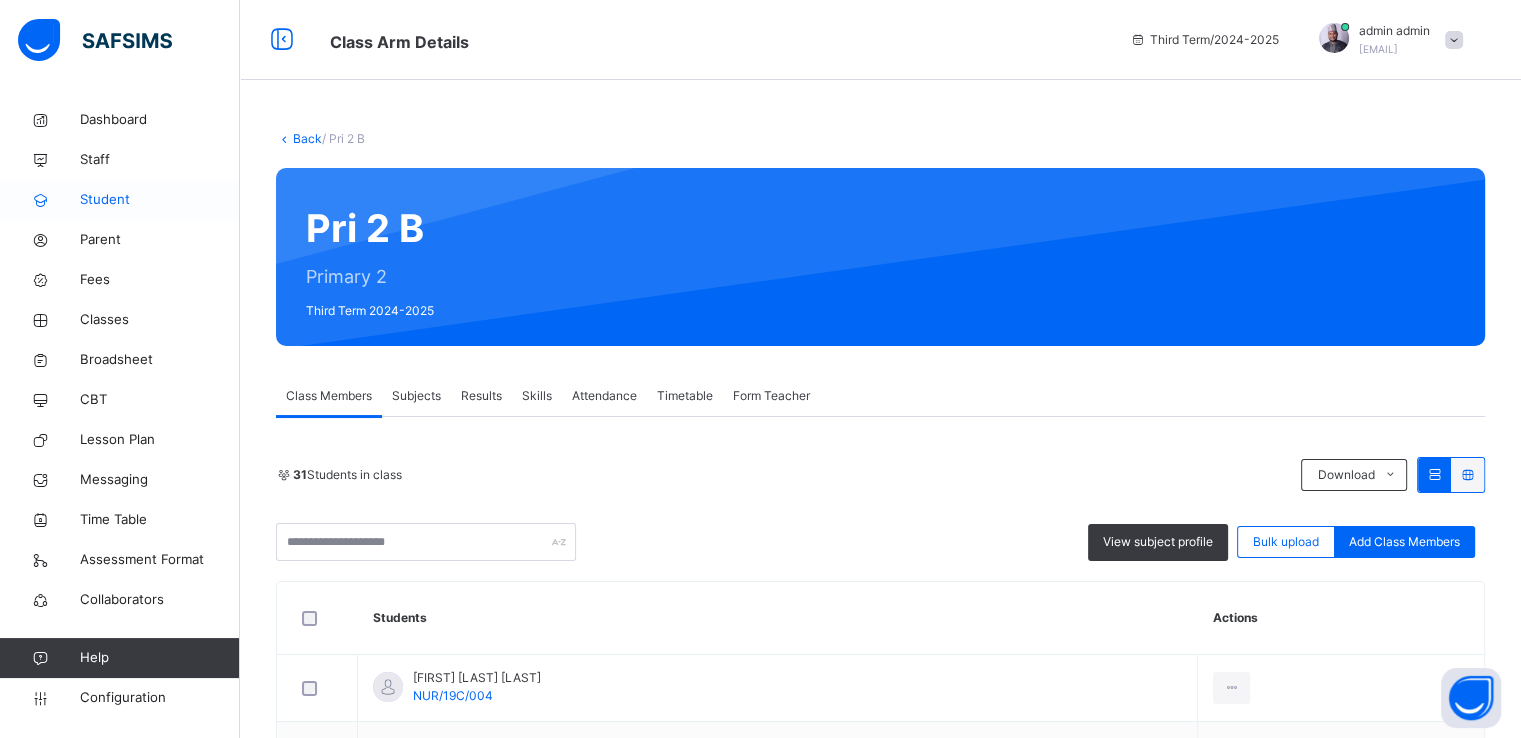 click on "Student" at bounding box center [160, 200] 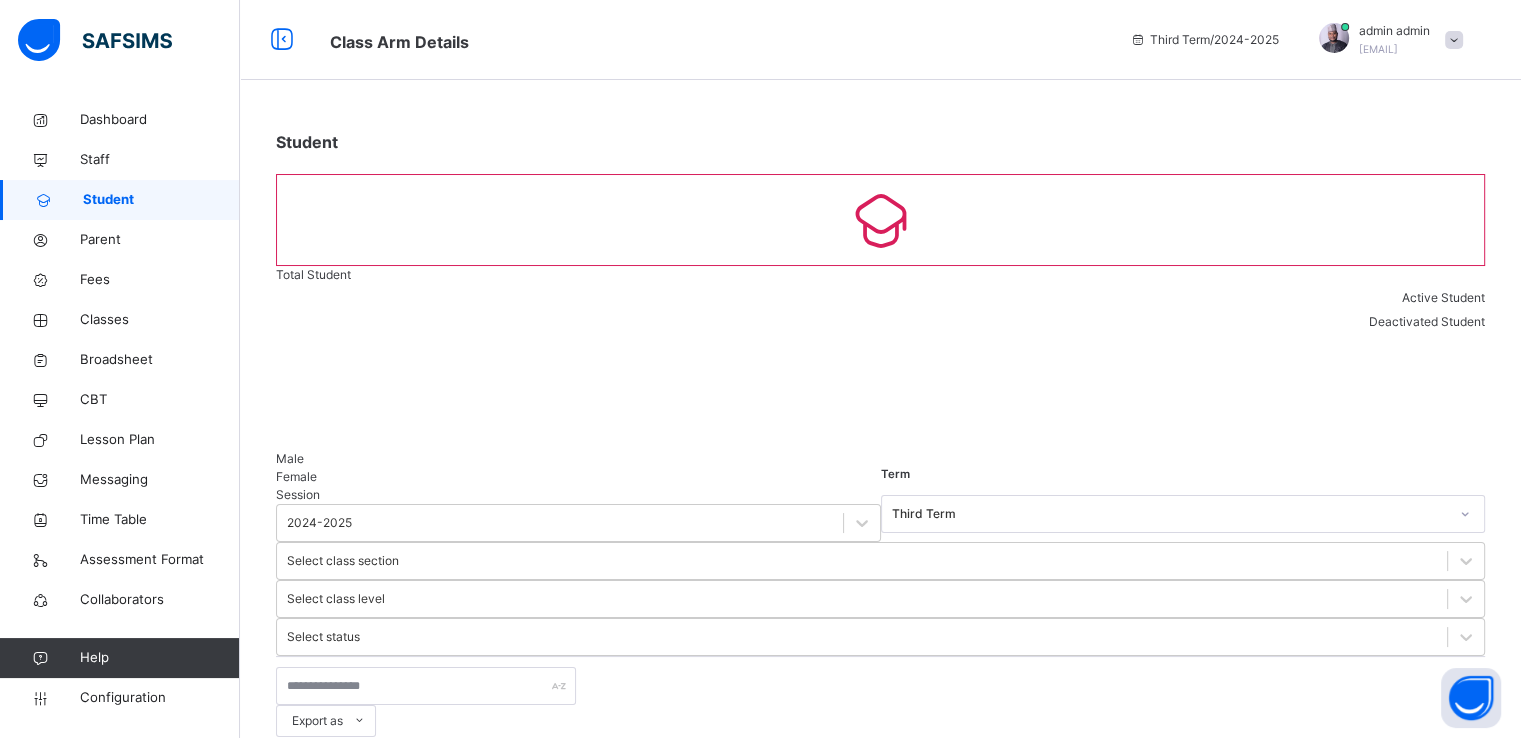 click on "Create Student" at bounding box center (332, 785) 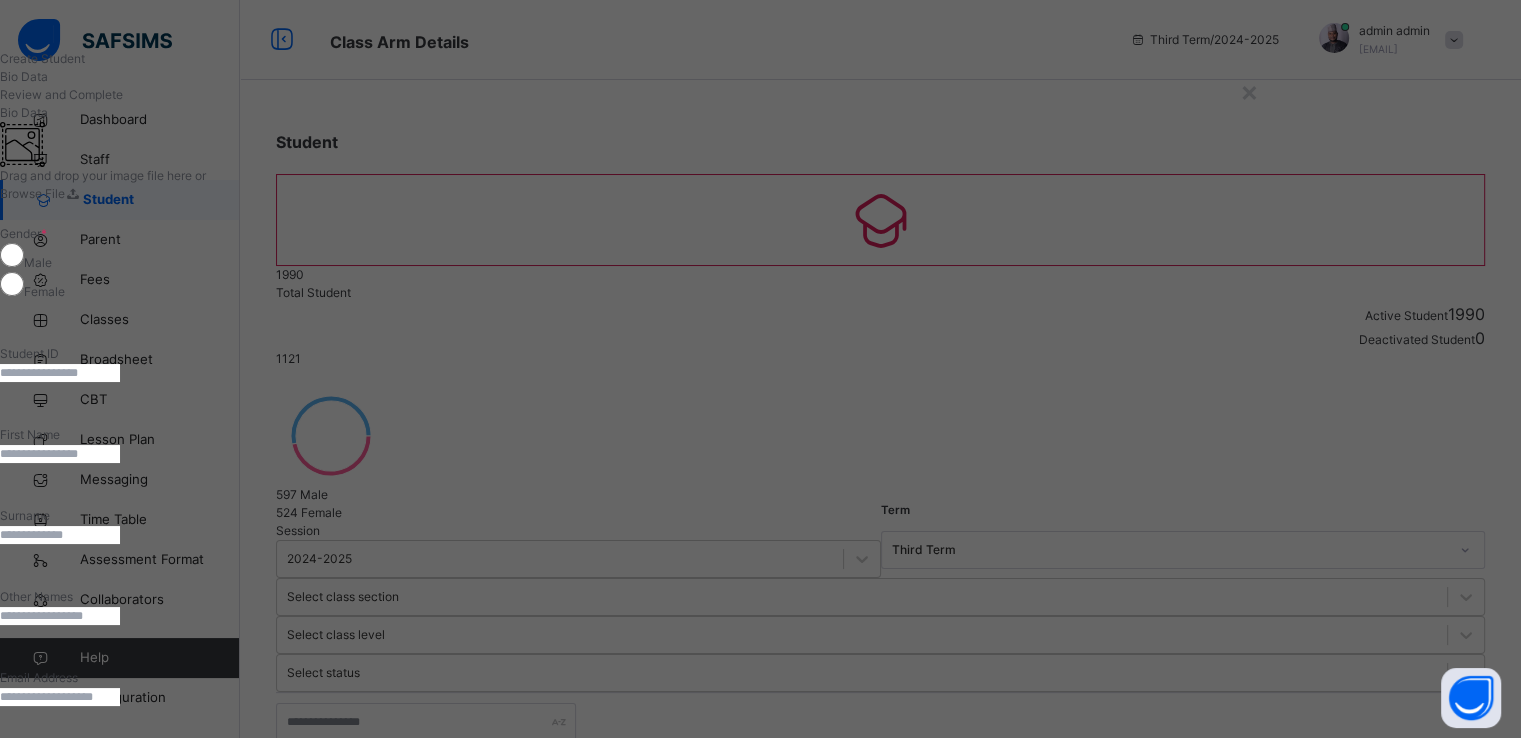 click at bounding box center (60, 373) 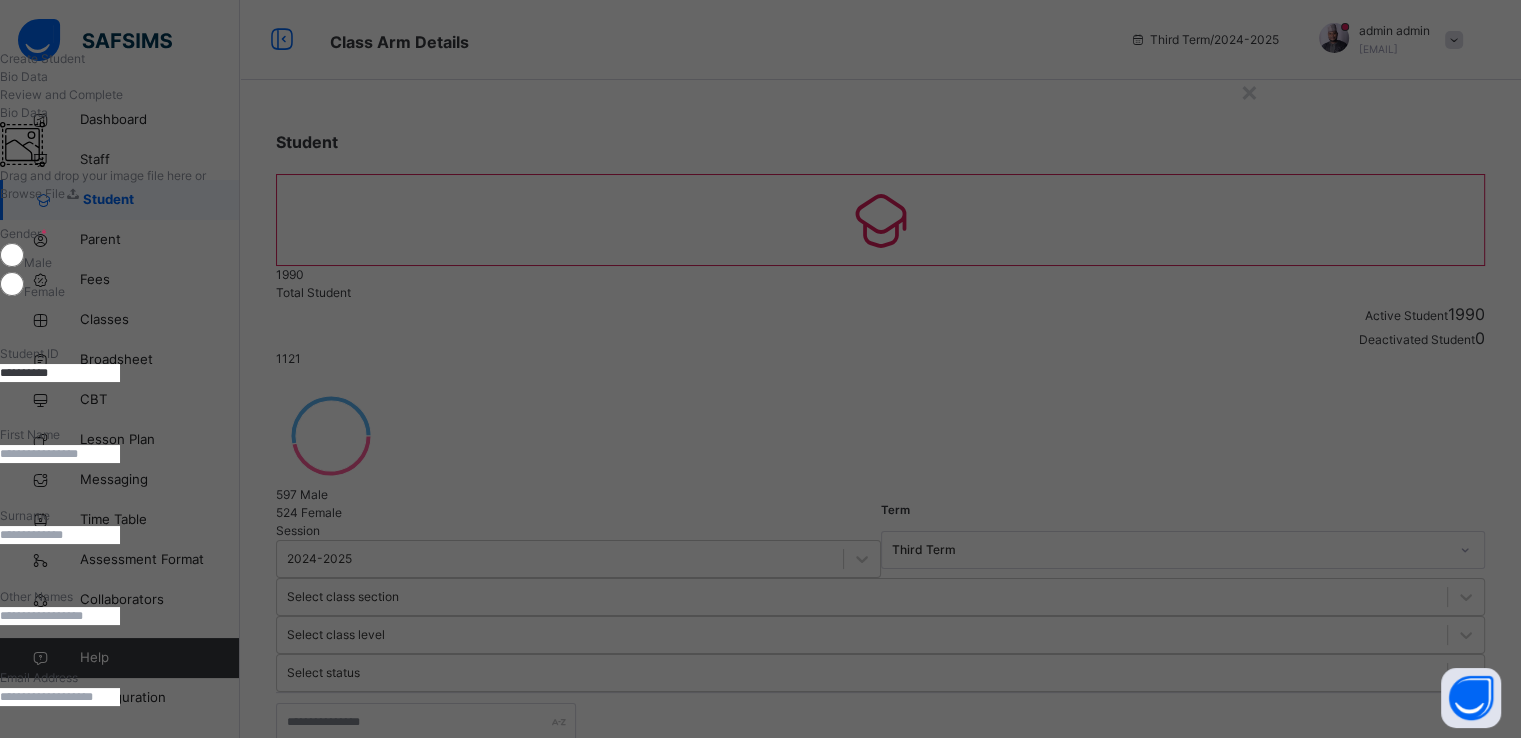 type on "**********" 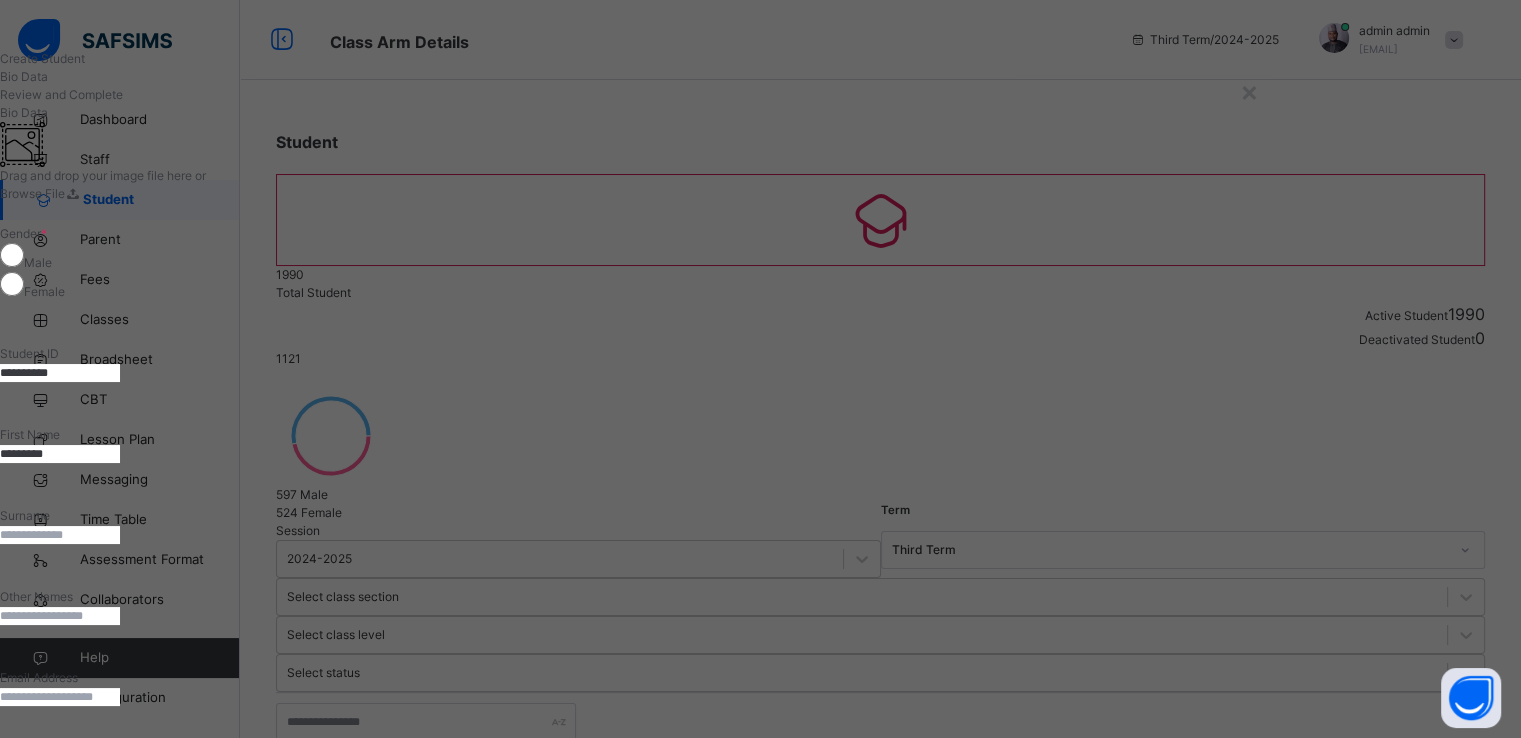 type on "*********" 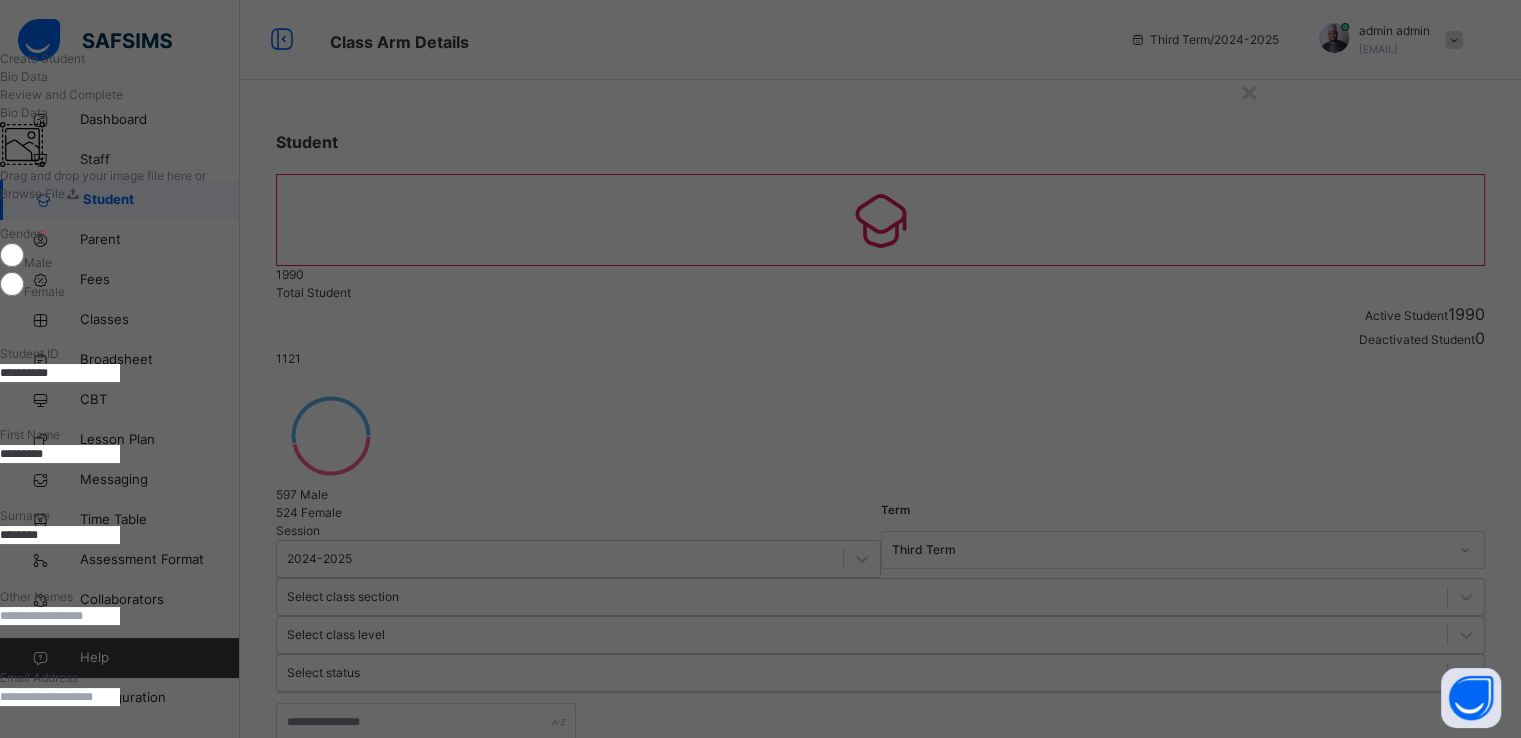 type on "********" 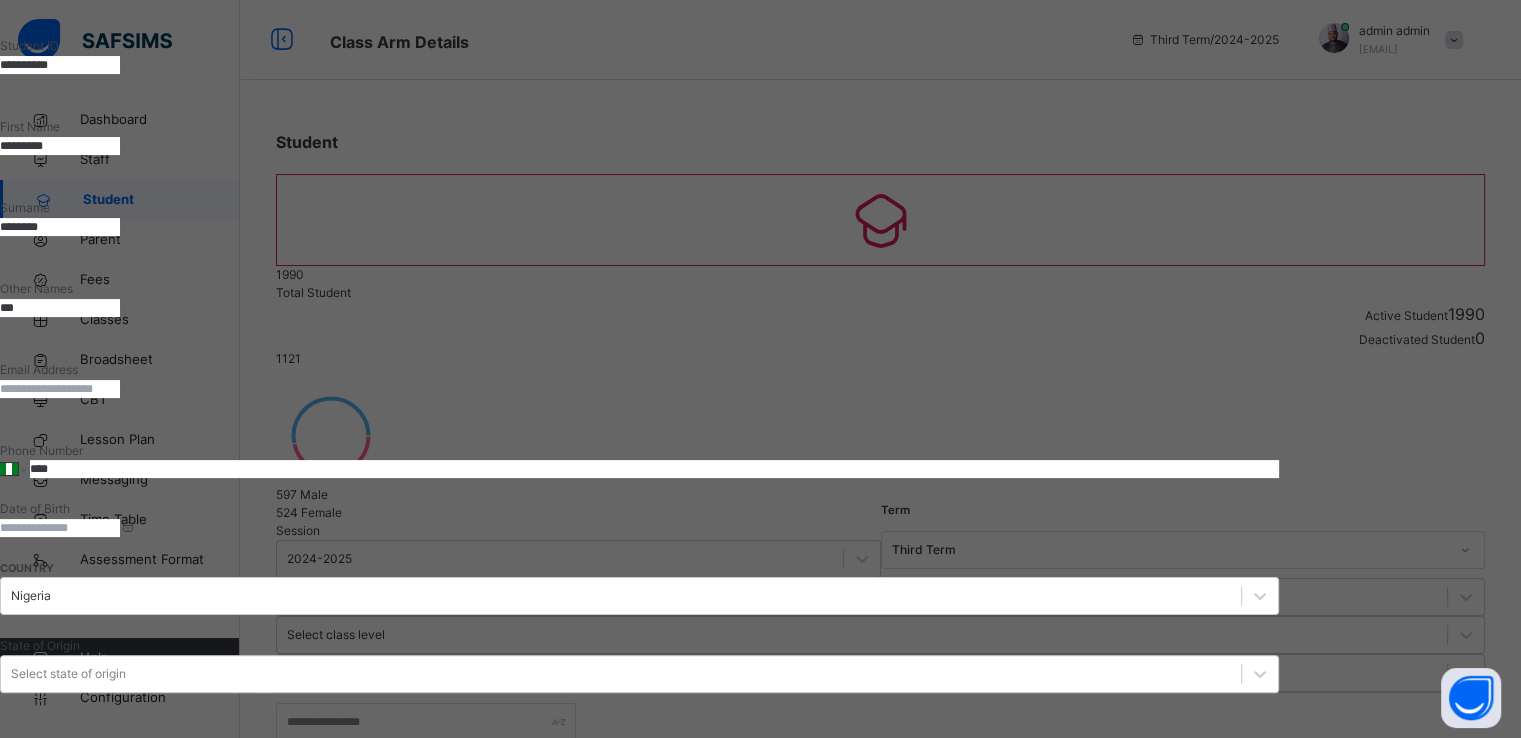 scroll, scrollTop: 315, scrollLeft: 0, axis: vertical 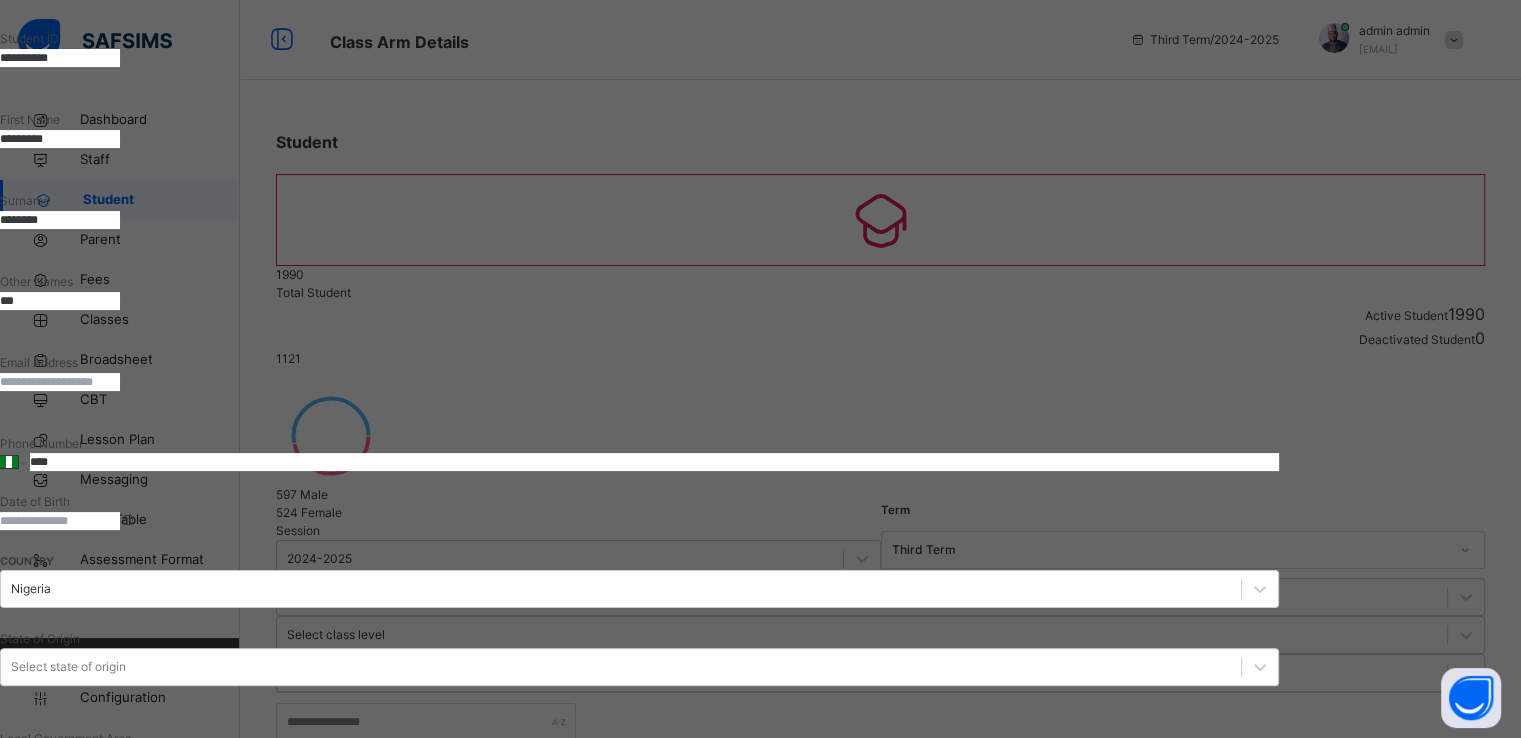 type on "***" 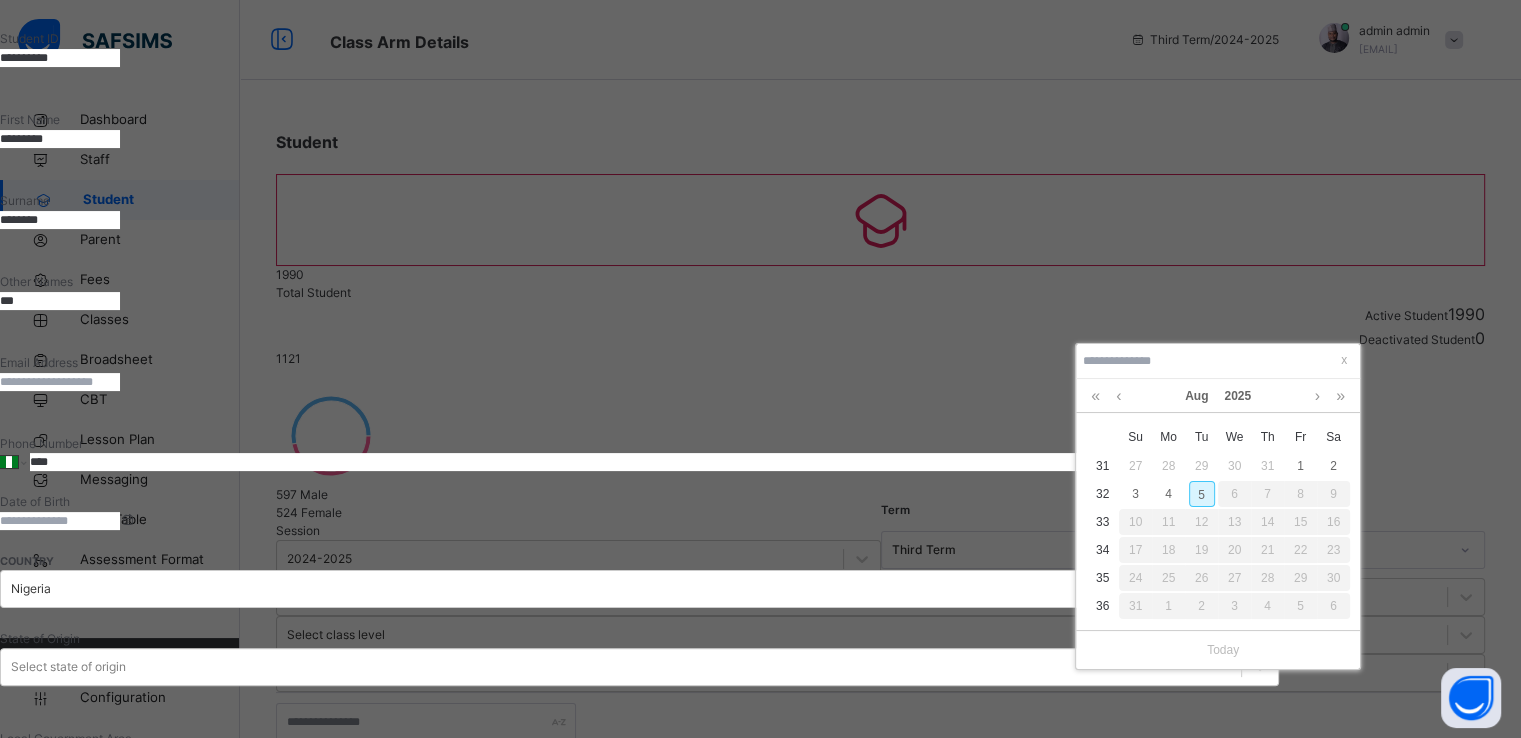 click on "5" at bounding box center [1202, 494] 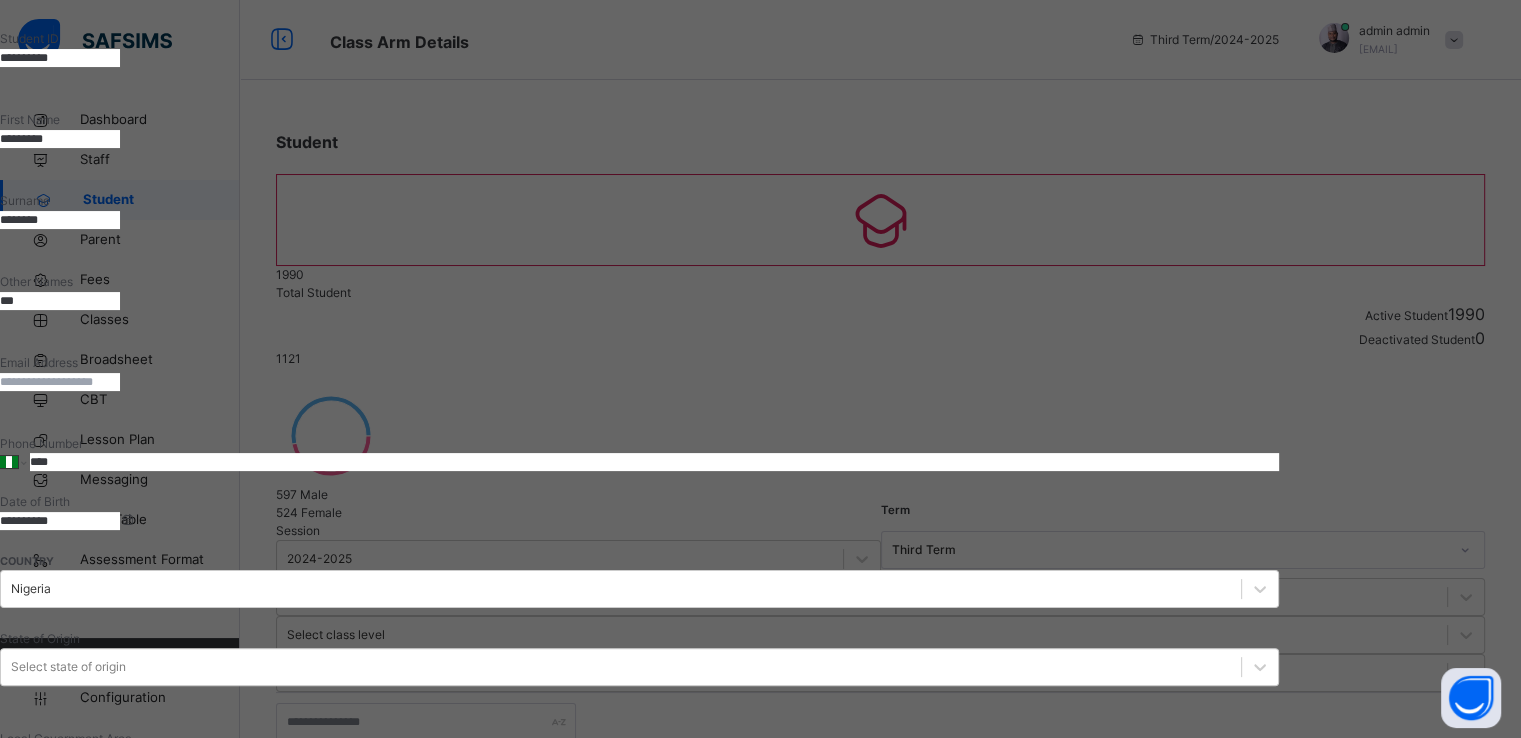 scroll, scrollTop: 0, scrollLeft: 0, axis: both 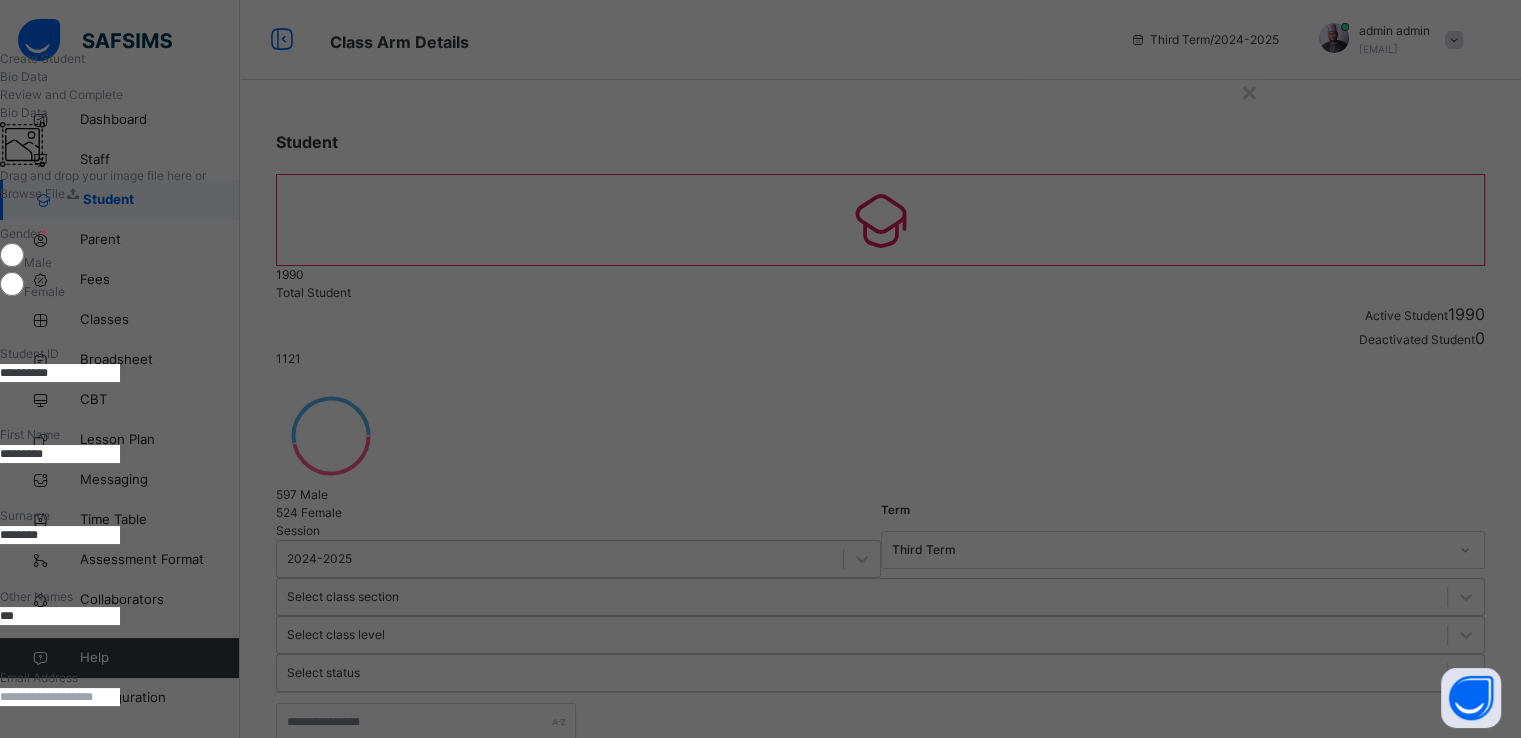 click on "**********" at bounding box center [60, 373] 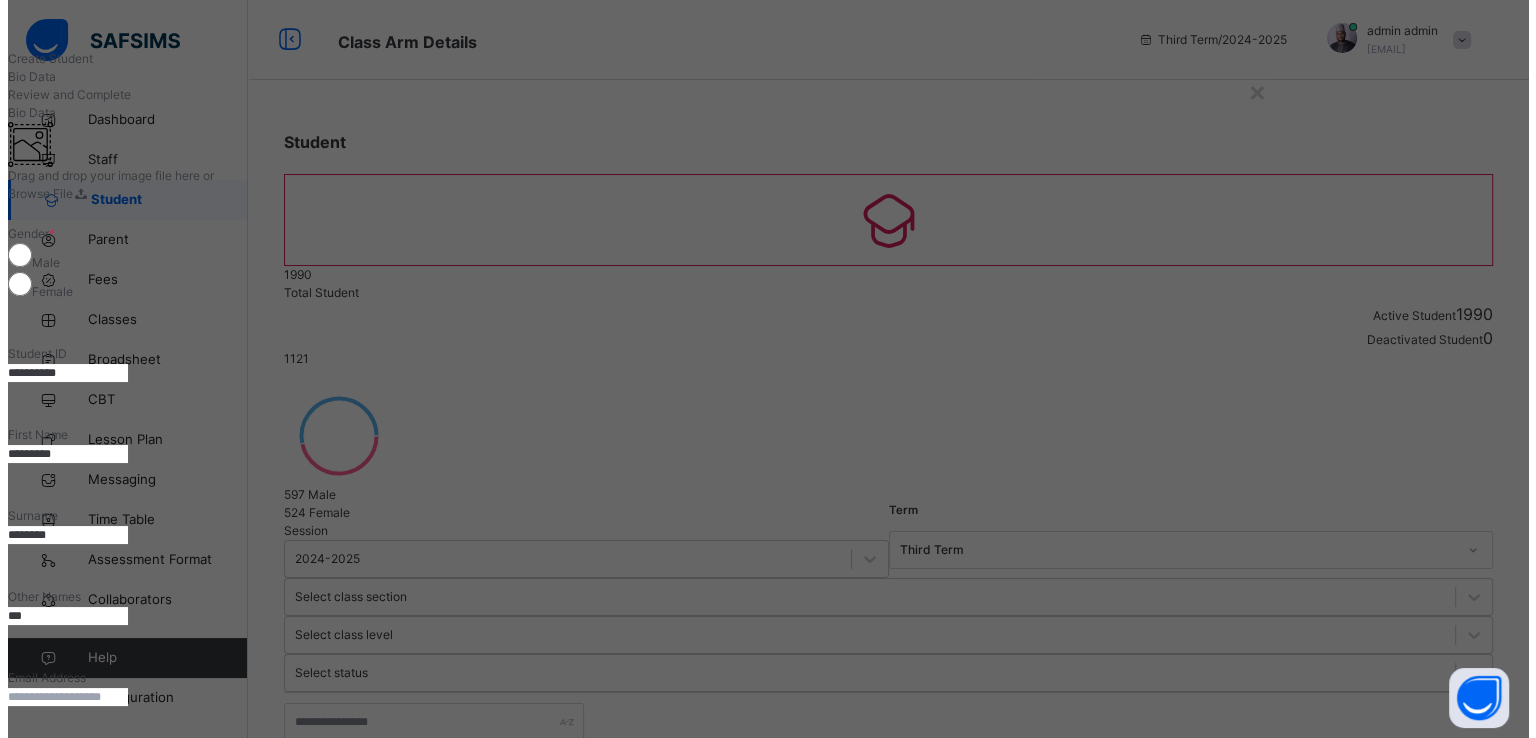 scroll, scrollTop: 795, scrollLeft: 0, axis: vertical 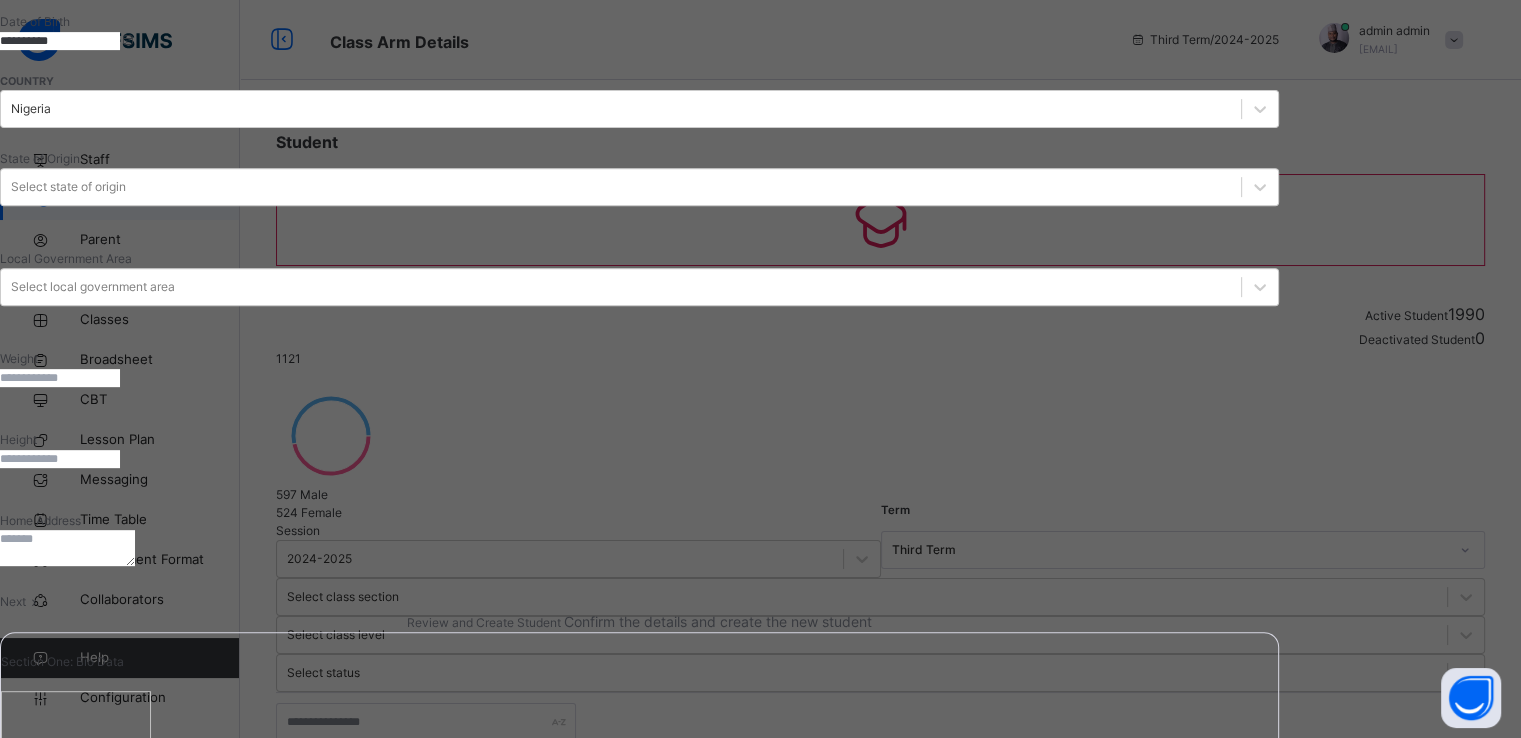 click on "Next" at bounding box center (13, 601) 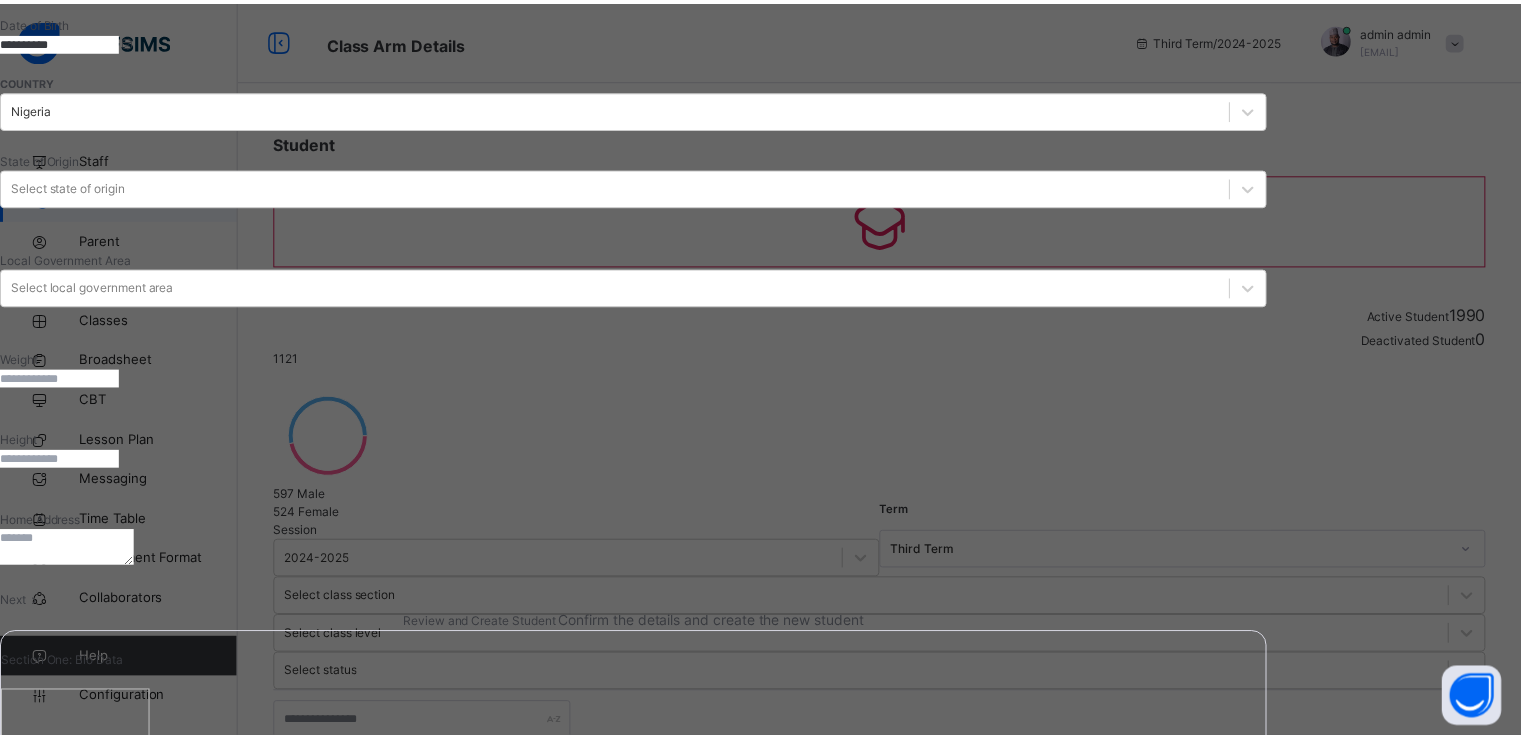 scroll, scrollTop: 340, scrollLeft: 0, axis: vertical 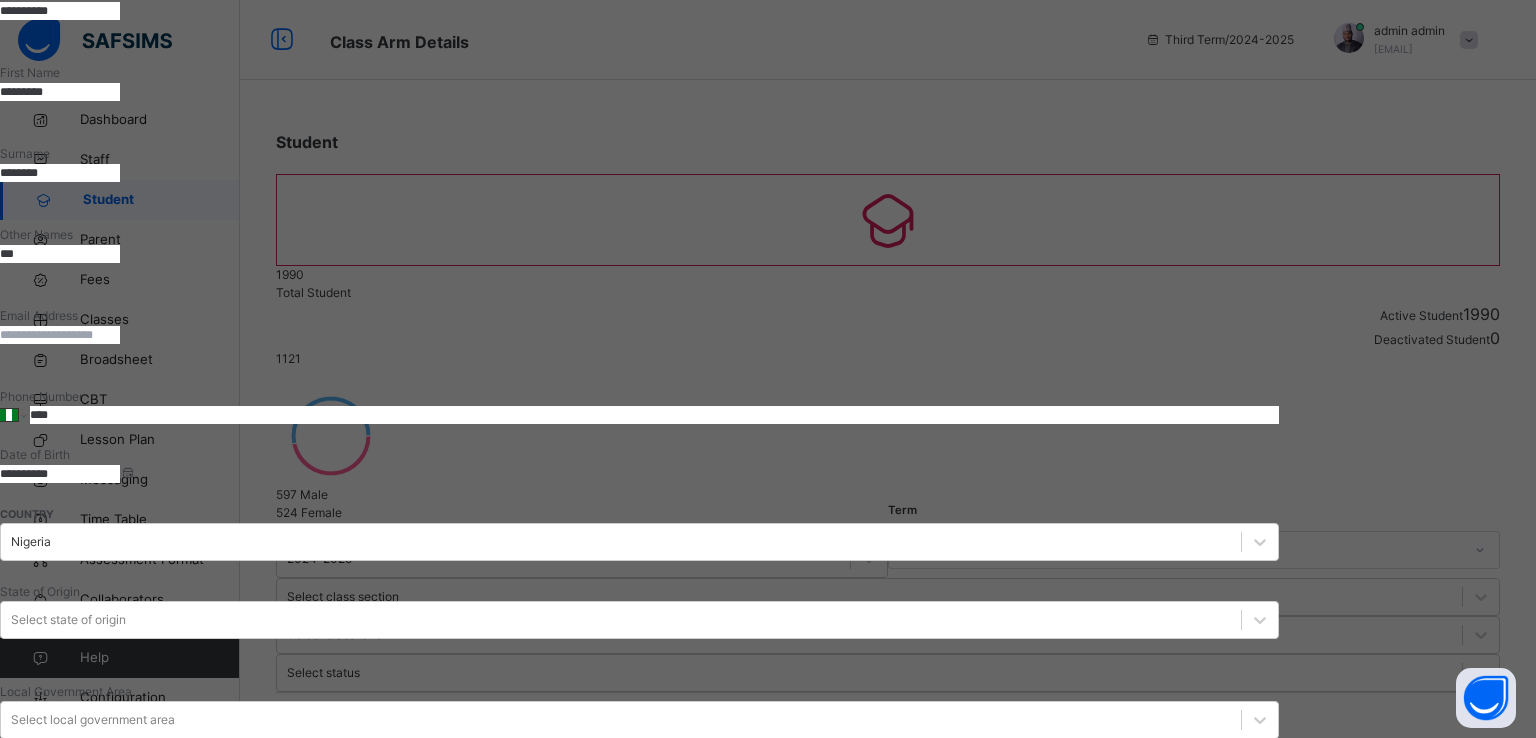click on "Finish" at bounding box center (639, 2014) 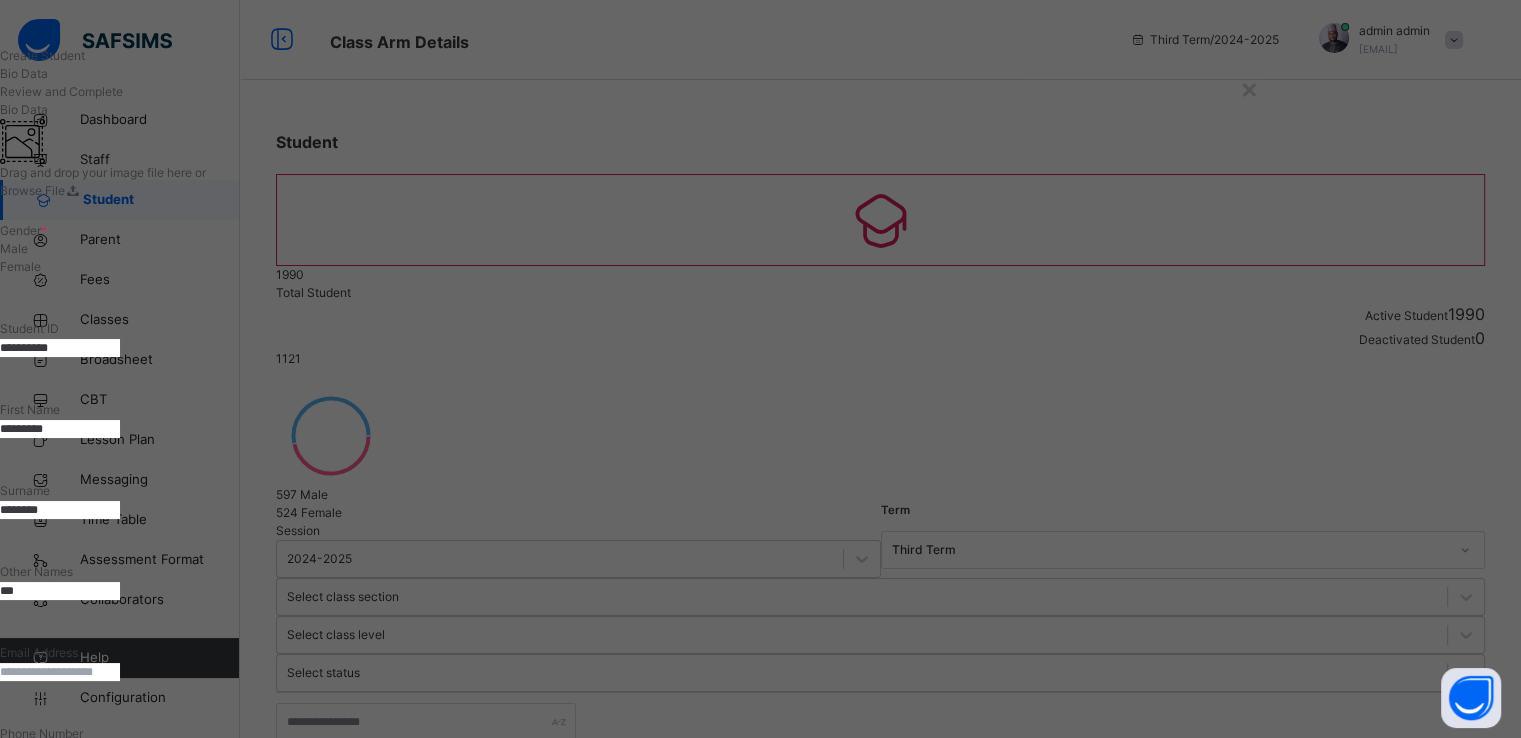 scroll, scrollTop: 0, scrollLeft: 0, axis: both 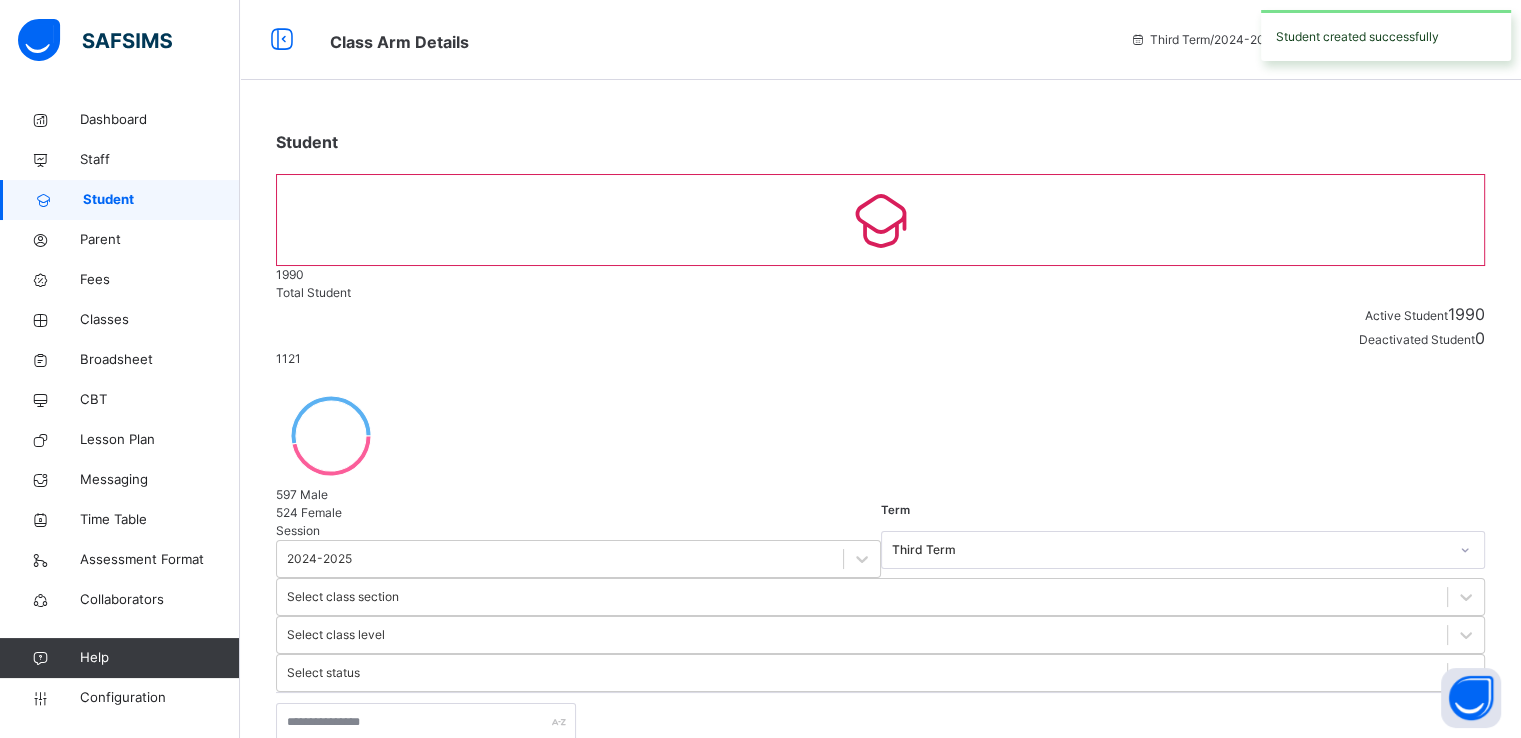 click on "Create Student" at bounding box center [332, 821] 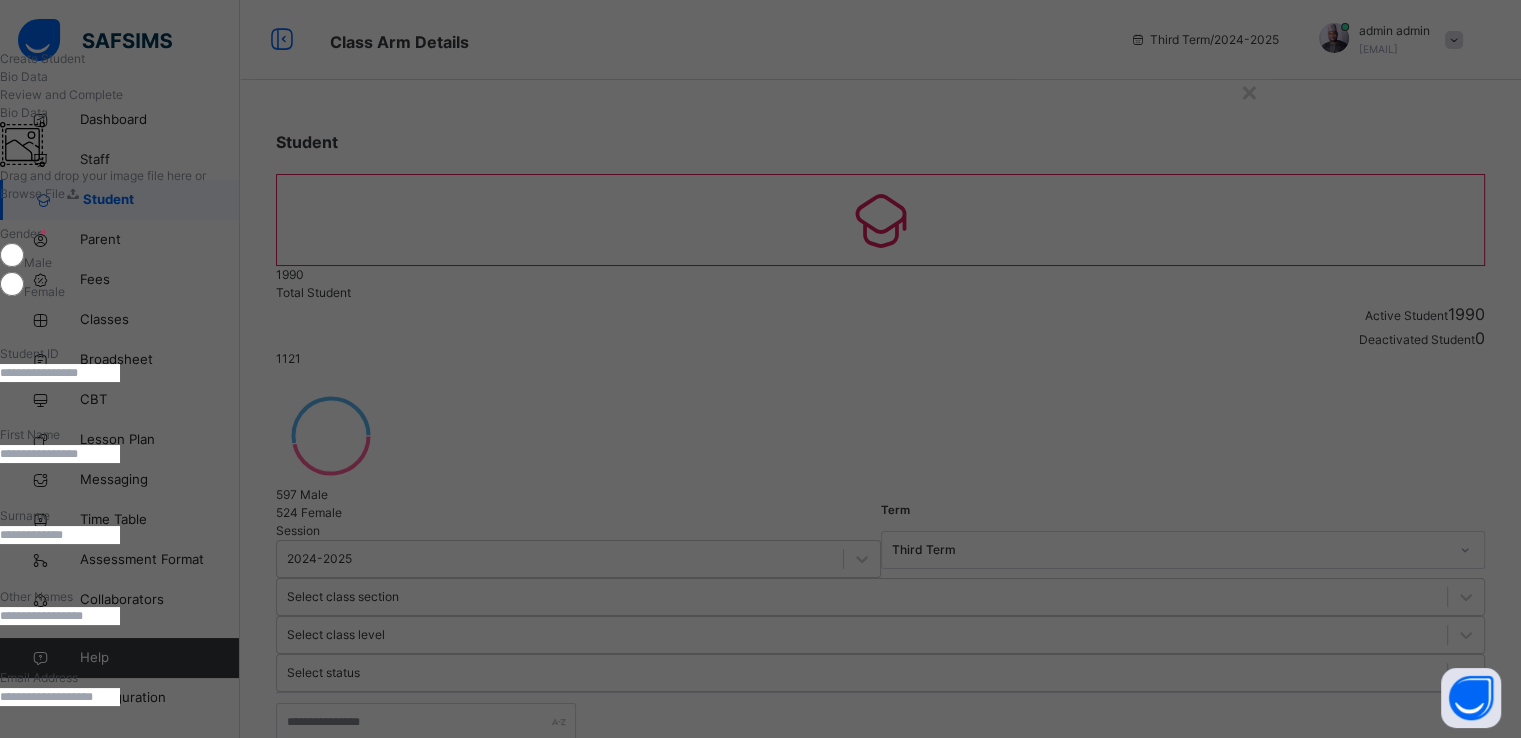 click at bounding box center (60, 373) 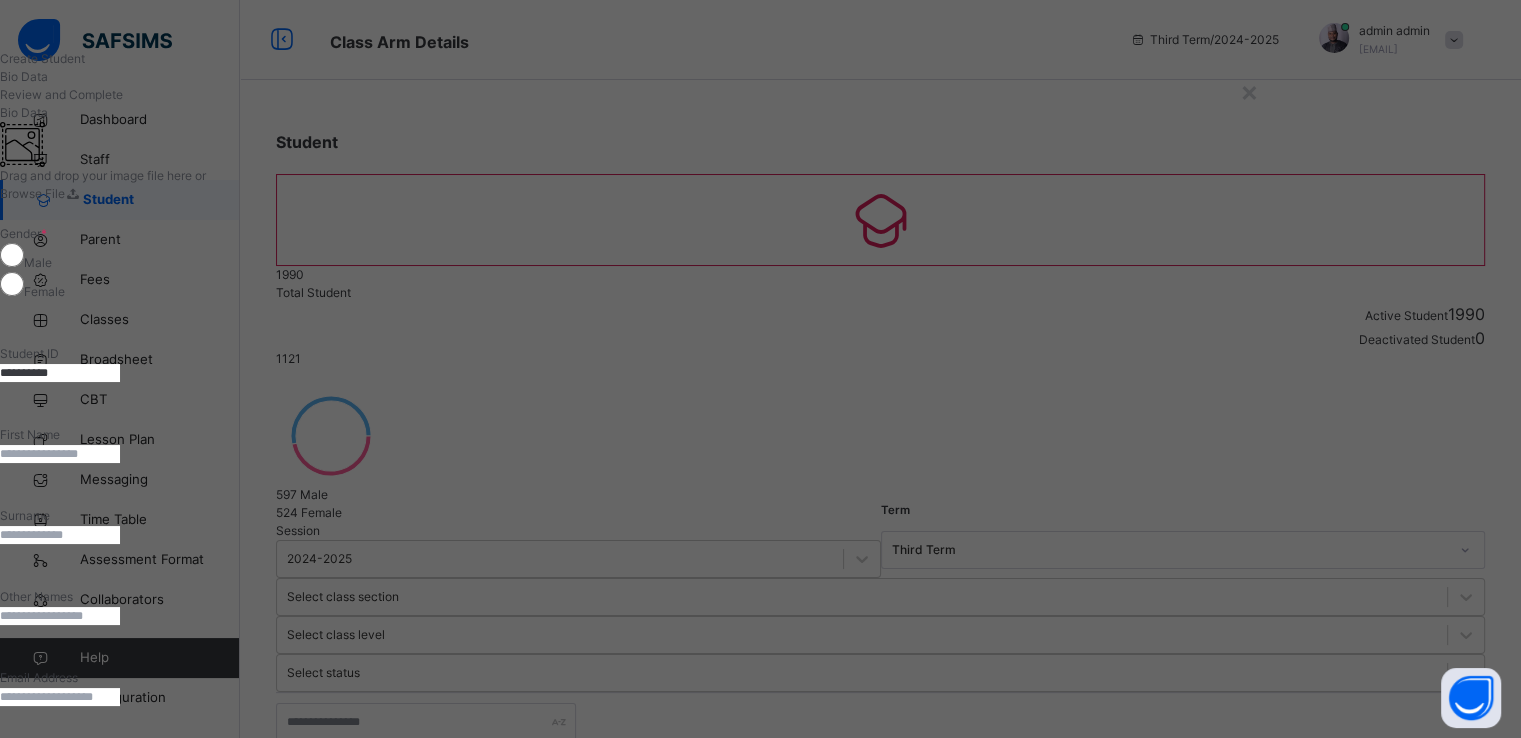 type on "**********" 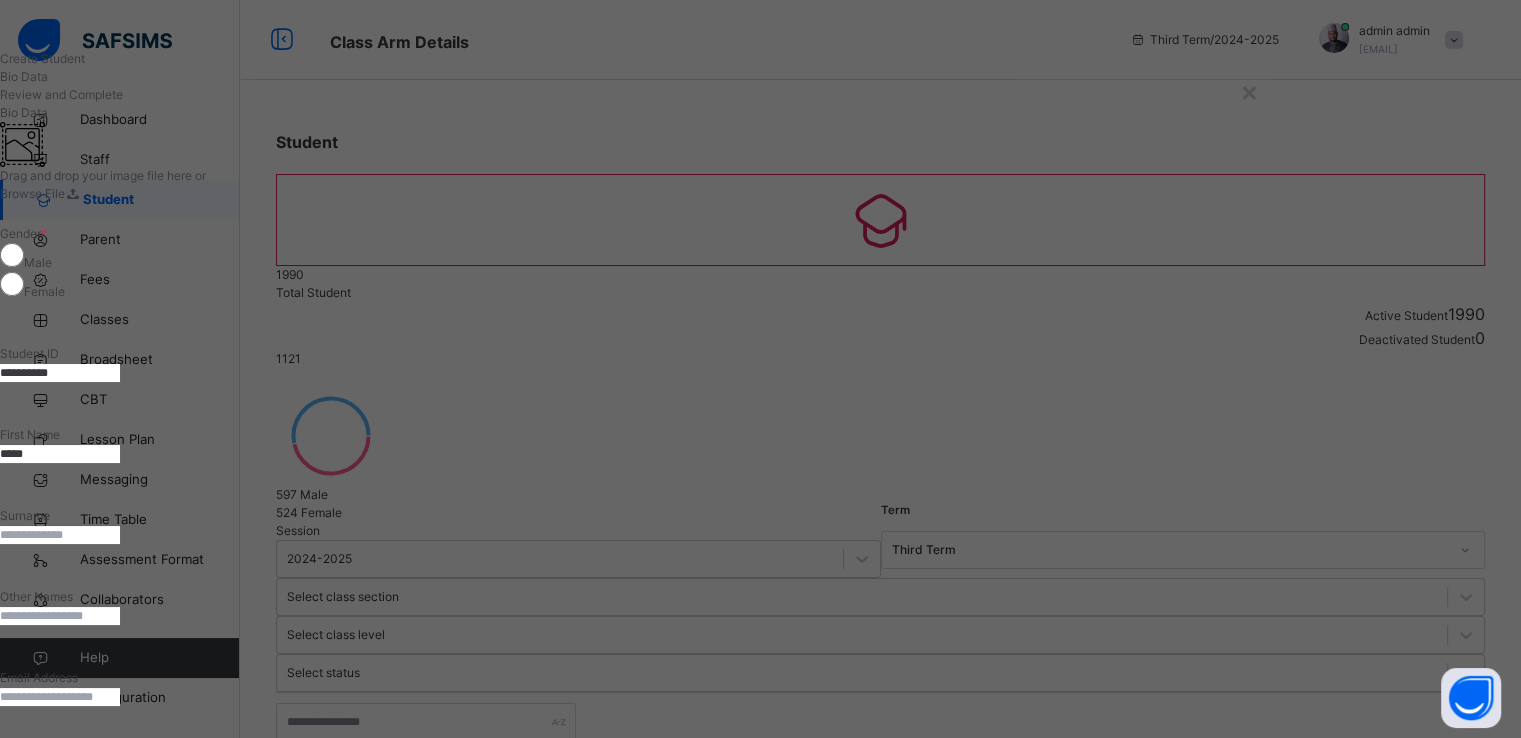 type on "*****" 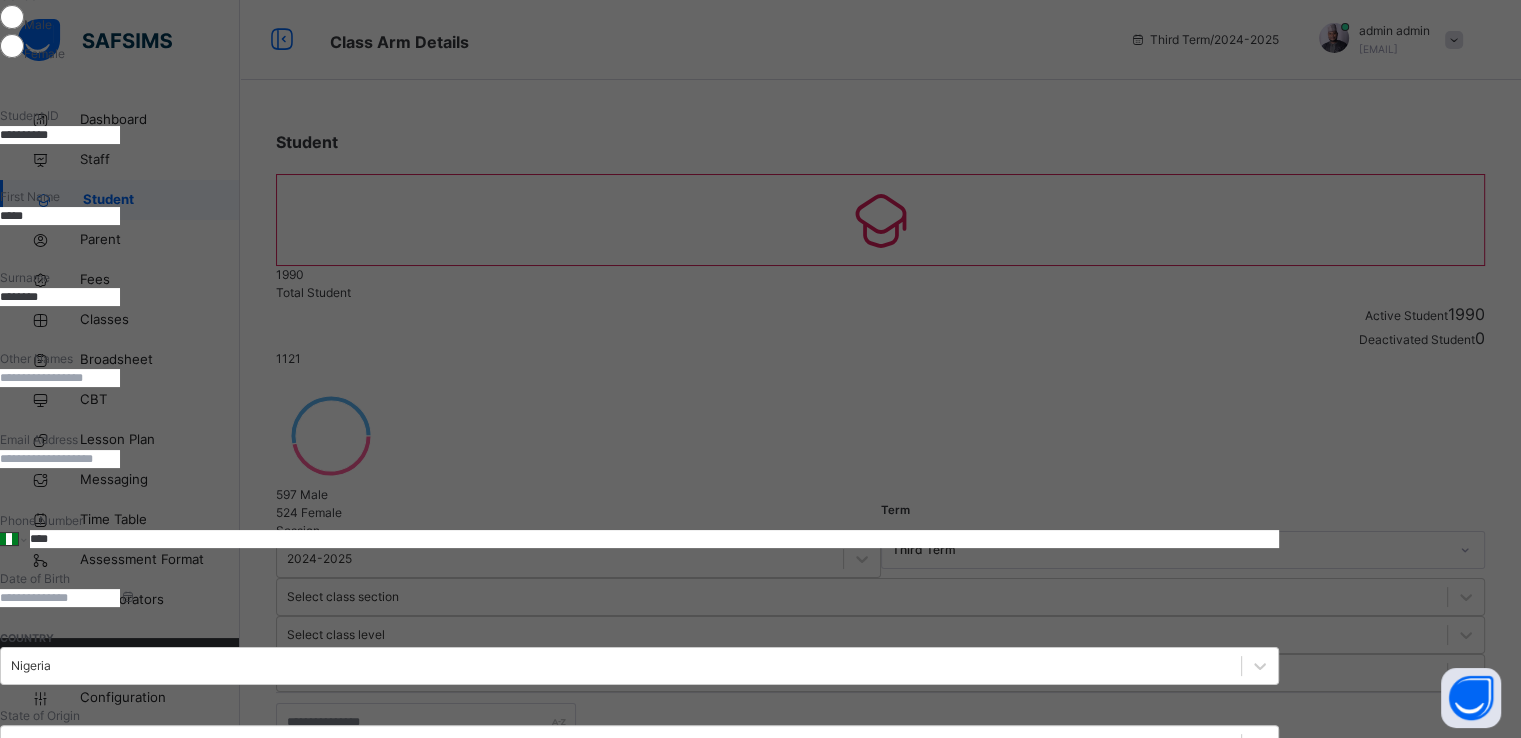 scroll, scrollTop: 252, scrollLeft: 0, axis: vertical 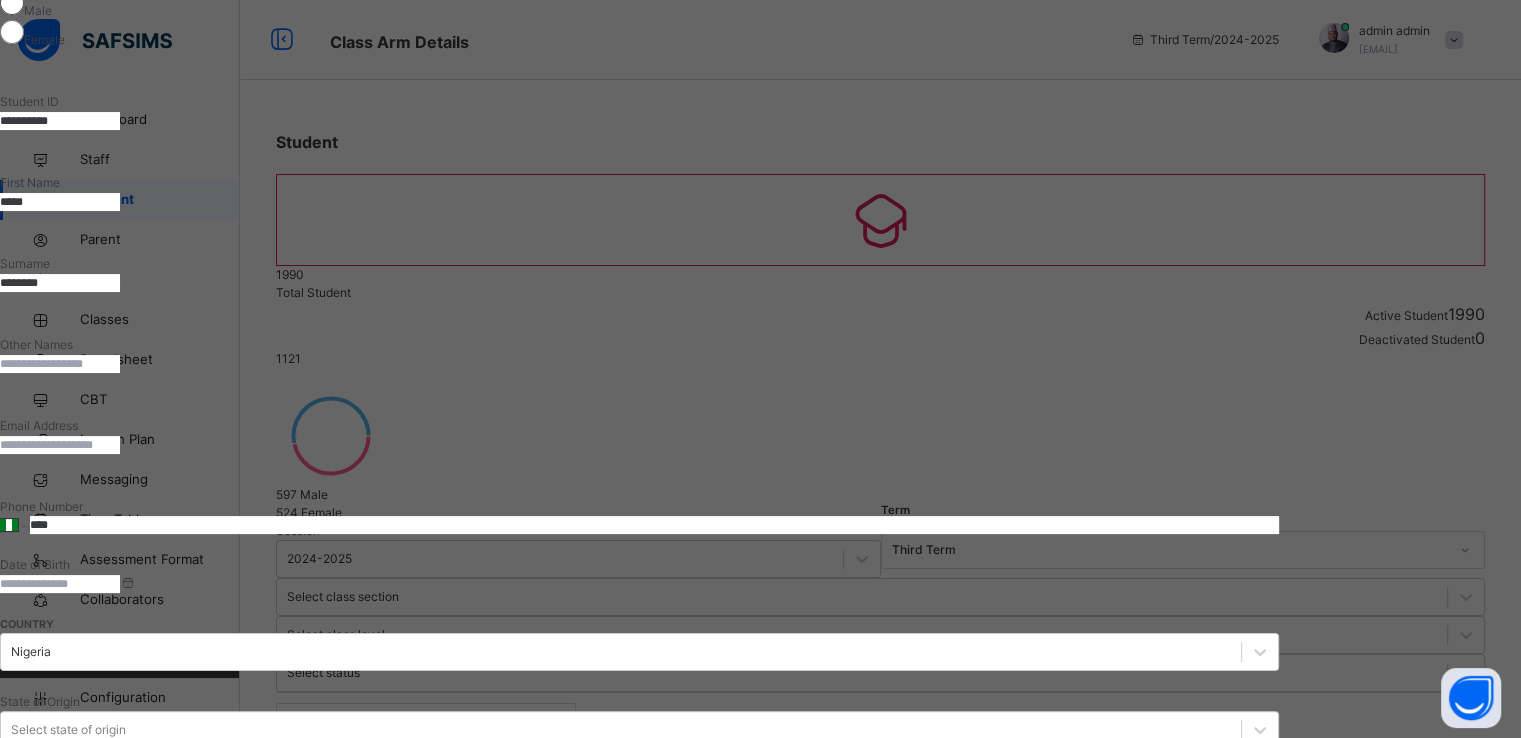 type on "********" 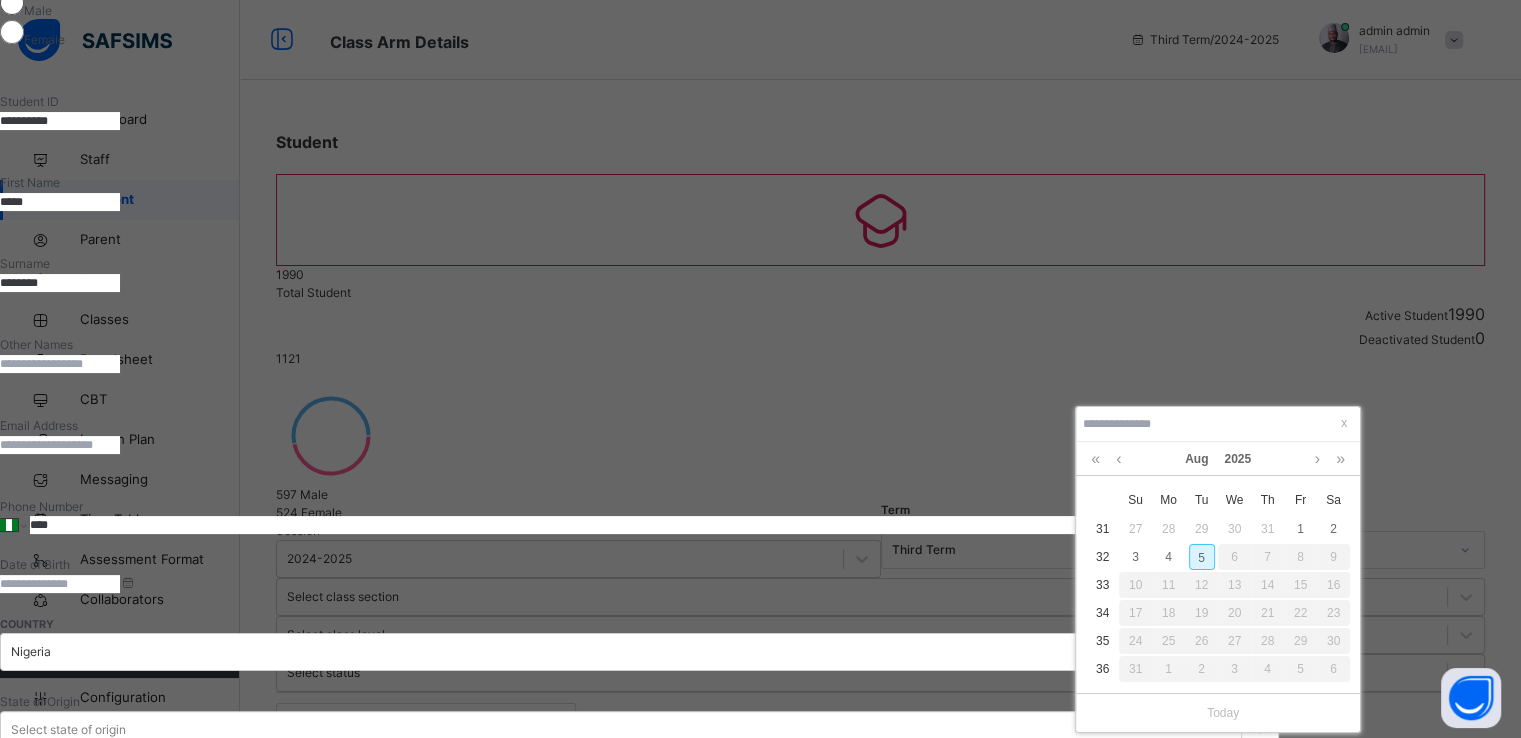 click on "5" at bounding box center [1202, 557] 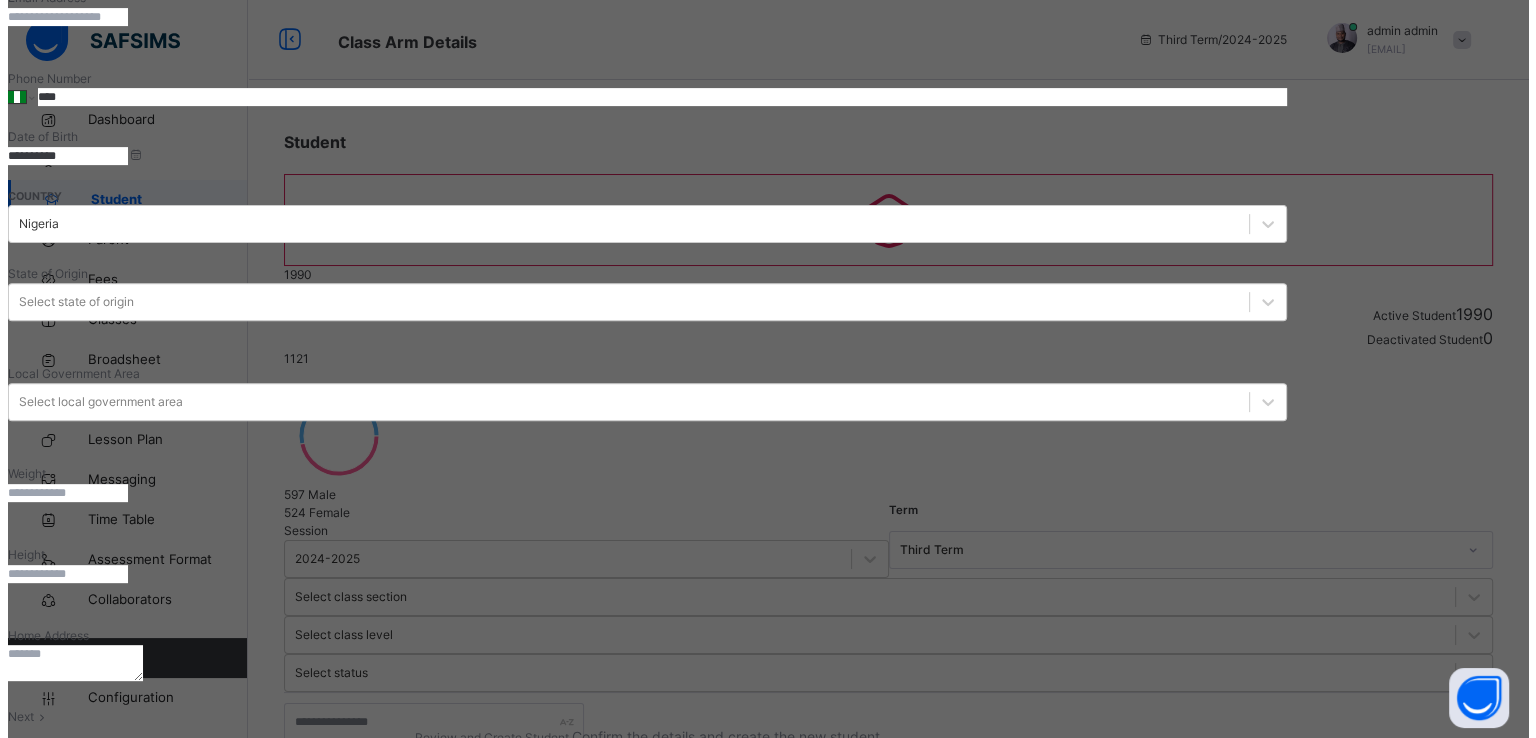 scroll, scrollTop: 795, scrollLeft: 0, axis: vertical 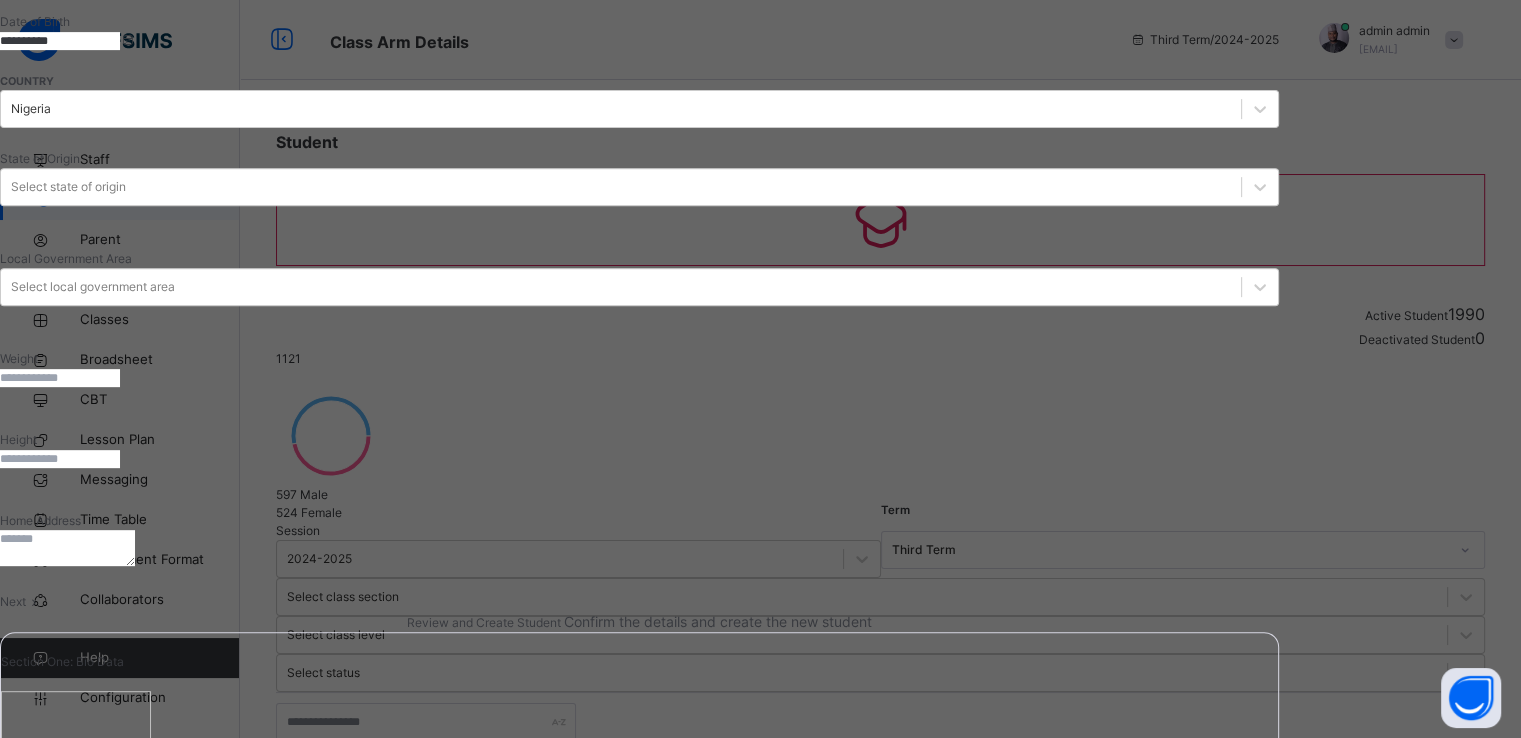 click on "Next" at bounding box center [13, 601] 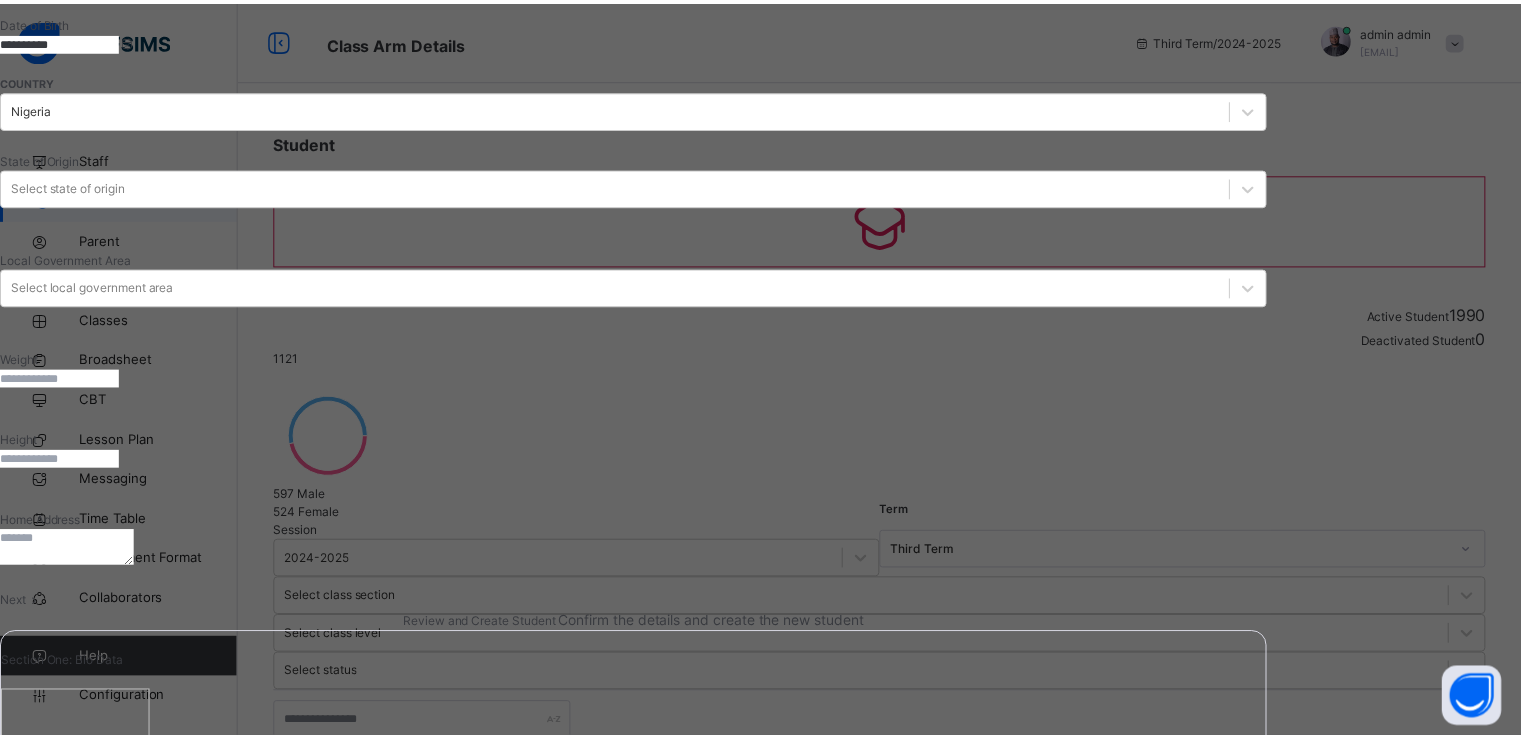 scroll, scrollTop: 340, scrollLeft: 0, axis: vertical 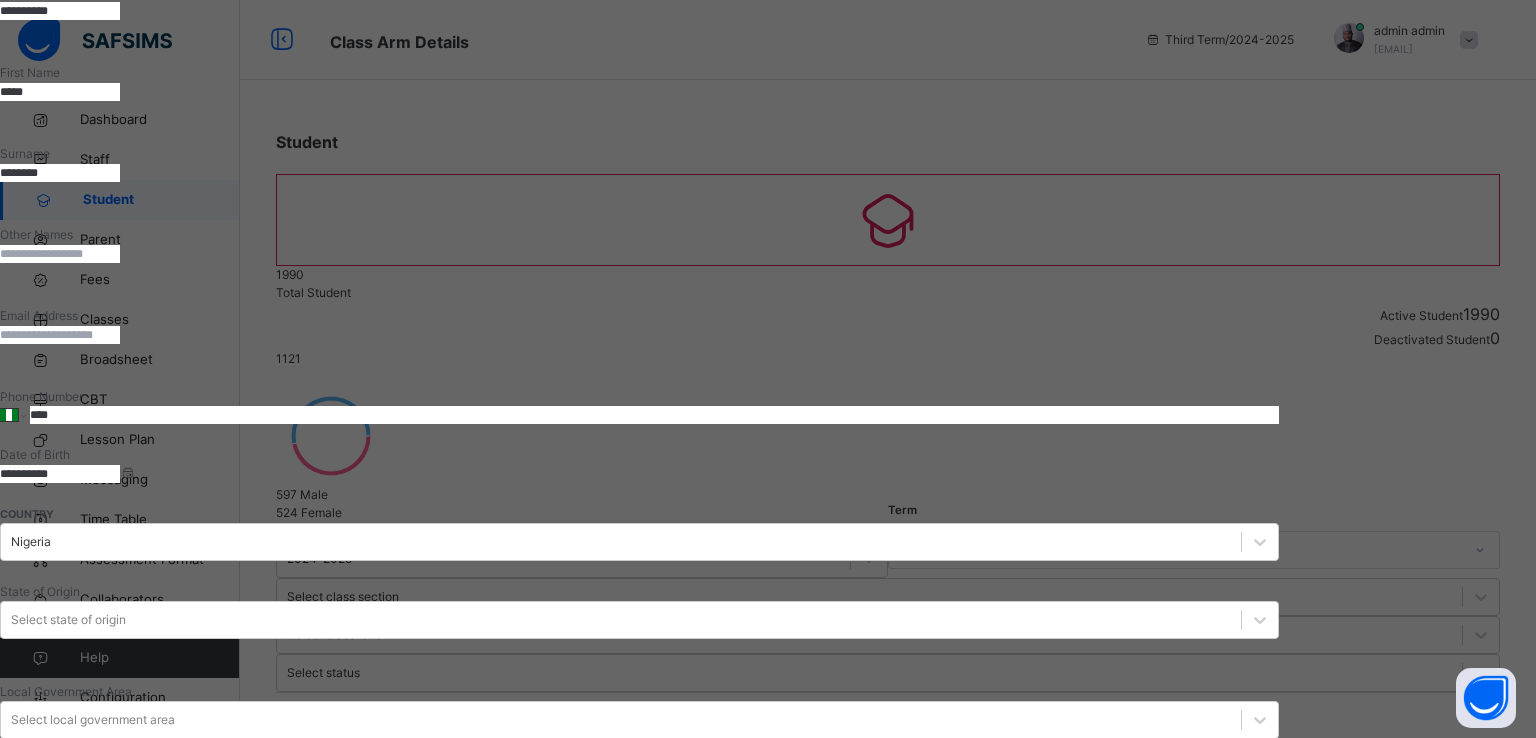 click on "Finish" at bounding box center [16, 2013] 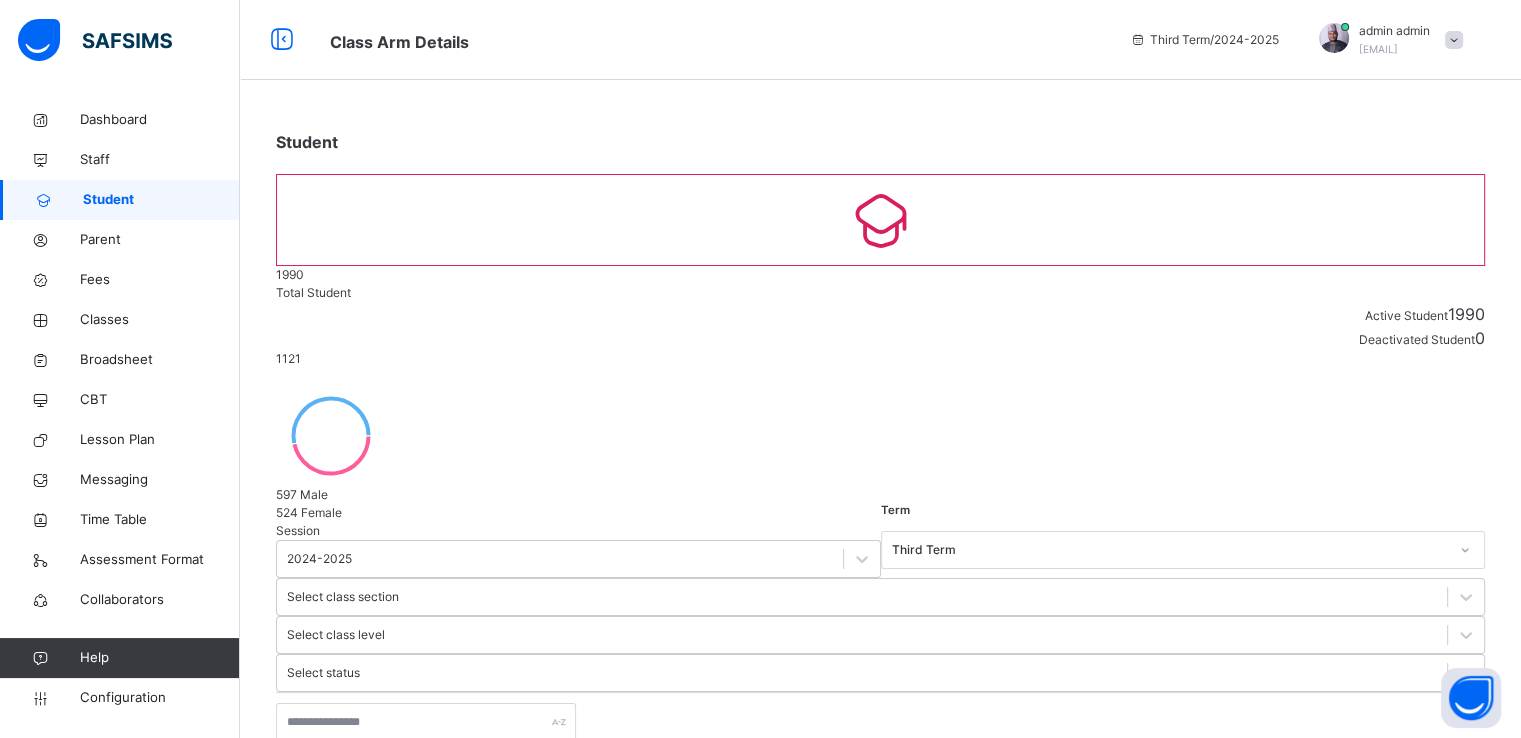 click on "Create Student" at bounding box center (332, 821) 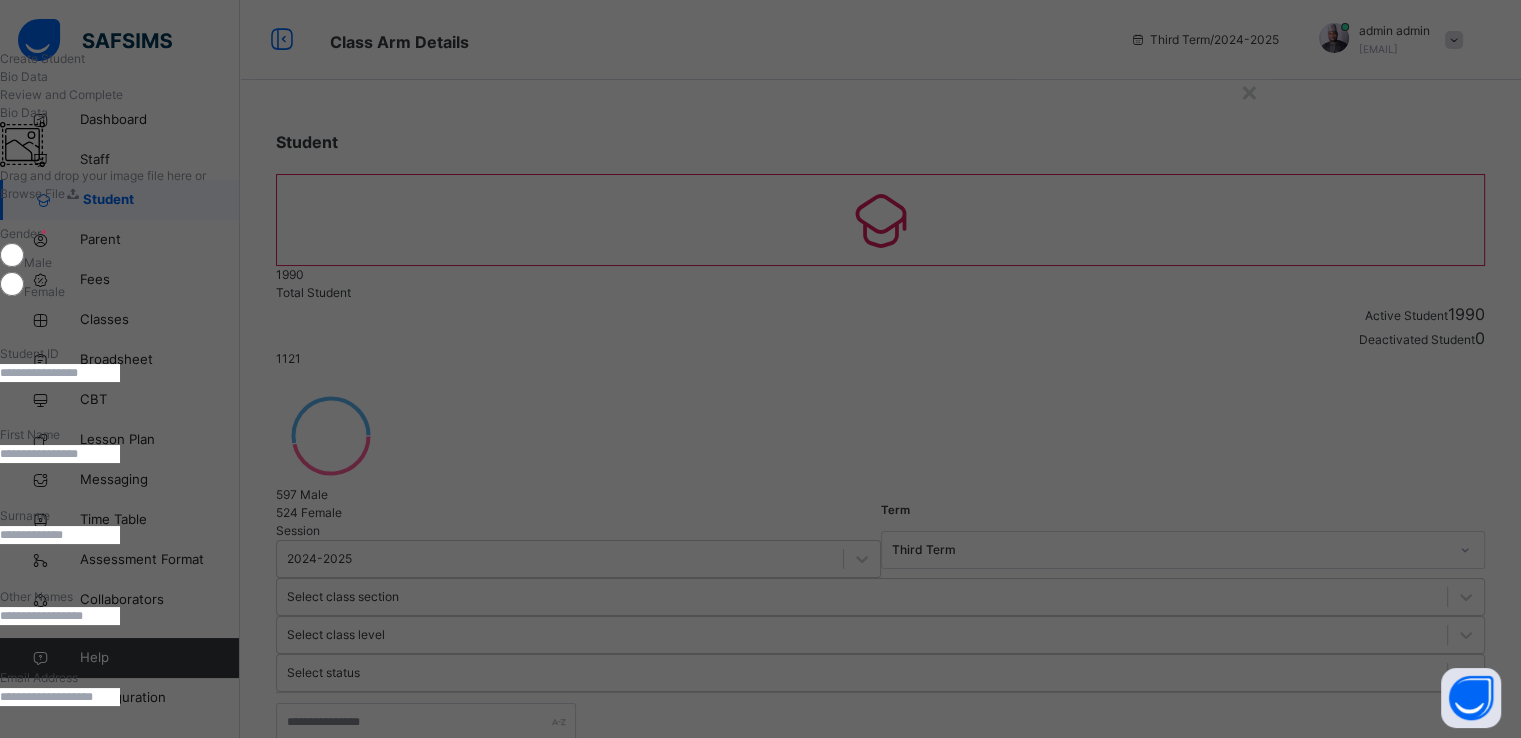 click at bounding box center [60, 373] 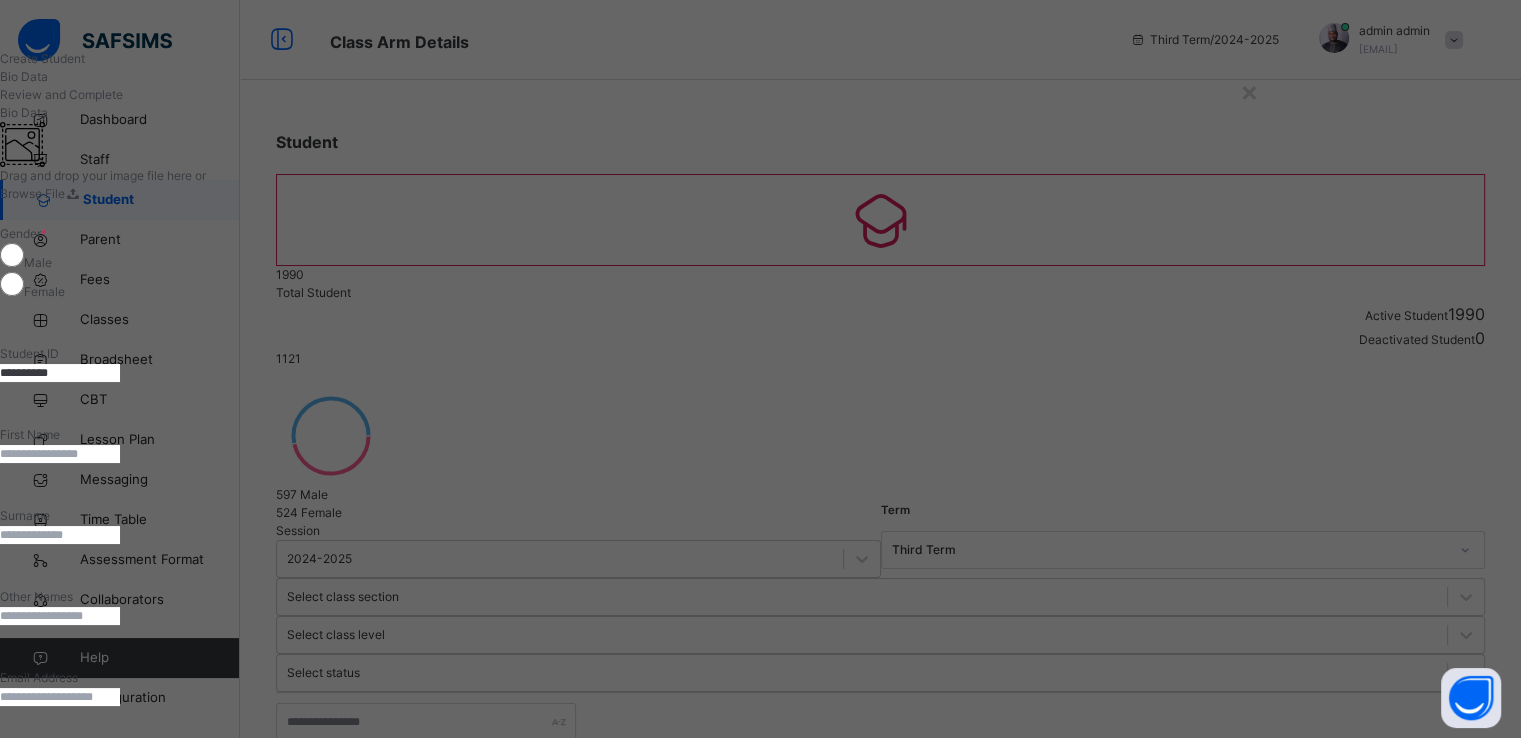 type on "**********" 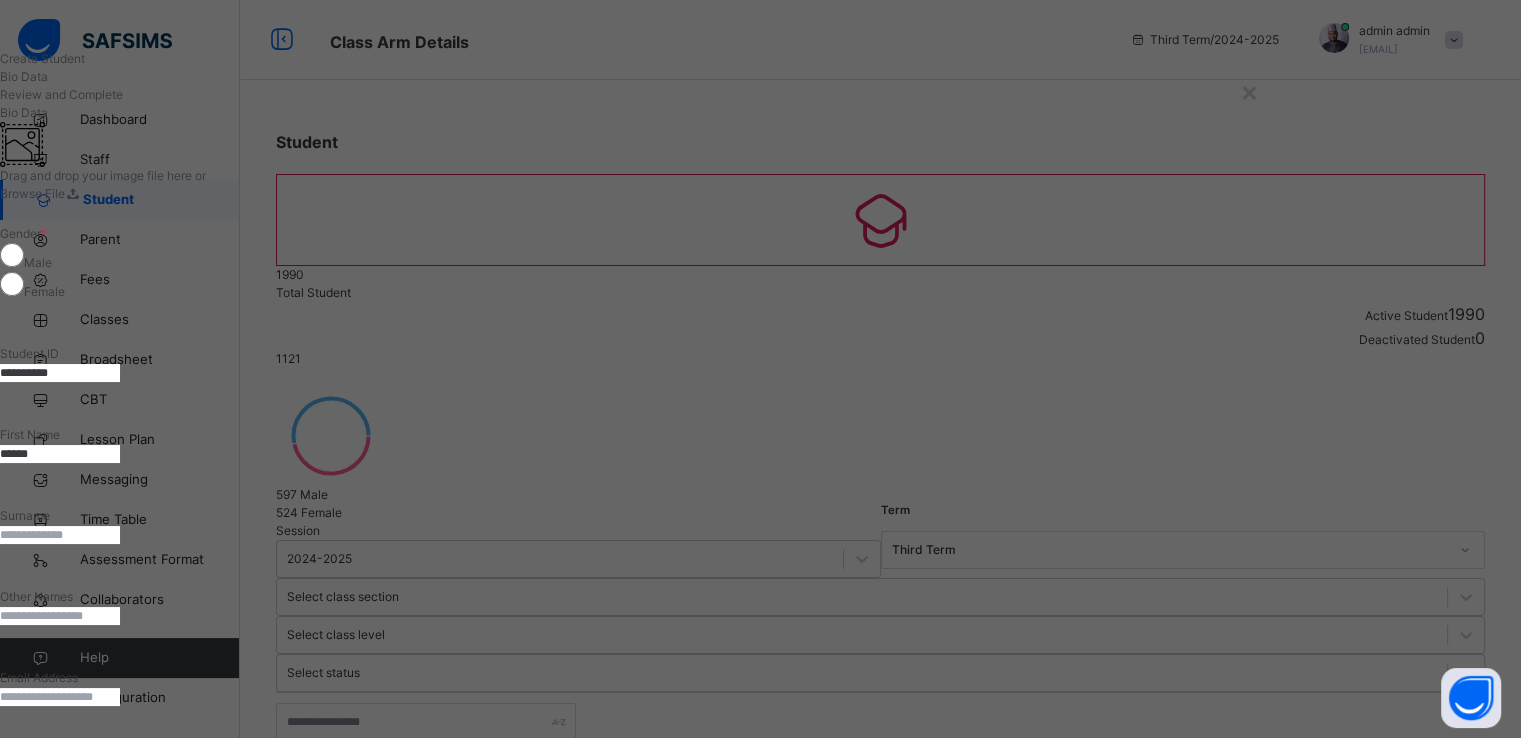 type on "******" 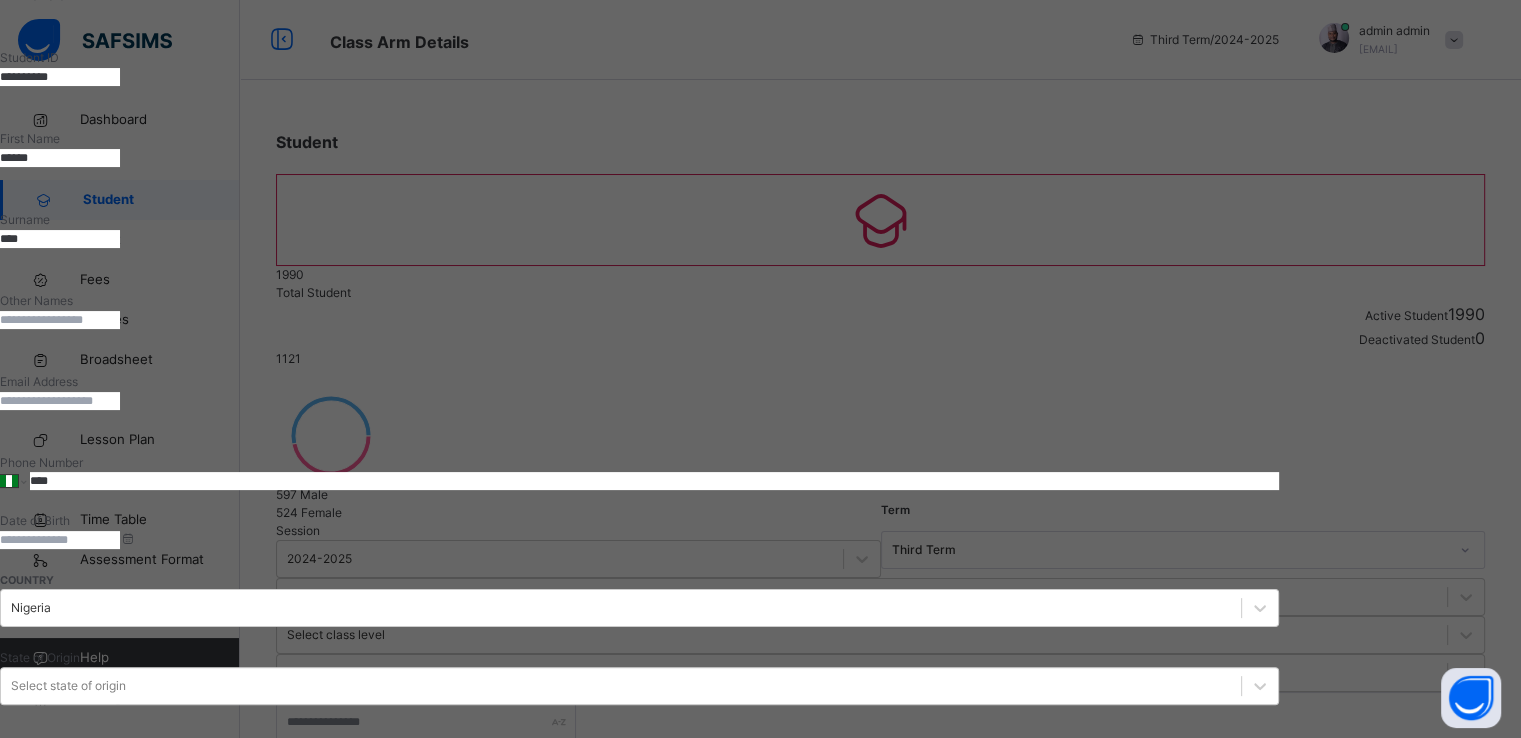 scroll, scrollTop: 300, scrollLeft: 0, axis: vertical 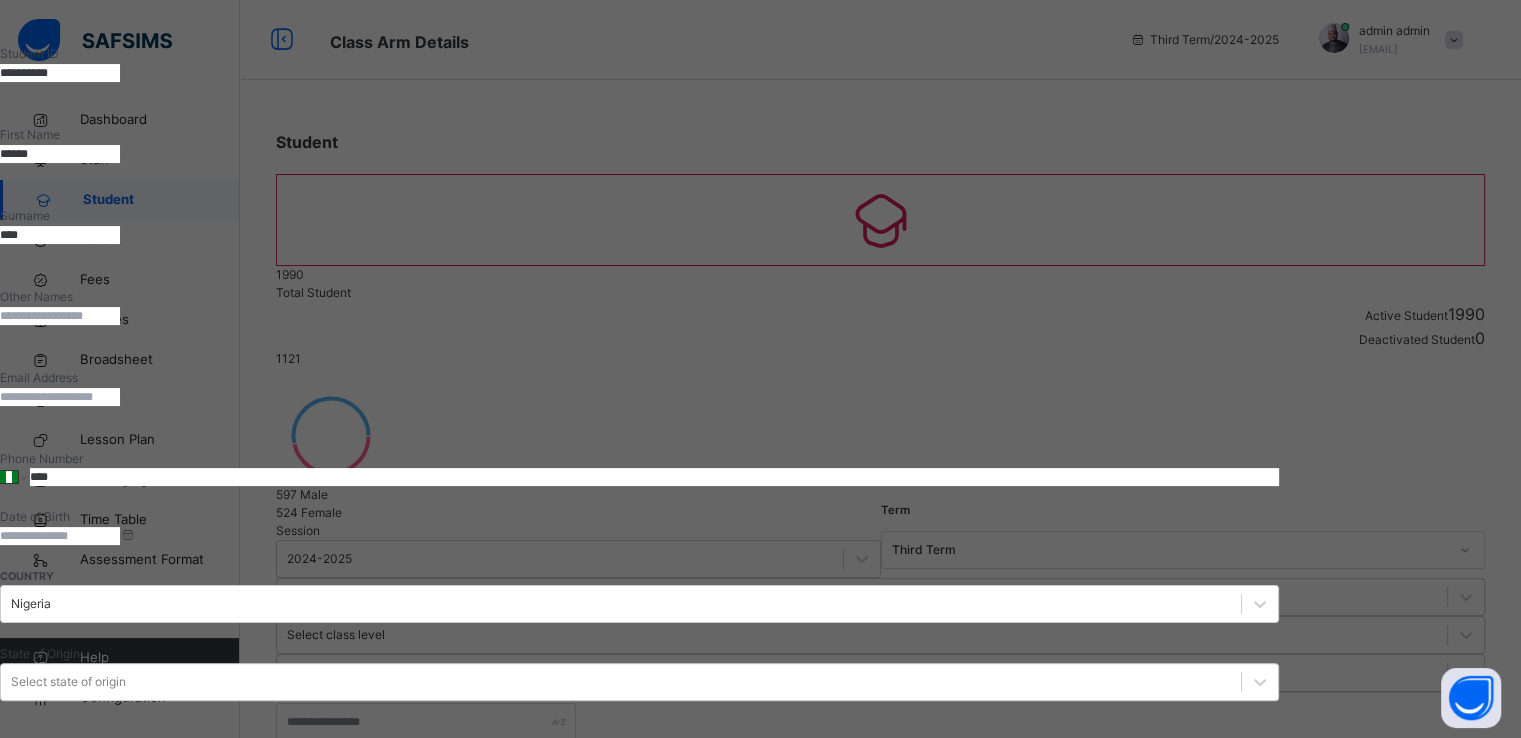 type on "****" 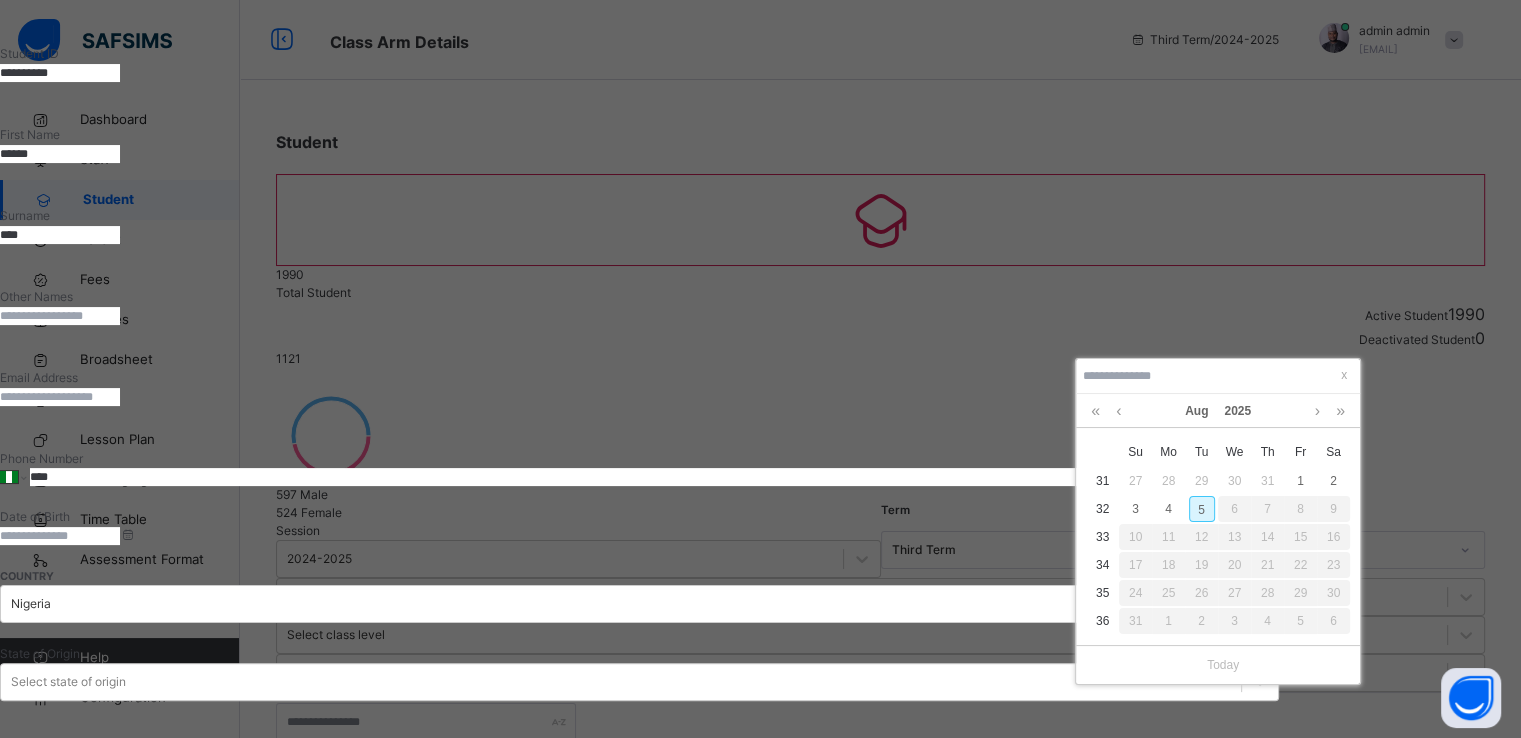 click on "5" at bounding box center (1202, 509) 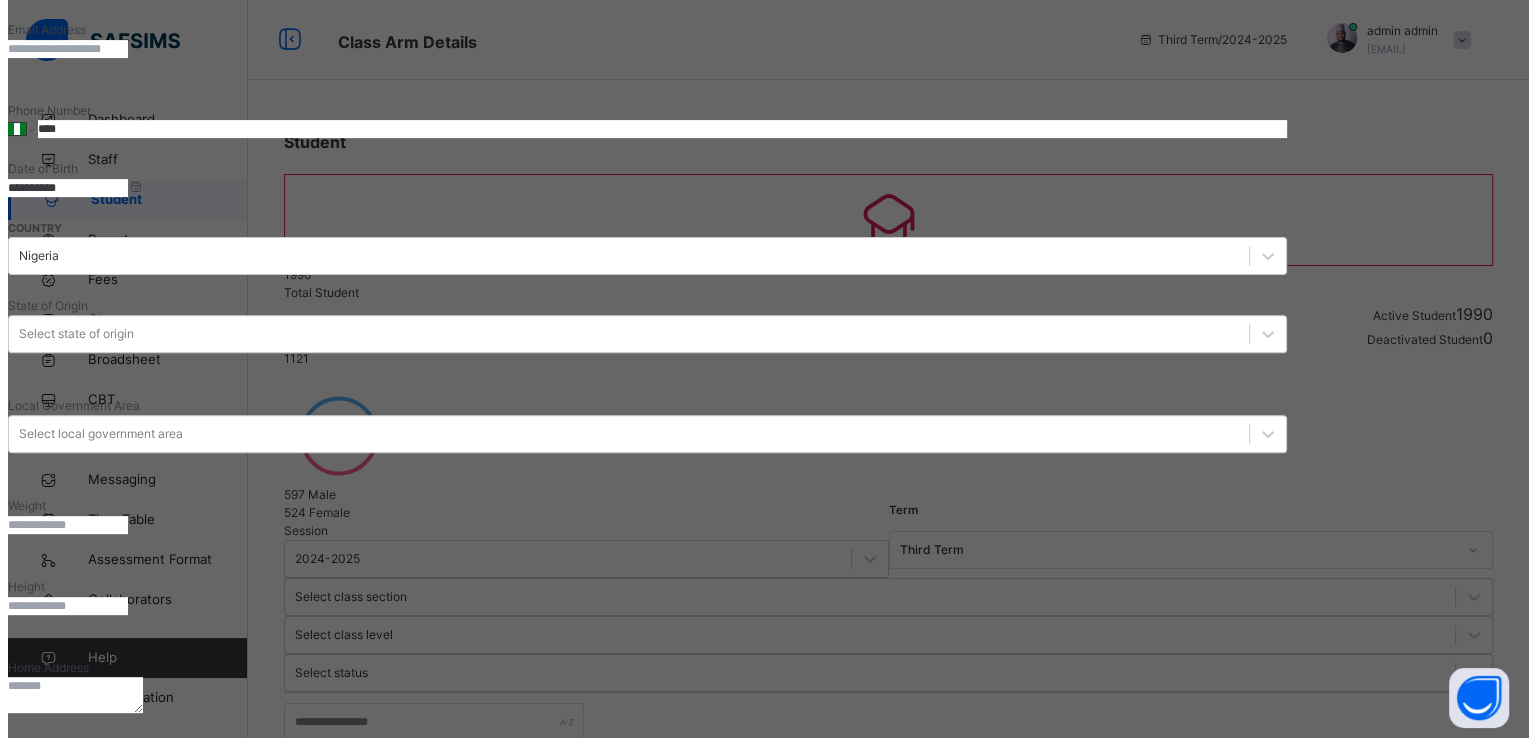 scroll, scrollTop: 795, scrollLeft: 0, axis: vertical 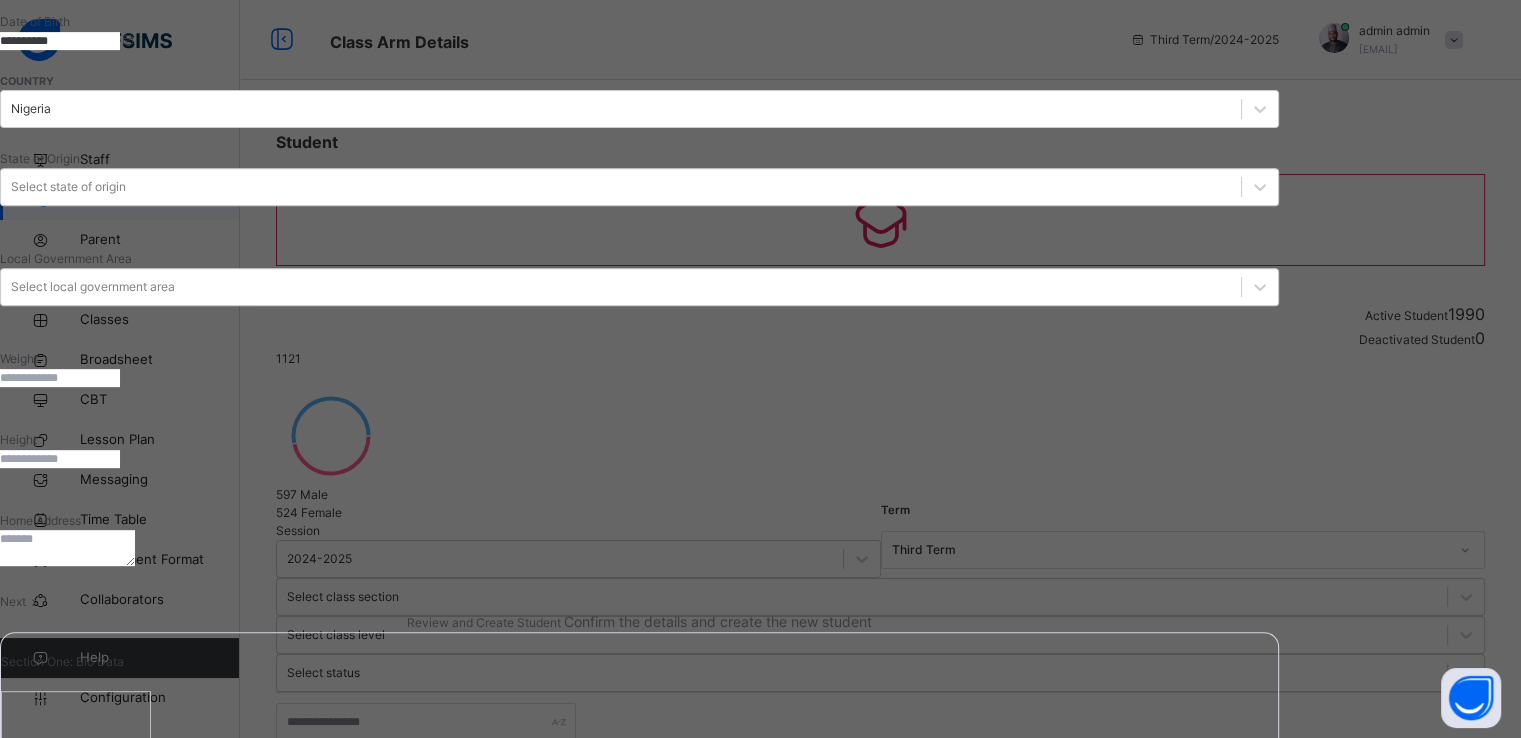 click on "Next" at bounding box center (13, 601) 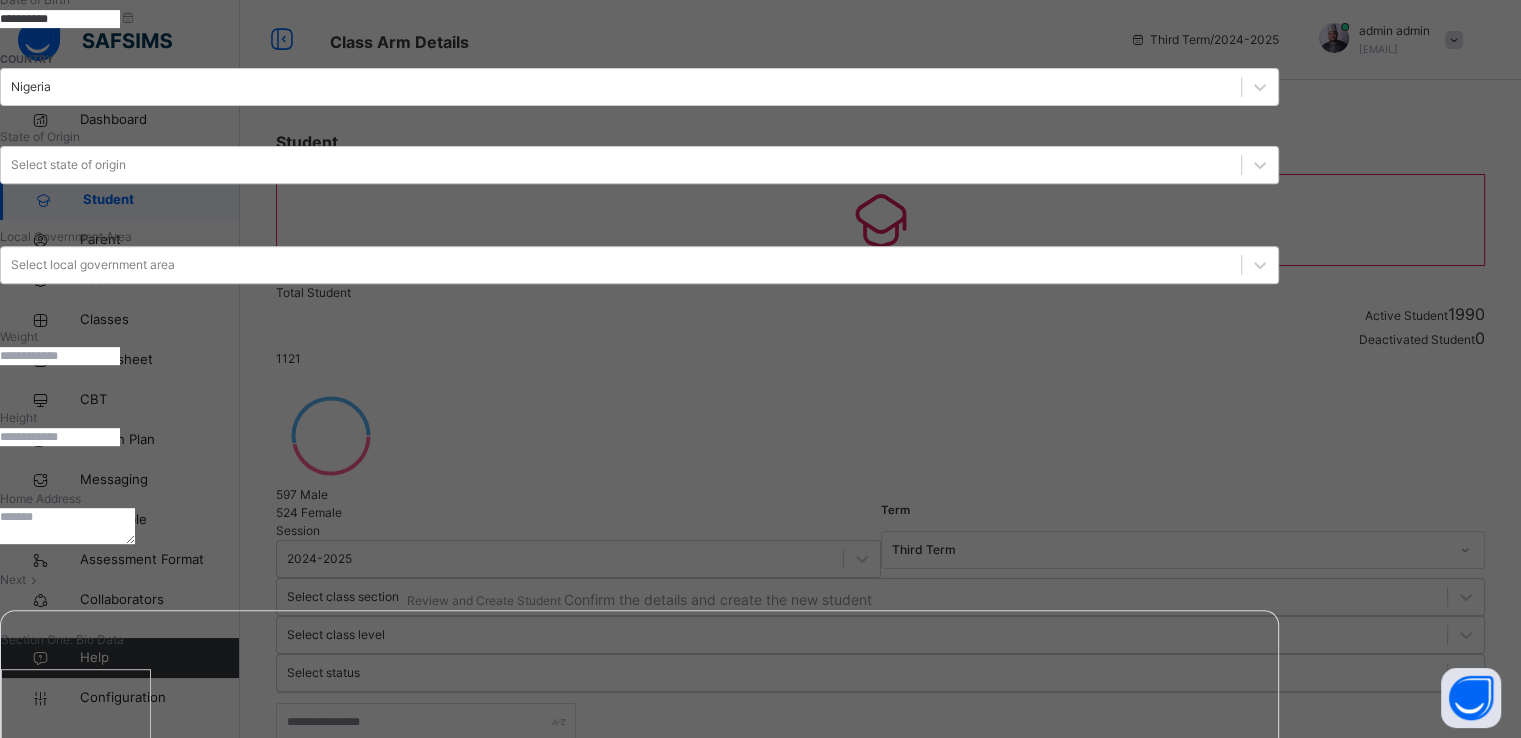 scroll, scrollTop: 340, scrollLeft: 0, axis: vertical 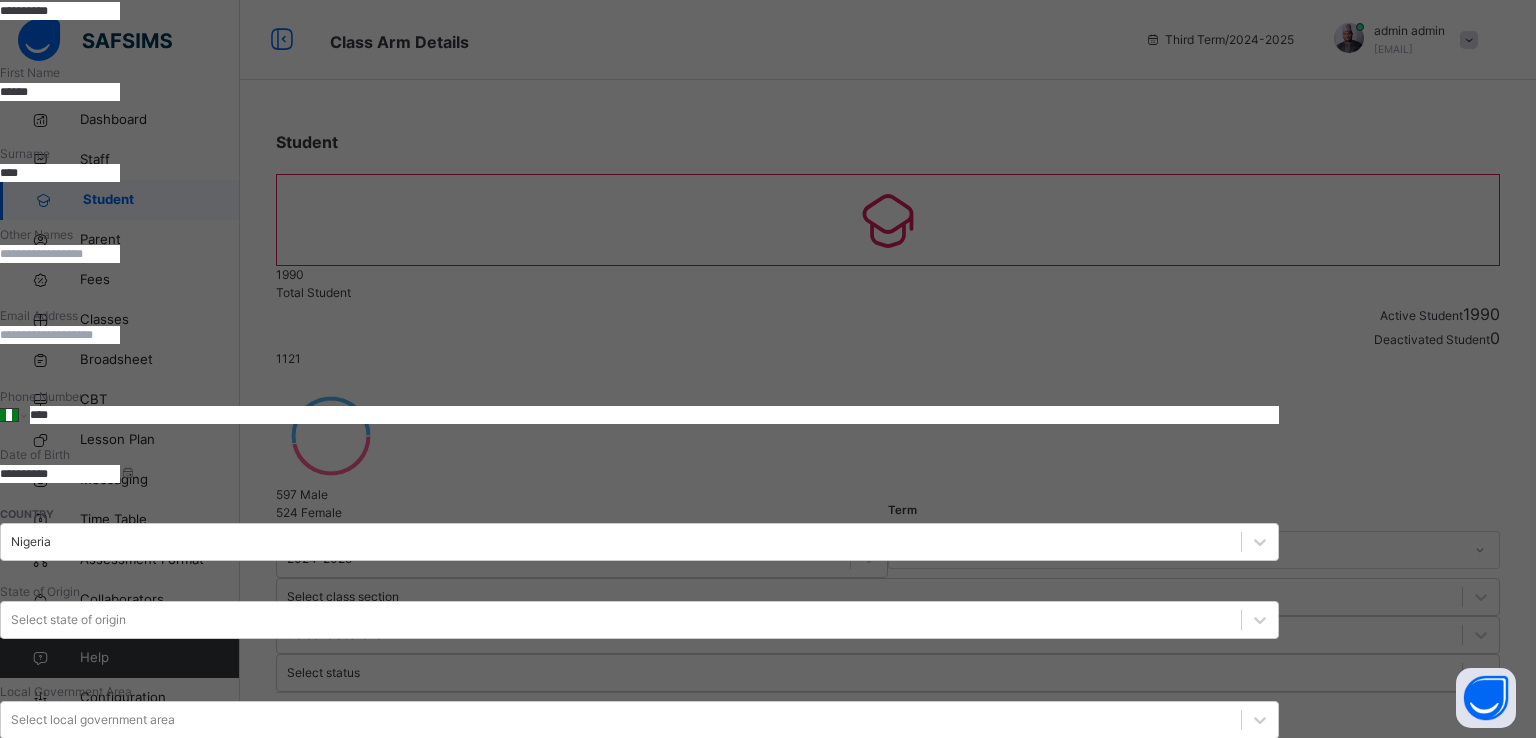 click on "Finish" at bounding box center [16, 2013] 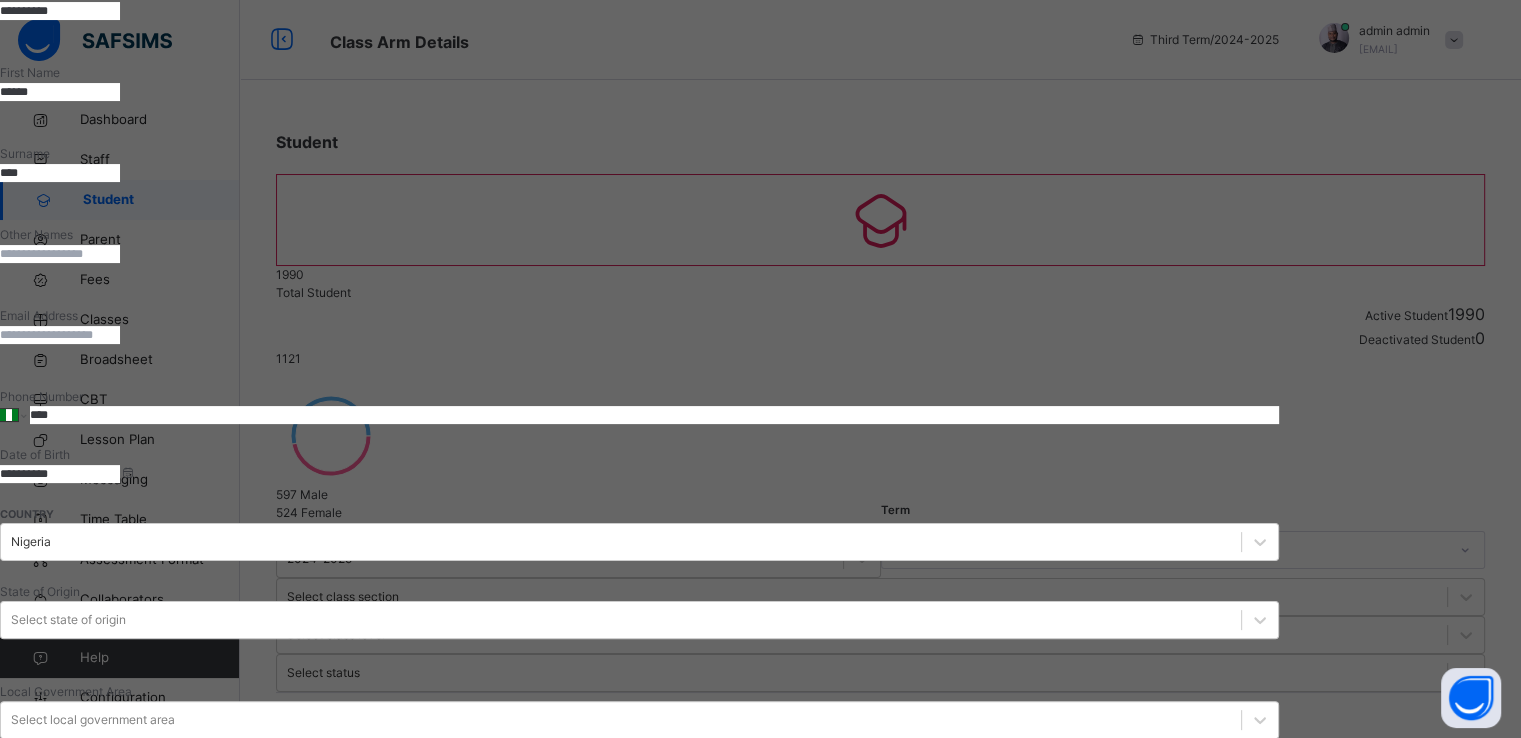 scroll, scrollTop: 0, scrollLeft: 0, axis: both 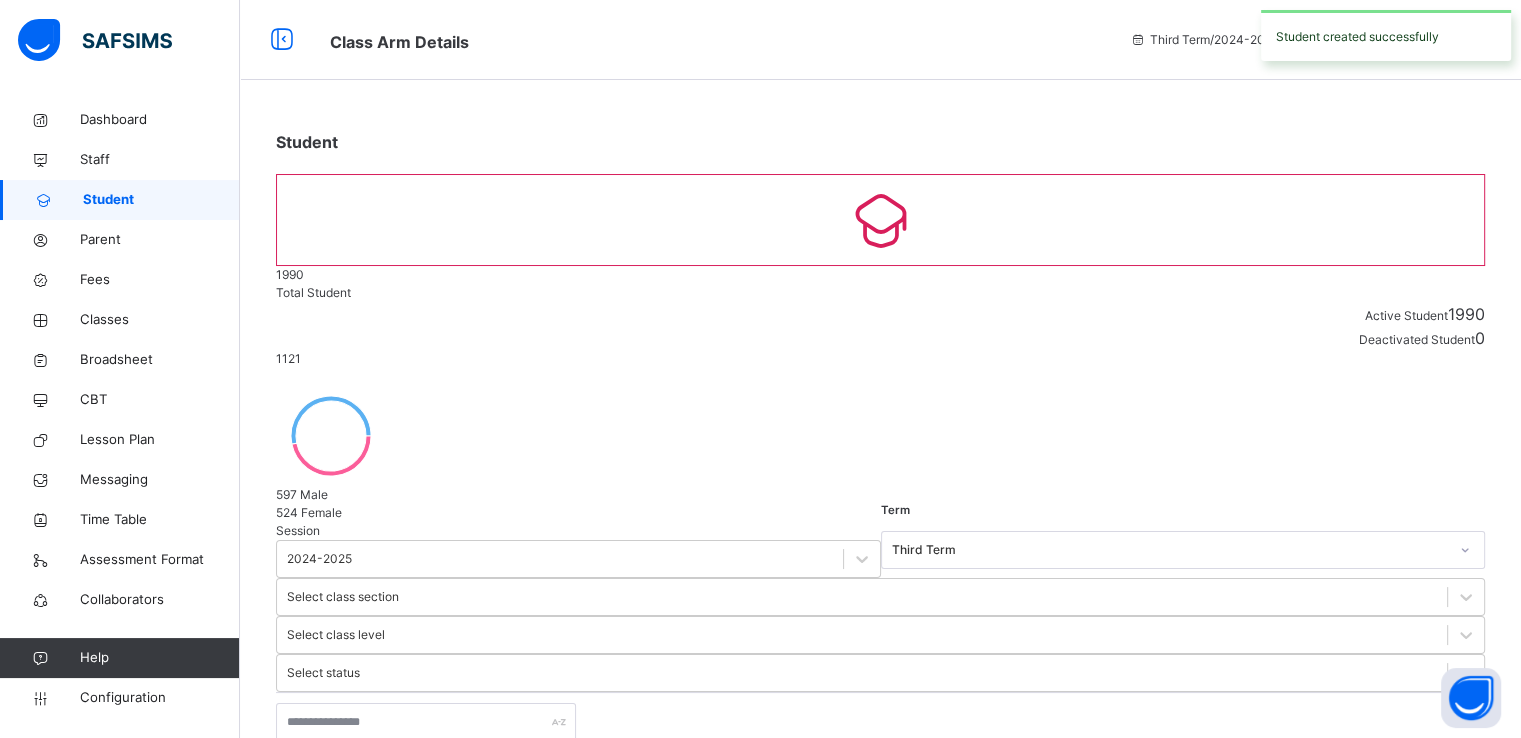 click on "Create Student" at bounding box center (332, 821) 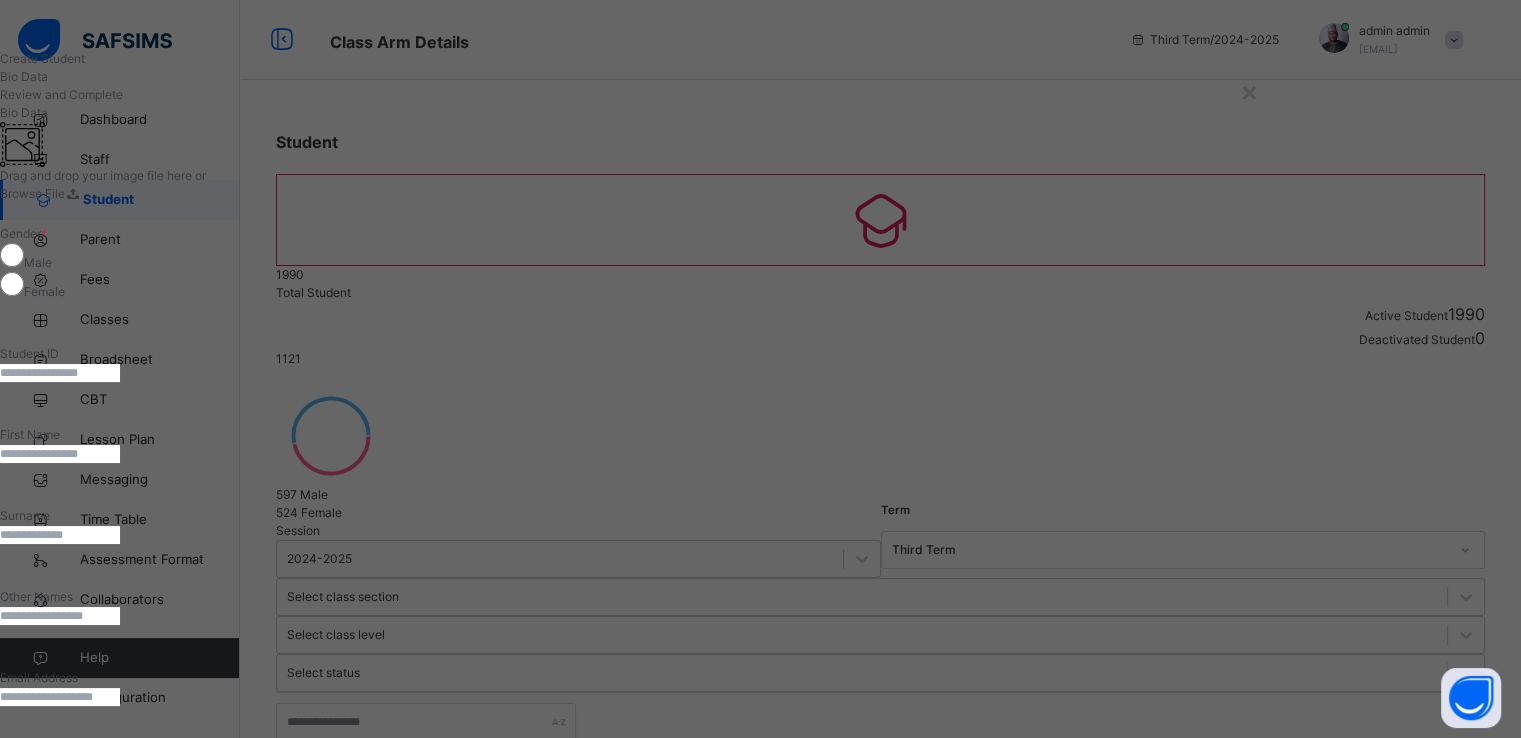 click at bounding box center (60, 373) 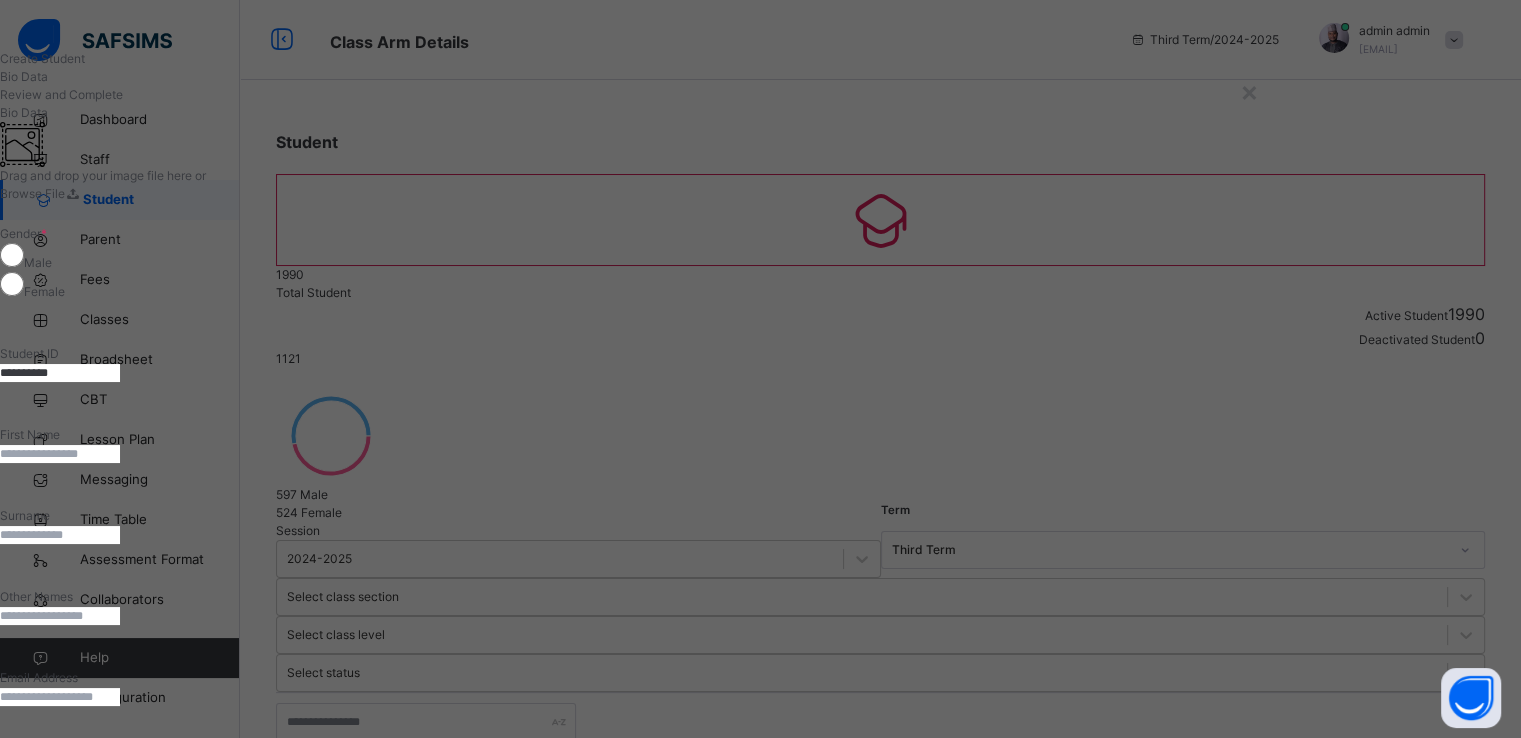 type on "**********" 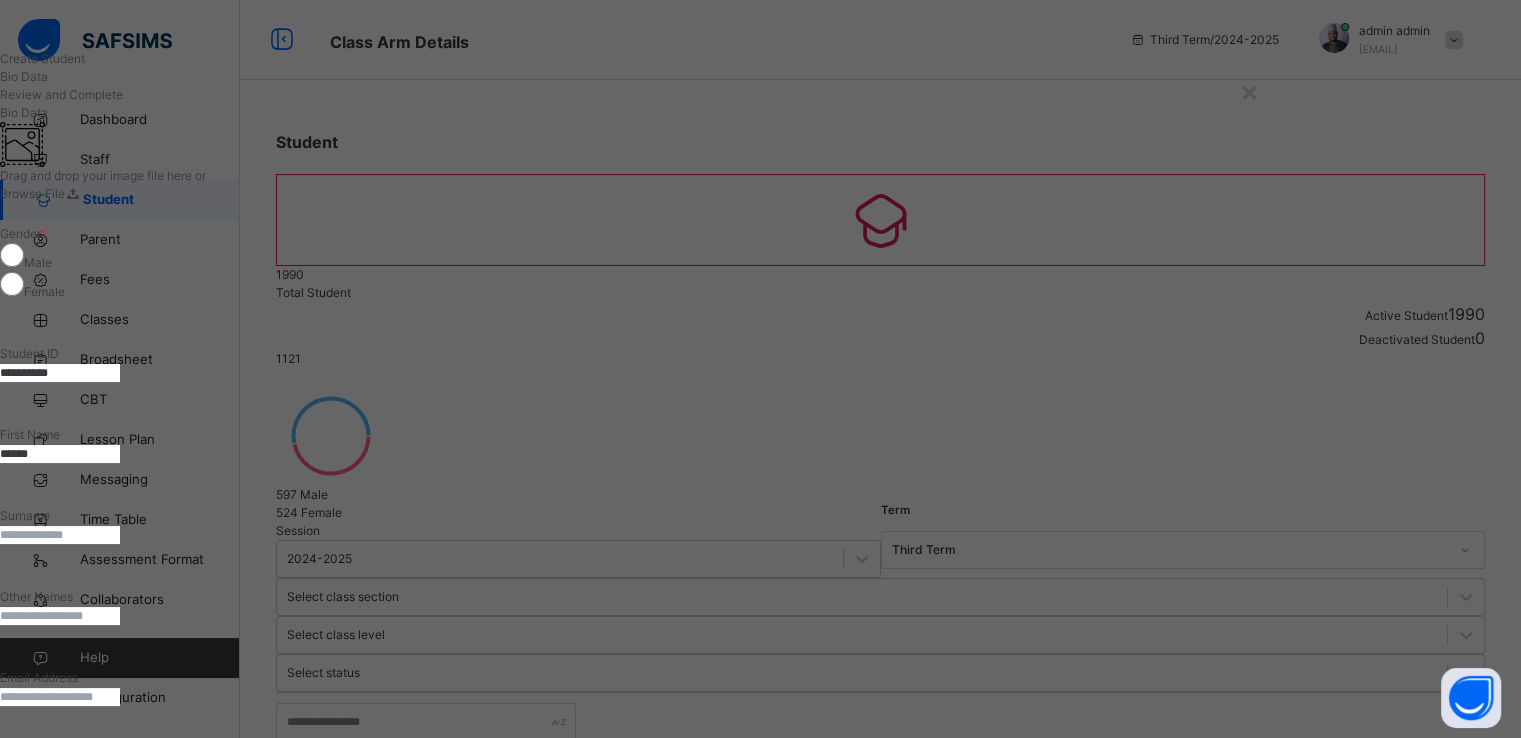 type on "******" 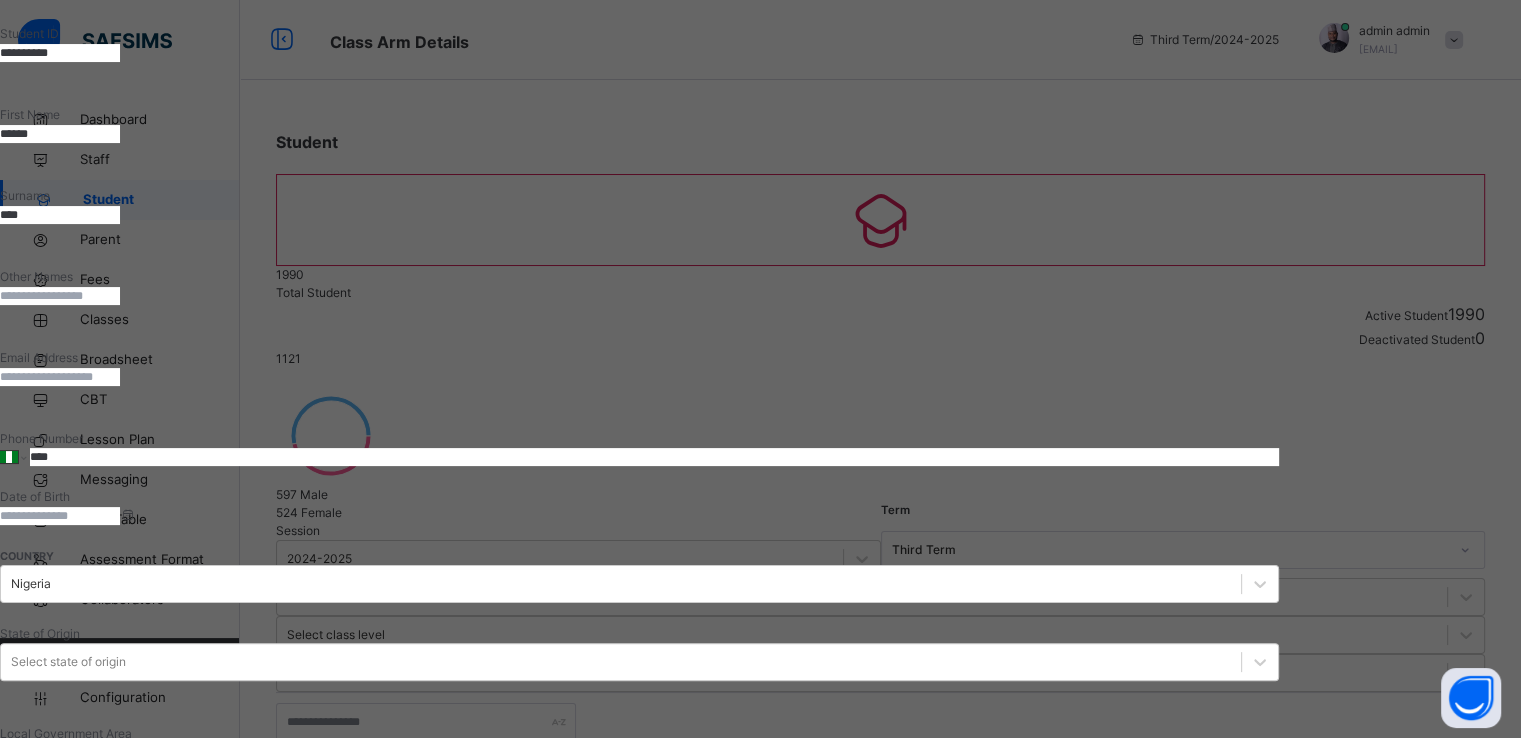scroll, scrollTop: 326, scrollLeft: 0, axis: vertical 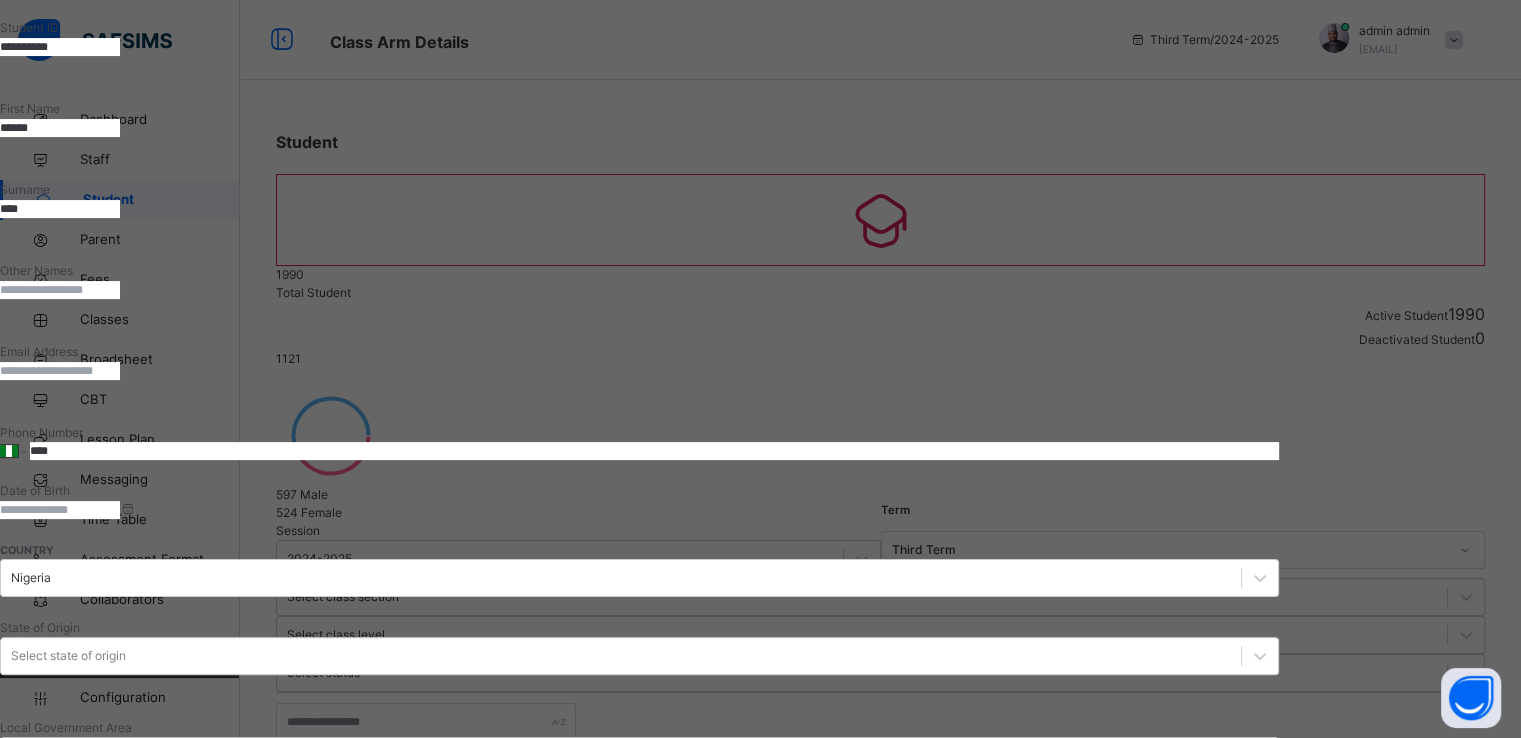 type on "****" 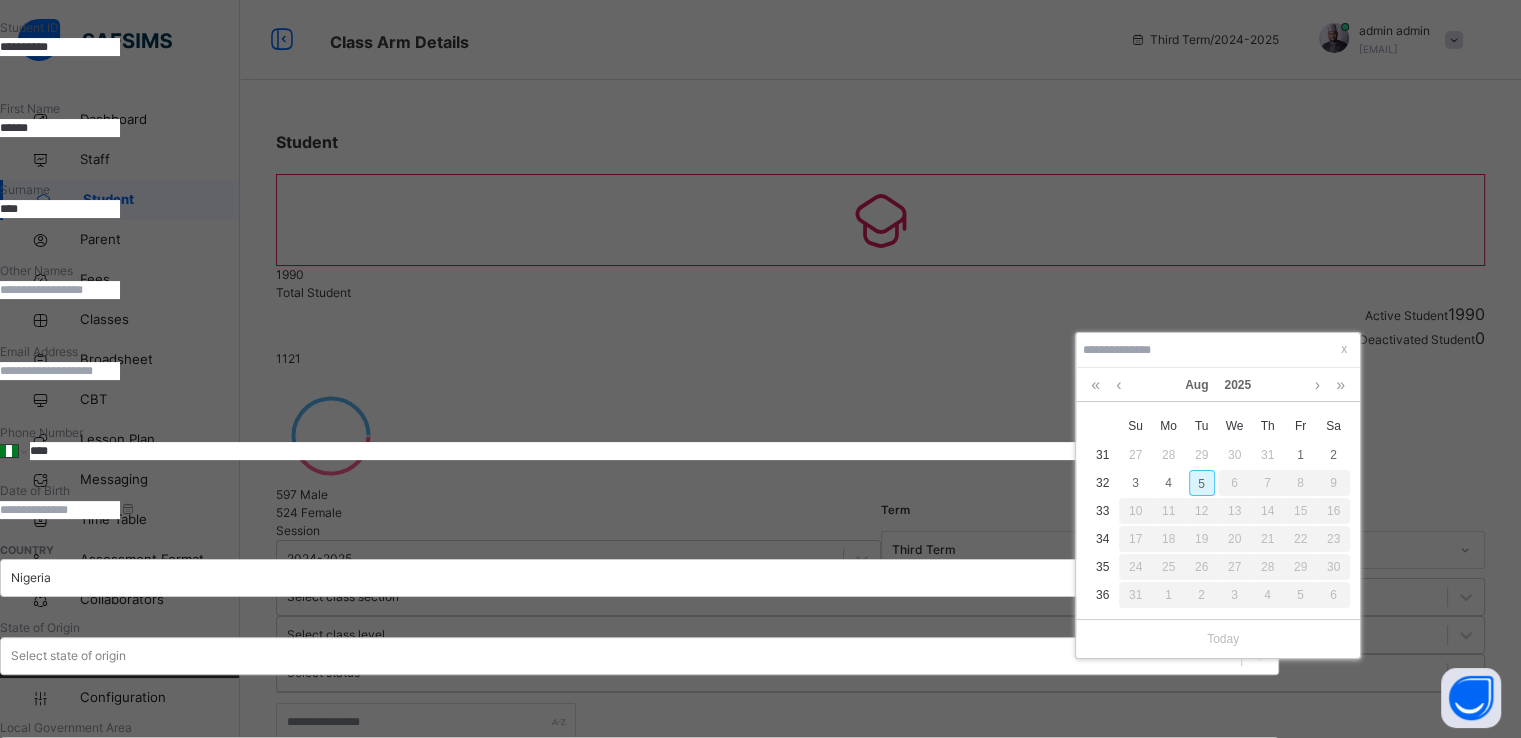 click on "5" at bounding box center (1202, 483) 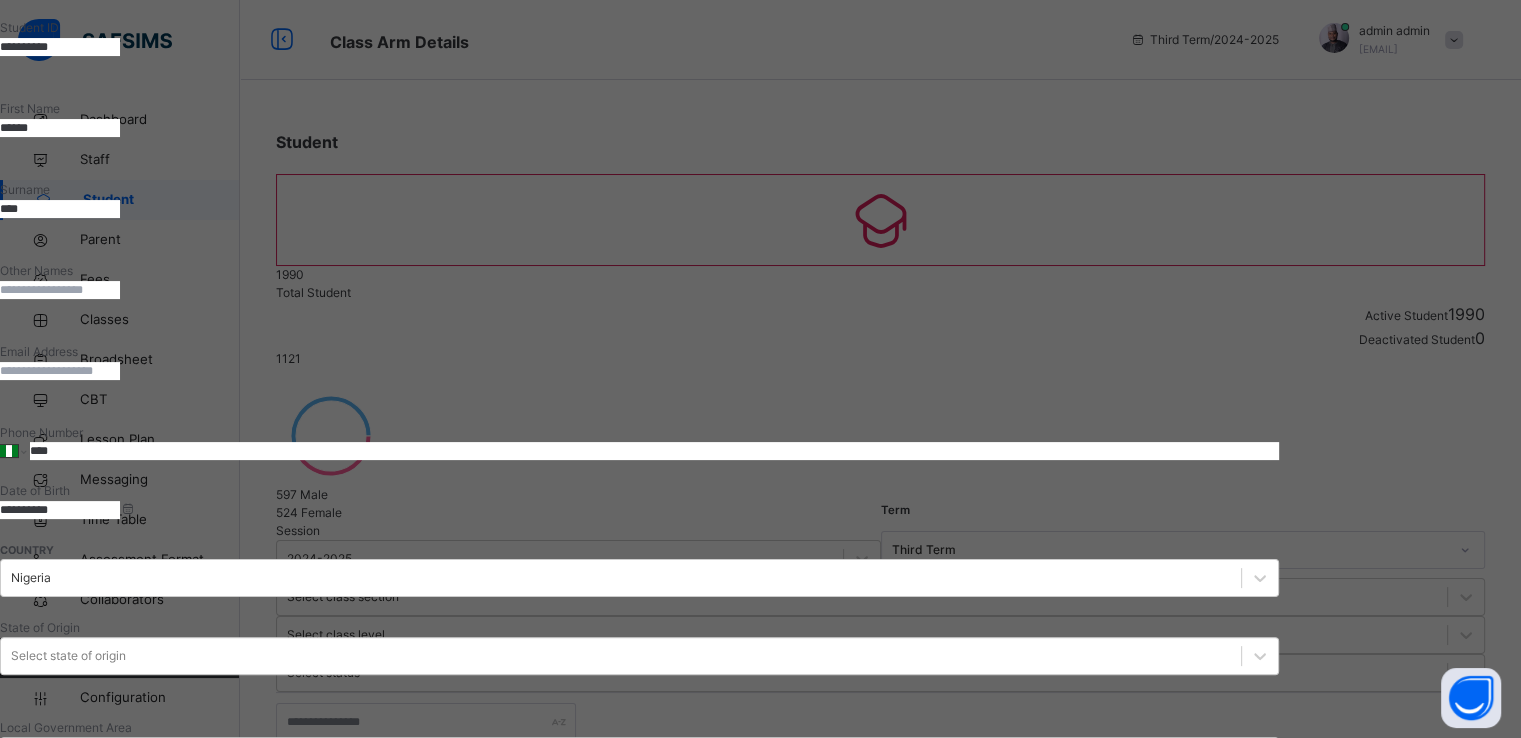 scroll, scrollTop: 795, scrollLeft: 0, axis: vertical 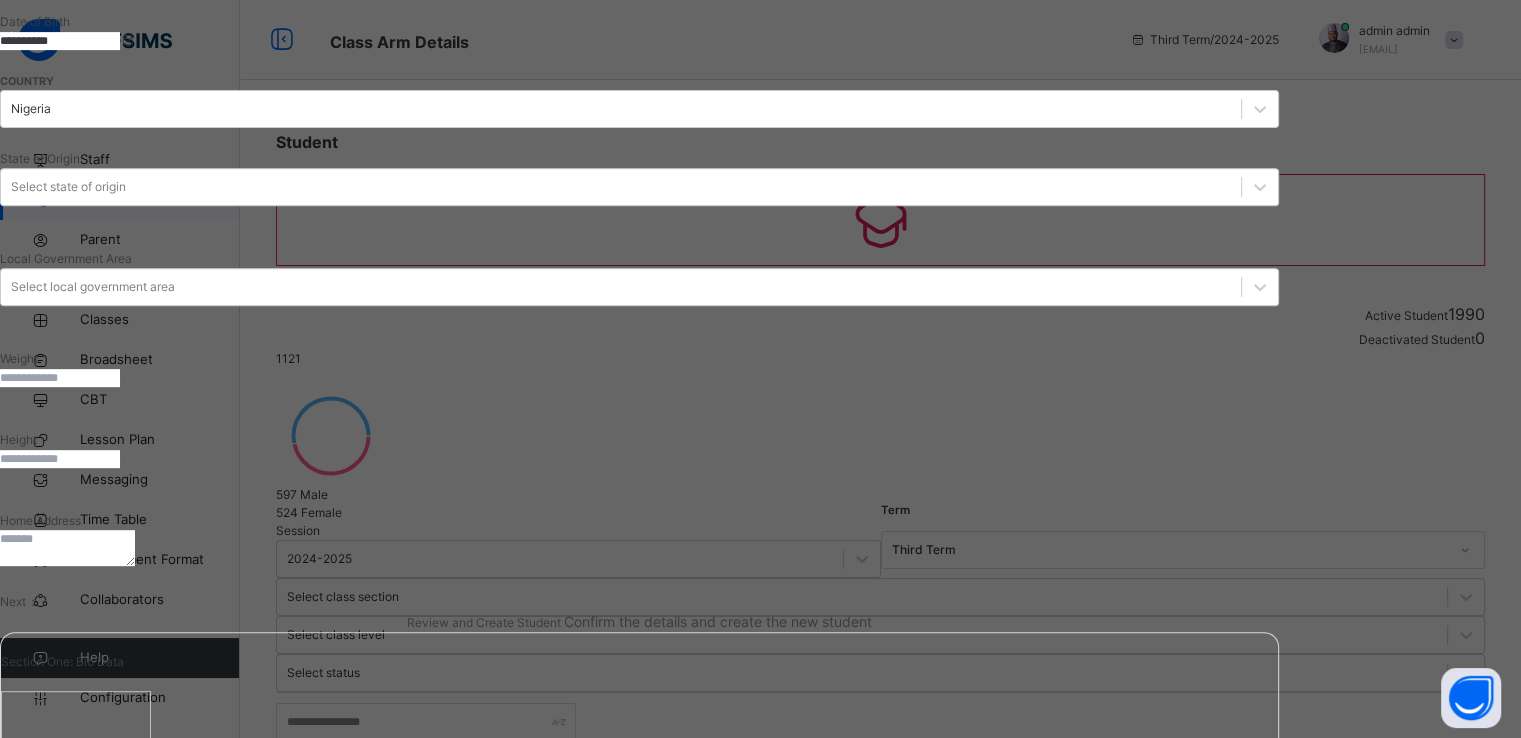 click on "Next" at bounding box center (13, 601) 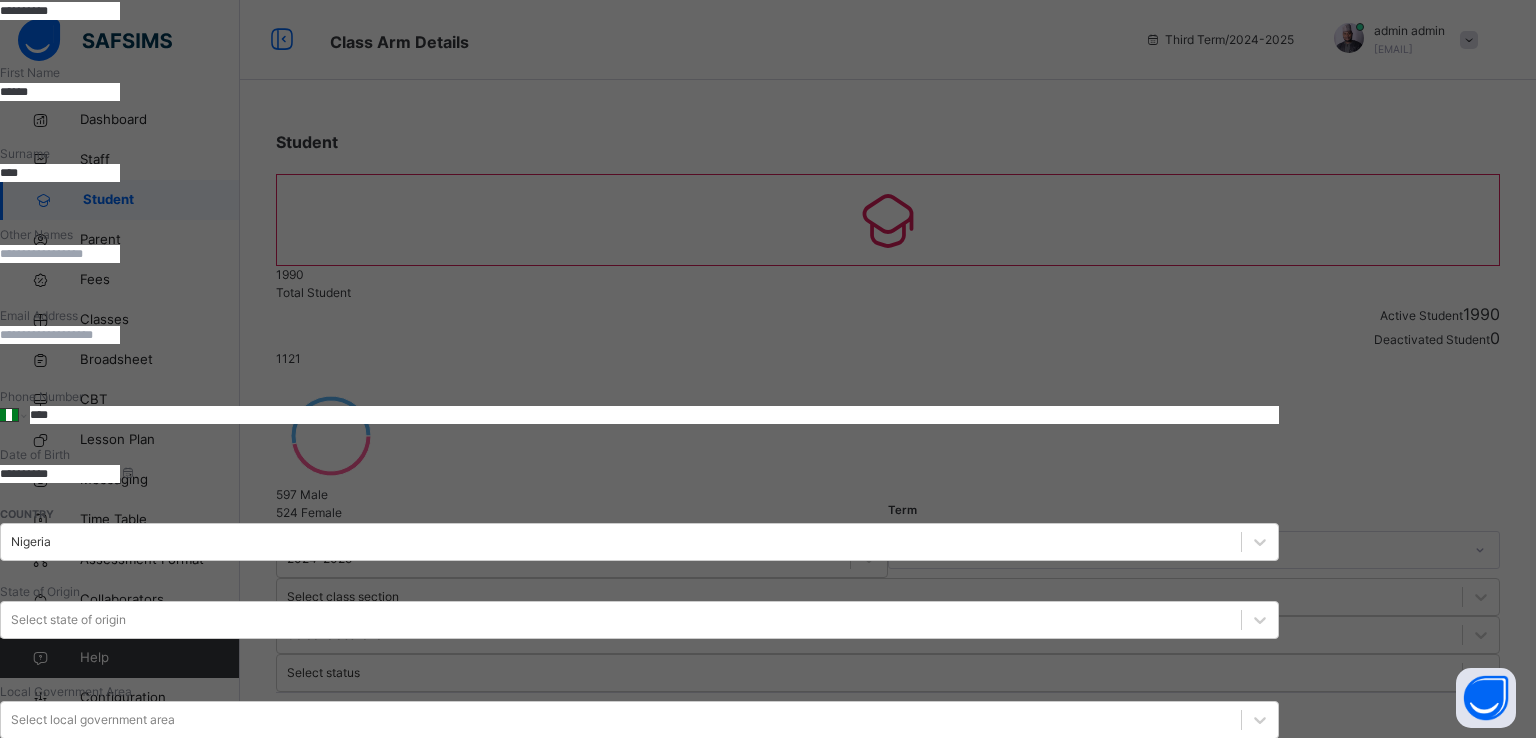 click on "Finish" at bounding box center [639, 2014] 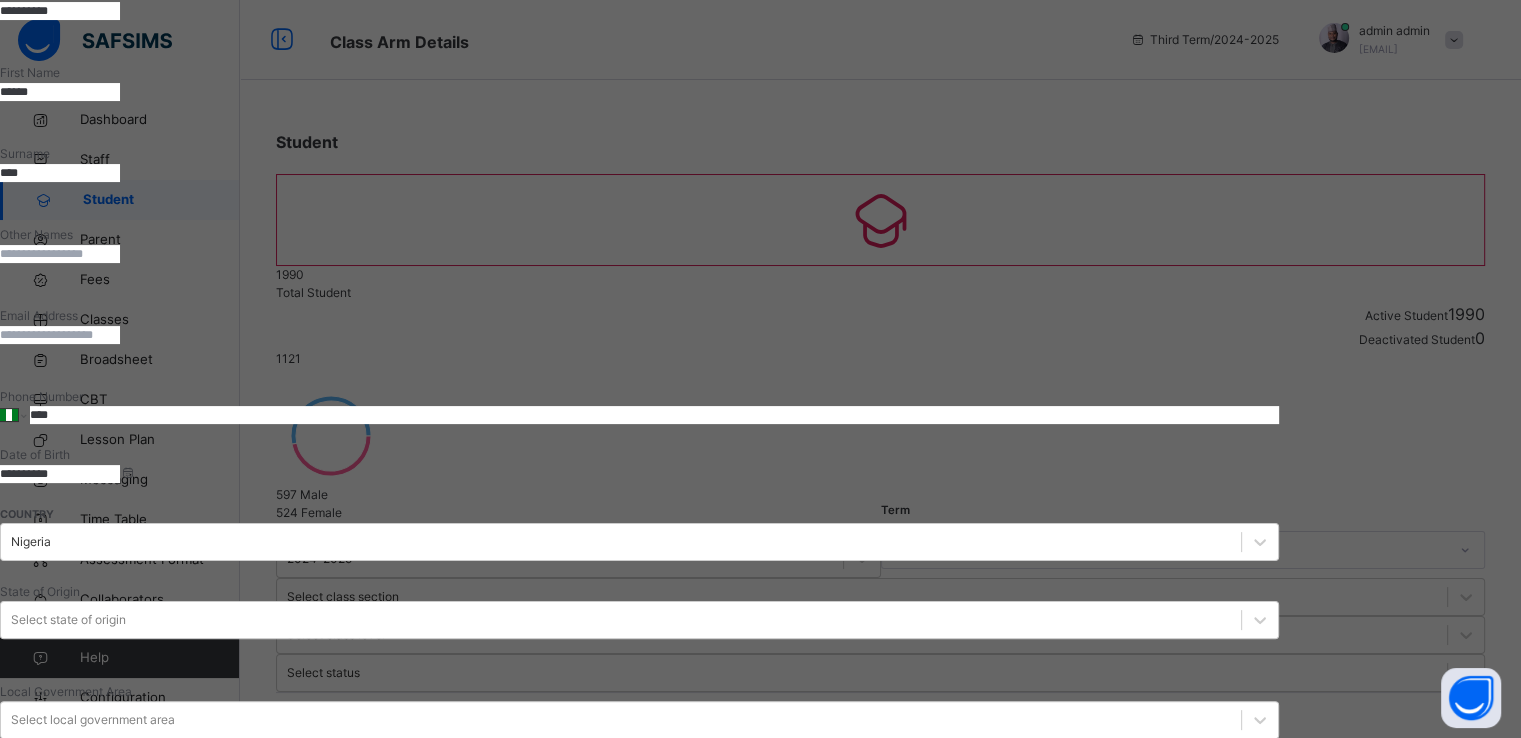 scroll, scrollTop: 0, scrollLeft: 0, axis: both 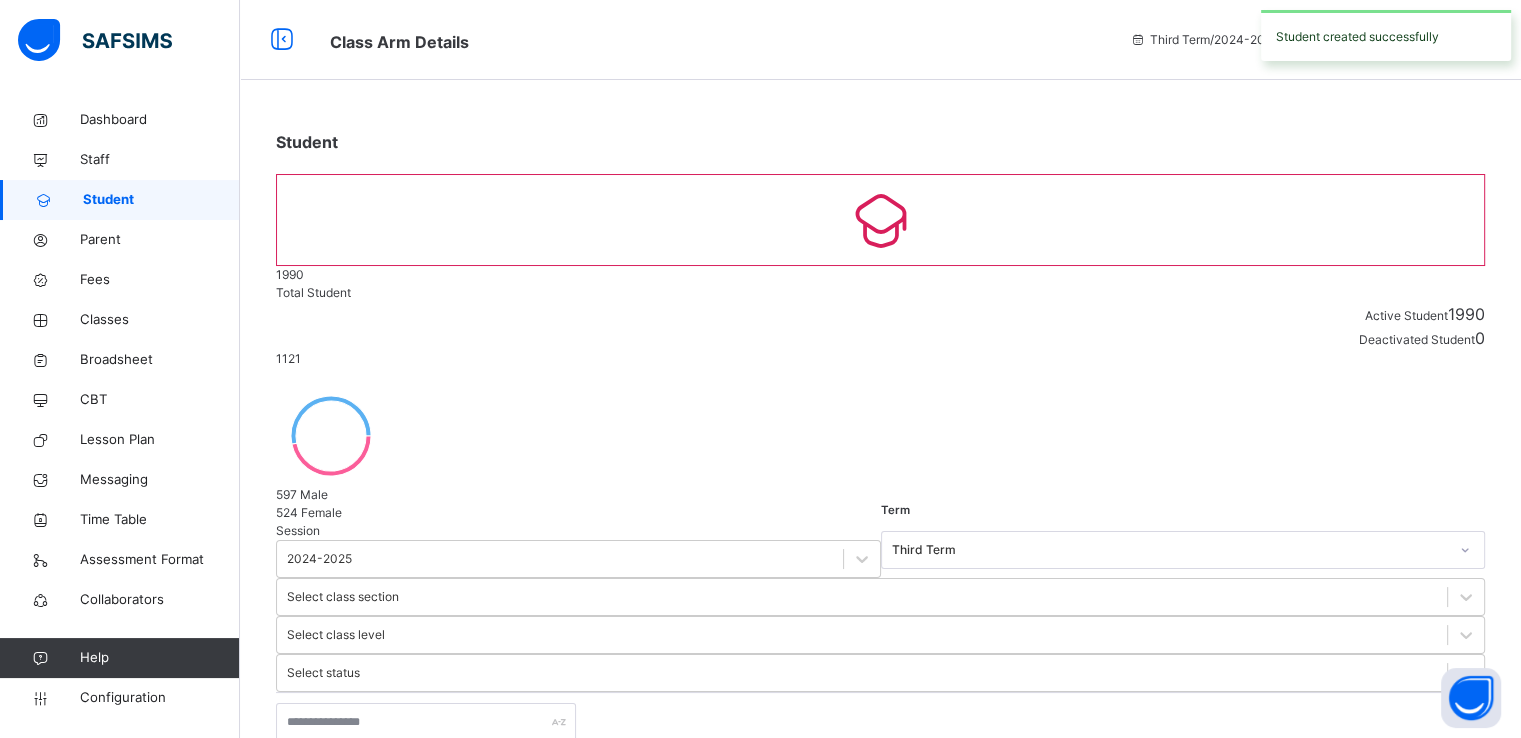 click on "Create Student" at bounding box center [332, 821] 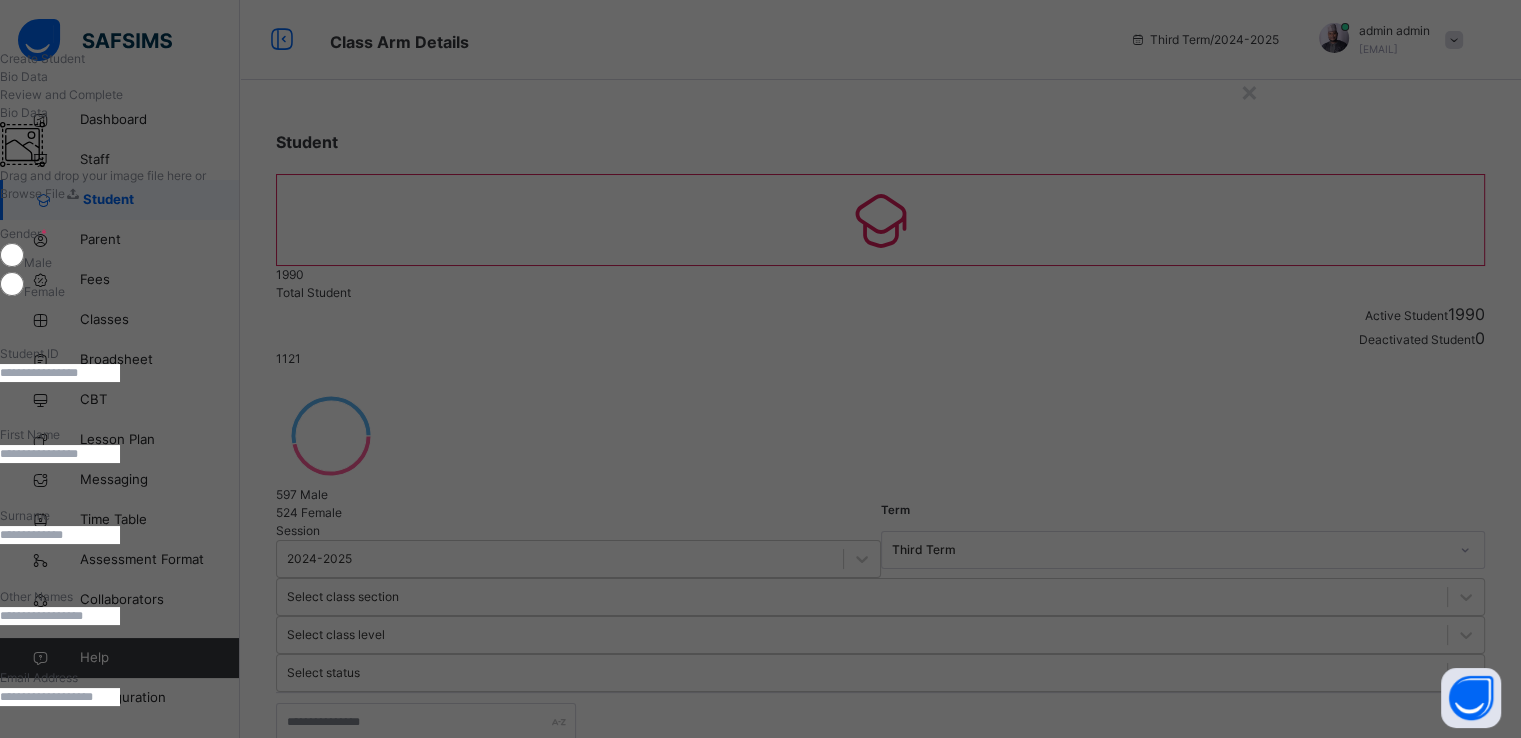 click at bounding box center (60, 373) 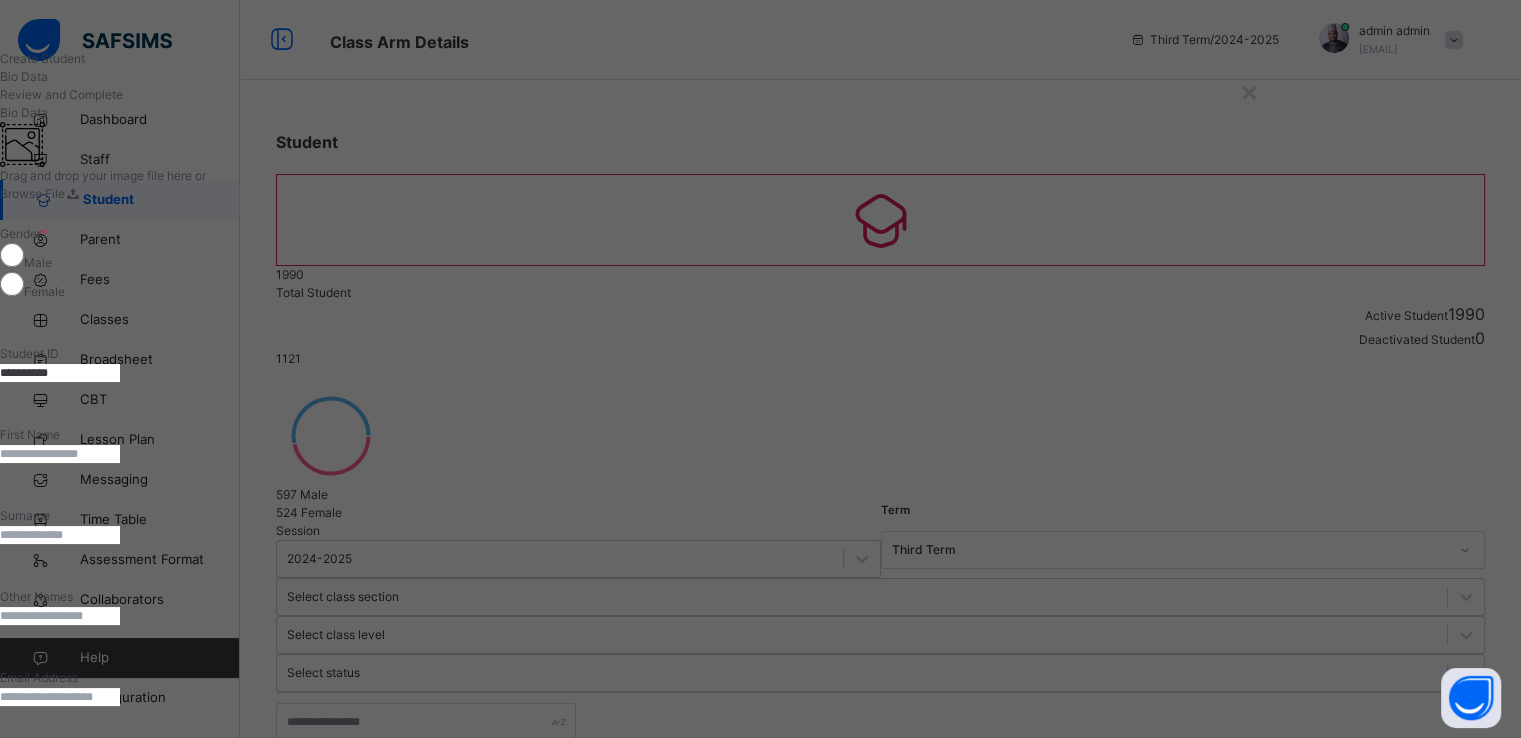 type on "**********" 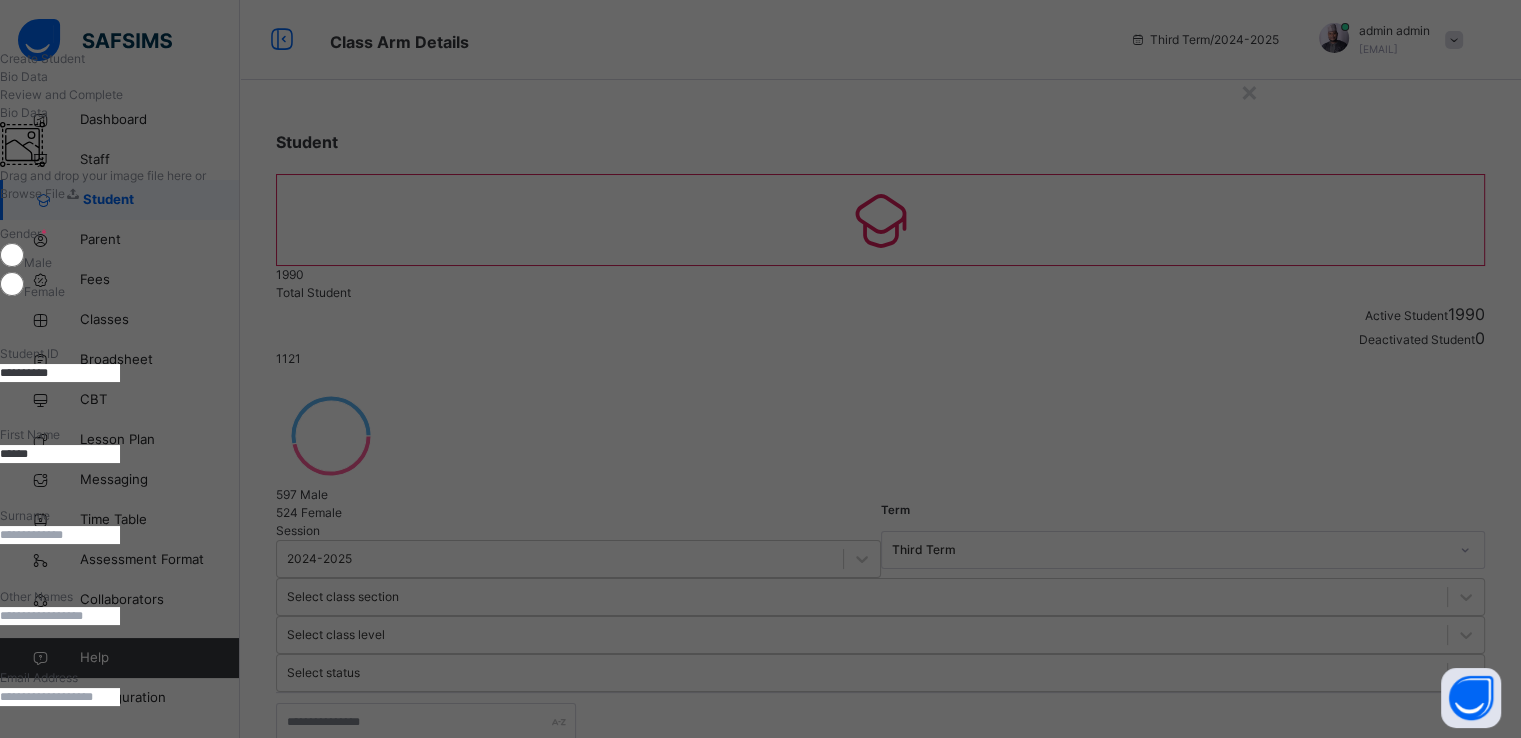 type on "******" 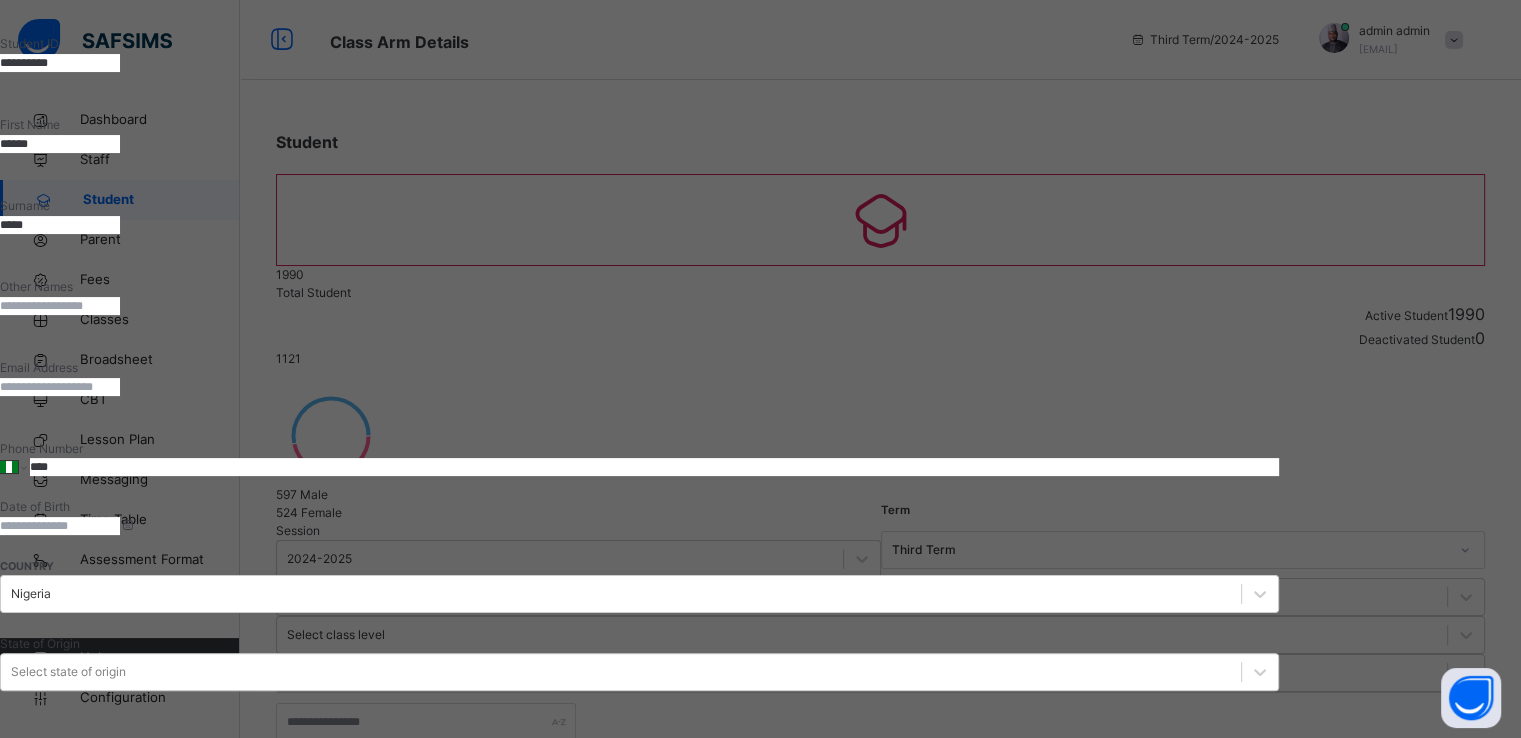 scroll, scrollTop: 338, scrollLeft: 0, axis: vertical 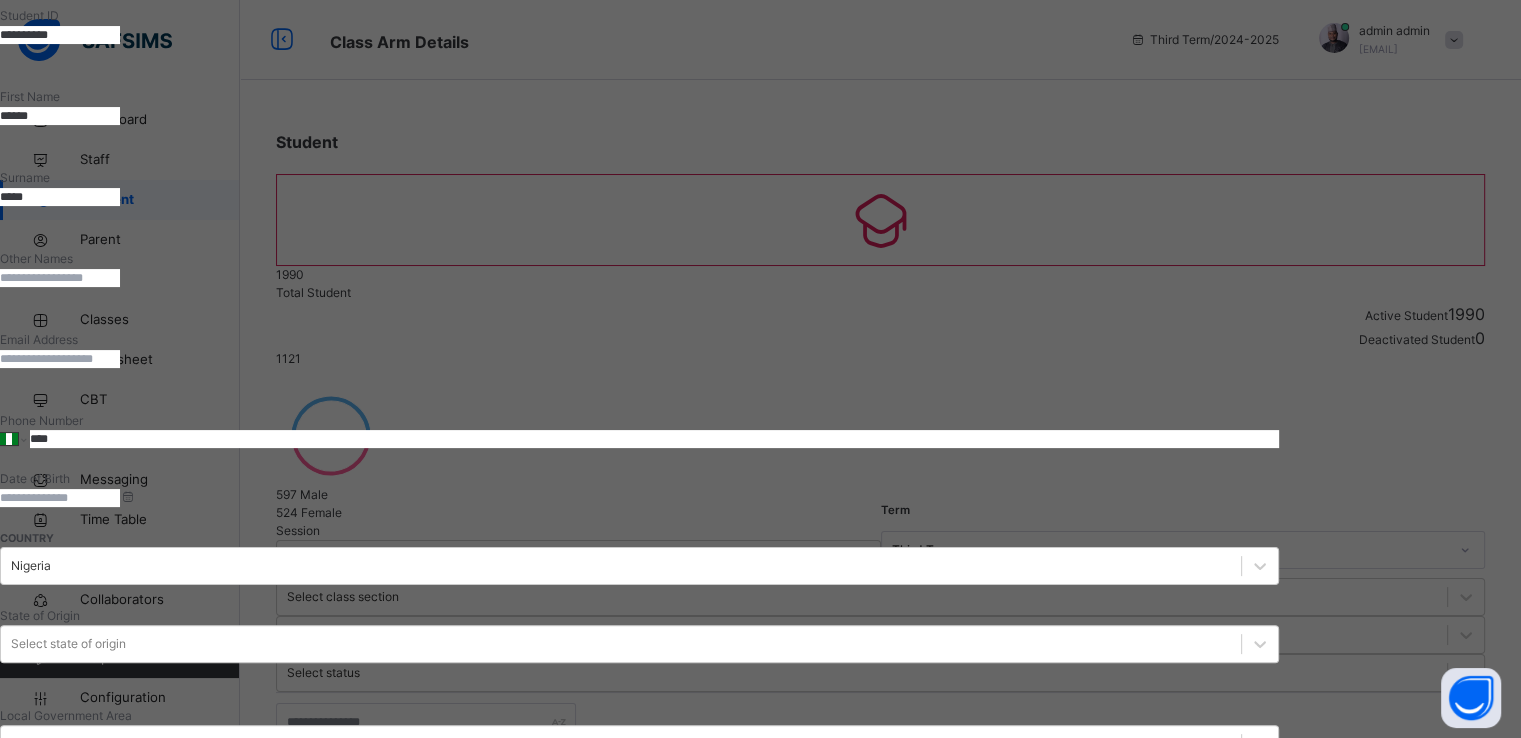 type on "*****" 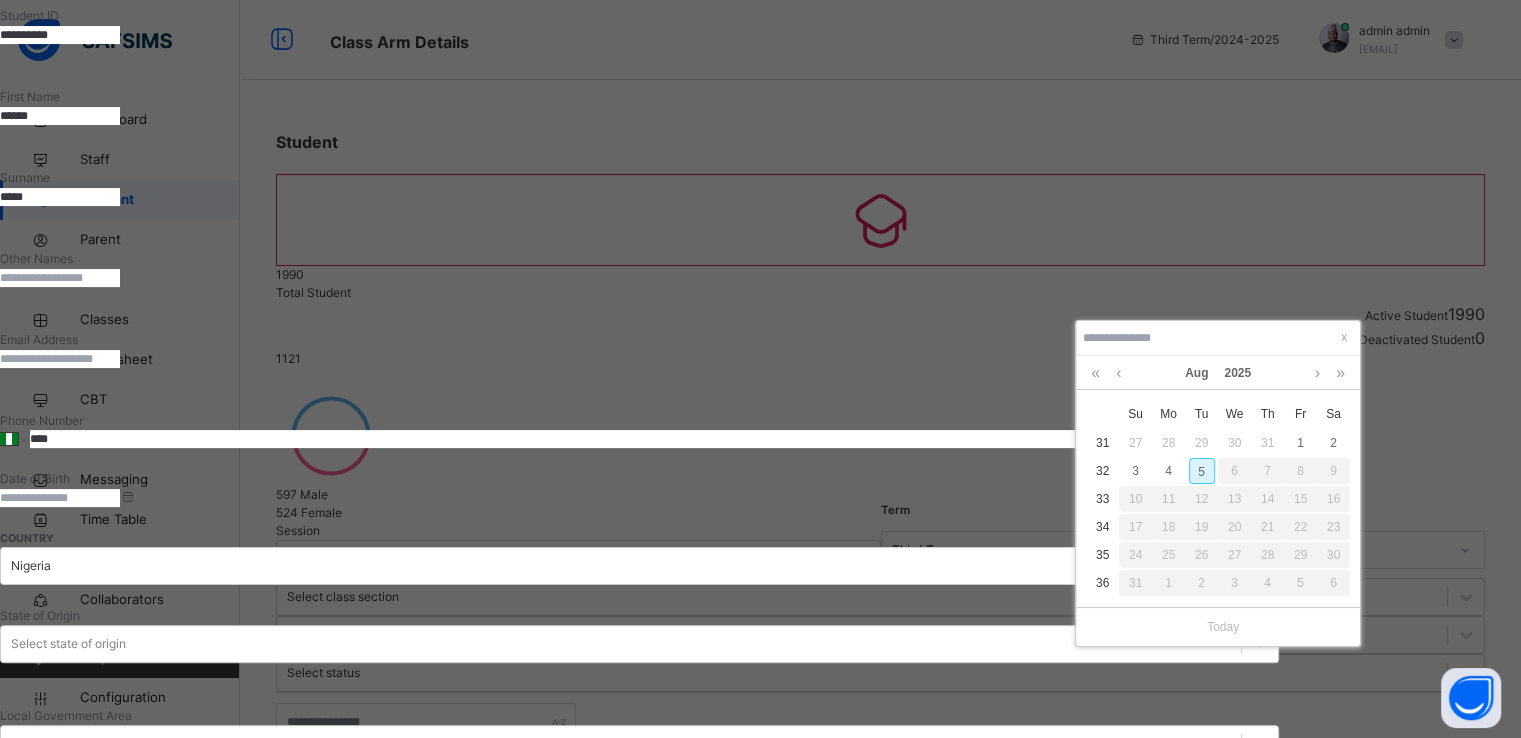 click on "5" at bounding box center (1202, 471) 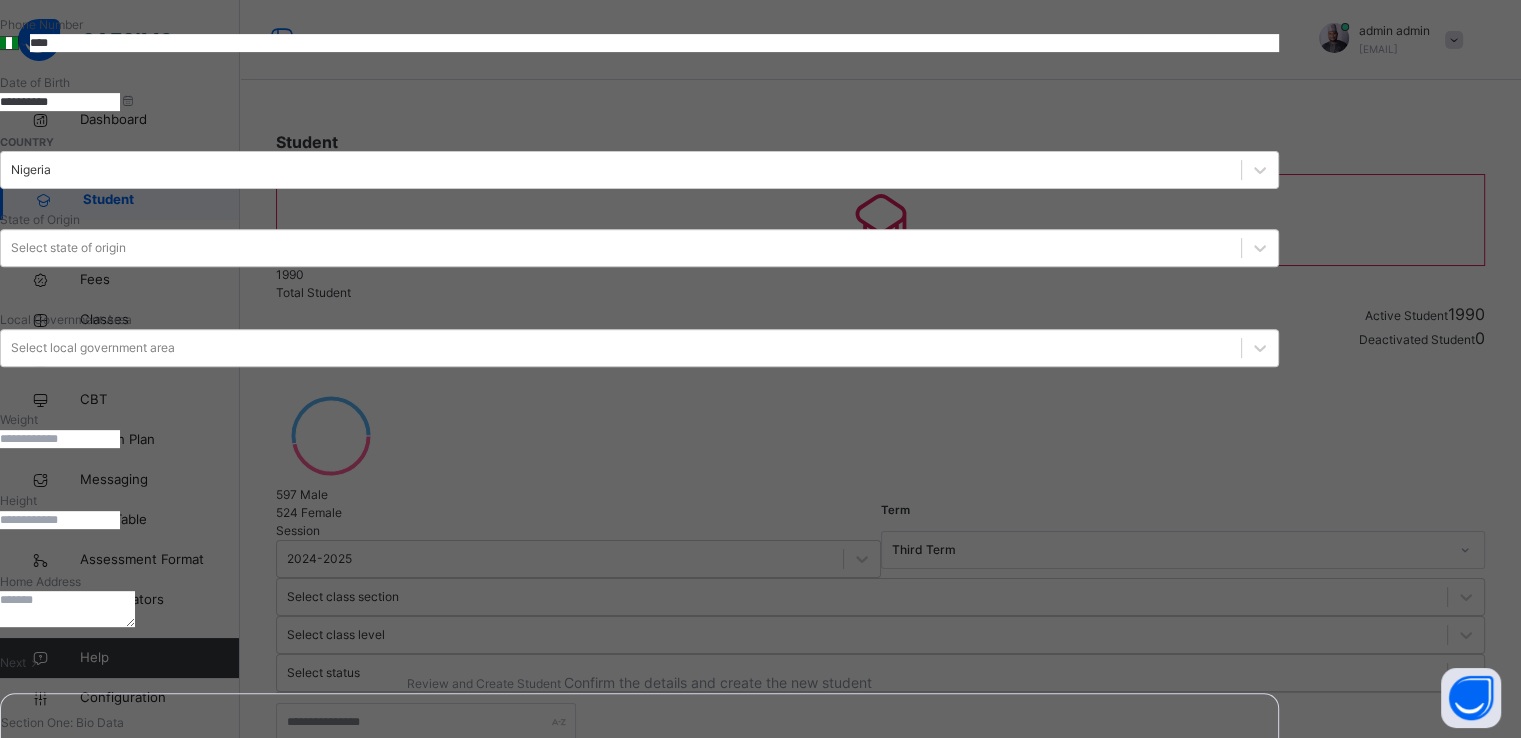 scroll, scrollTop: 740, scrollLeft: 0, axis: vertical 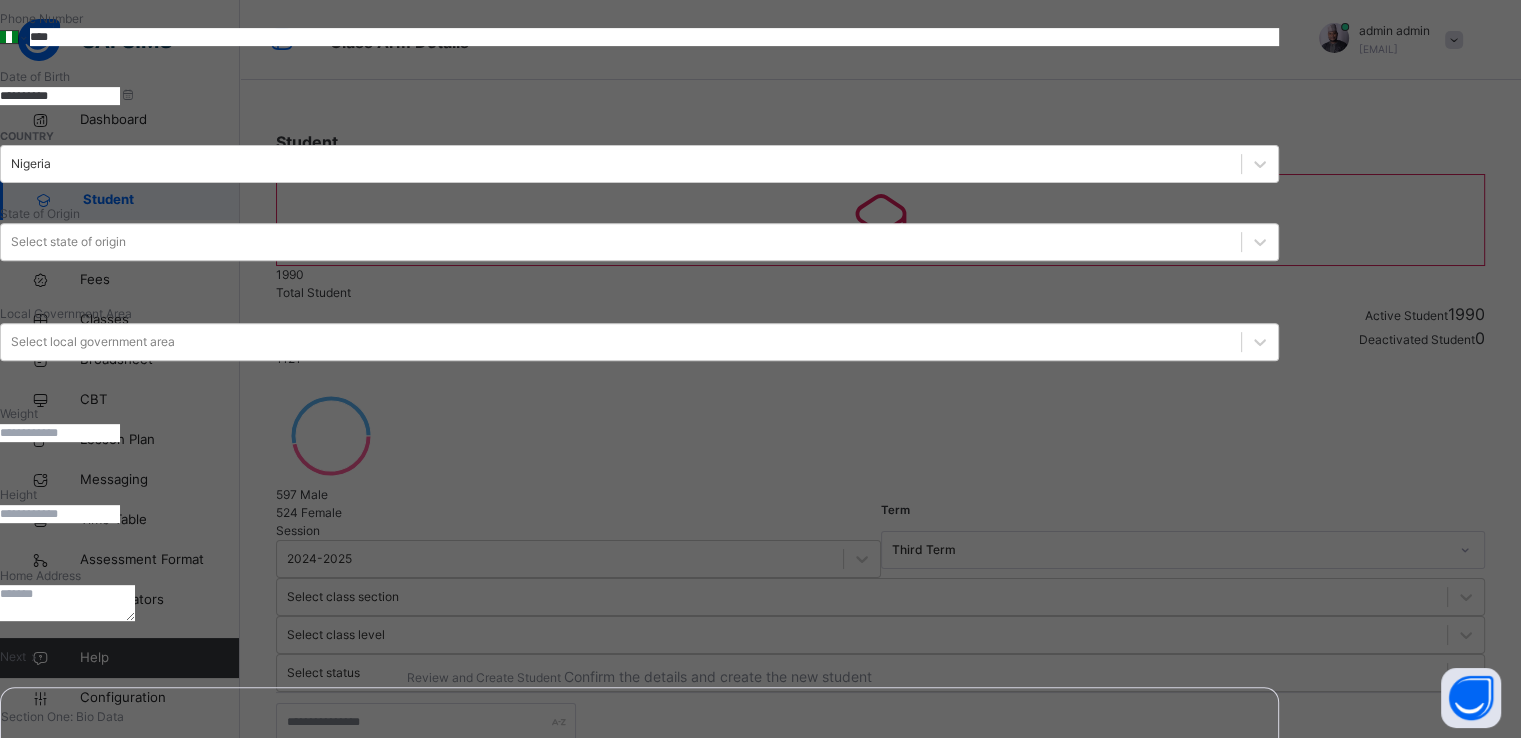 click on "Next" at bounding box center (13, 656) 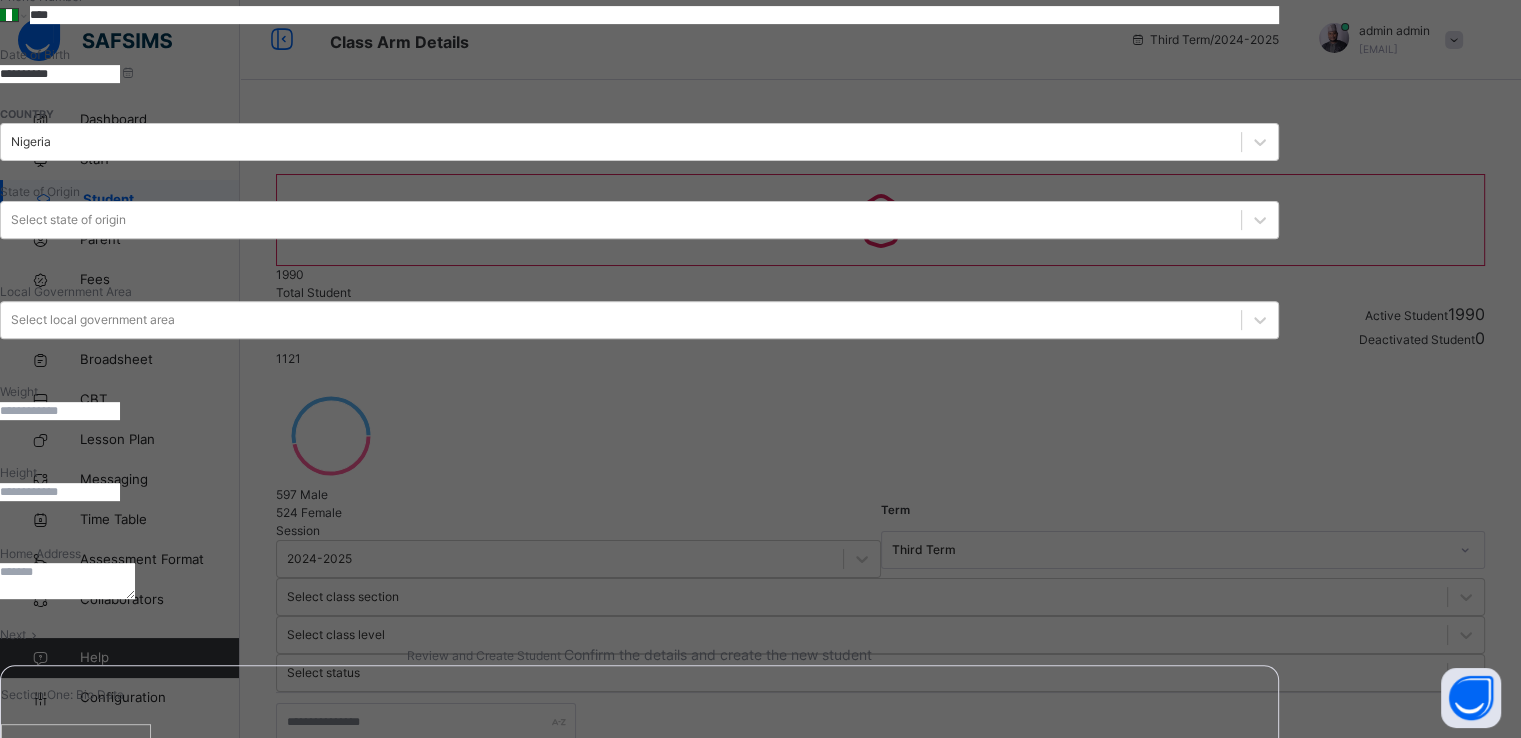 scroll, scrollTop: 340, scrollLeft: 0, axis: vertical 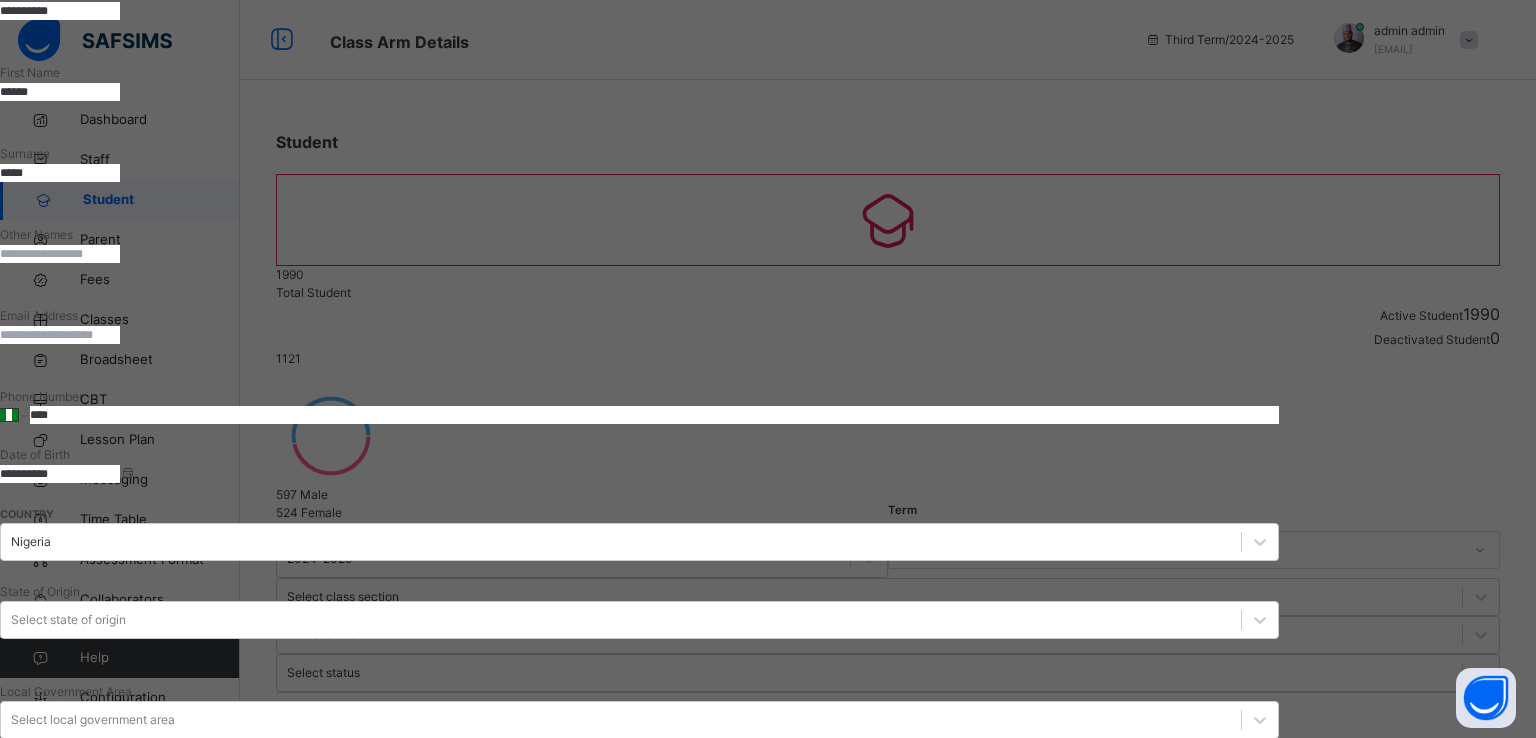 click on "Finish" at bounding box center [639, 2014] 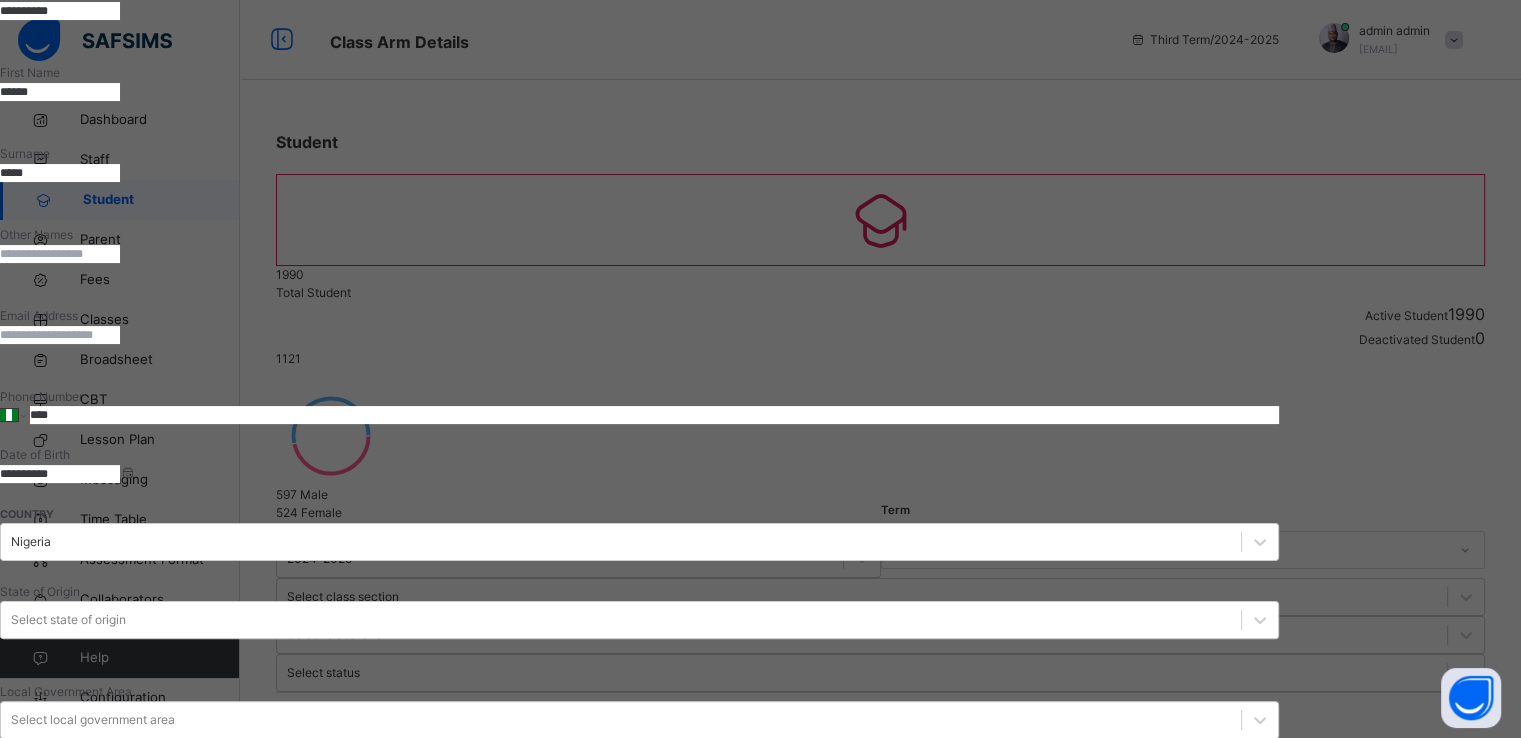 scroll, scrollTop: 0, scrollLeft: 0, axis: both 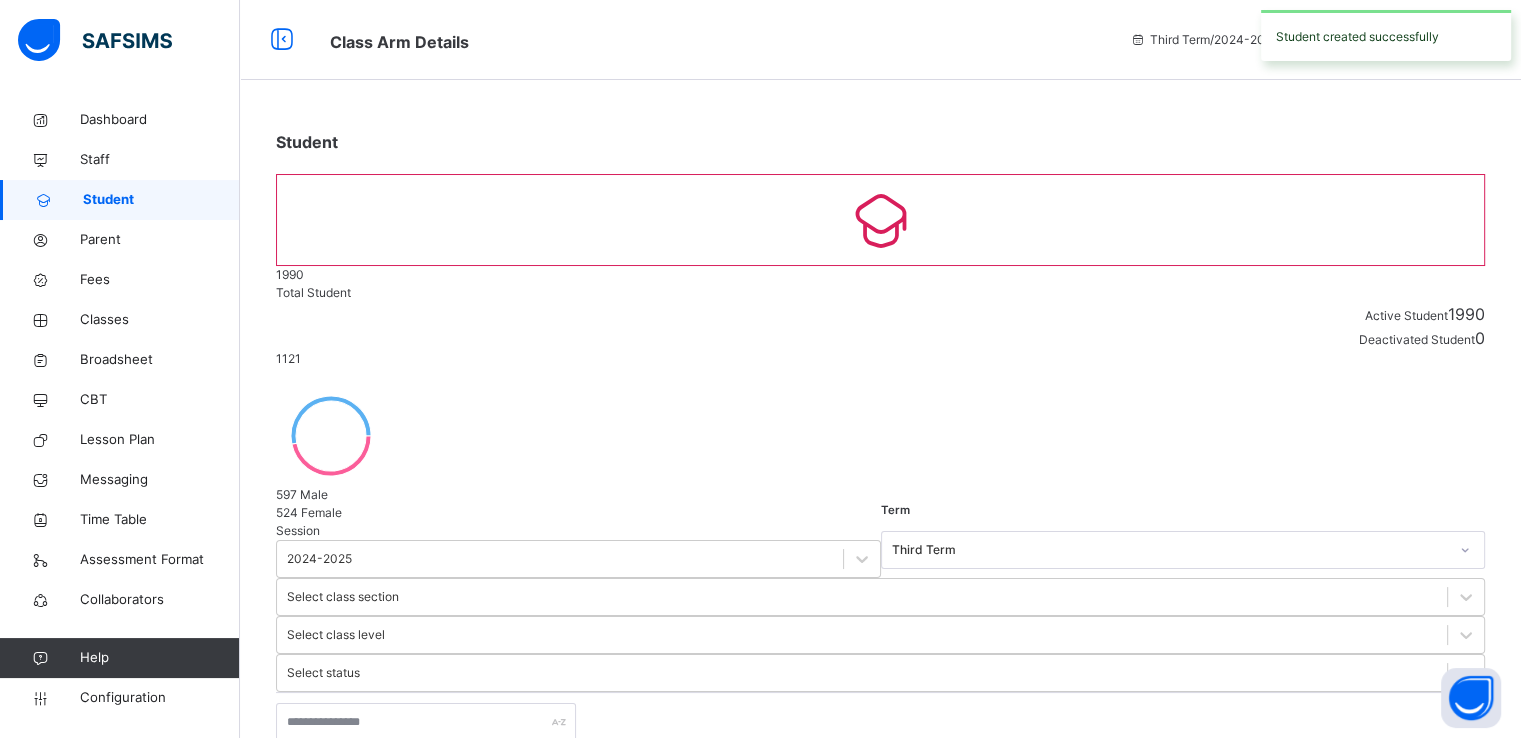 click on "Create Student" at bounding box center [332, 821] 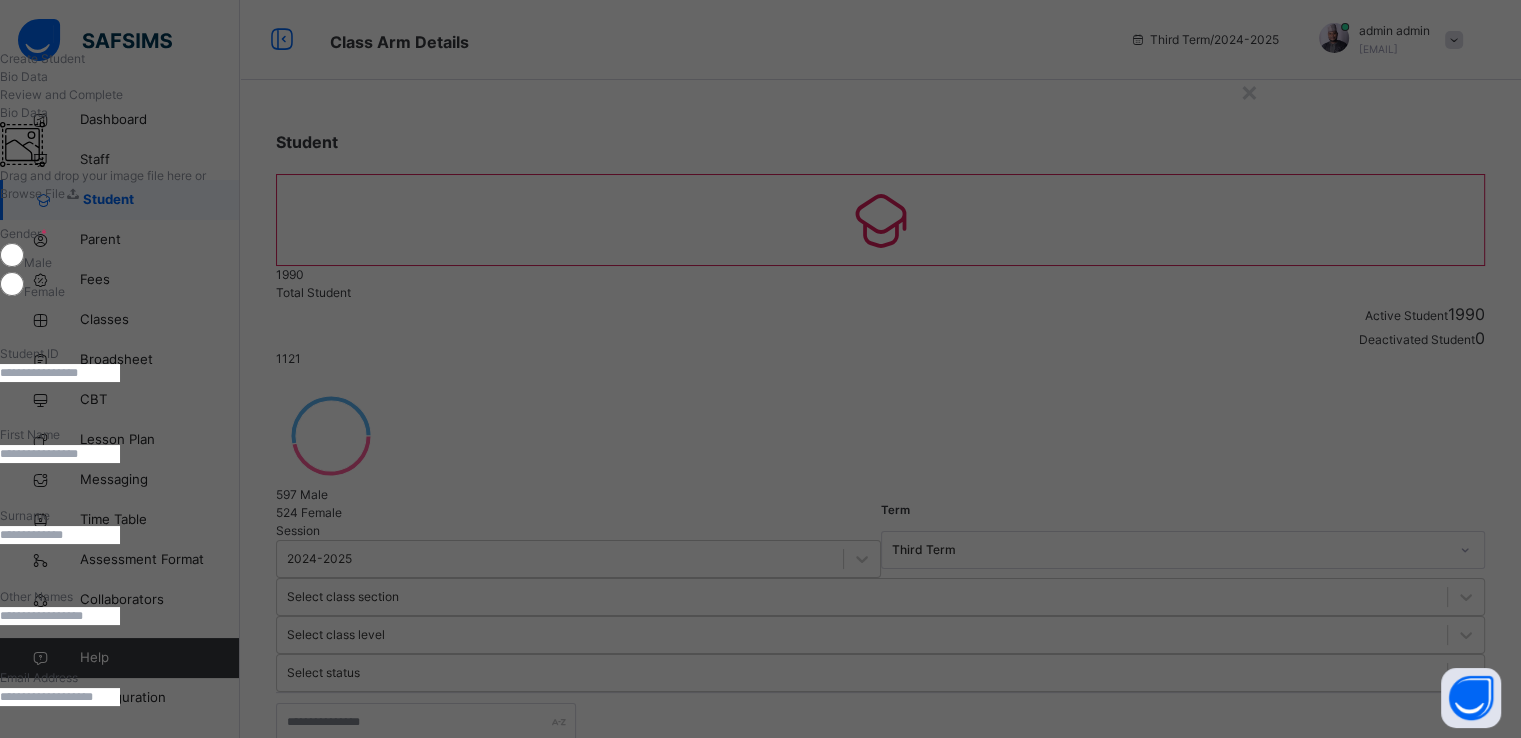 click at bounding box center [60, 373] 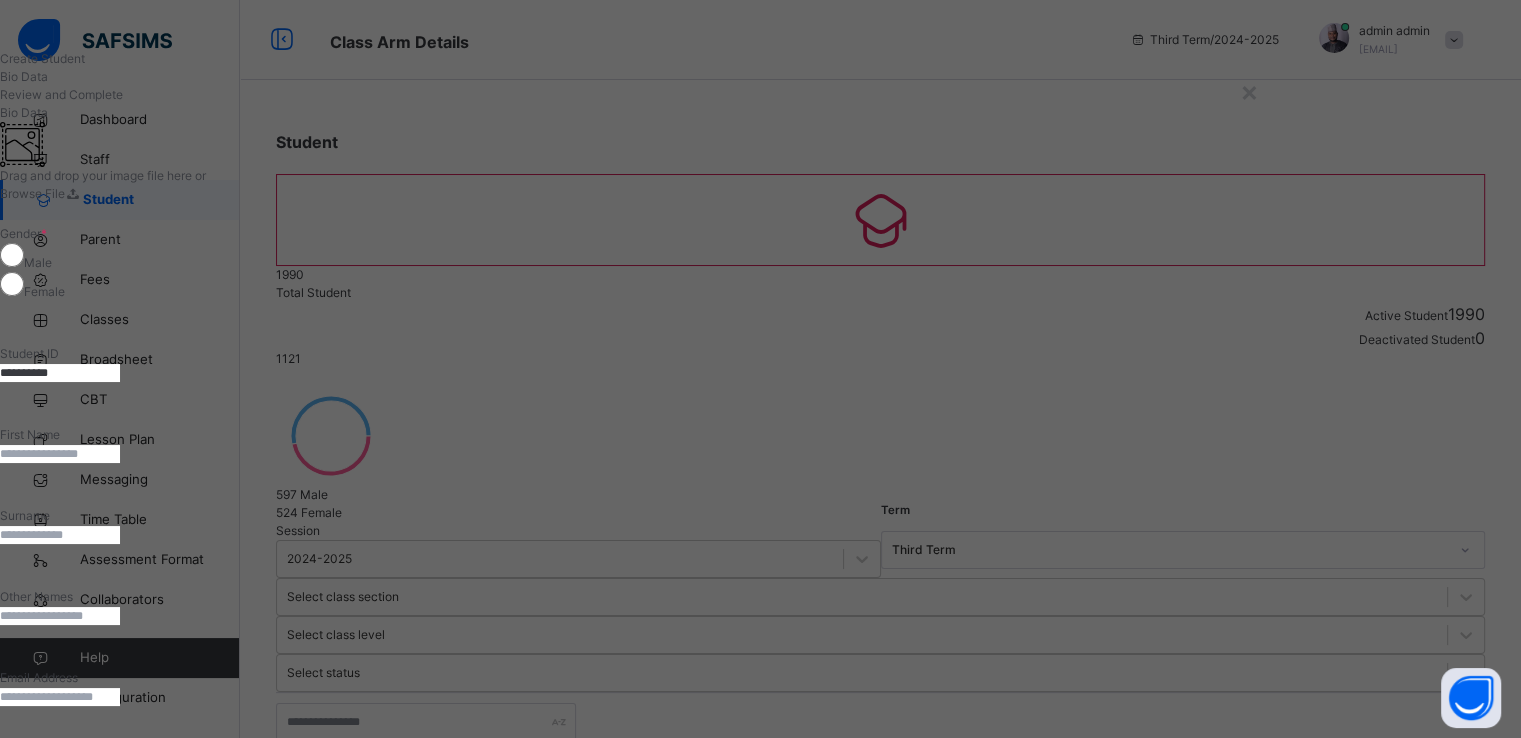 type on "**********" 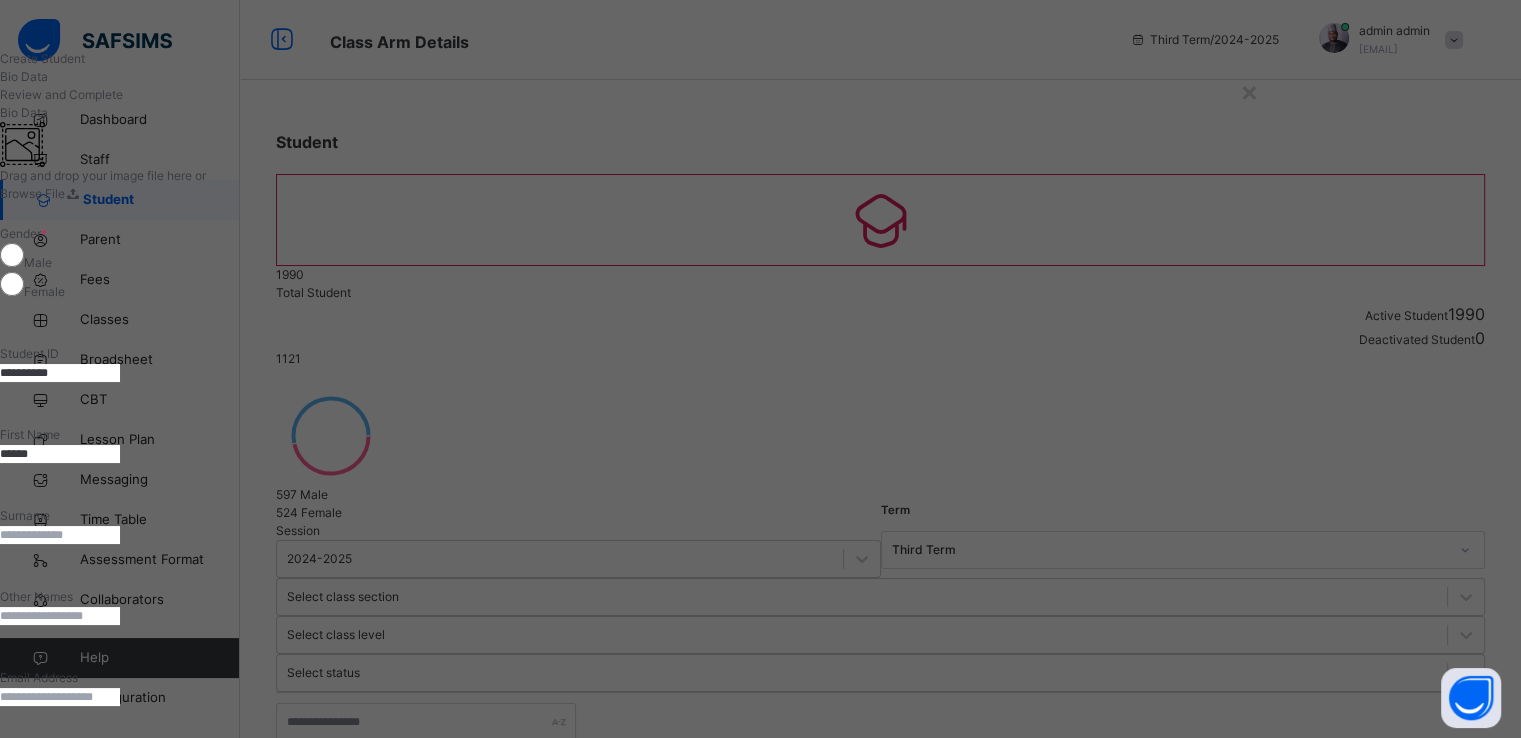 type on "******" 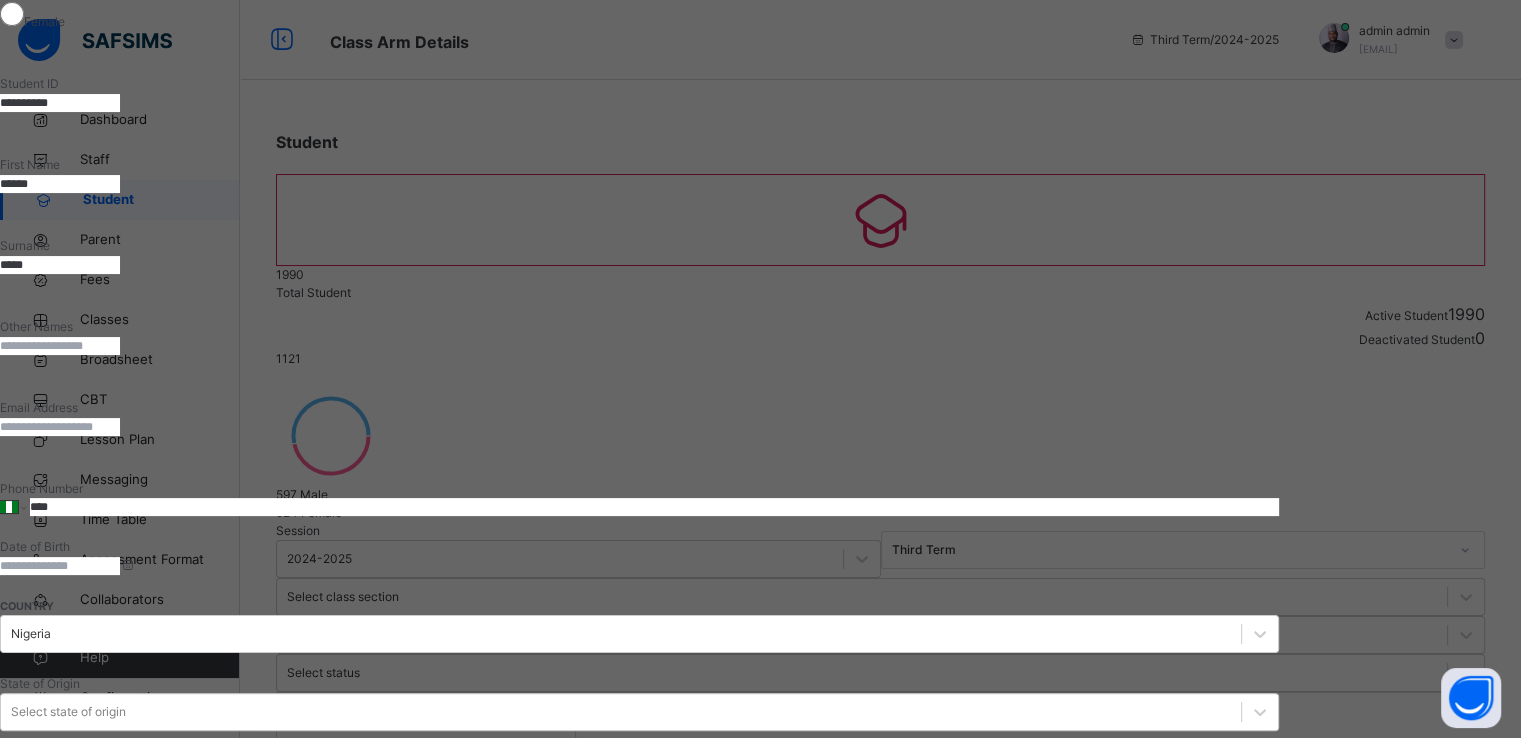 scroll, scrollTop: 272, scrollLeft: 0, axis: vertical 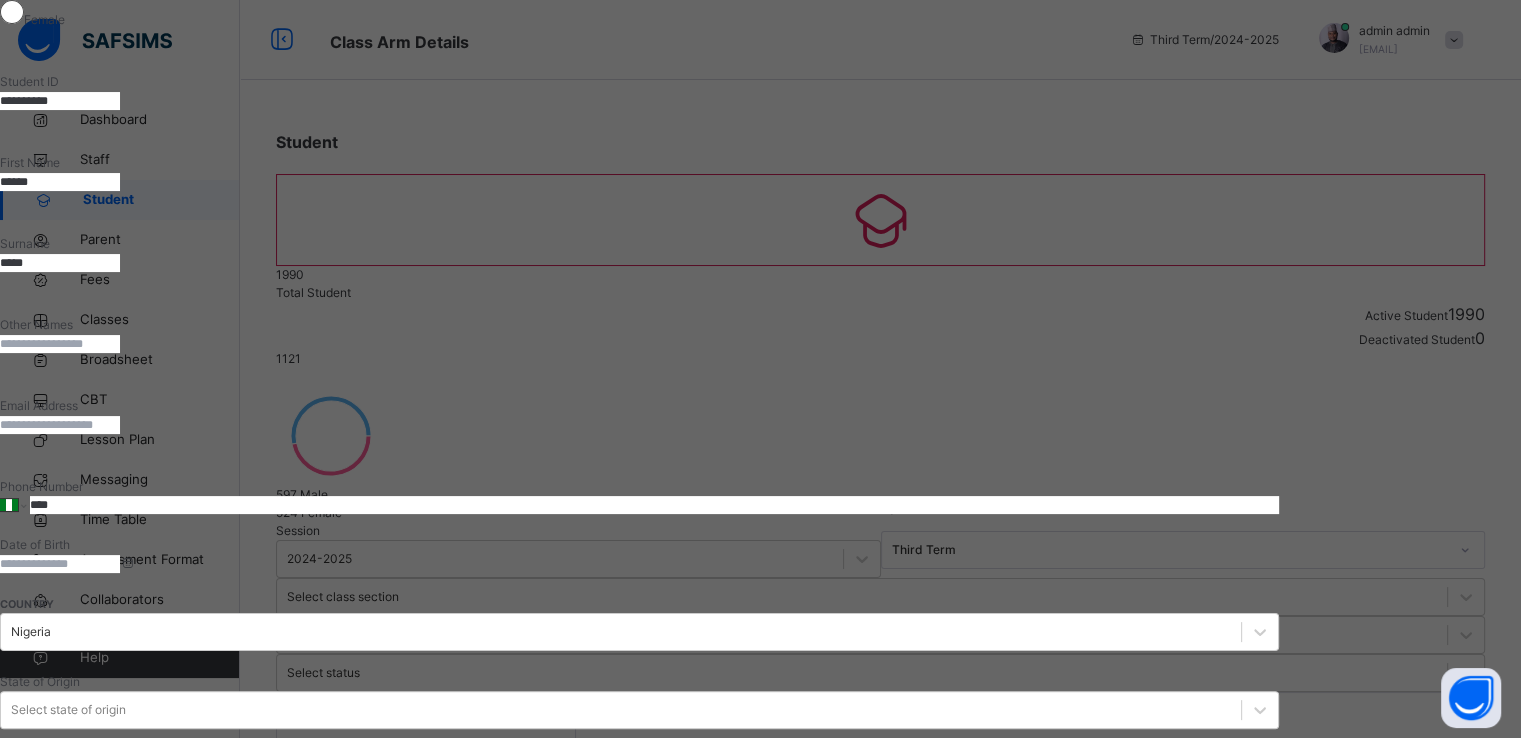 type on "*****" 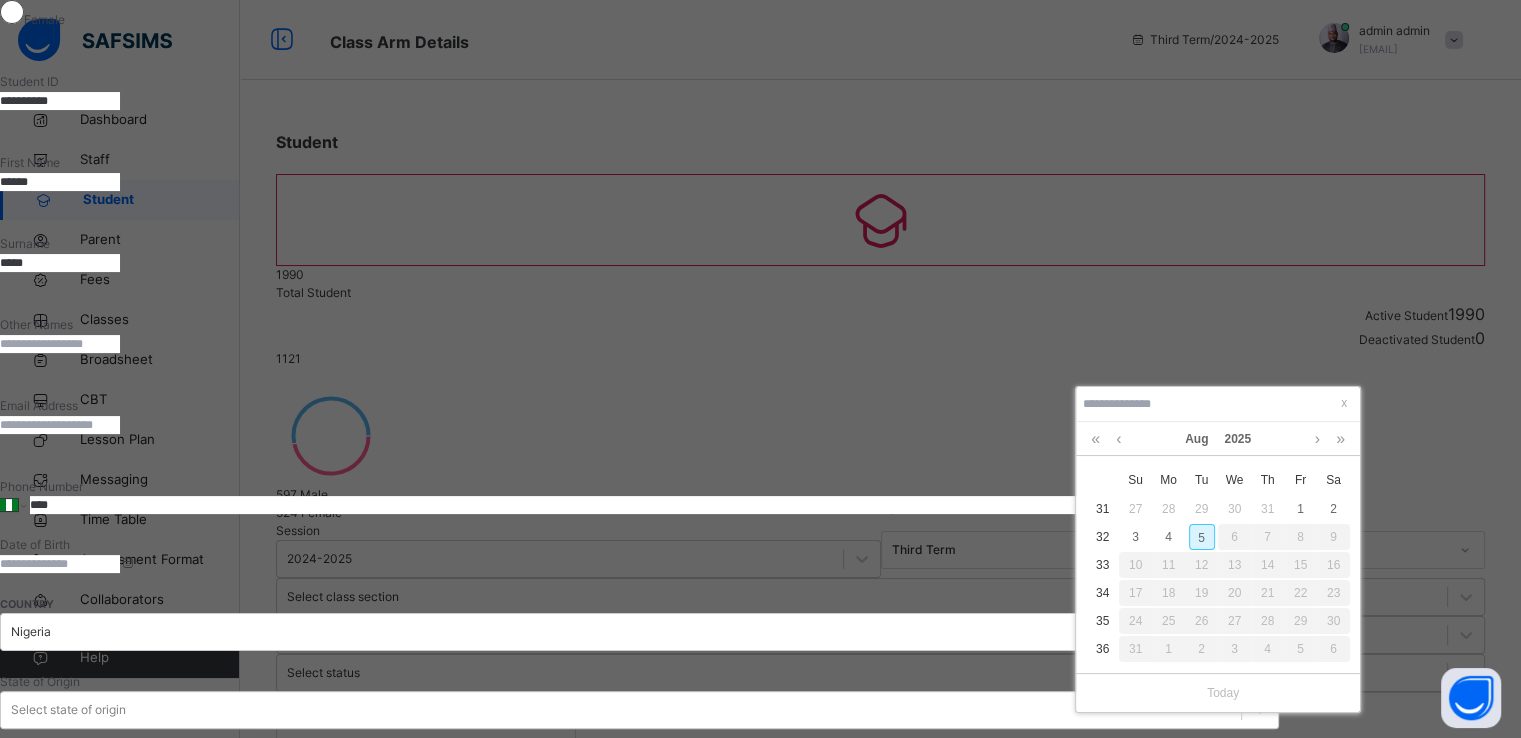 click on "5" at bounding box center [1202, 537] 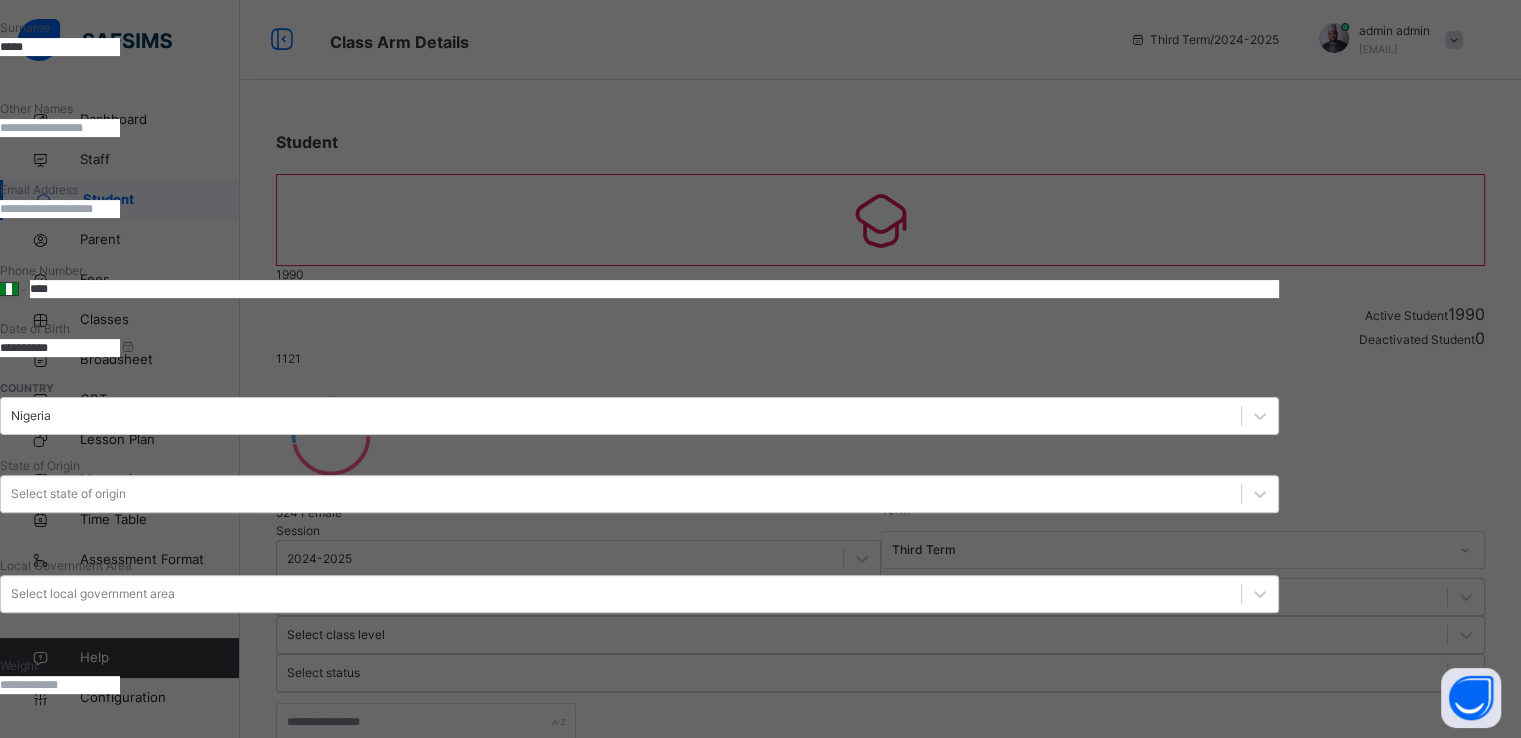 scroll, scrollTop: 795, scrollLeft: 0, axis: vertical 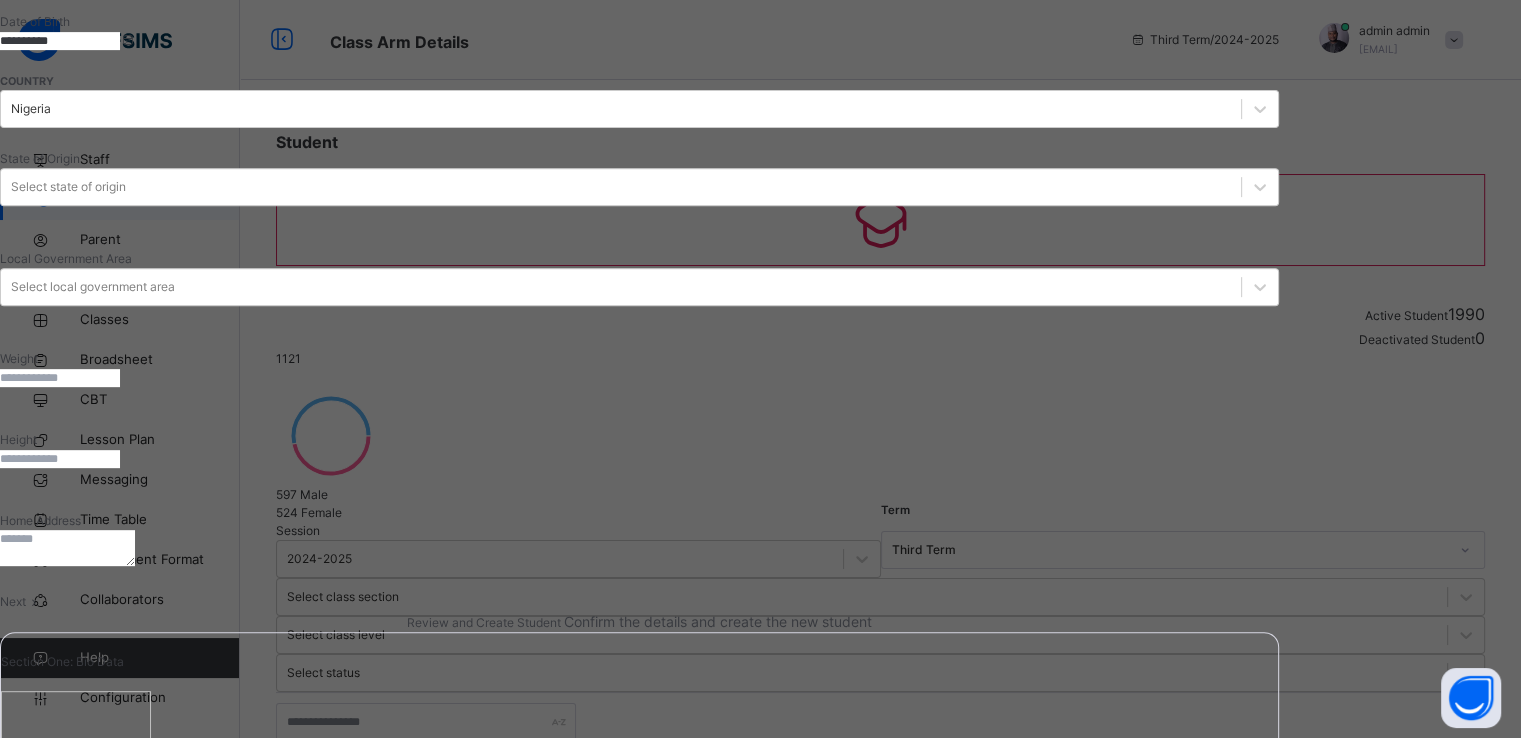 click on "Next" at bounding box center [13, 601] 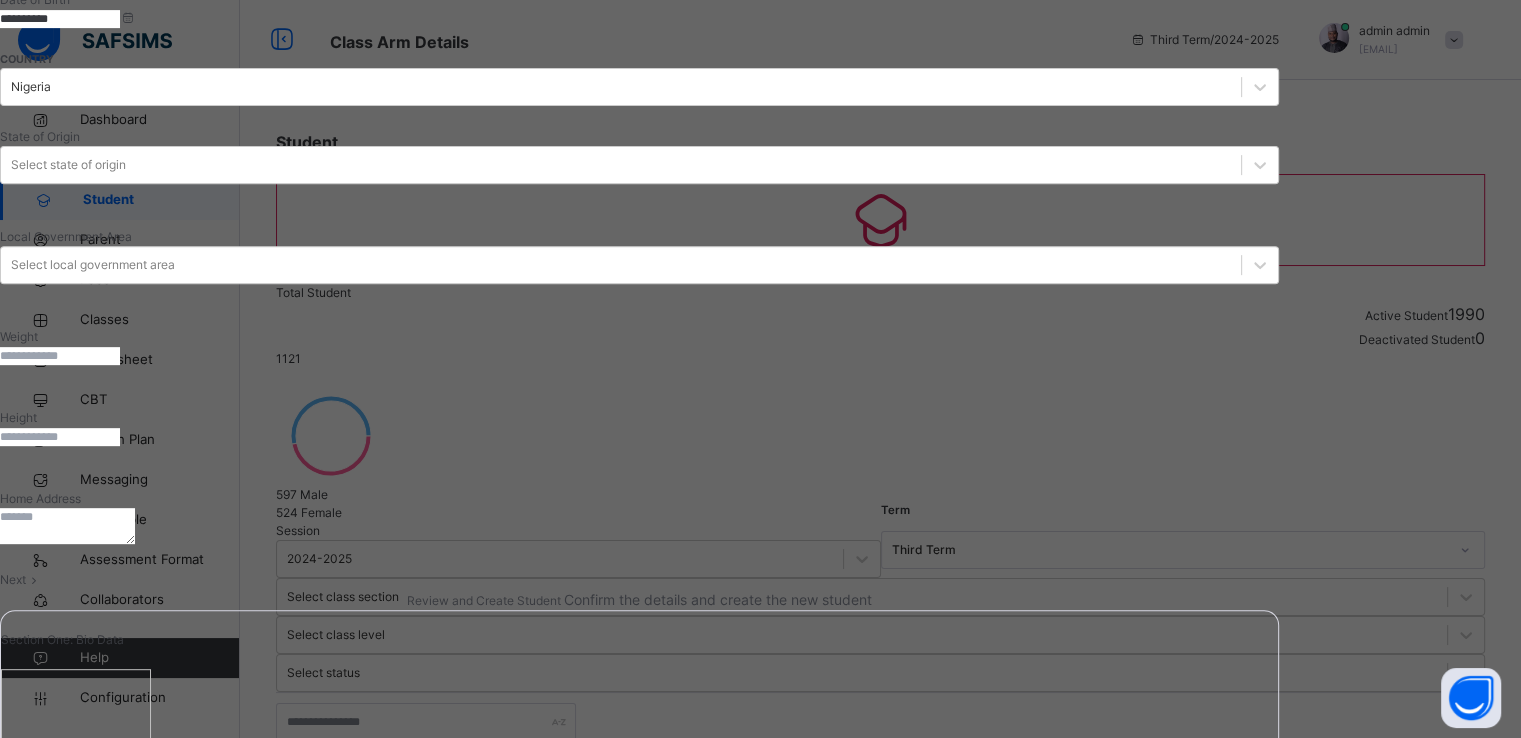 scroll, scrollTop: 340, scrollLeft: 0, axis: vertical 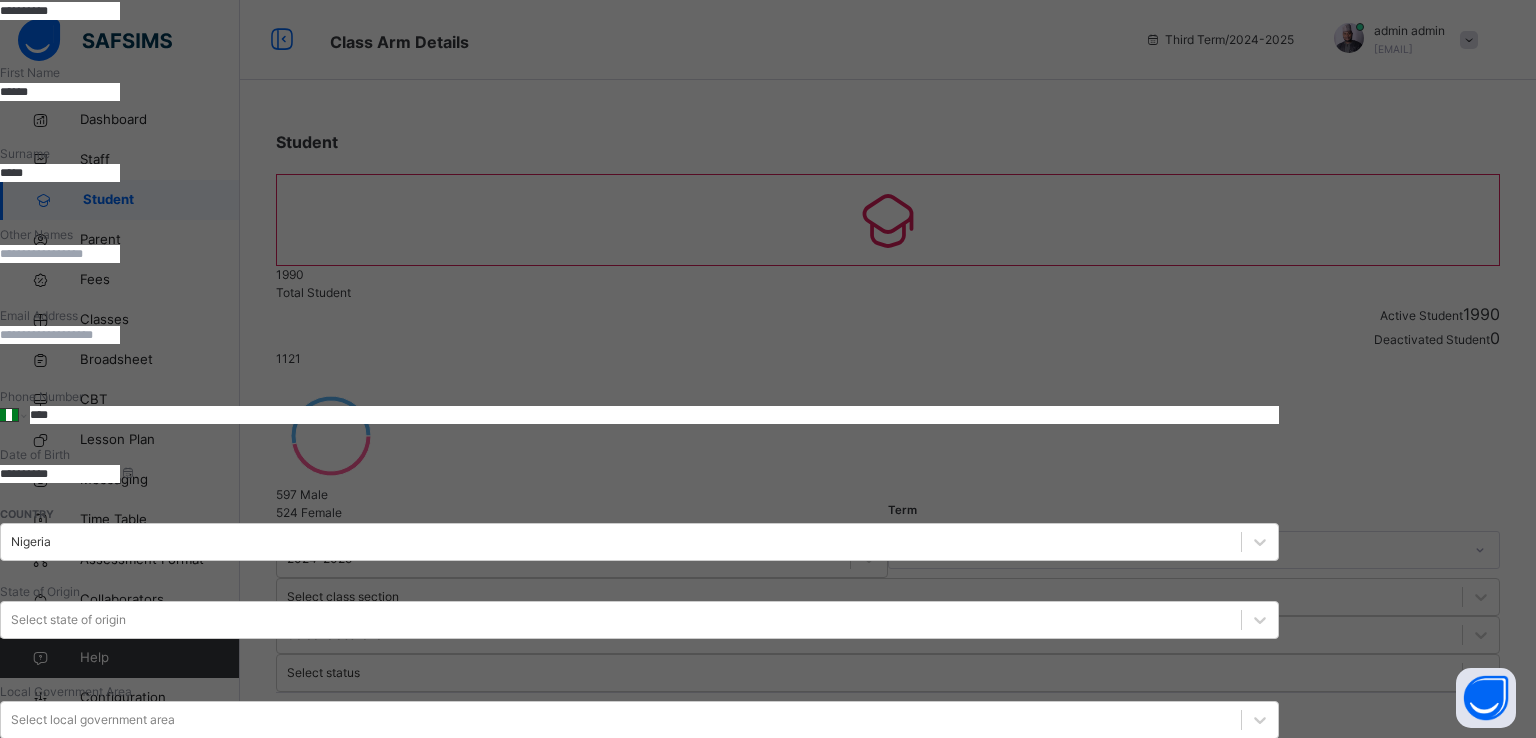 click on "Finish" at bounding box center [639, 2014] 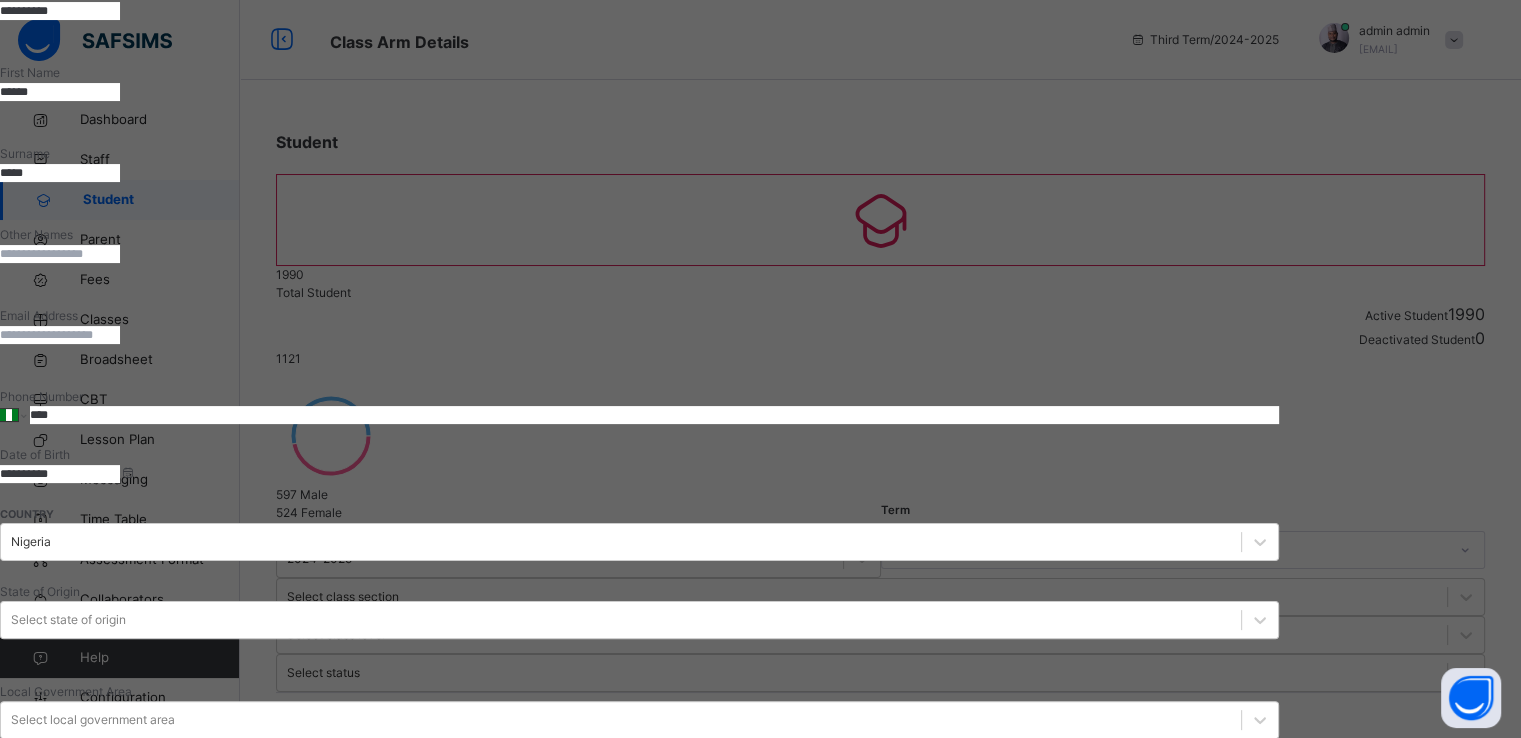 scroll, scrollTop: 0, scrollLeft: 0, axis: both 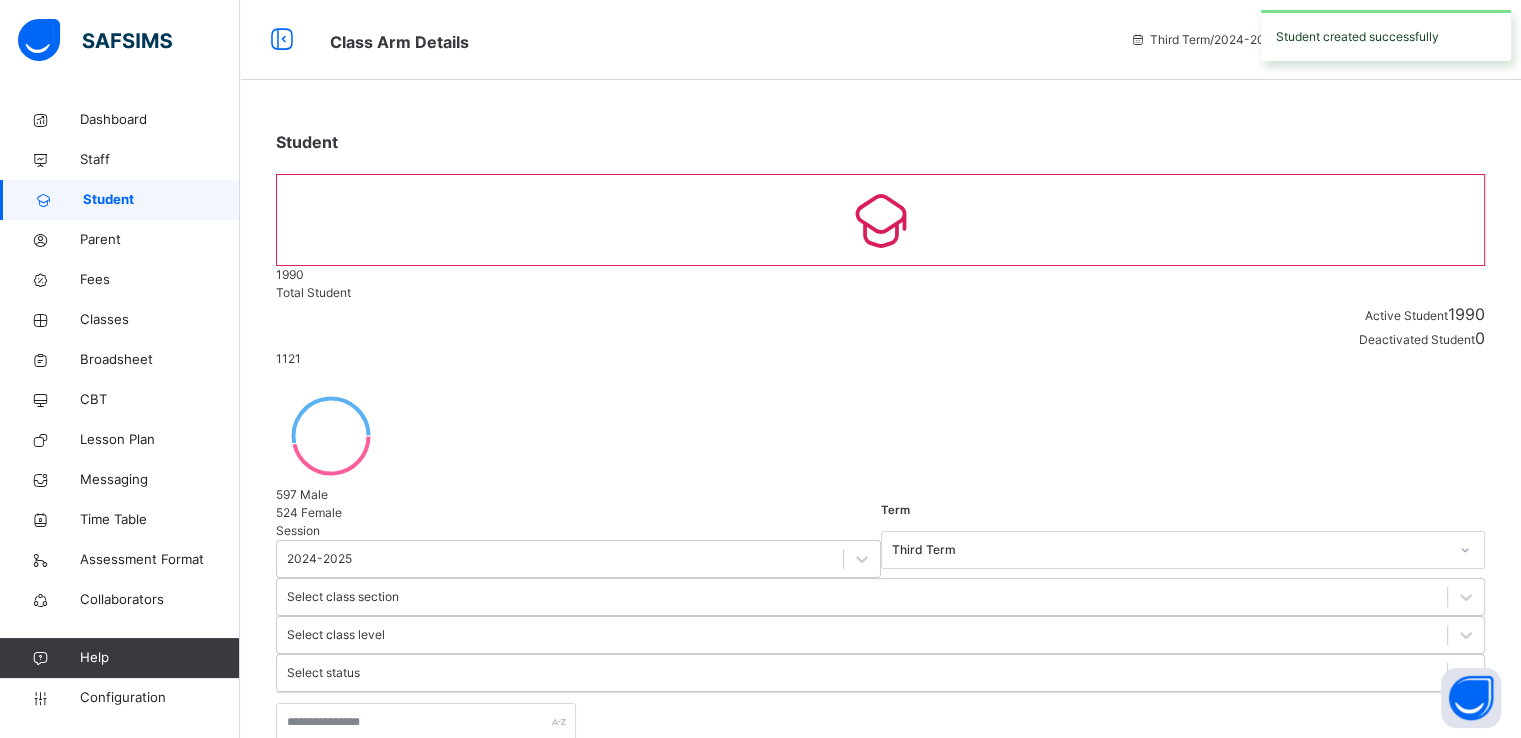 click on "Create Student" at bounding box center [332, 821] 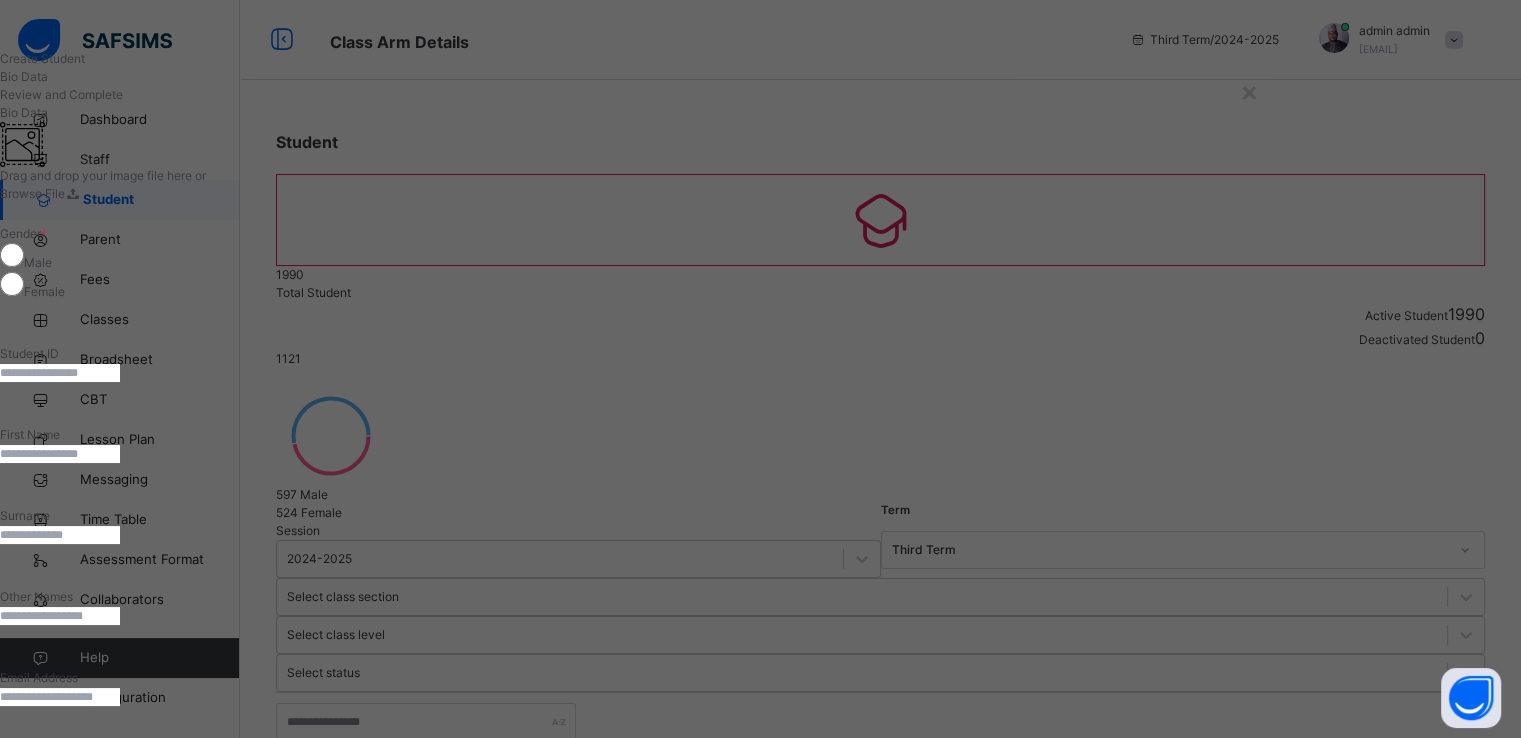click at bounding box center [60, 373] 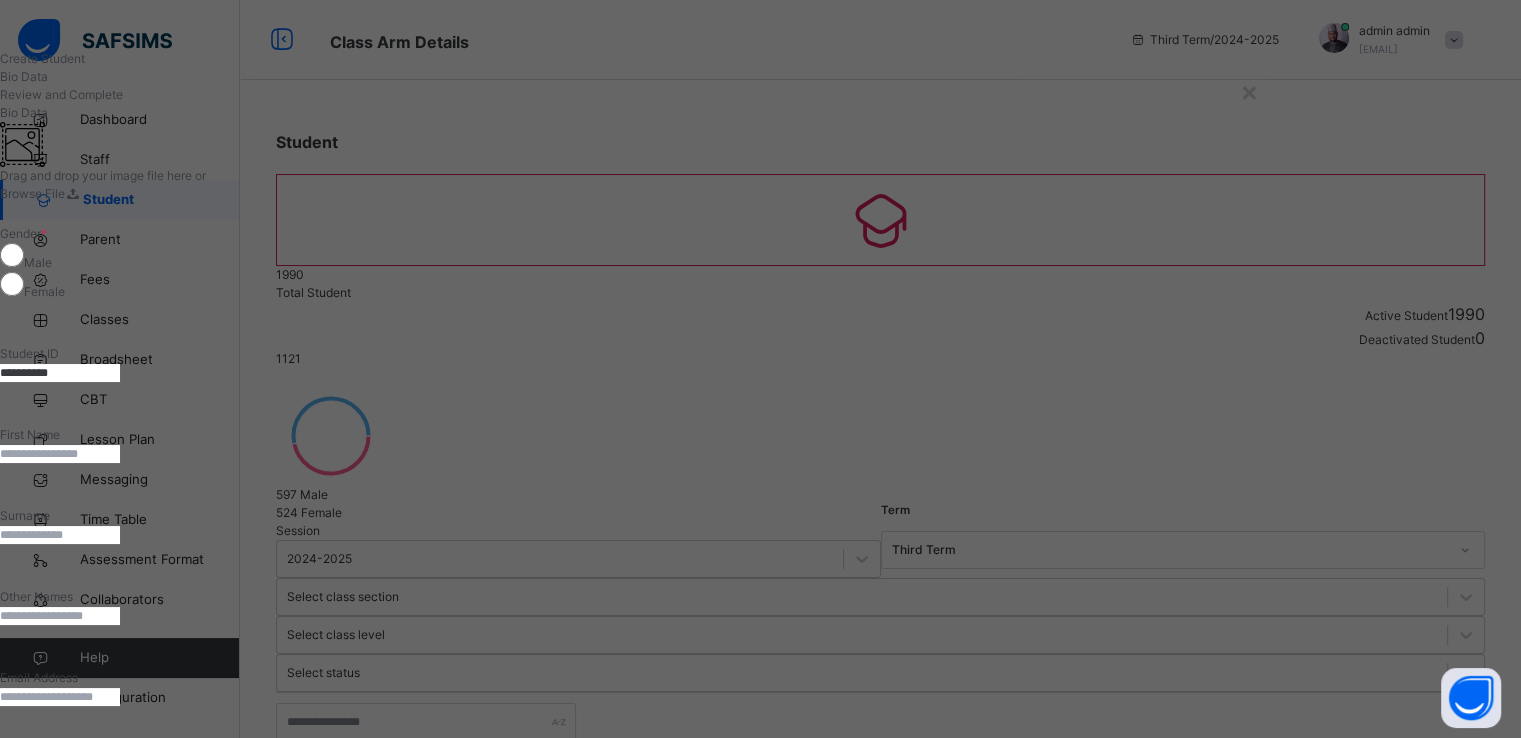 type on "**********" 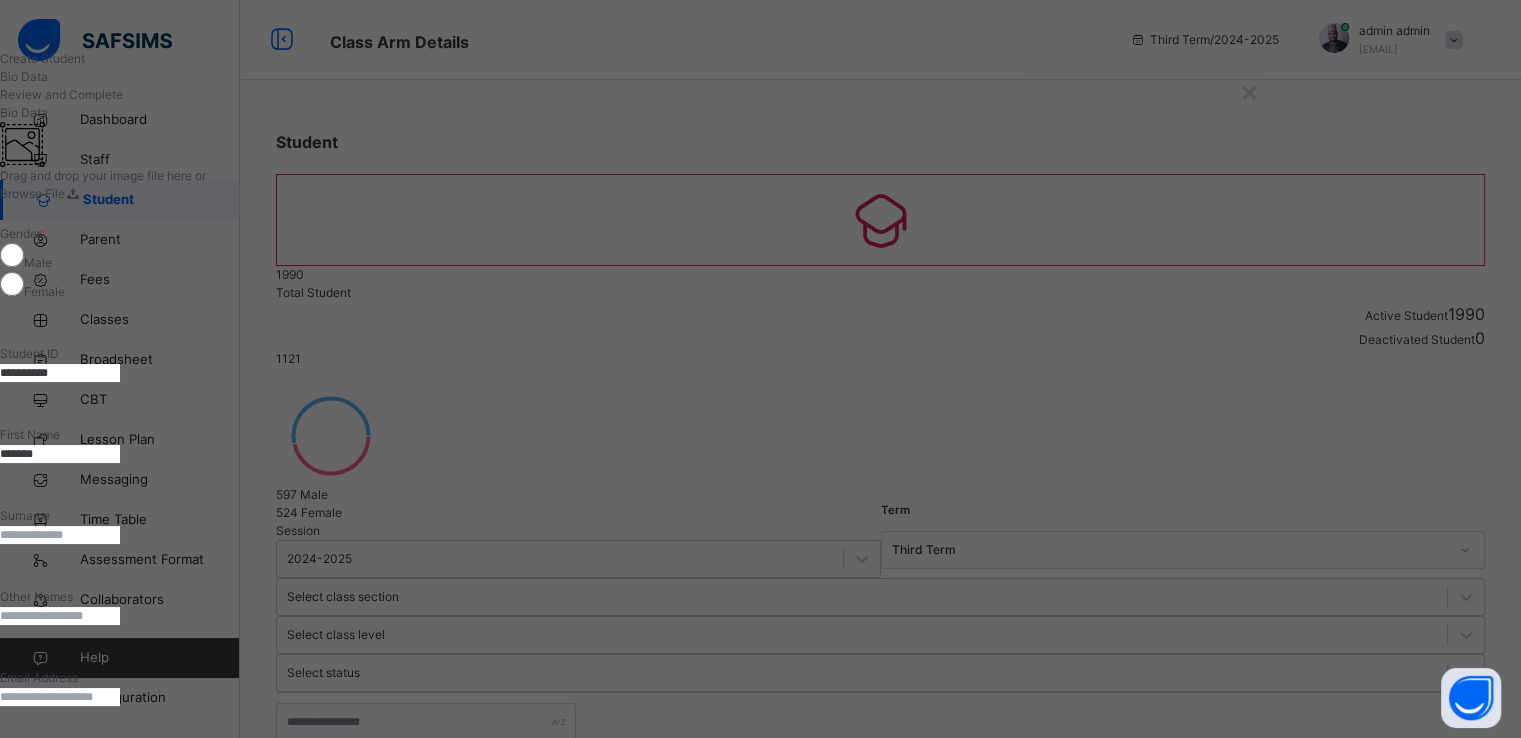 type on "*******" 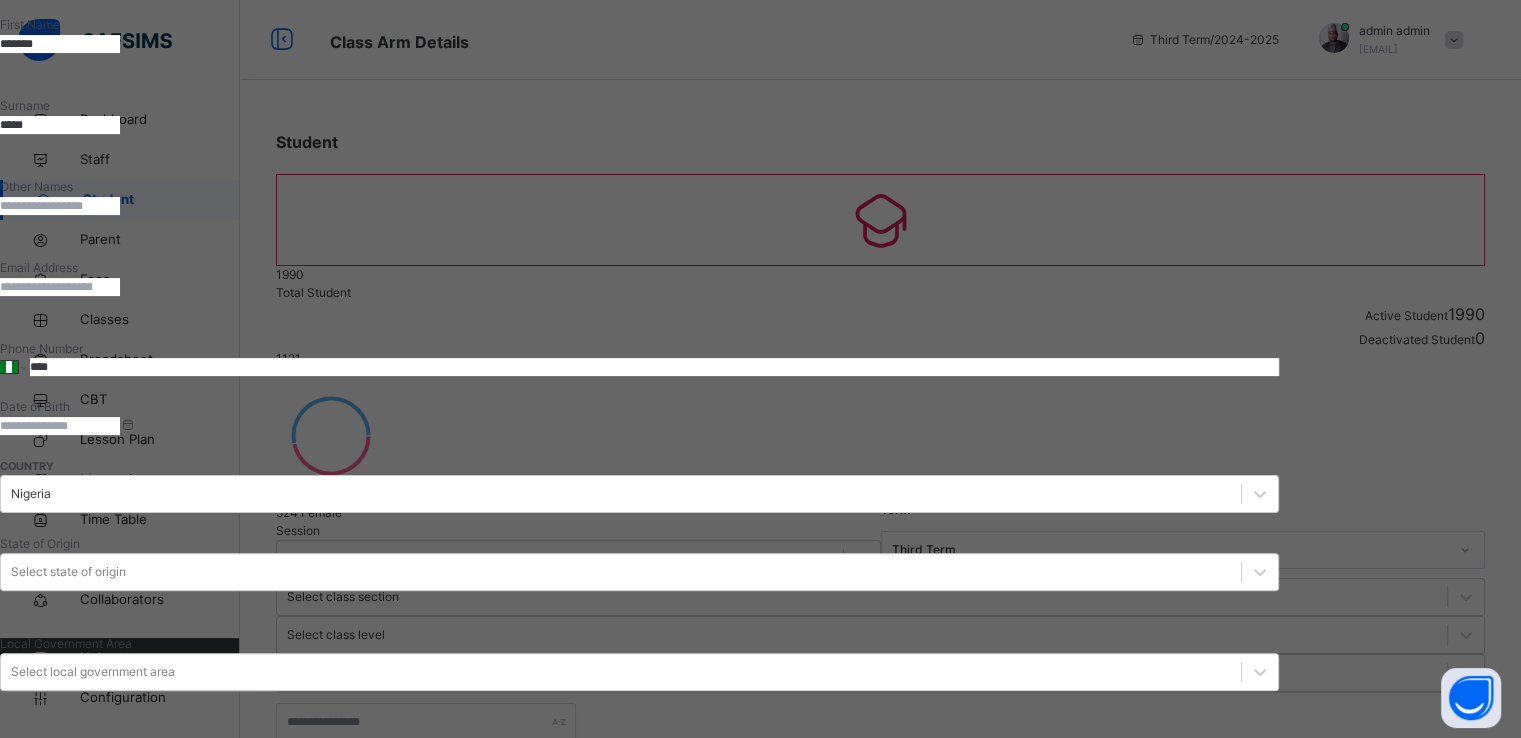 scroll, scrollTop: 416, scrollLeft: 0, axis: vertical 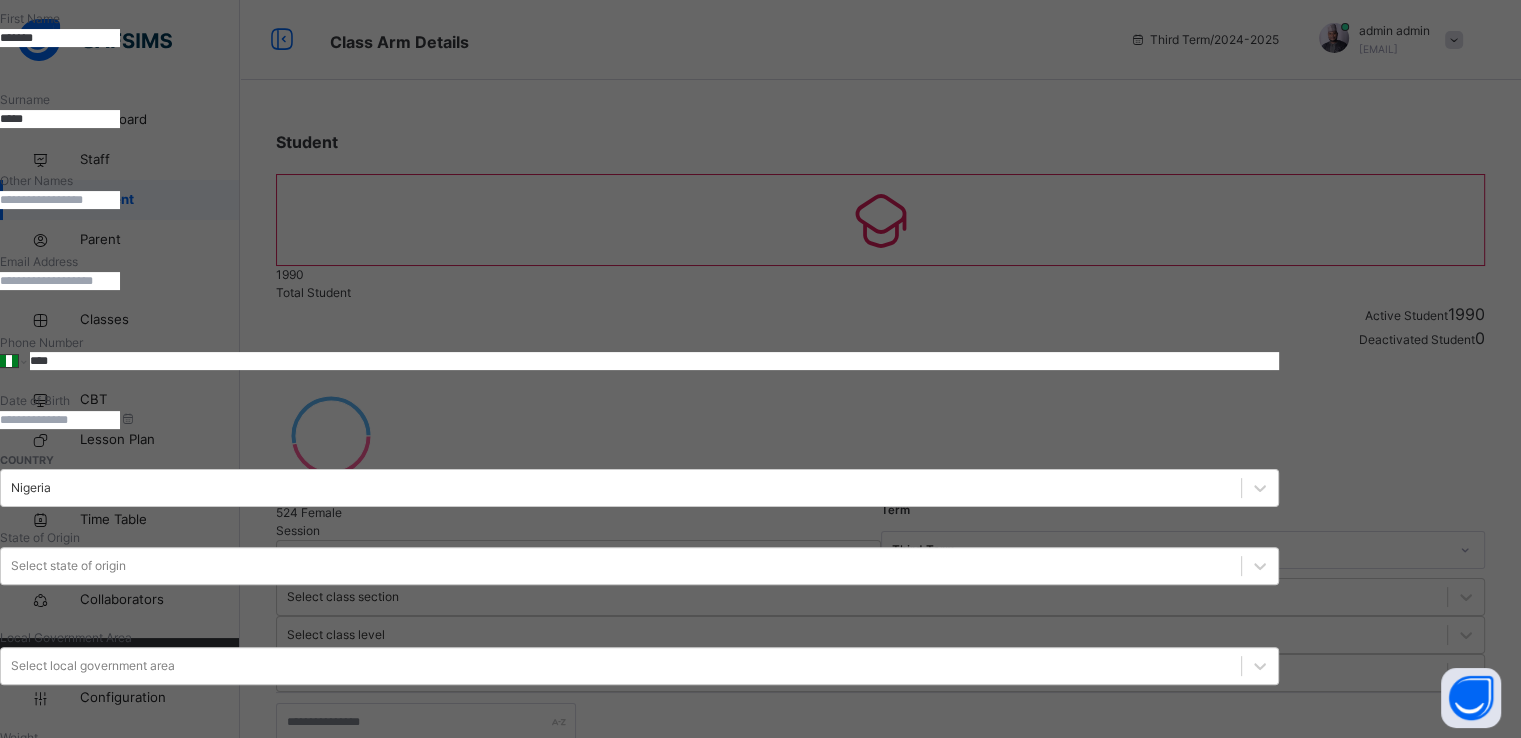 type on "*****" 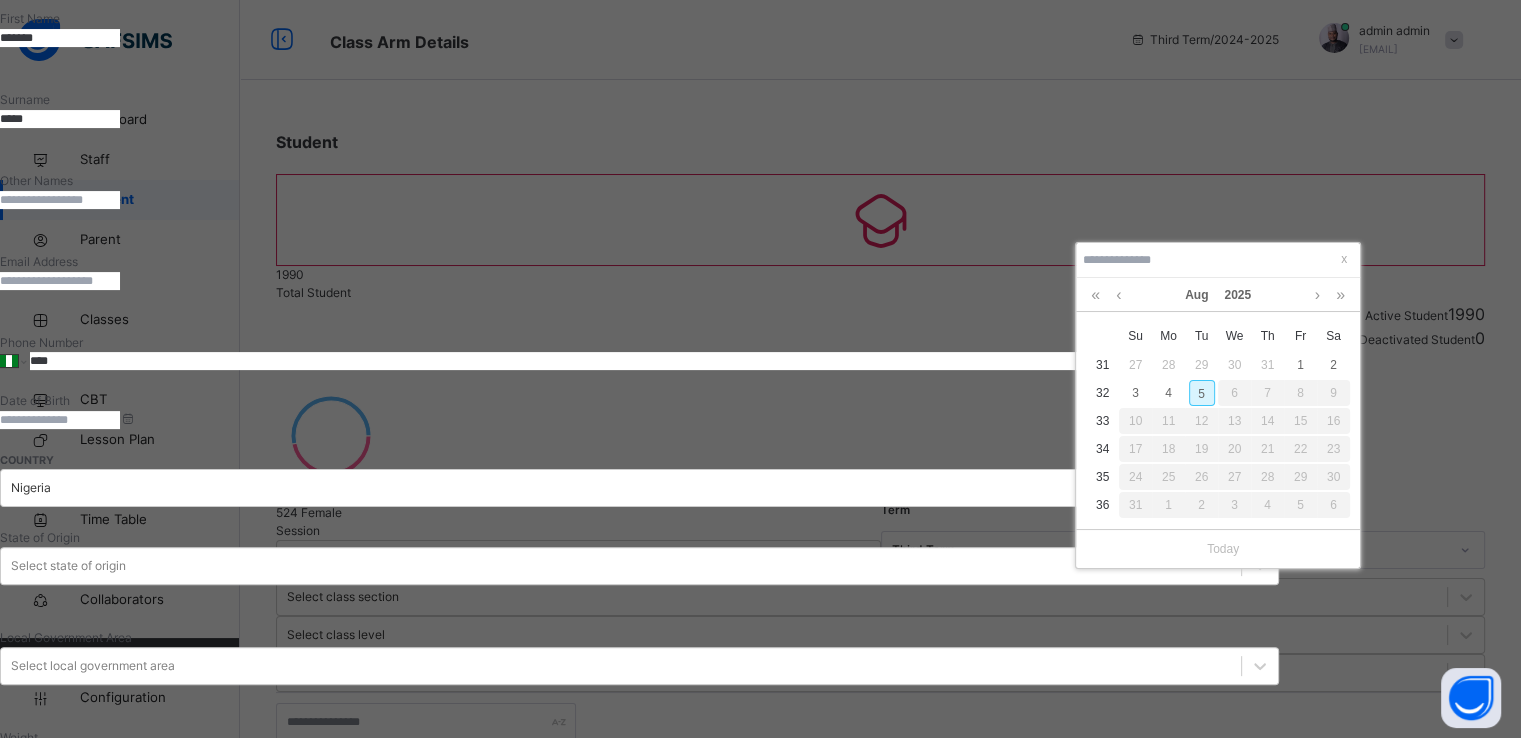 click on "5" at bounding box center (1202, 393) 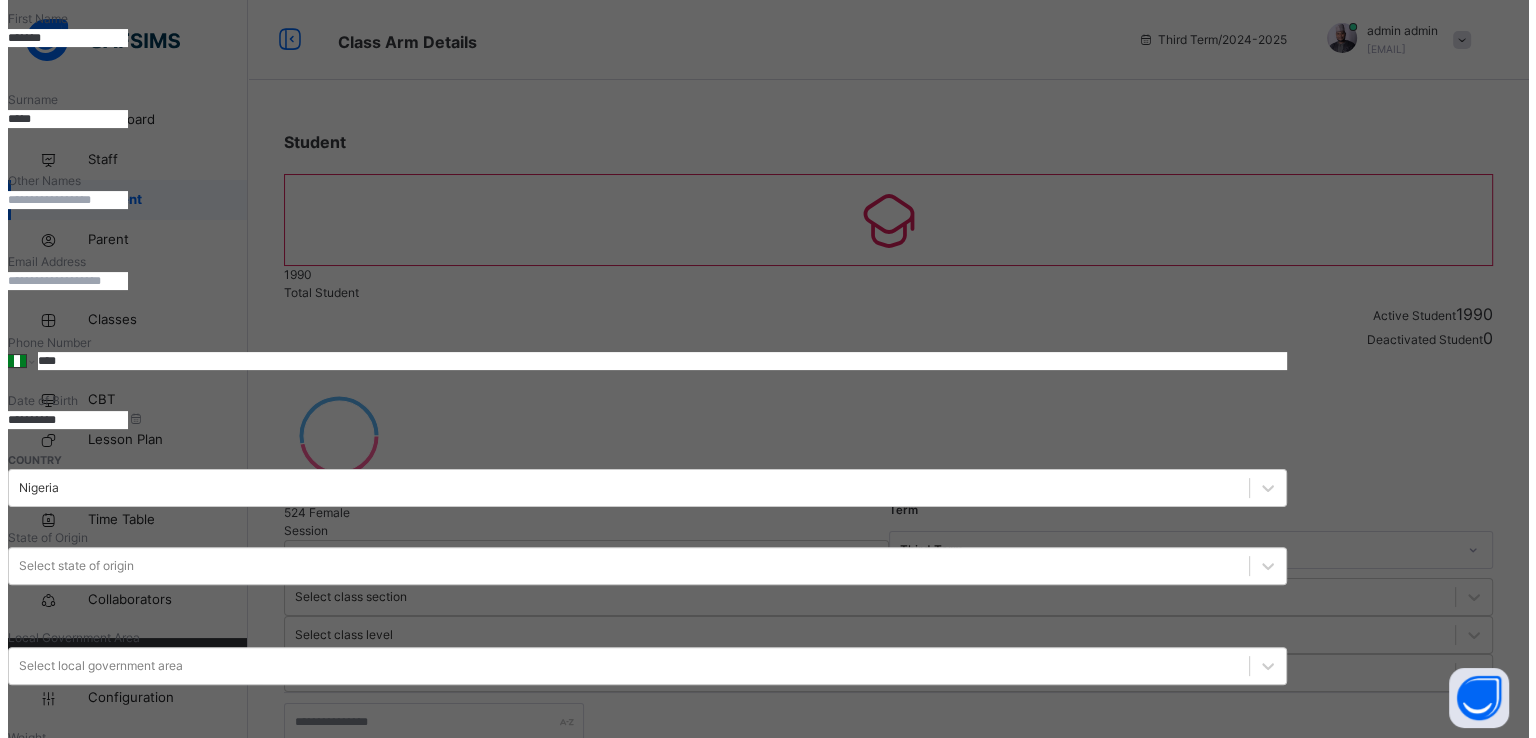 scroll, scrollTop: 795, scrollLeft: 0, axis: vertical 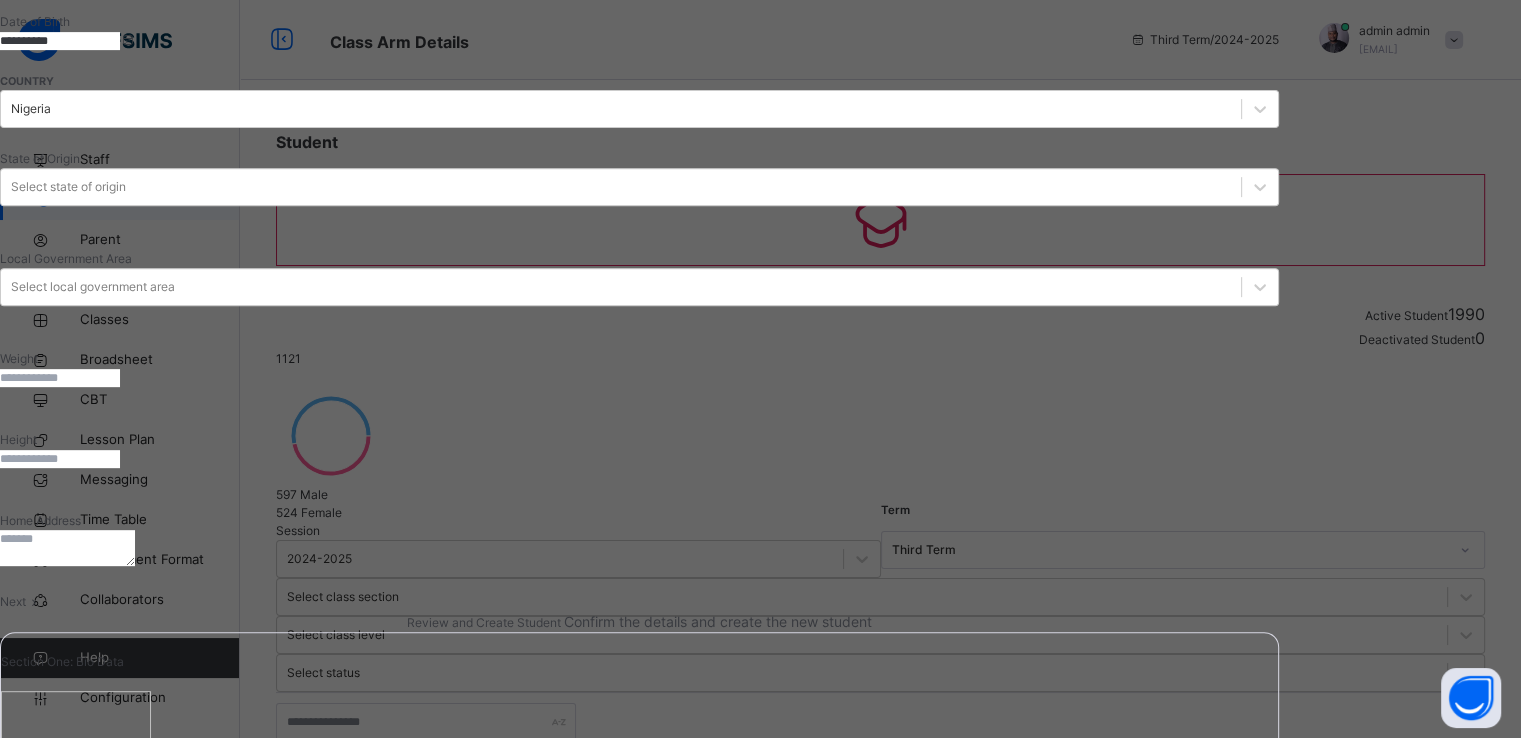 click on "Next" at bounding box center (639, 602) 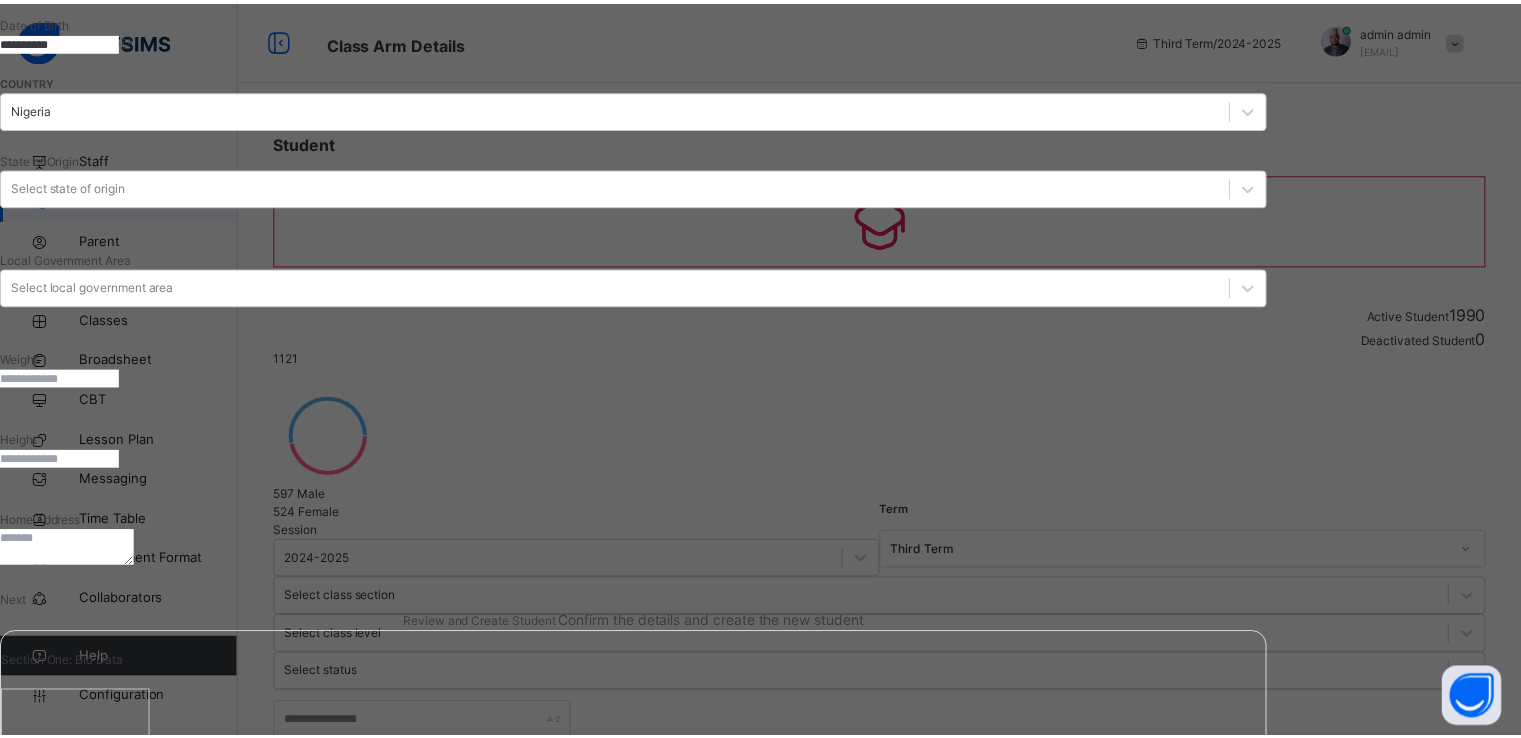 scroll, scrollTop: 340, scrollLeft: 0, axis: vertical 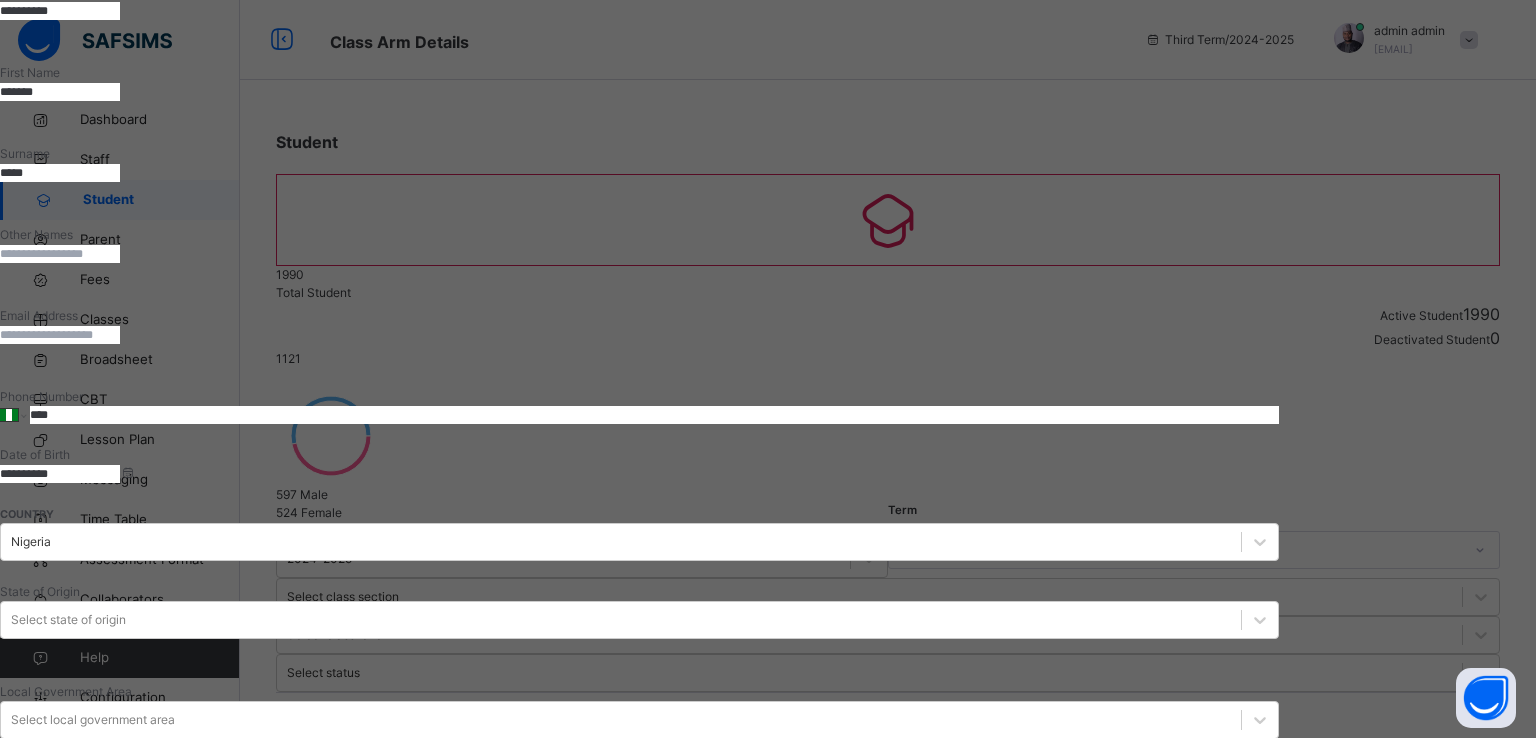 click on "Finish" at bounding box center (16, 2013) 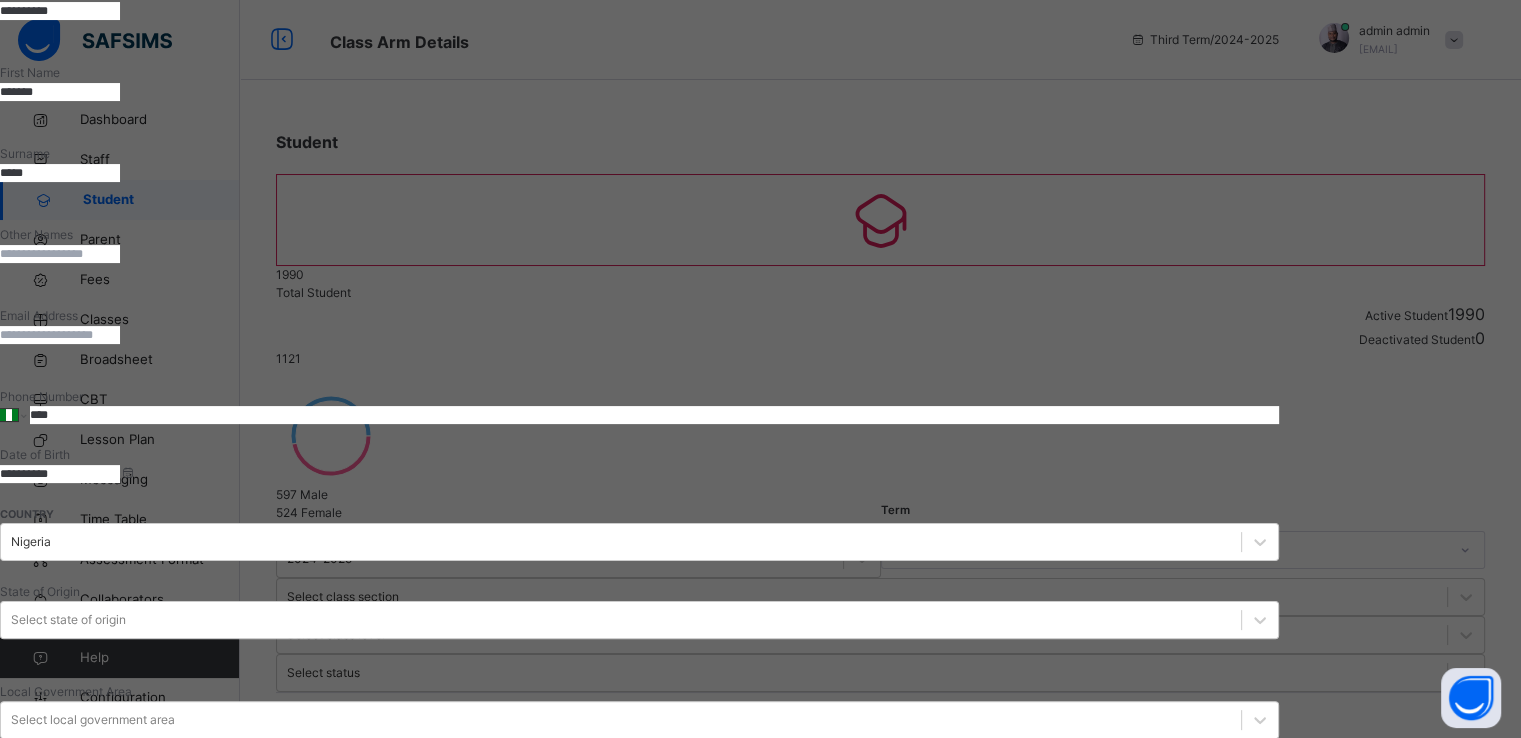 scroll, scrollTop: 0, scrollLeft: 0, axis: both 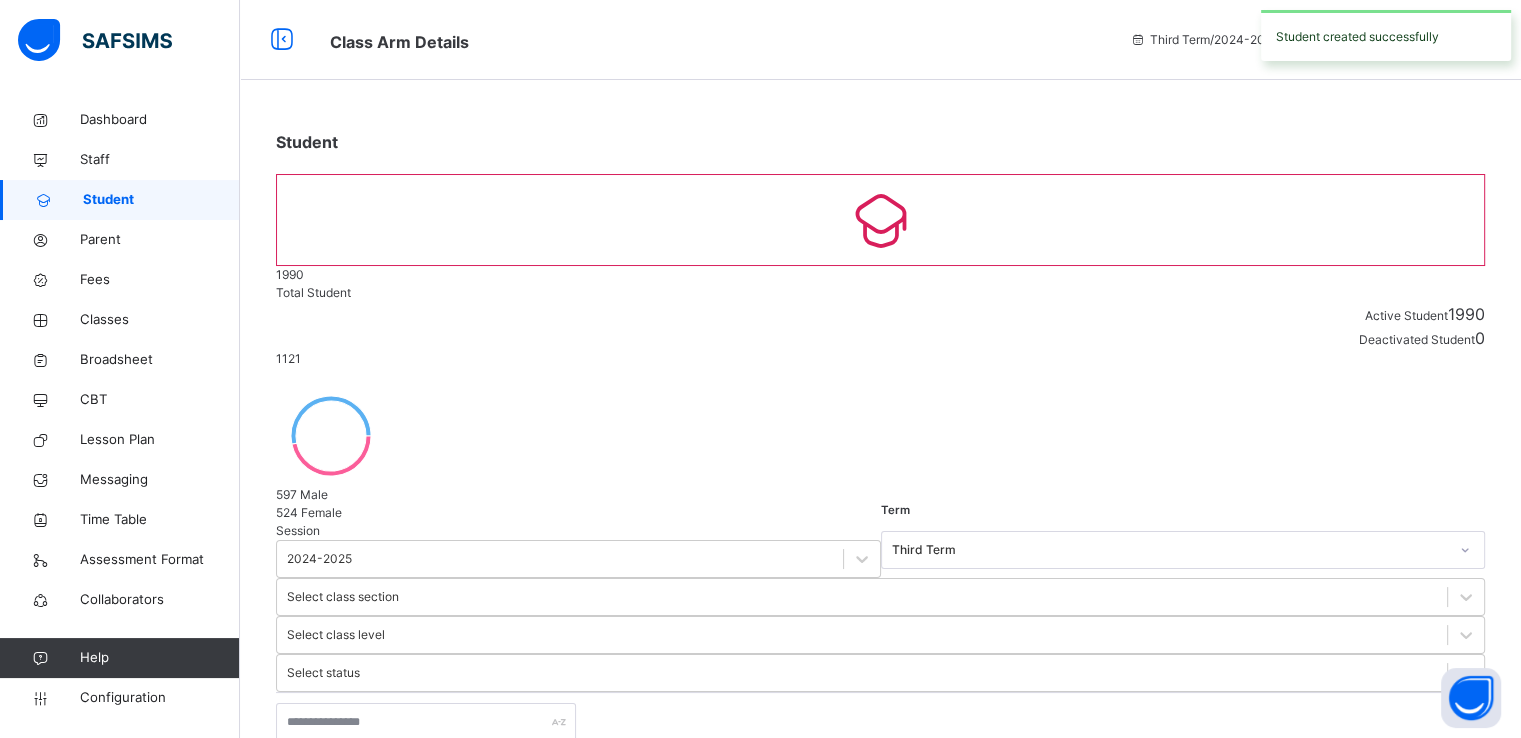 click on "Create Student" at bounding box center [332, 821] 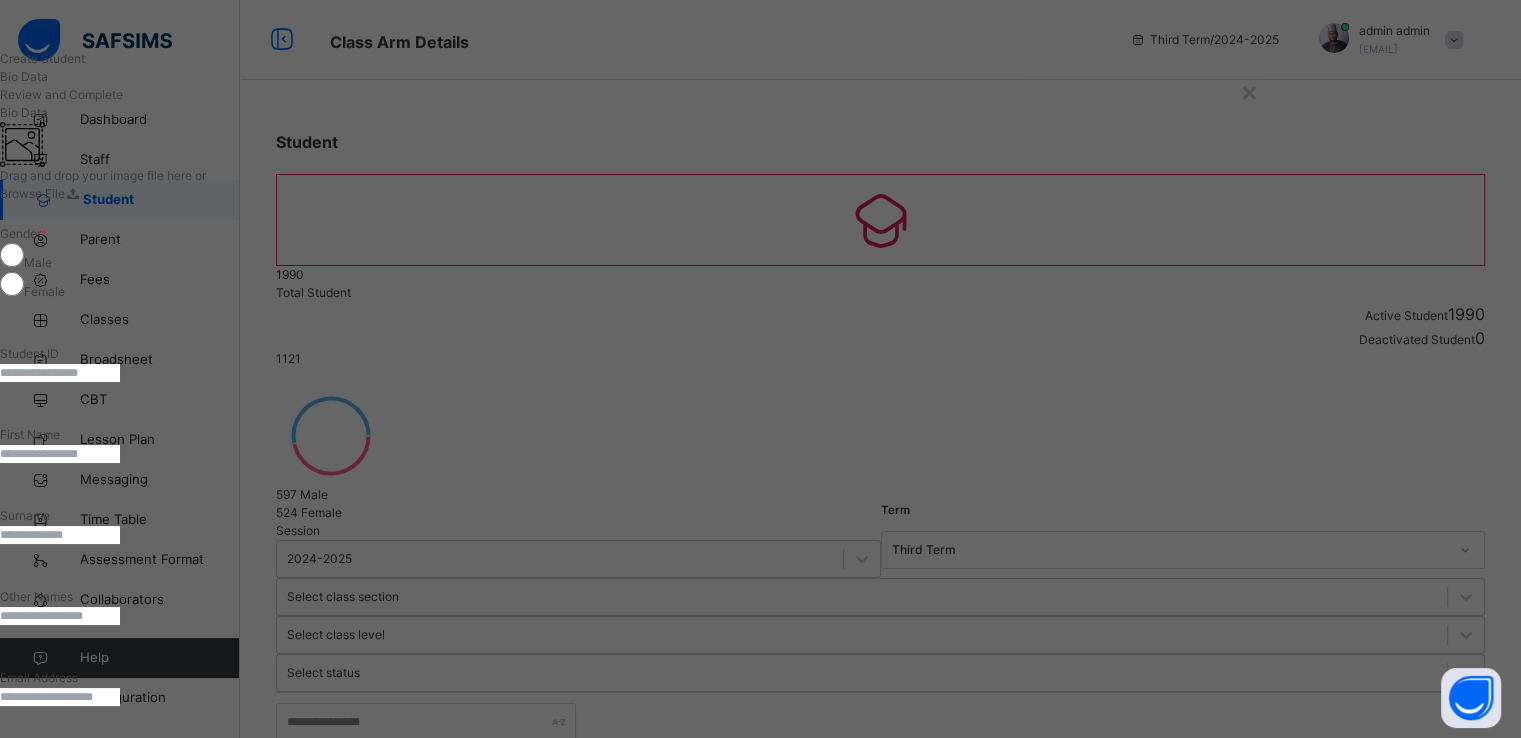 click at bounding box center (60, 373) 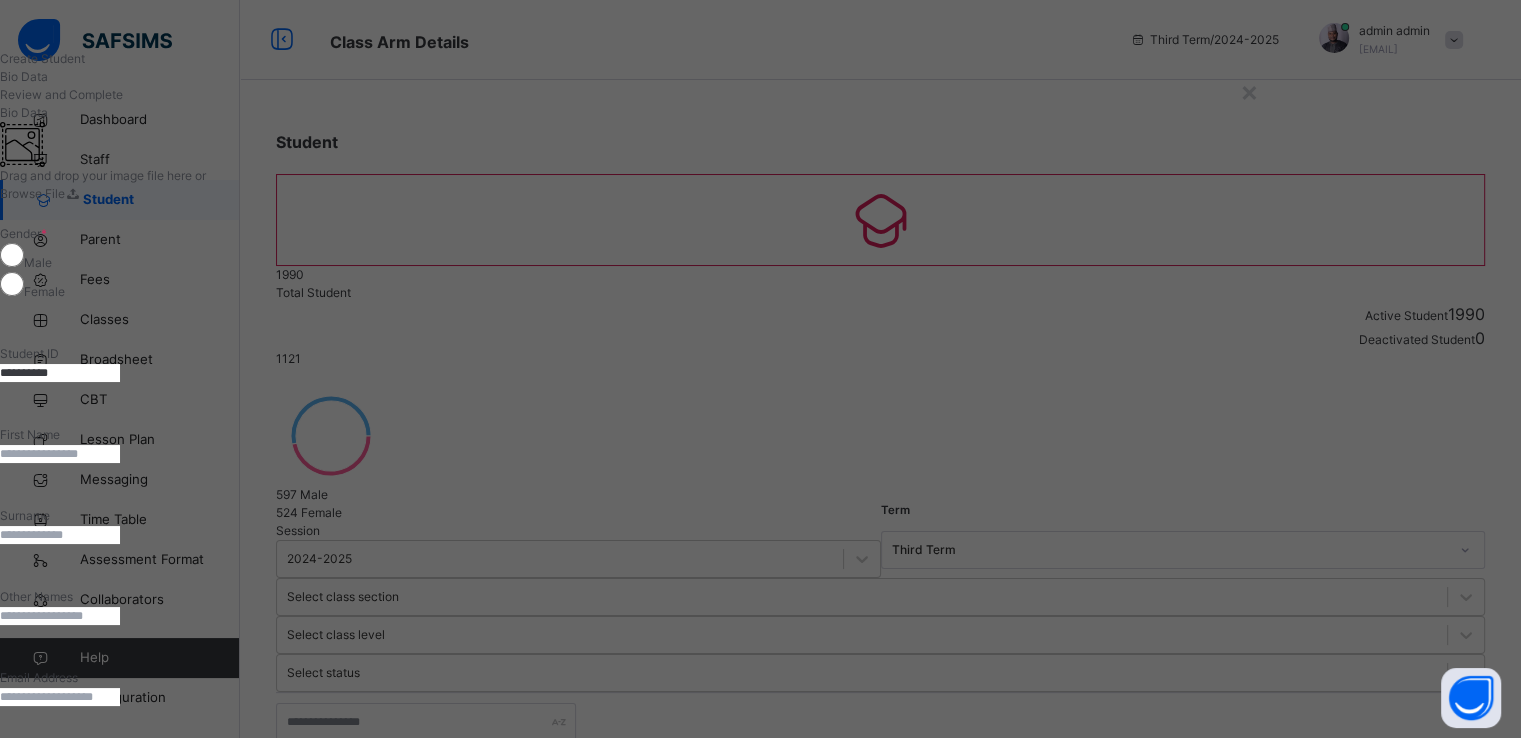 type on "**********" 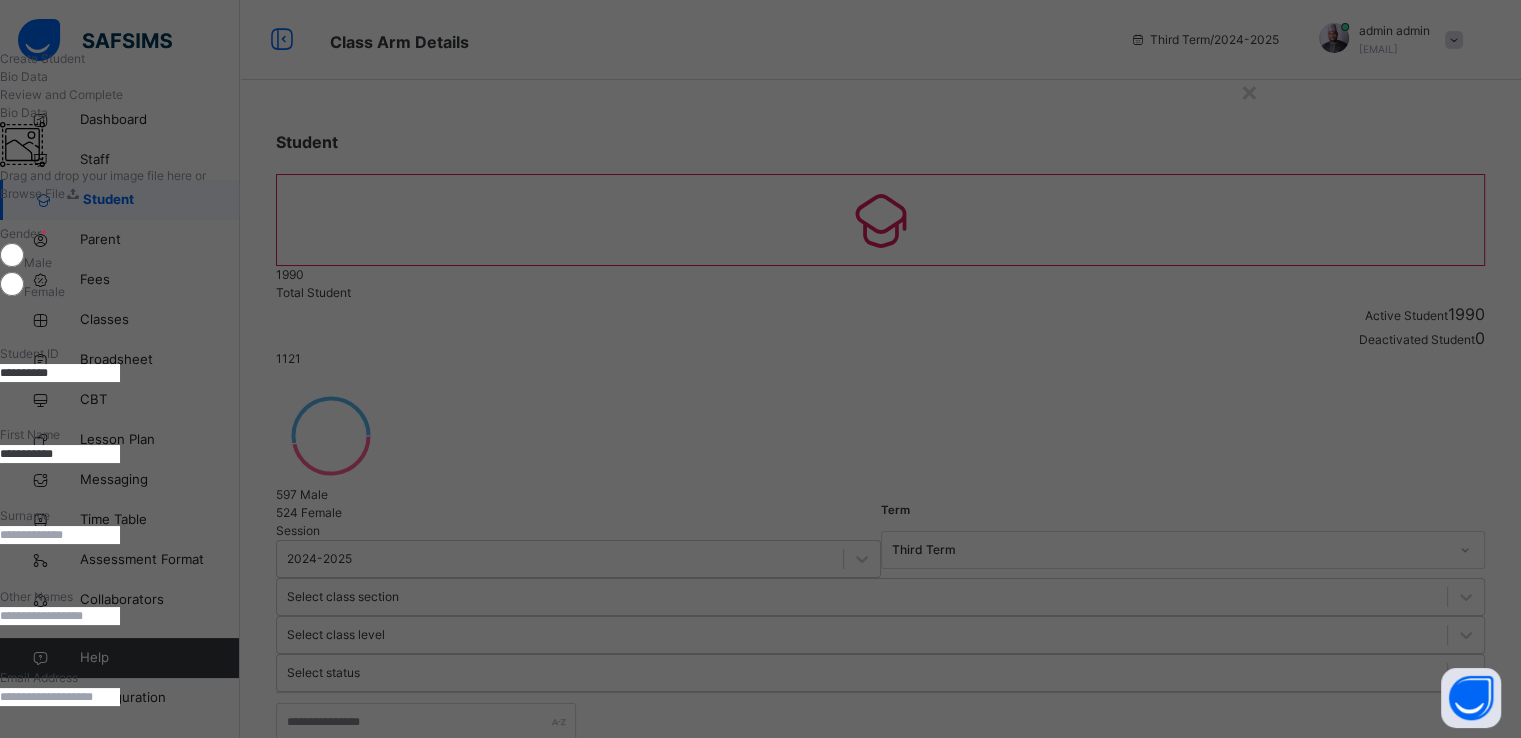 type on "**********" 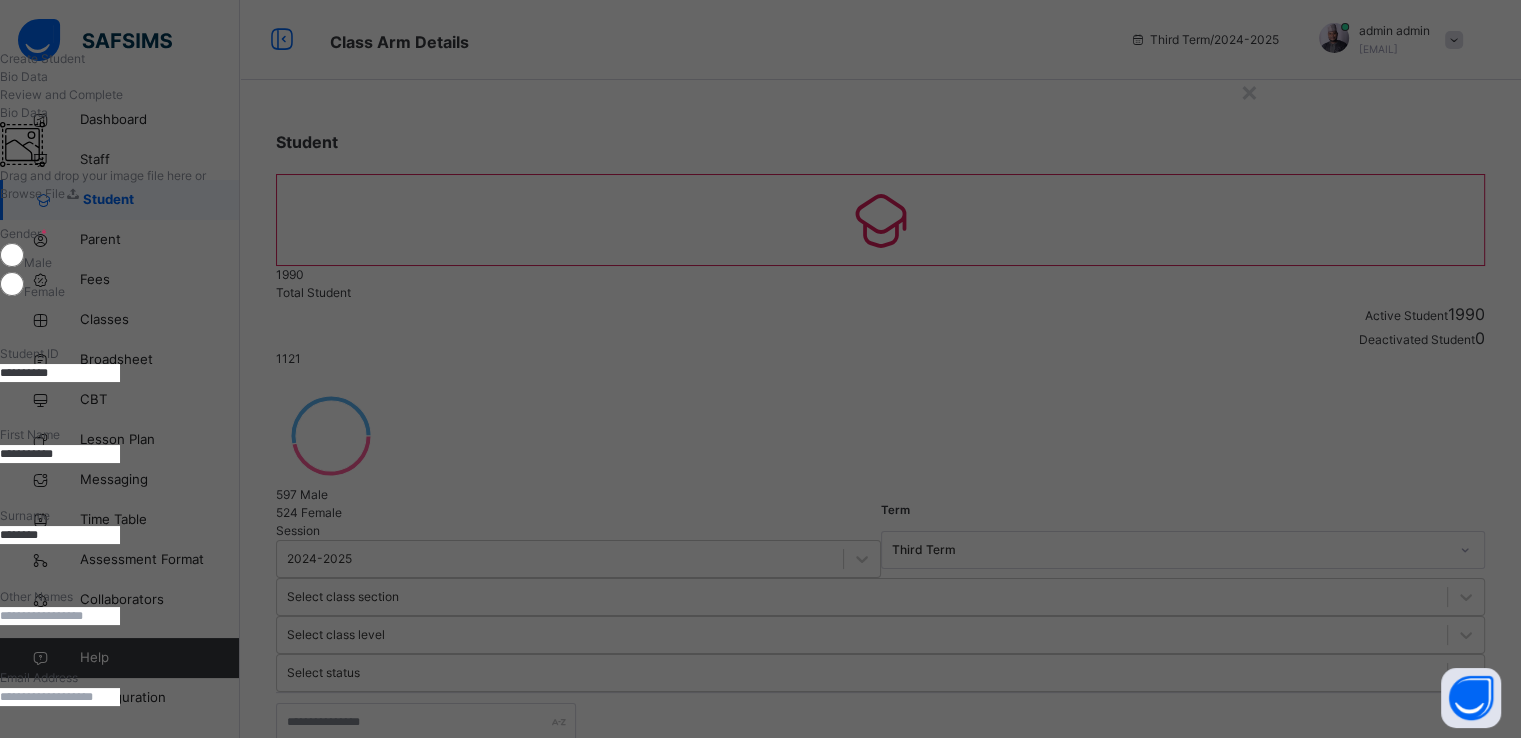 type on "********" 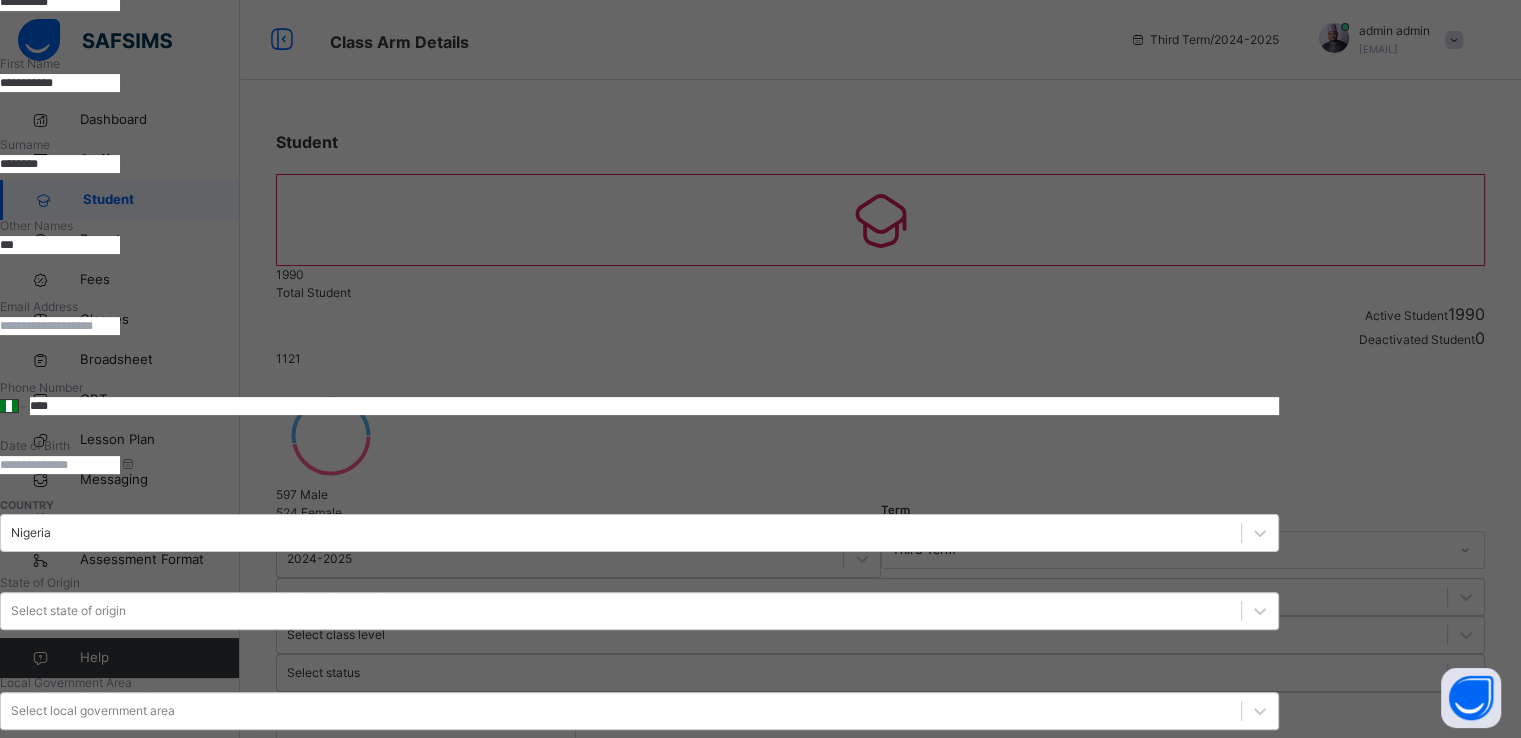 scroll, scrollTop: 395, scrollLeft: 0, axis: vertical 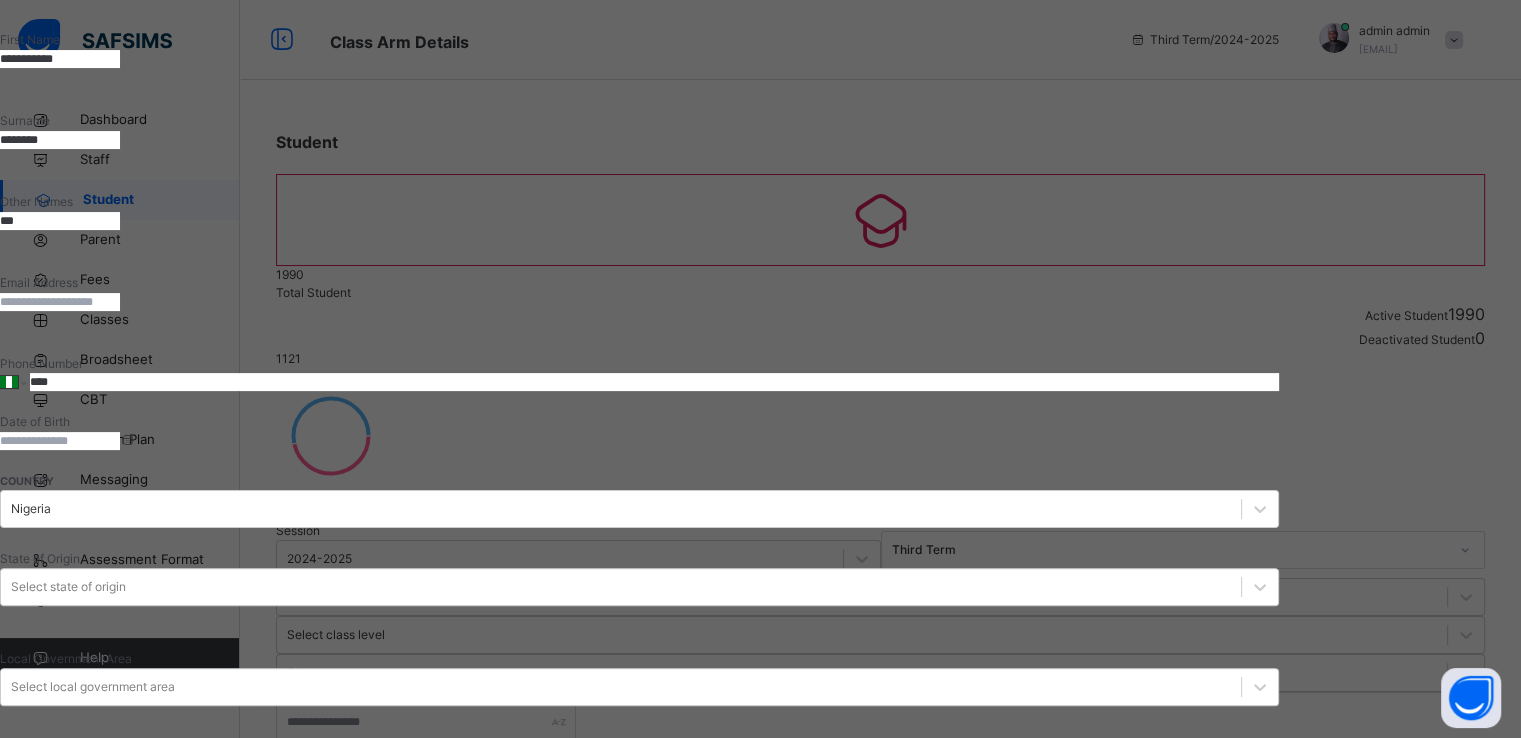 type on "***" 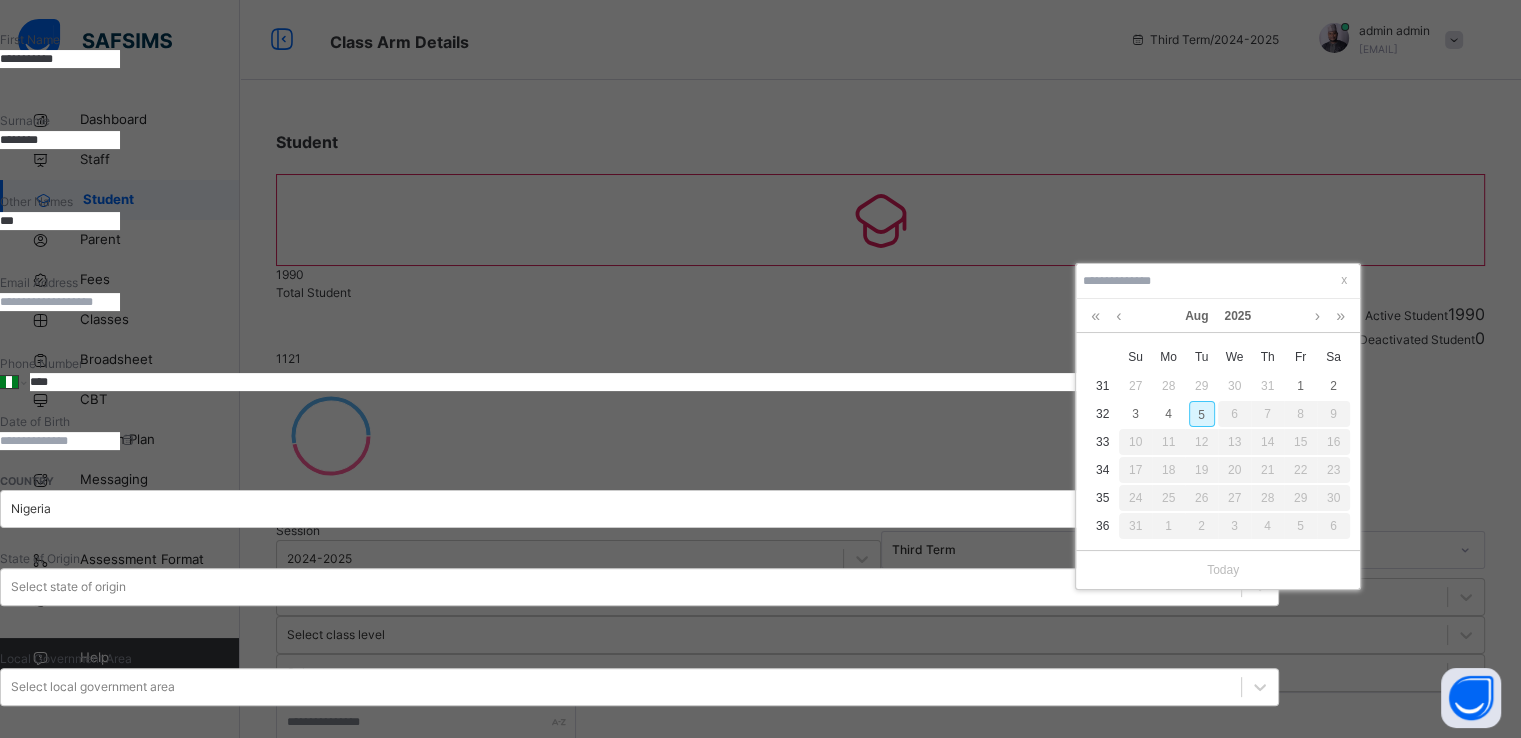 click on "5" at bounding box center [1202, 414] 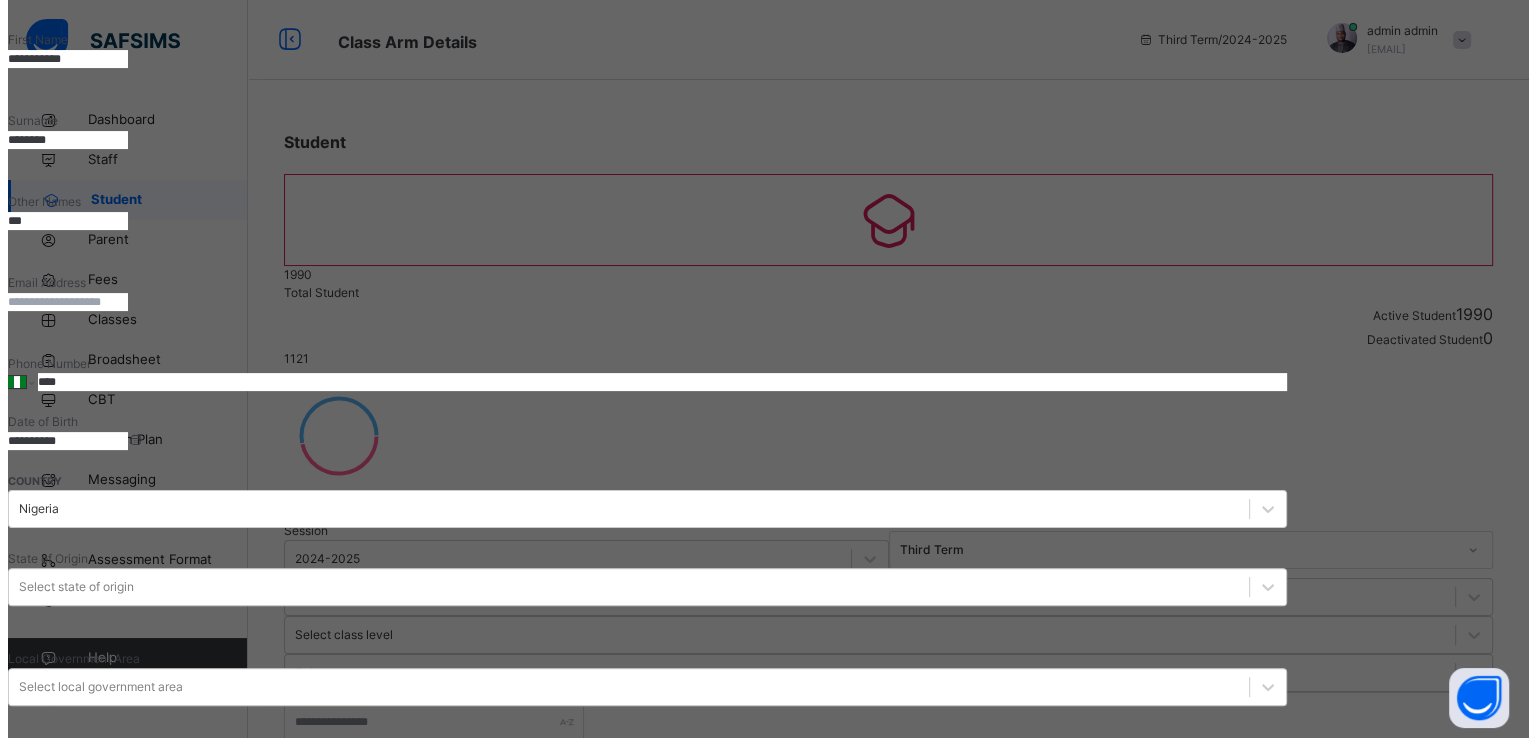 scroll, scrollTop: 795, scrollLeft: 0, axis: vertical 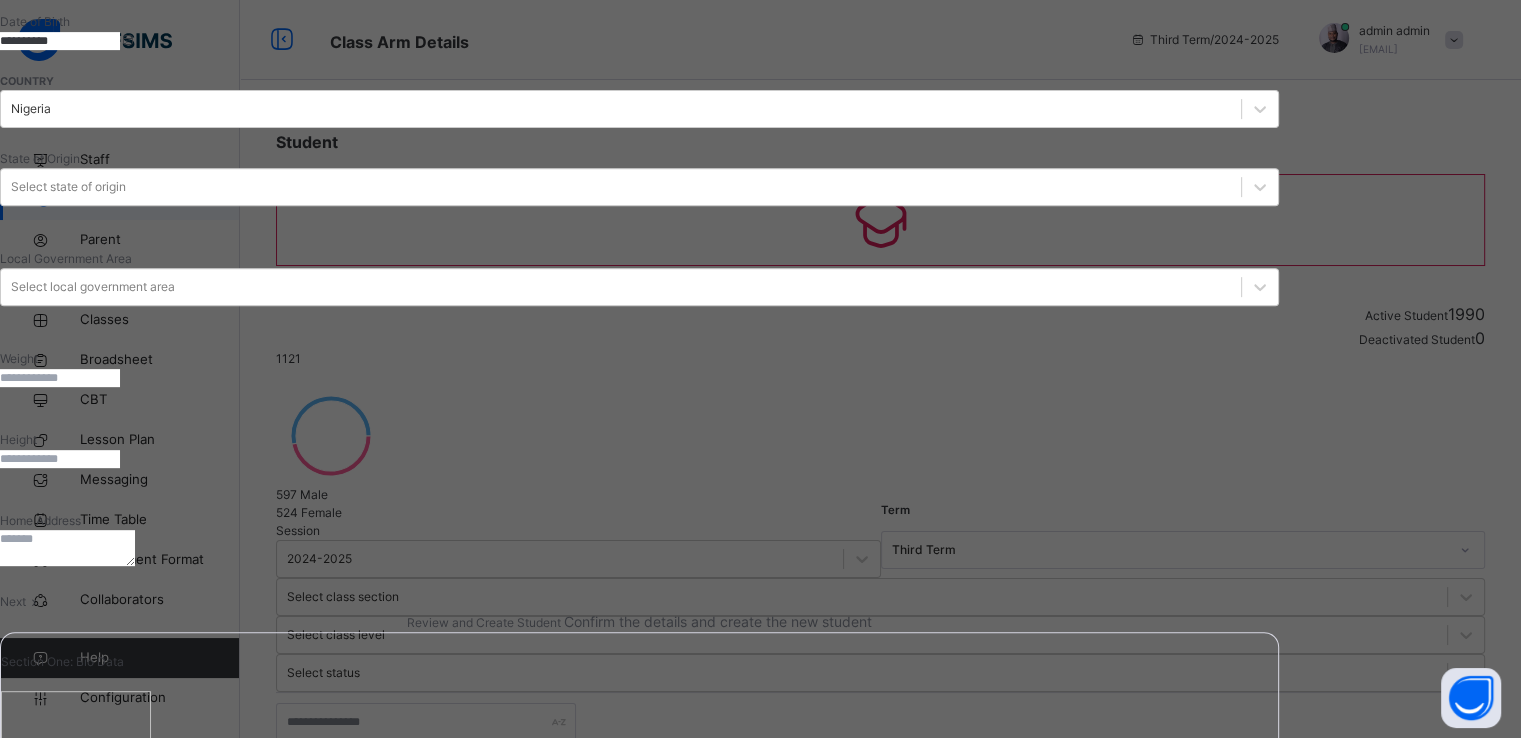 click on "Next" at bounding box center (639, 602) 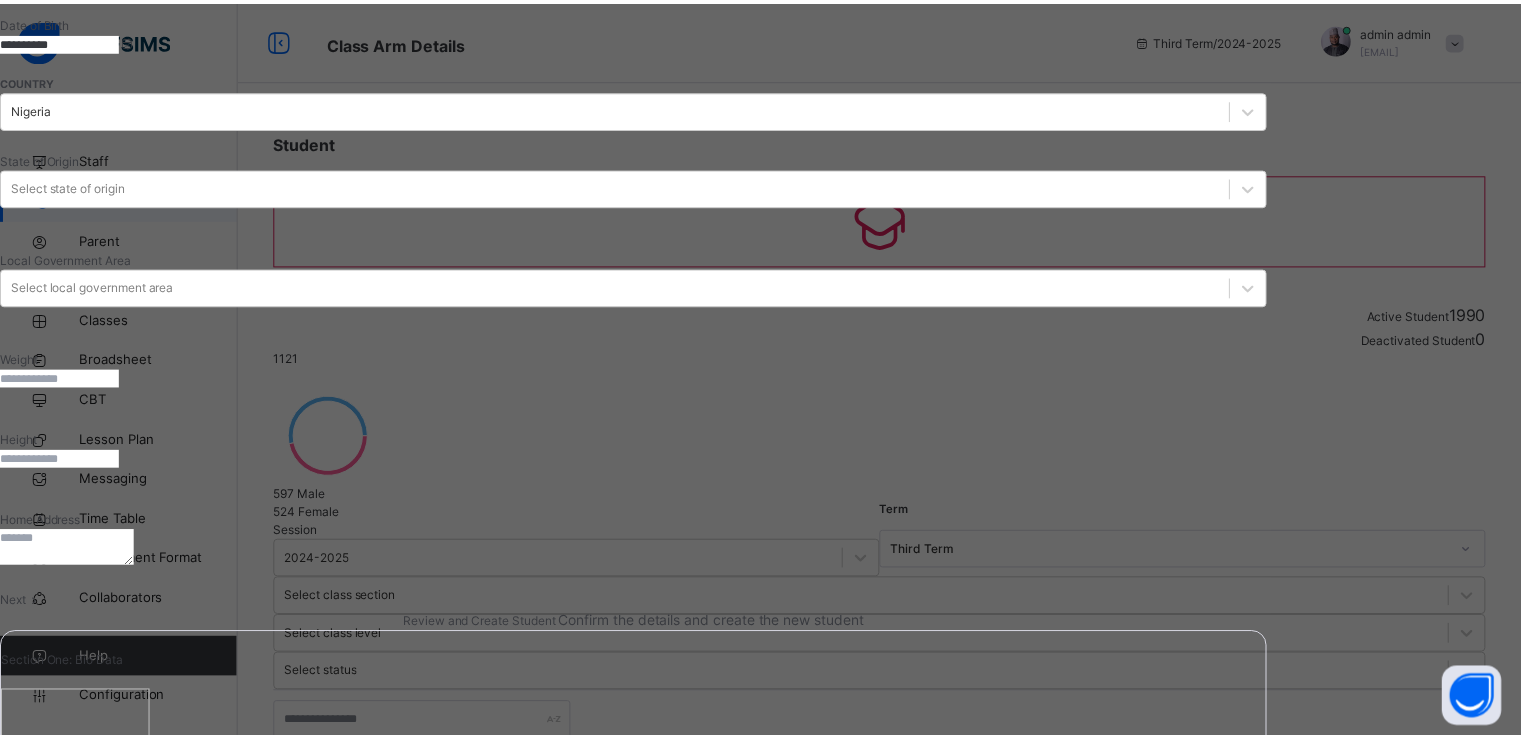 scroll, scrollTop: 340, scrollLeft: 0, axis: vertical 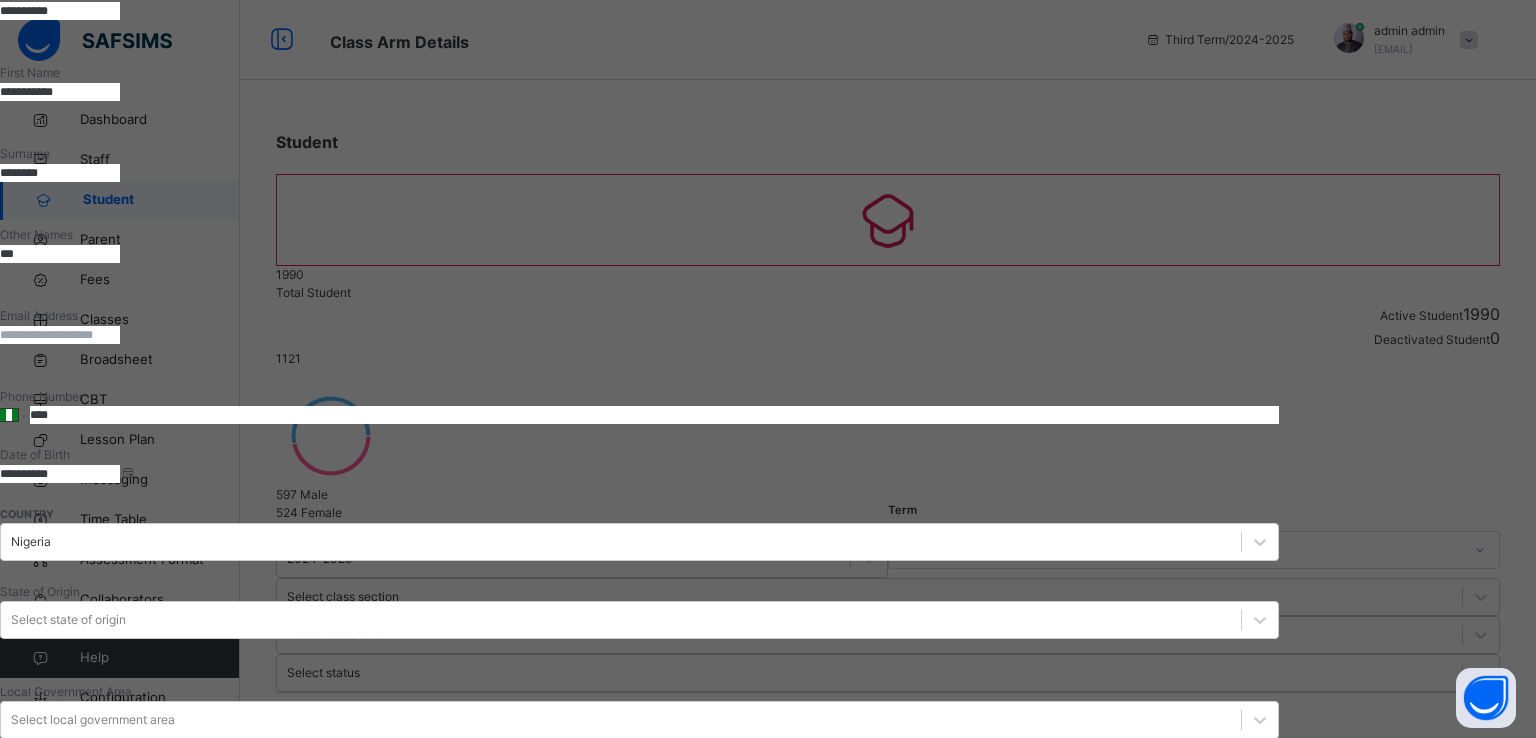 click on "Finish" at bounding box center [16, 2013] 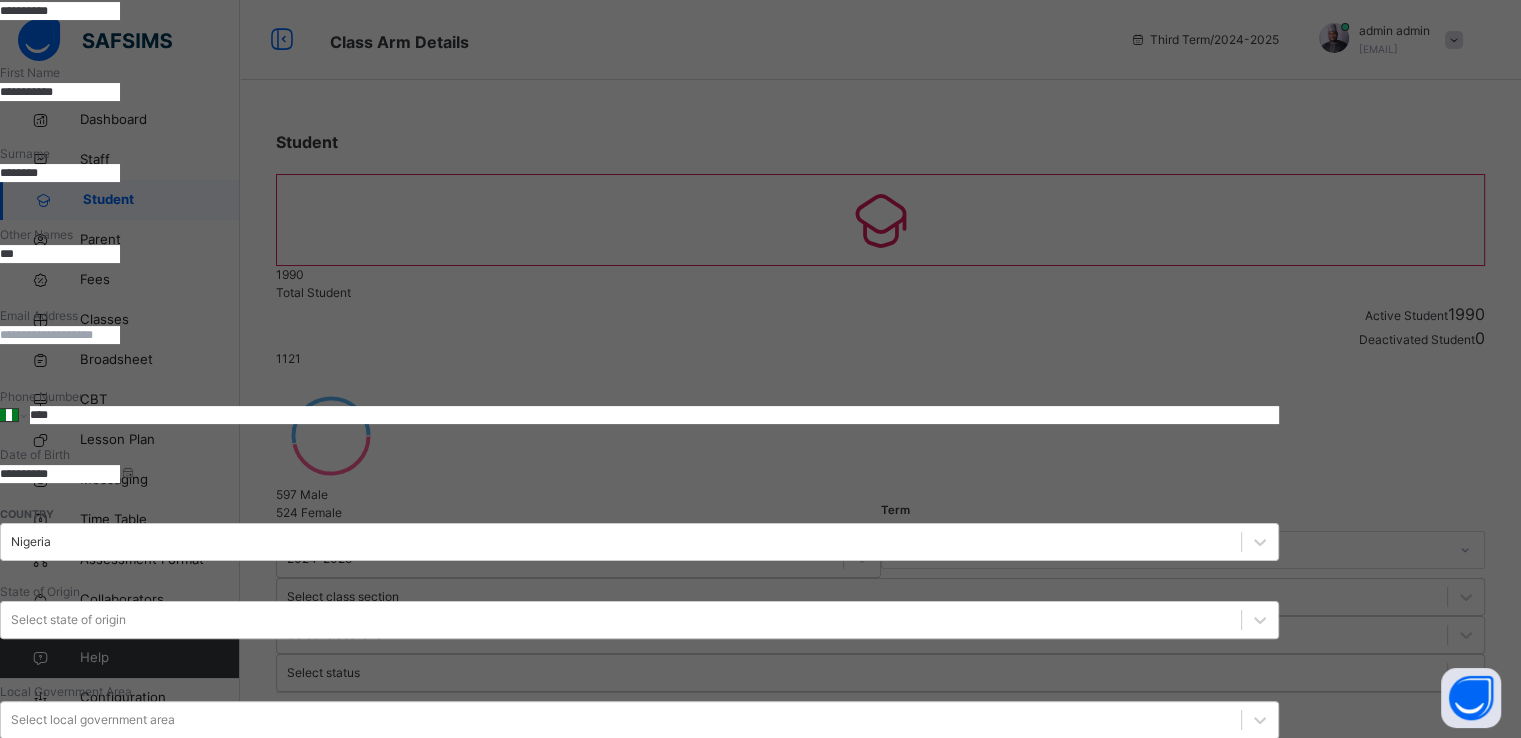 scroll, scrollTop: 0, scrollLeft: 0, axis: both 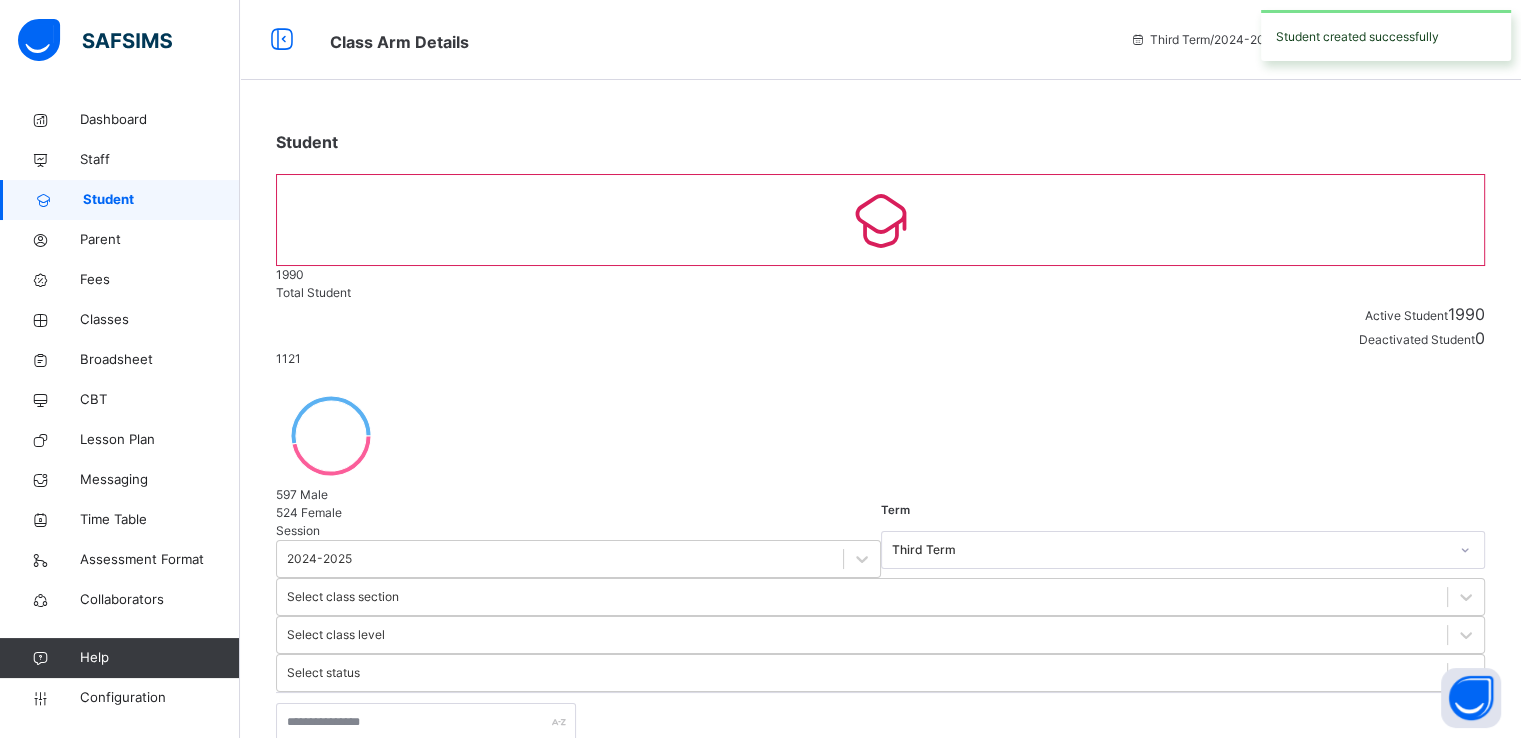 click on "Create Student" at bounding box center (332, 821) 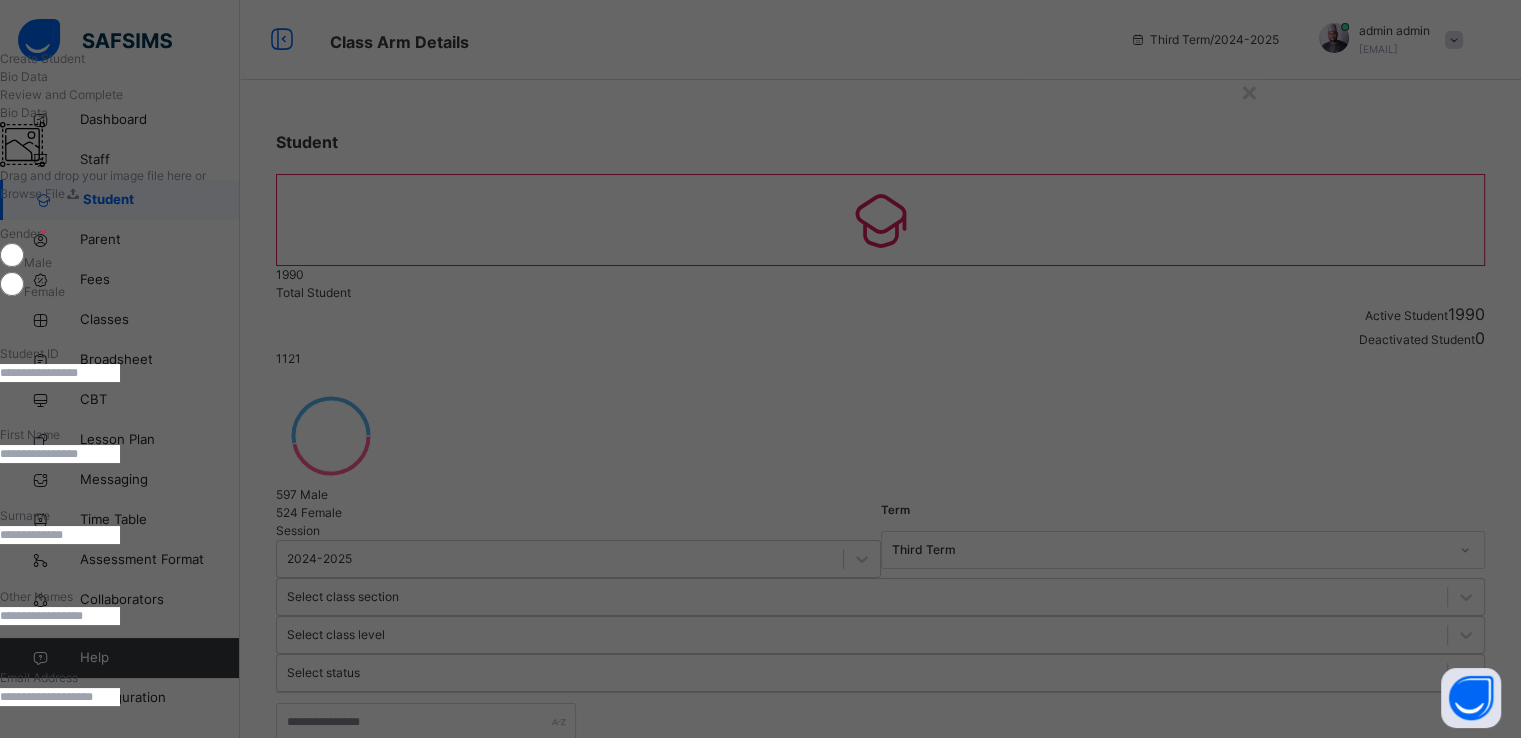 click at bounding box center (60, 373) 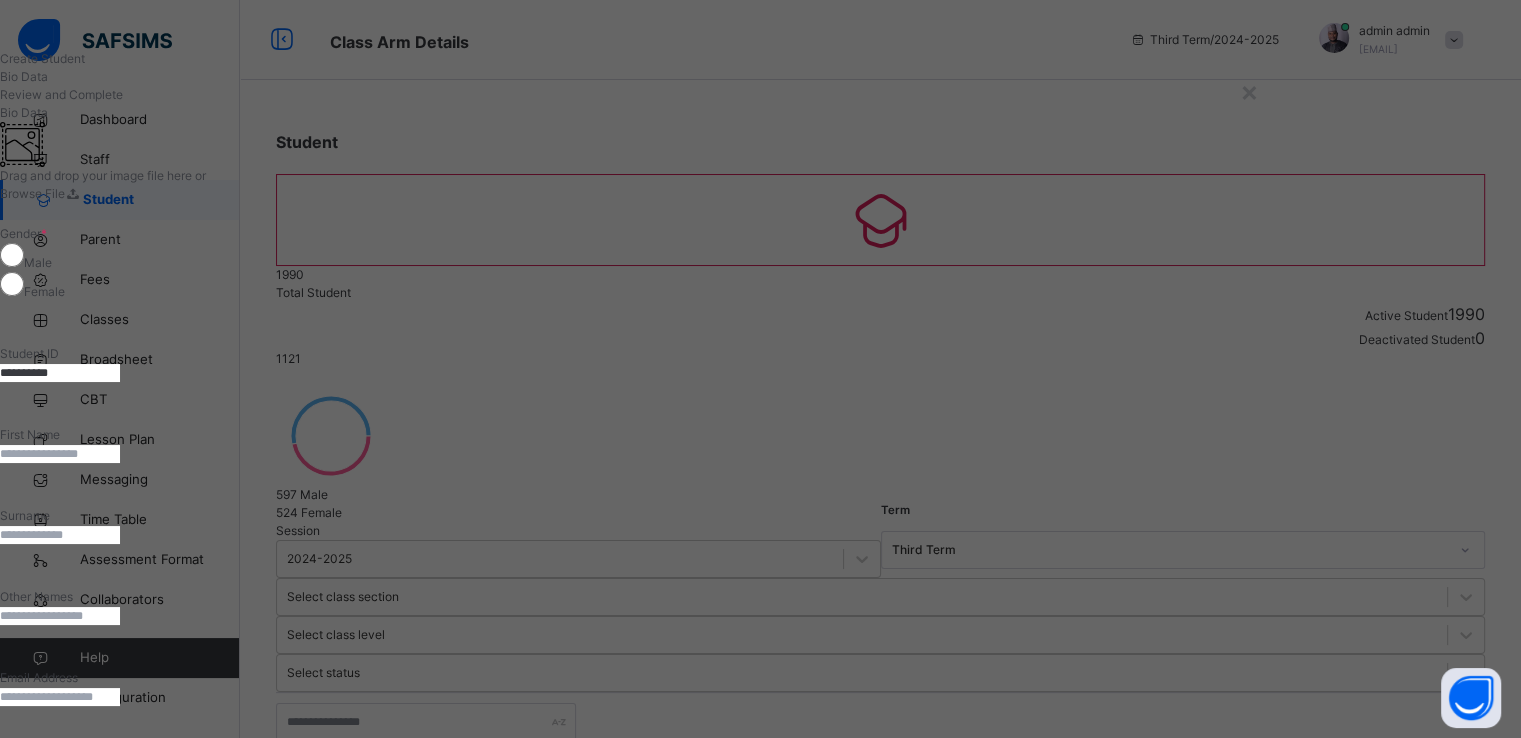 type on "**********" 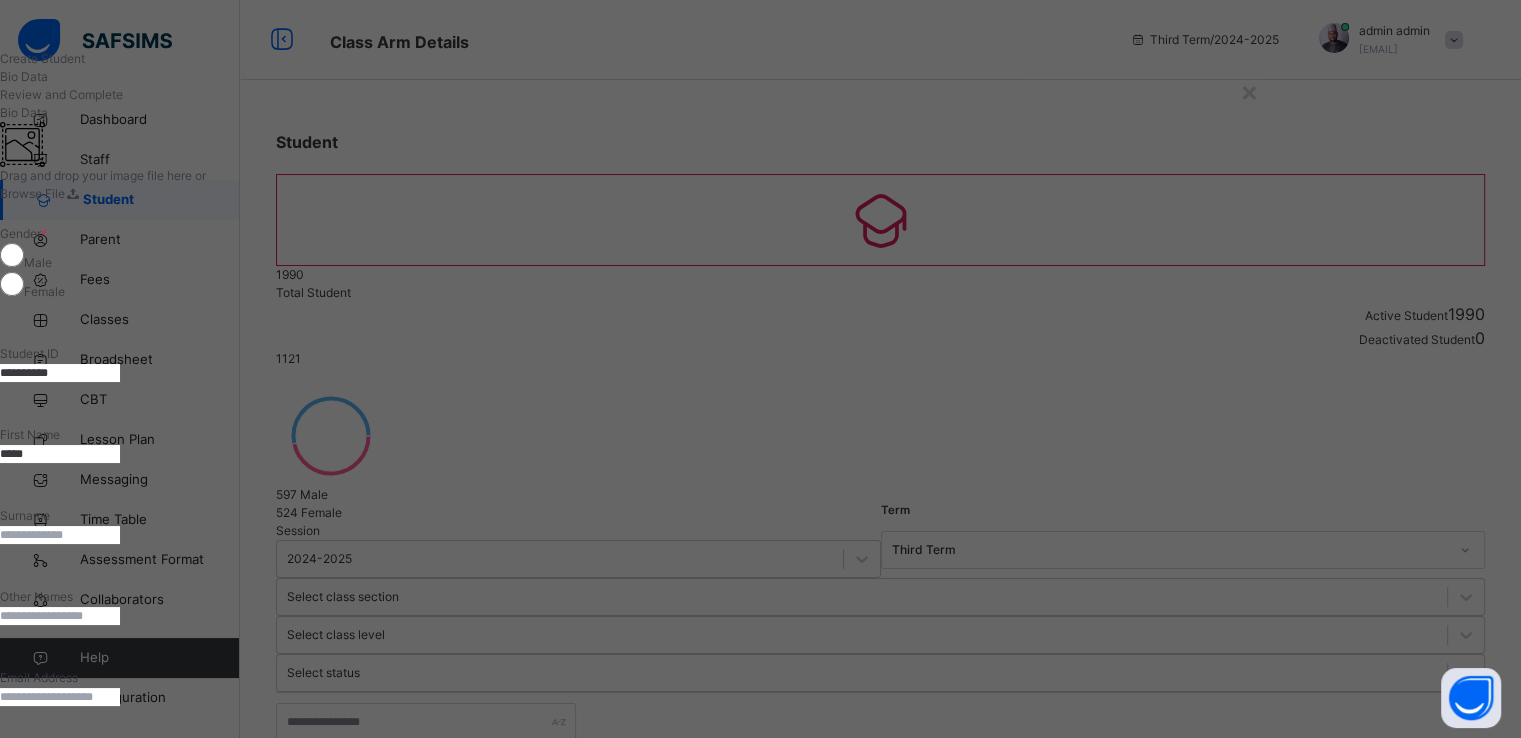 type on "*****" 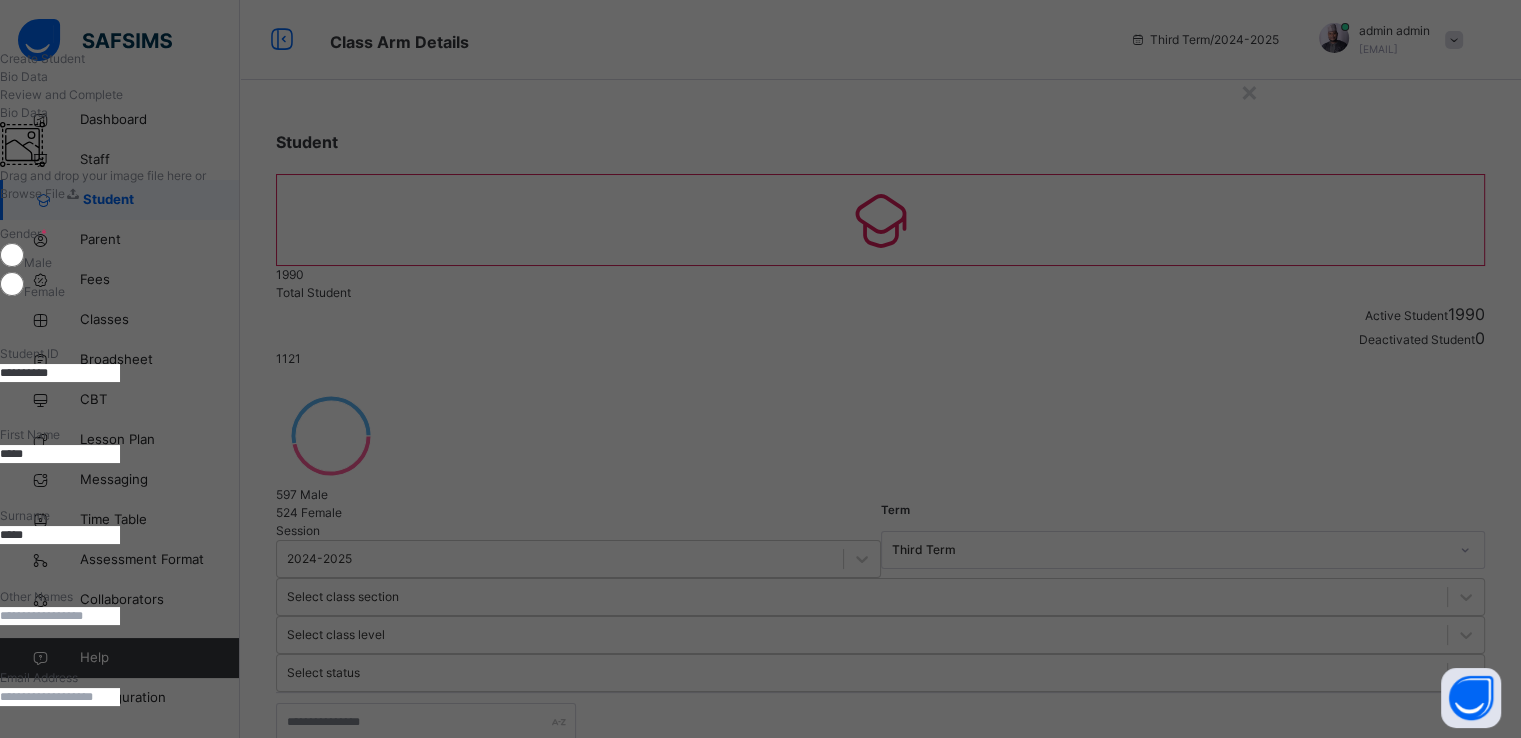 type on "*****" 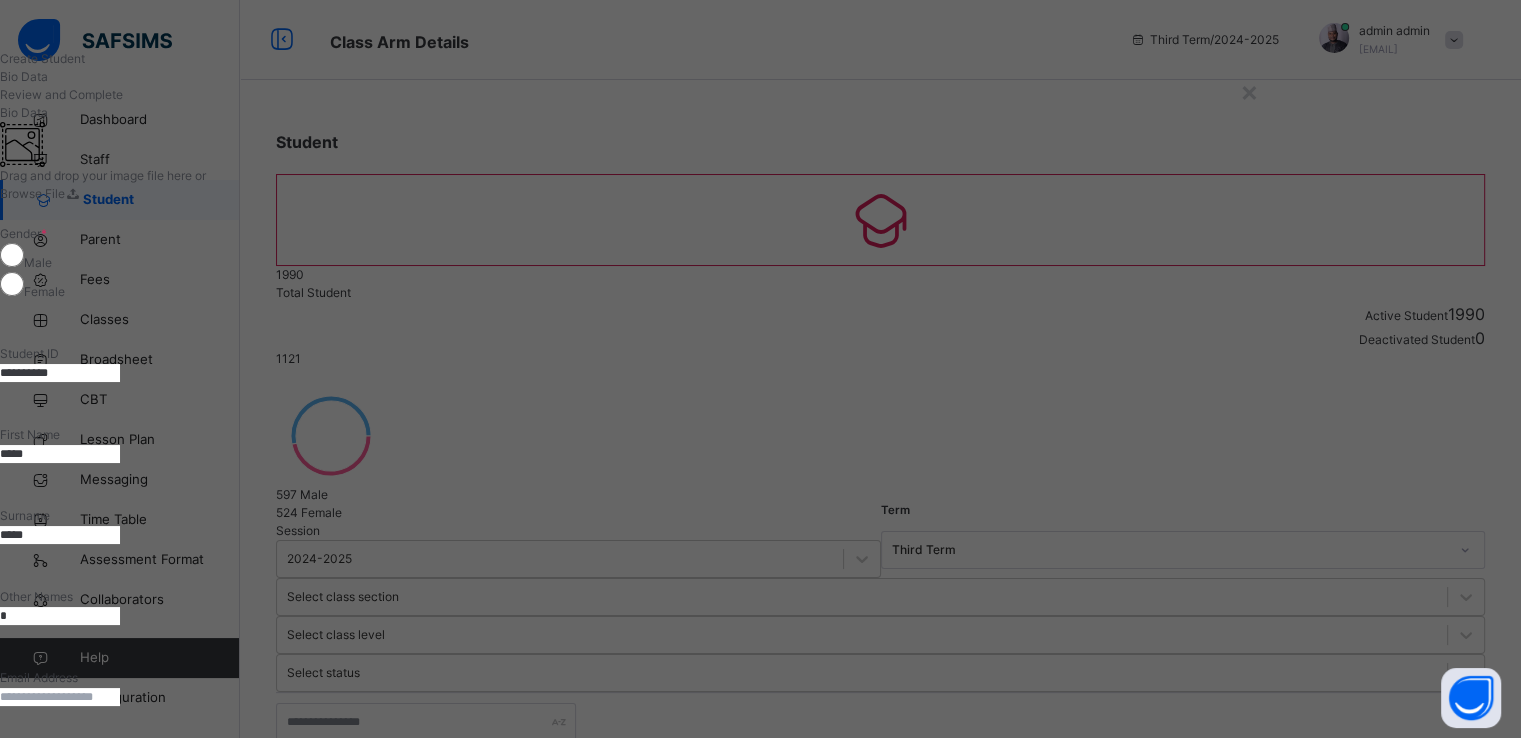 type on "*" 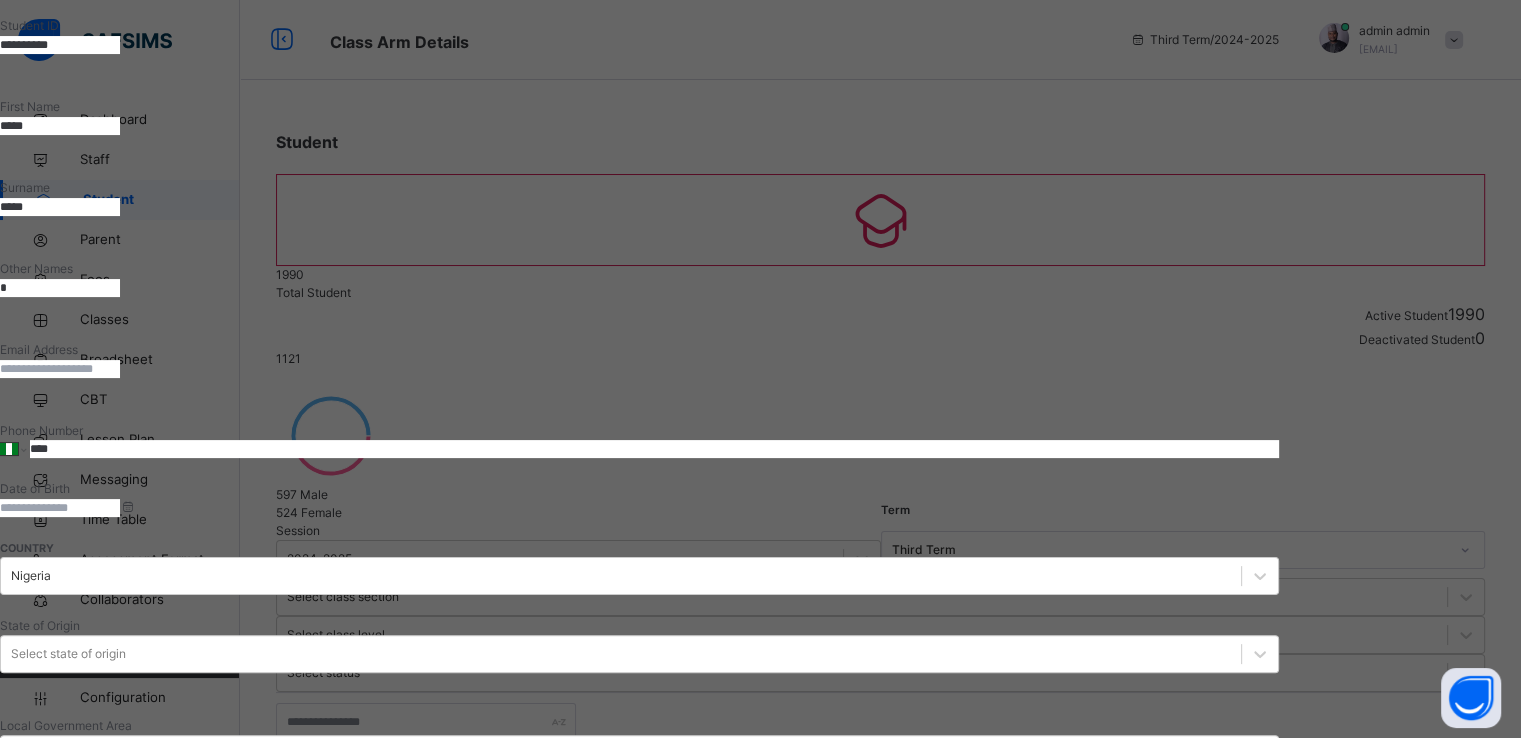 scroll, scrollTop: 326, scrollLeft: 0, axis: vertical 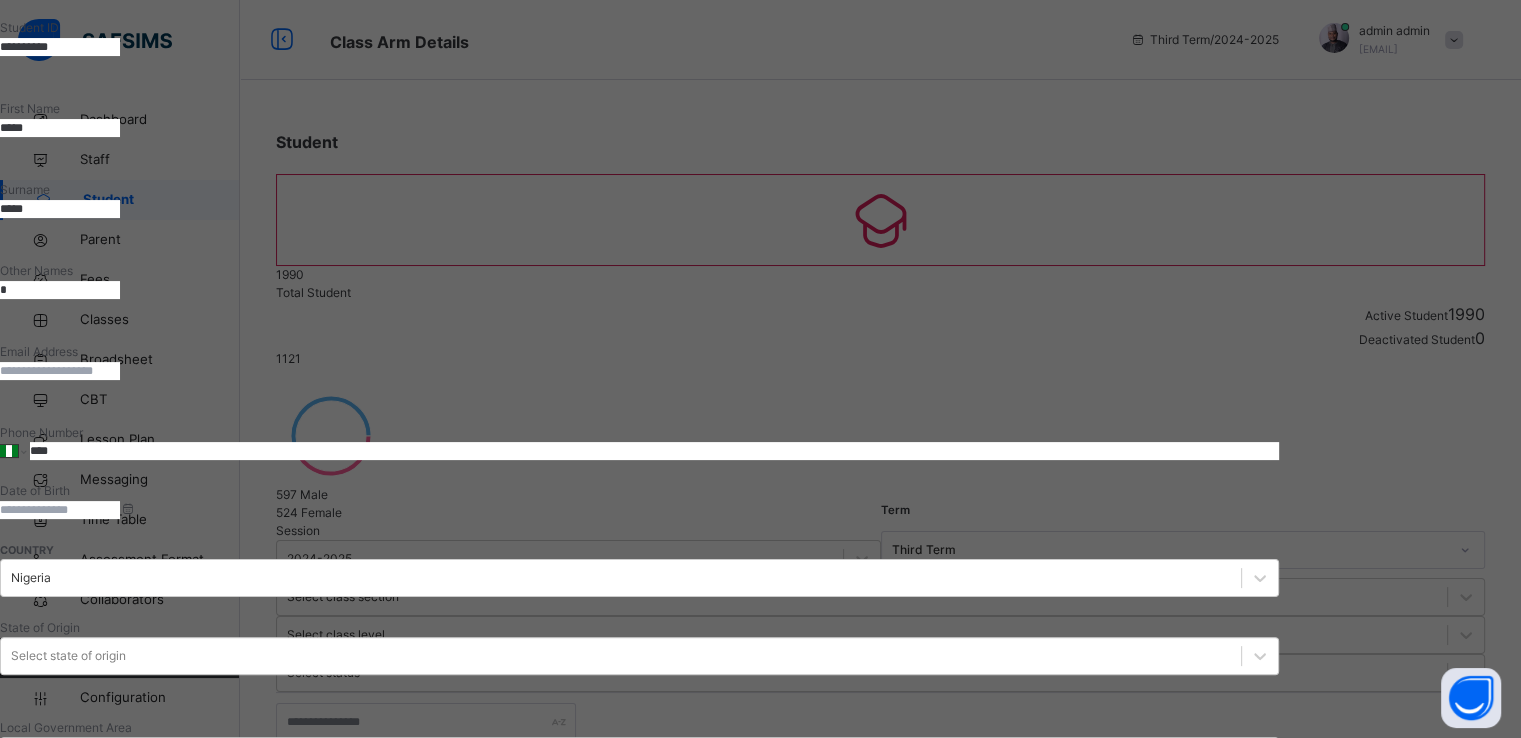 click at bounding box center [60, 510] 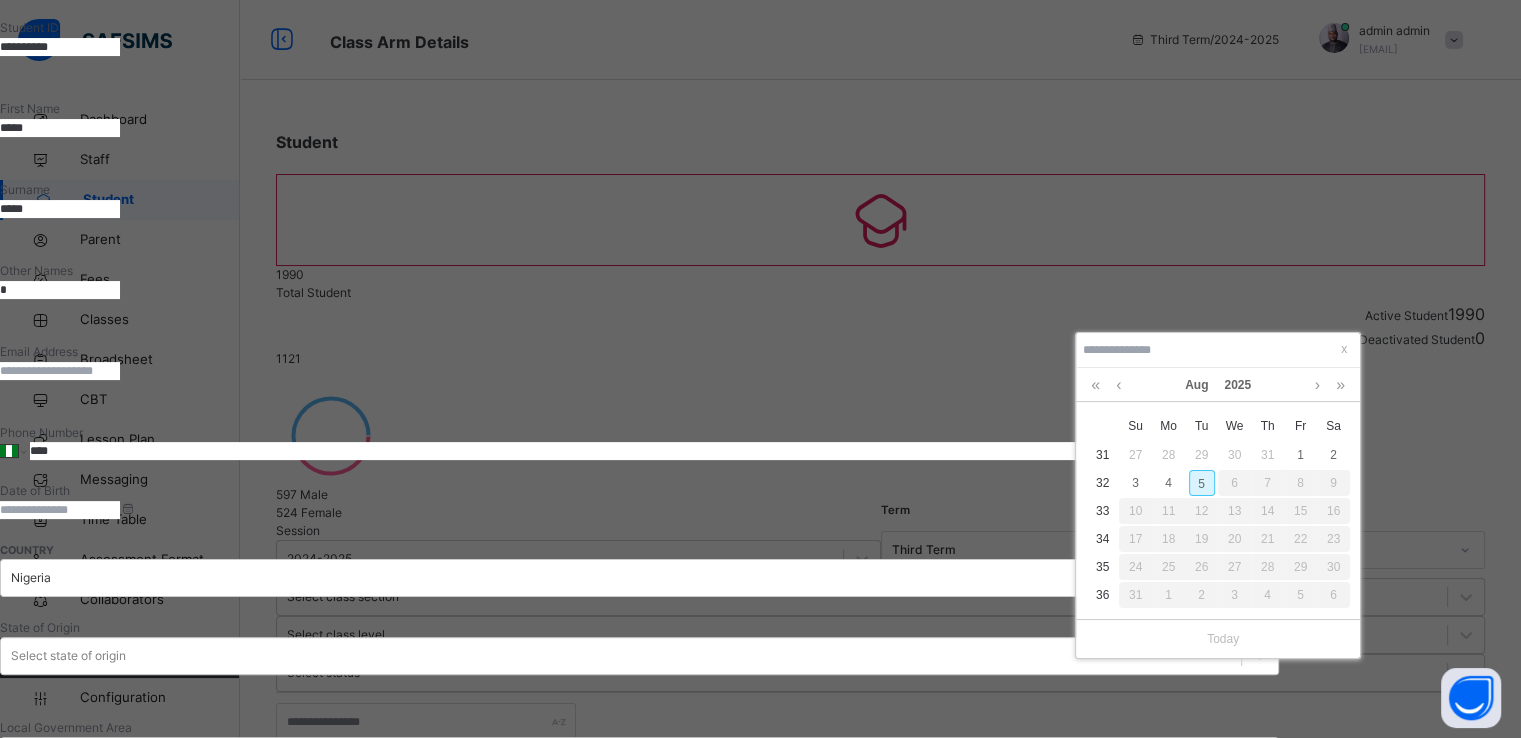 click on "5" at bounding box center [1202, 483] 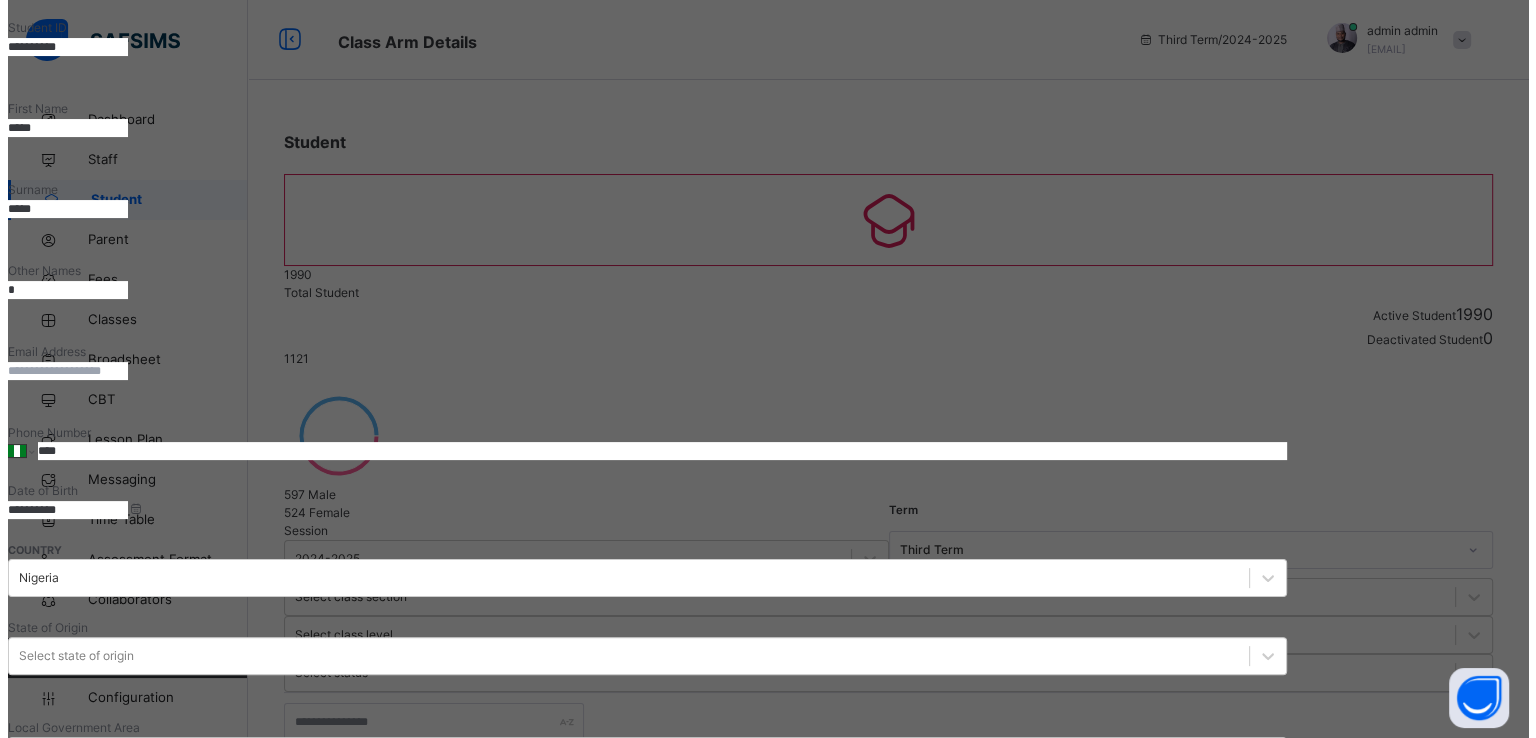 scroll, scrollTop: 795, scrollLeft: 0, axis: vertical 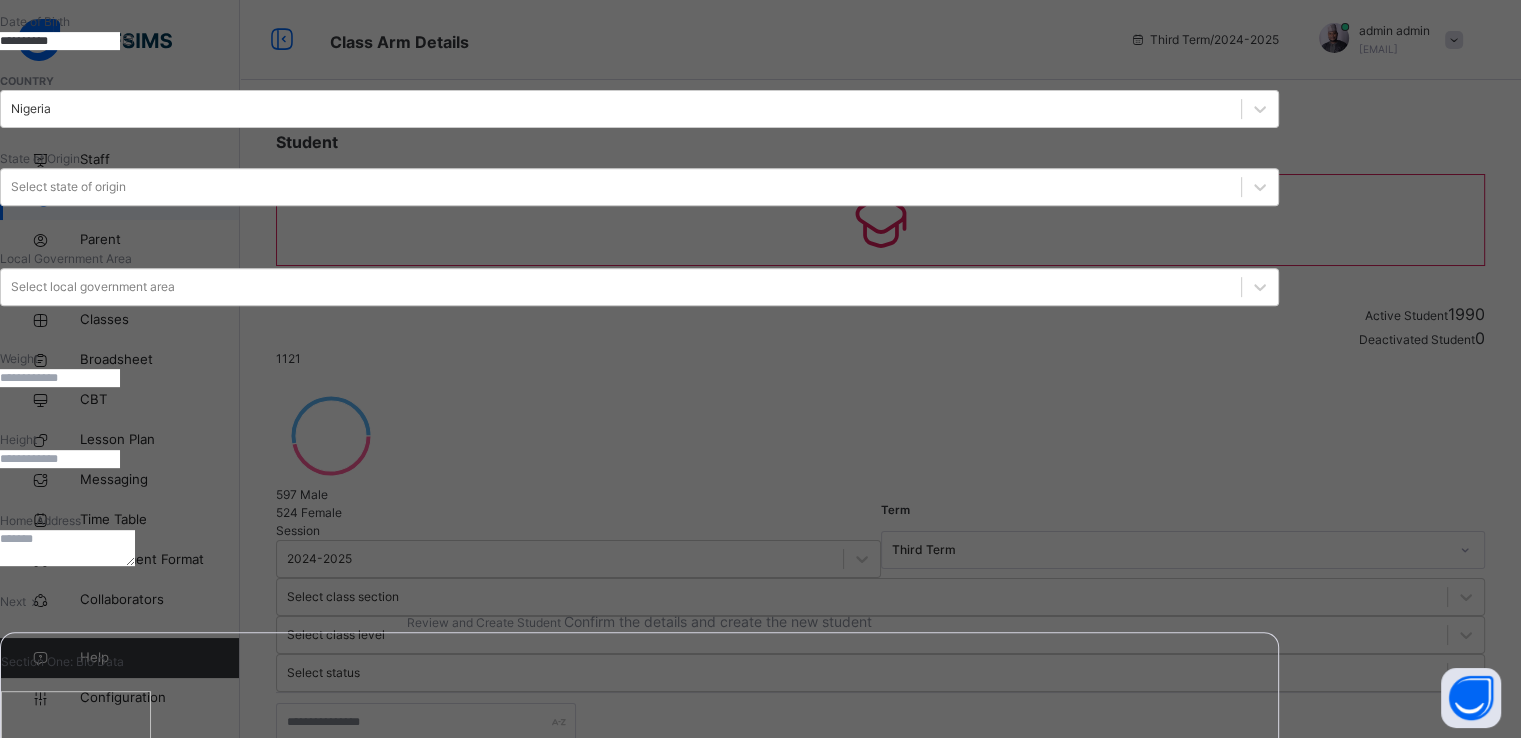 click on "Next" at bounding box center (13, 601) 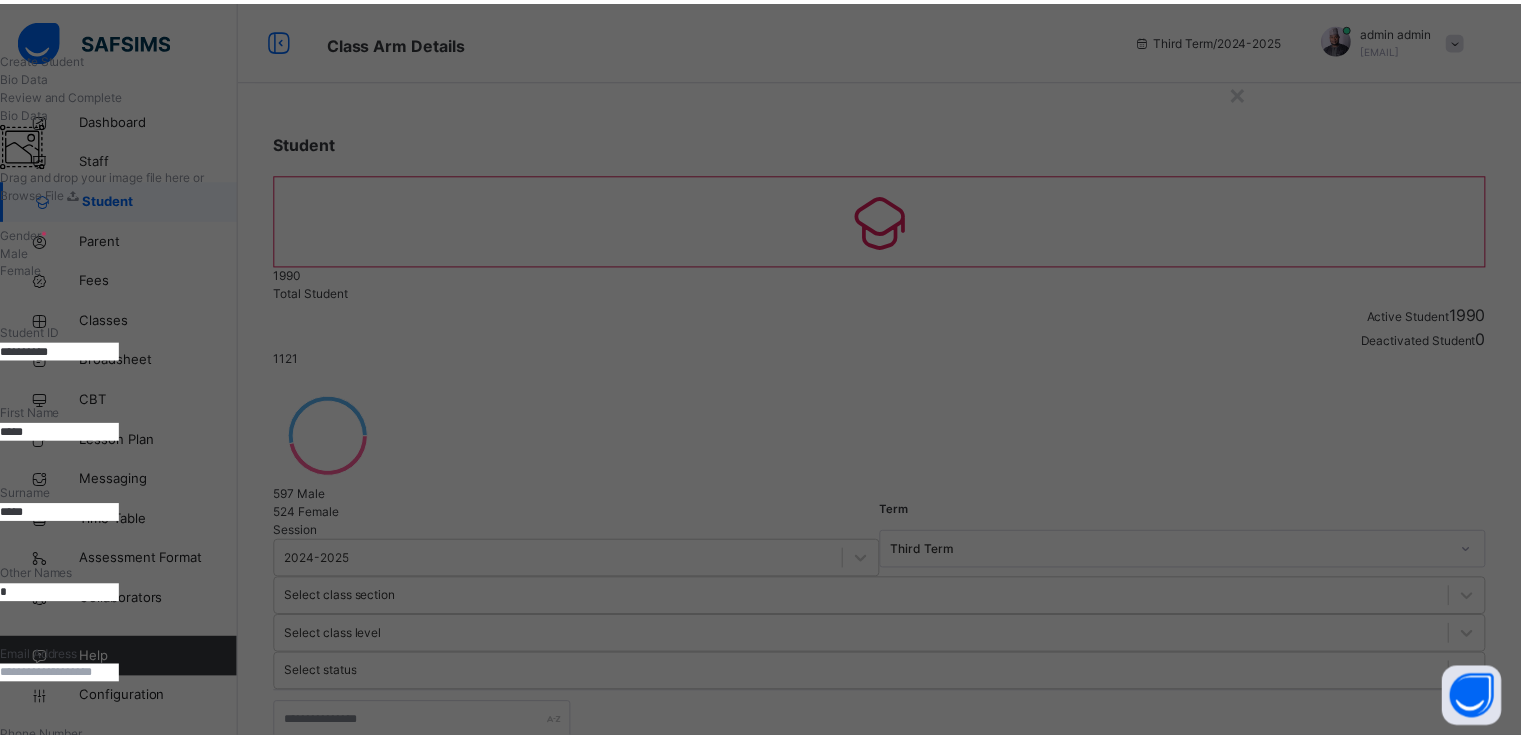 scroll, scrollTop: 340, scrollLeft: 0, axis: vertical 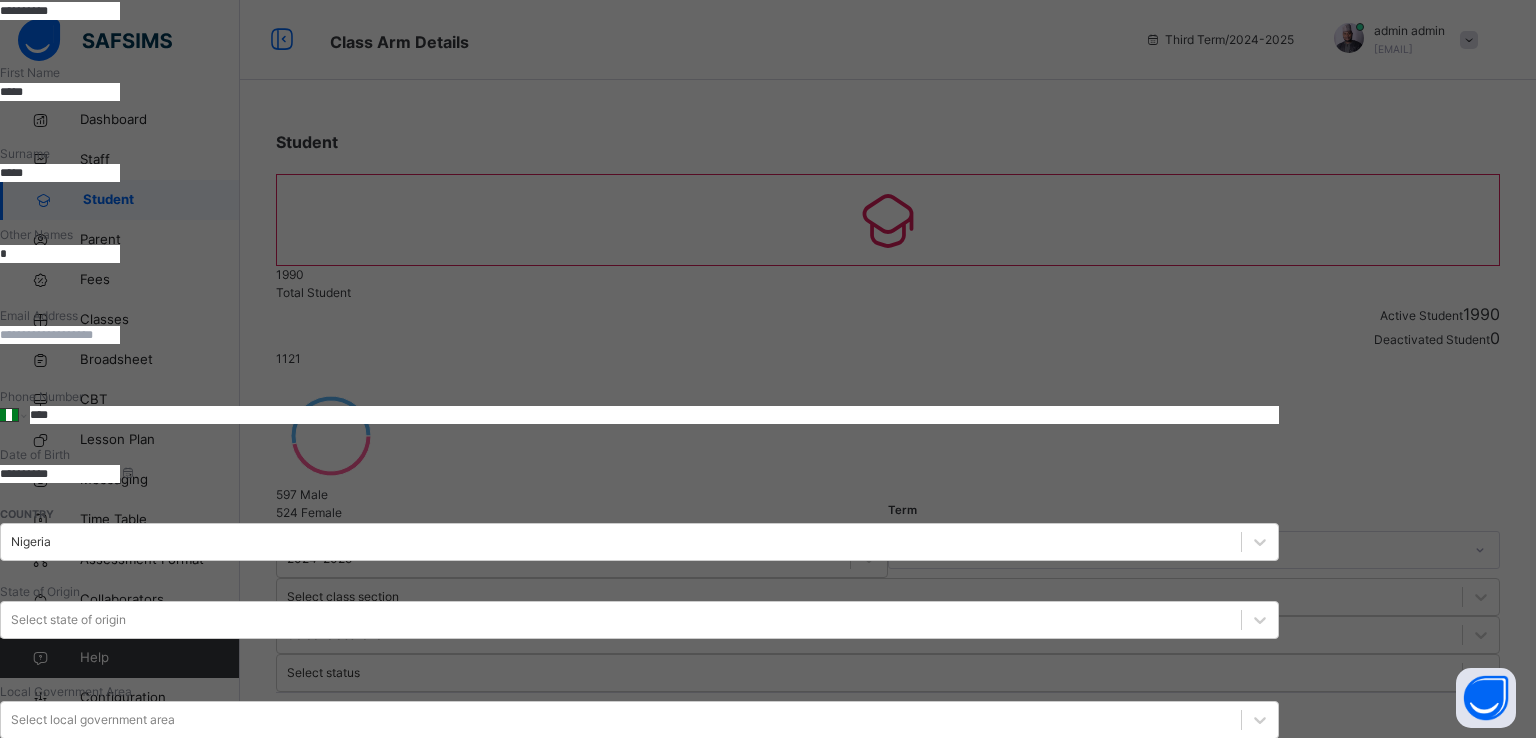 click on "Finish" at bounding box center (16, 2013) 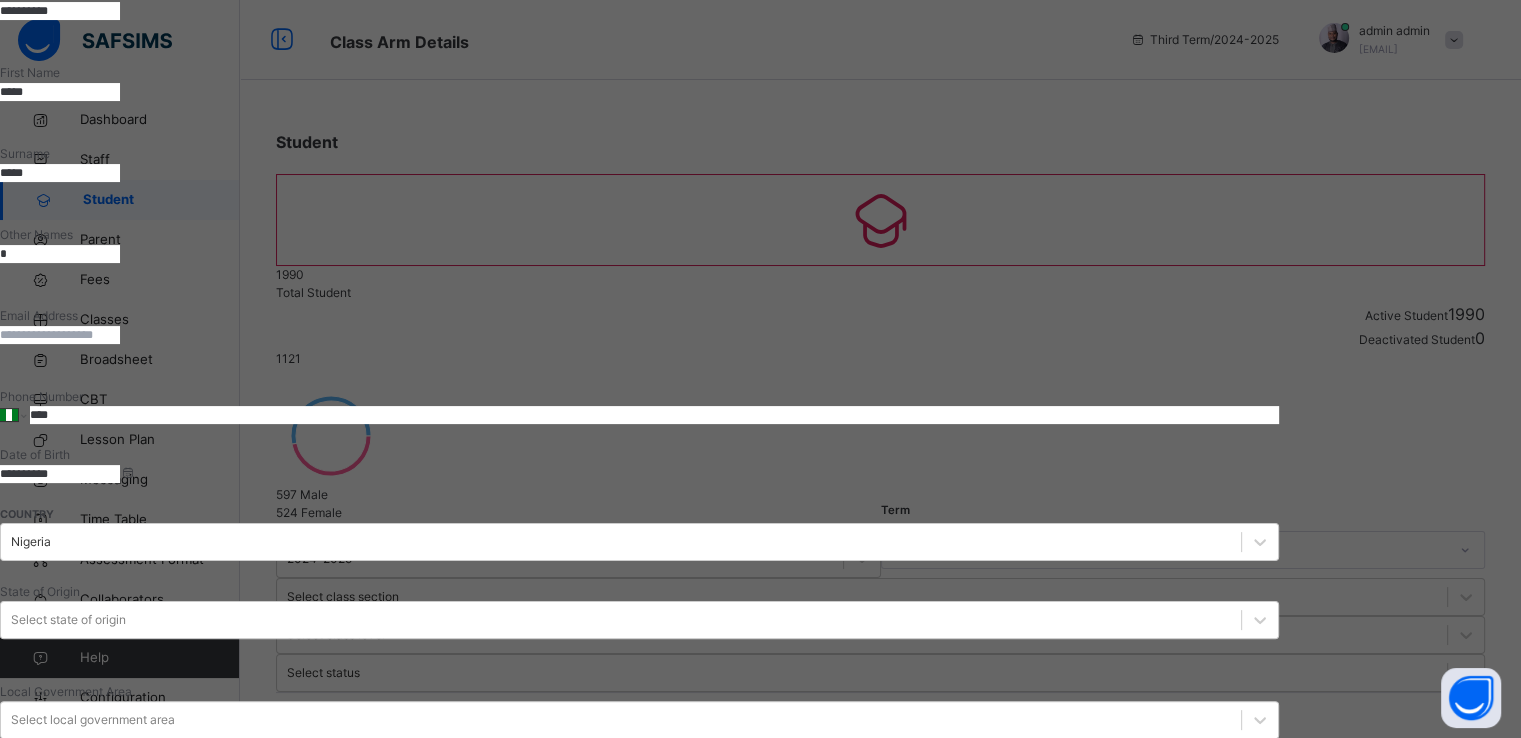scroll, scrollTop: 0, scrollLeft: 0, axis: both 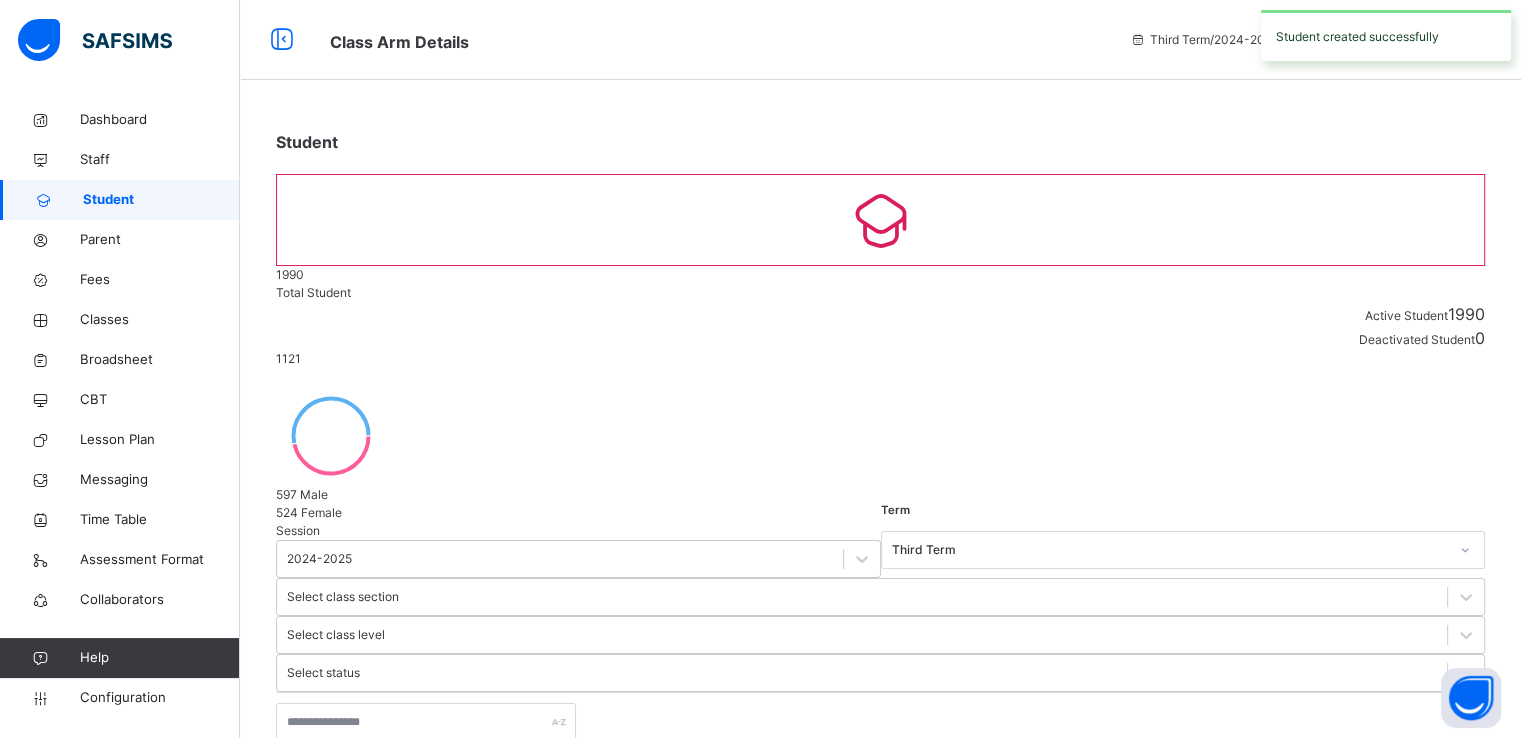 click on "Create Student" at bounding box center (332, 821) 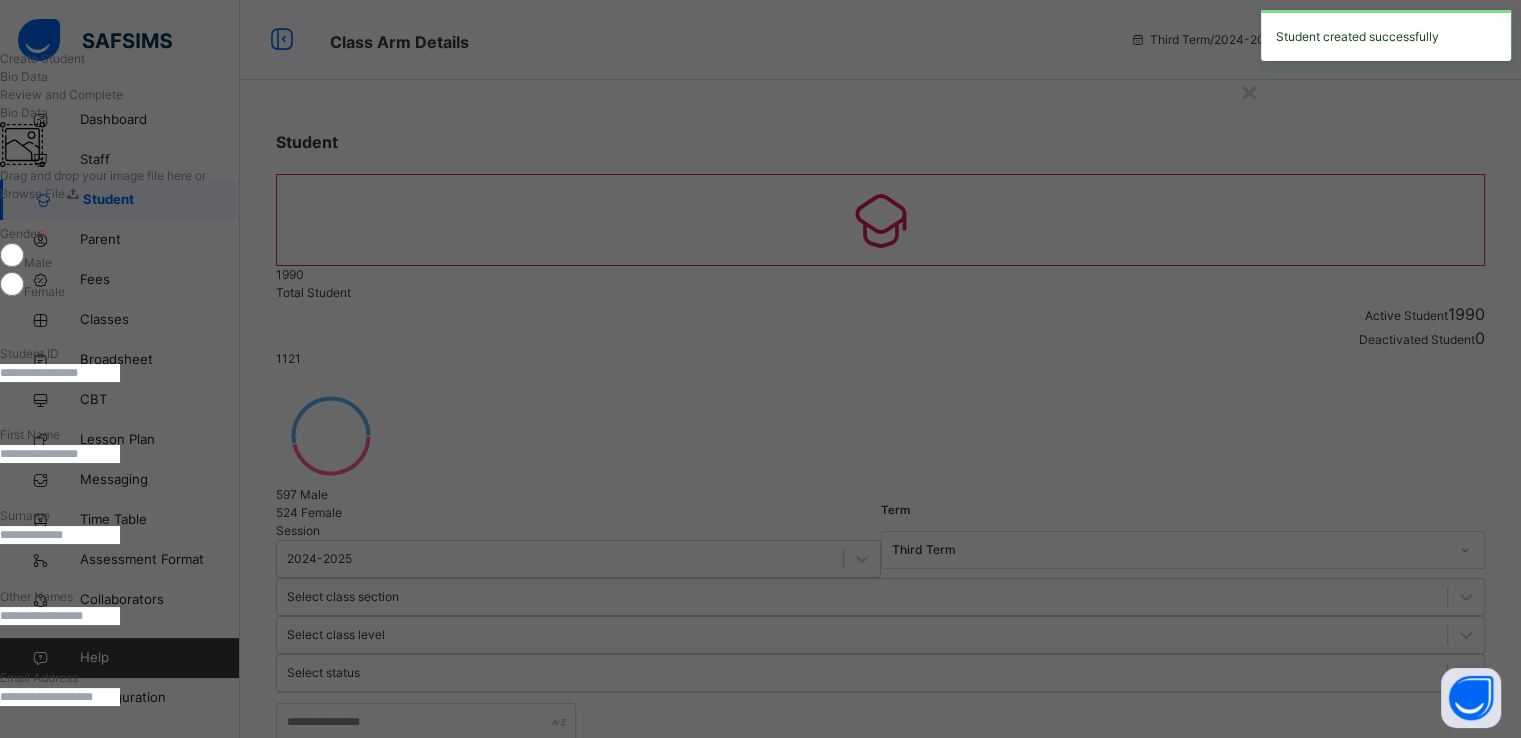 click at bounding box center [60, 373] 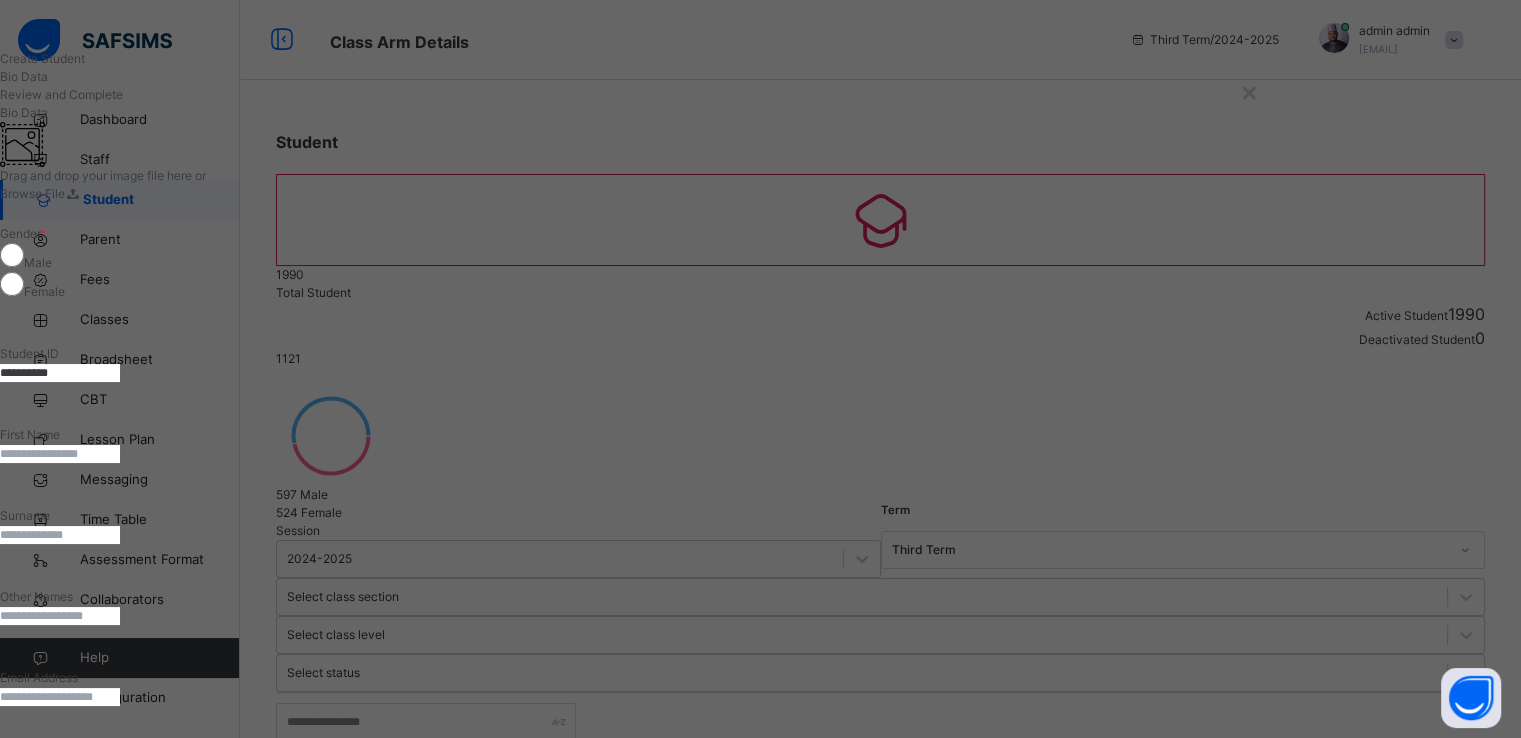 type on "**********" 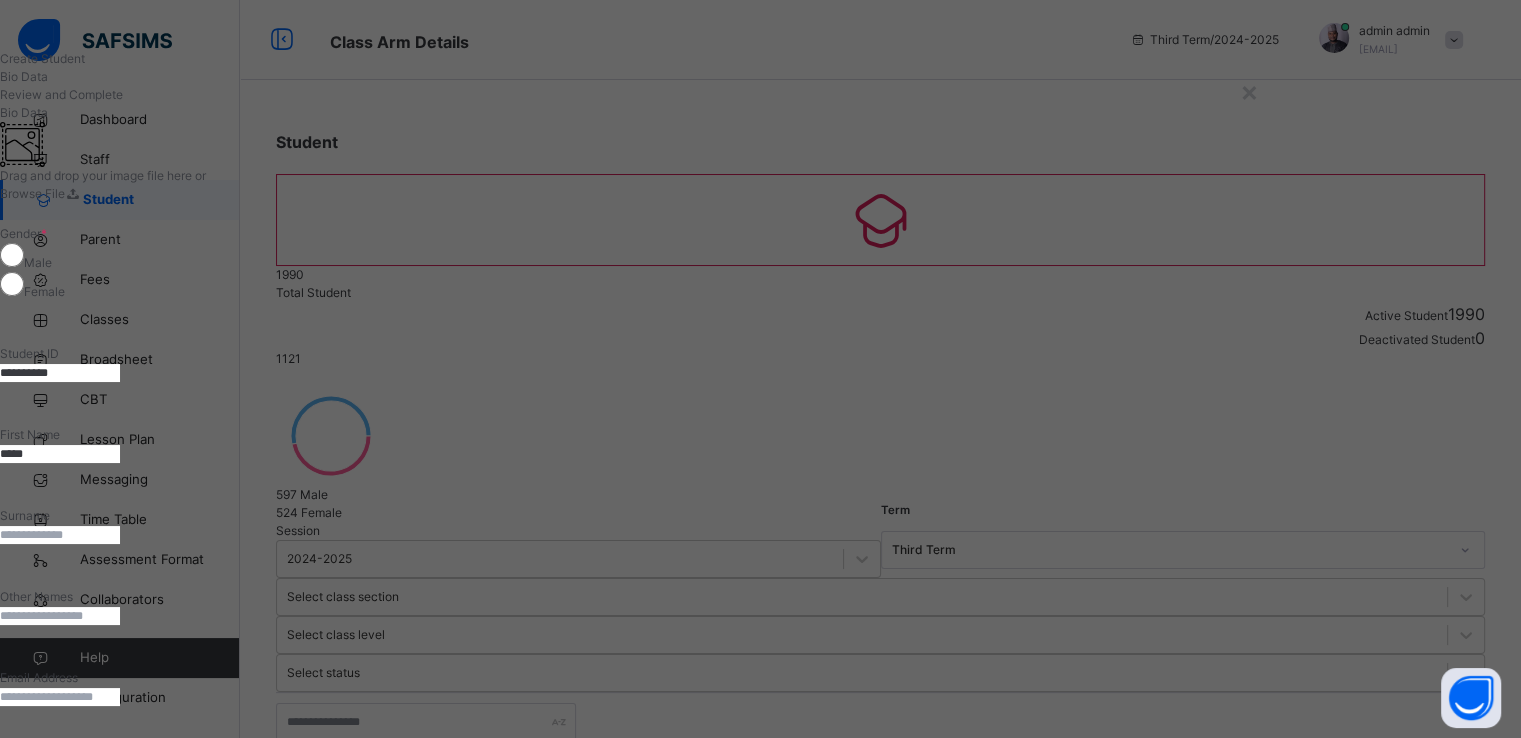 type on "*****" 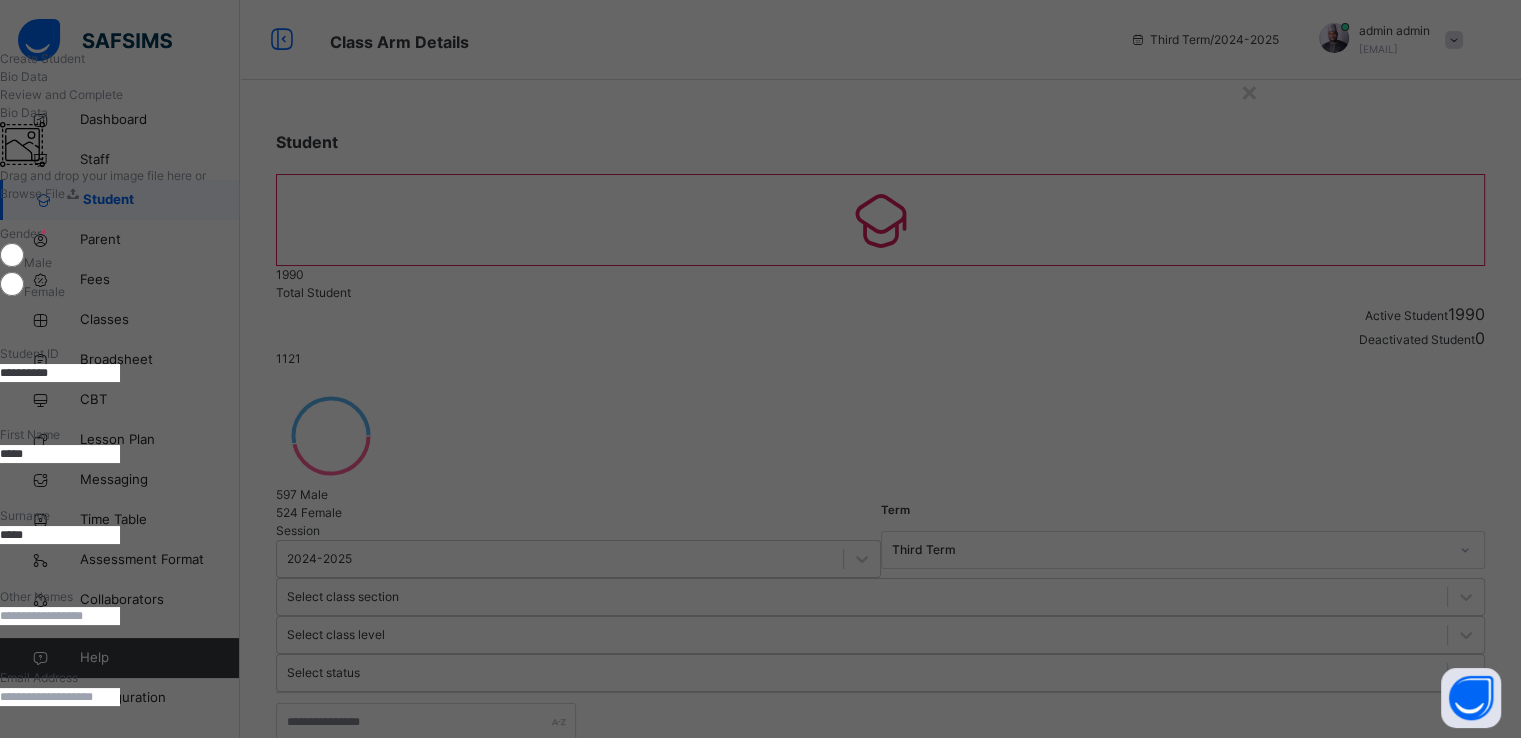 type on "*****" 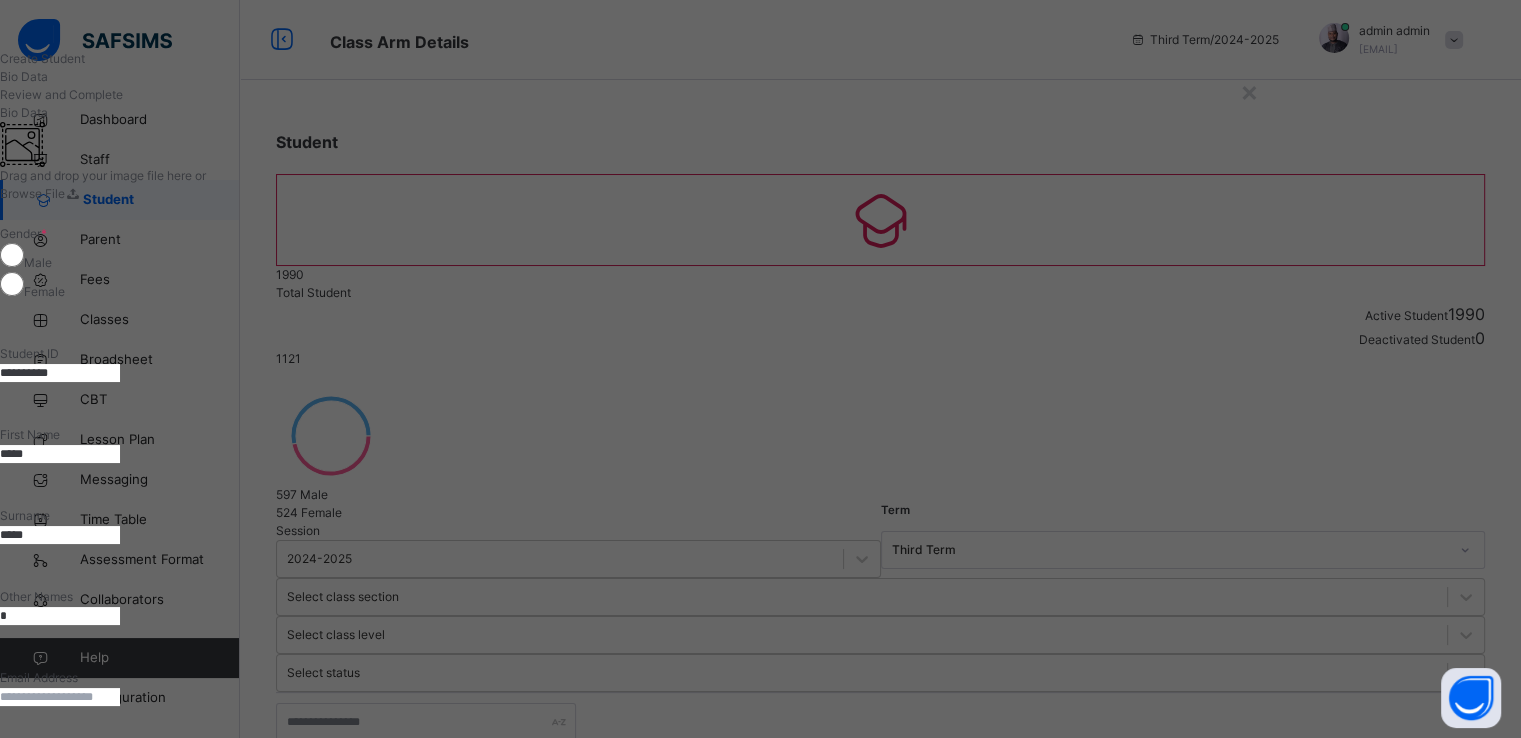 type on "*" 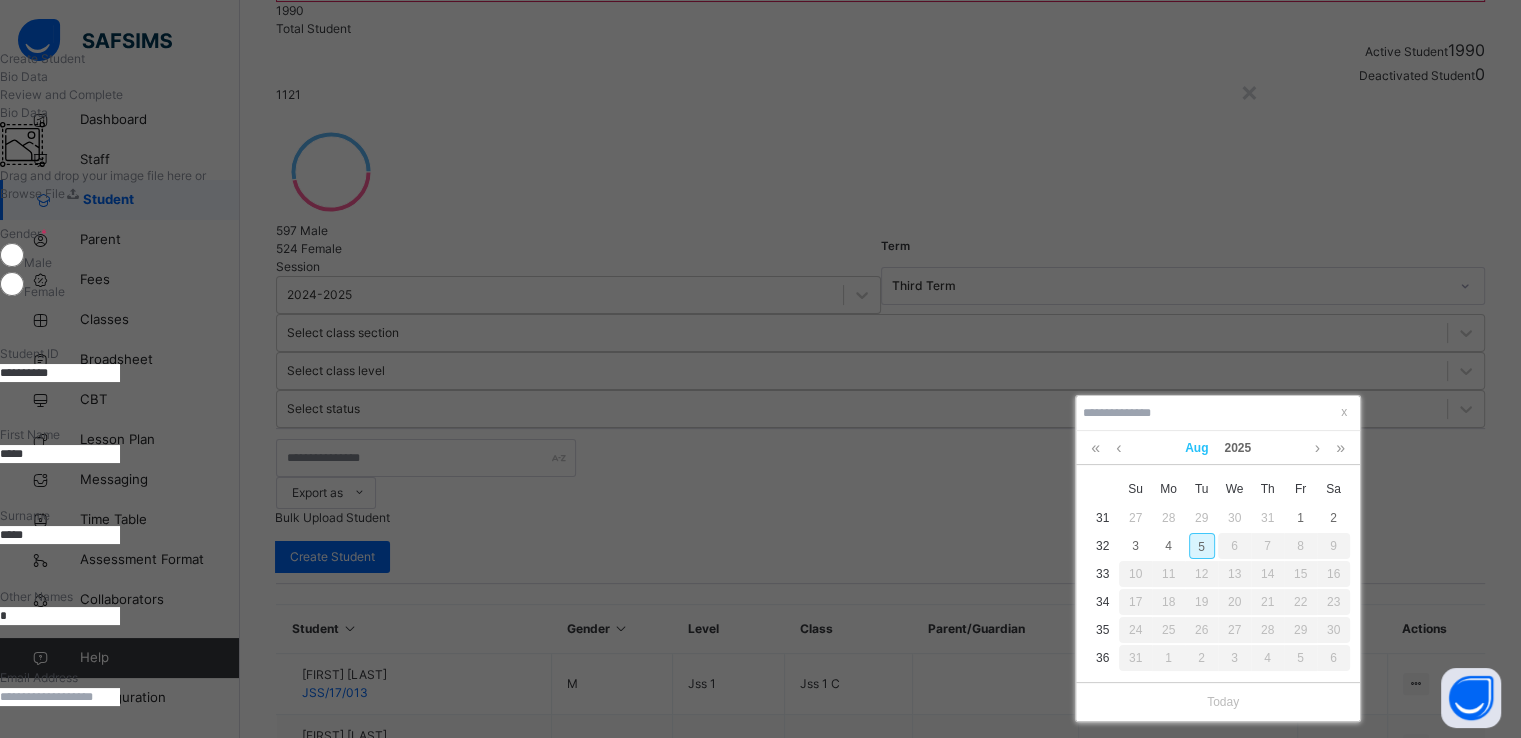 scroll, scrollTop: 374, scrollLeft: 0, axis: vertical 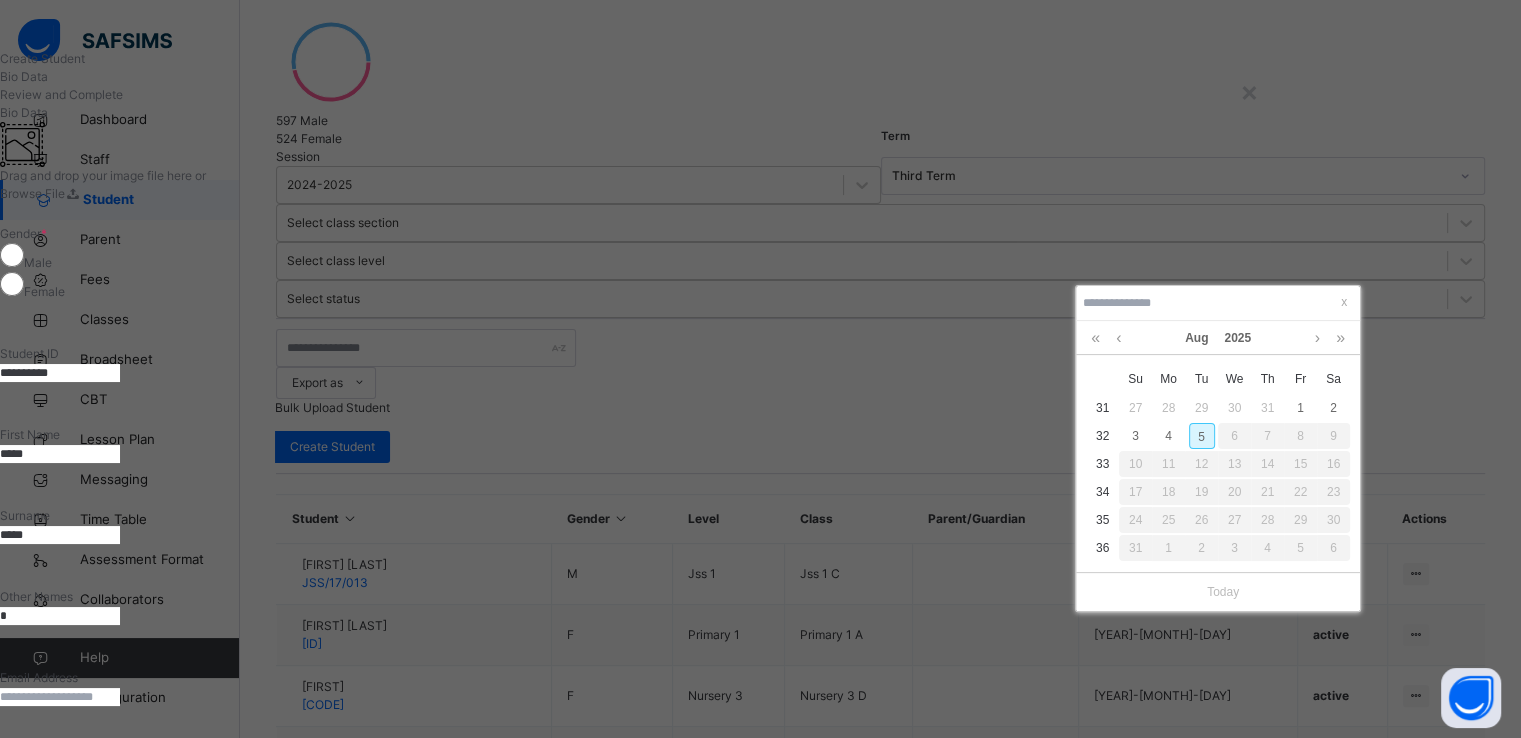 click on "5" at bounding box center (1202, 436) 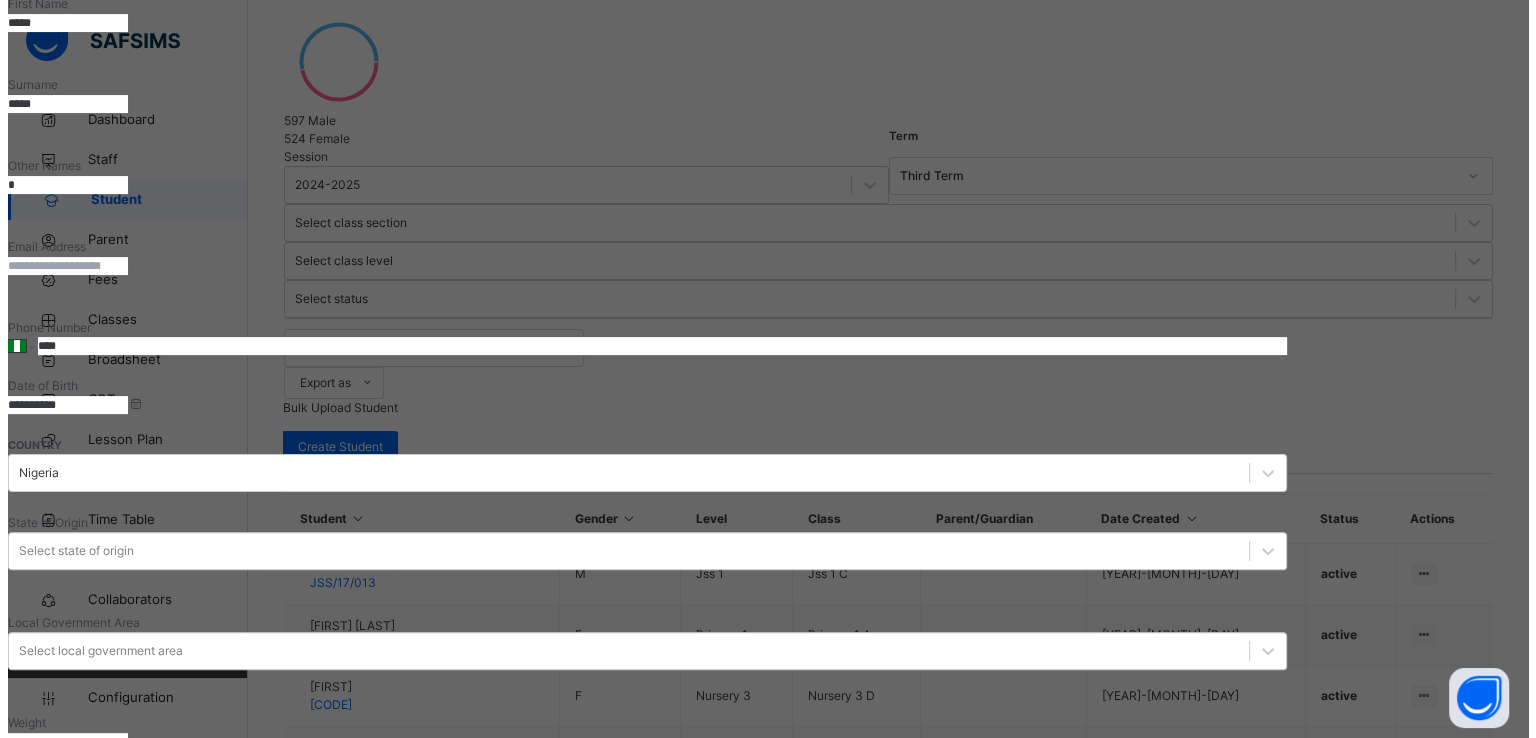 scroll, scrollTop: 742, scrollLeft: 0, axis: vertical 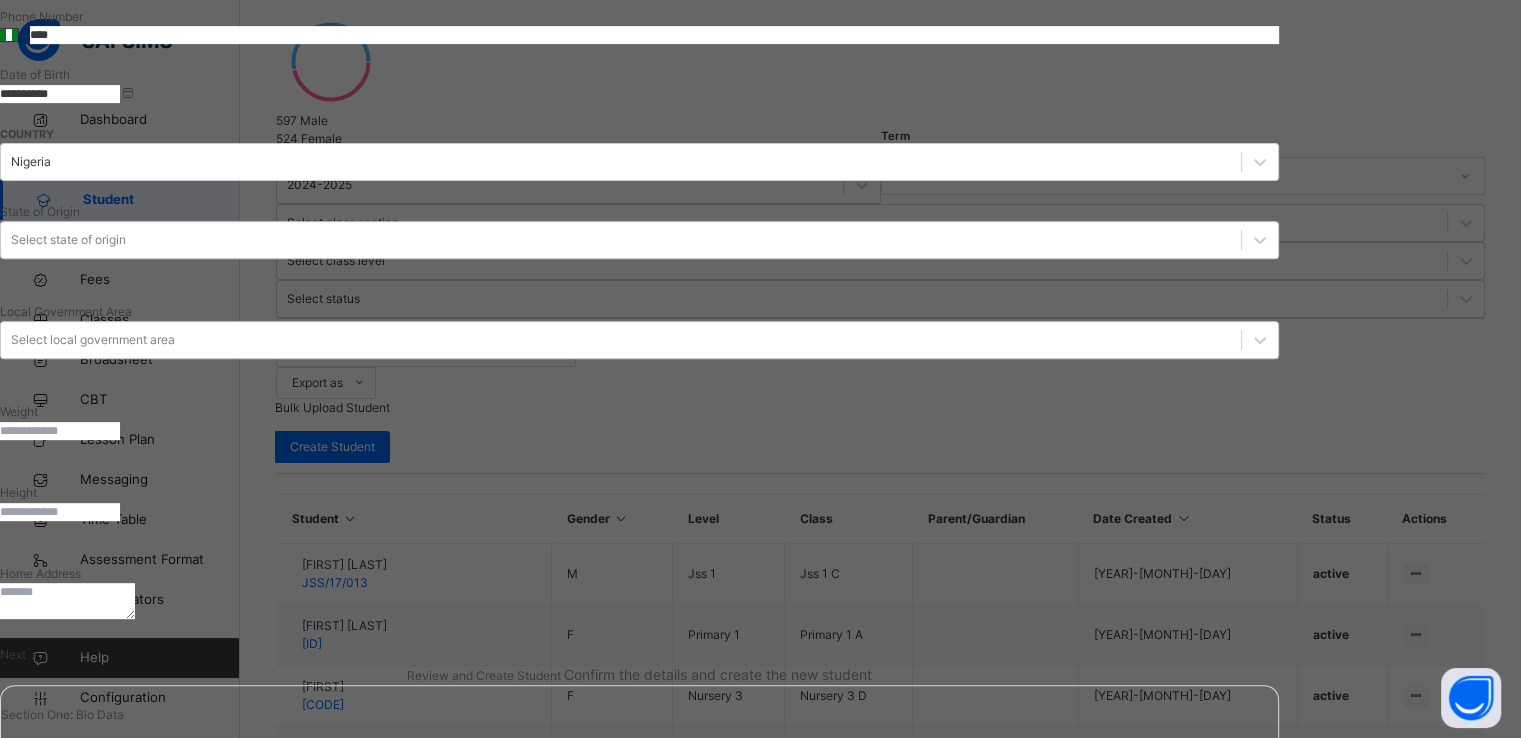 click on "Next" at bounding box center [13, 654] 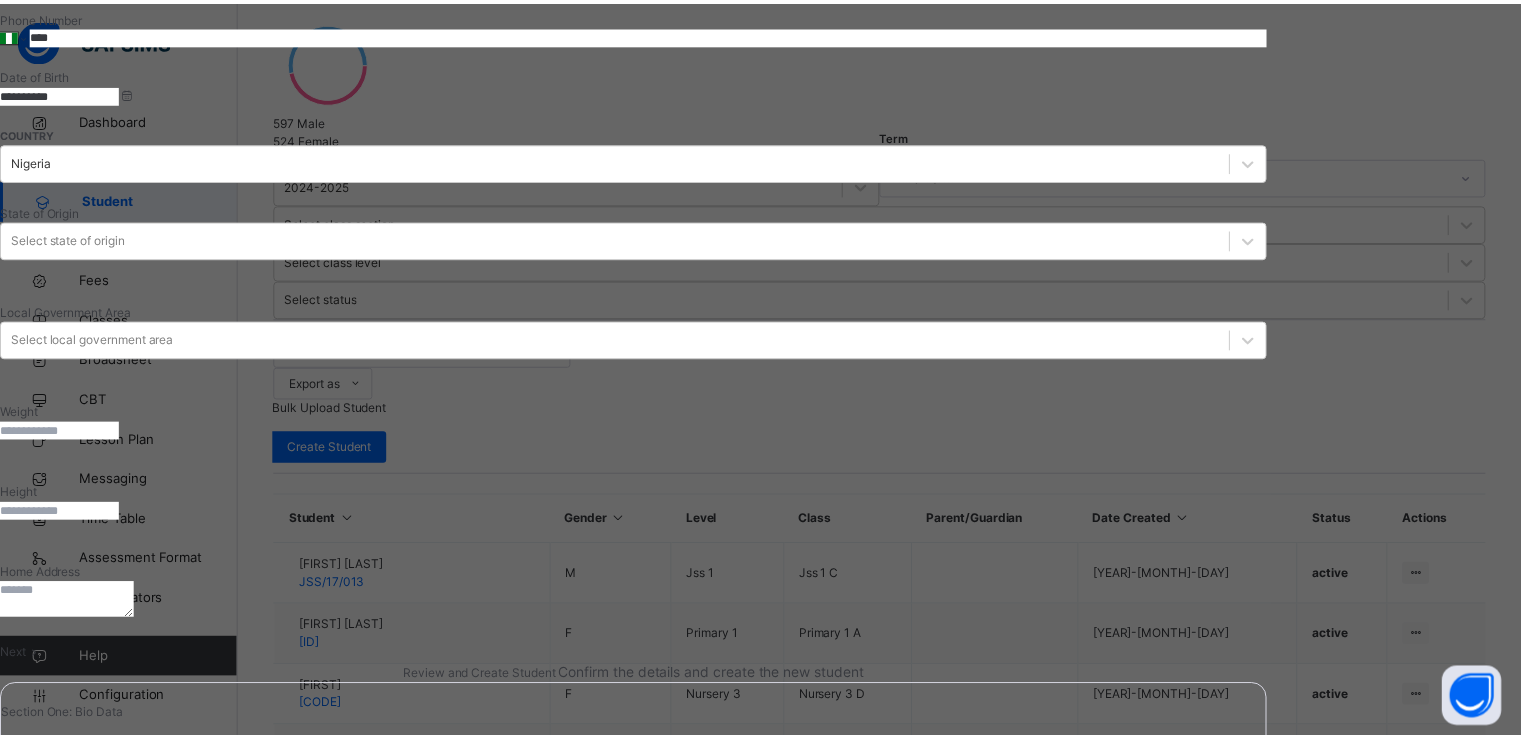 scroll, scrollTop: 340, scrollLeft: 0, axis: vertical 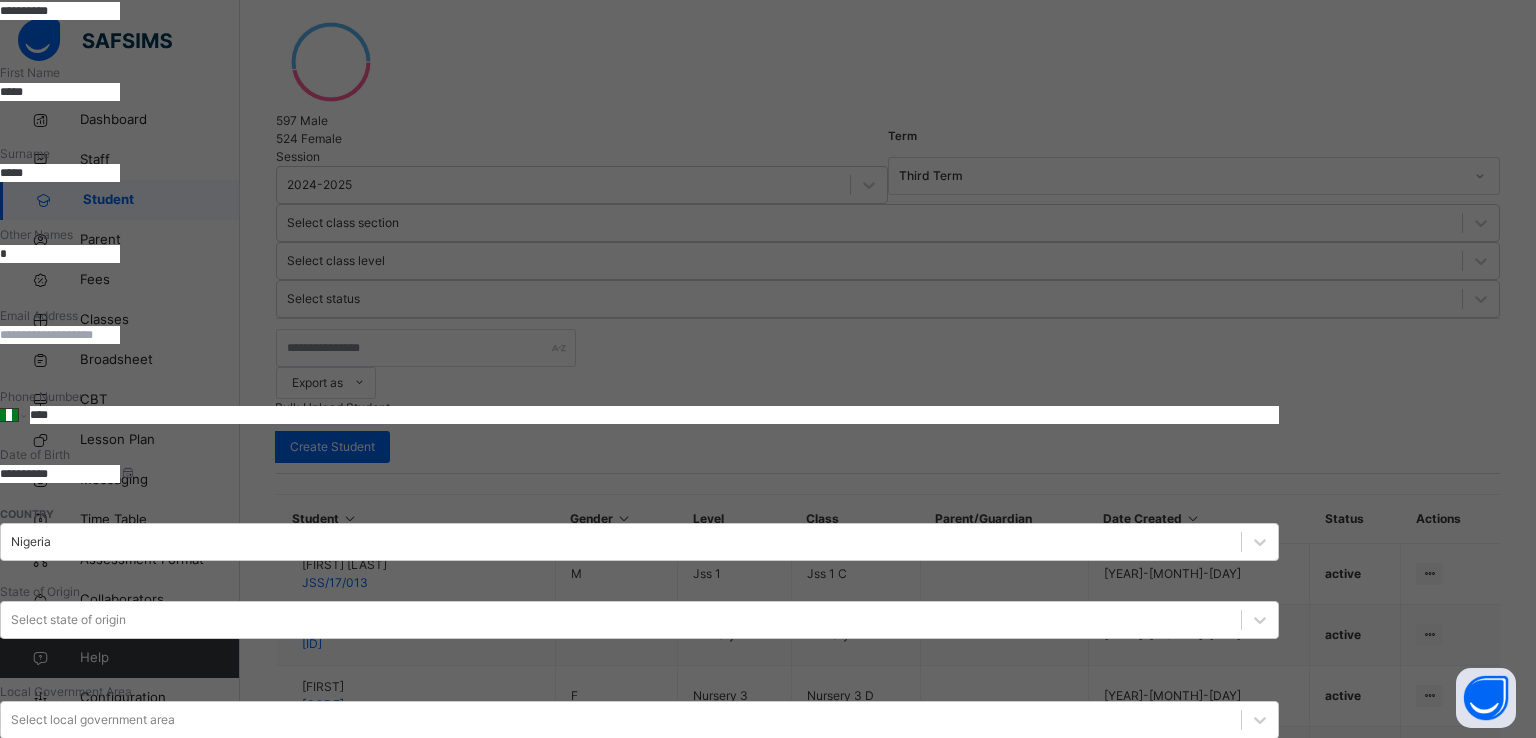 click on "Finish" at bounding box center [16, 2013] 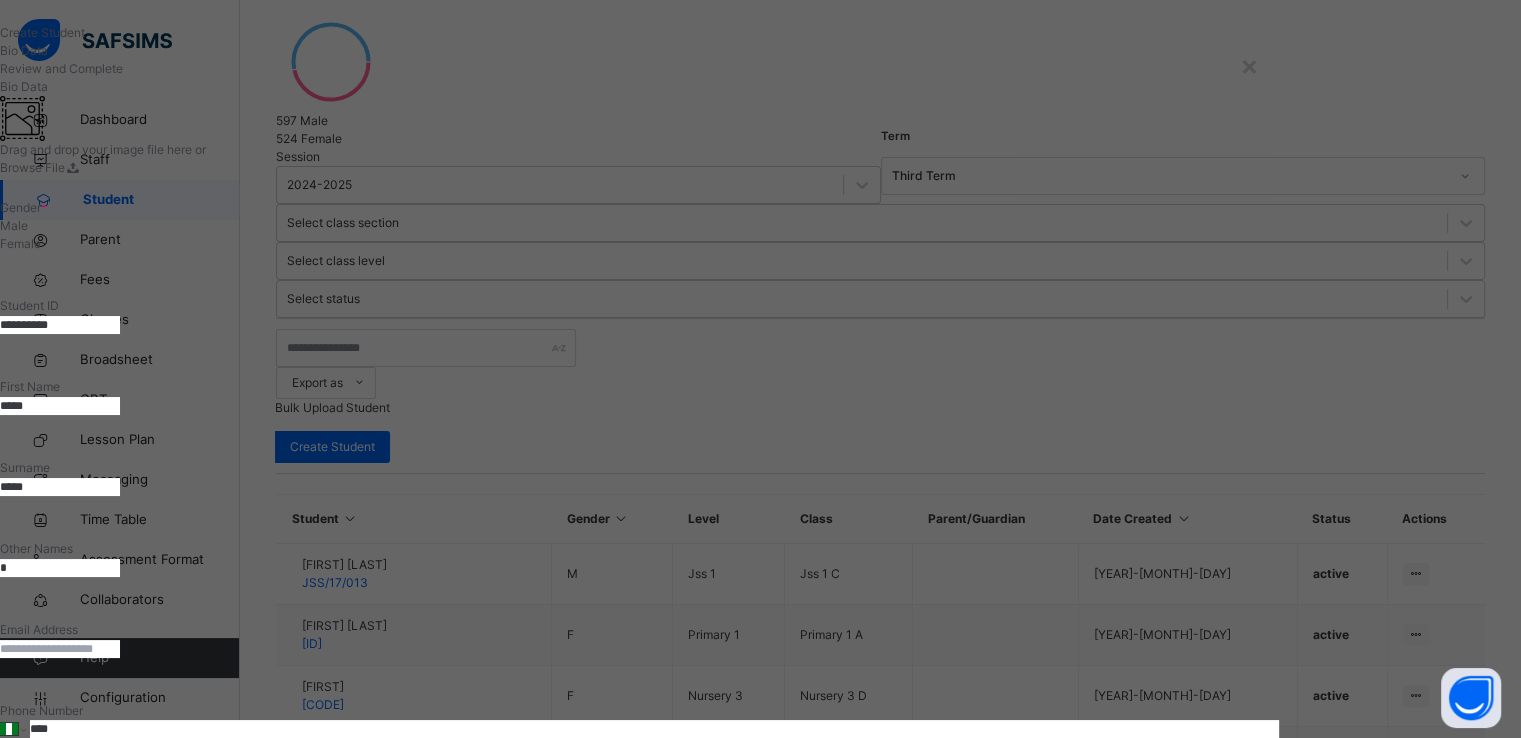 scroll, scrollTop: 0, scrollLeft: 0, axis: both 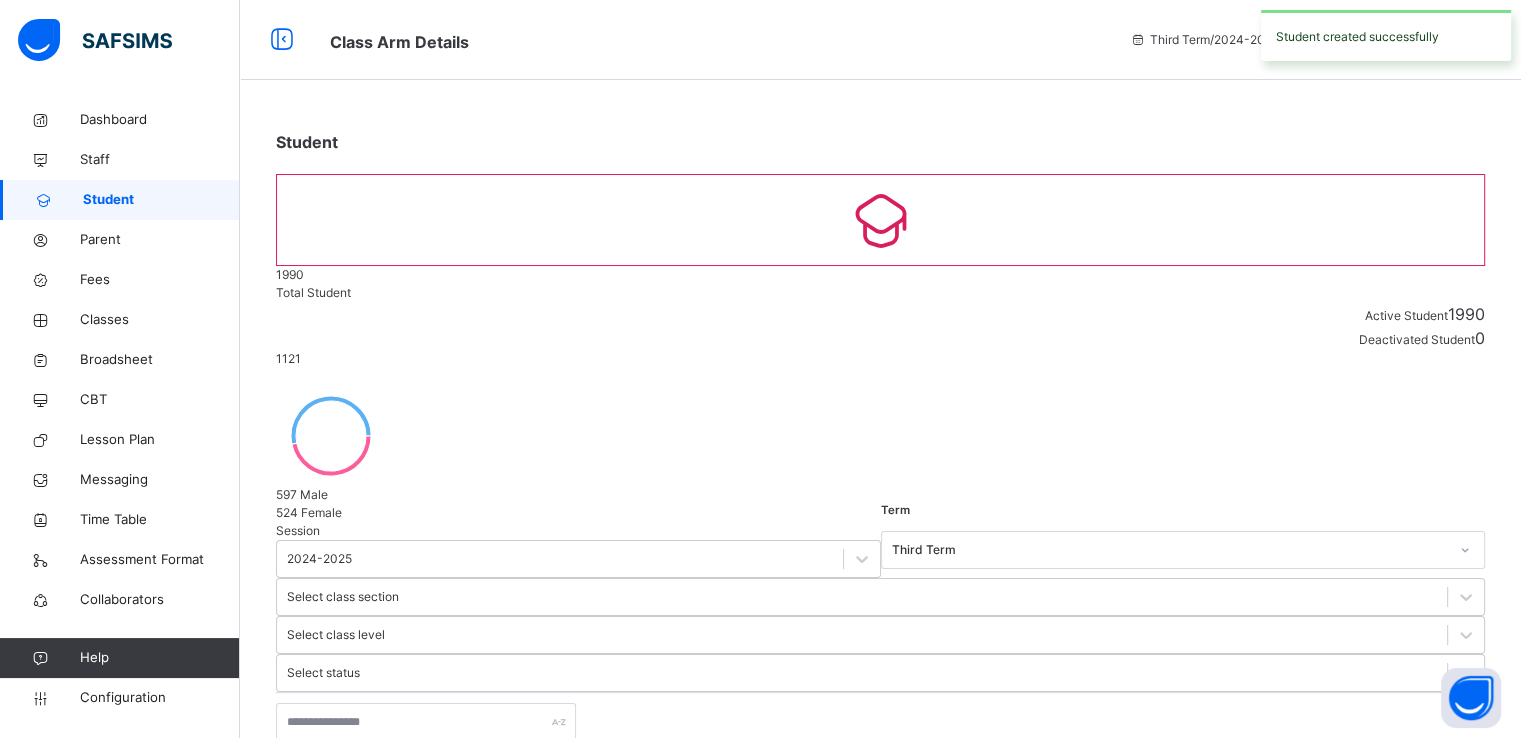 click on "Create Student" at bounding box center (332, 821) 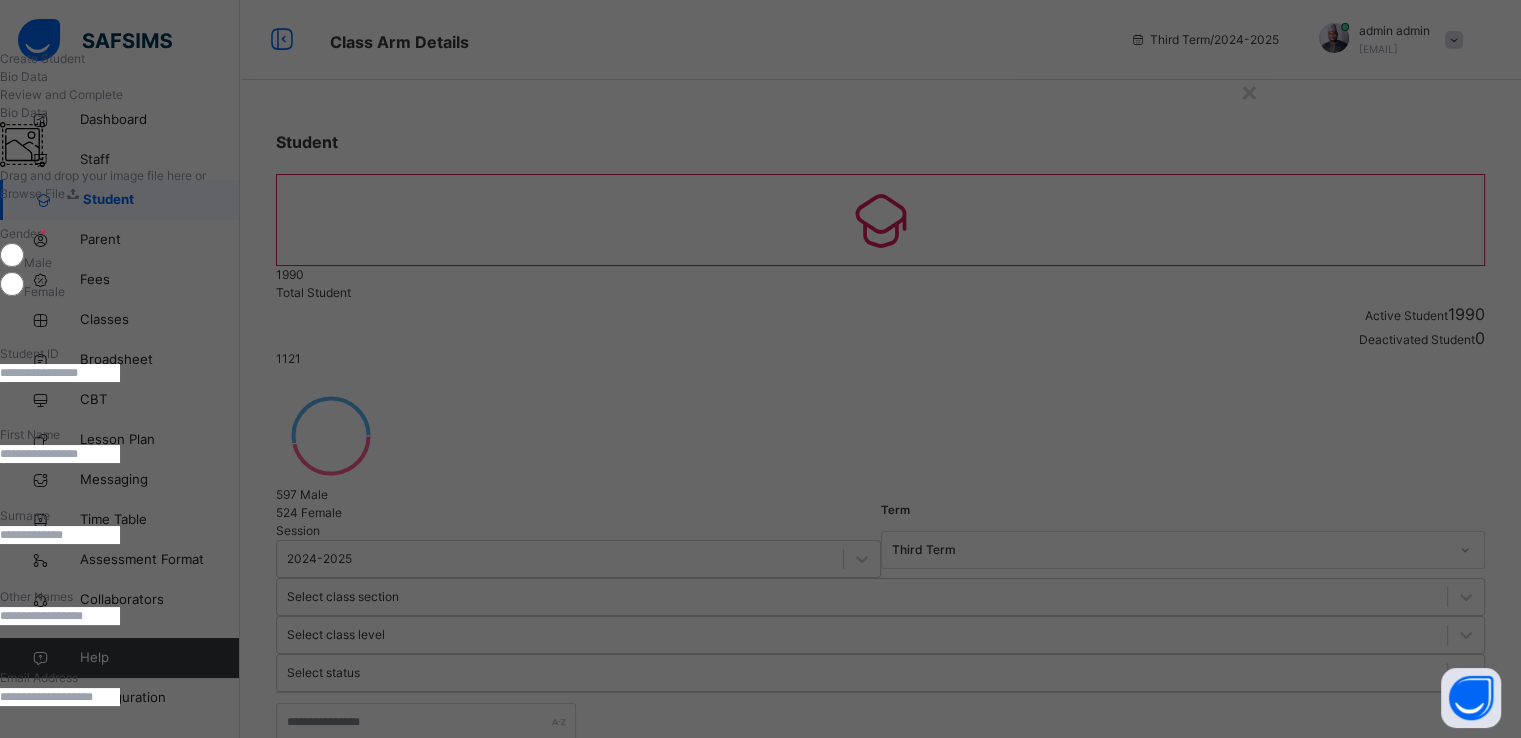click at bounding box center (60, 373) 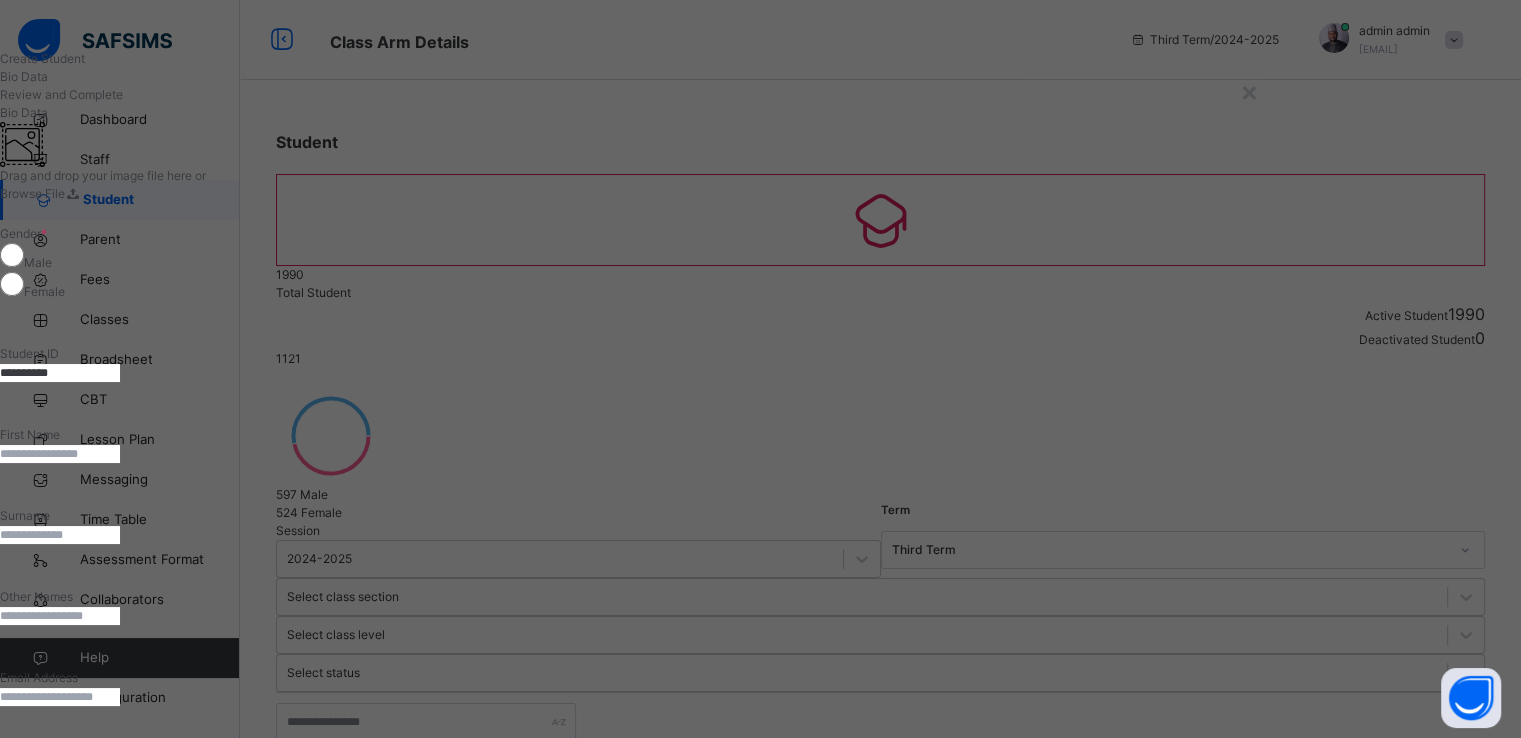 type on "**********" 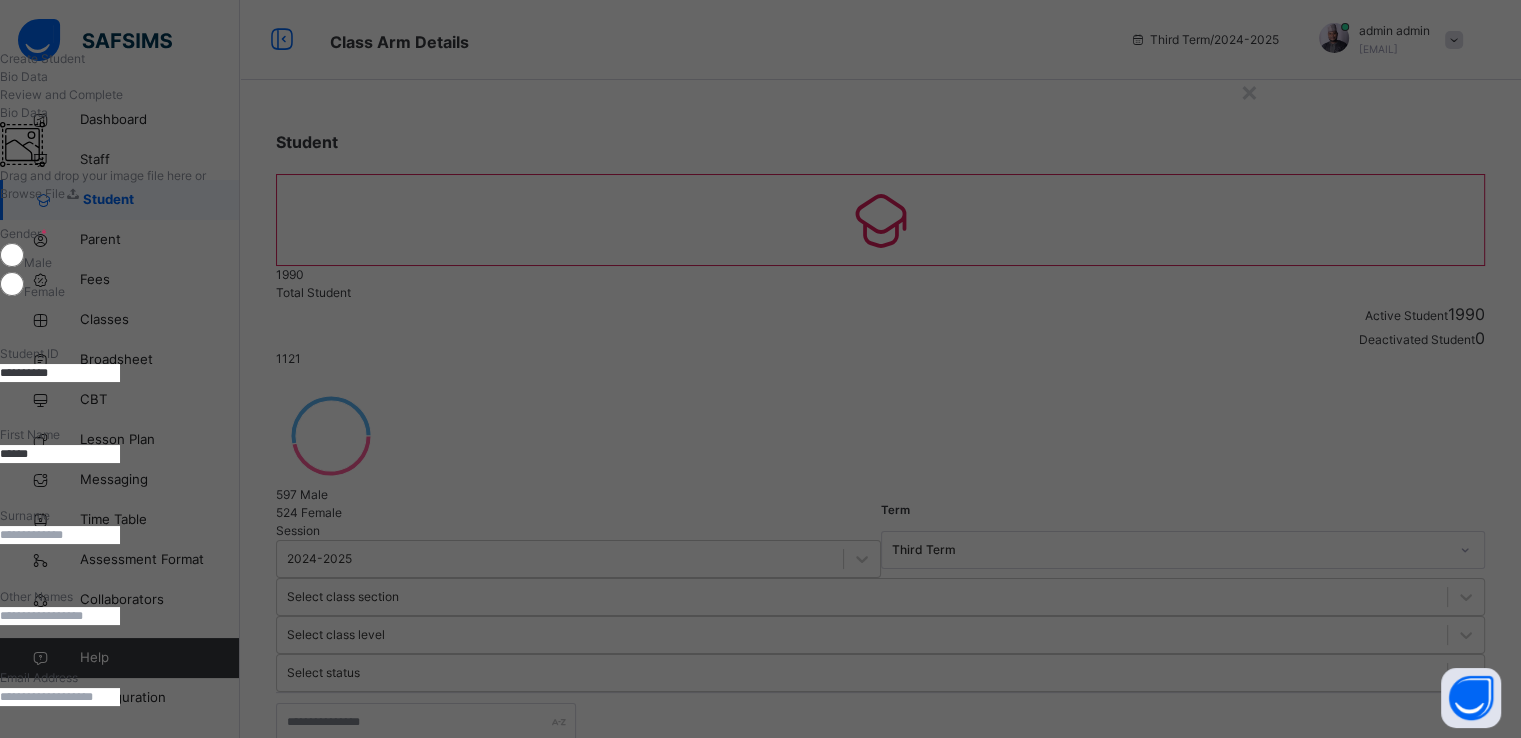 type on "******" 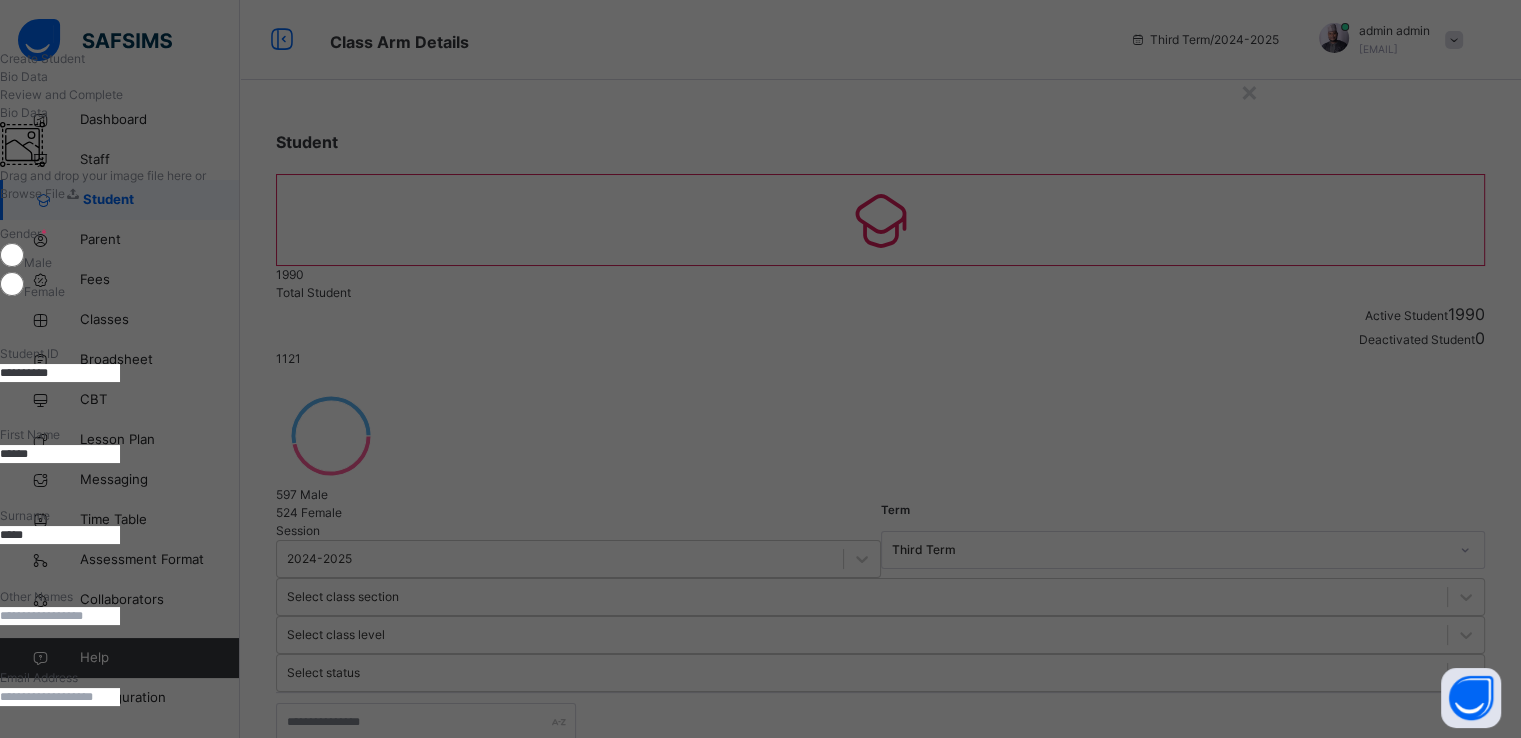 type on "*****" 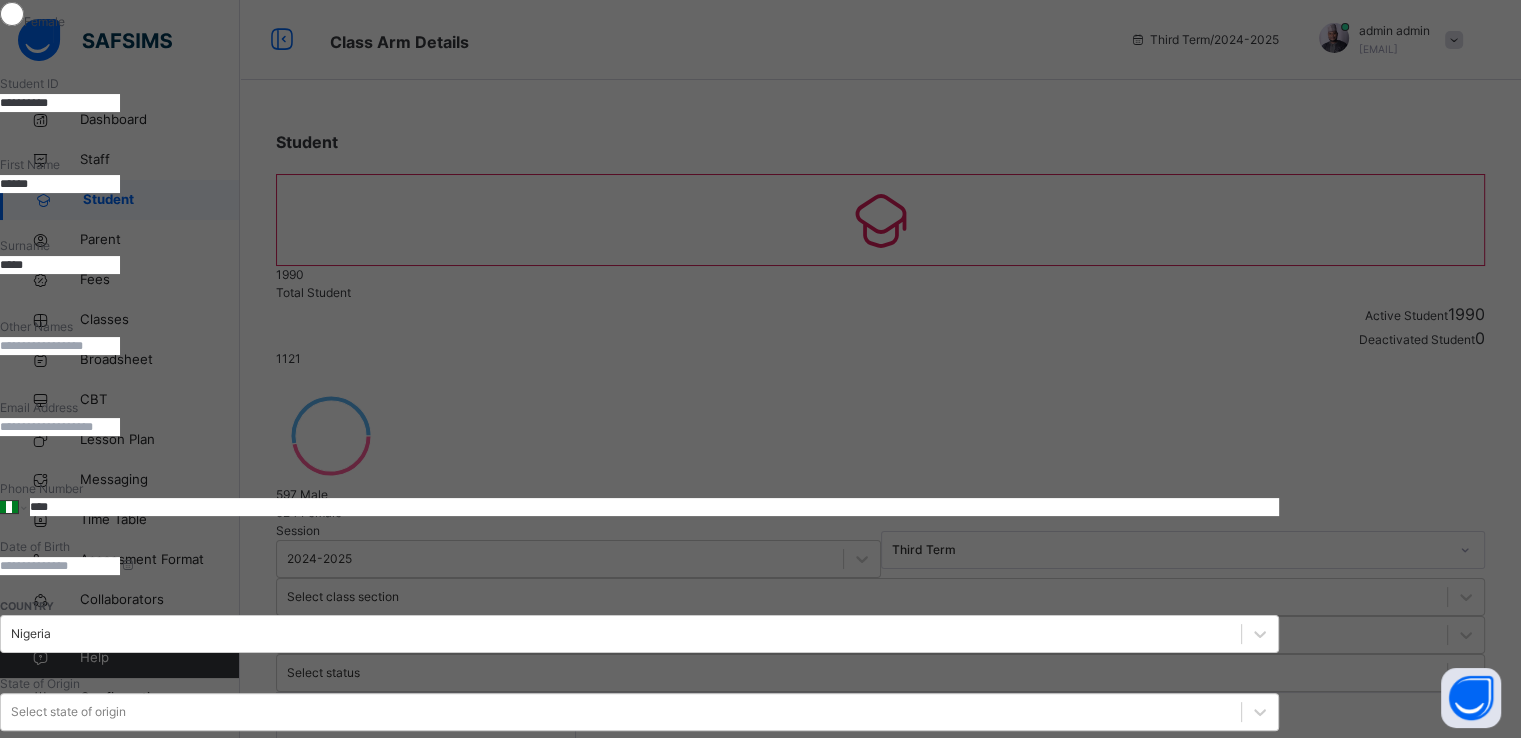scroll, scrollTop: 272, scrollLeft: 0, axis: vertical 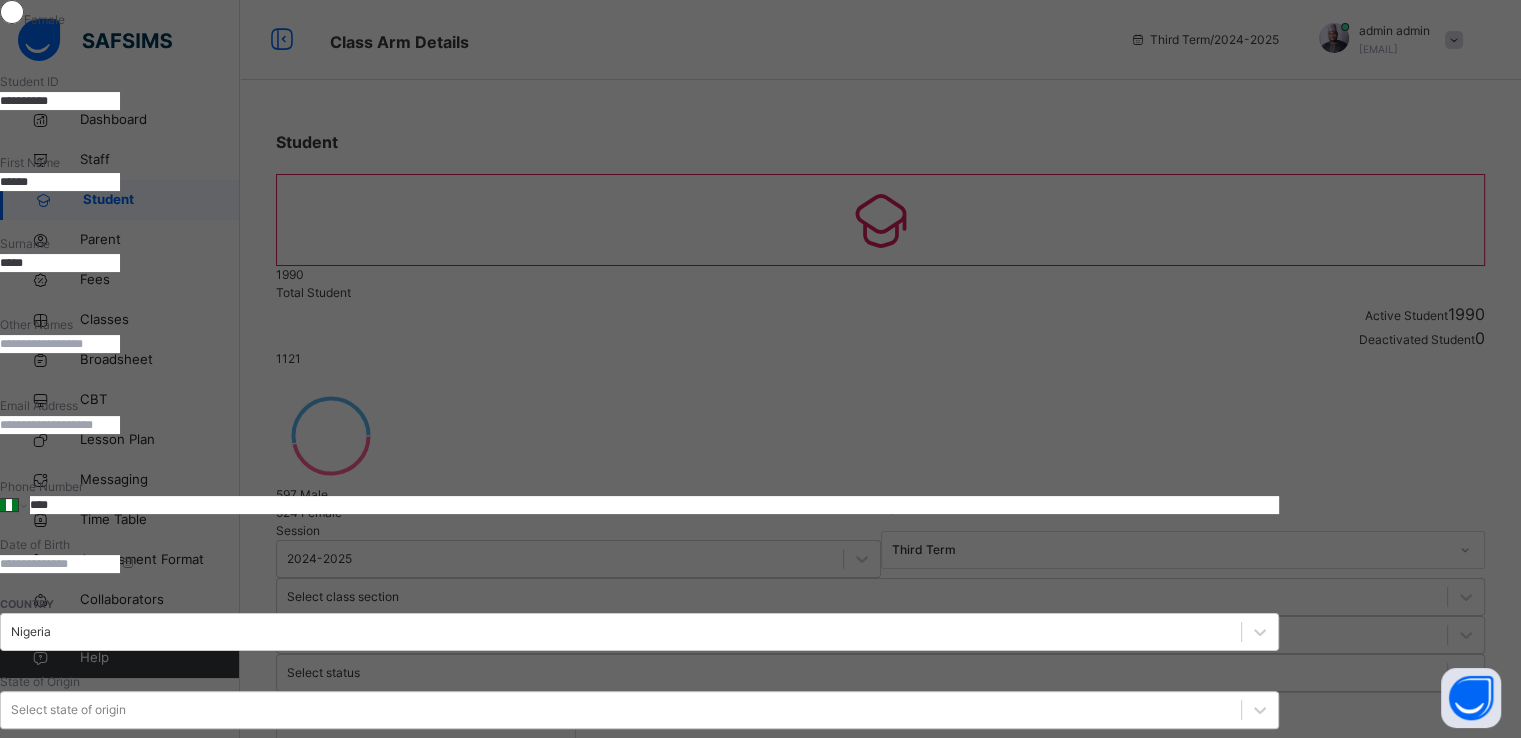 click at bounding box center [60, 564] 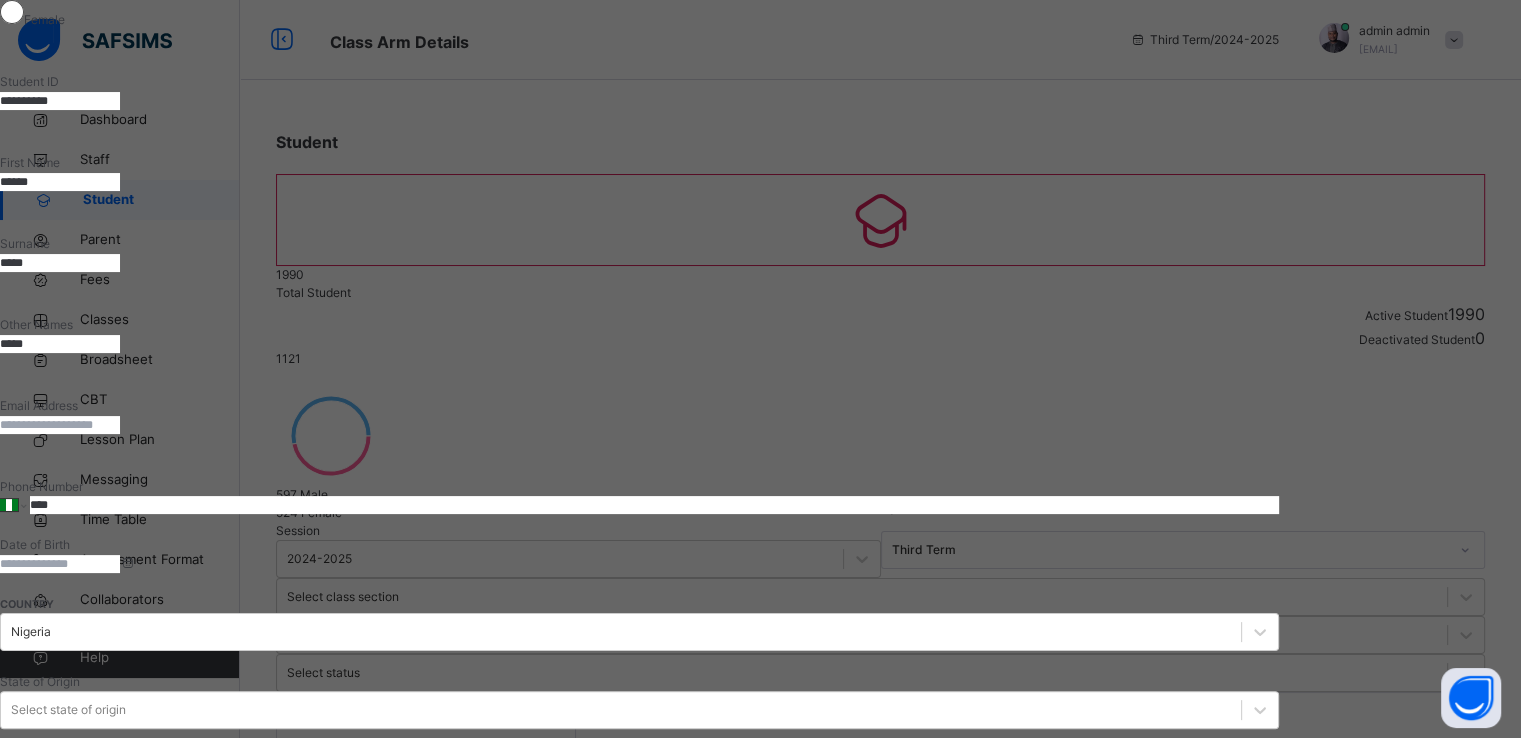 type on "*****" 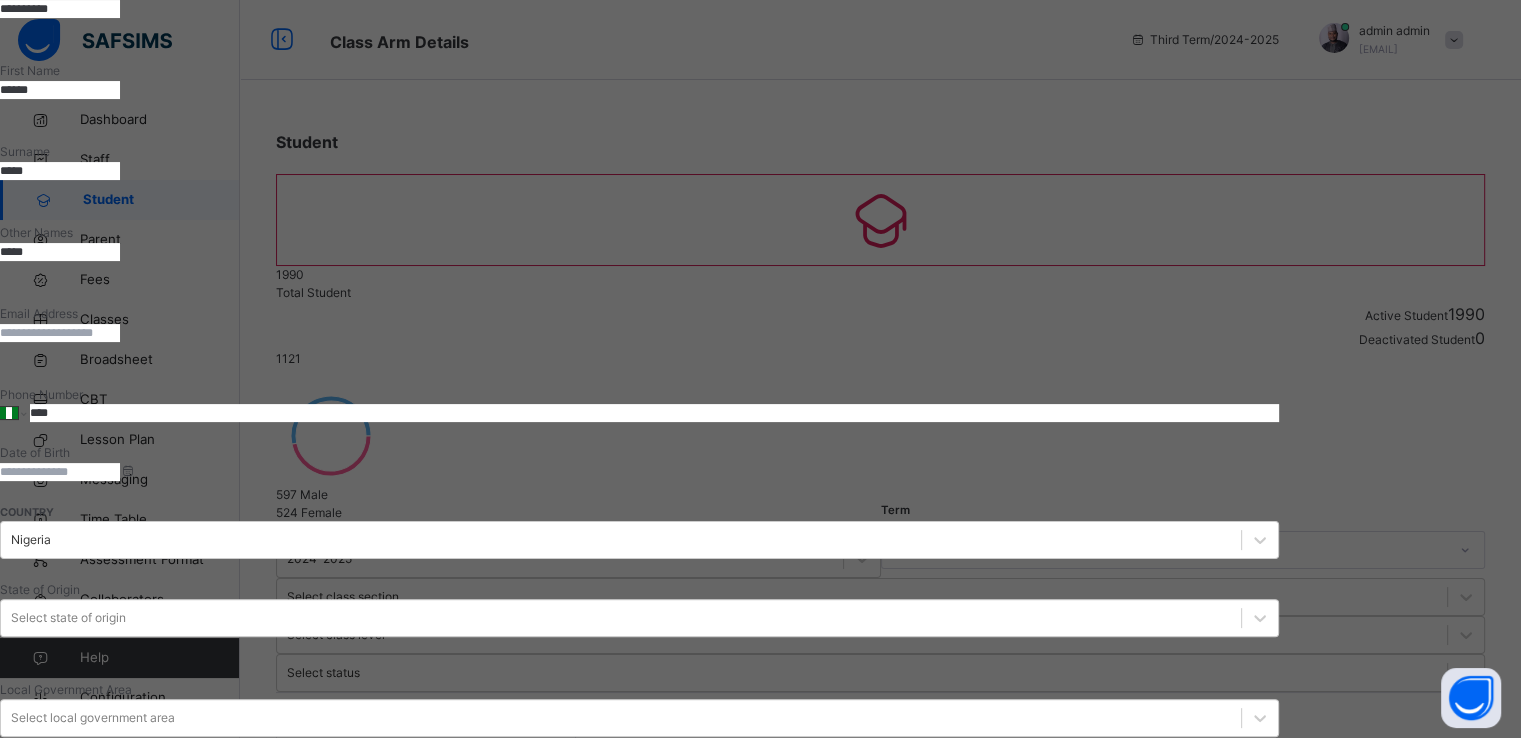scroll, scrollTop: 359, scrollLeft: 0, axis: vertical 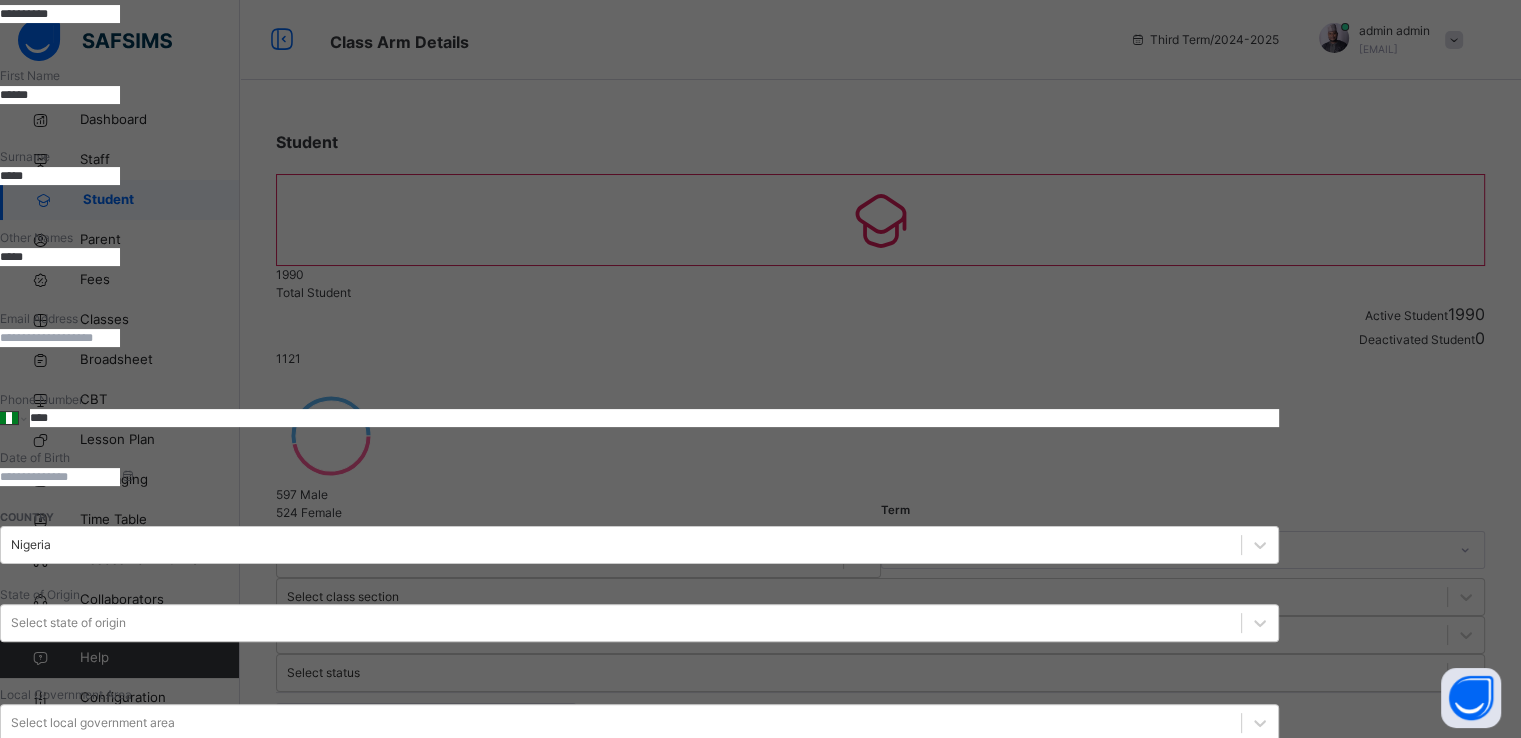 click at bounding box center (60, 477) 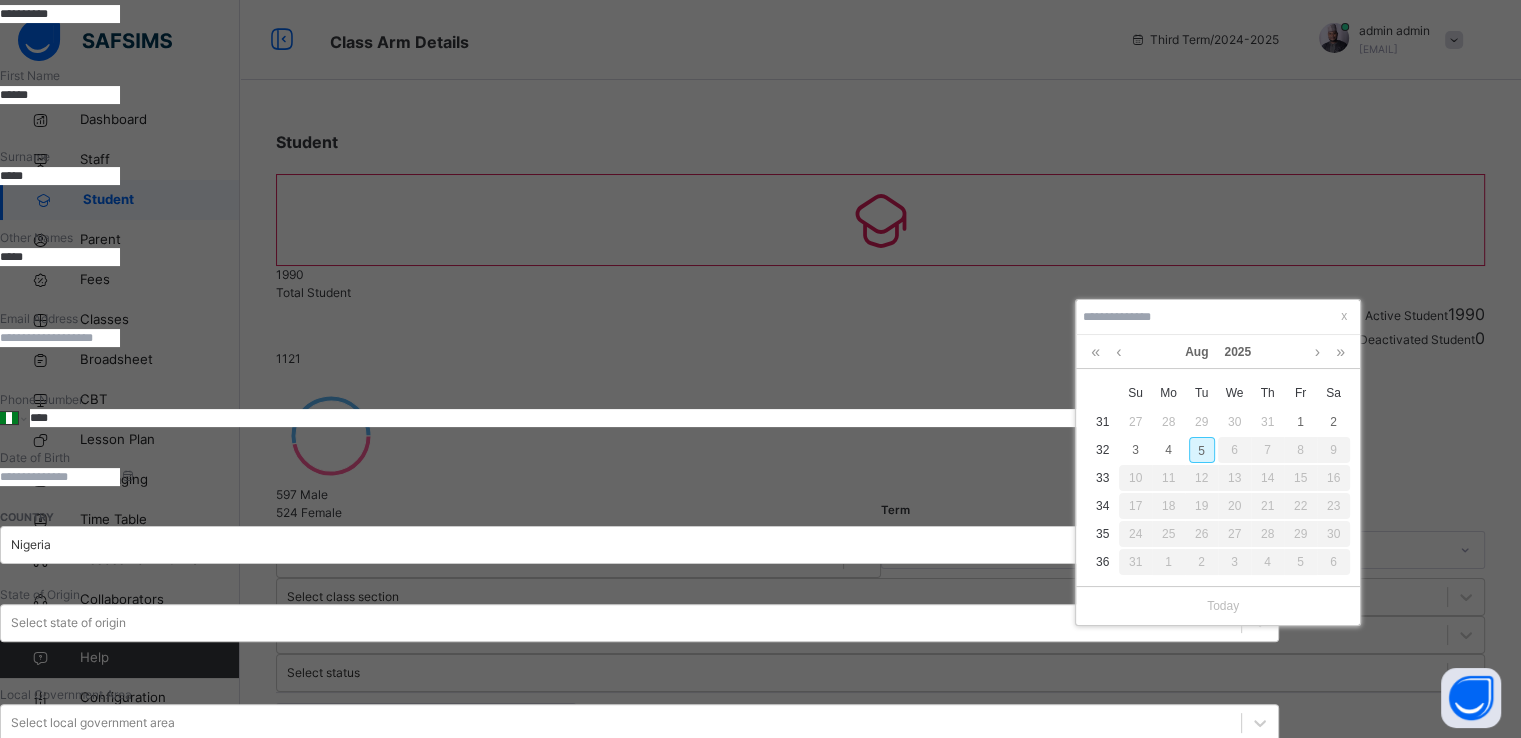 click on "5" at bounding box center [1202, 450] 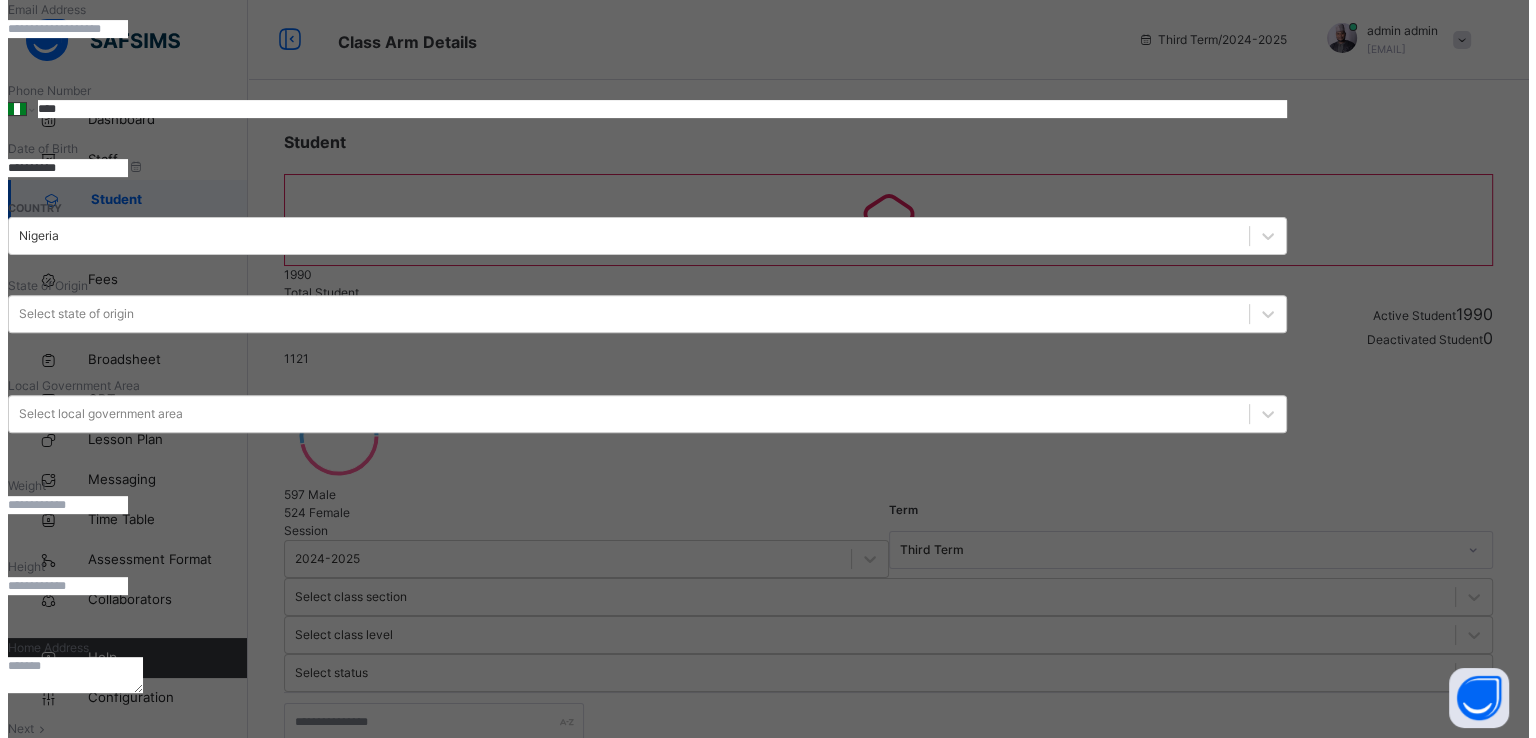 scroll, scrollTop: 680, scrollLeft: 0, axis: vertical 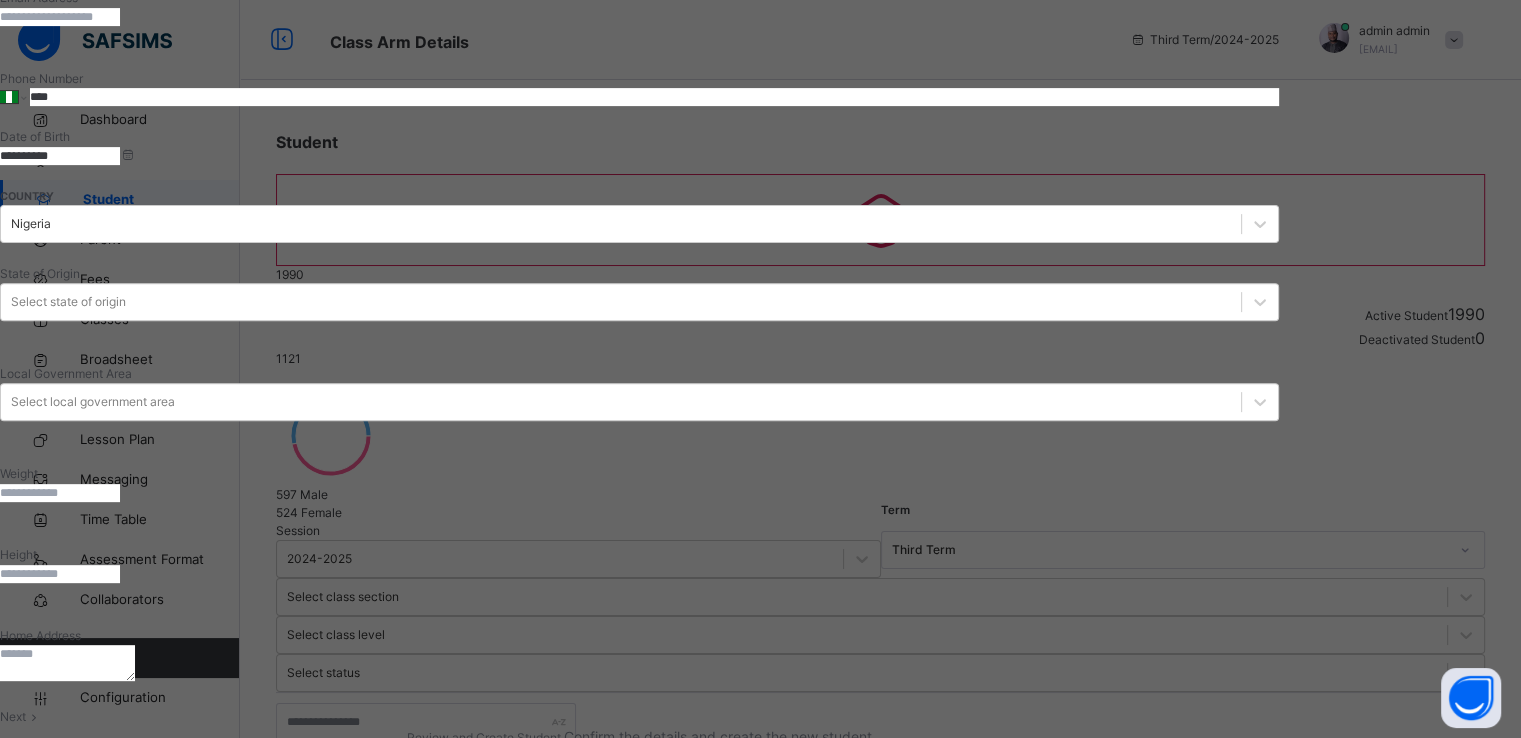 click on "Next" at bounding box center (13, 716) 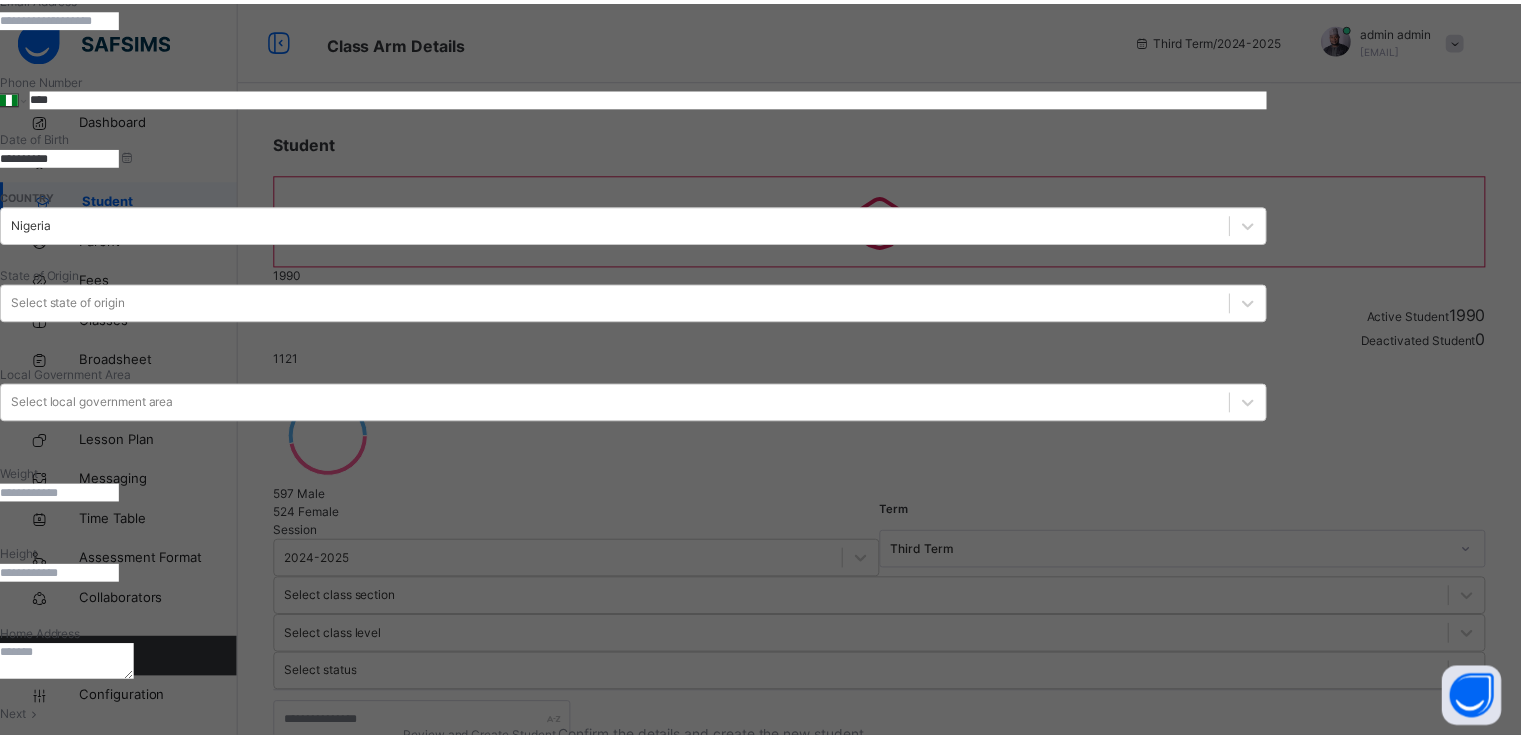 scroll, scrollTop: 340, scrollLeft: 0, axis: vertical 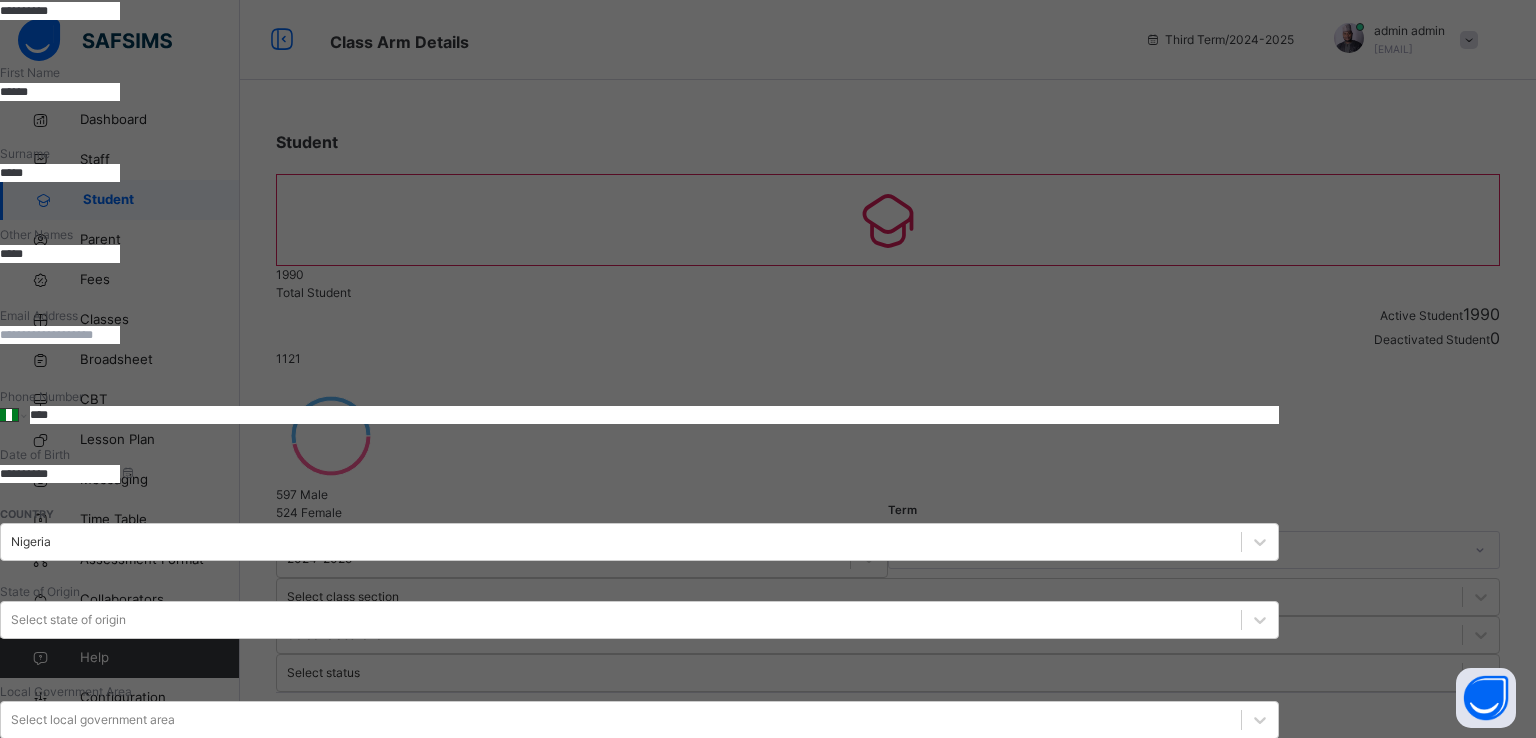 click on "Finish" at bounding box center [16, 2013] 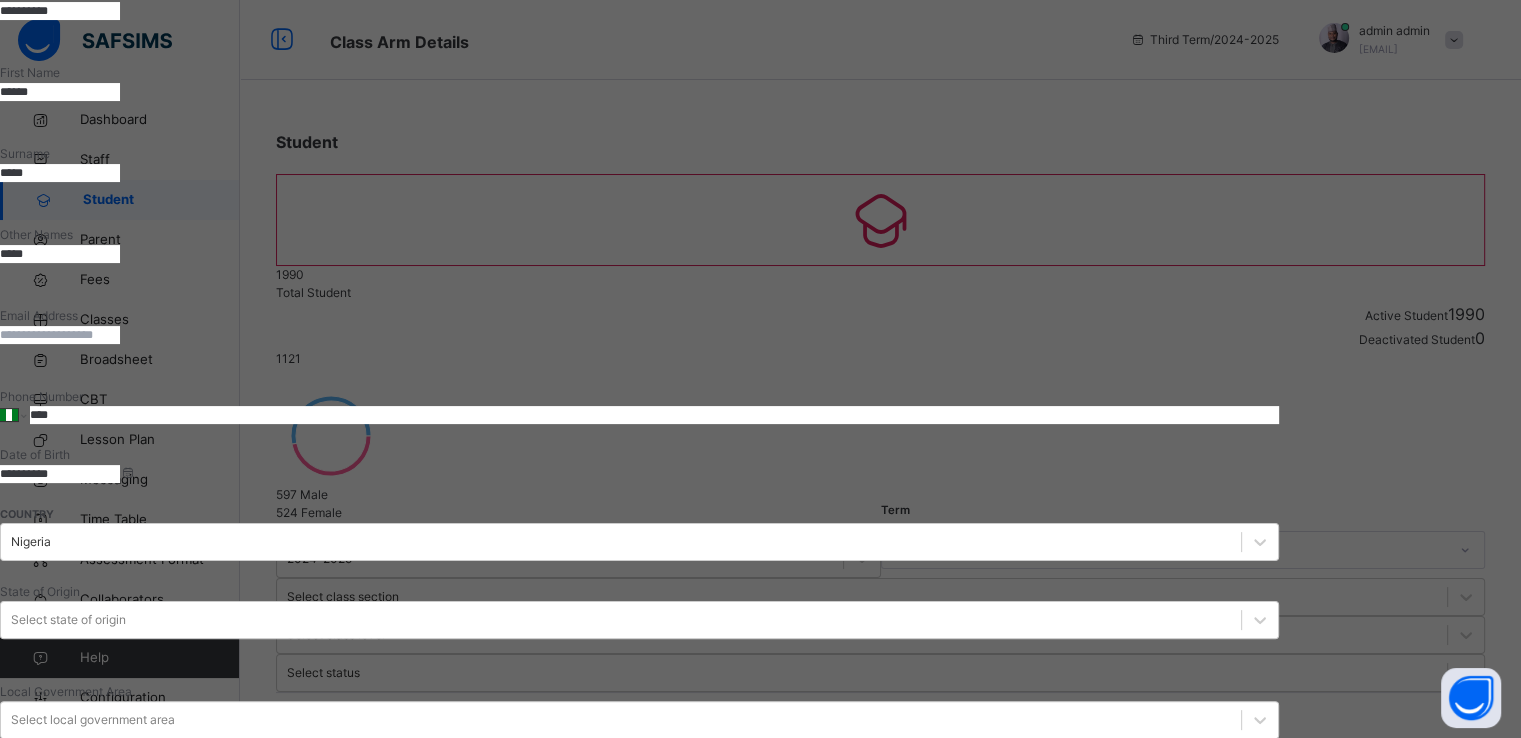 scroll, scrollTop: 0, scrollLeft: 0, axis: both 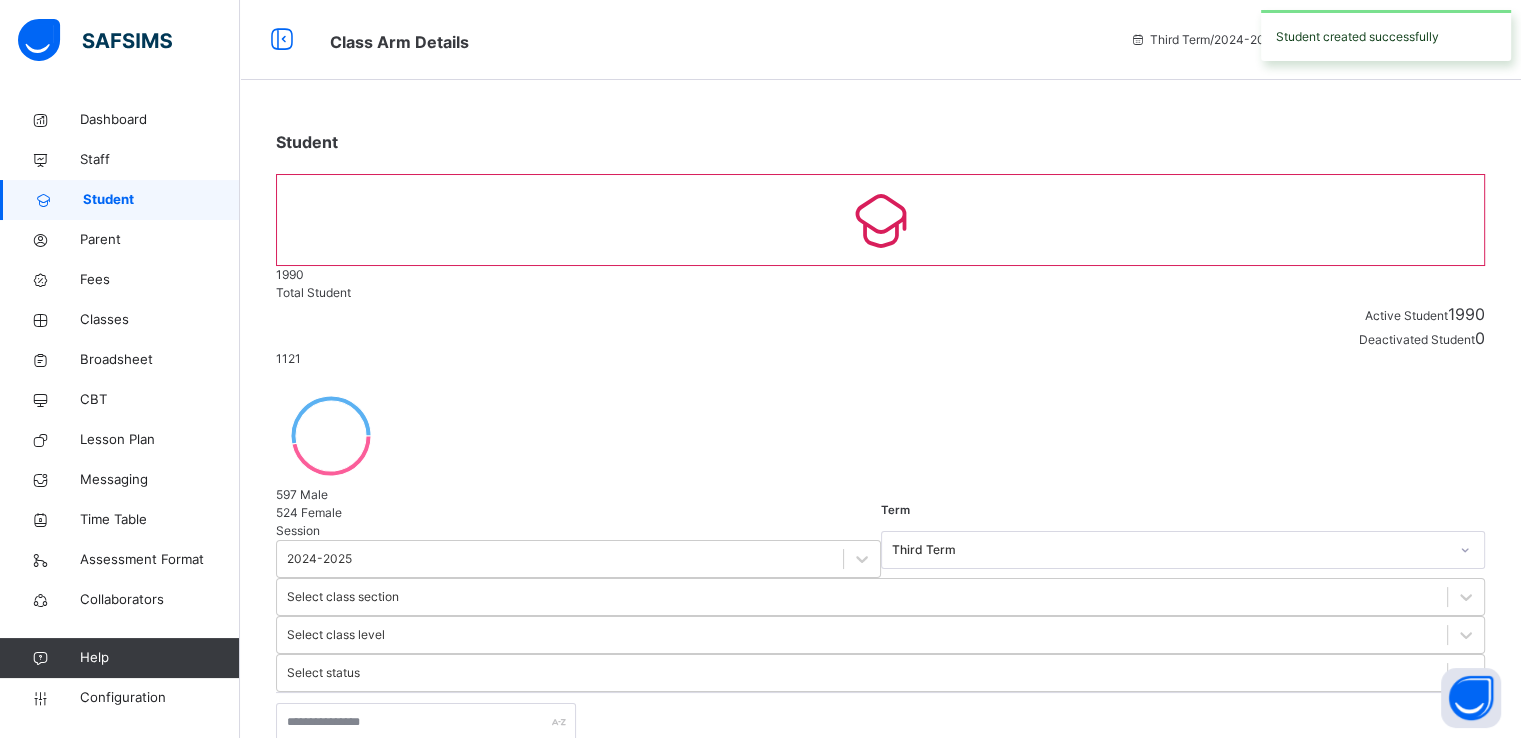 click on "Create Student" at bounding box center (332, 821) 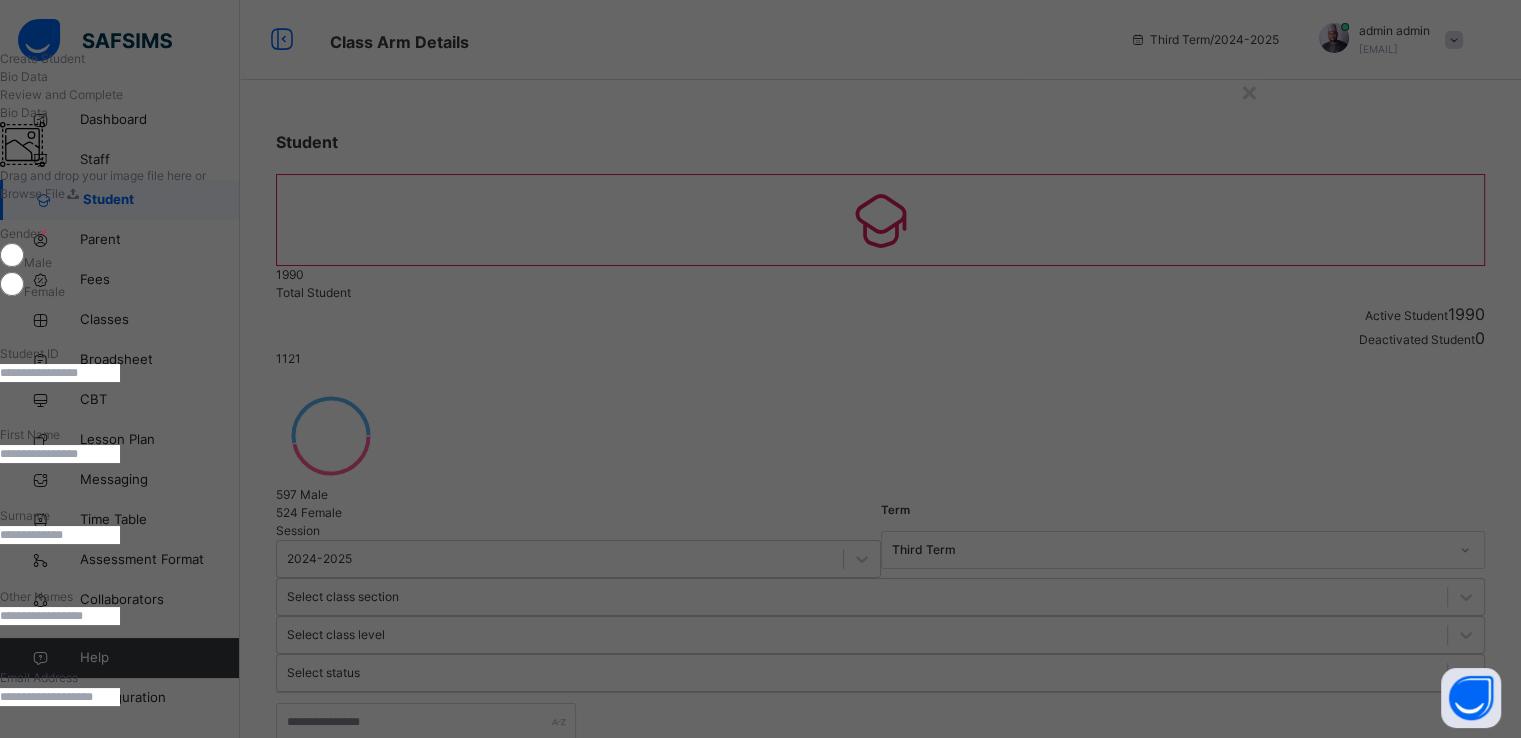 click at bounding box center [60, 373] 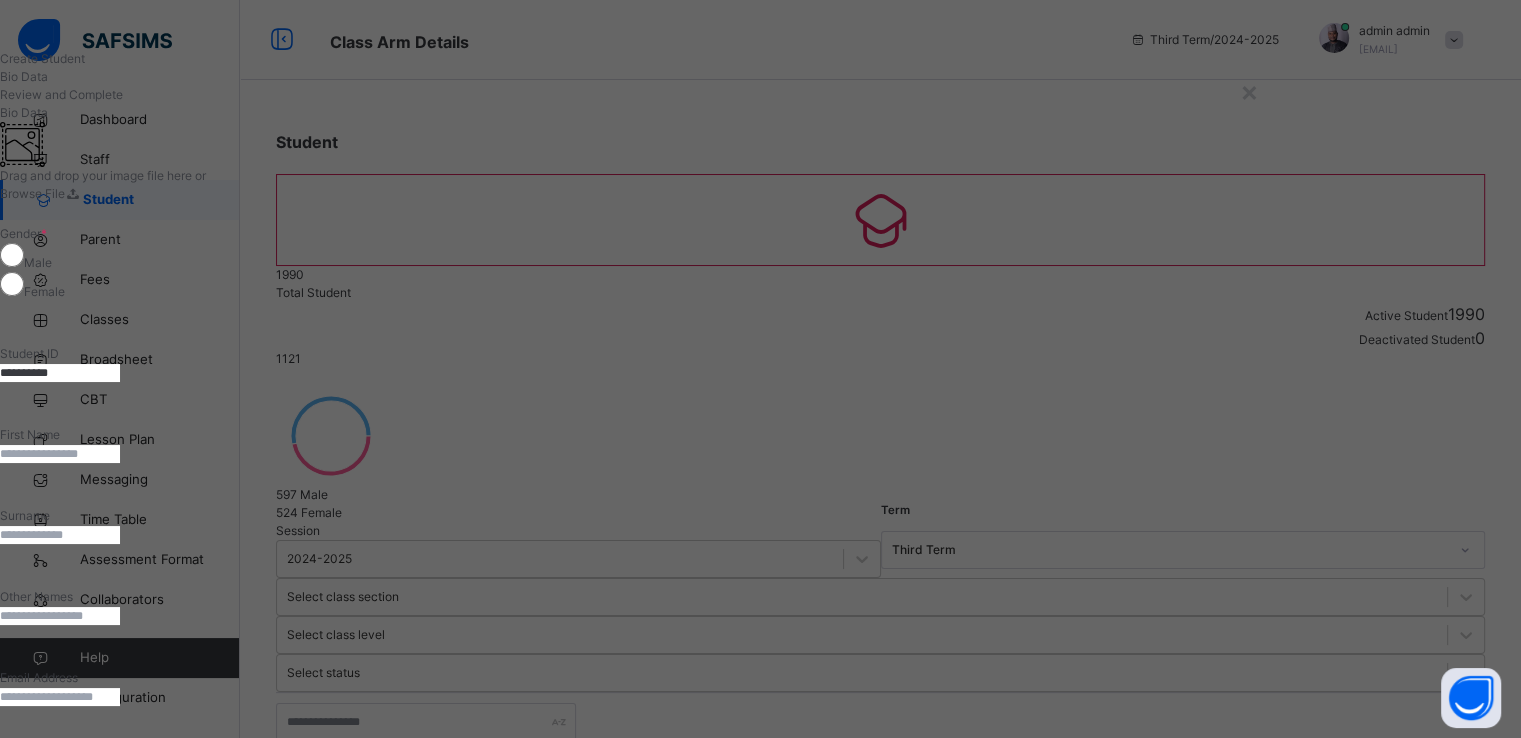 type on "**********" 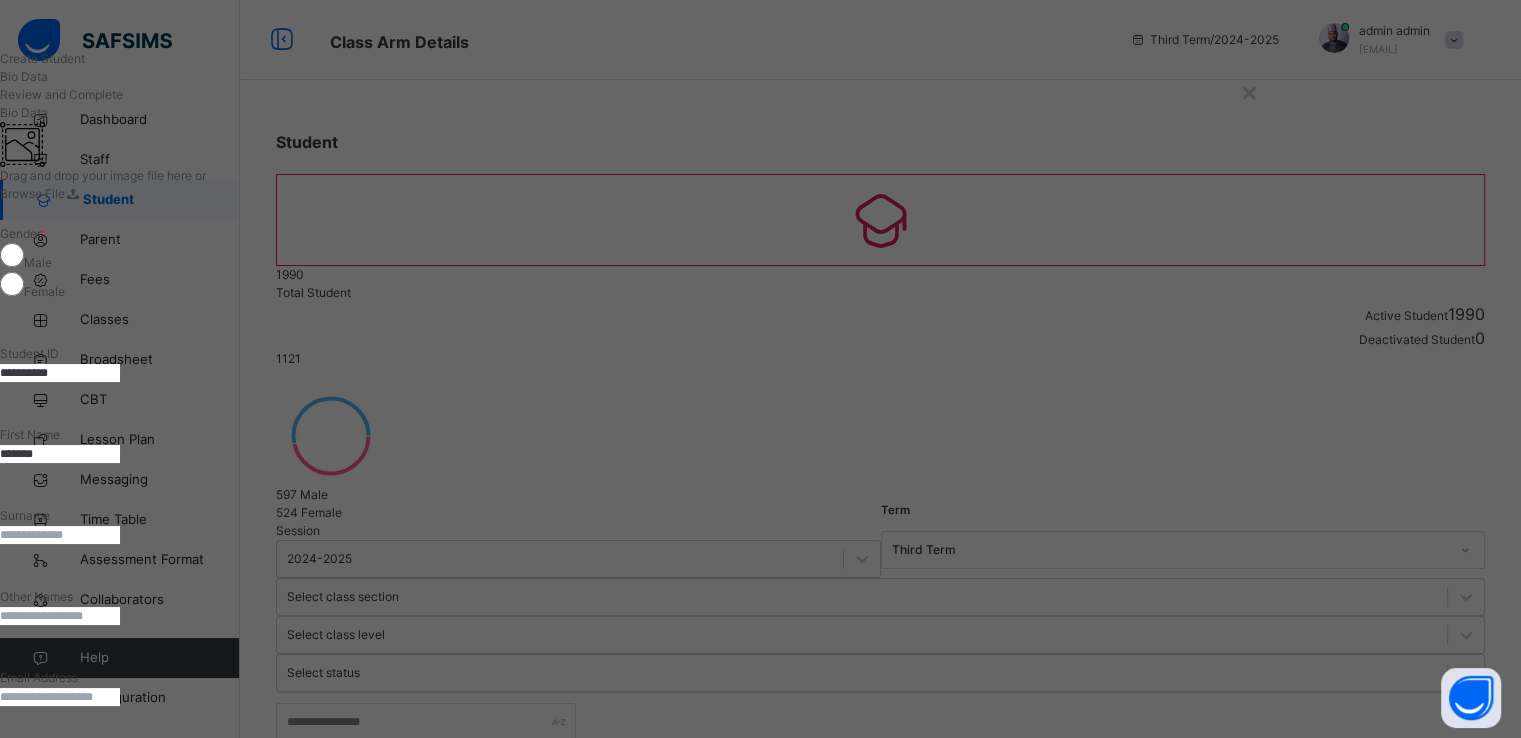 type on "*******" 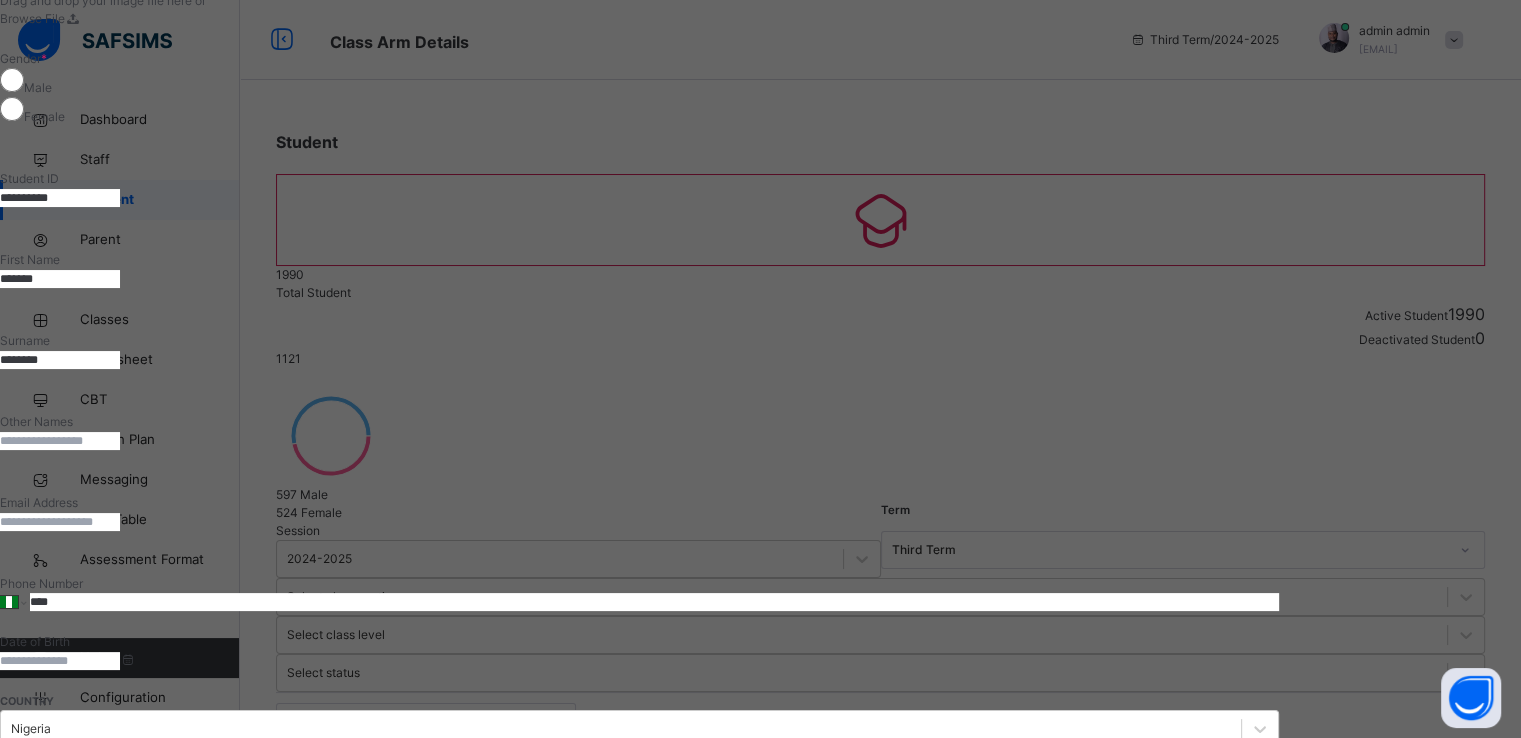 scroll, scrollTop: 176, scrollLeft: 0, axis: vertical 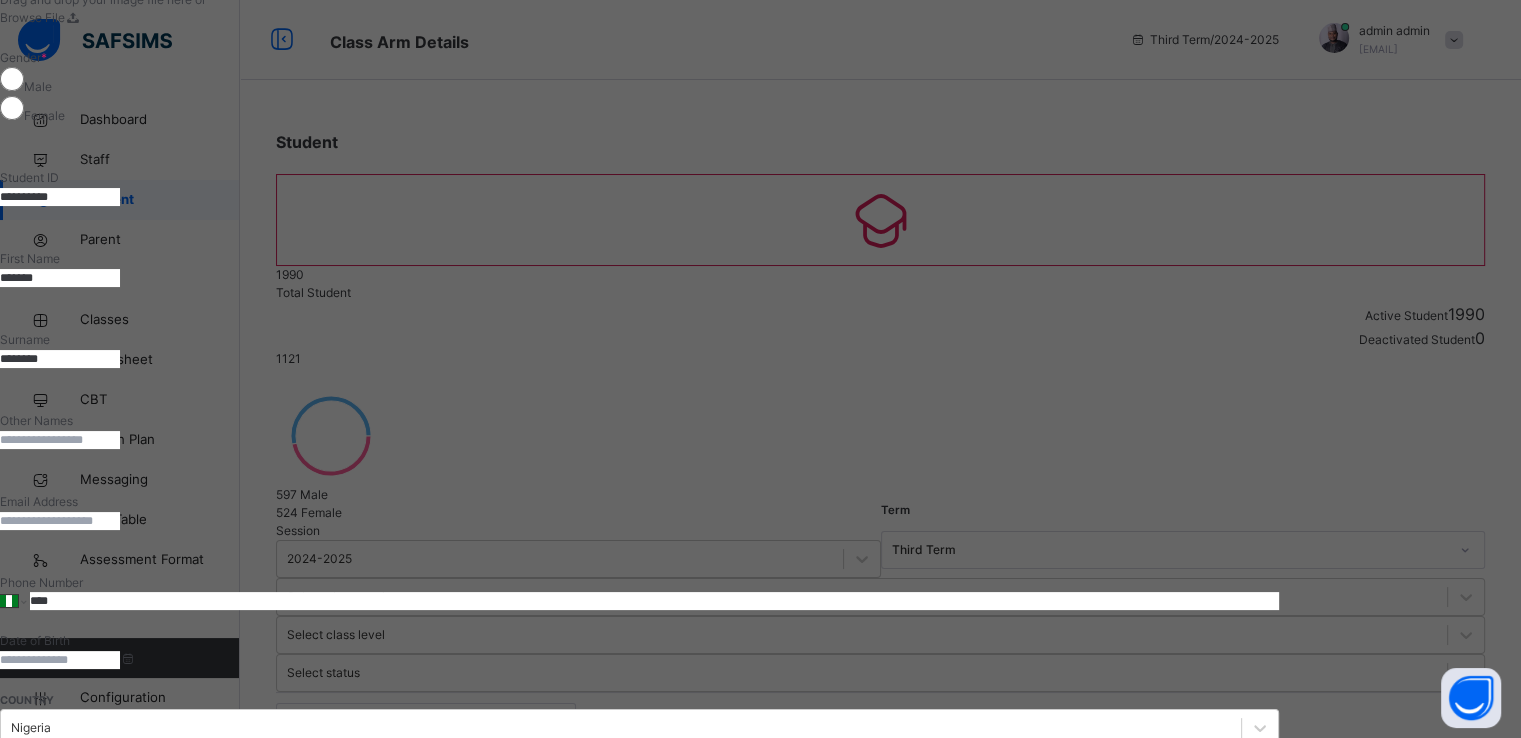 type on "********" 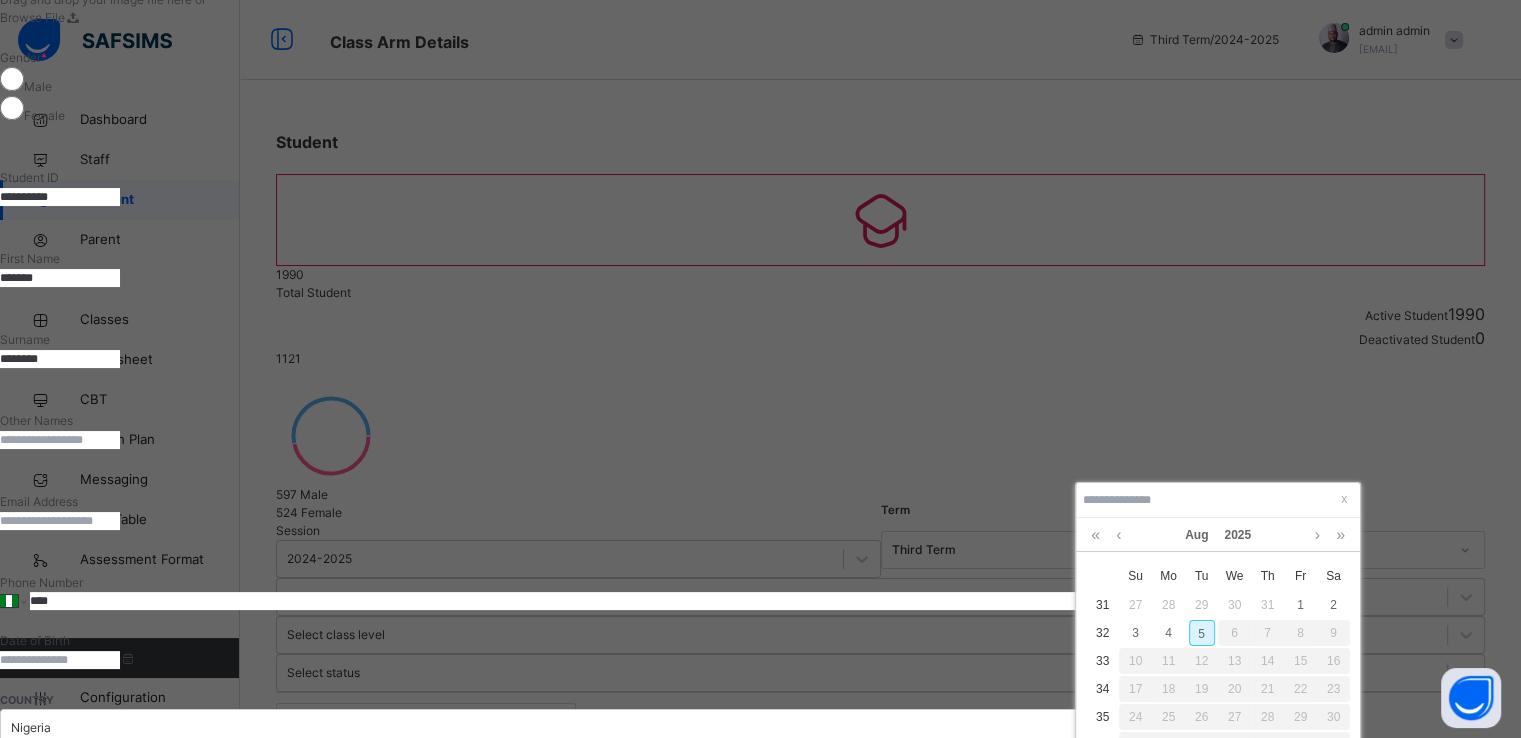 click on "5" at bounding box center [1202, 633] 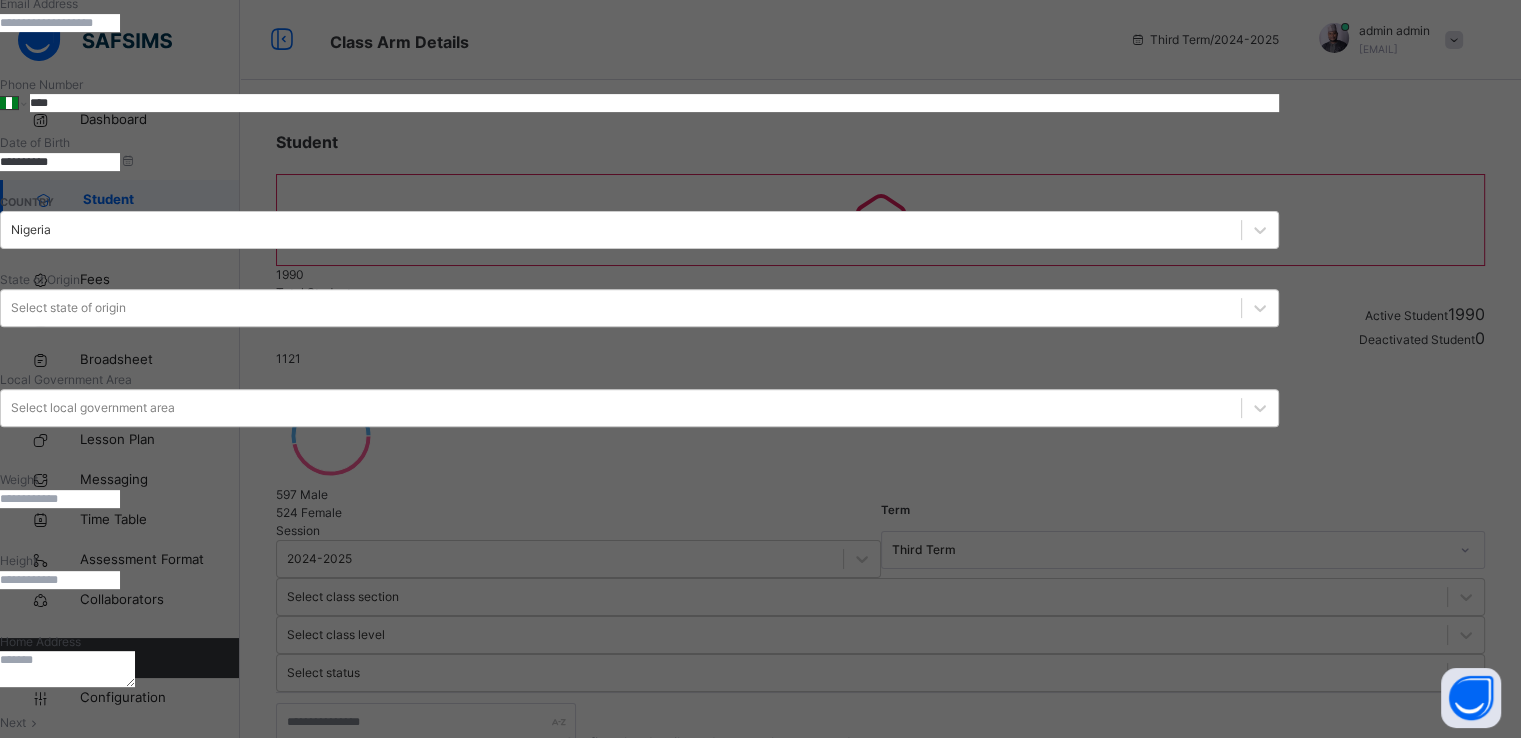 scroll, scrollTop: 795, scrollLeft: 0, axis: vertical 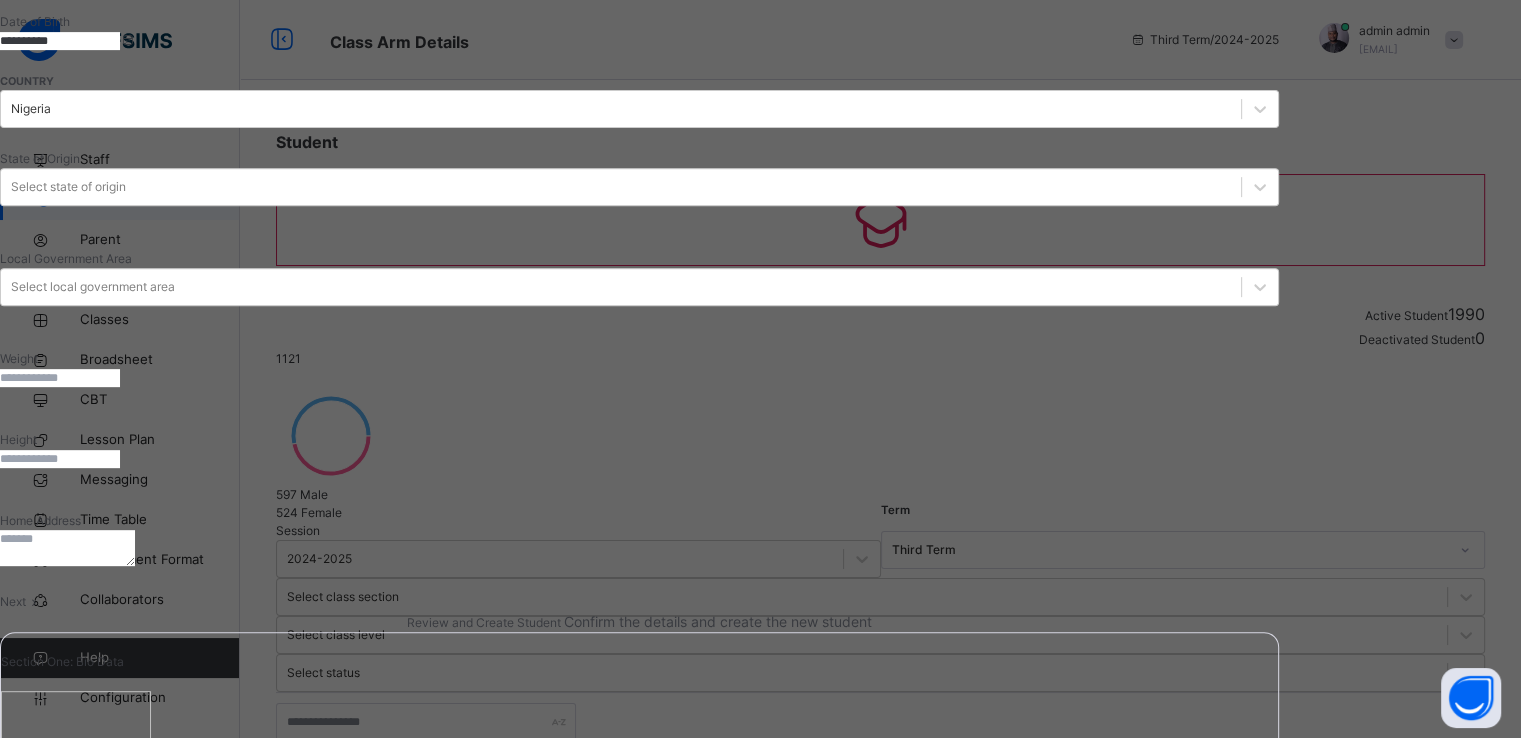click on "Next" at bounding box center (639, 602) 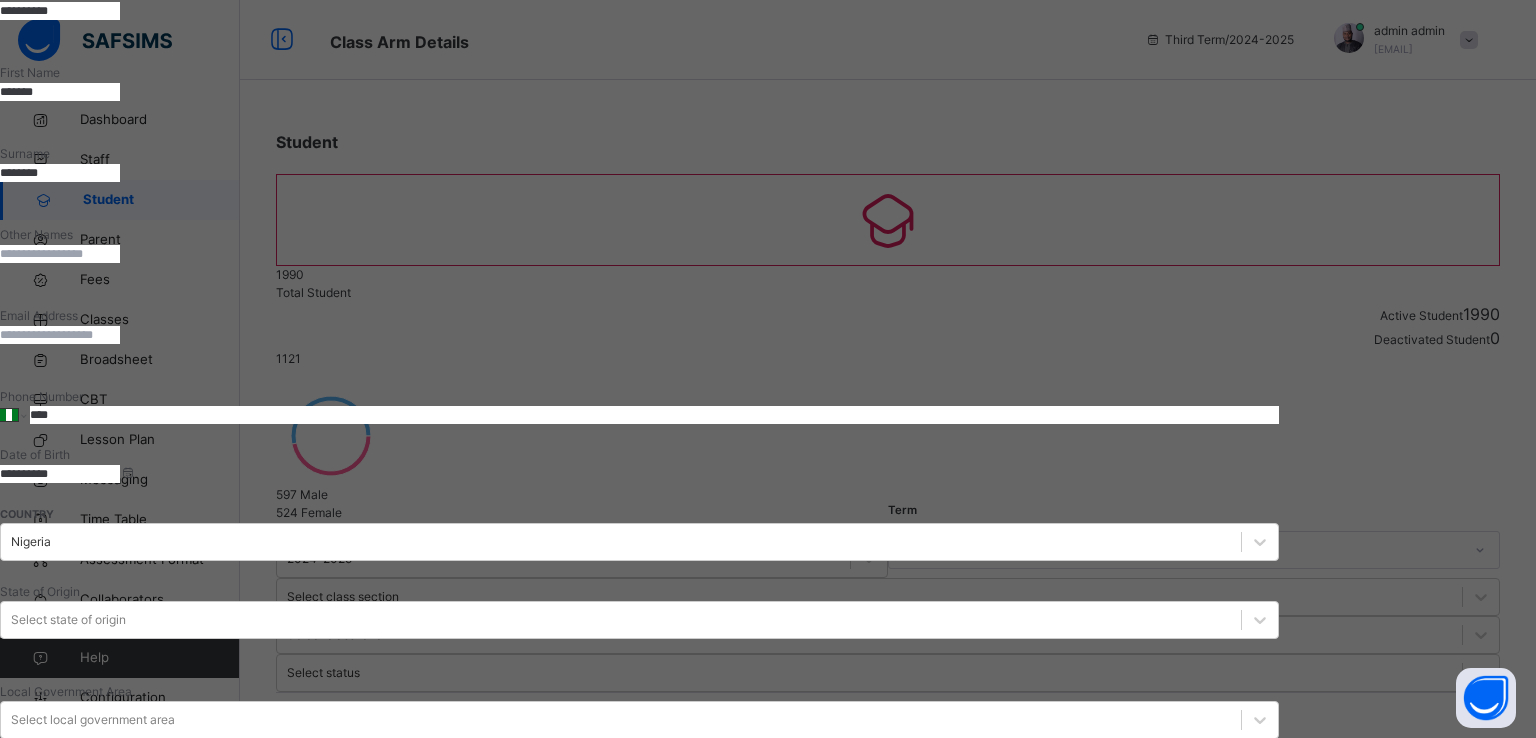 click on "Finish" at bounding box center (16, 2013) 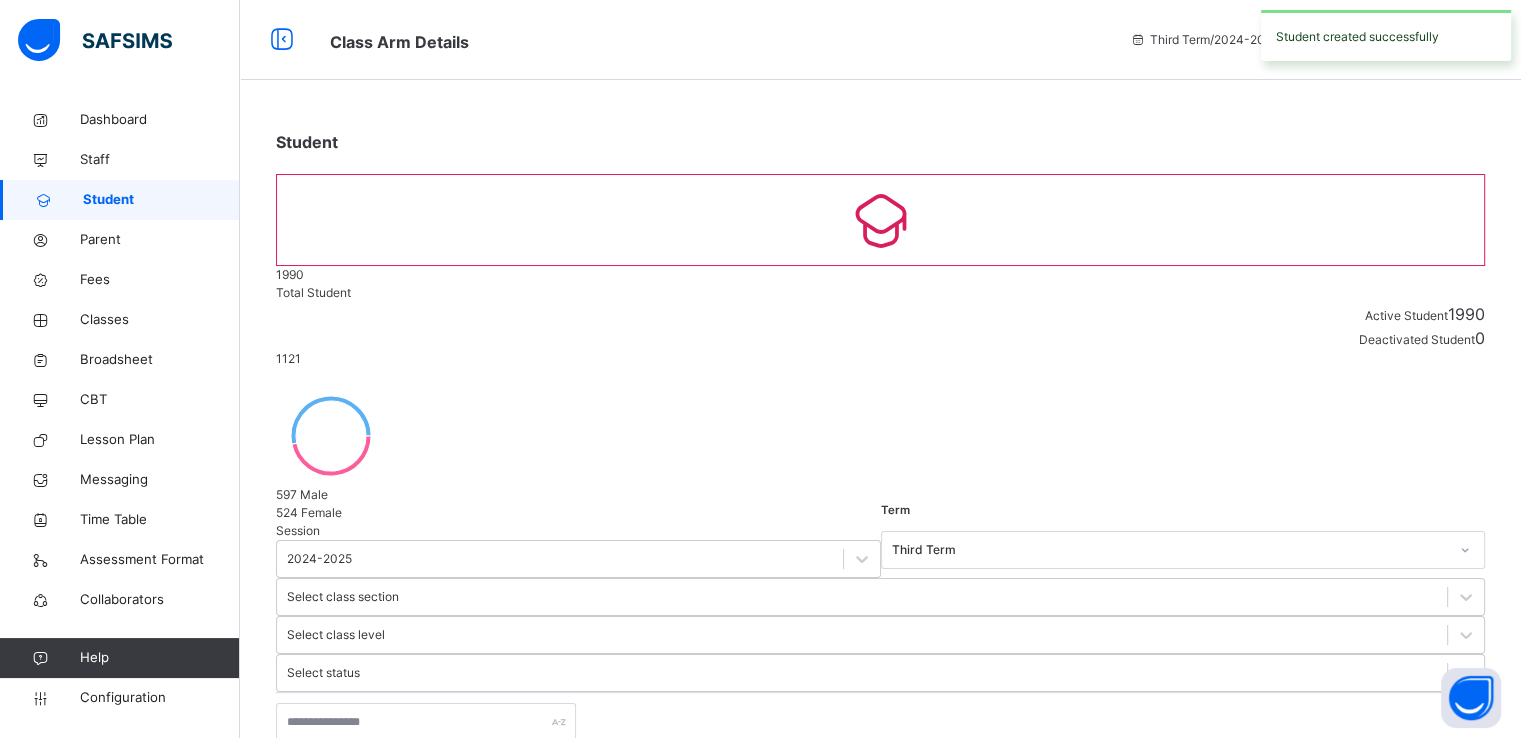 click on "Create Student" at bounding box center (332, 821) 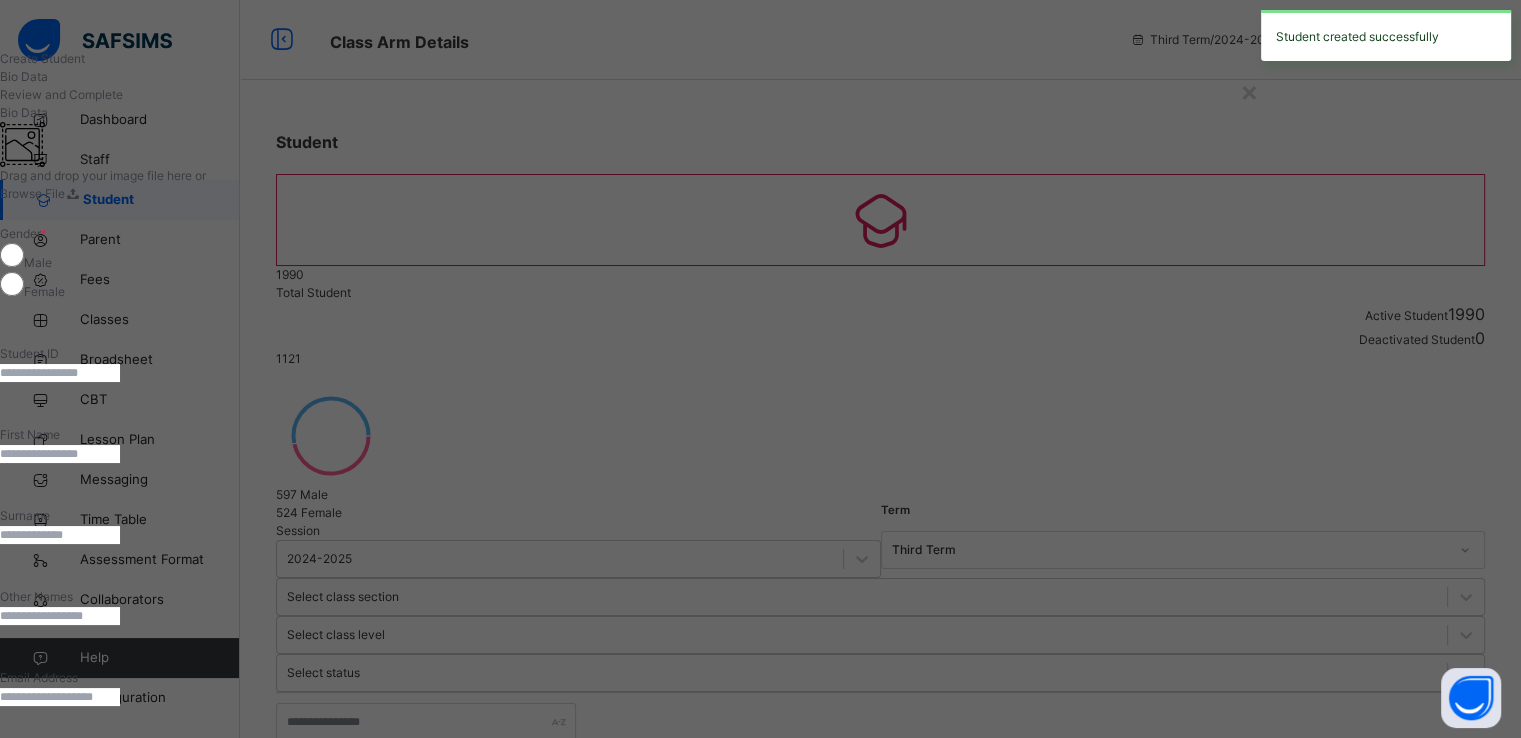 click at bounding box center (60, 373) 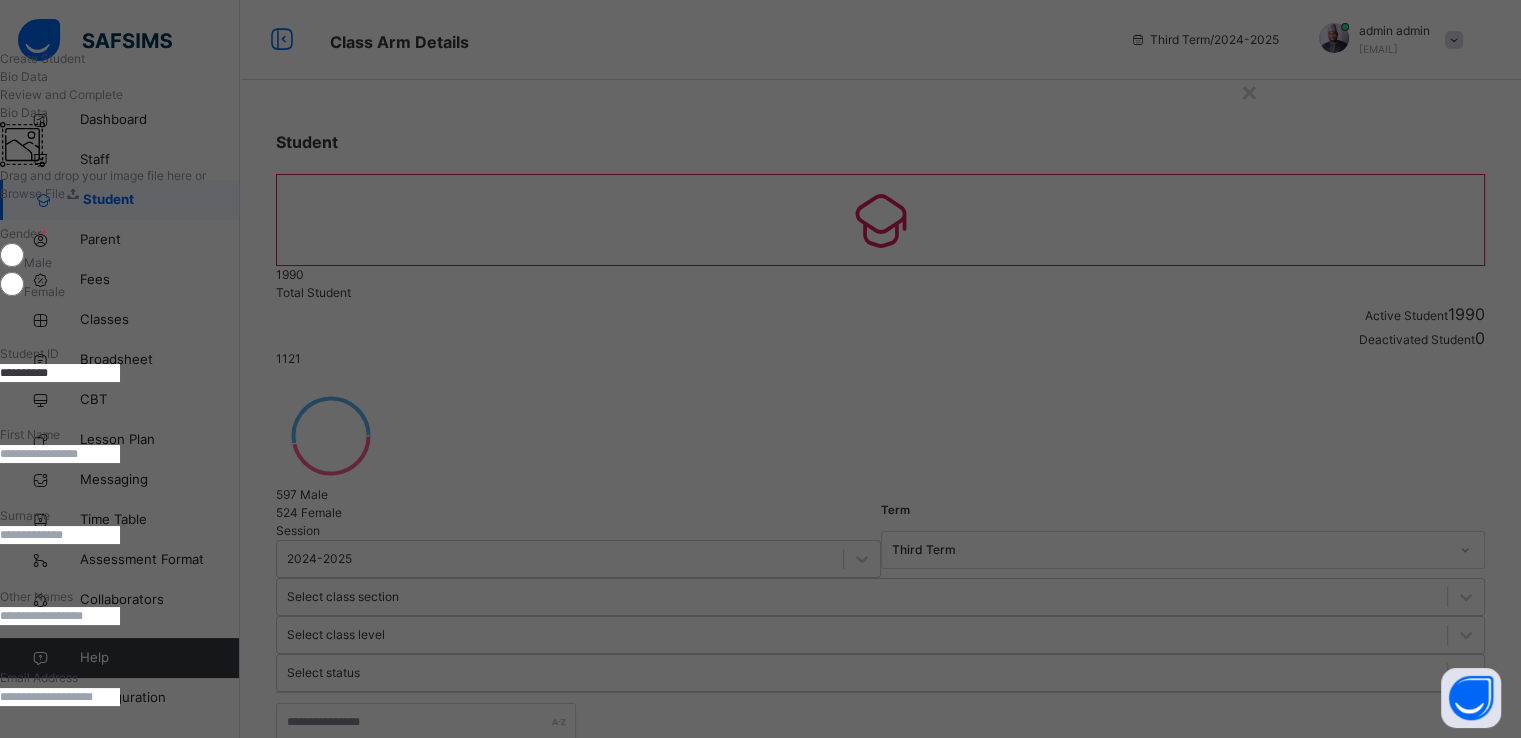 type on "**********" 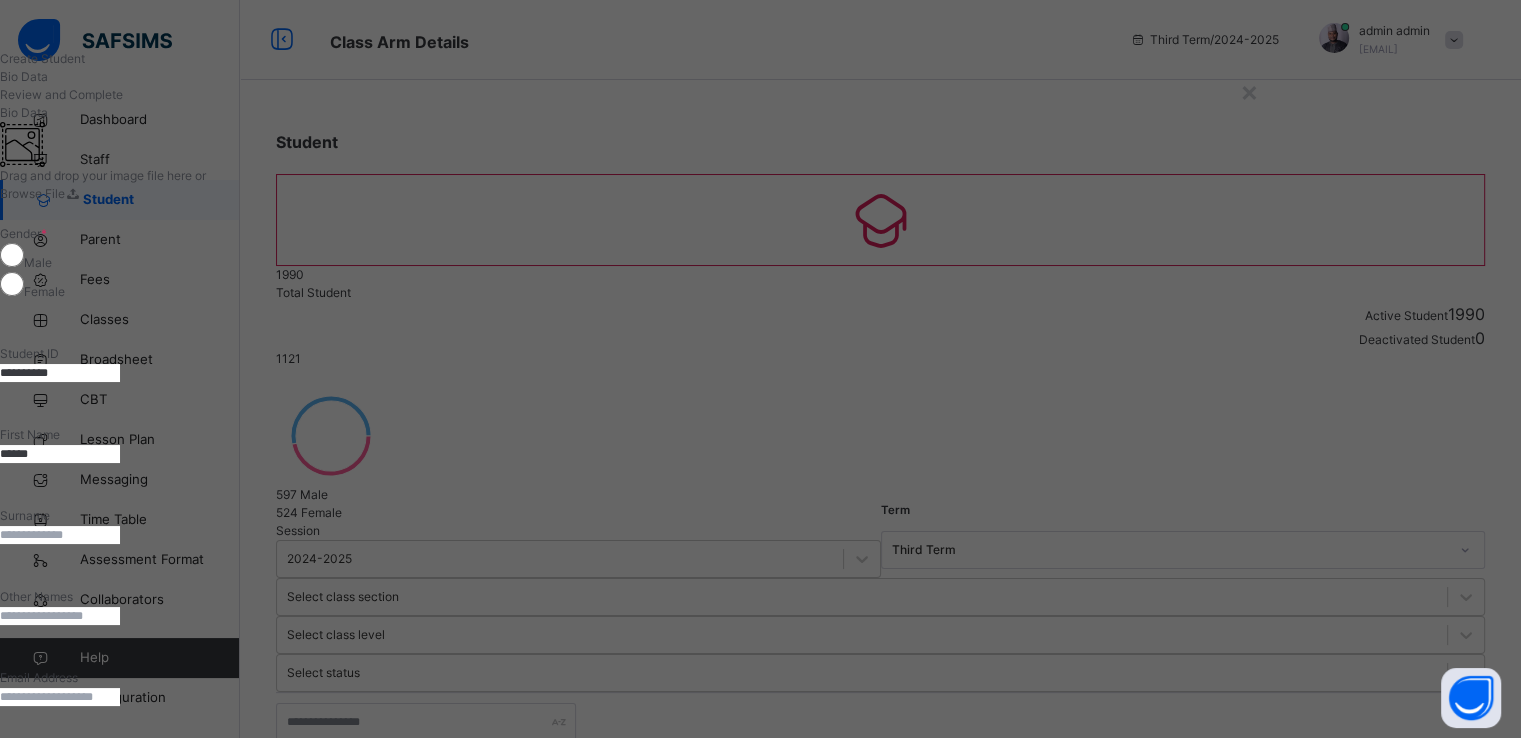 type on "******" 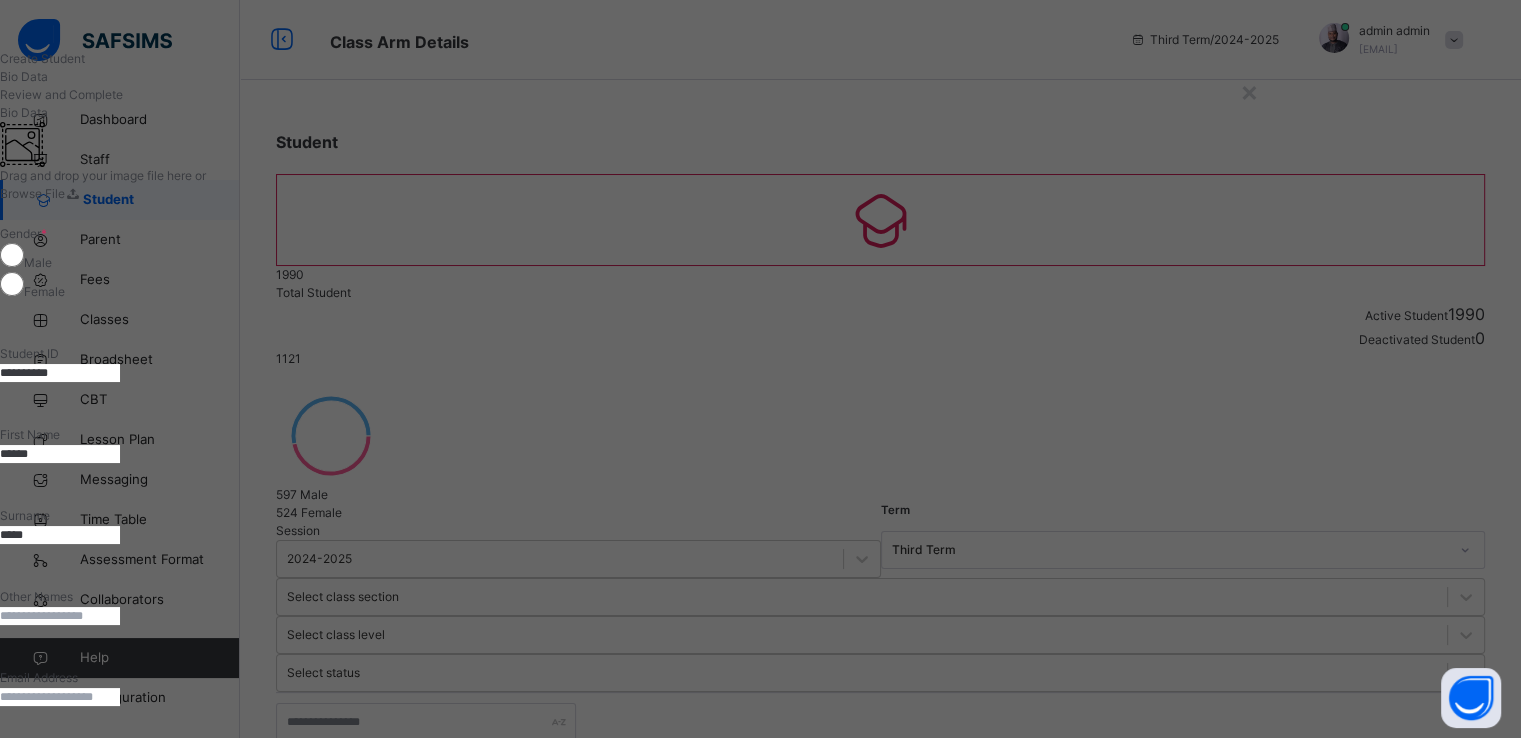type on "*****" 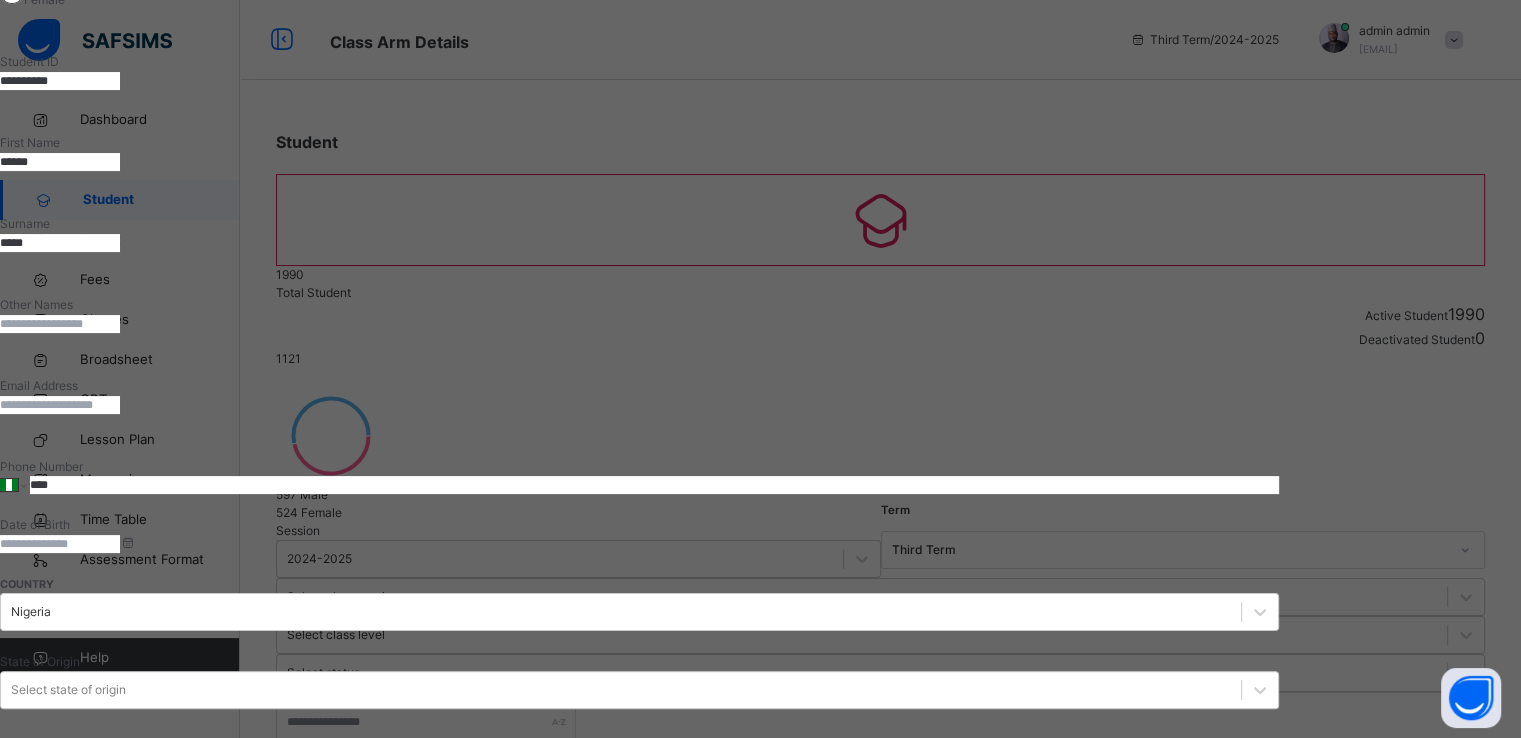 scroll, scrollTop: 380, scrollLeft: 0, axis: vertical 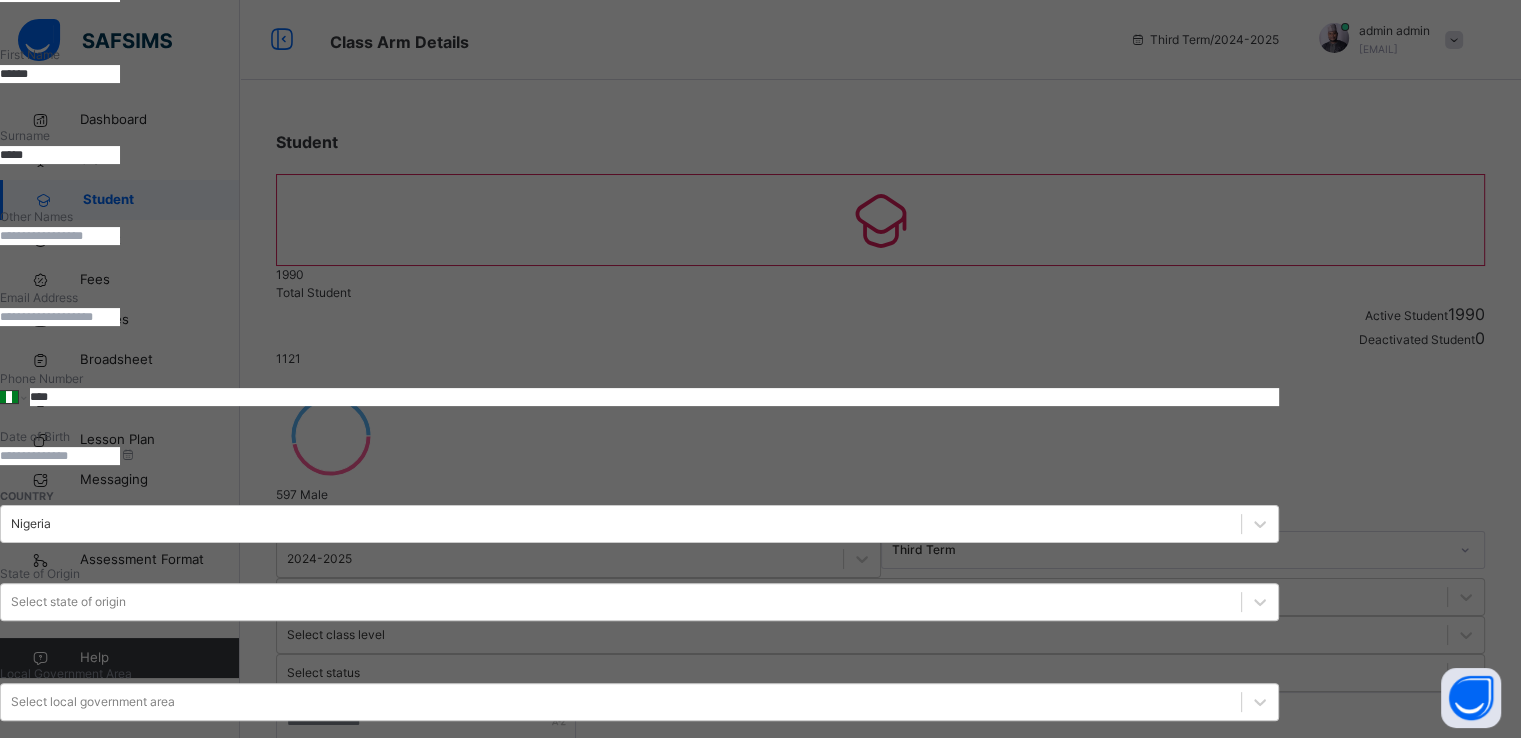click at bounding box center [60, 456] 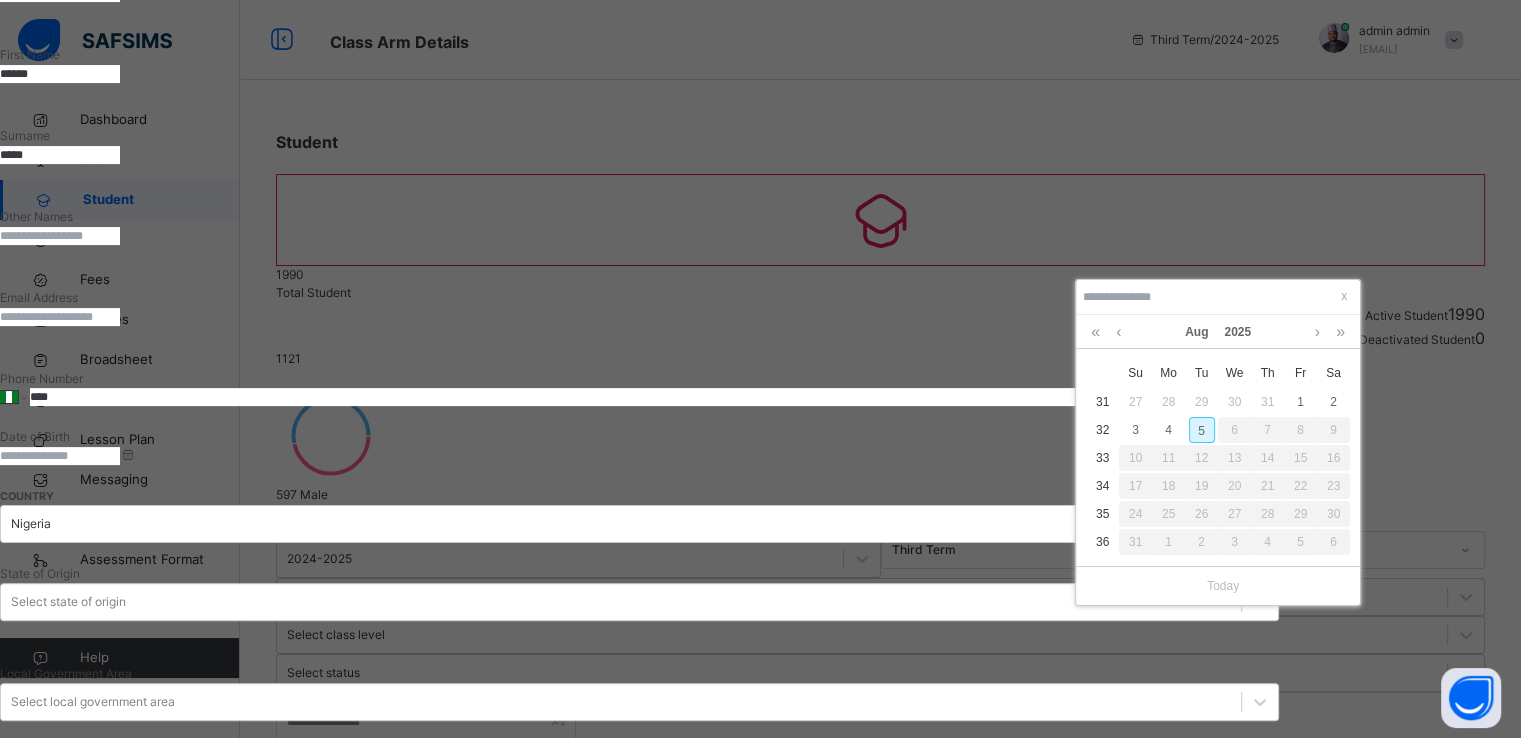 click on "5" at bounding box center (1202, 430) 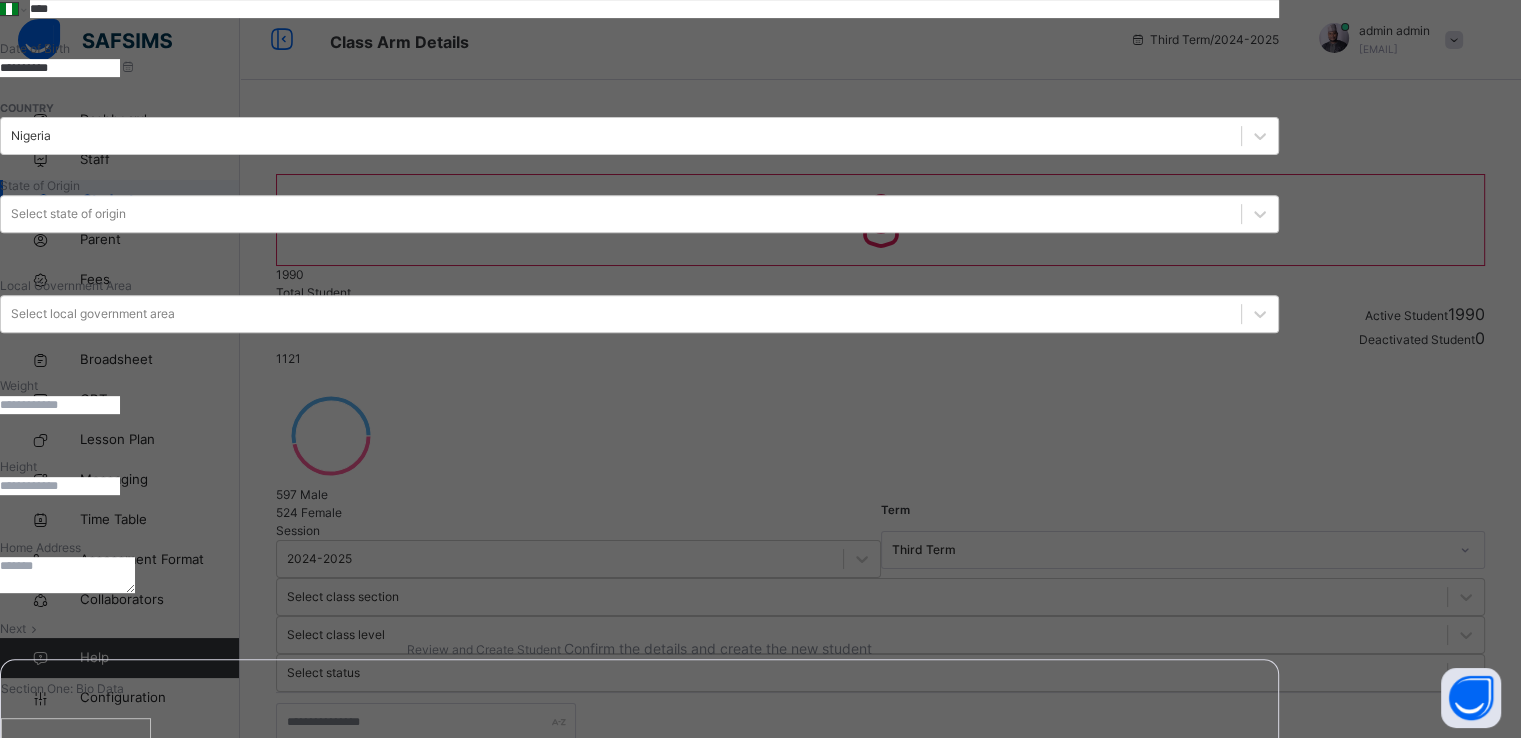 scroll, scrollTop: 795, scrollLeft: 0, axis: vertical 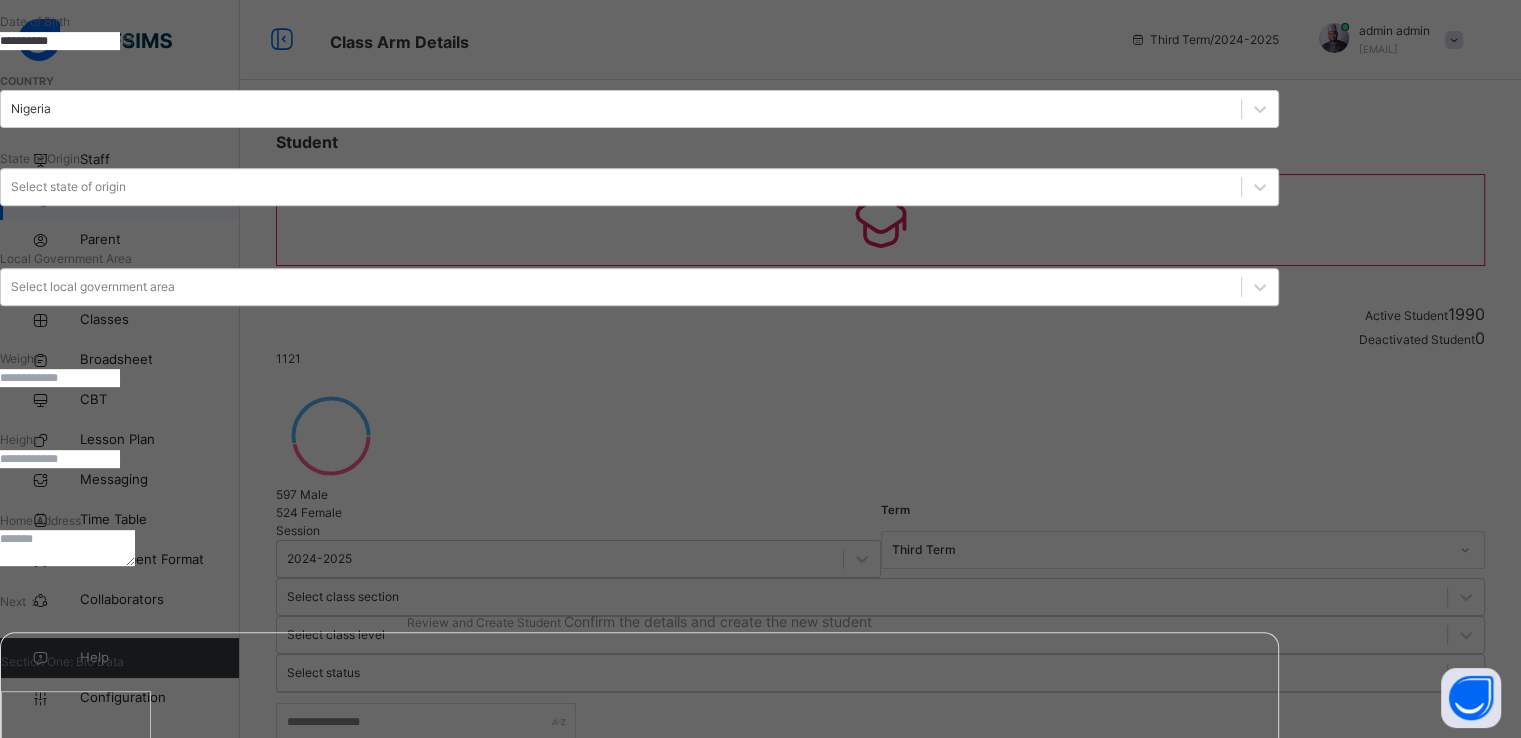 click on "Next" at bounding box center [13, 601] 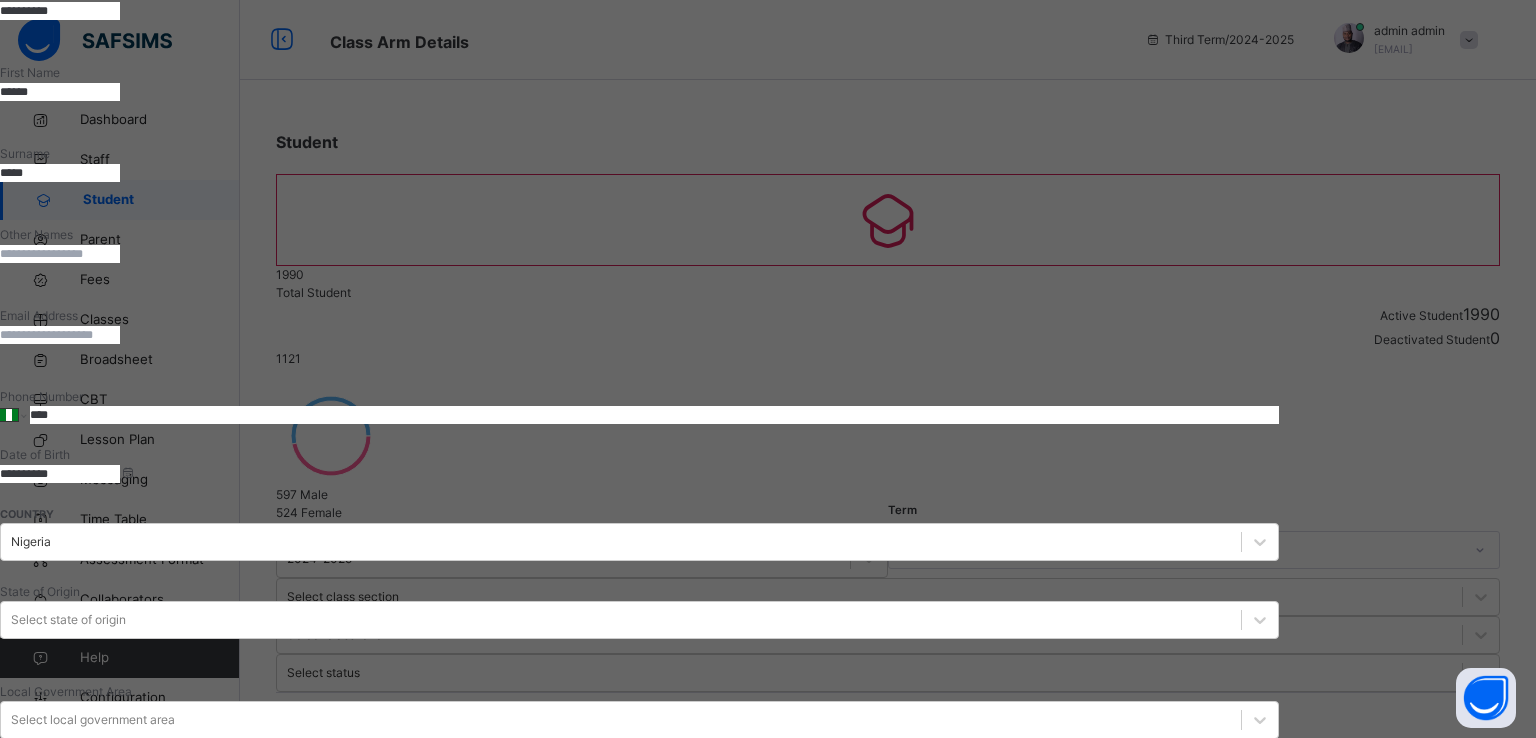 click on "Finish" at bounding box center [639, 2014] 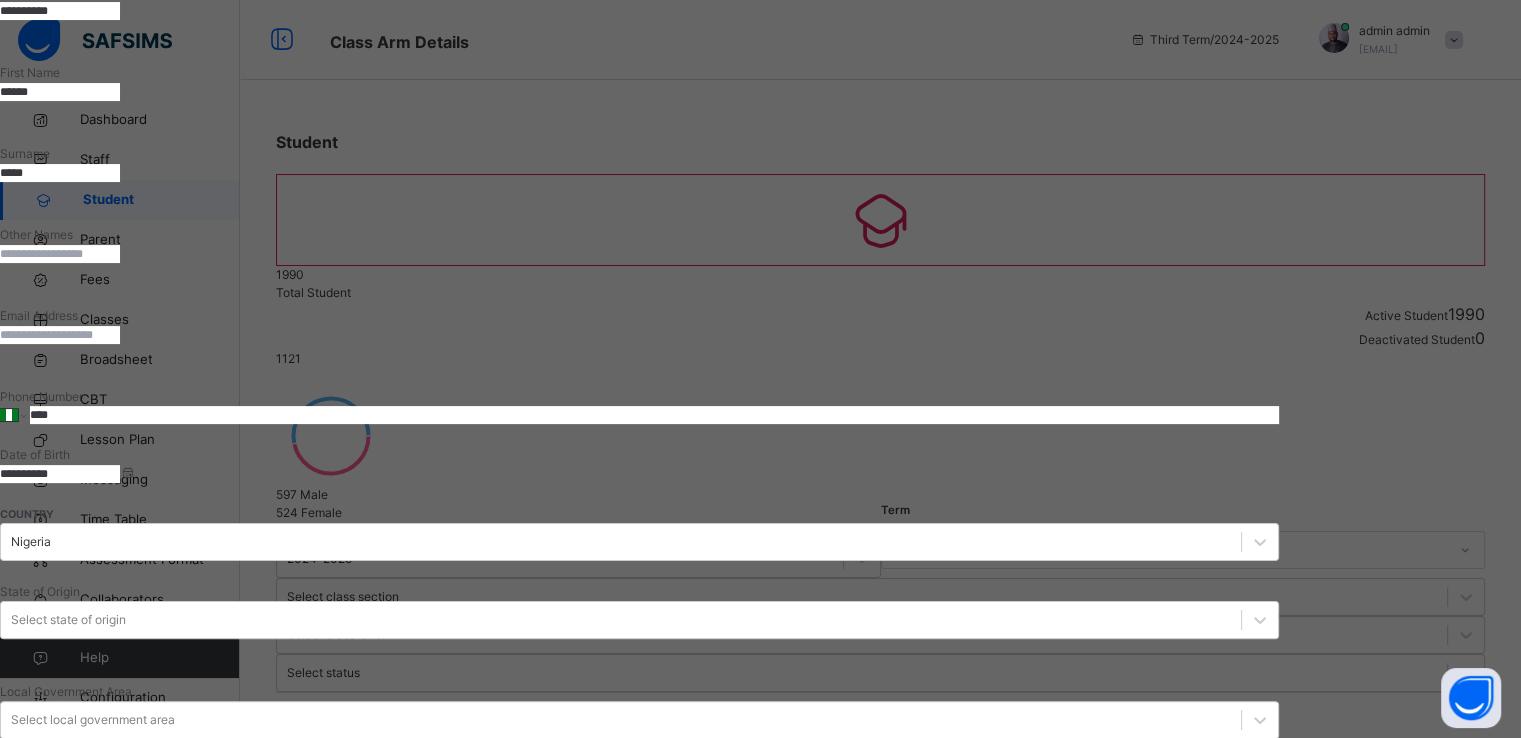 scroll, scrollTop: 0, scrollLeft: 0, axis: both 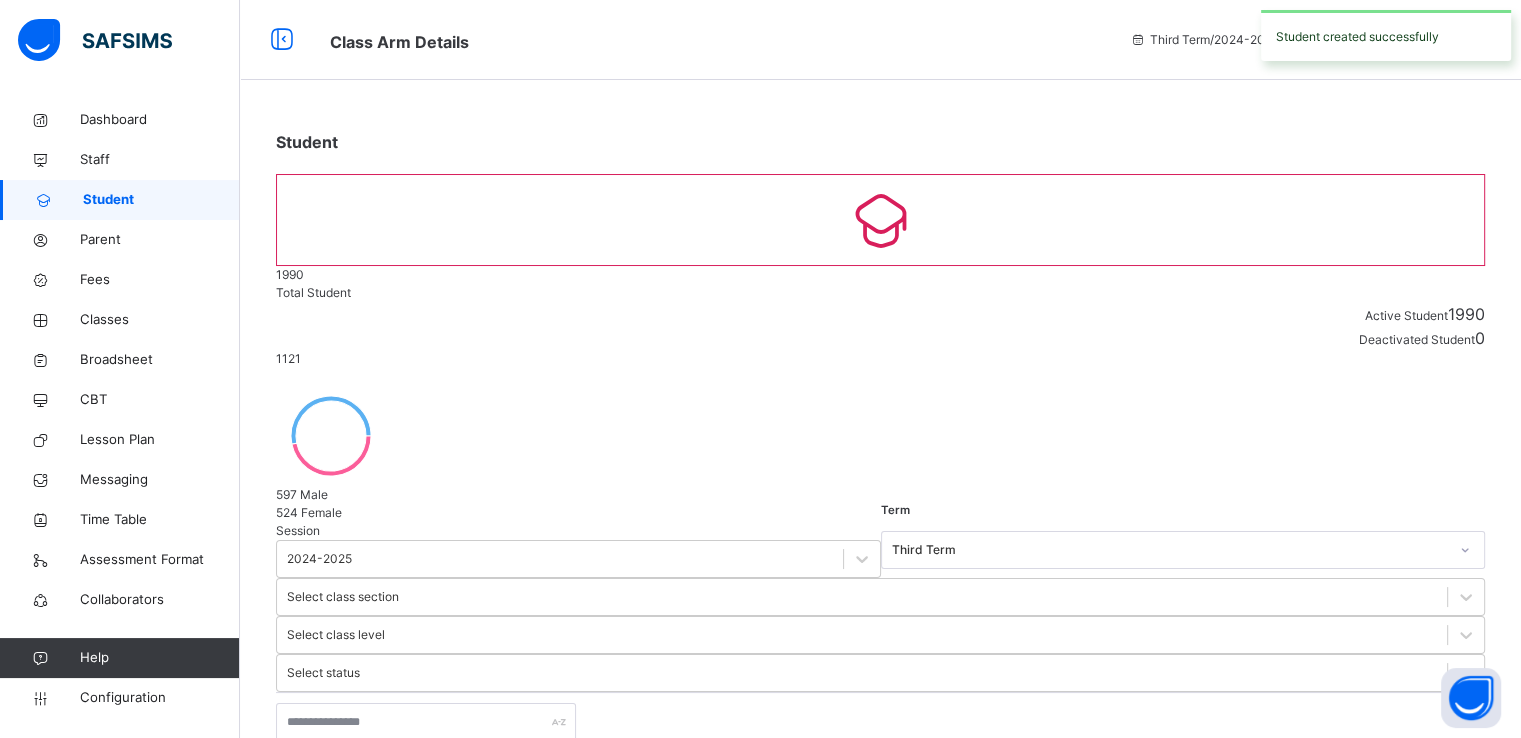 click on "Create Student" at bounding box center (332, 821) 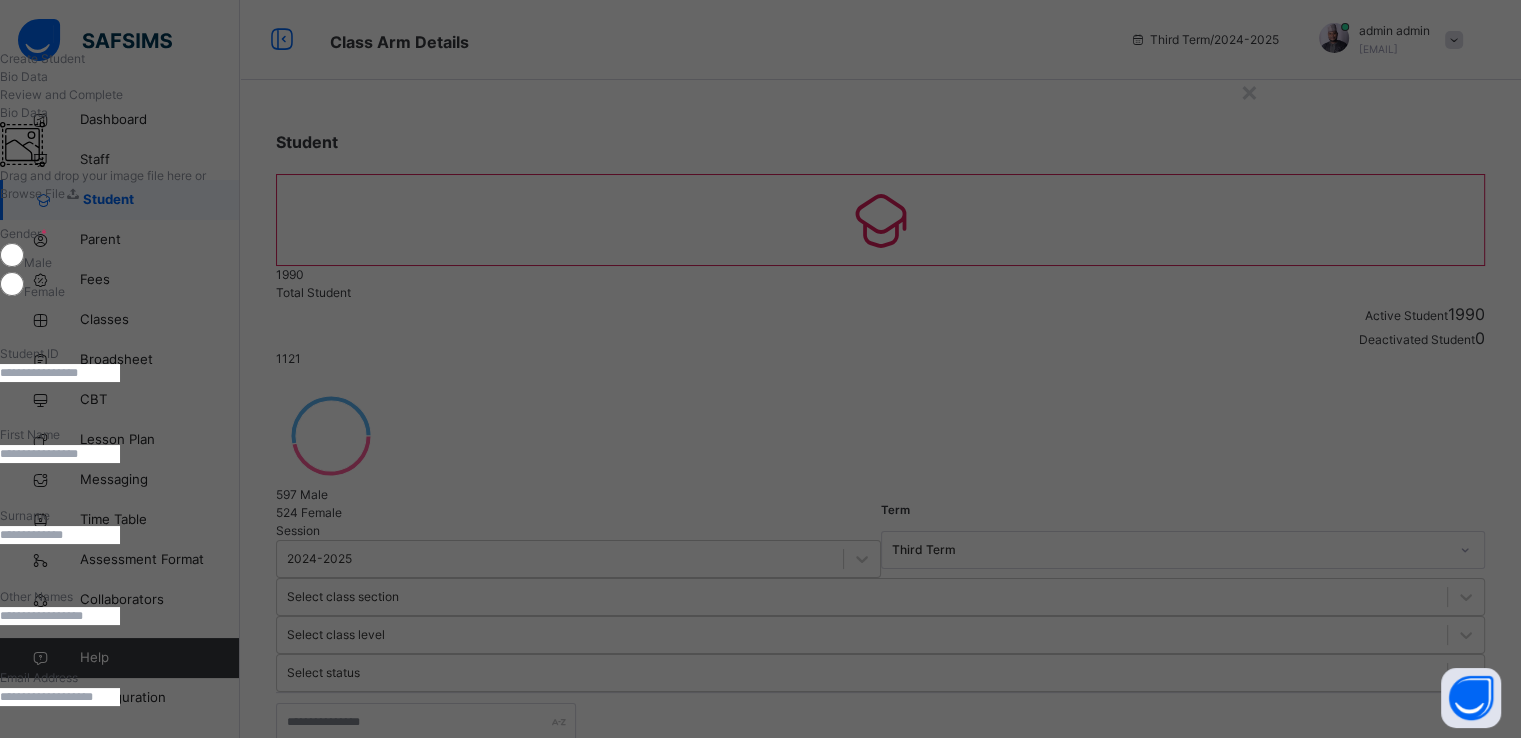 click at bounding box center (60, 373) 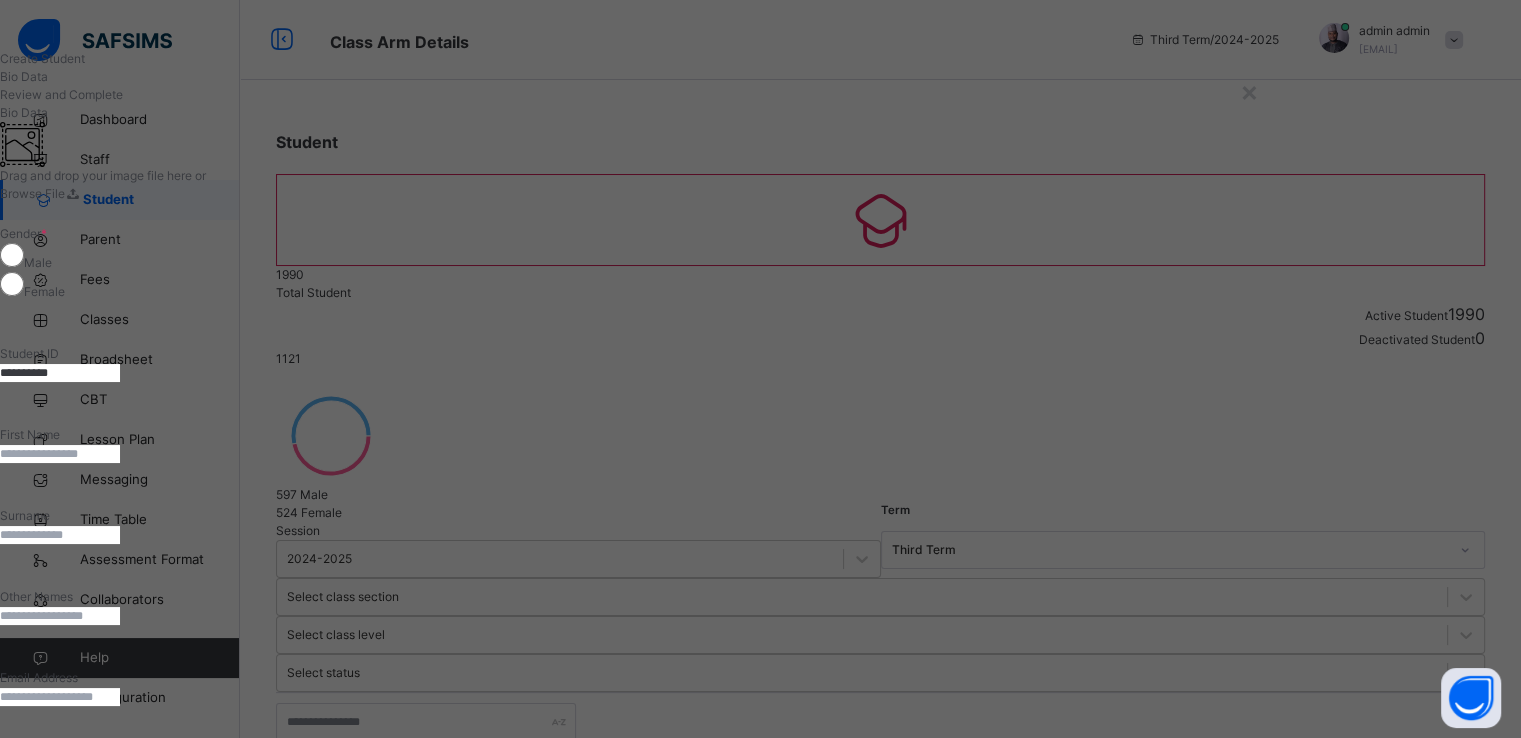 type on "**********" 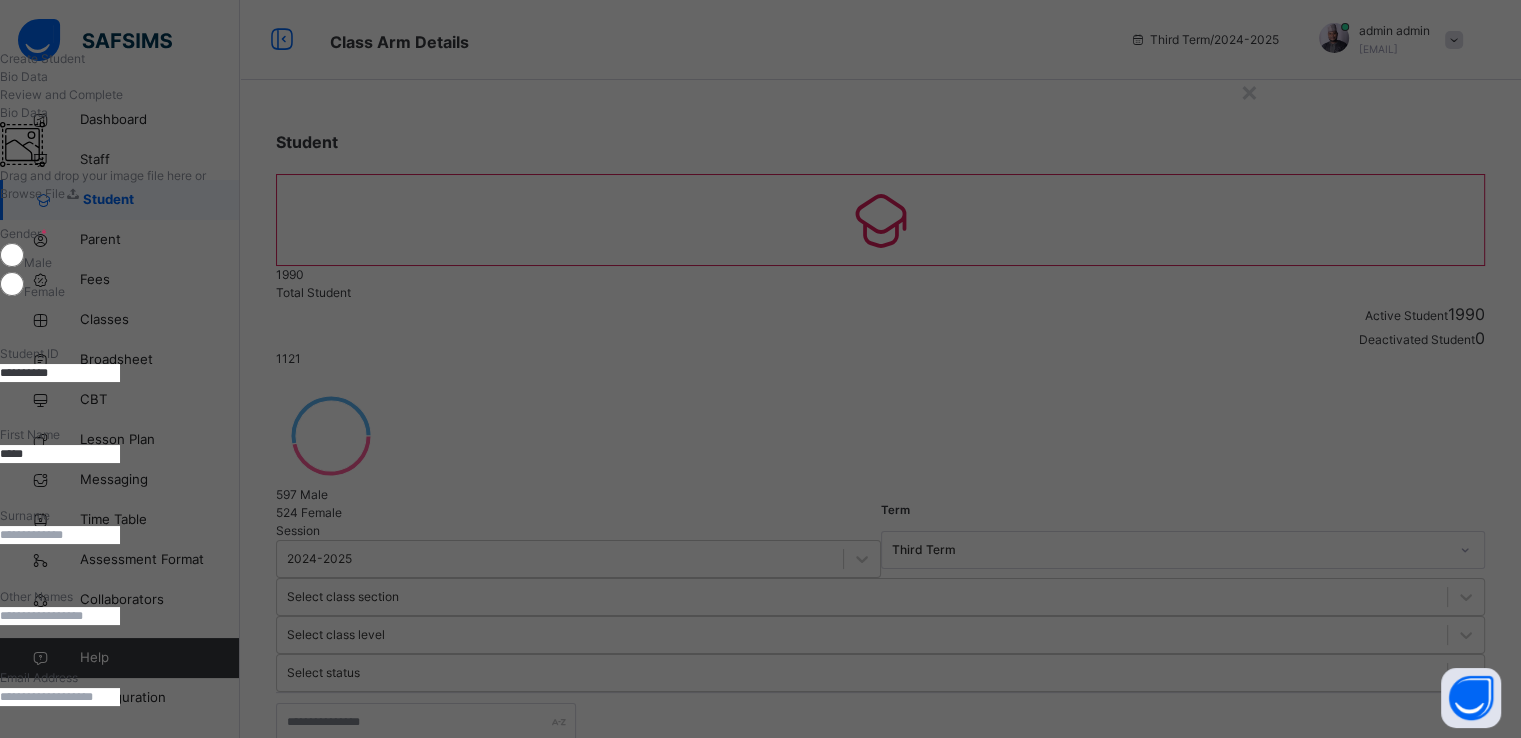 type on "*****" 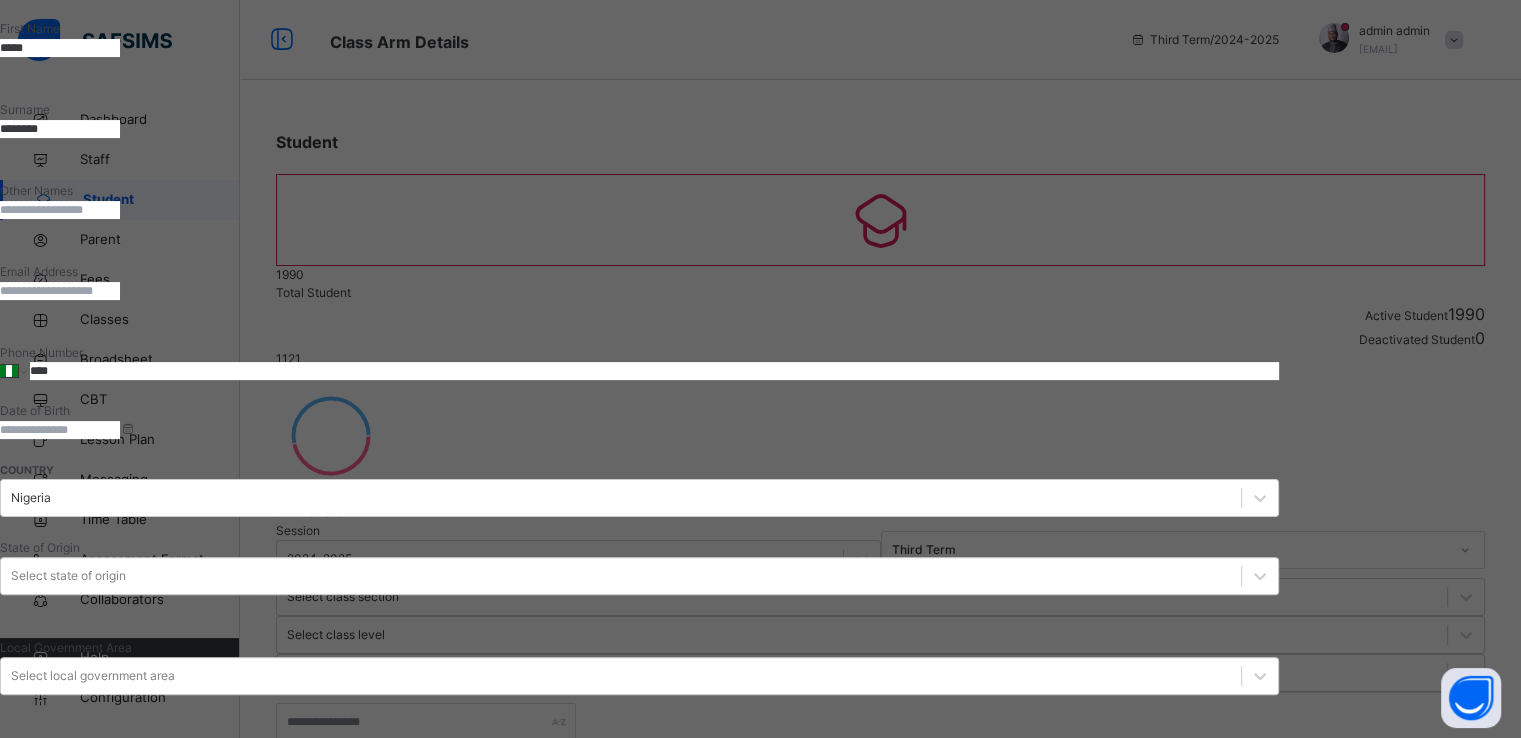 scroll, scrollTop: 422, scrollLeft: 0, axis: vertical 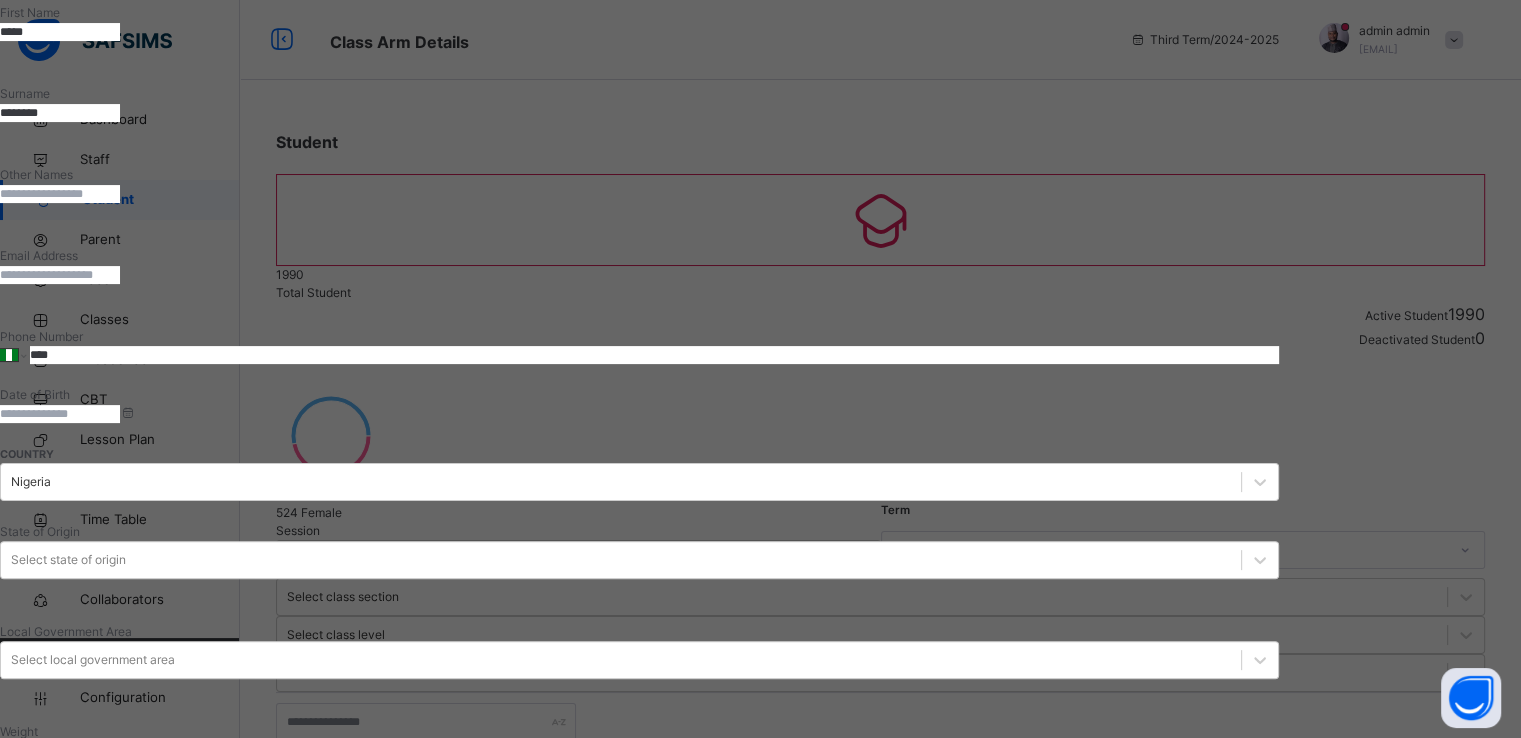type on "********" 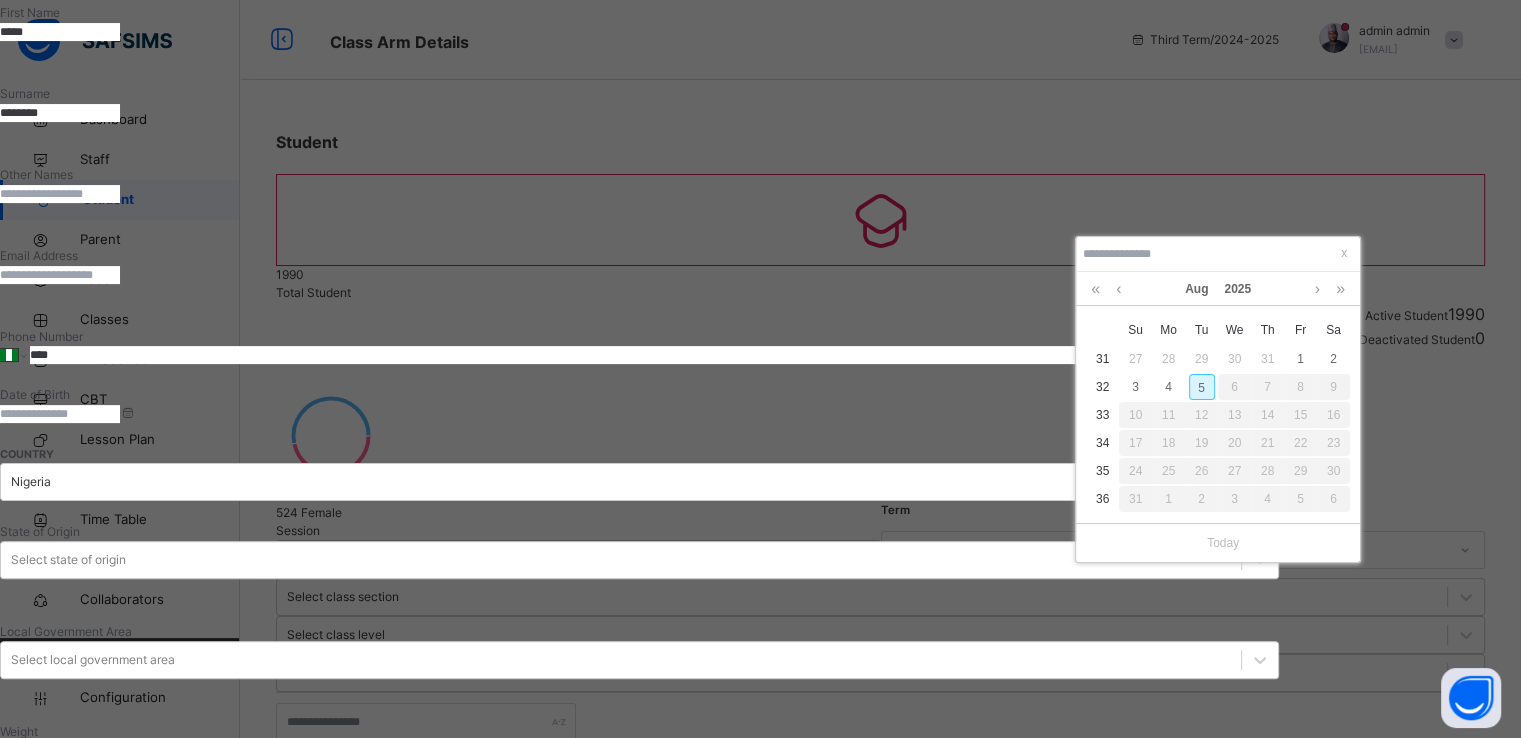 click on "5" at bounding box center (1202, 387) 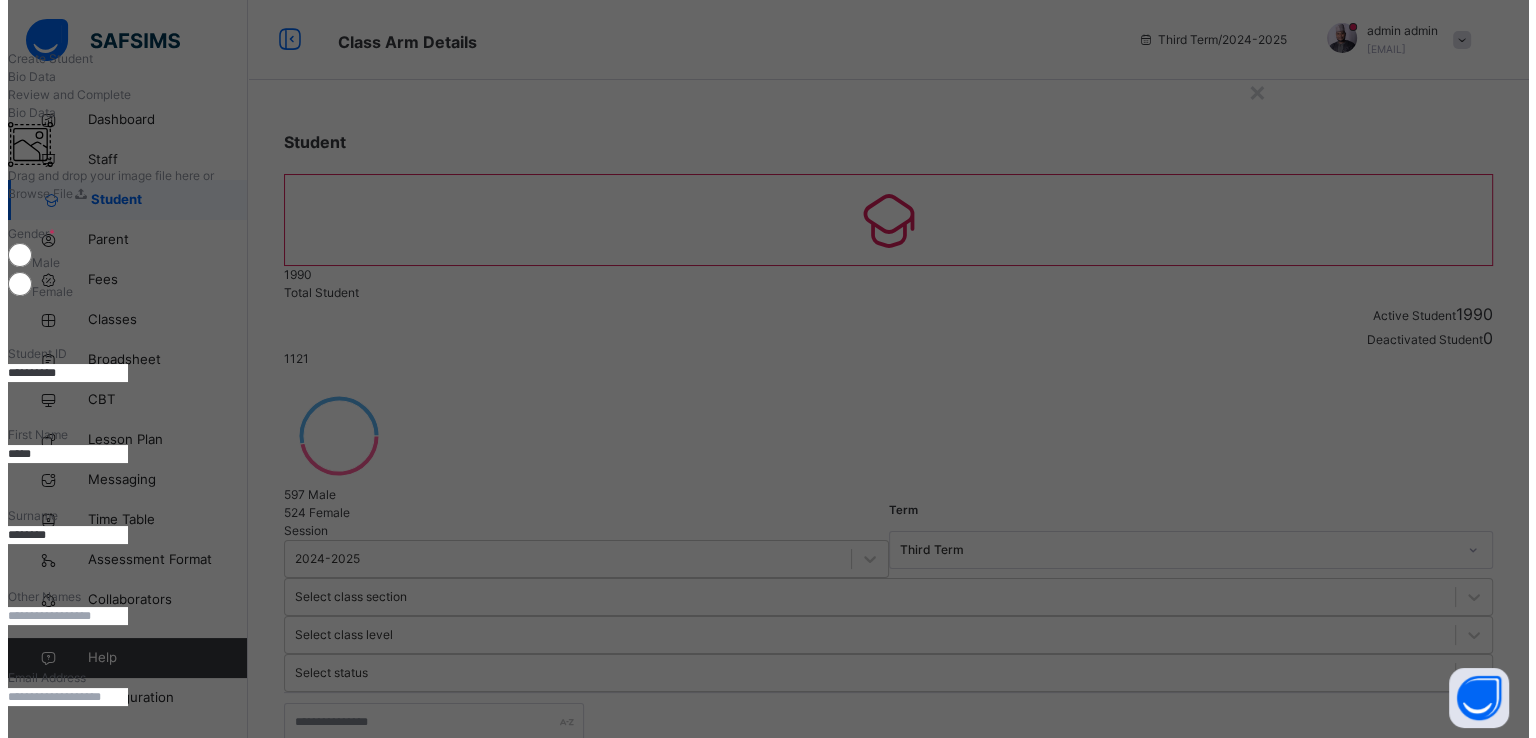 scroll, scrollTop: 795, scrollLeft: 0, axis: vertical 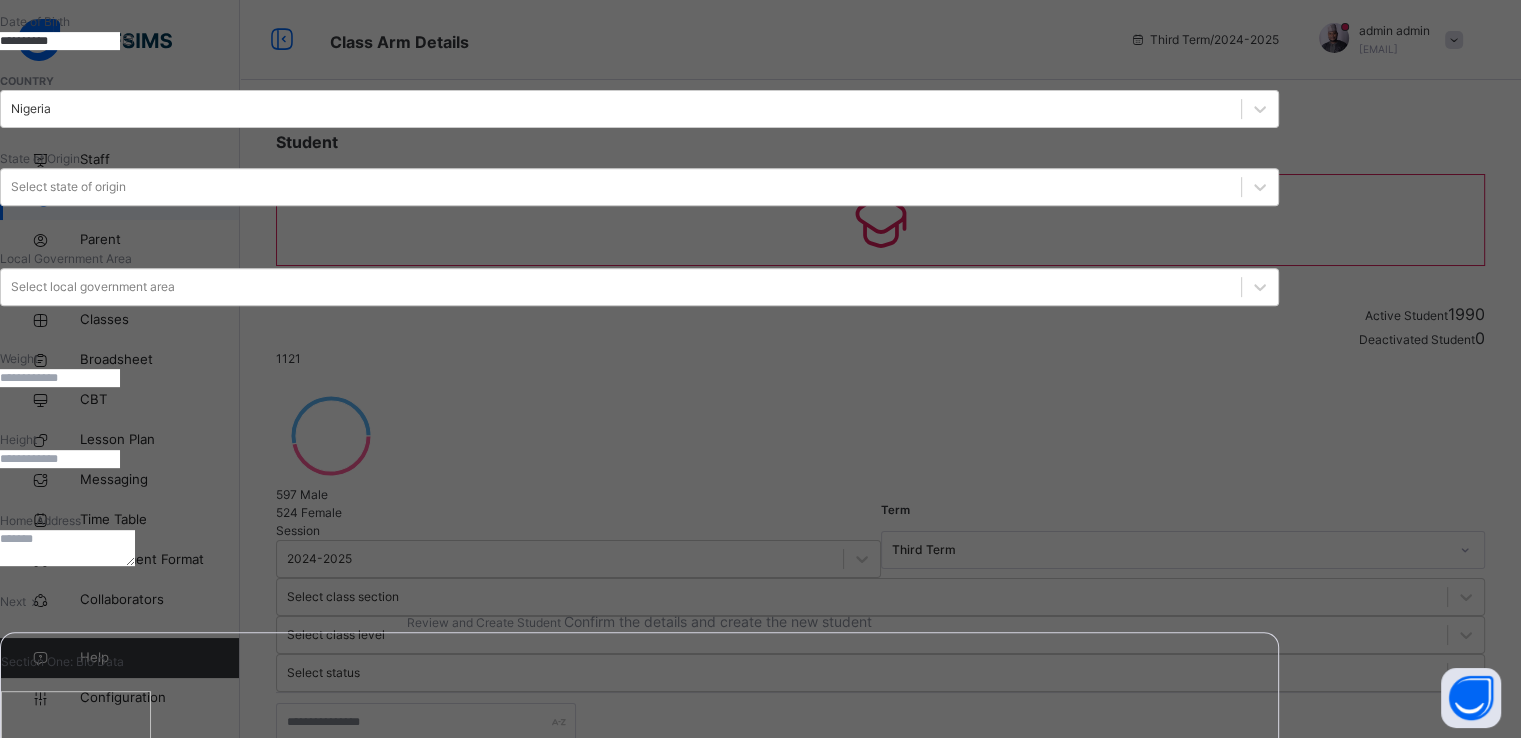 click on "Next" at bounding box center [639, 602] 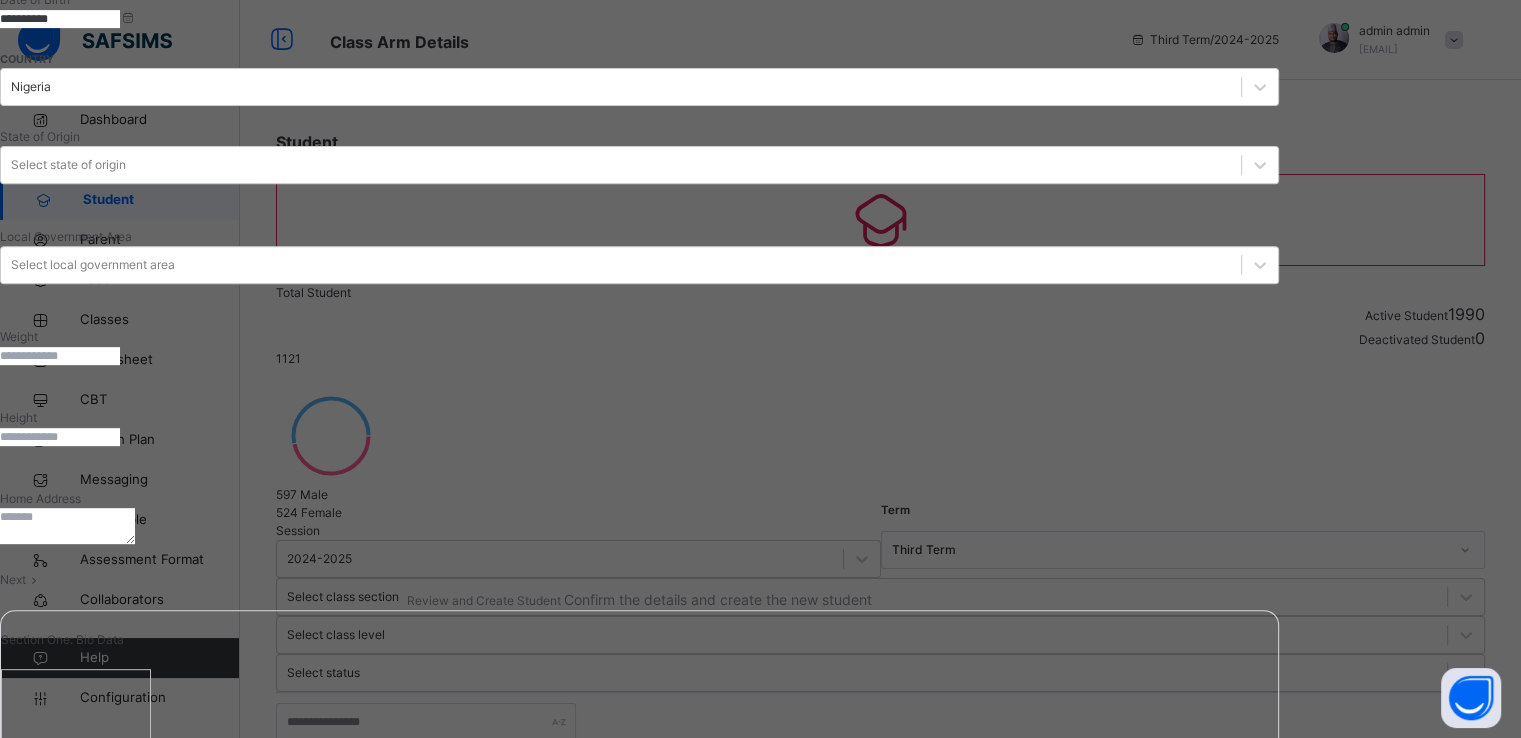 scroll, scrollTop: 340, scrollLeft: 0, axis: vertical 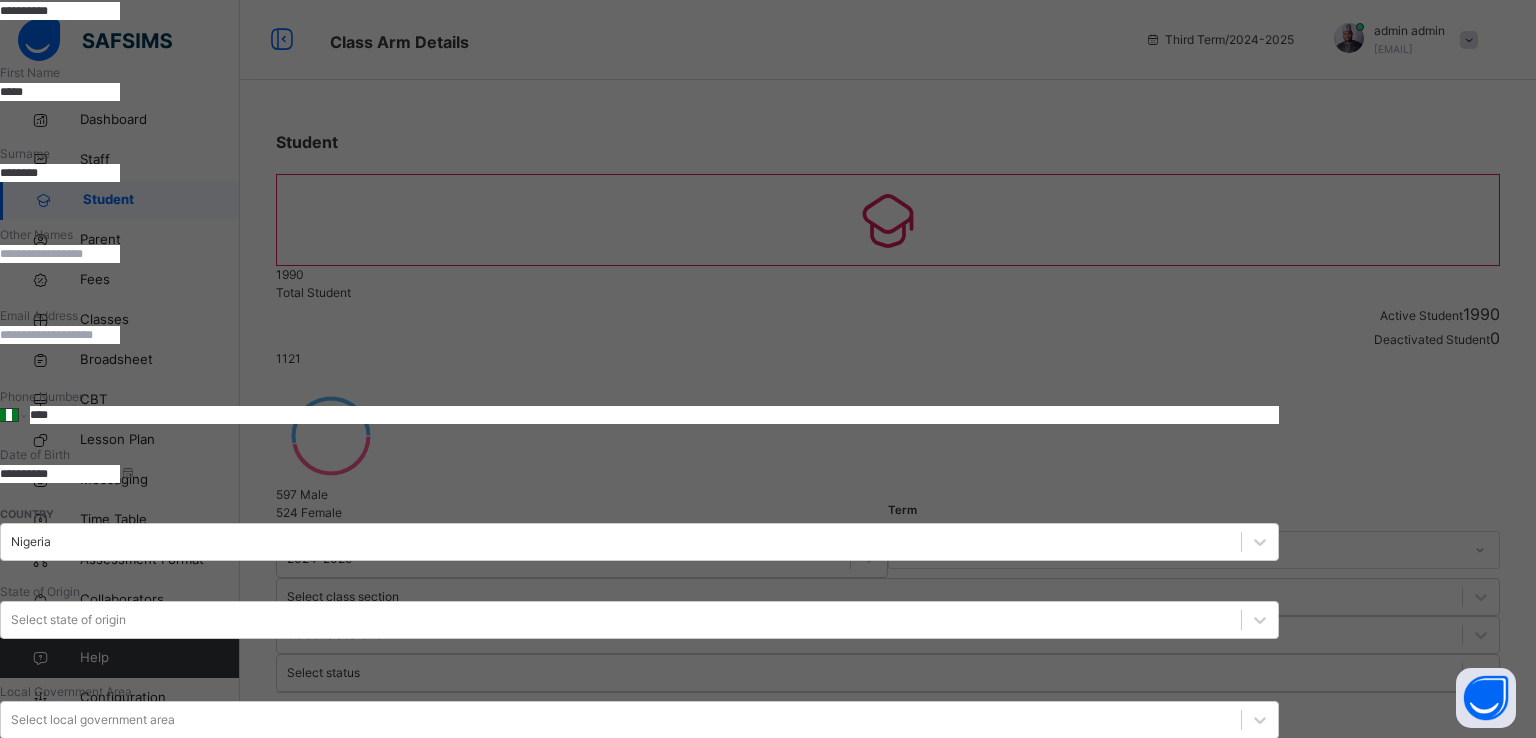 click on "Finish" at bounding box center (16, 2013) 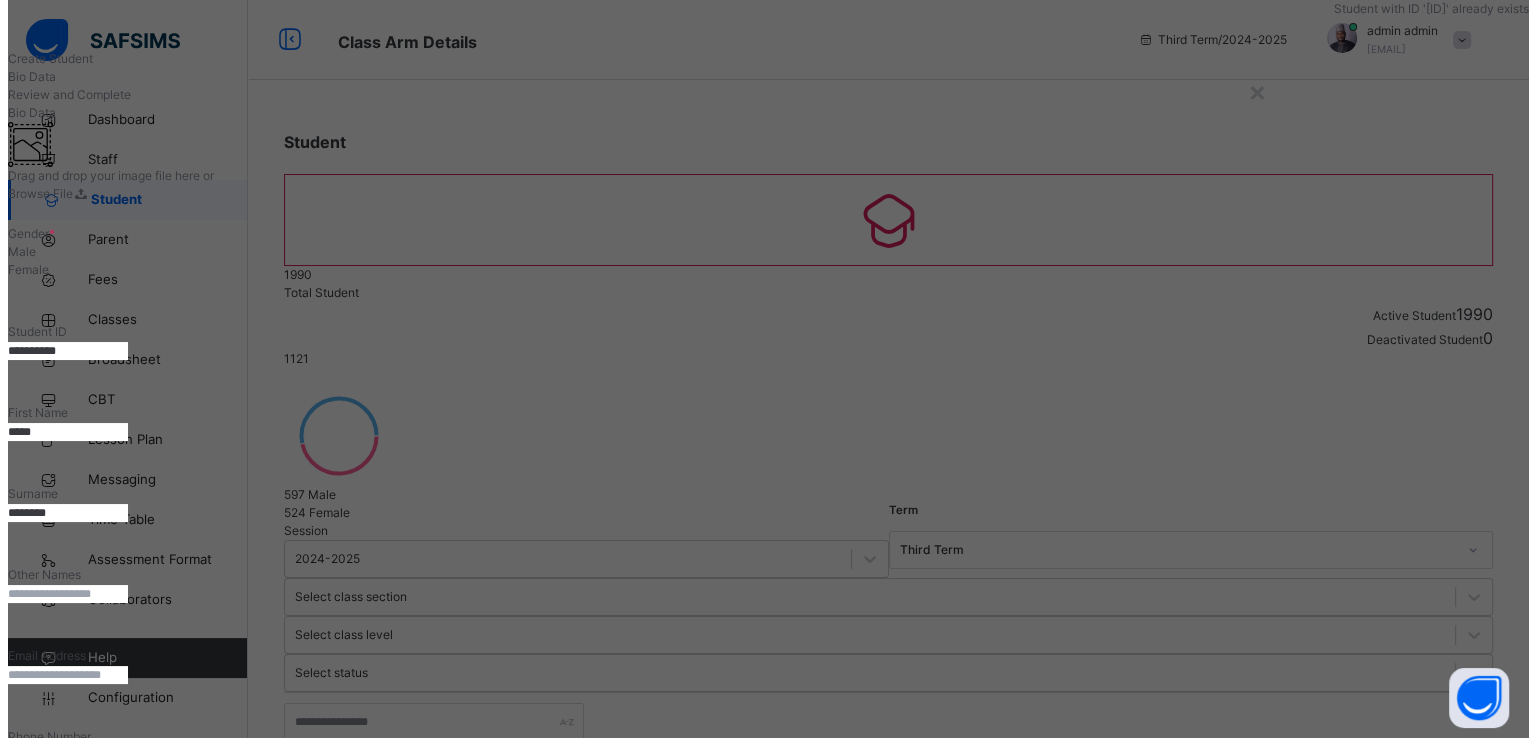 scroll, scrollTop: 340, scrollLeft: 0, axis: vertical 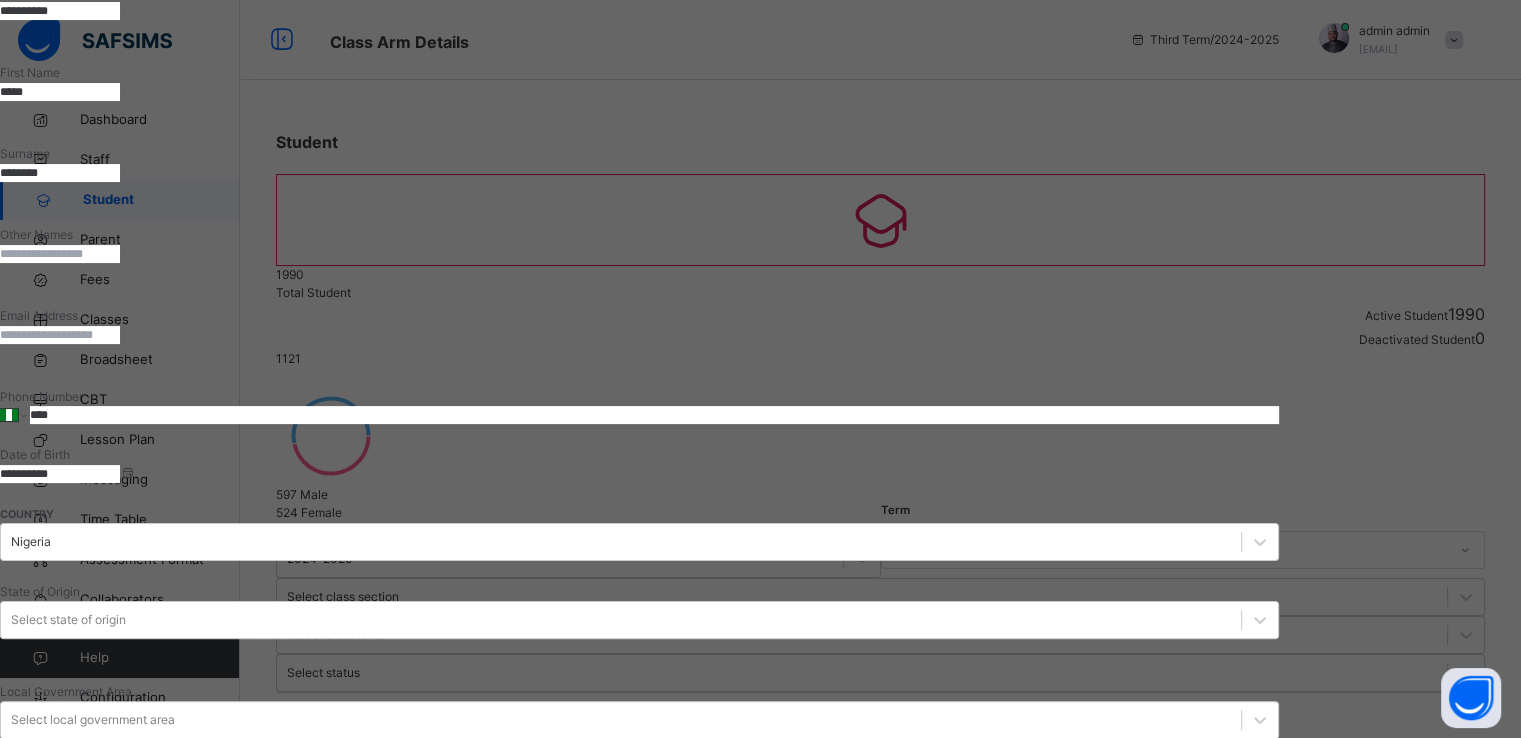 click on "Previous" at bounding box center [41, 1947] 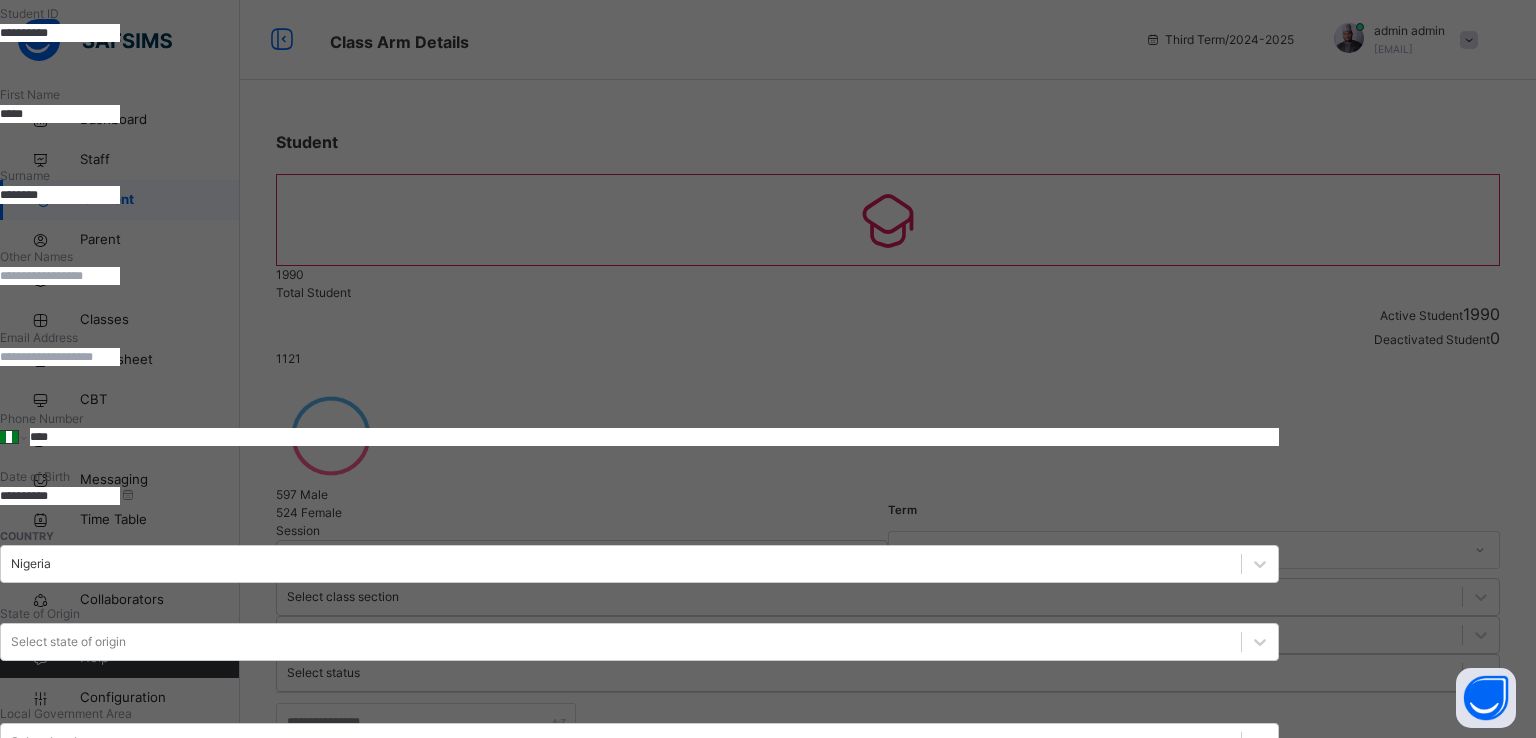 scroll, scrollTop: 0, scrollLeft: 0, axis: both 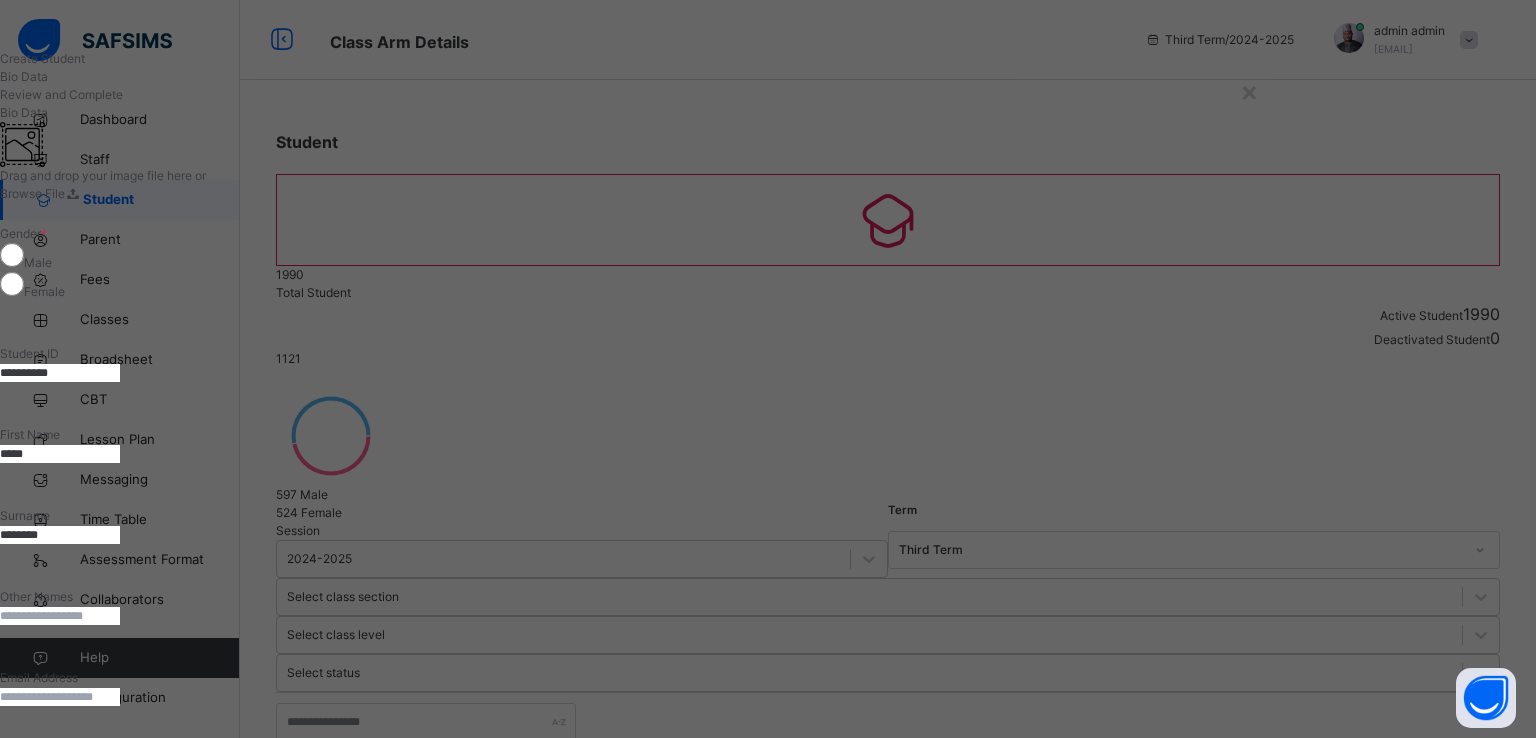 click on "**********" at bounding box center (60, 373) 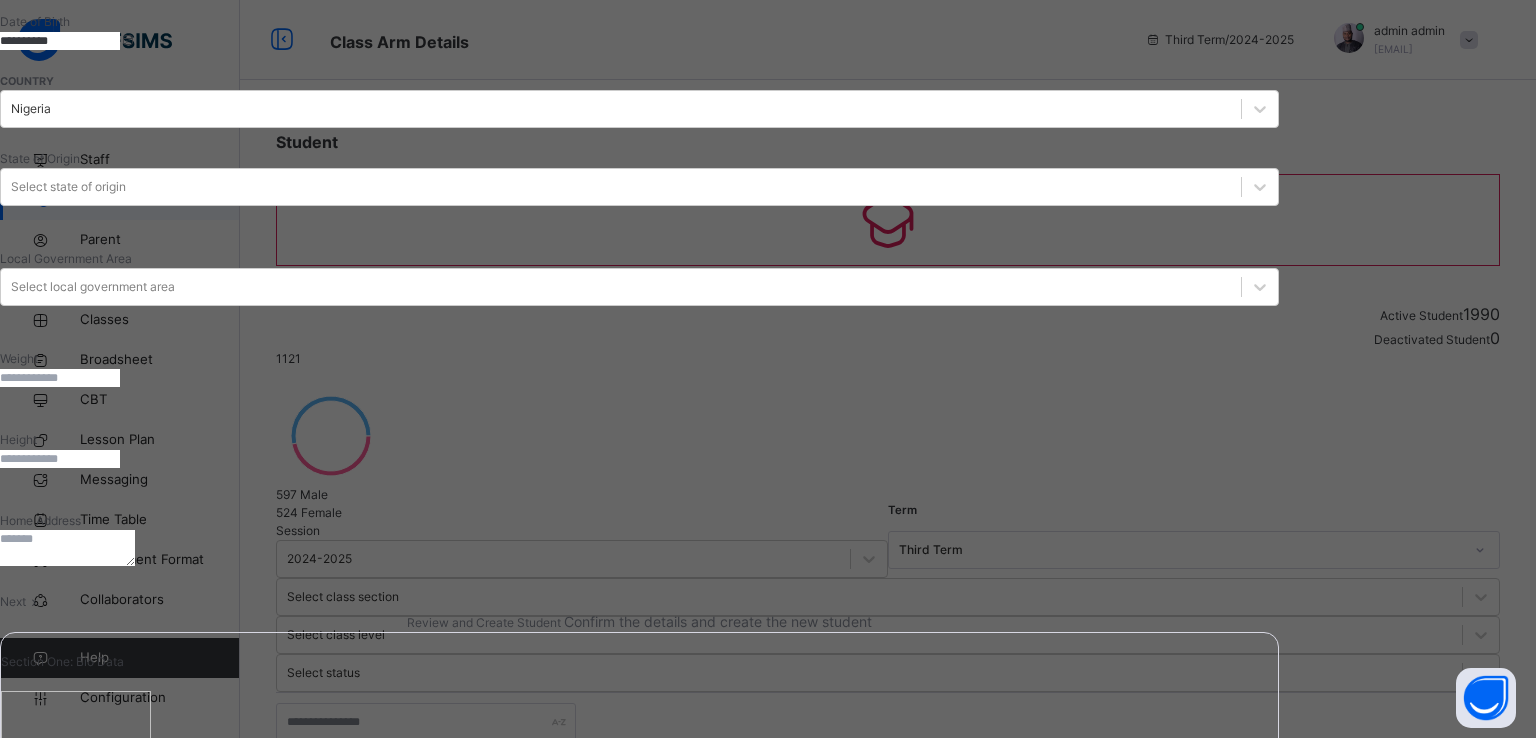 type on "**********" 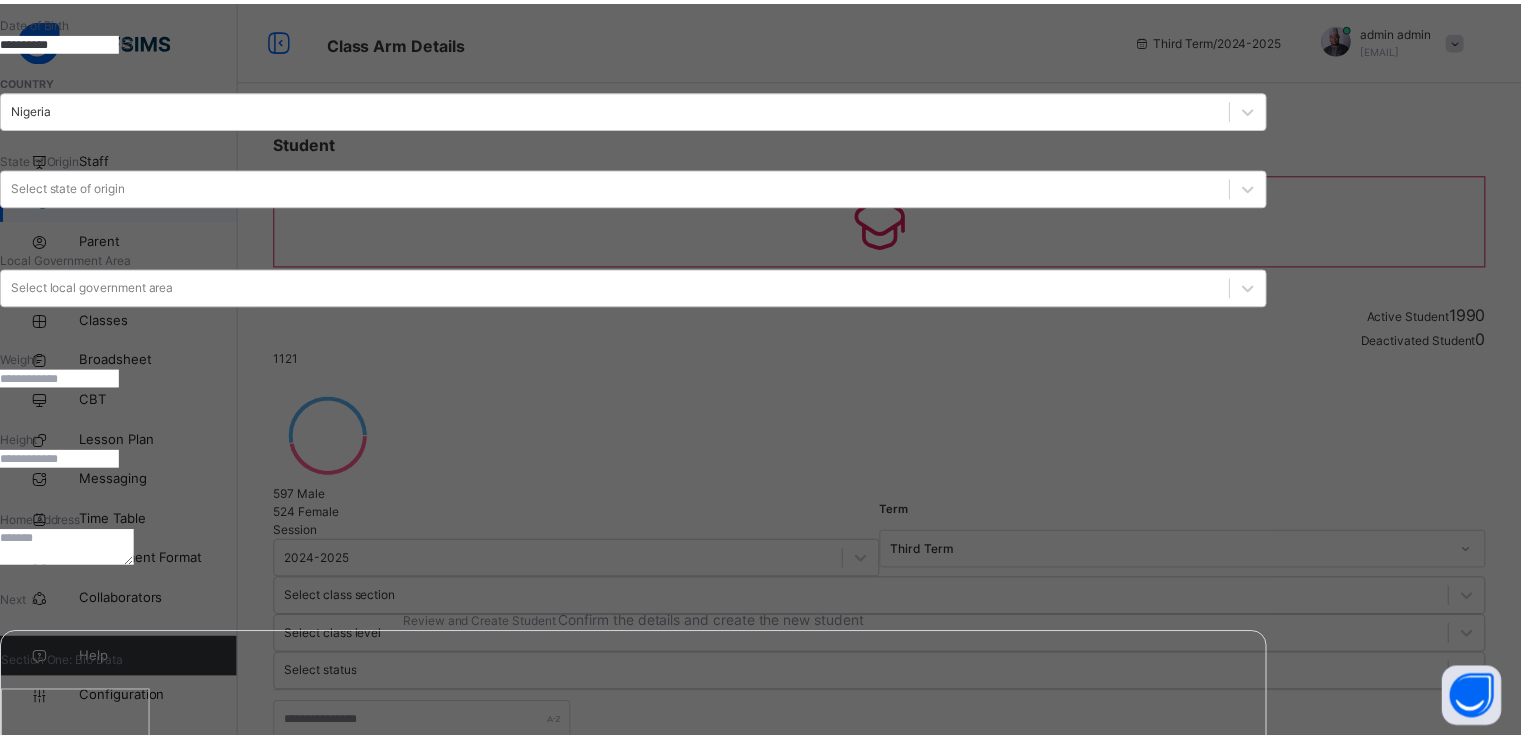 scroll, scrollTop: 340, scrollLeft: 0, axis: vertical 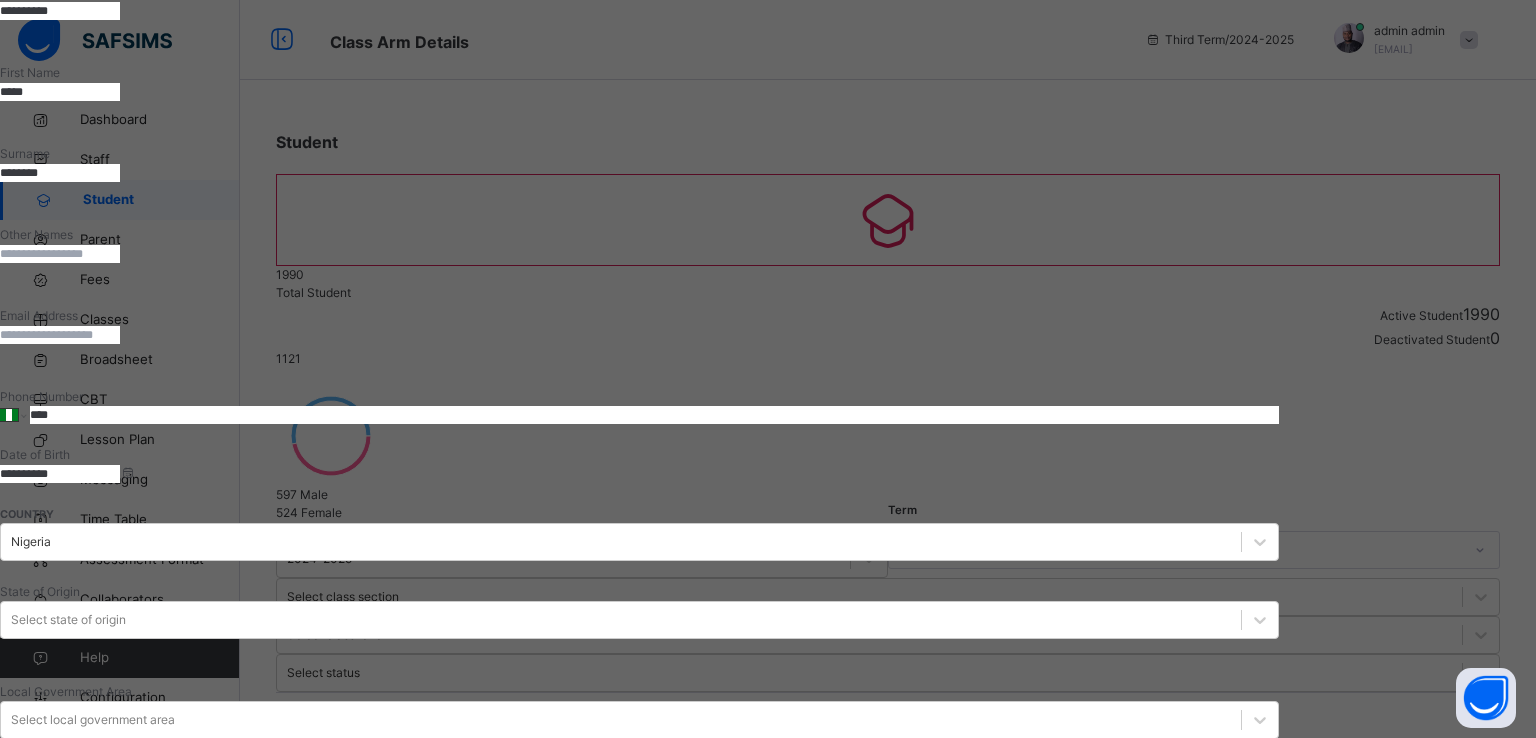click on "Finish" at bounding box center [16, 2013] 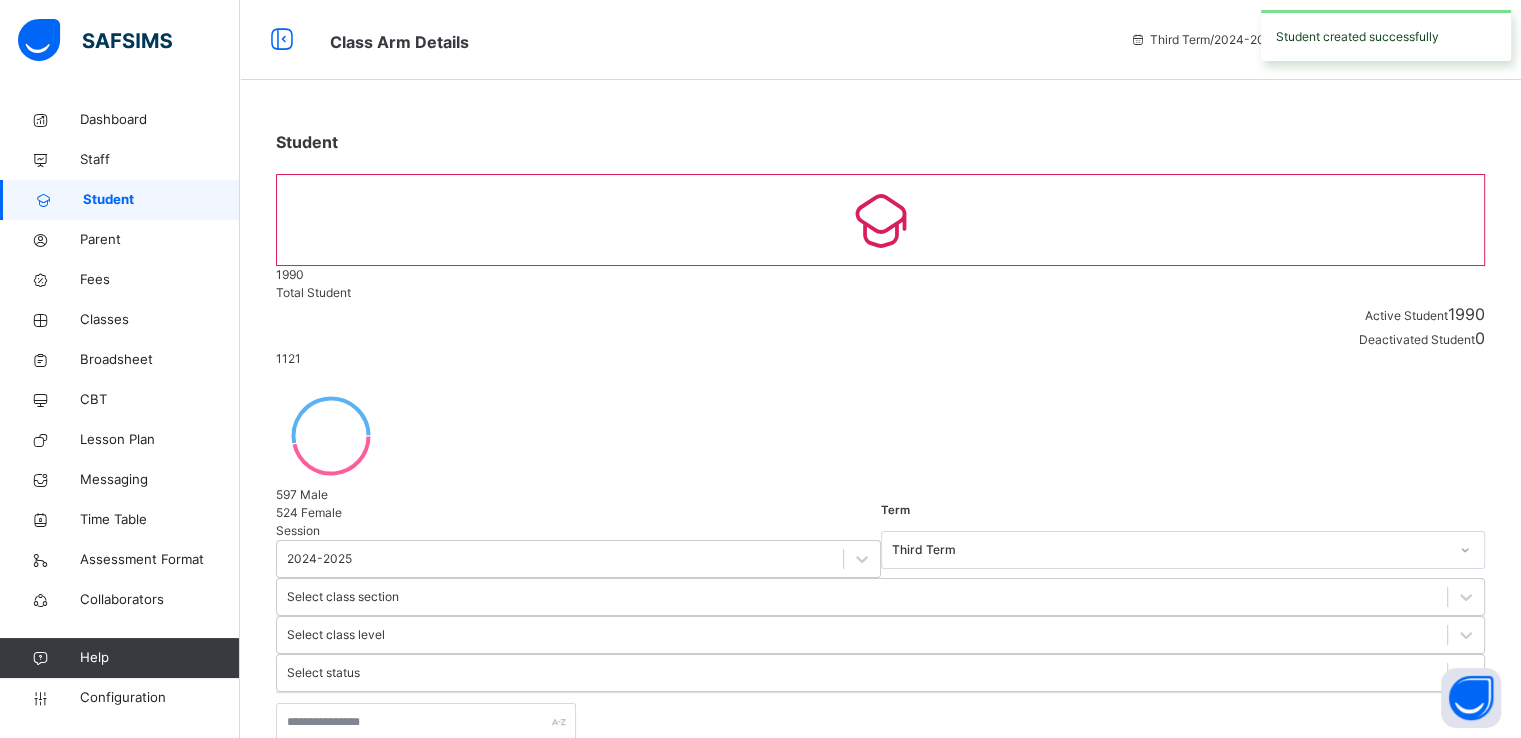 click on "Create Student" at bounding box center (332, 821) 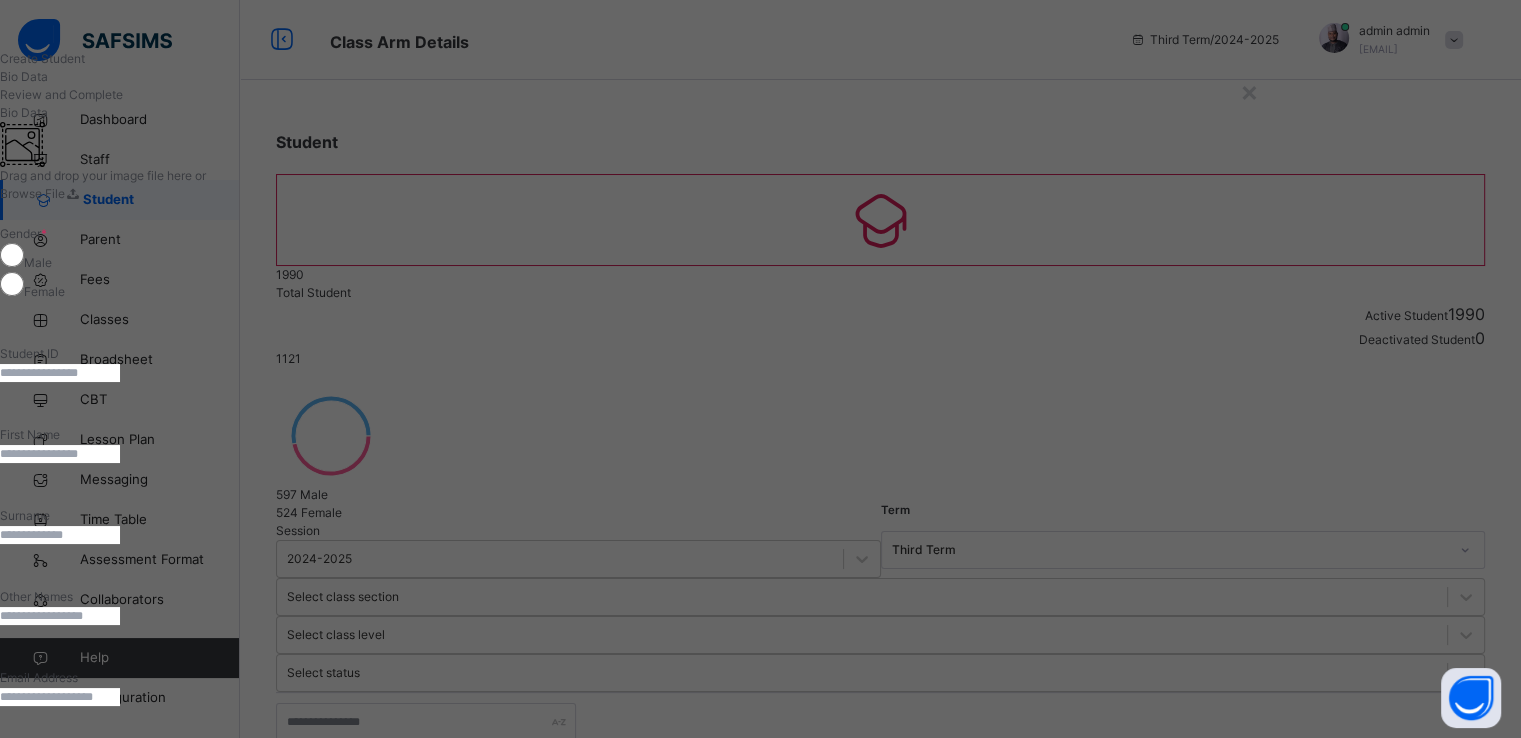 click at bounding box center [60, 373] 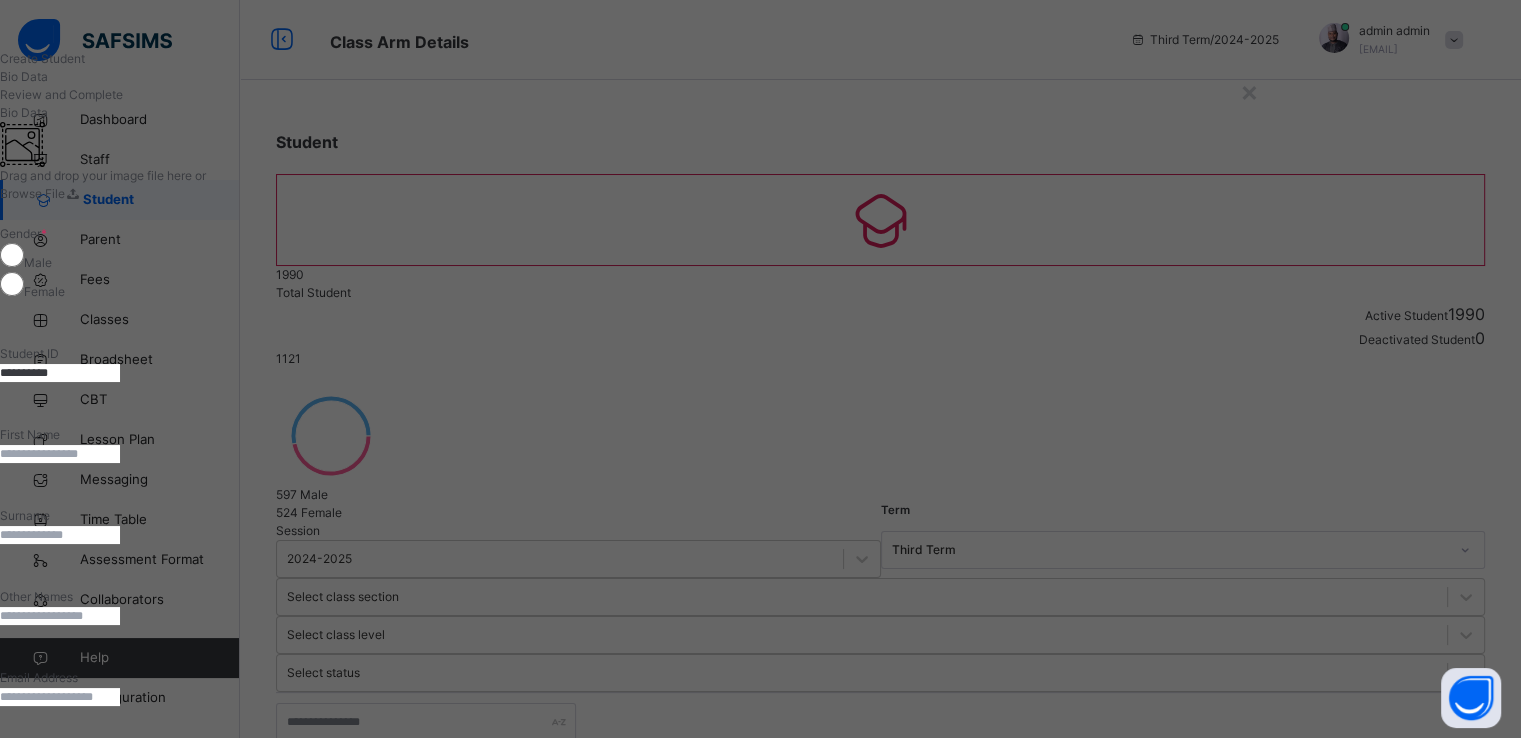 type on "**********" 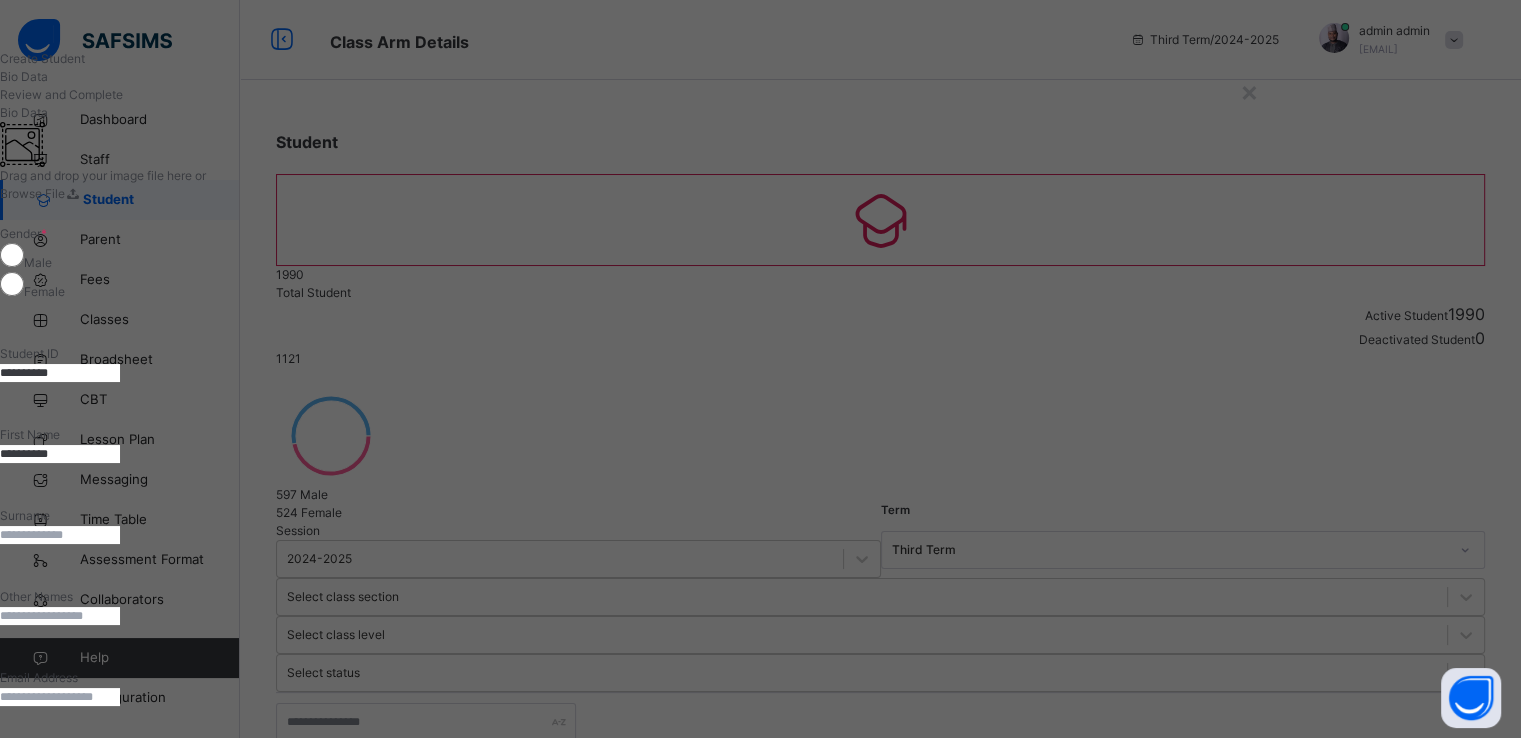 type on "**********" 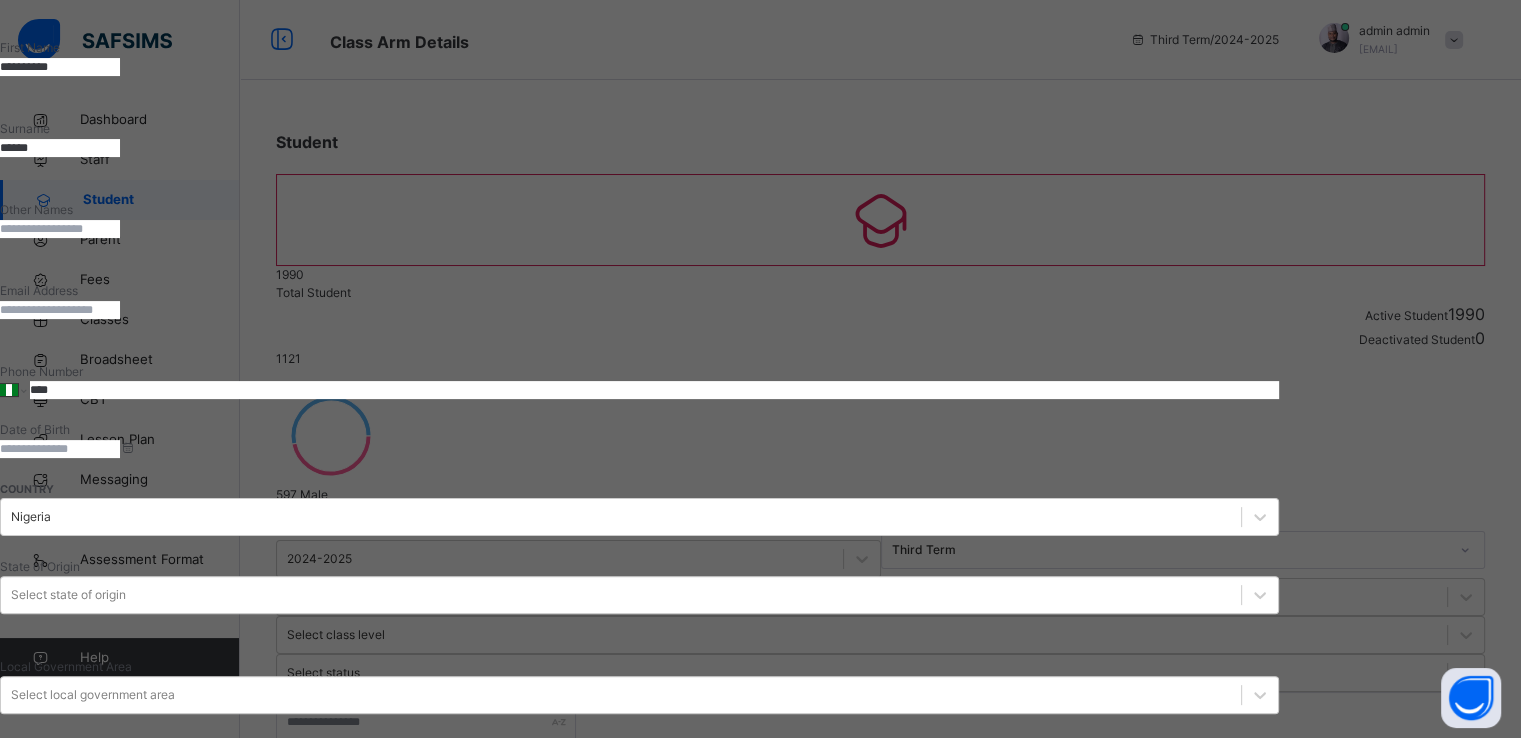 scroll, scrollTop: 411, scrollLeft: 0, axis: vertical 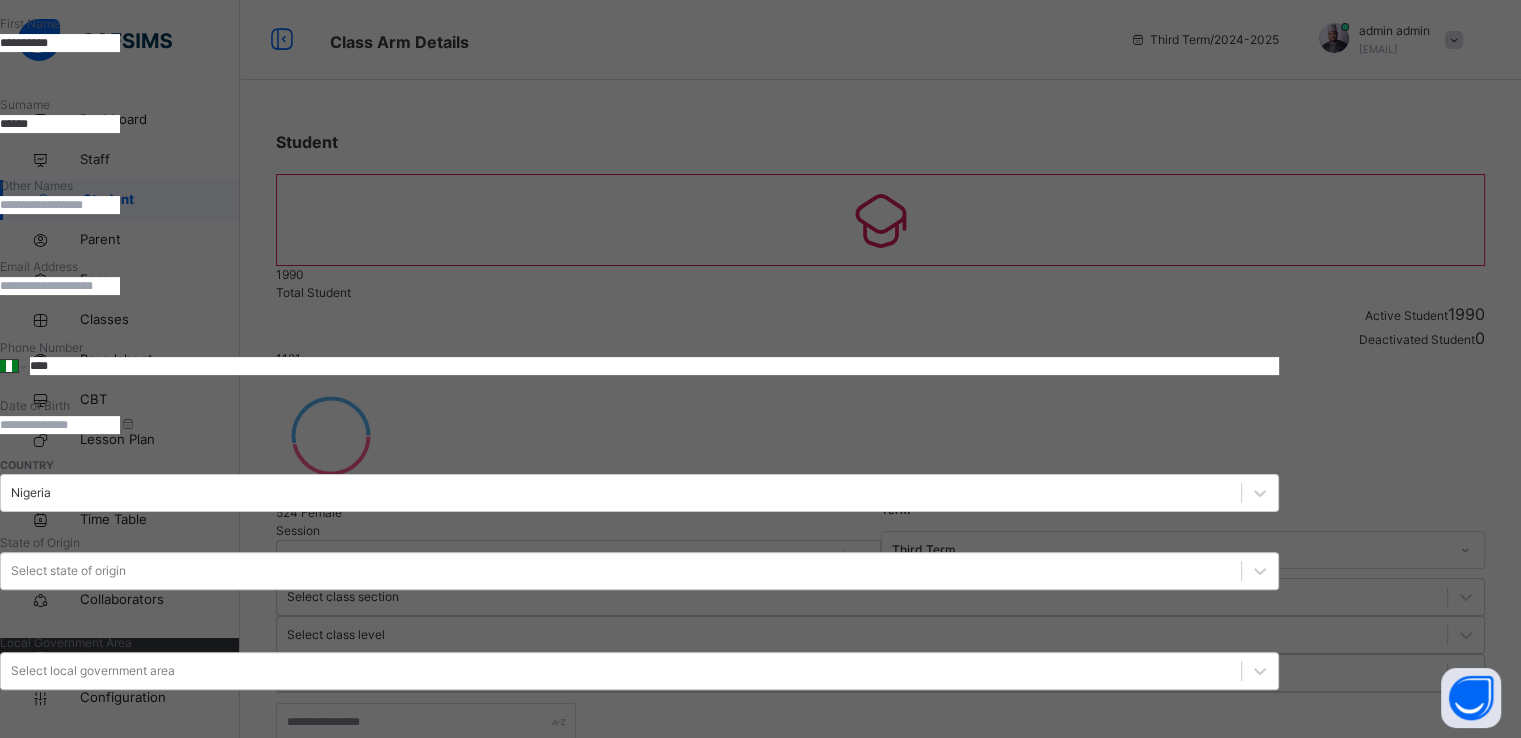 type on "******" 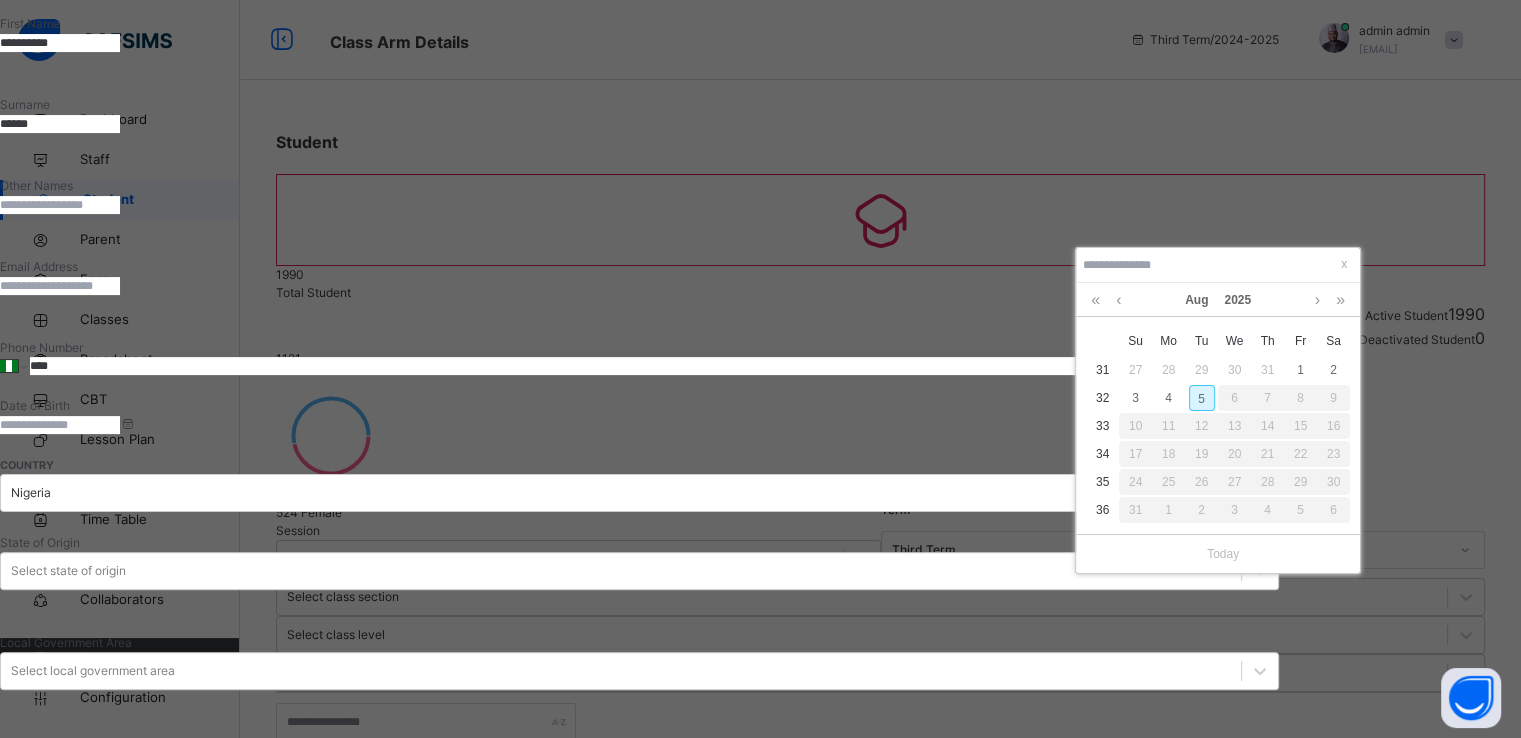 click on "5" at bounding box center [1202, 398] 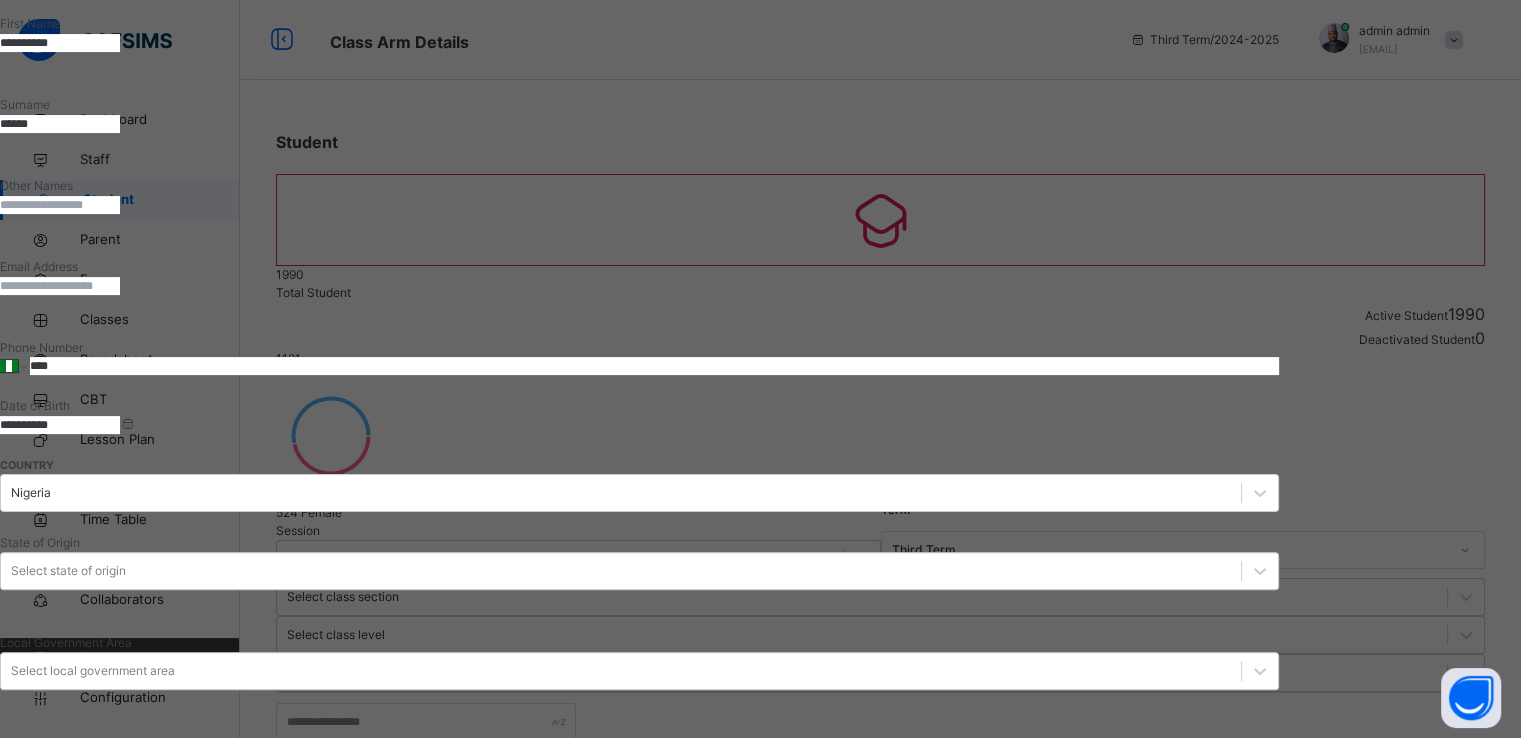 scroll, scrollTop: 795, scrollLeft: 0, axis: vertical 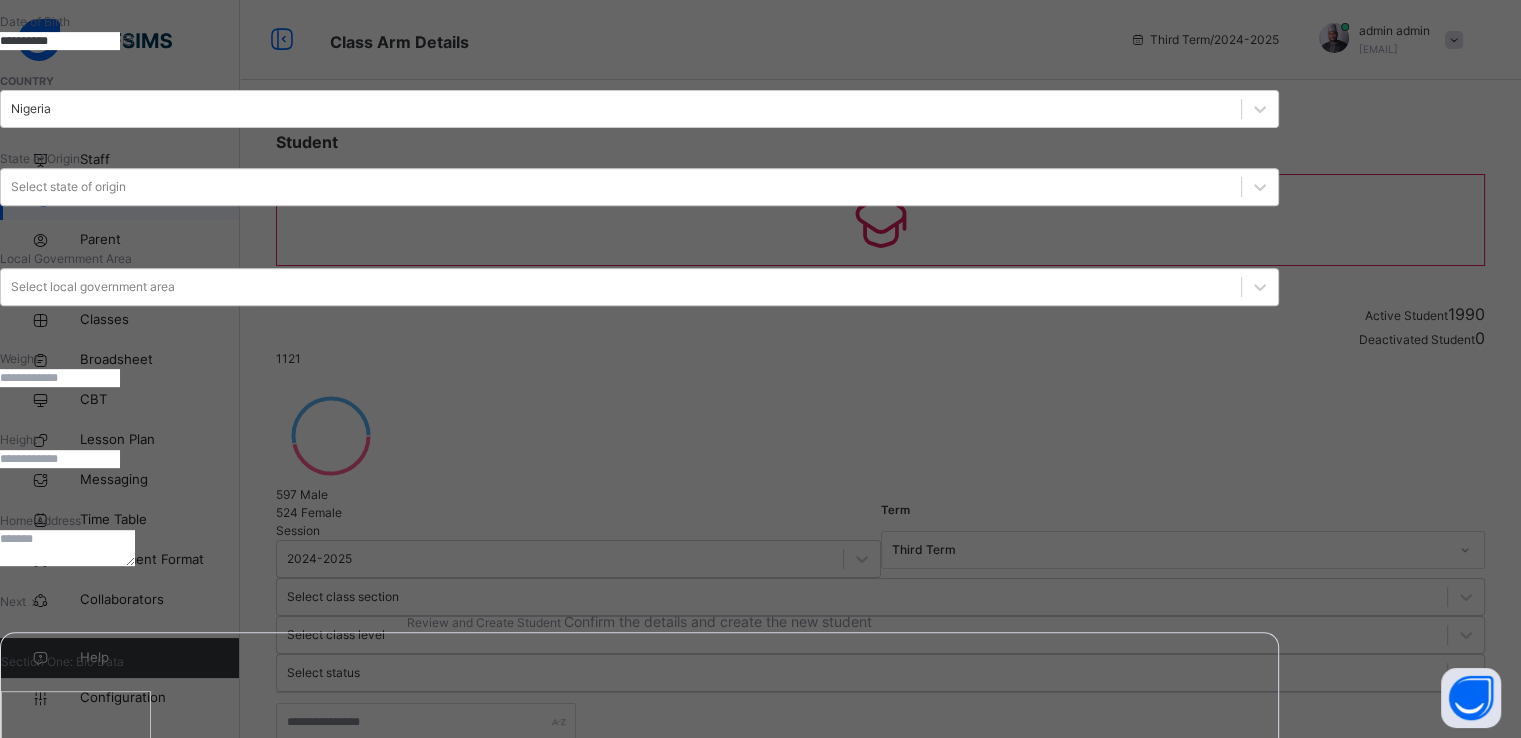 click on "Next" at bounding box center (13, 601) 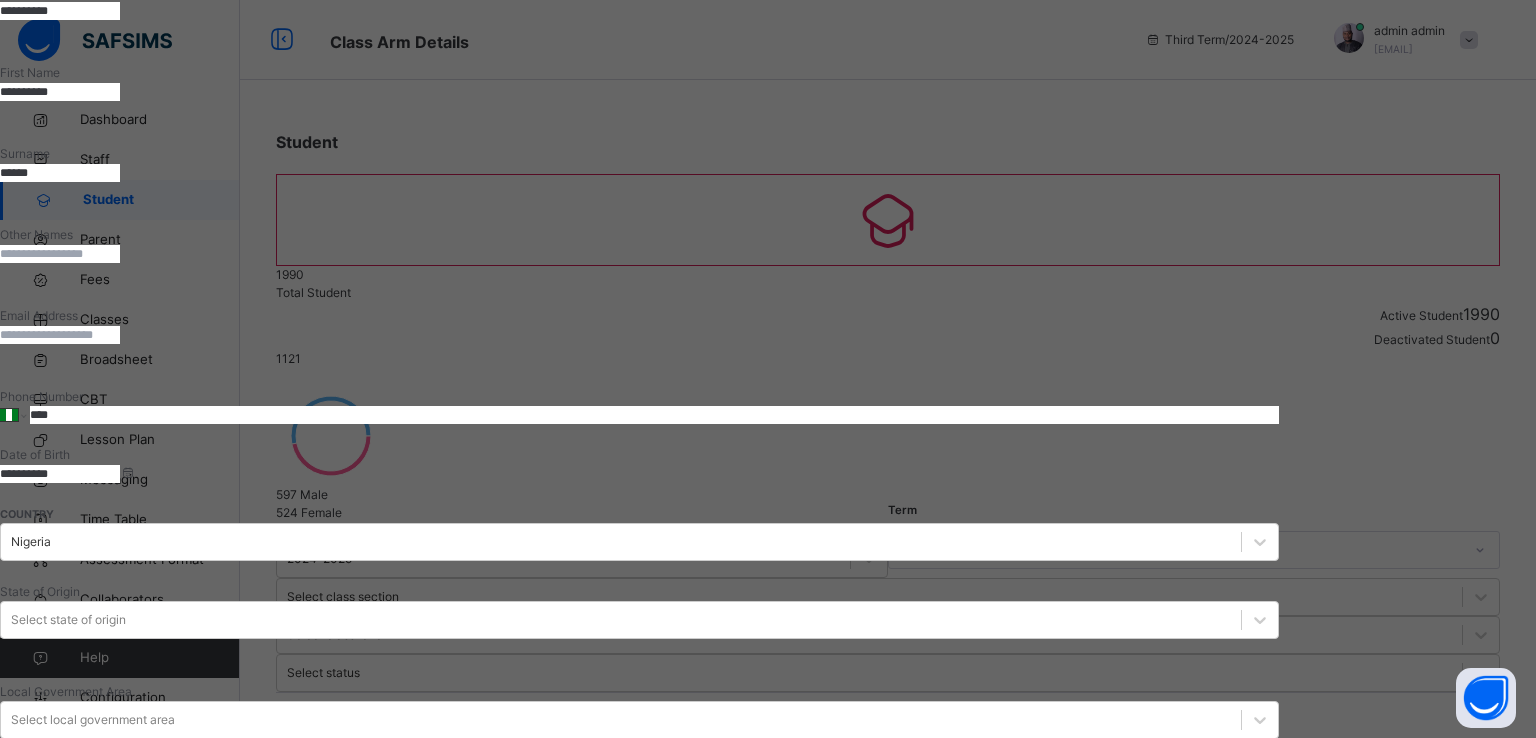 click on "Finish" at bounding box center [639, 2014] 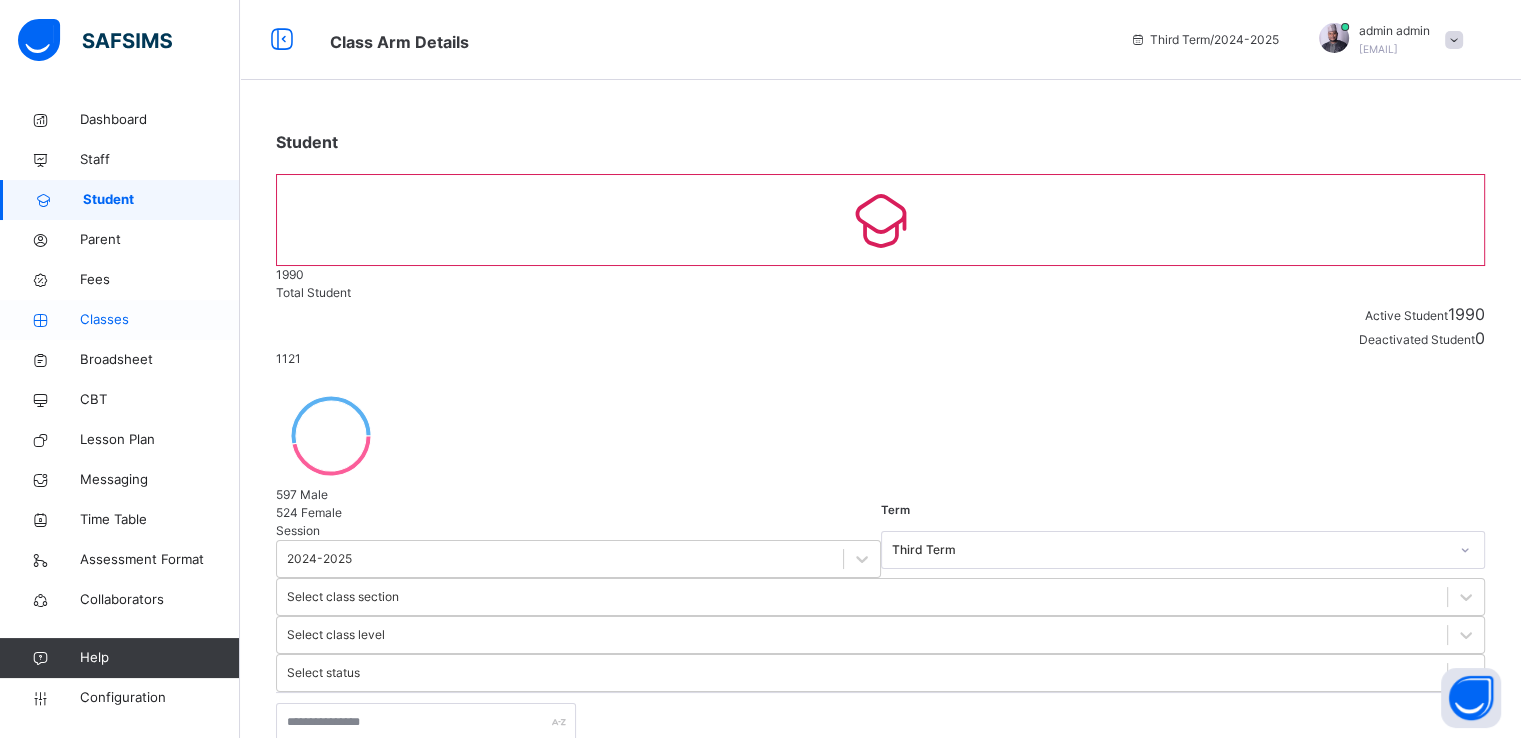 click on "Classes" at bounding box center [160, 320] 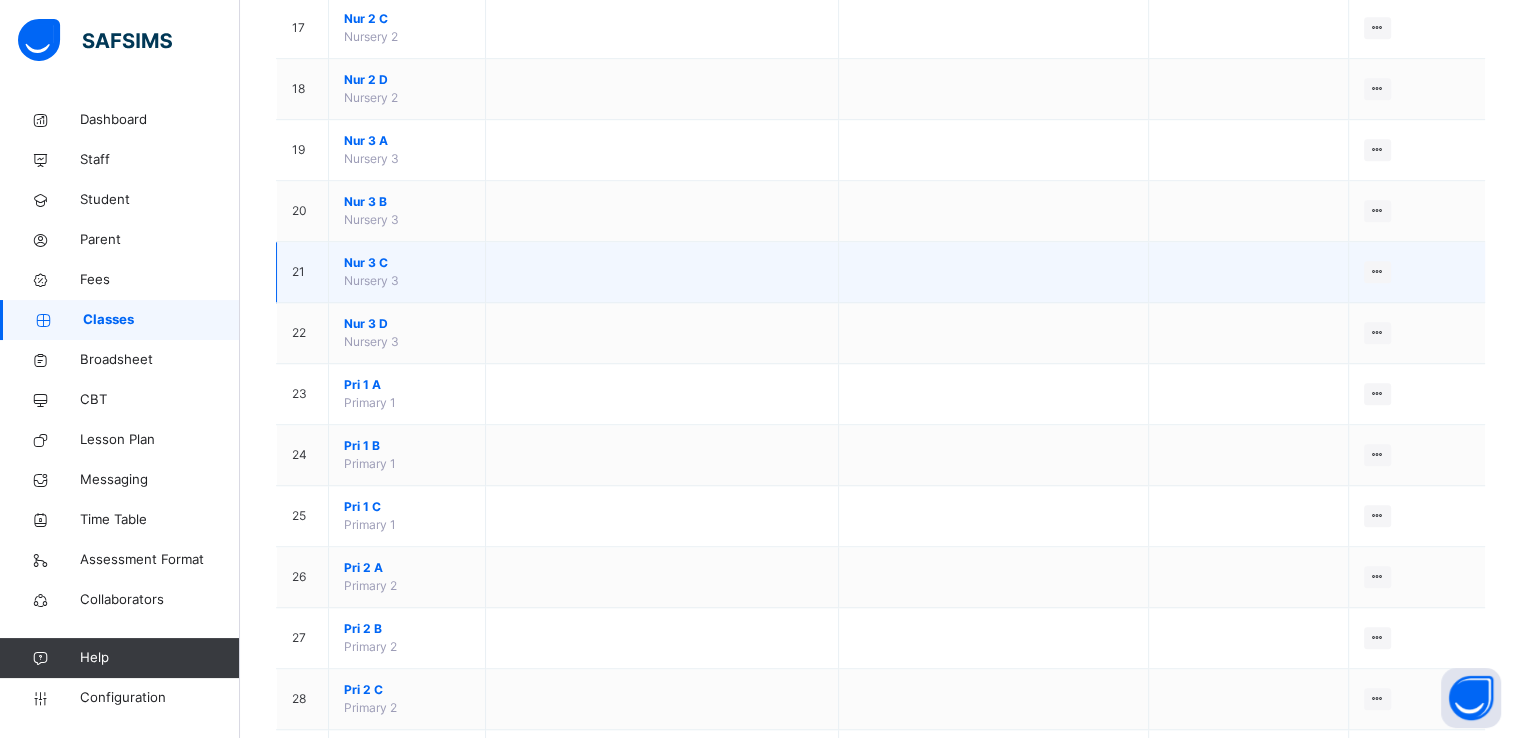 scroll, scrollTop: 1224, scrollLeft: 0, axis: vertical 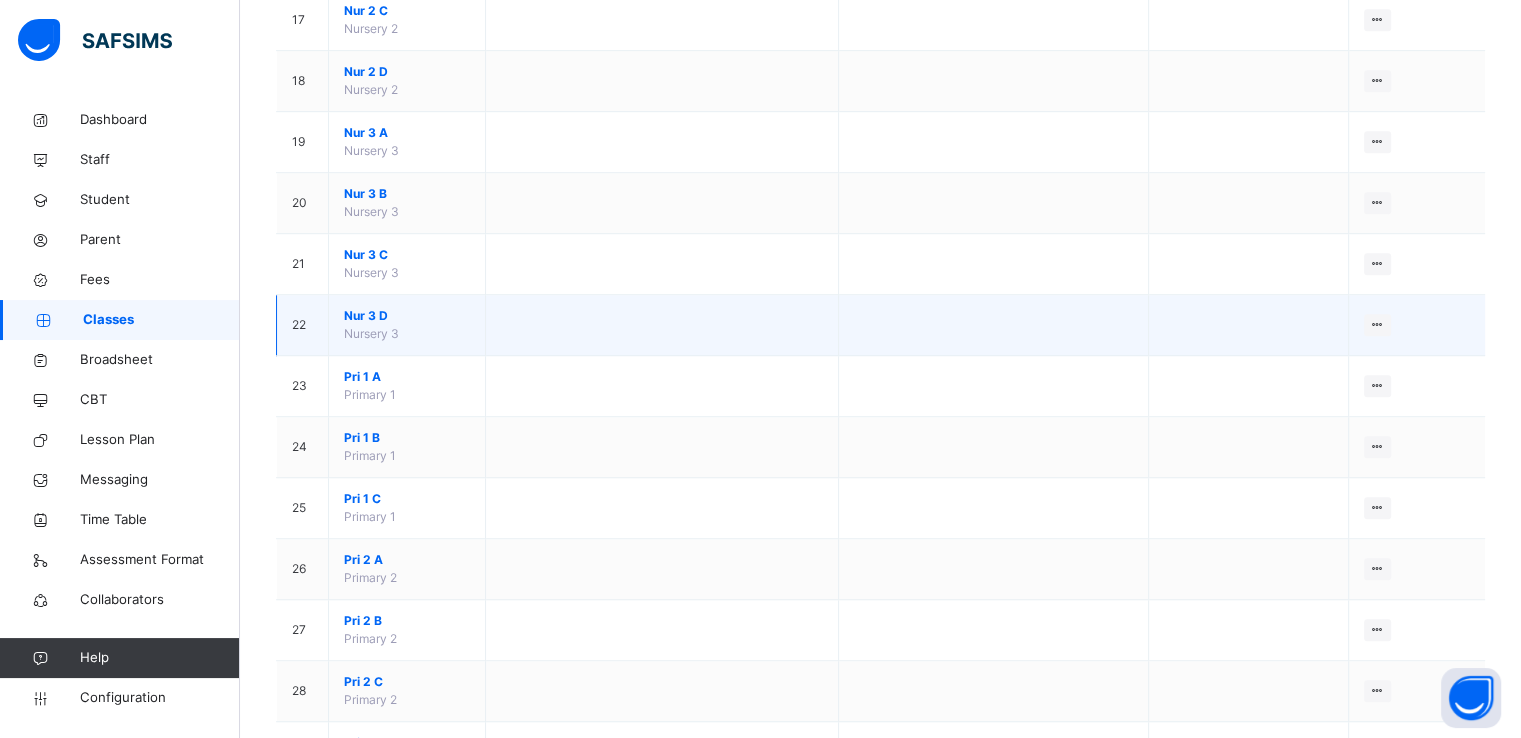 click on "Nur 3   D" at bounding box center [407, 316] 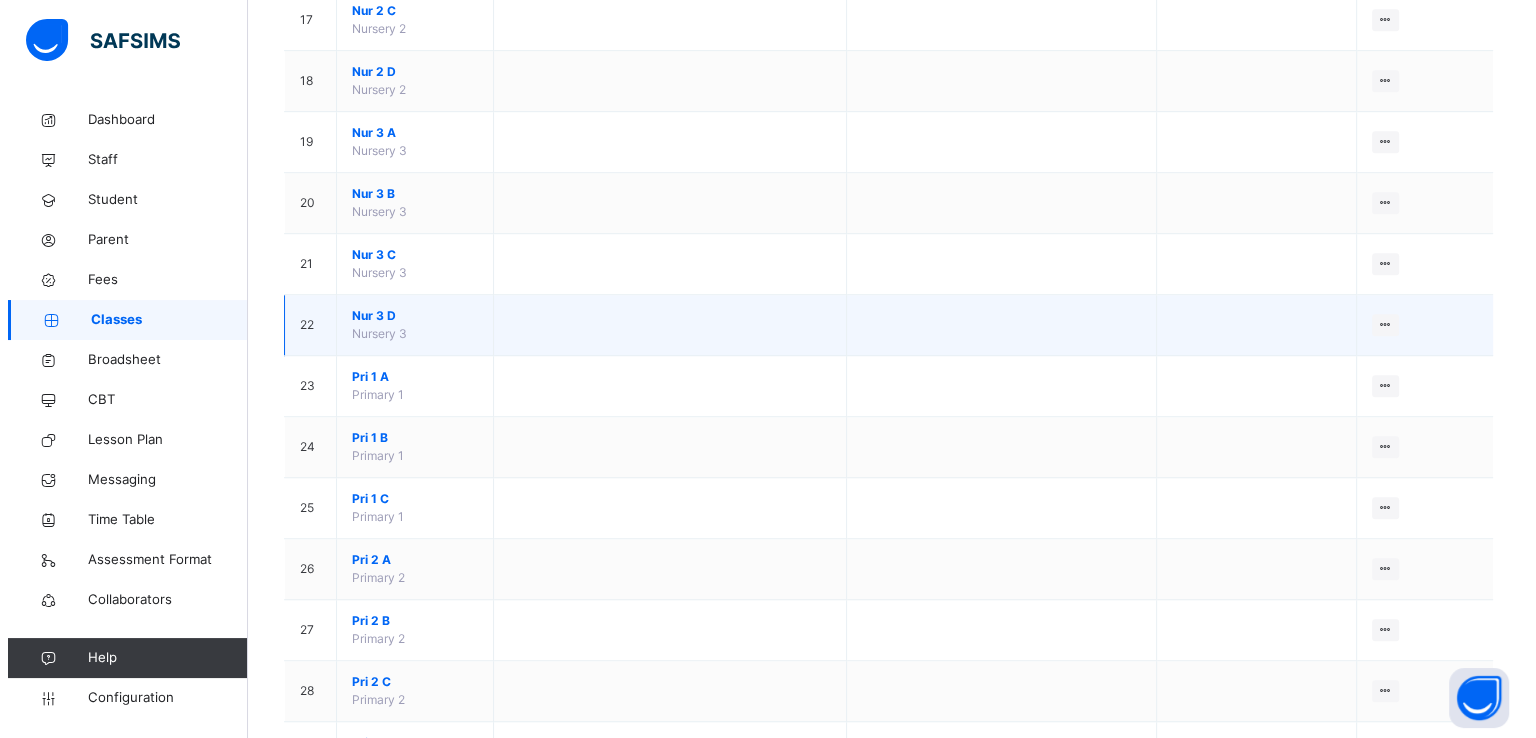scroll, scrollTop: 0, scrollLeft: 0, axis: both 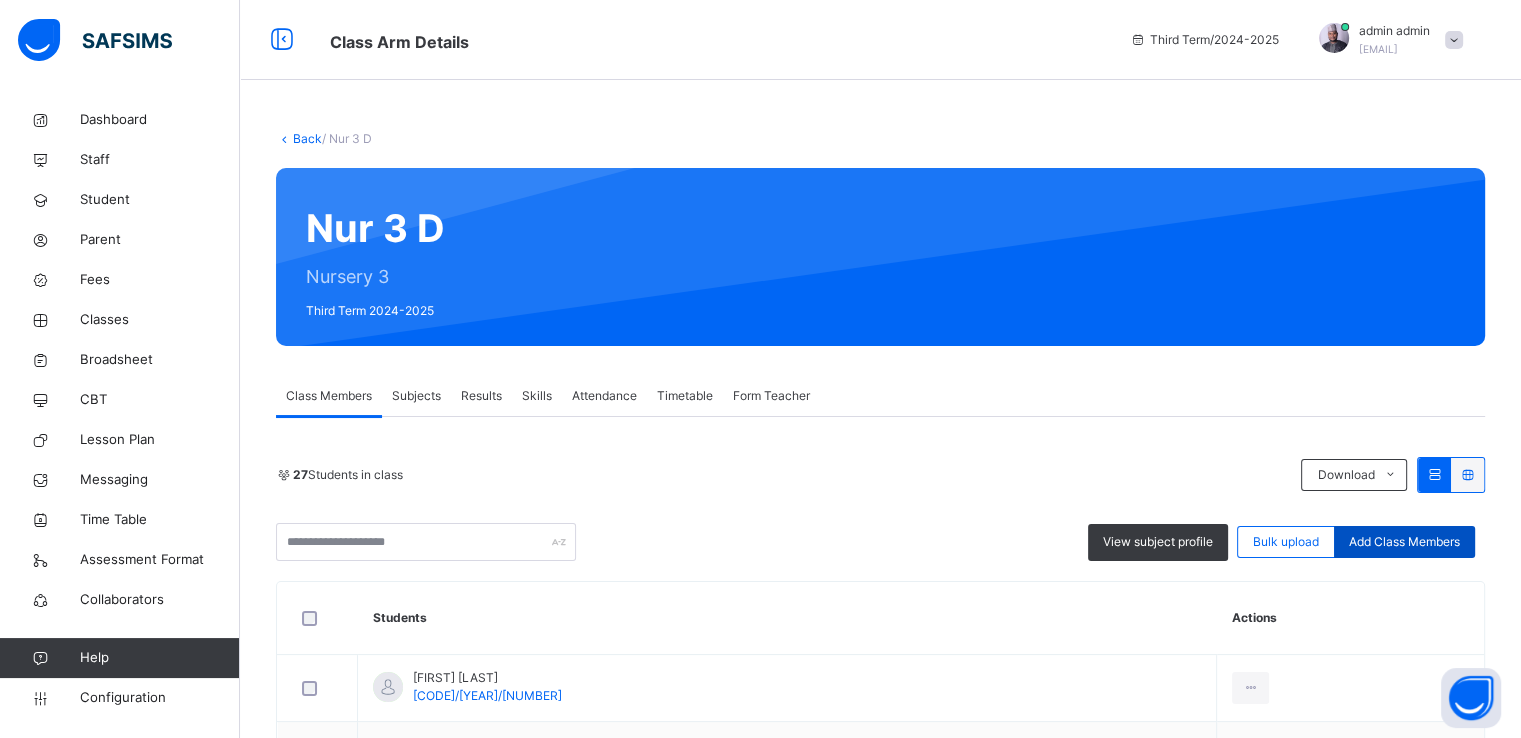 click on "Add Class Members" at bounding box center [1404, 542] 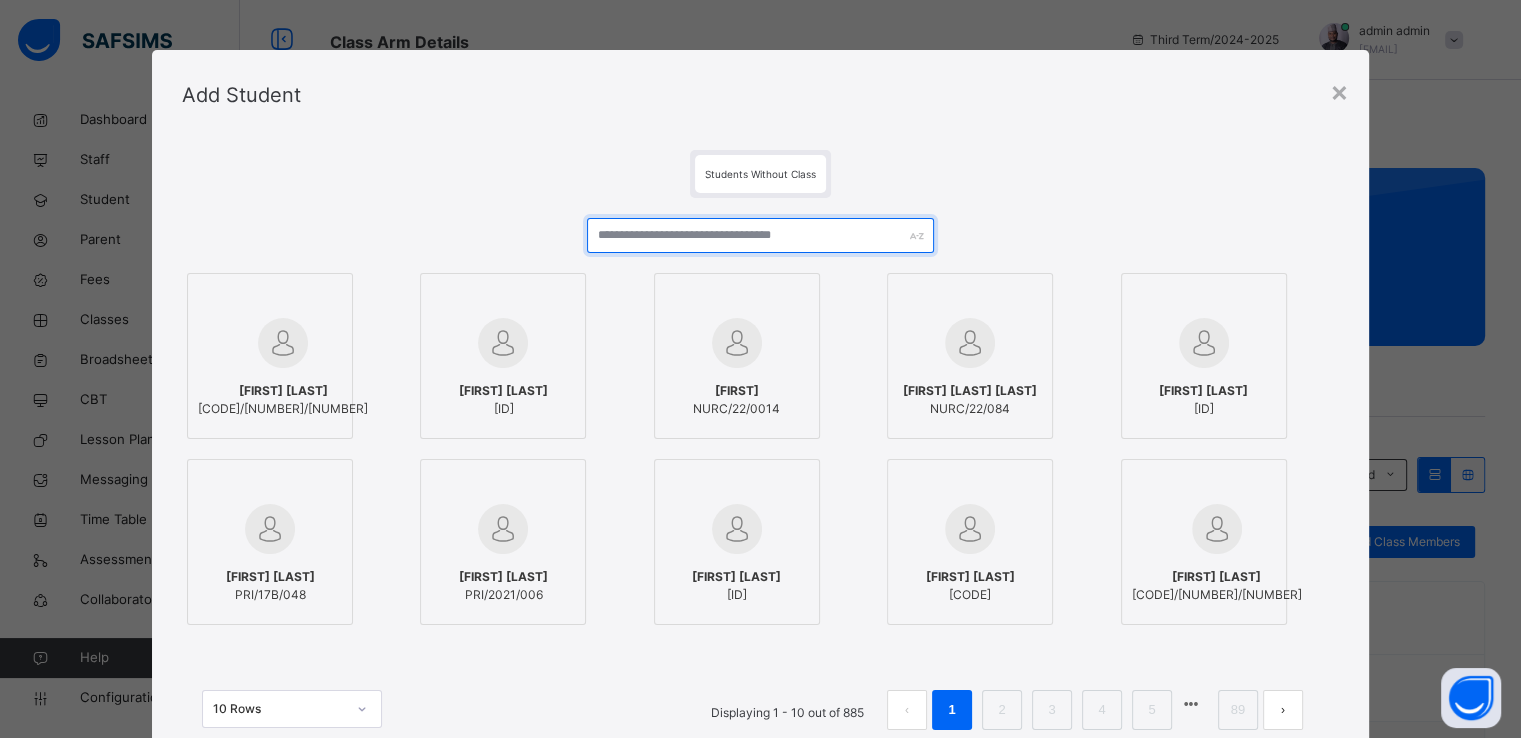 click at bounding box center (760, 235) 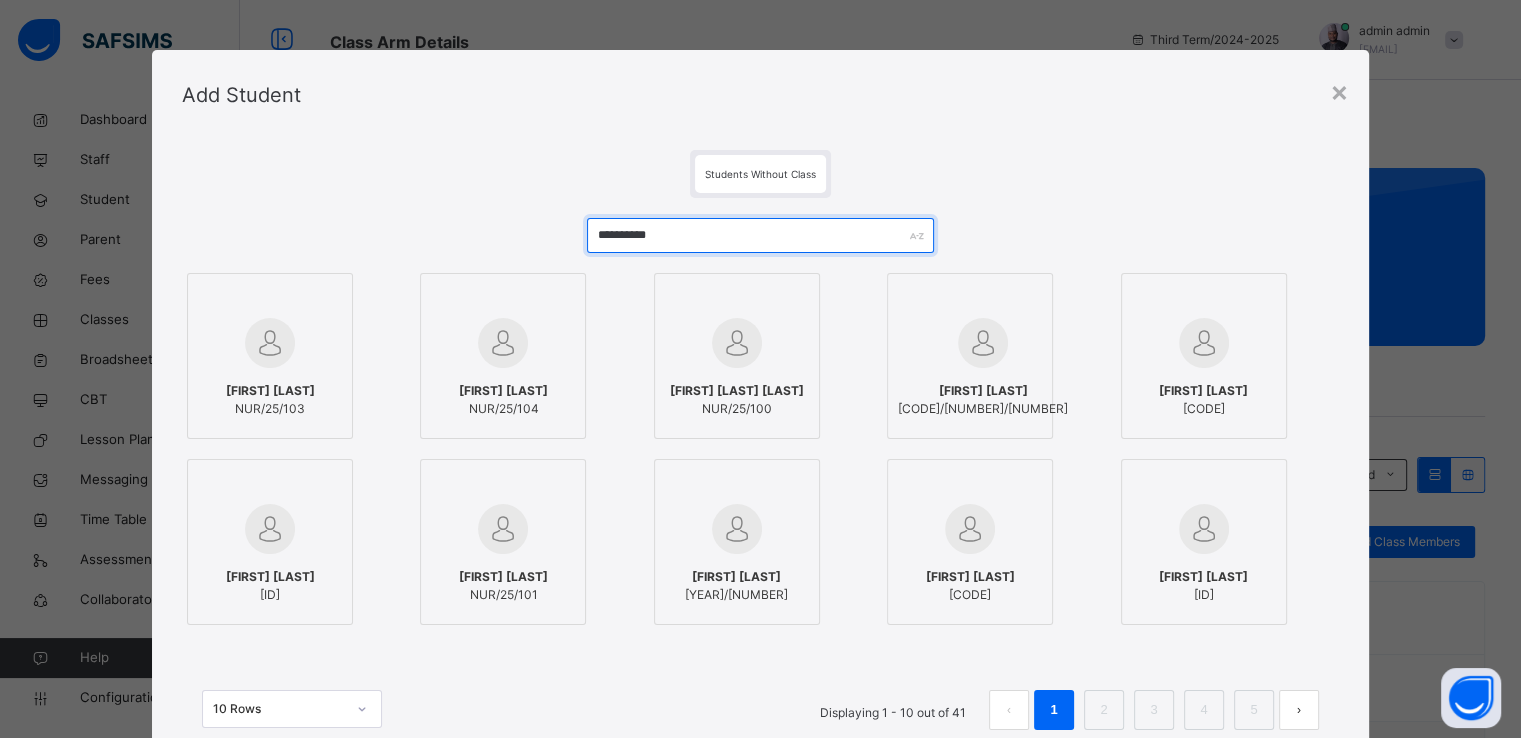 type on "**********" 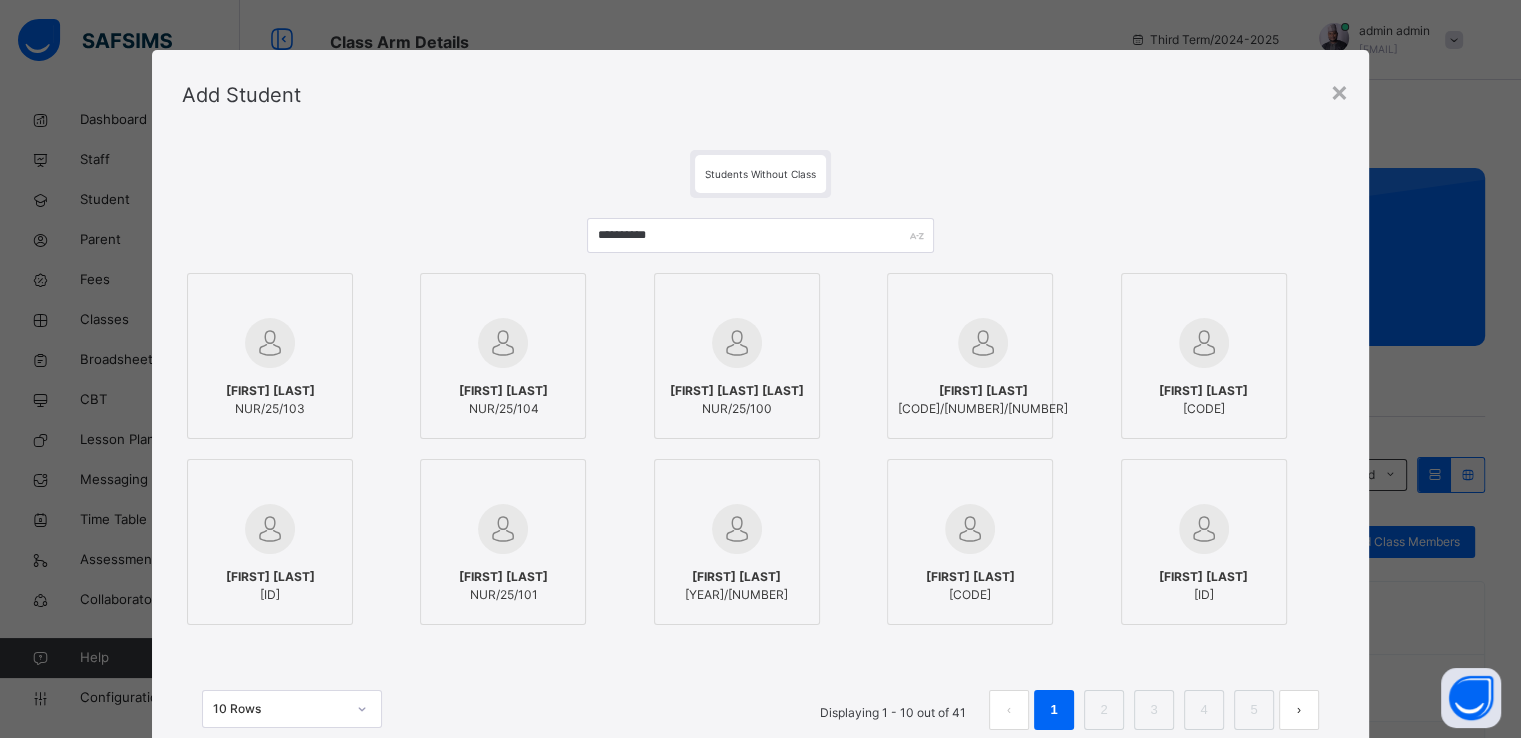 click on "[FIRST] [LAST] [LAST]" at bounding box center [737, 391] 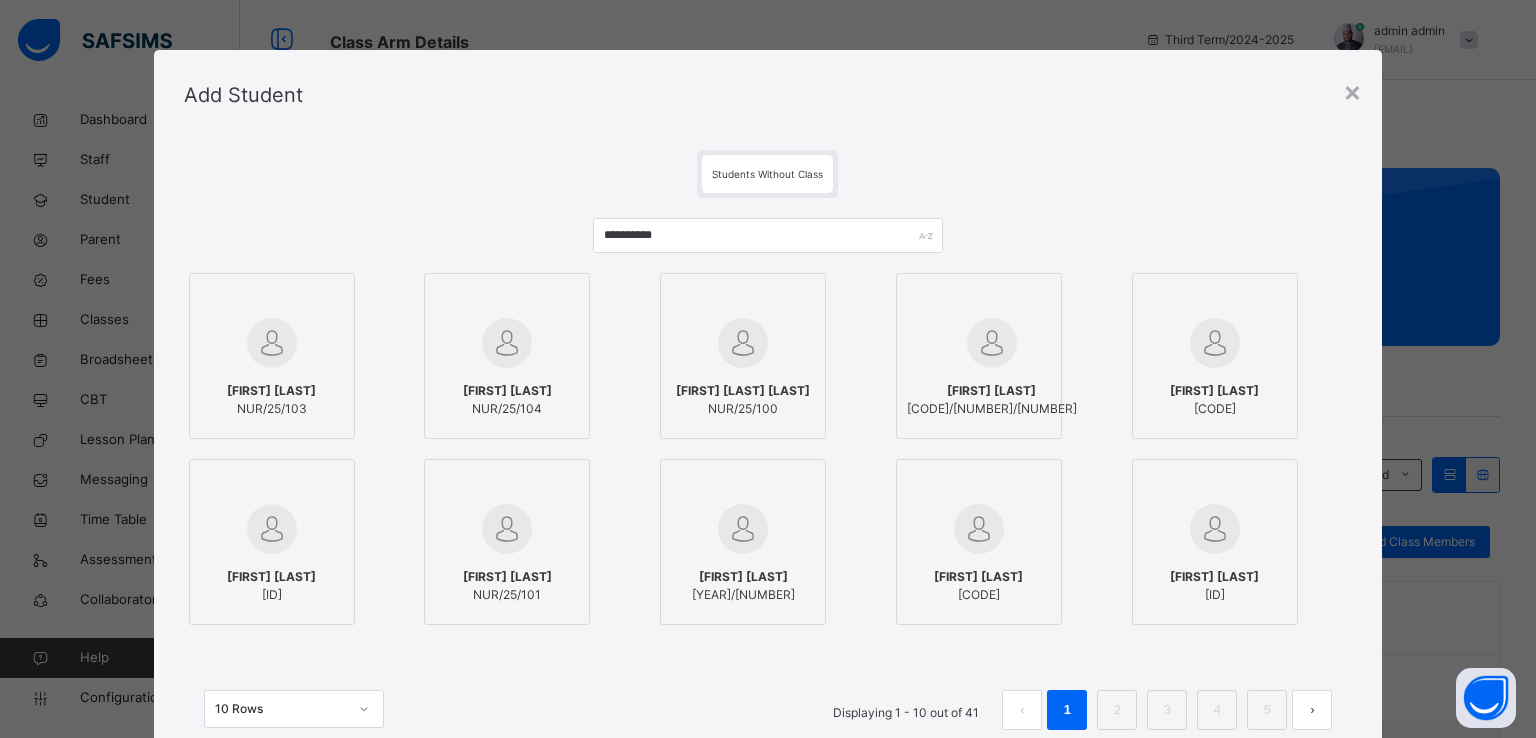 click at bounding box center (272, 343) 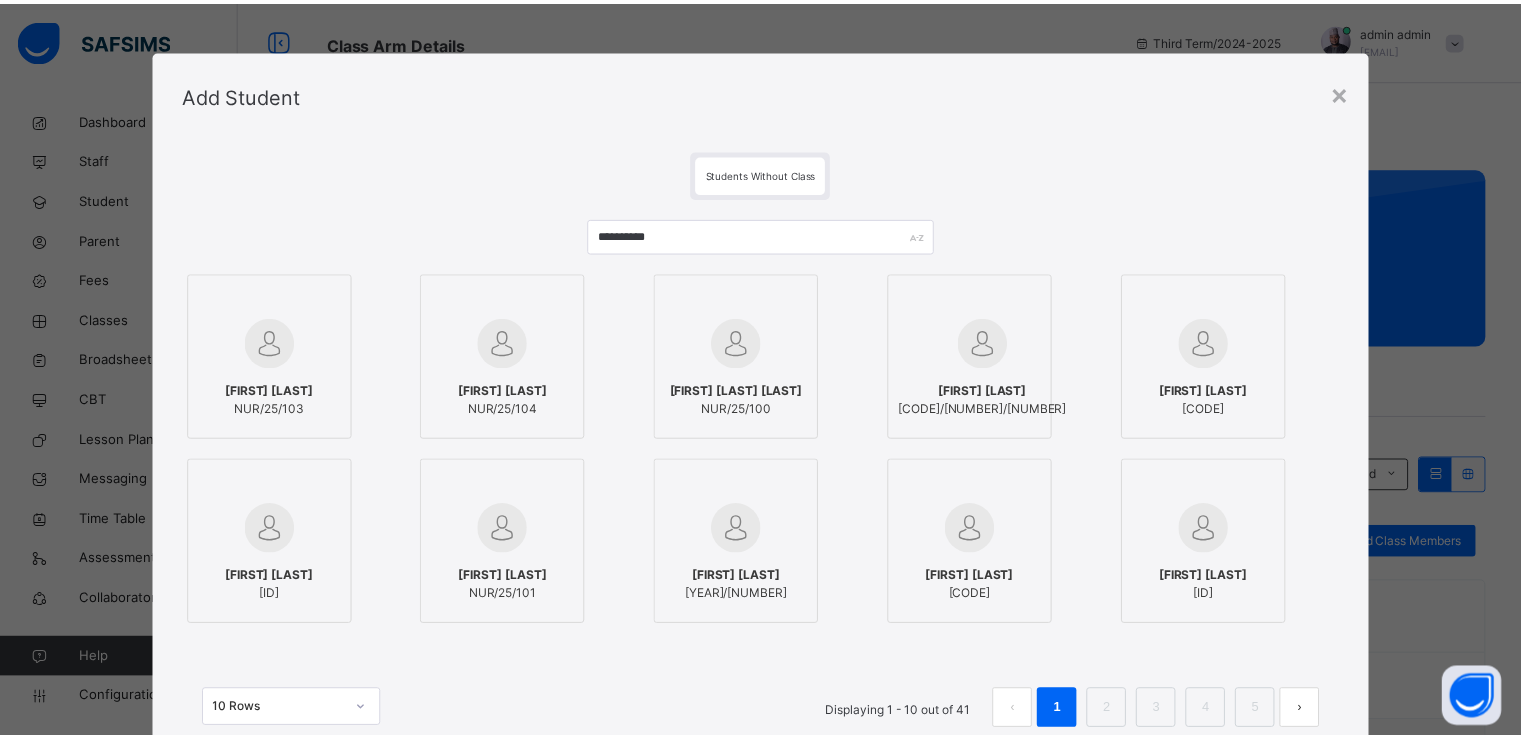 scroll, scrollTop: 154, scrollLeft: 0, axis: vertical 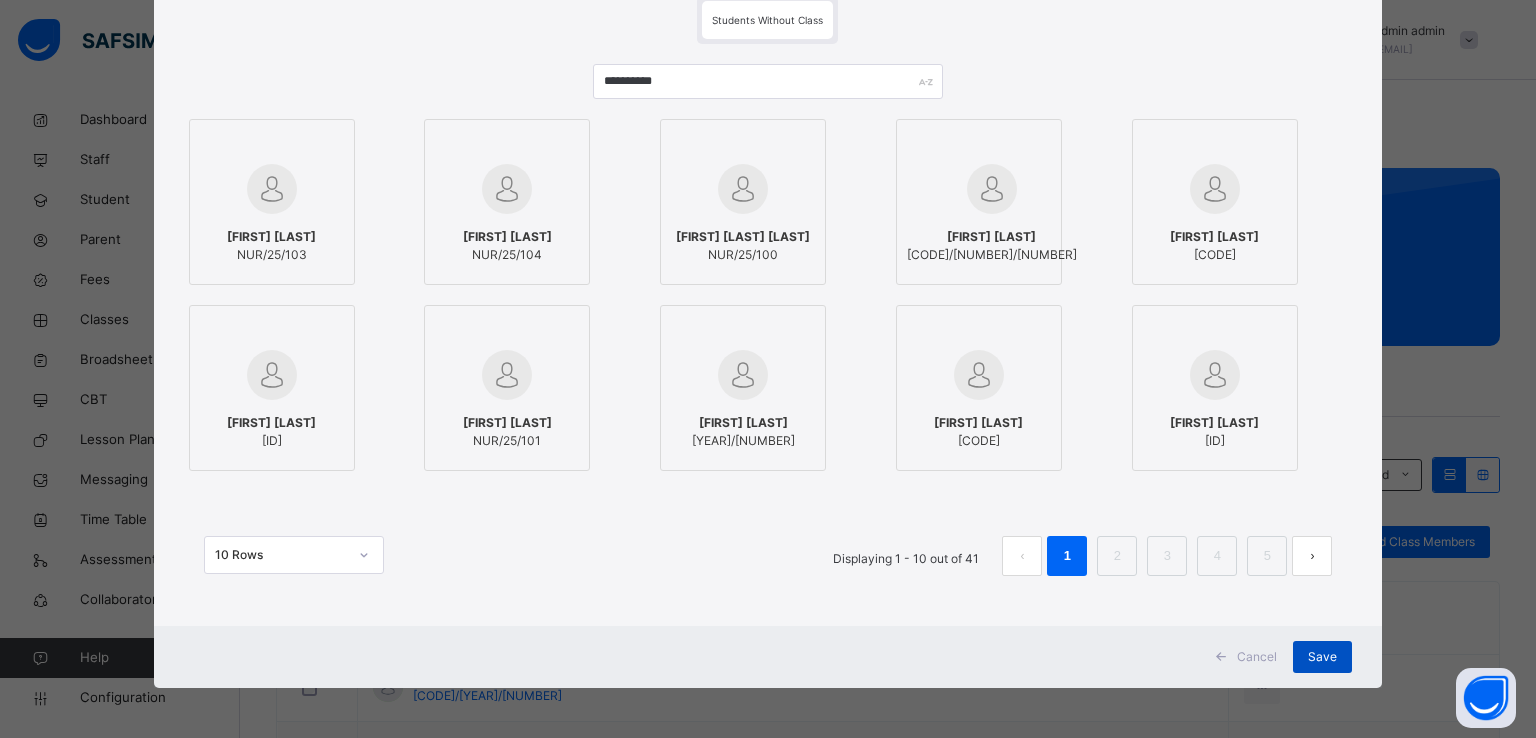 click on "Save" at bounding box center [1322, 657] 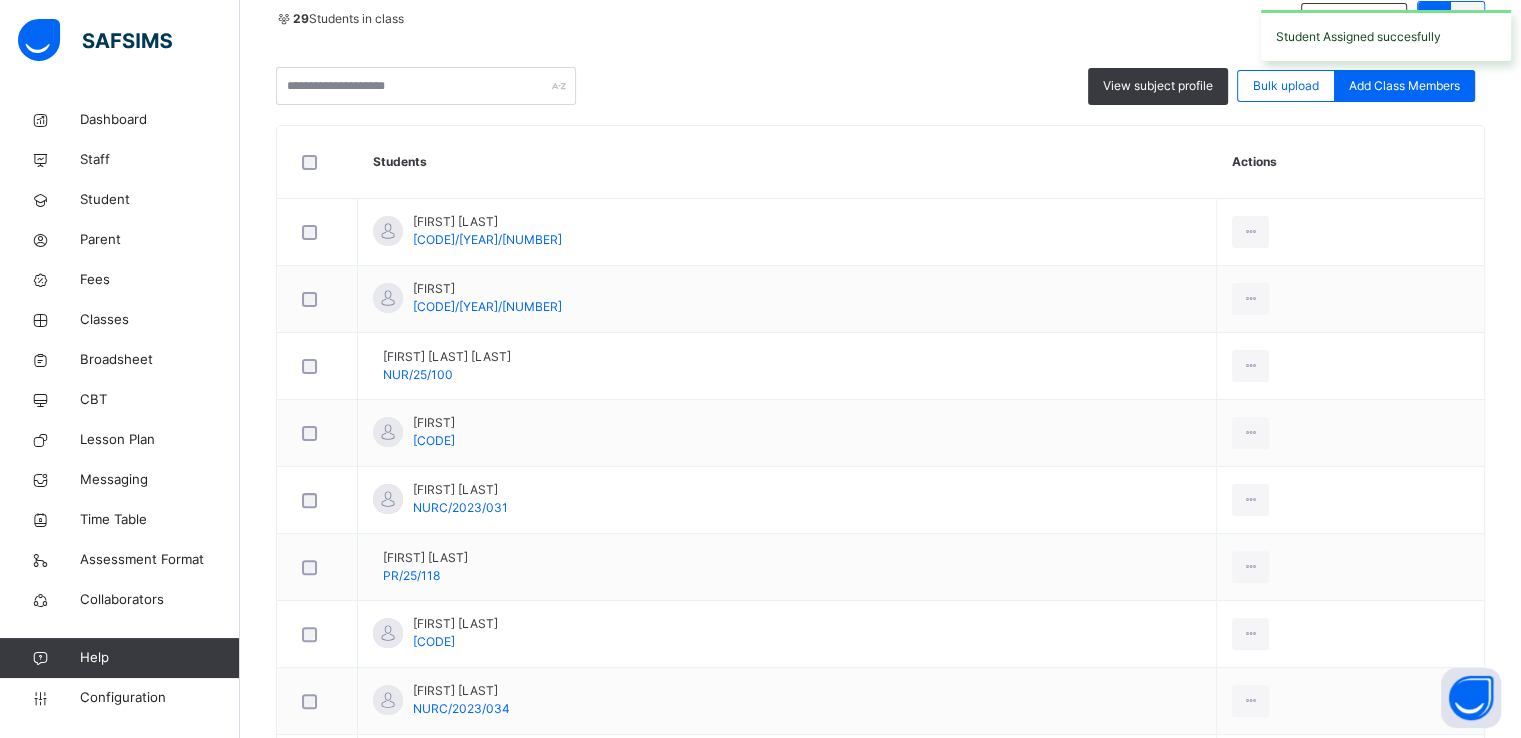 scroll, scrollTop: 0, scrollLeft: 0, axis: both 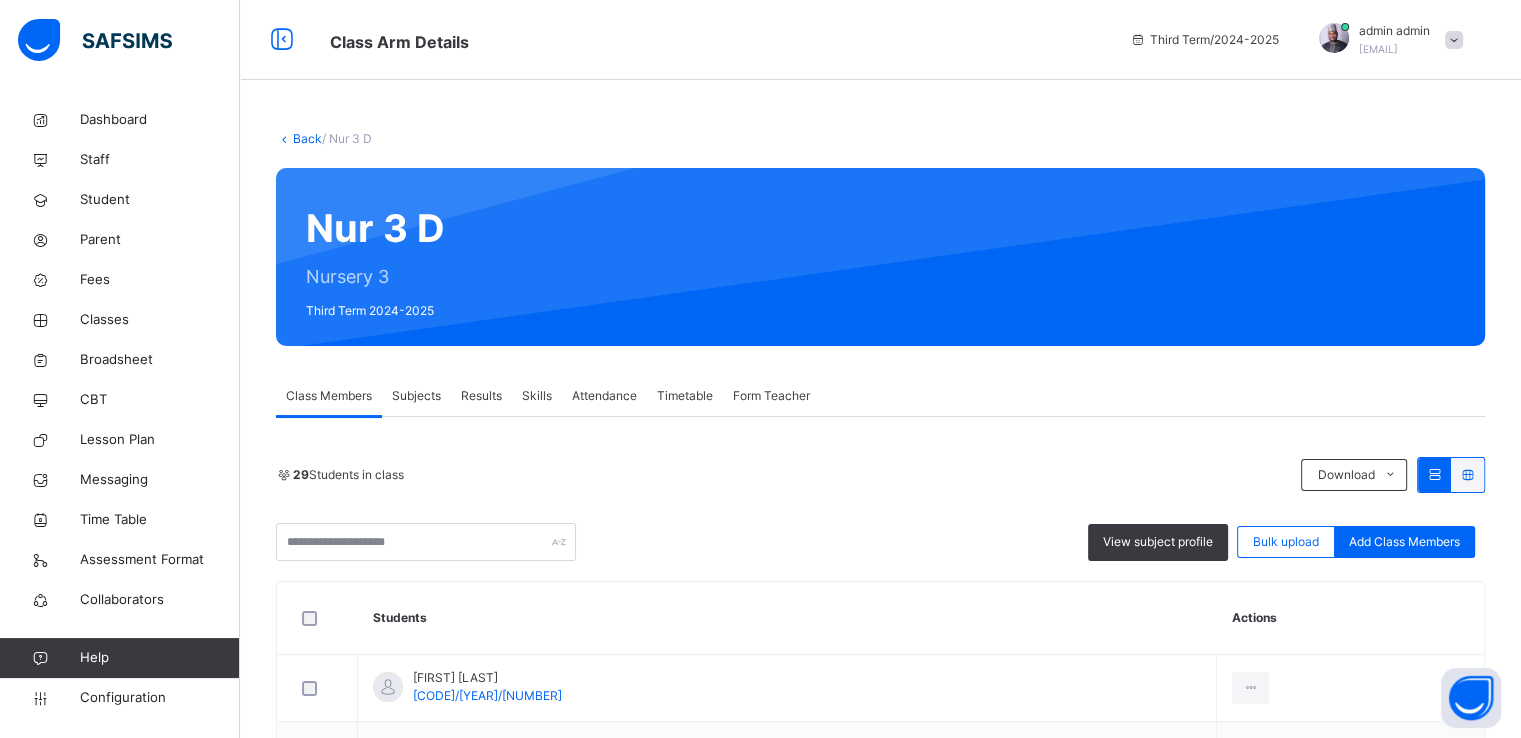 click on "Back" at bounding box center (307, 138) 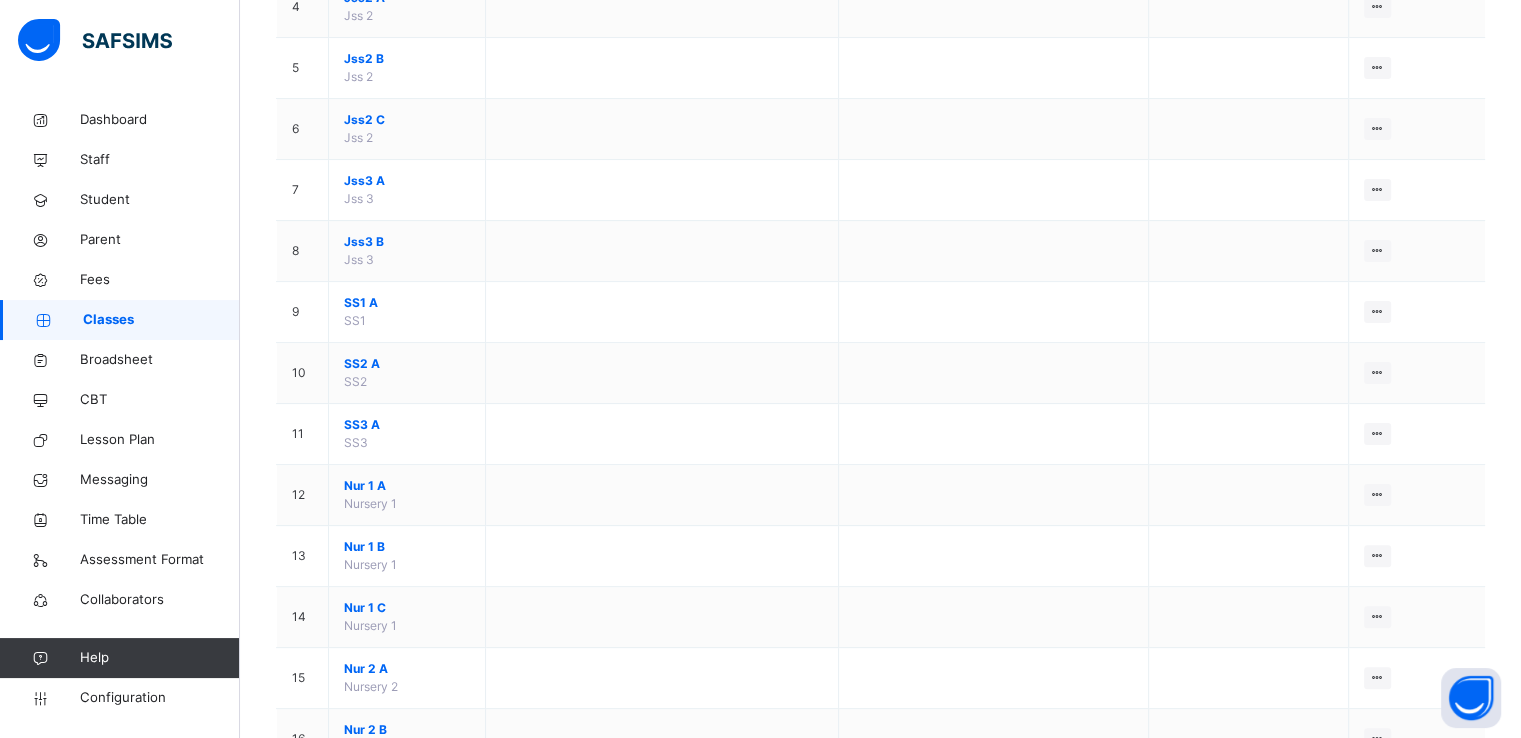 scroll, scrollTop: 442, scrollLeft: 0, axis: vertical 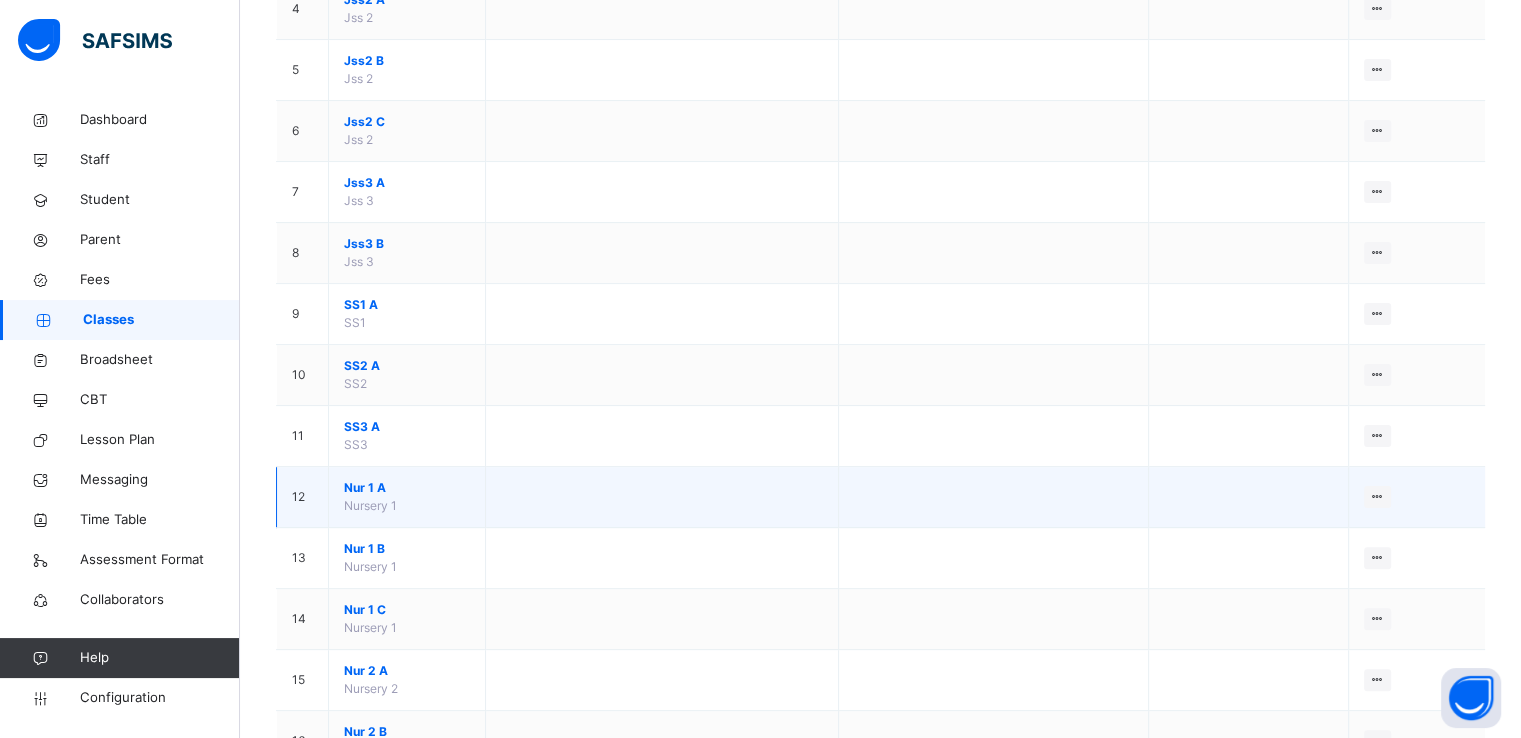 click on "Nur 1   A" at bounding box center [407, 488] 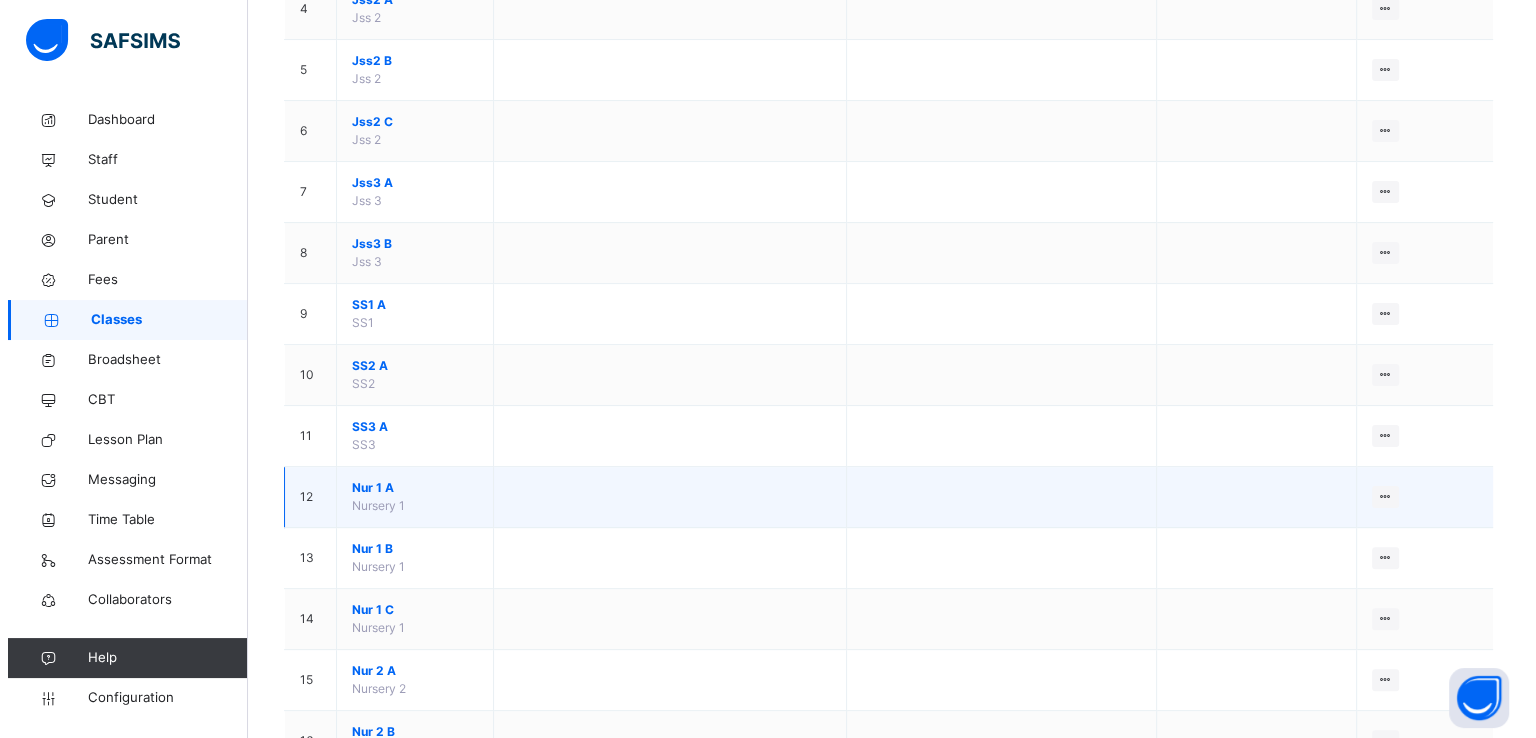 scroll, scrollTop: 0, scrollLeft: 0, axis: both 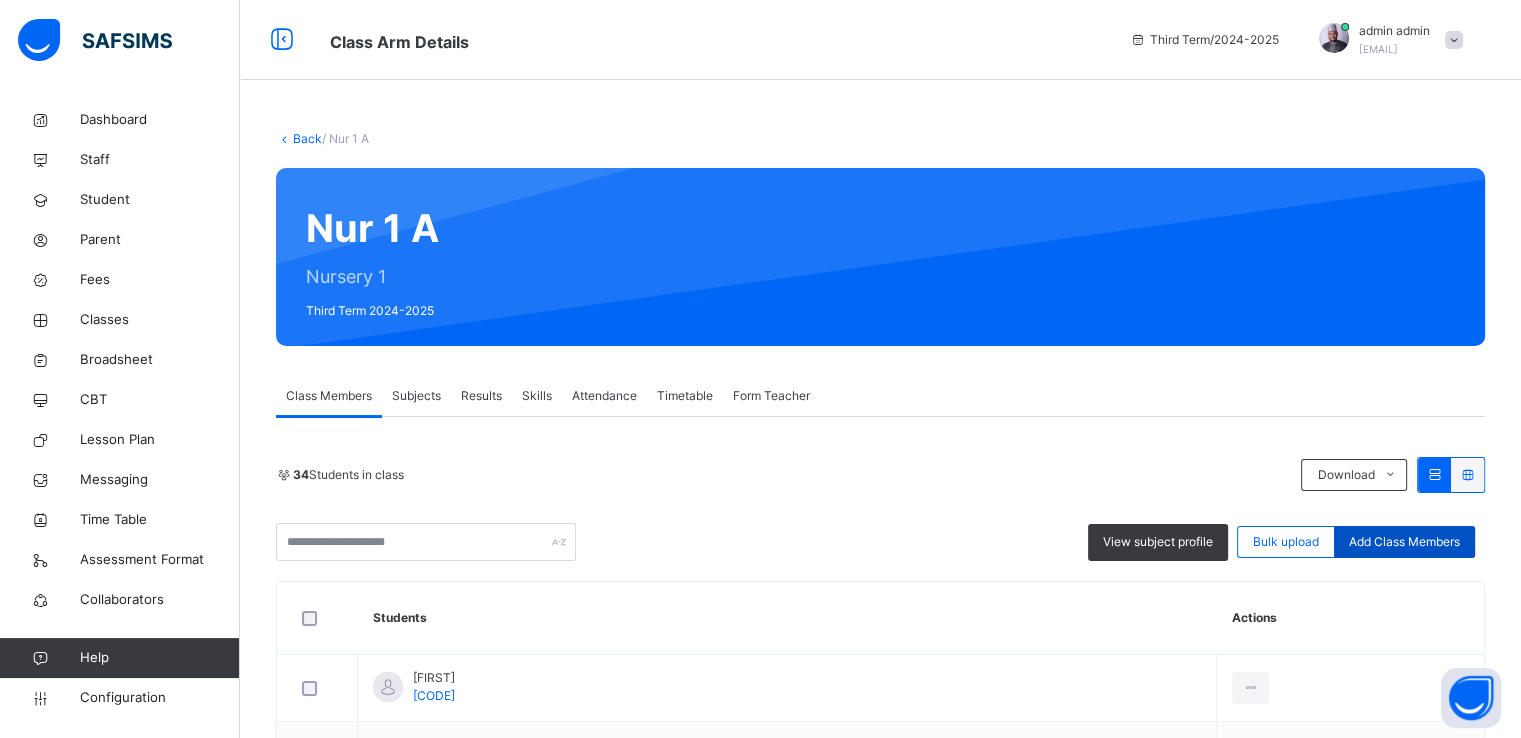 click on "Add Class Members" at bounding box center (1404, 542) 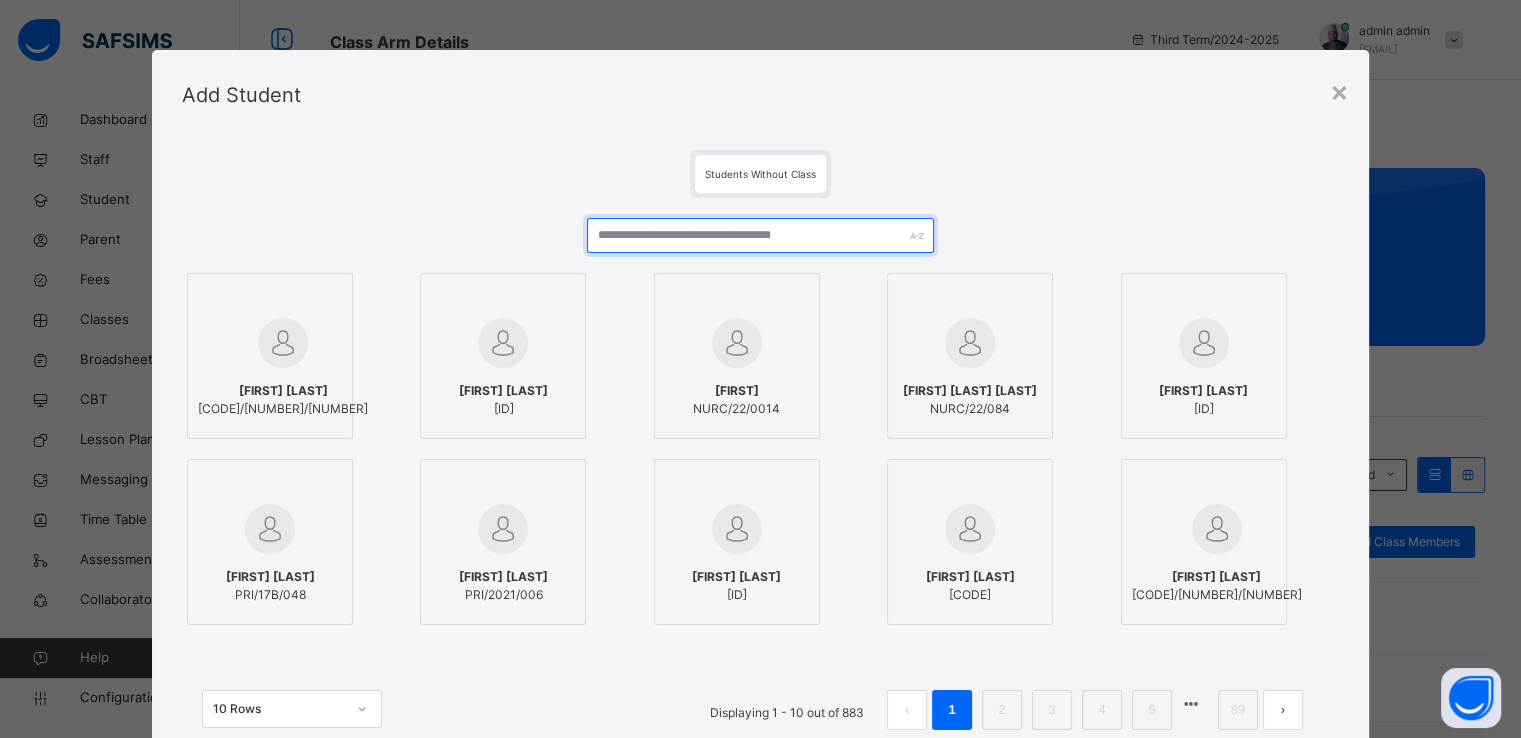 click at bounding box center (760, 235) 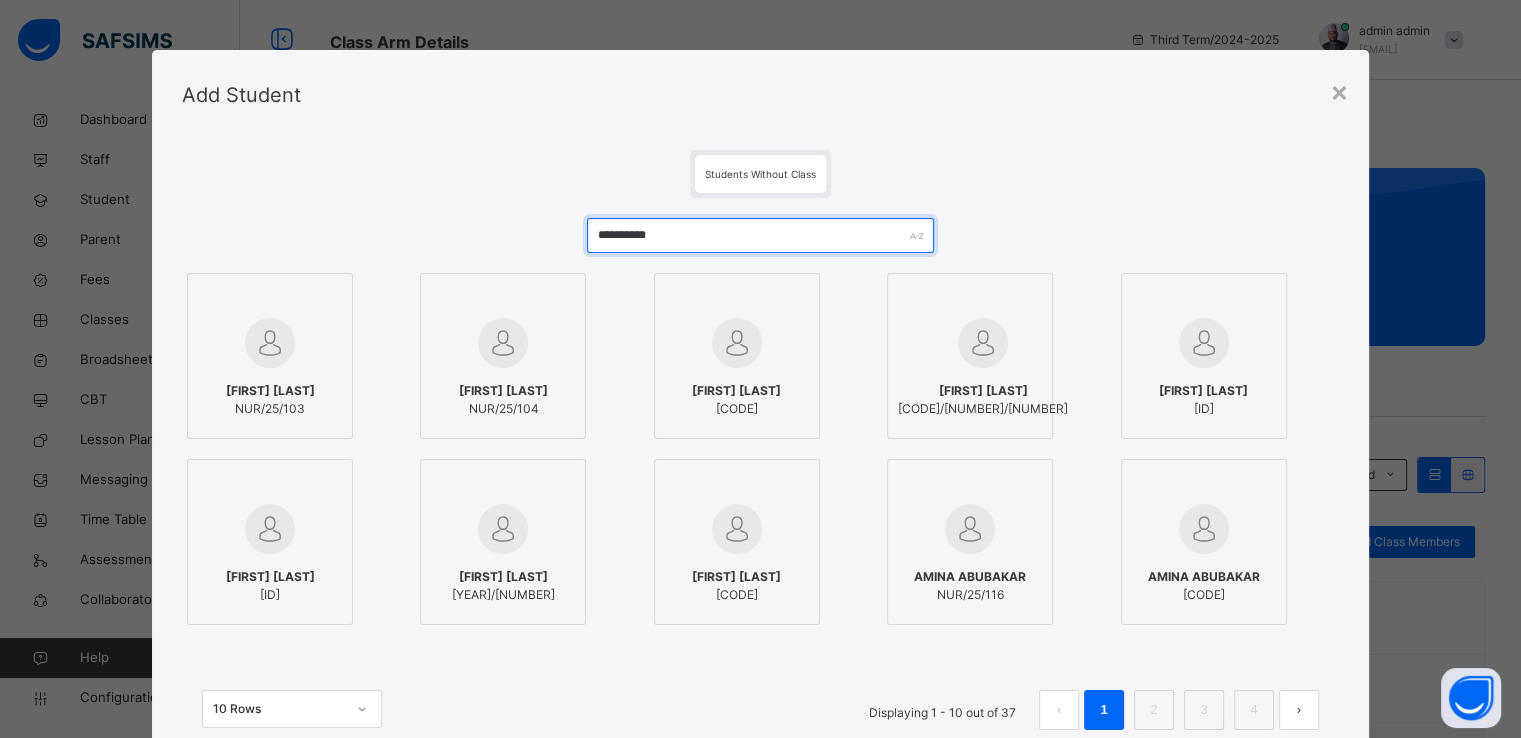 type on "**********" 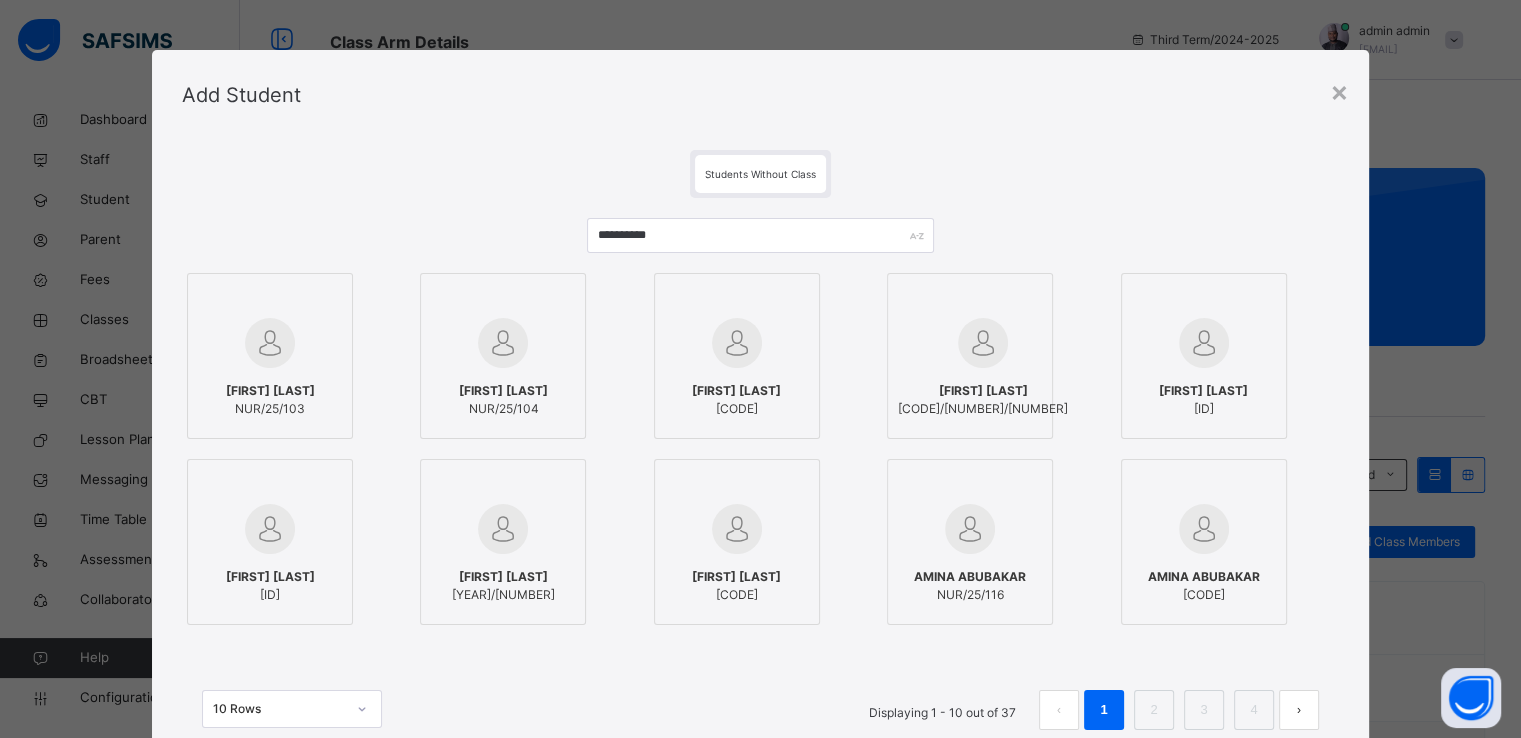 click at bounding box center [270, 343] 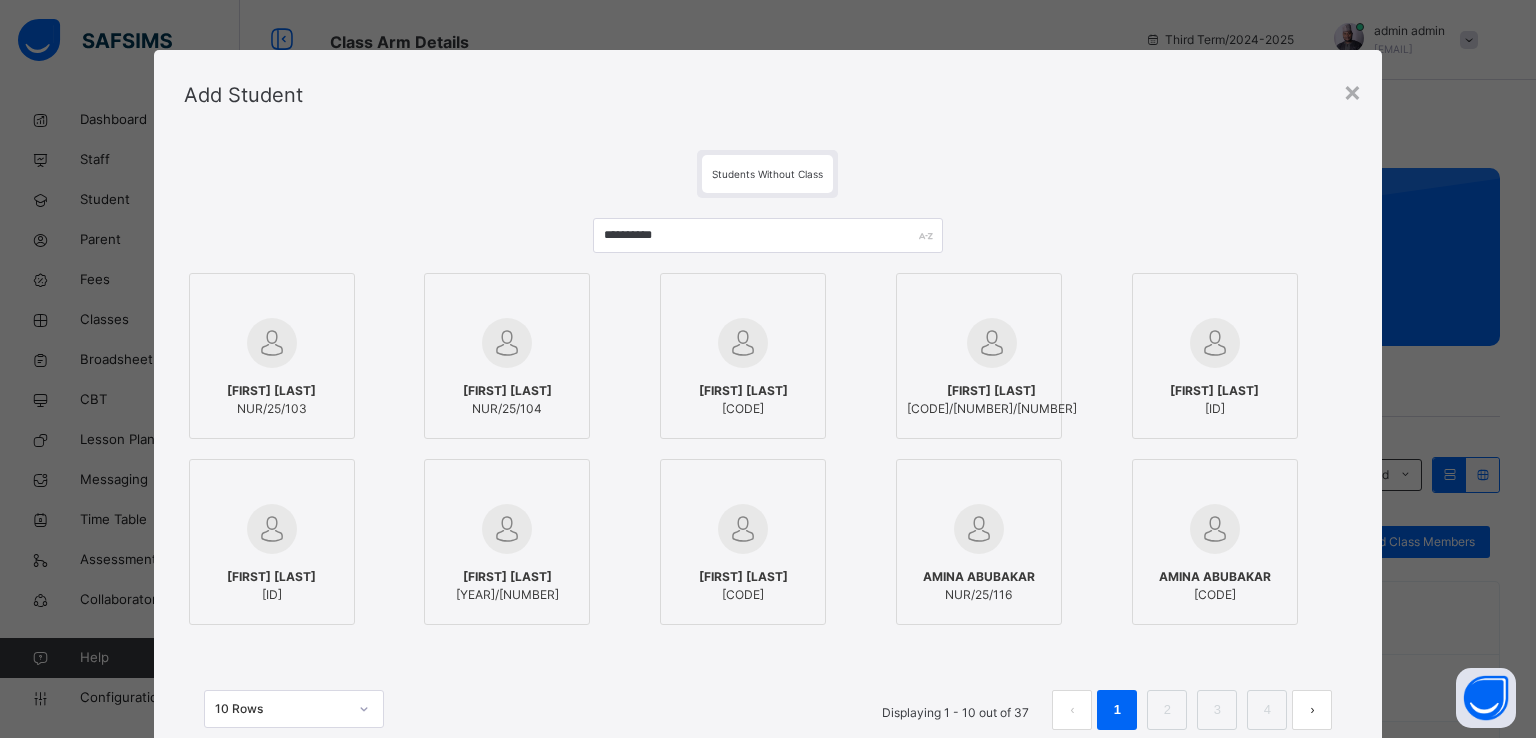 click on "[FIRST]  [LAST]" at bounding box center [507, 391] 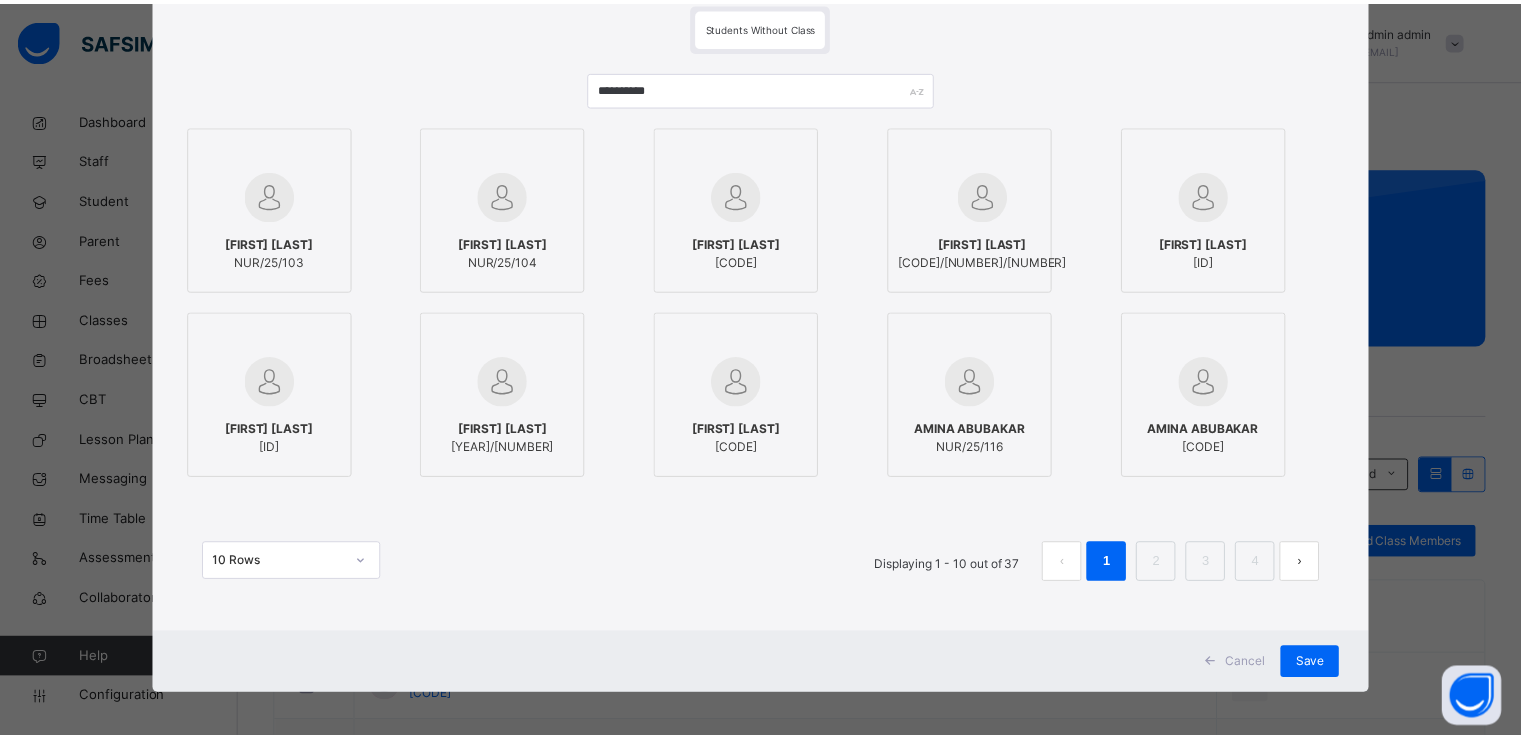 scroll, scrollTop: 148, scrollLeft: 0, axis: vertical 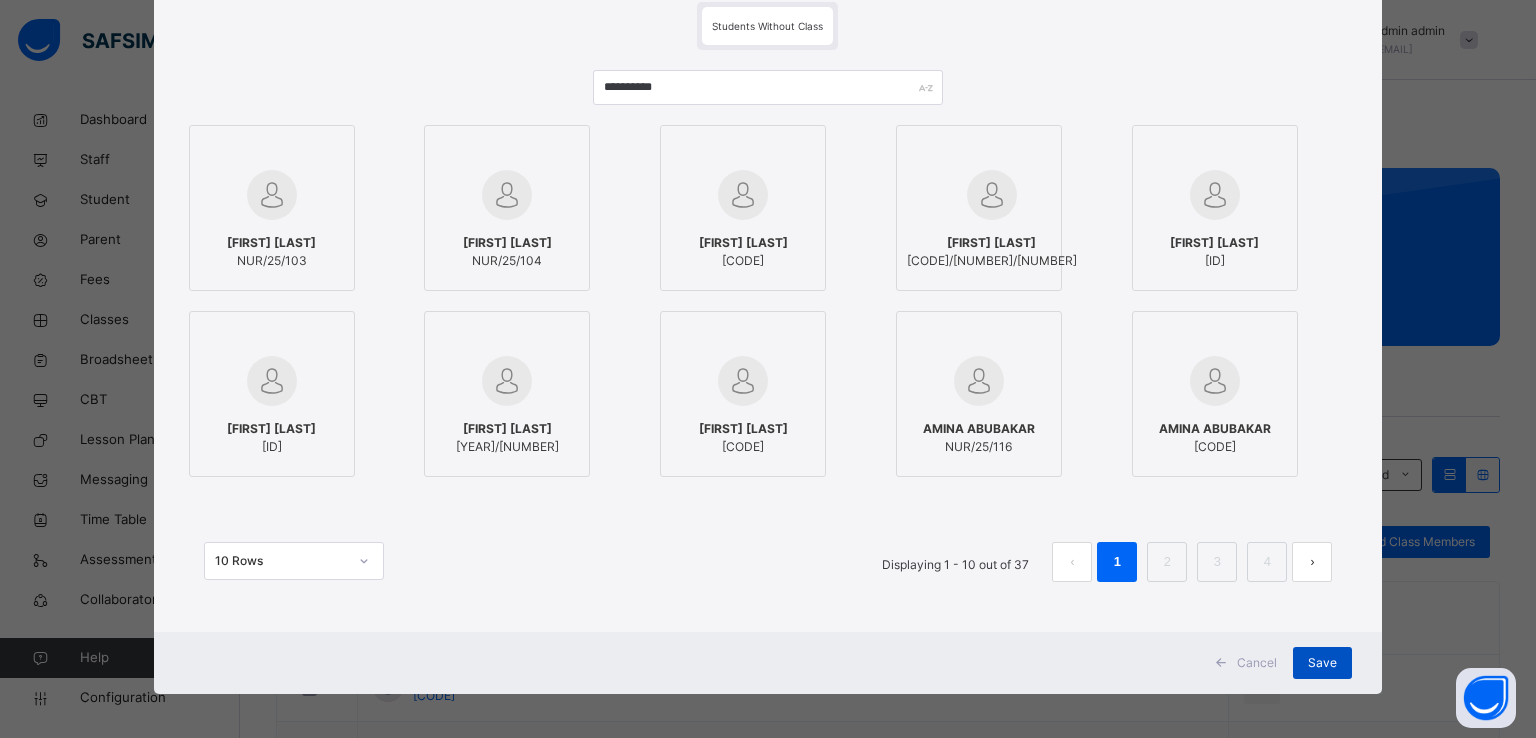 click on "Save" at bounding box center [1322, 663] 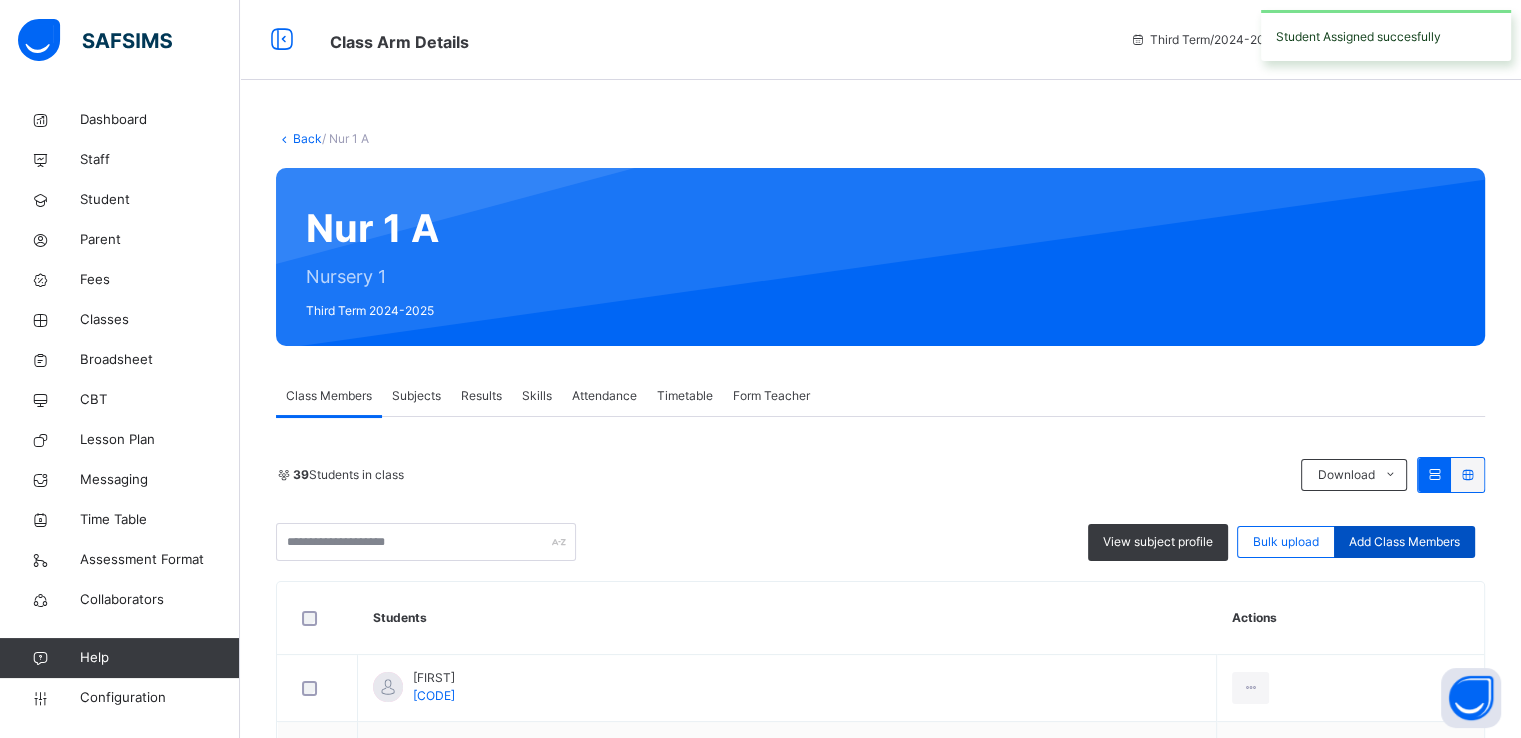 click on "Add Class Members" at bounding box center [1404, 542] 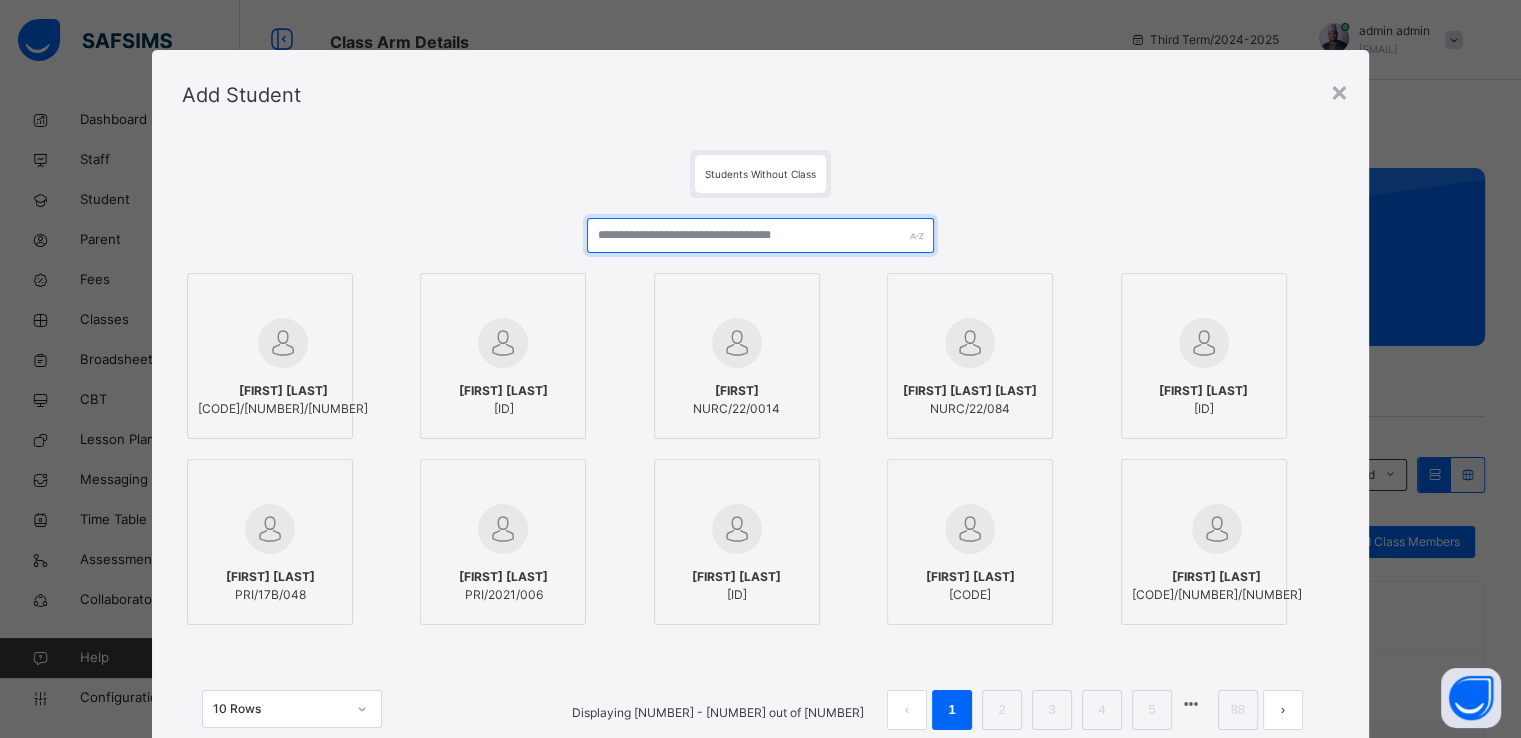 click at bounding box center [760, 235] 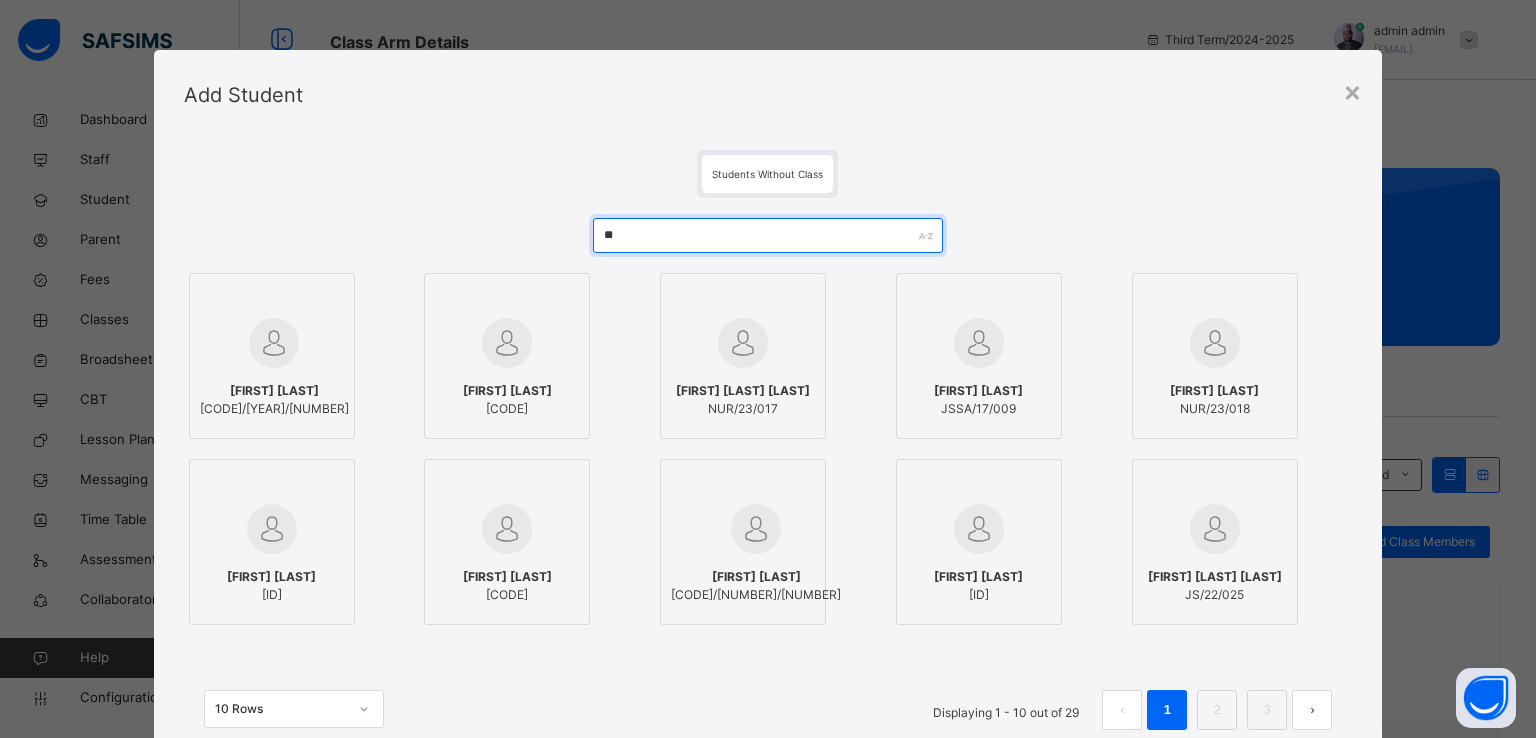 type on "*" 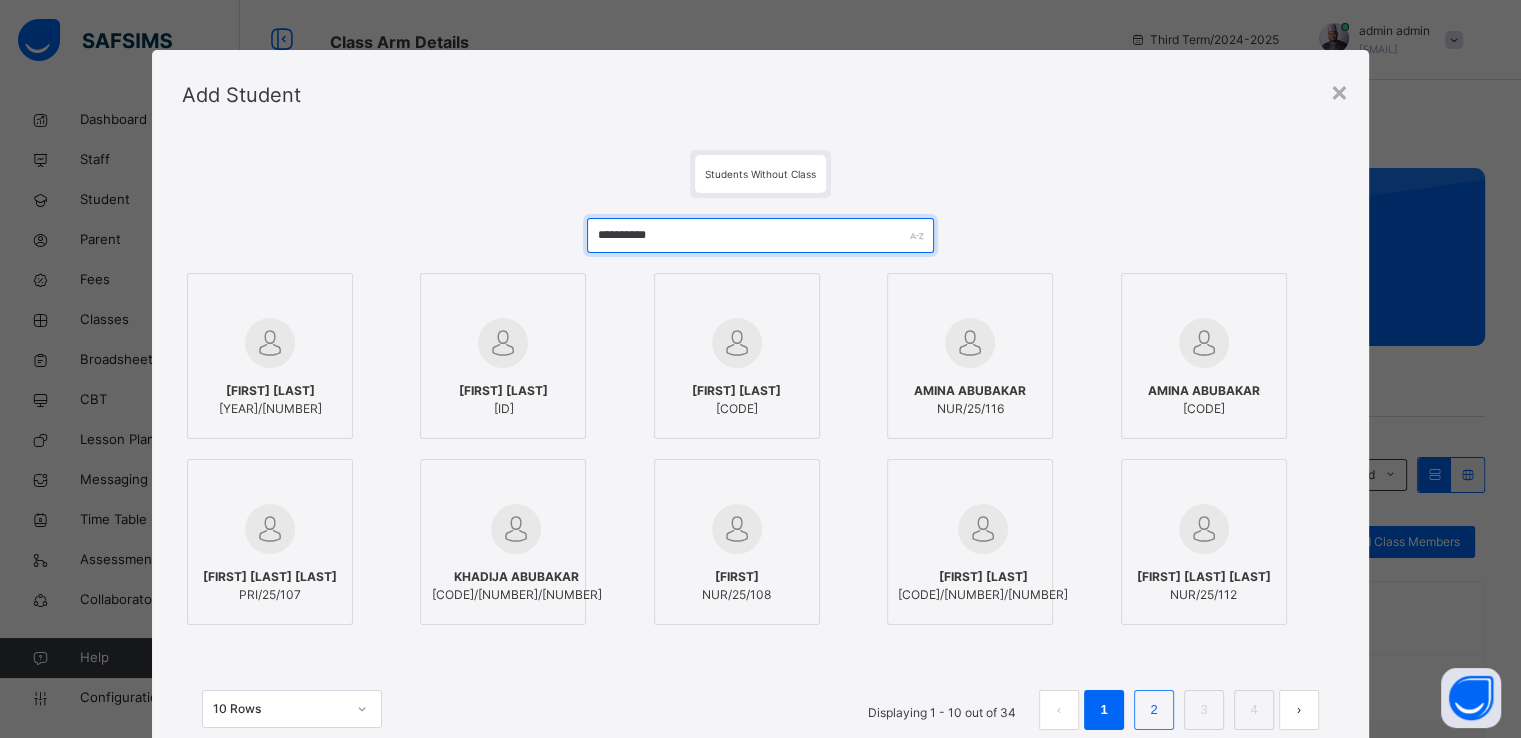 type on "**********" 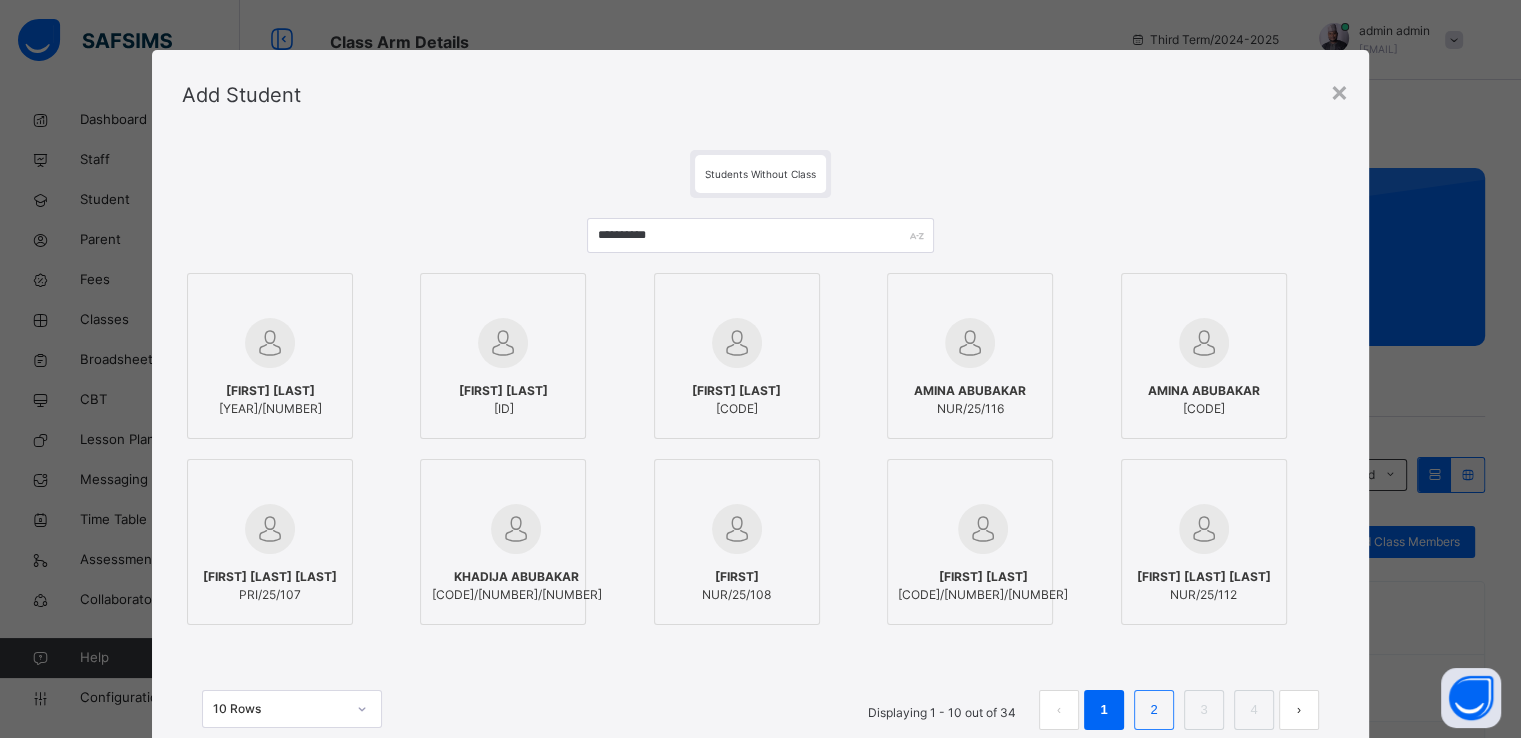 click on "2" at bounding box center (1153, 710) 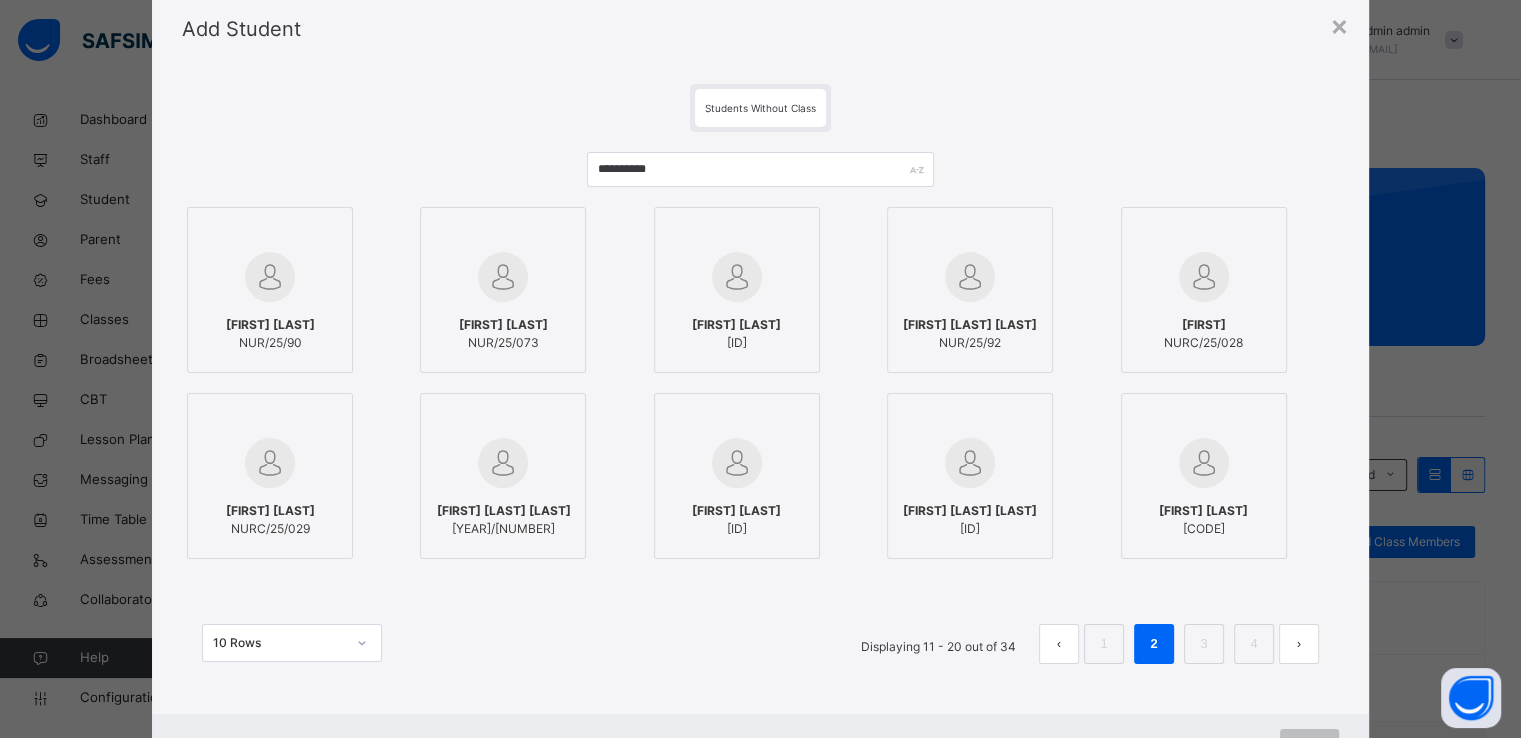 scroll, scrollTop: 132, scrollLeft: 0, axis: vertical 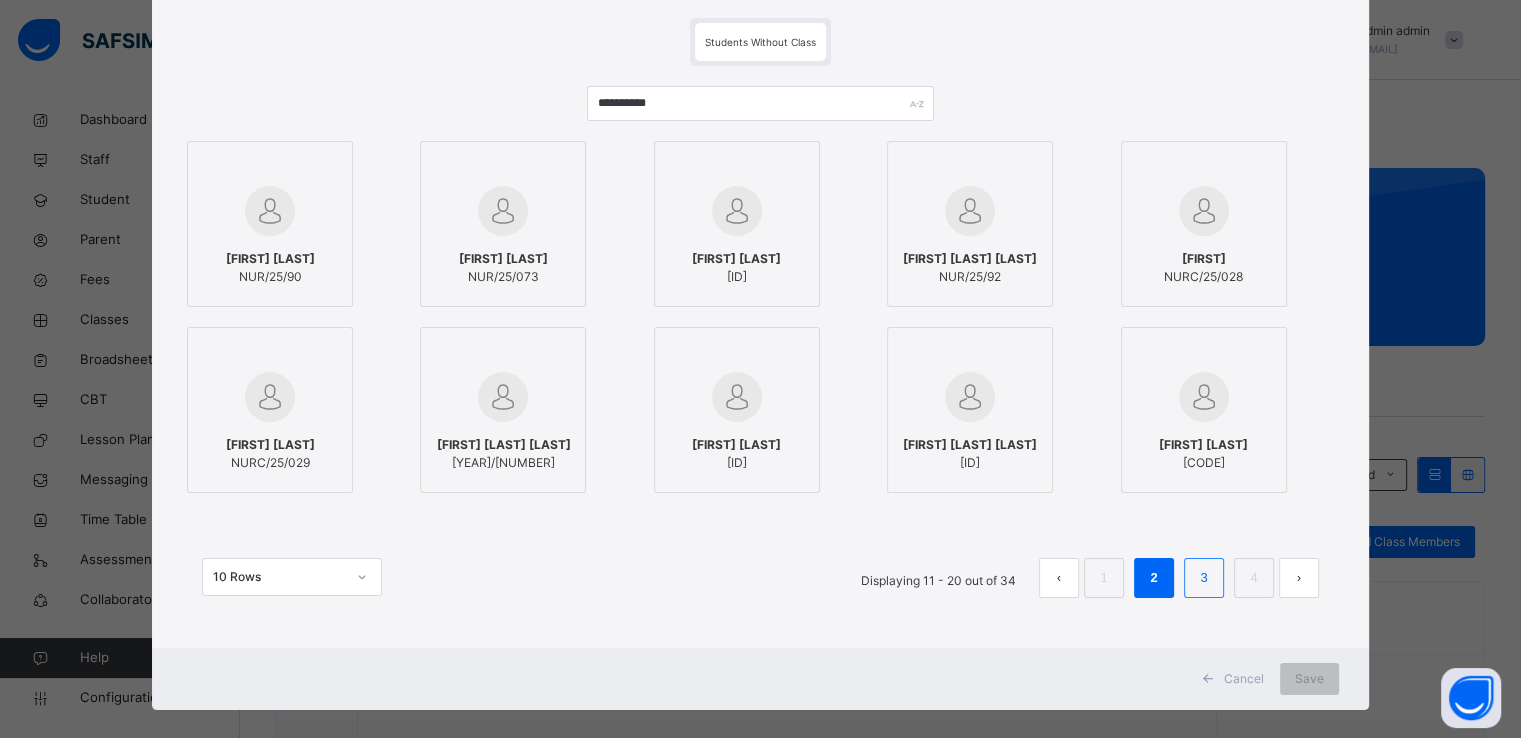 click on "3" at bounding box center [1203, 578] 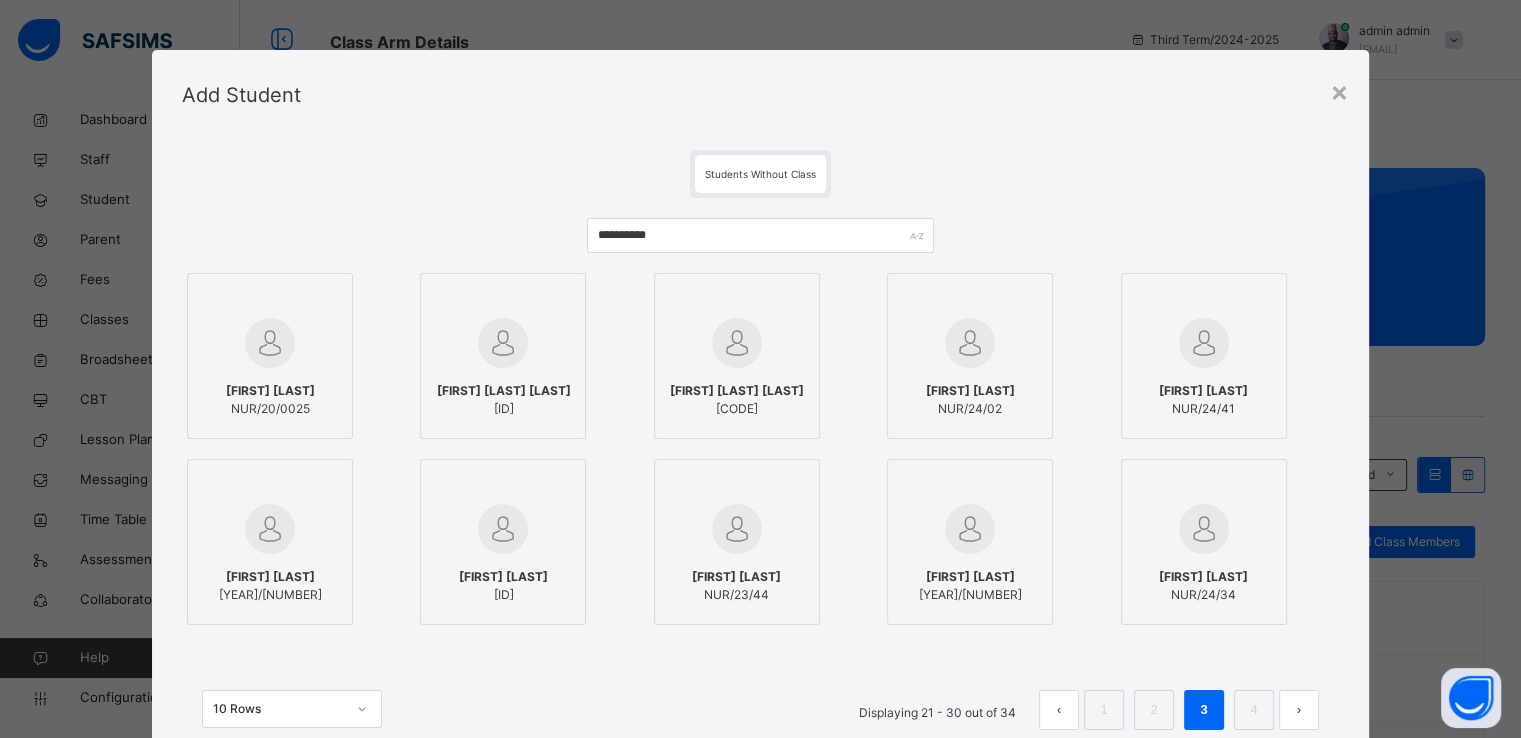 scroll, scrollTop: 154, scrollLeft: 0, axis: vertical 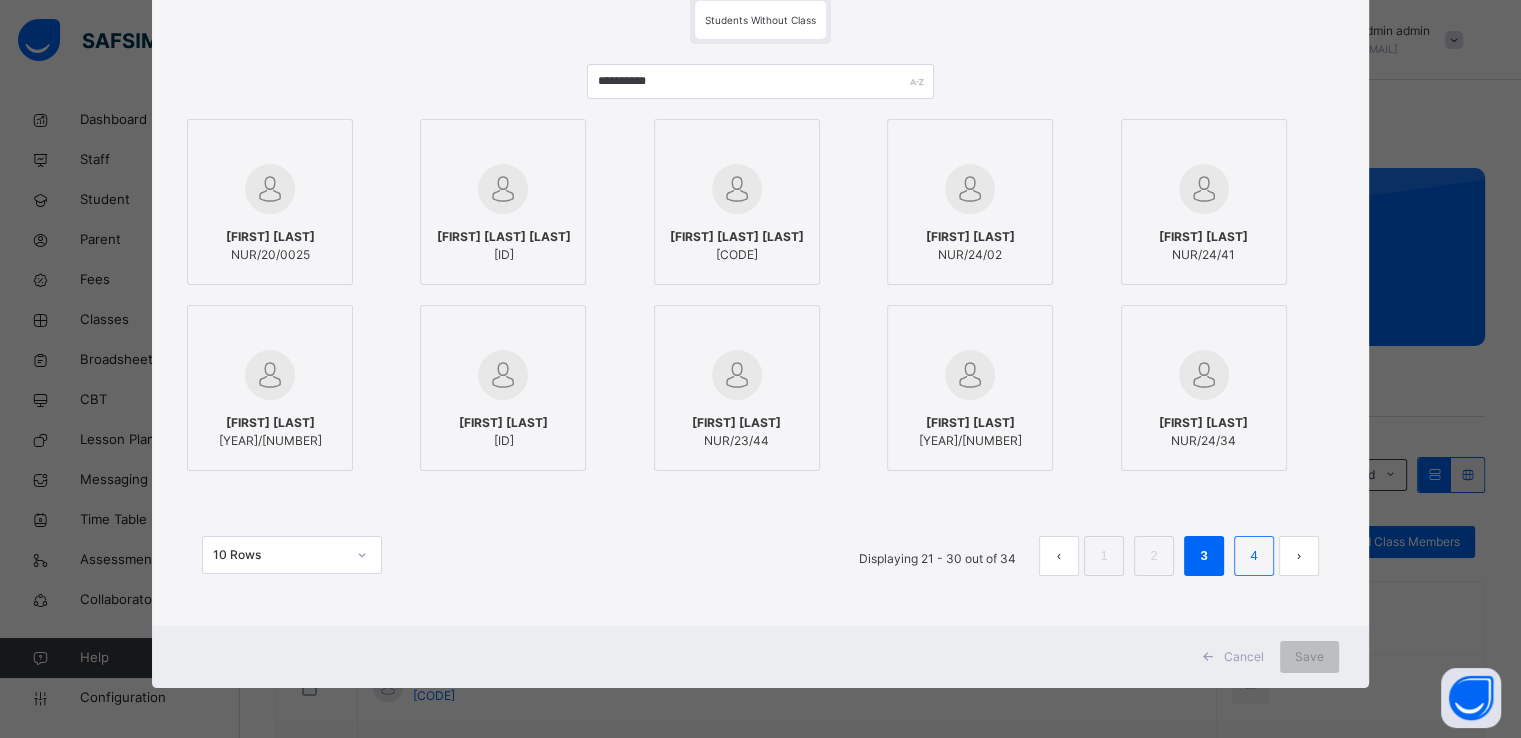 click on "4" at bounding box center [1253, 556] 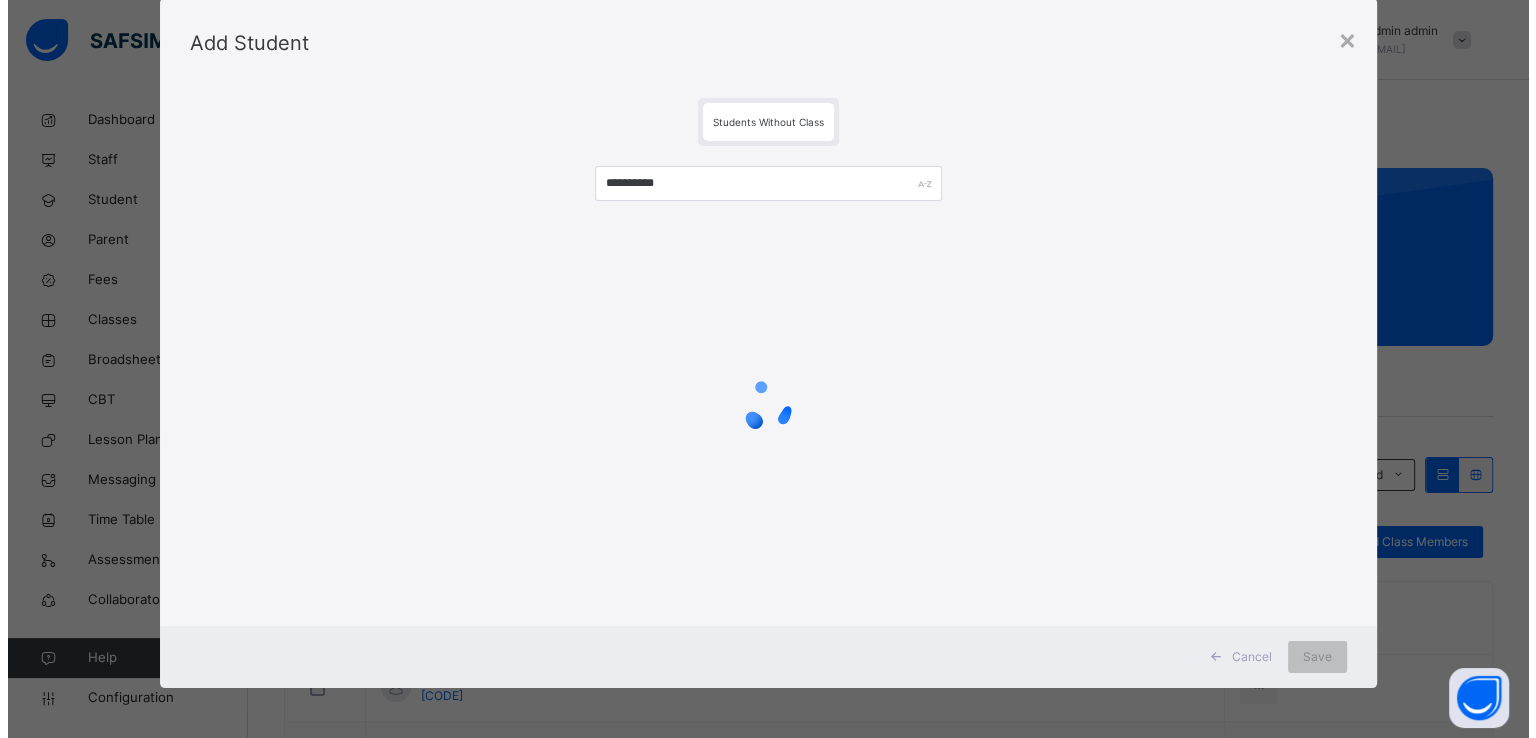 scroll, scrollTop: 0, scrollLeft: 0, axis: both 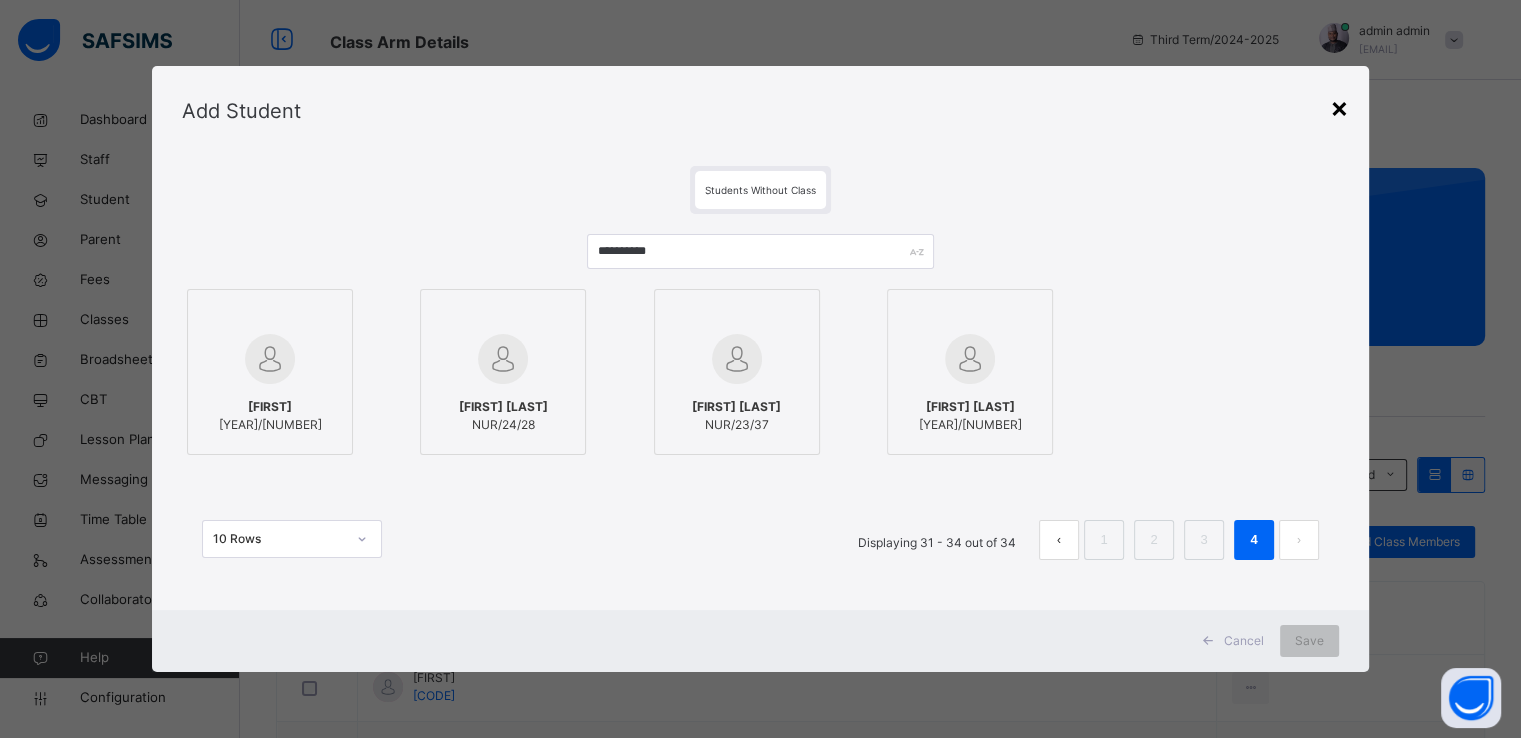 click on "×" at bounding box center (1339, 107) 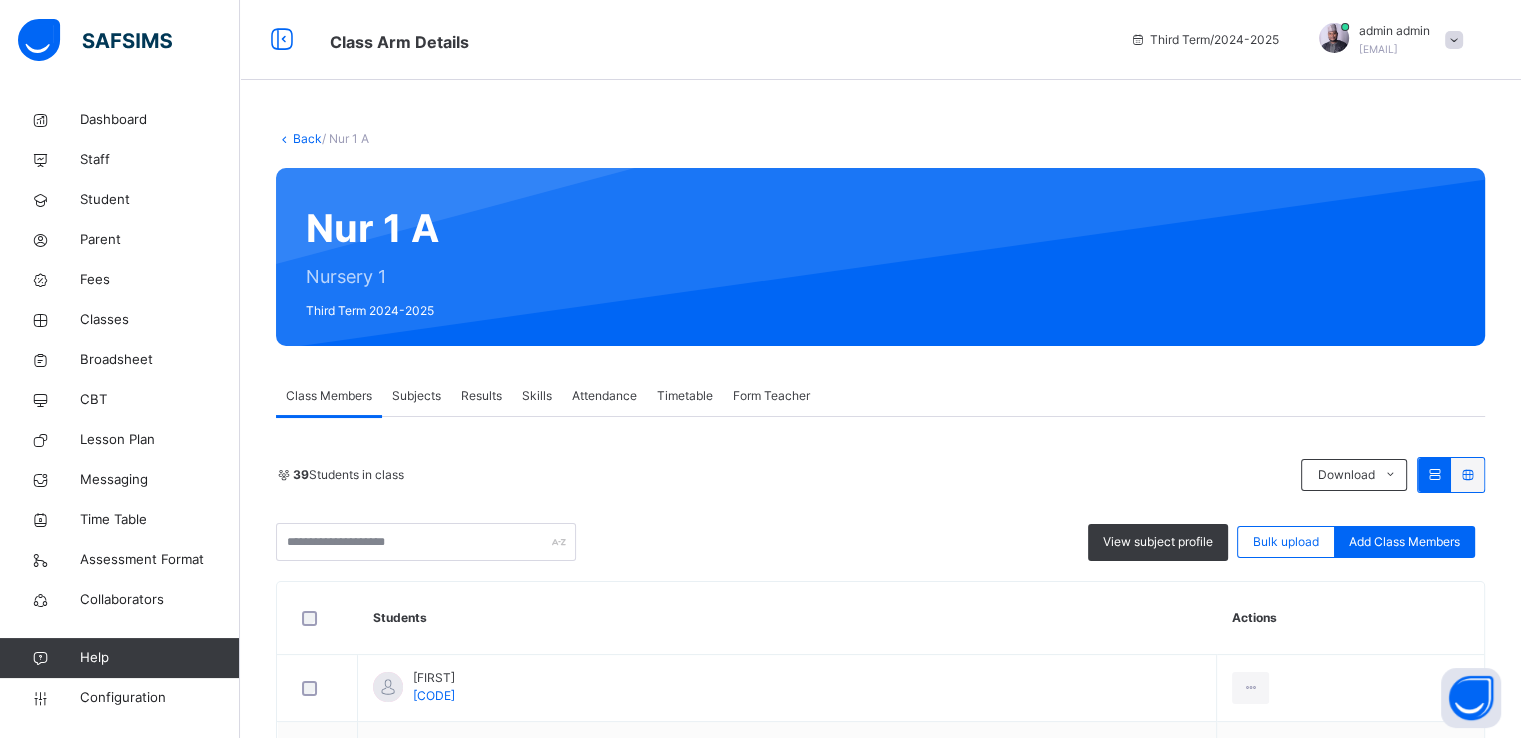 click on "Back" at bounding box center (307, 138) 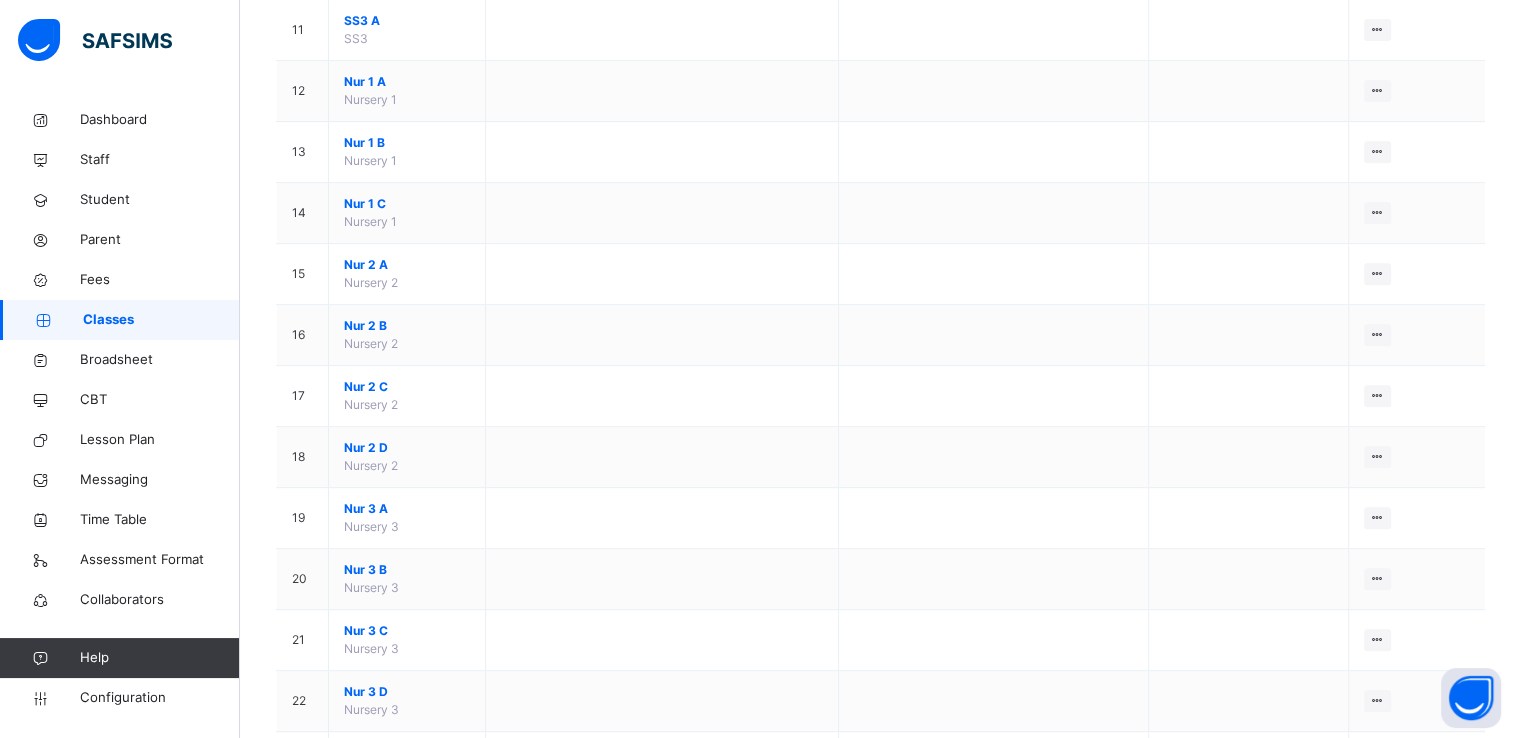 scroll, scrollTop: 850, scrollLeft: 0, axis: vertical 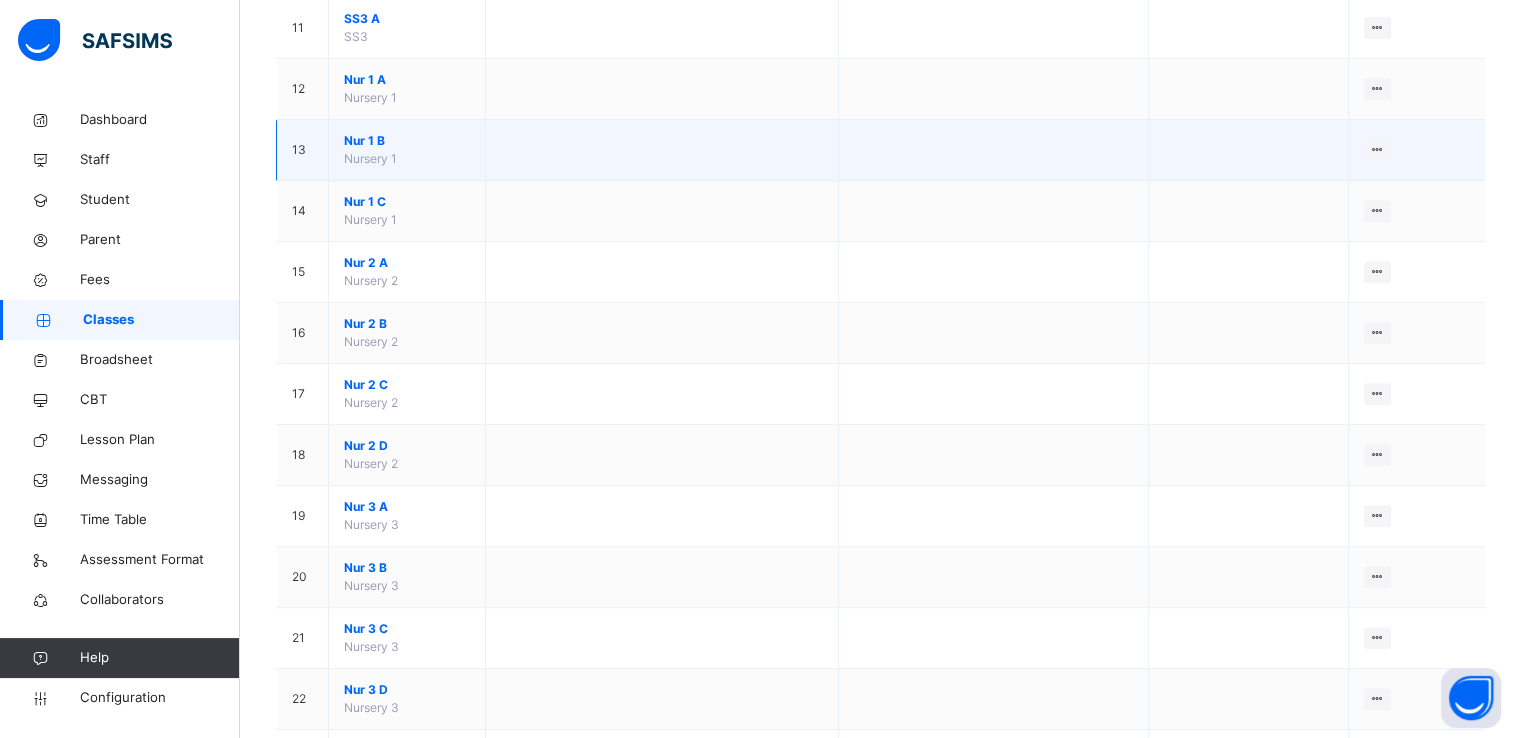click on "Nur [NUMBER]   [LETTER]" at bounding box center (407, 141) 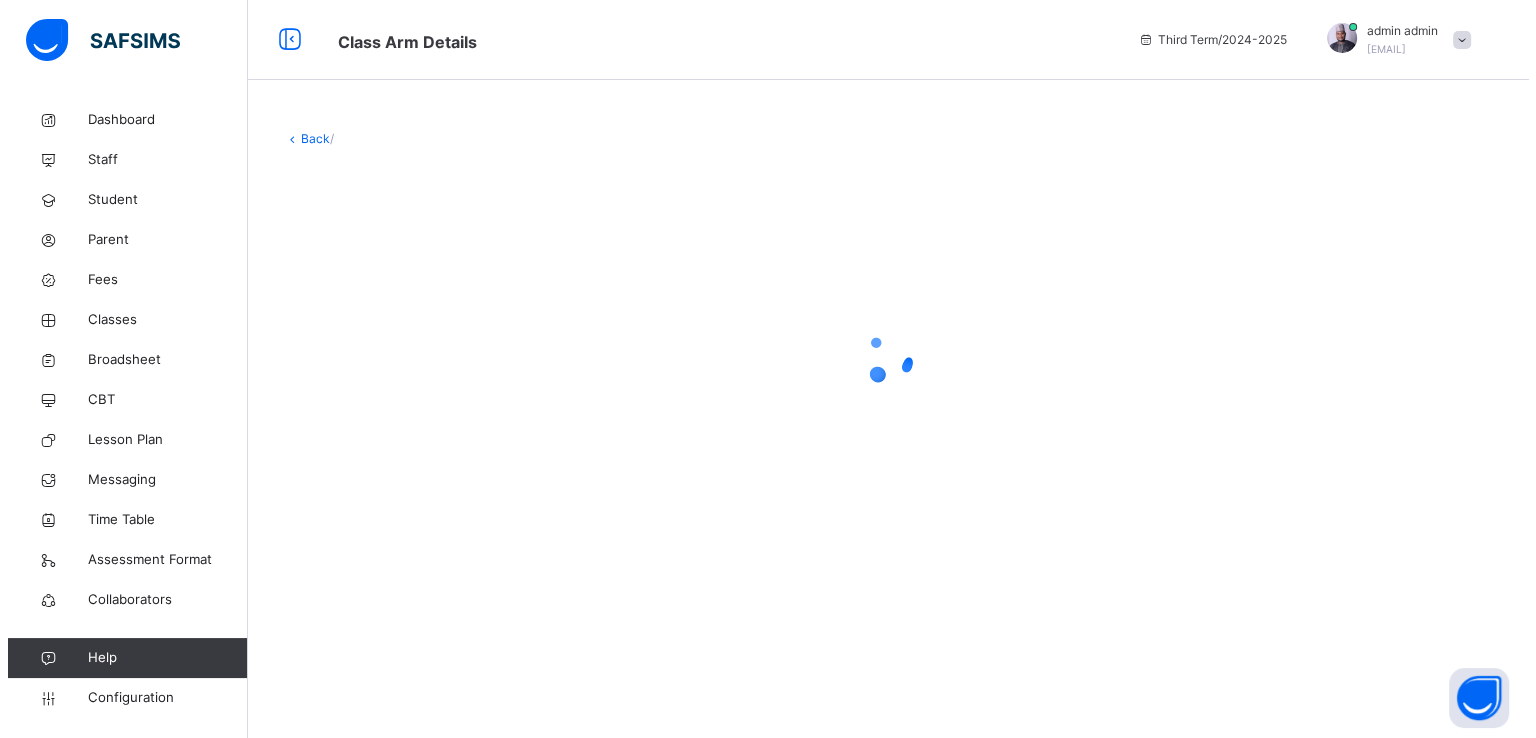 scroll, scrollTop: 0, scrollLeft: 0, axis: both 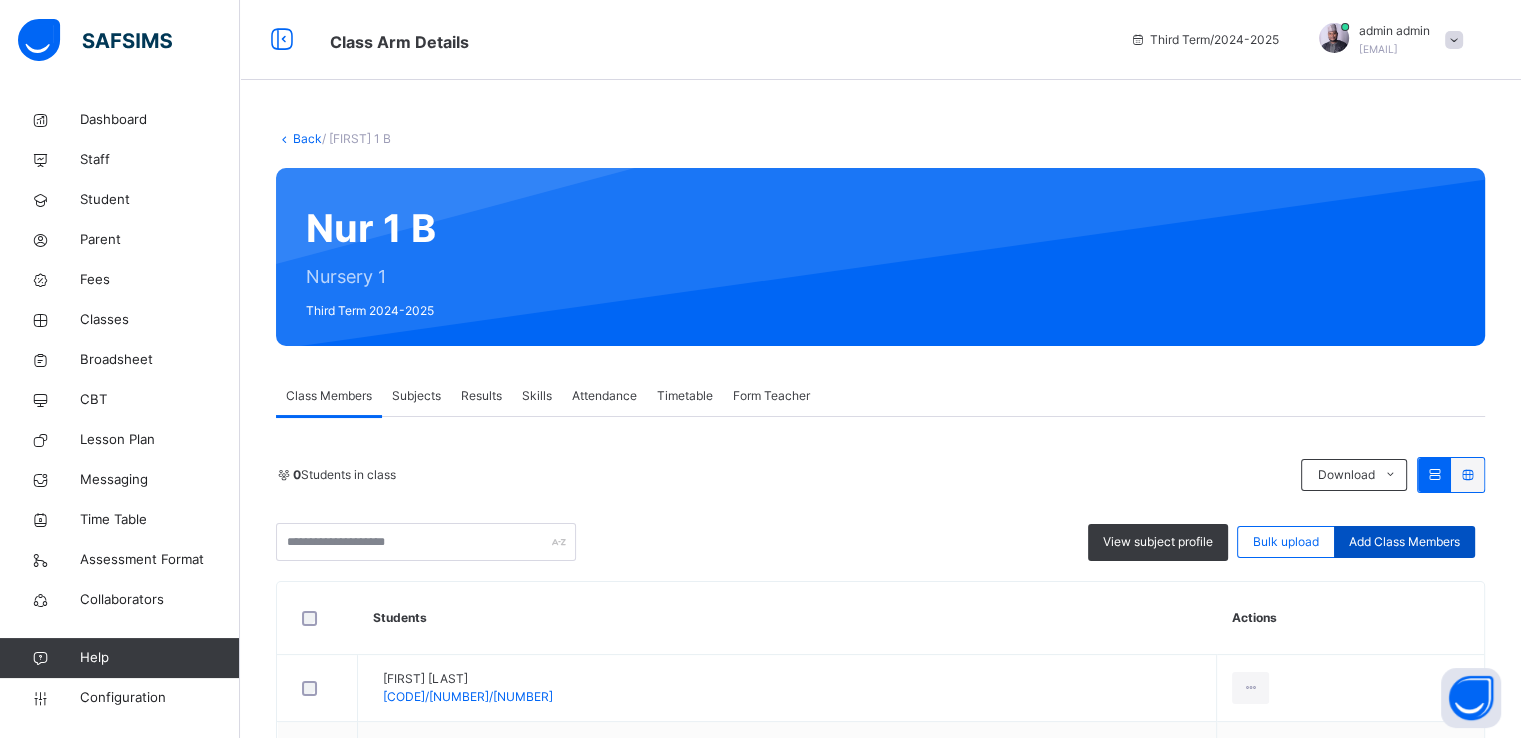 click on "Add Class Members" at bounding box center [1404, 542] 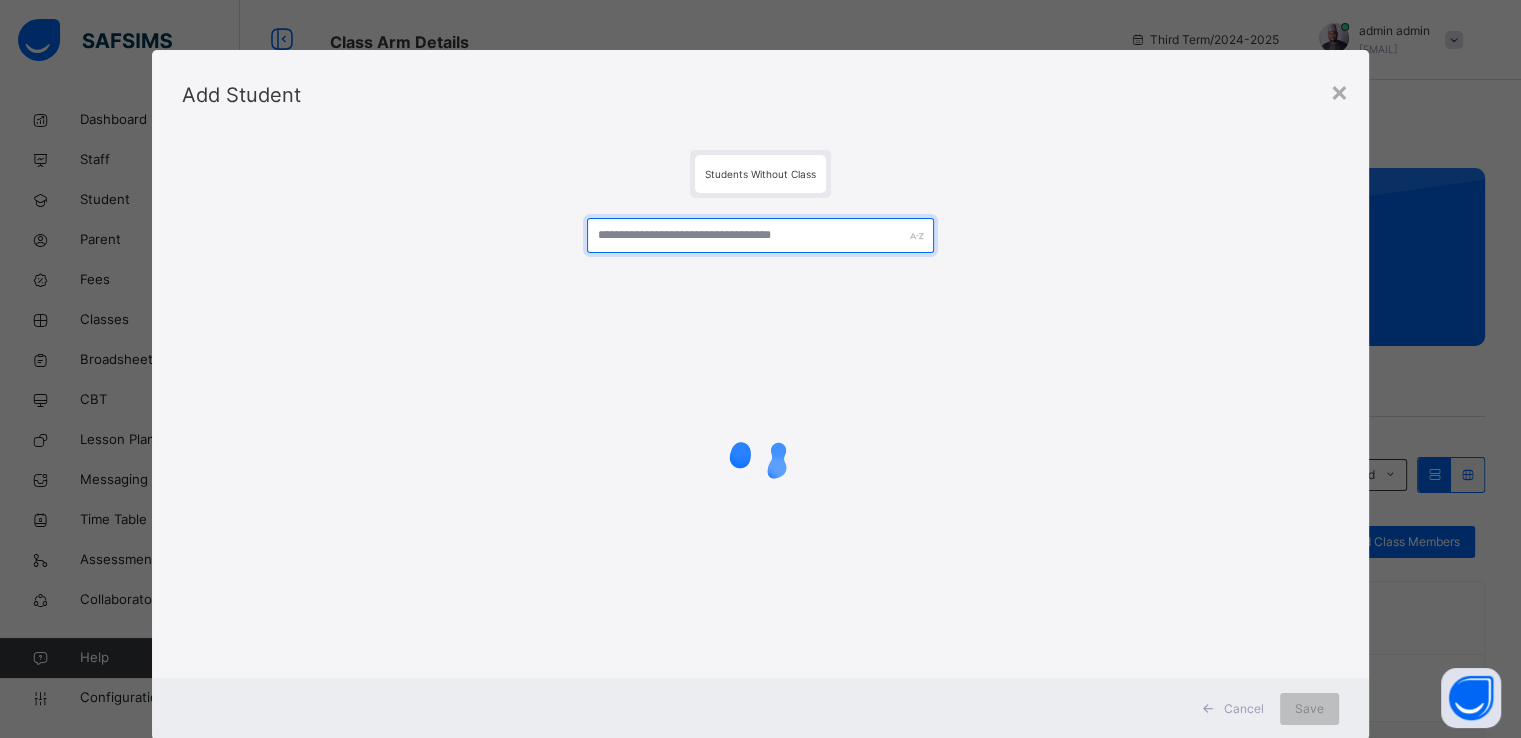 click at bounding box center [760, 235] 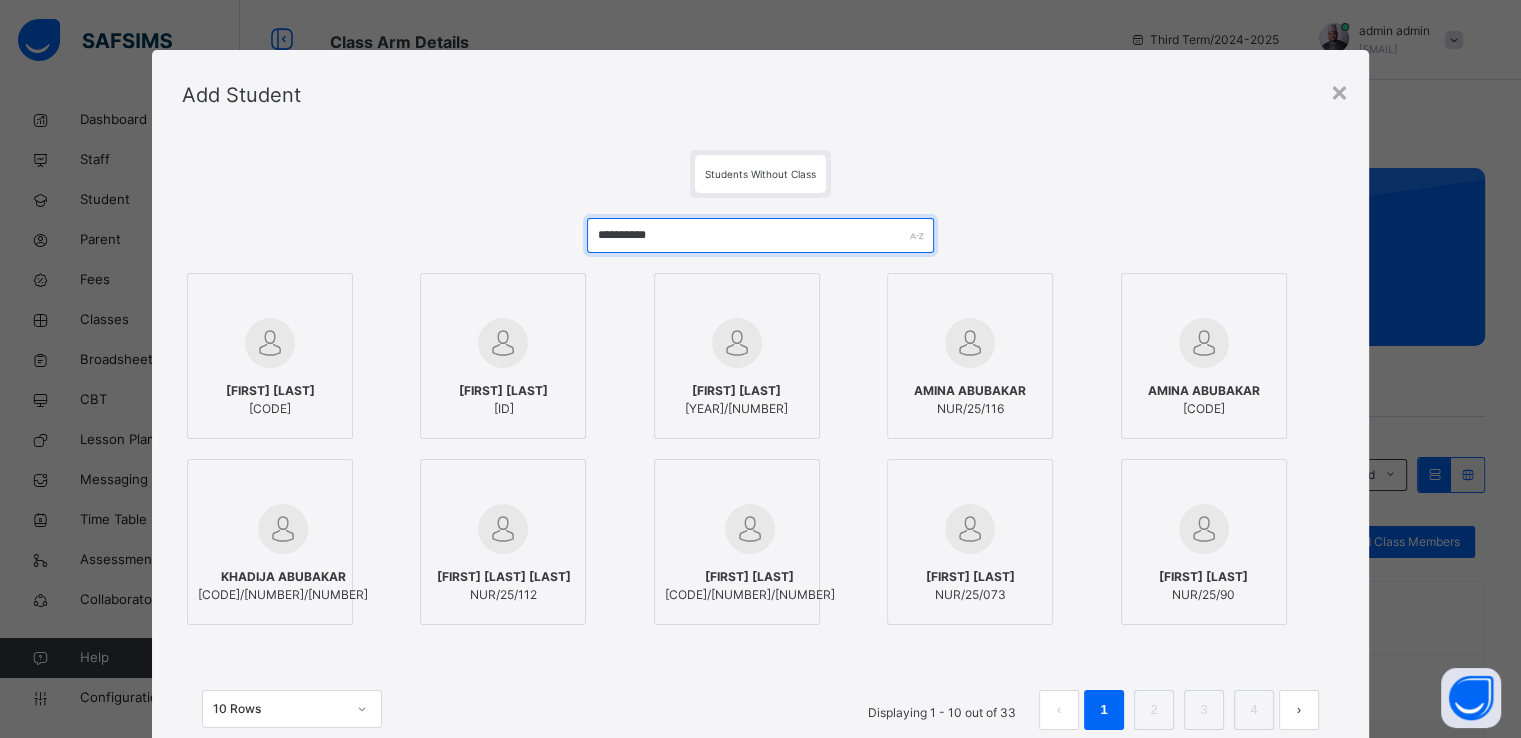 type on "**********" 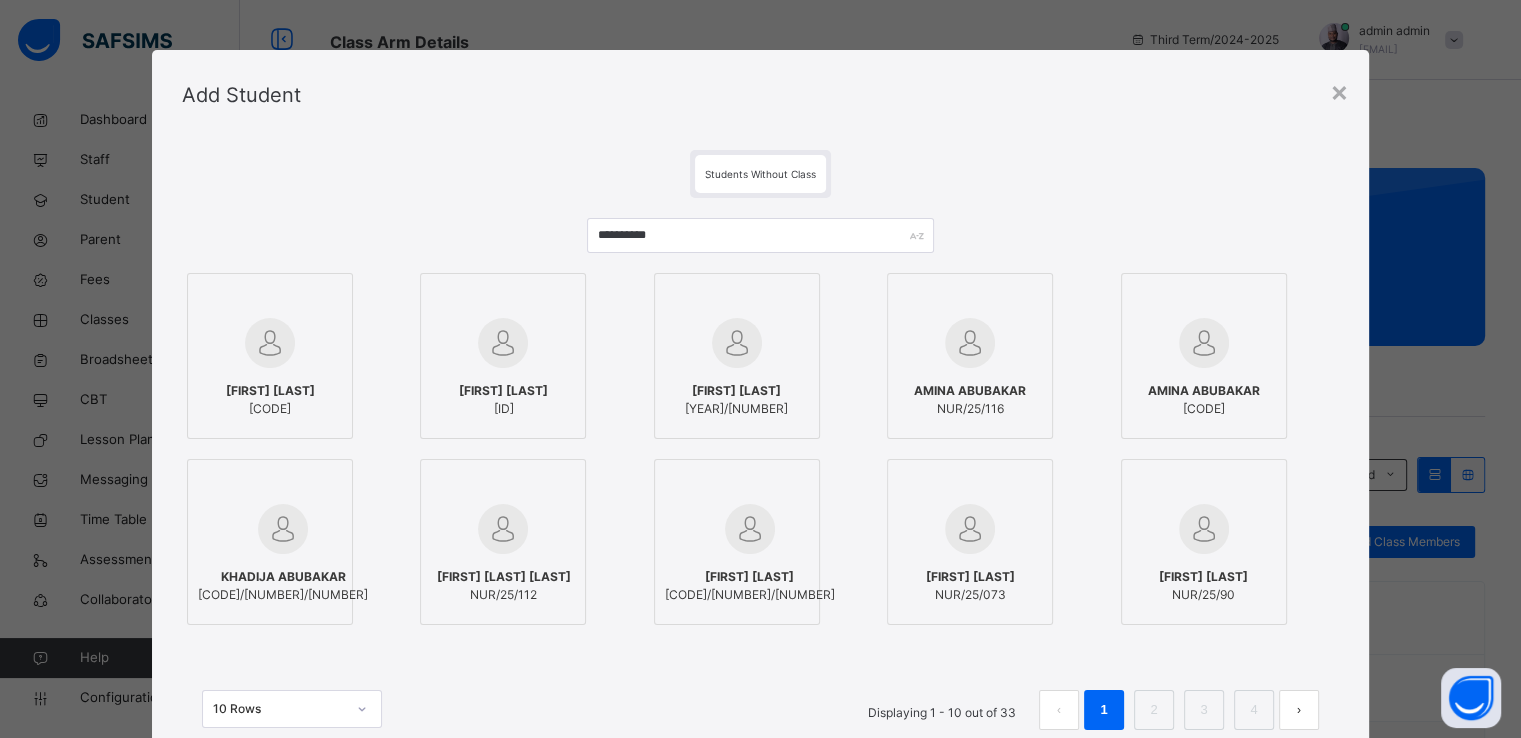 click on "[ID]" at bounding box center (270, 400) 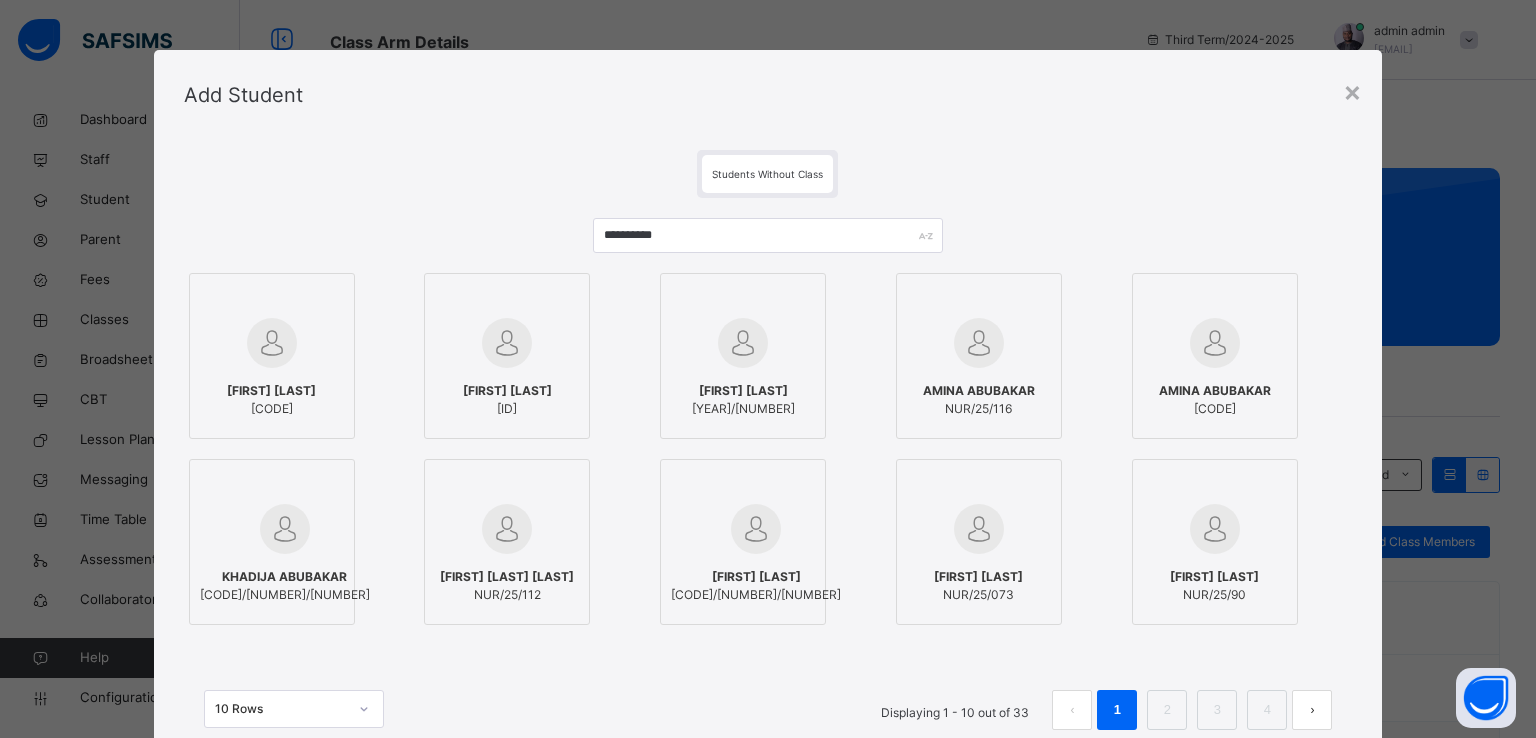 click on "[FIRST] [LAST] [CODE]" at bounding box center (743, 400) 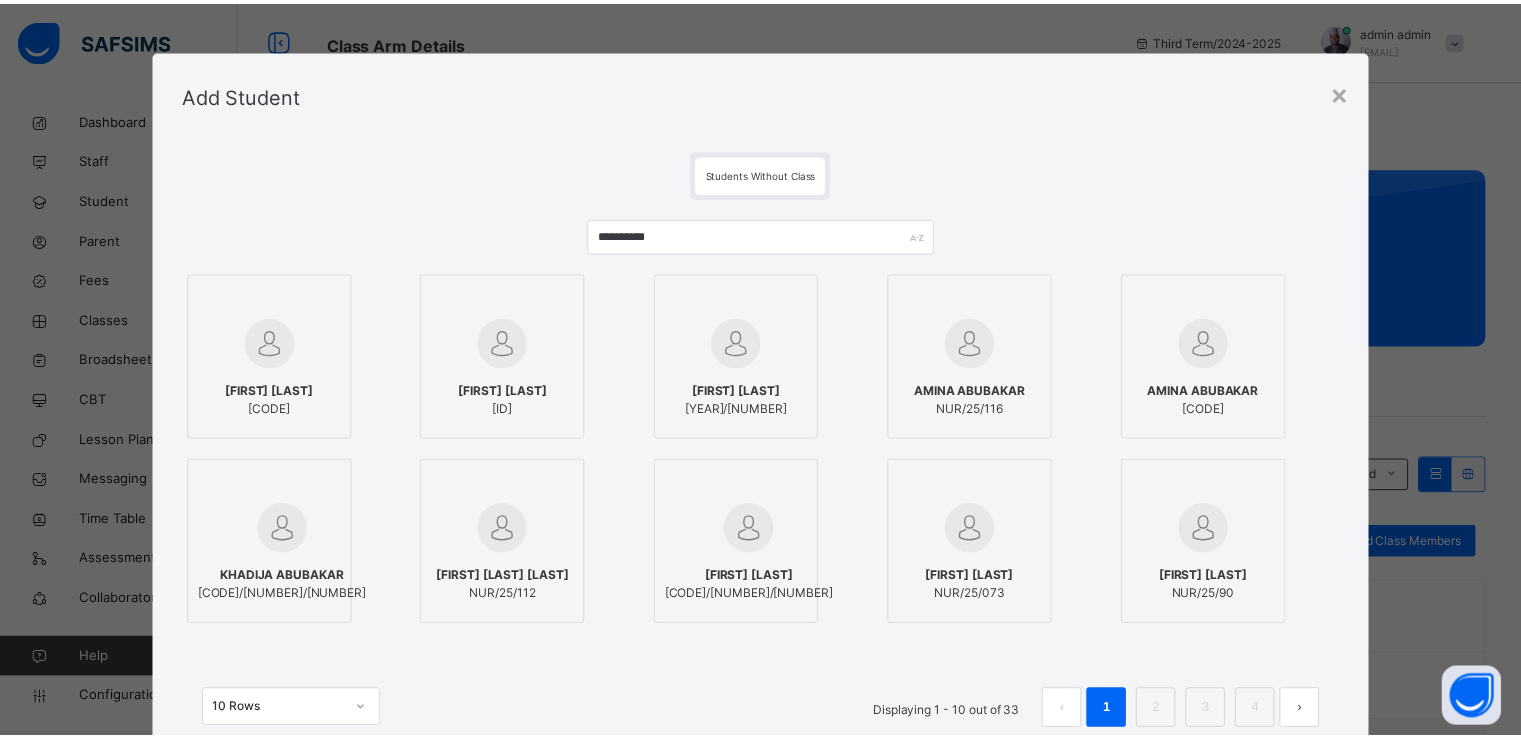 scroll, scrollTop: 154, scrollLeft: 0, axis: vertical 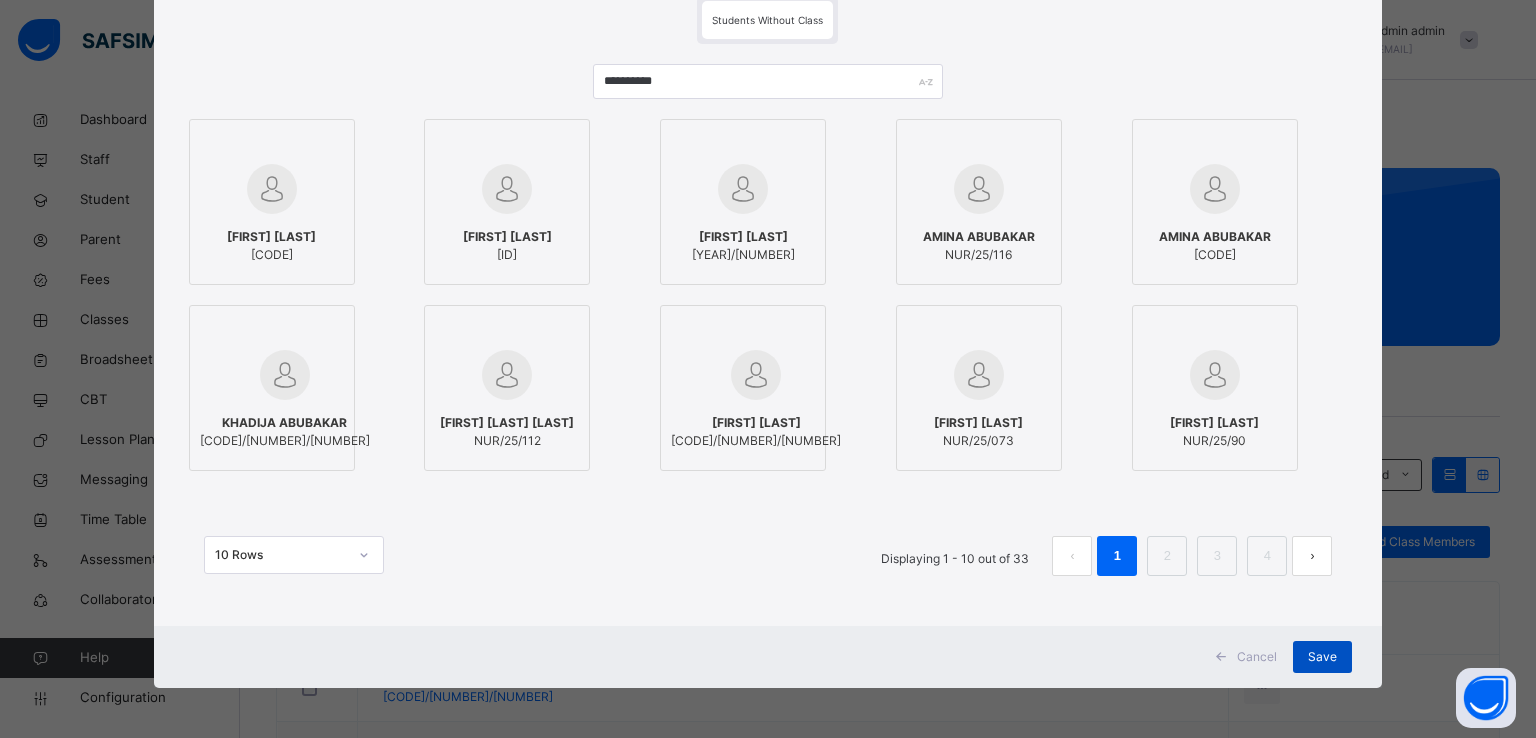 click on "Save" at bounding box center (1322, 657) 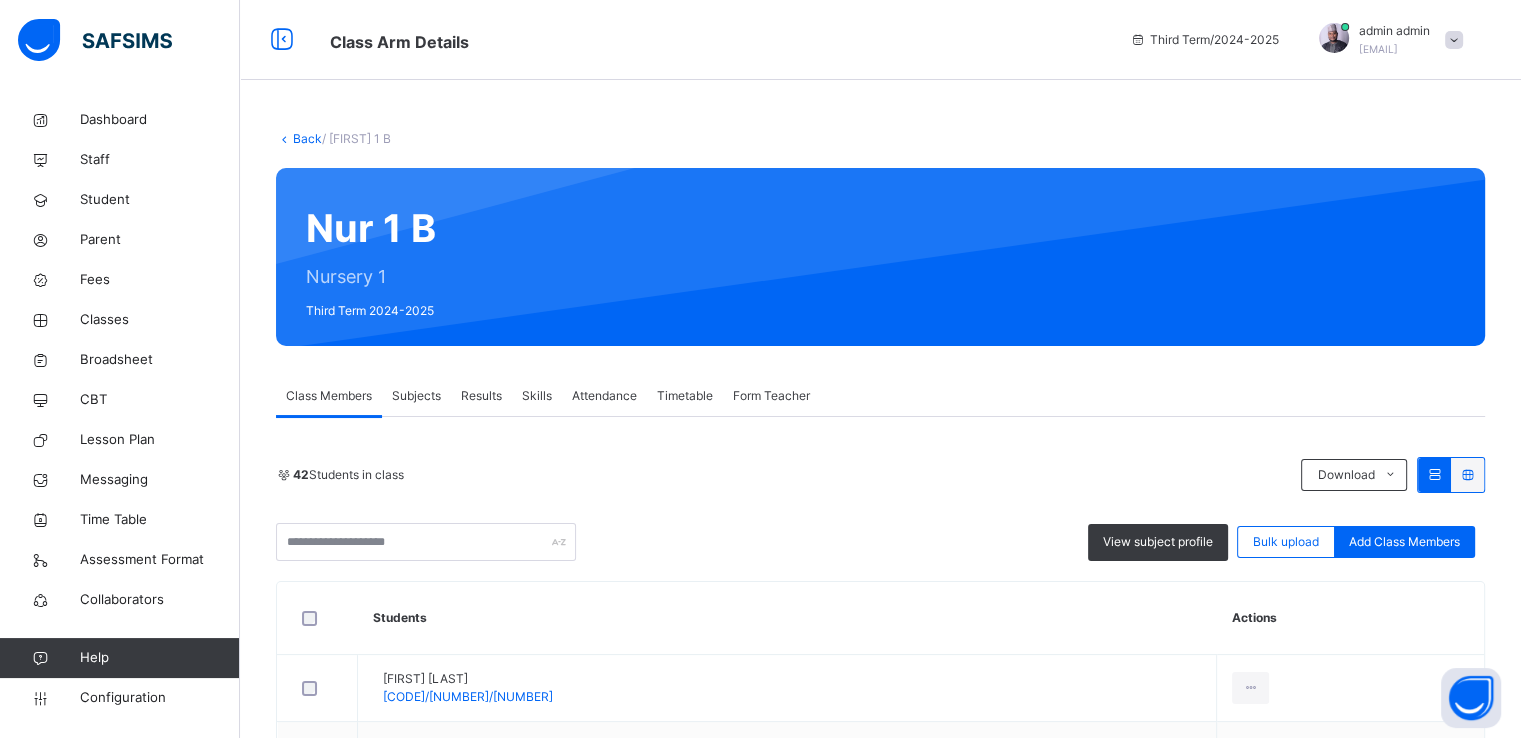 click at bounding box center (284, 138) 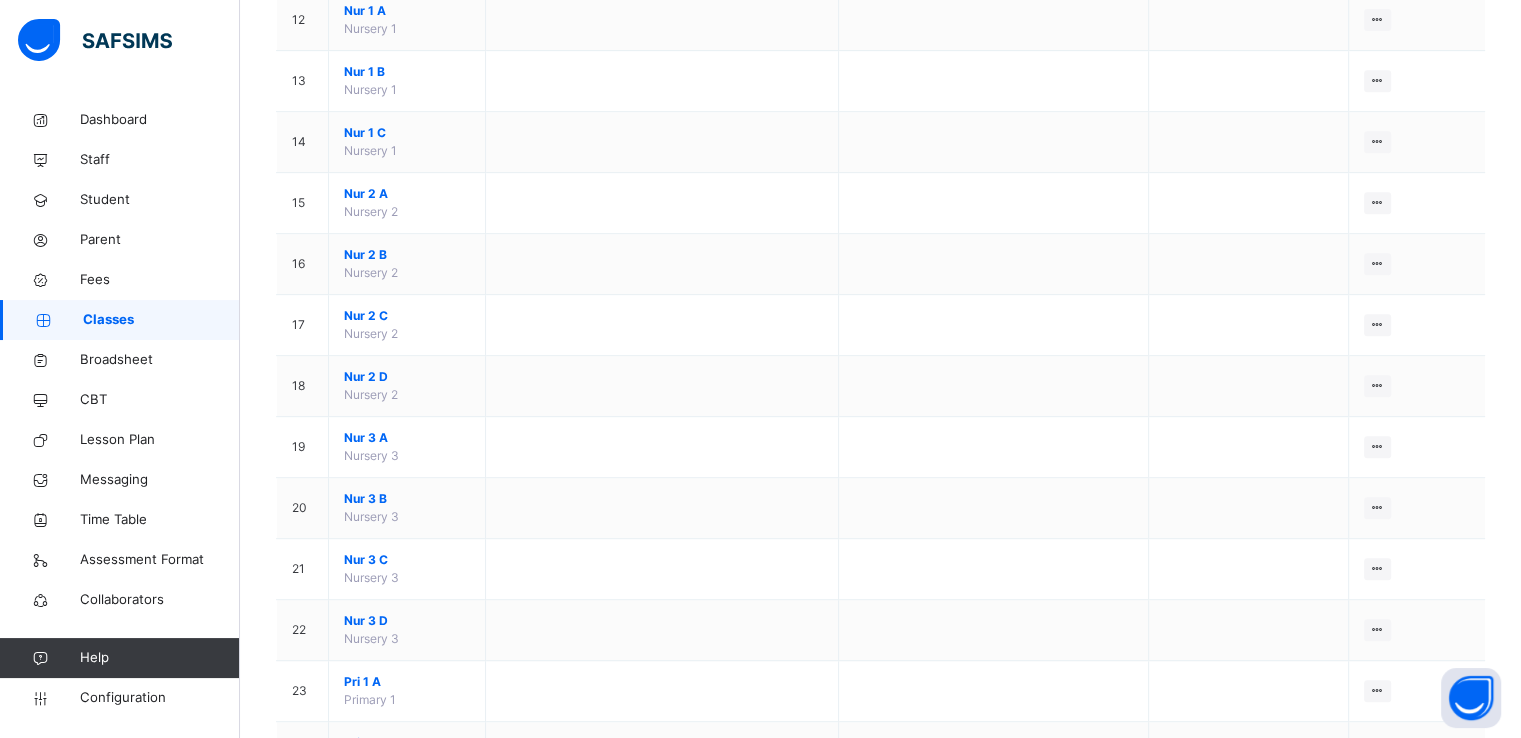 scroll, scrollTop: 920, scrollLeft: 0, axis: vertical 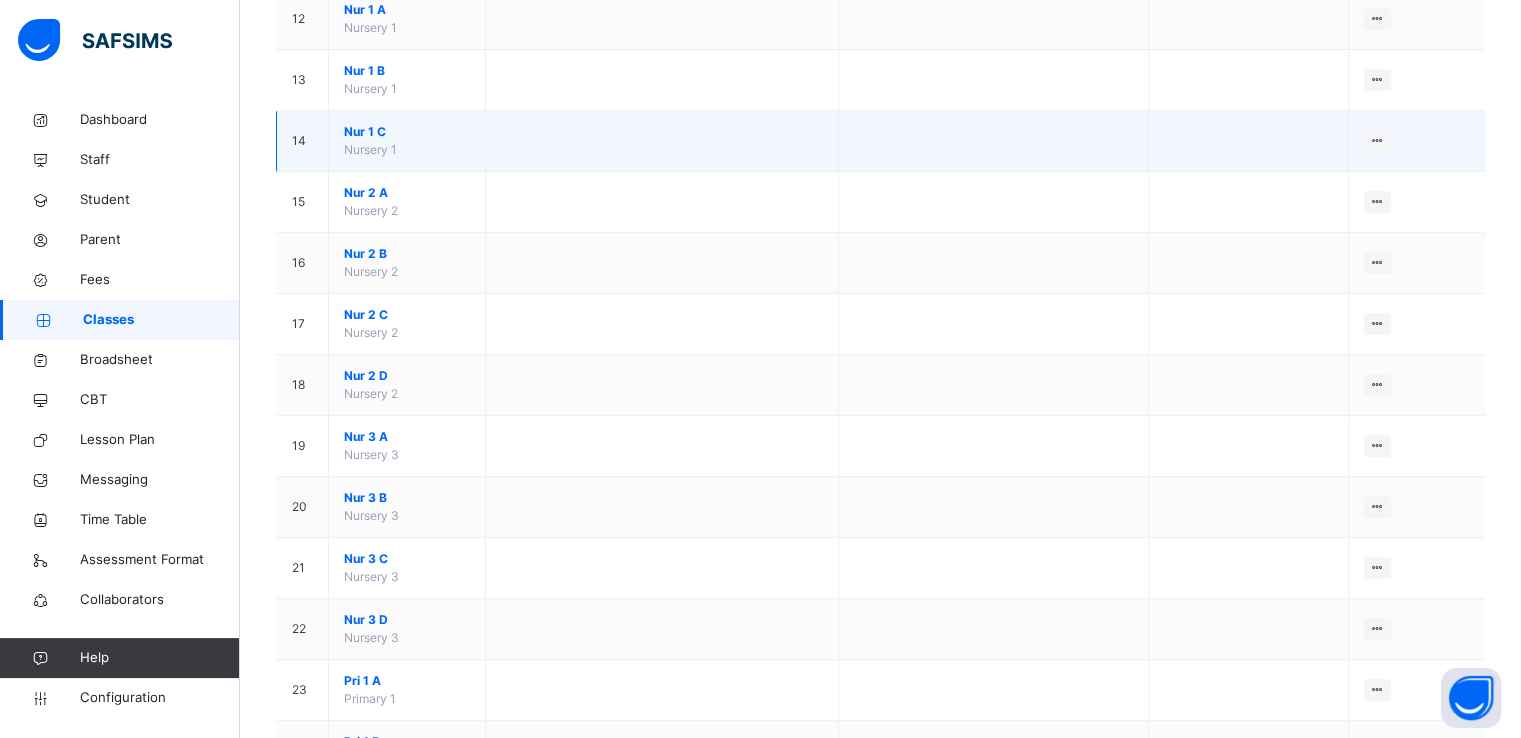 click on "Nur 1   C" at bounding box center [407, 132] 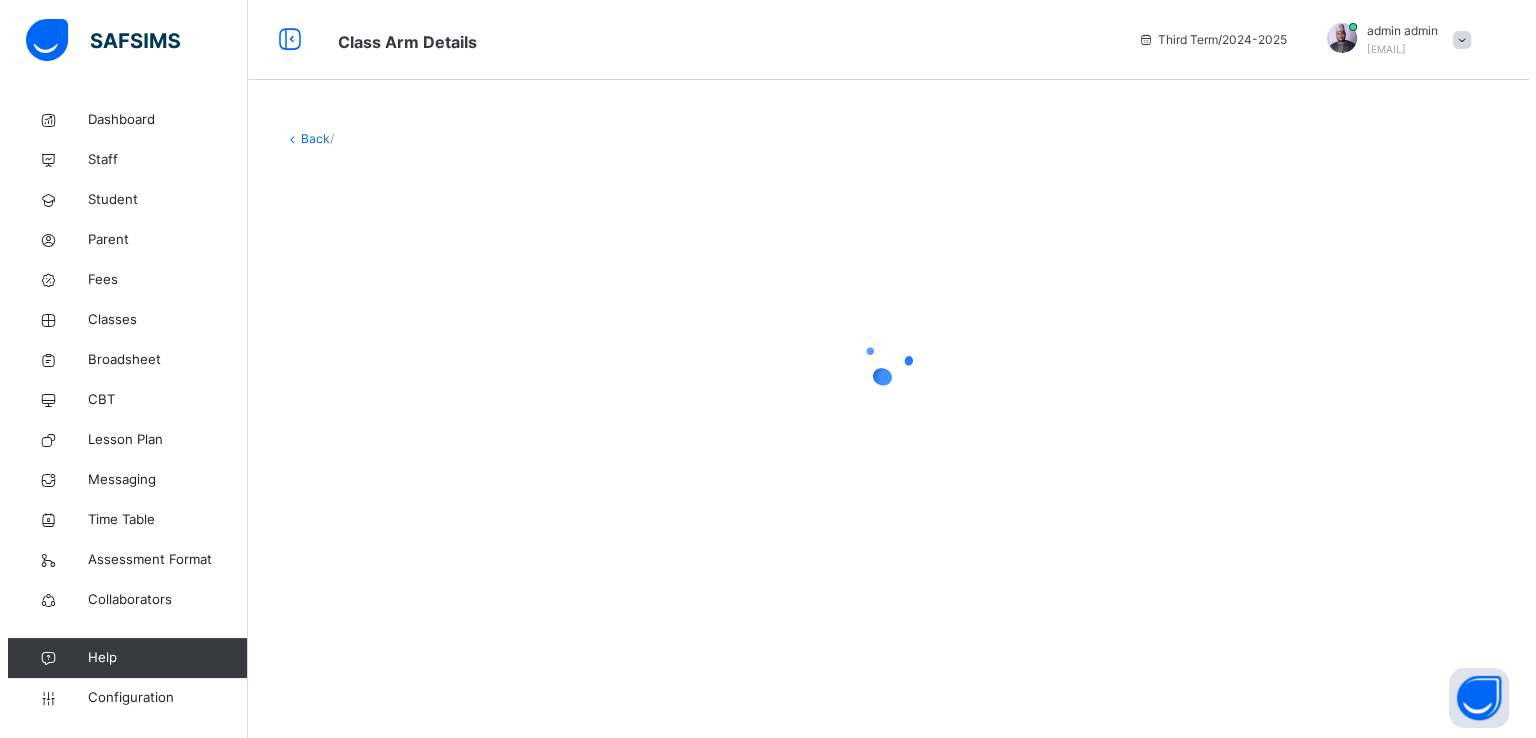 scroll, scrollTop: 0, scrollLeft: 0, axis: both 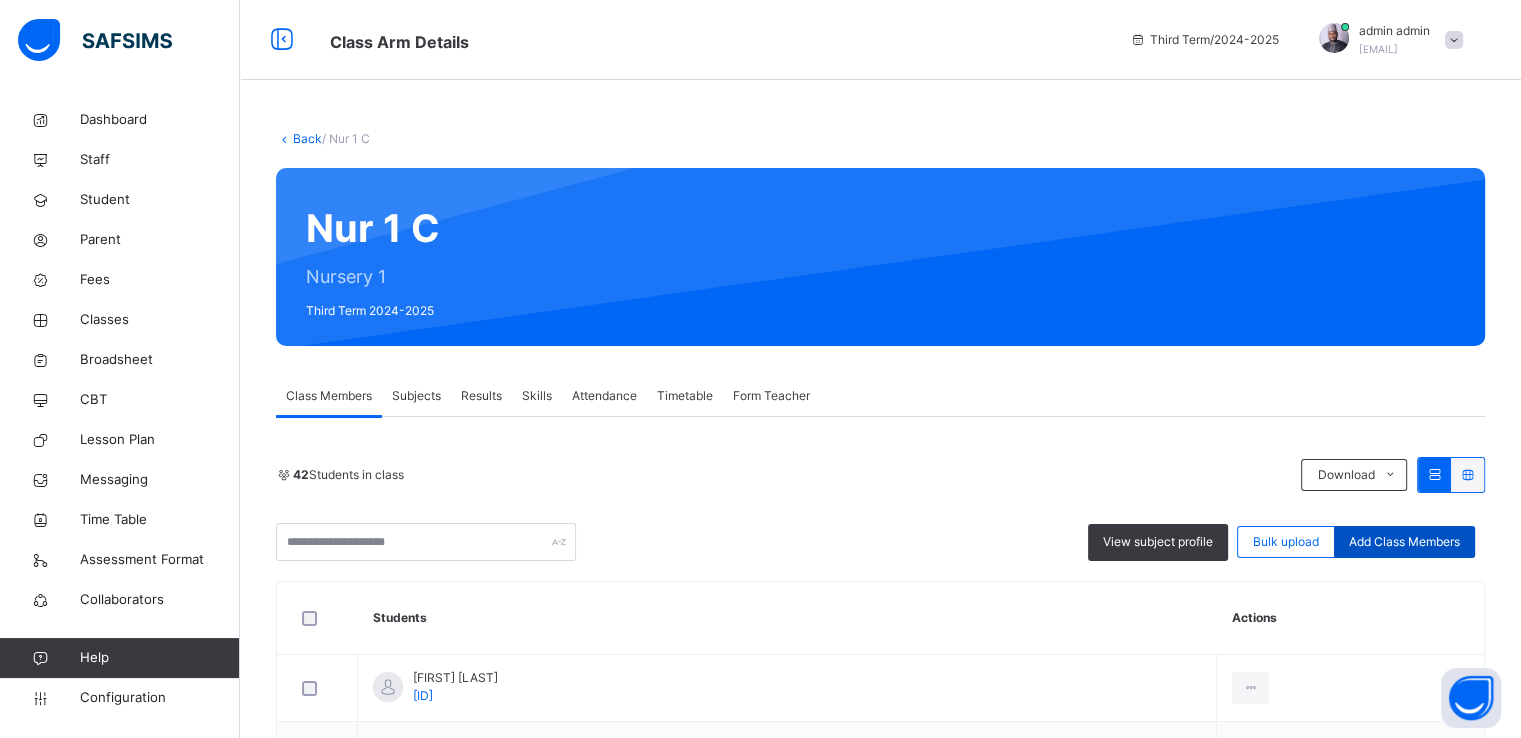 click on "Add Class Members" at bounding box center (1404, 542) 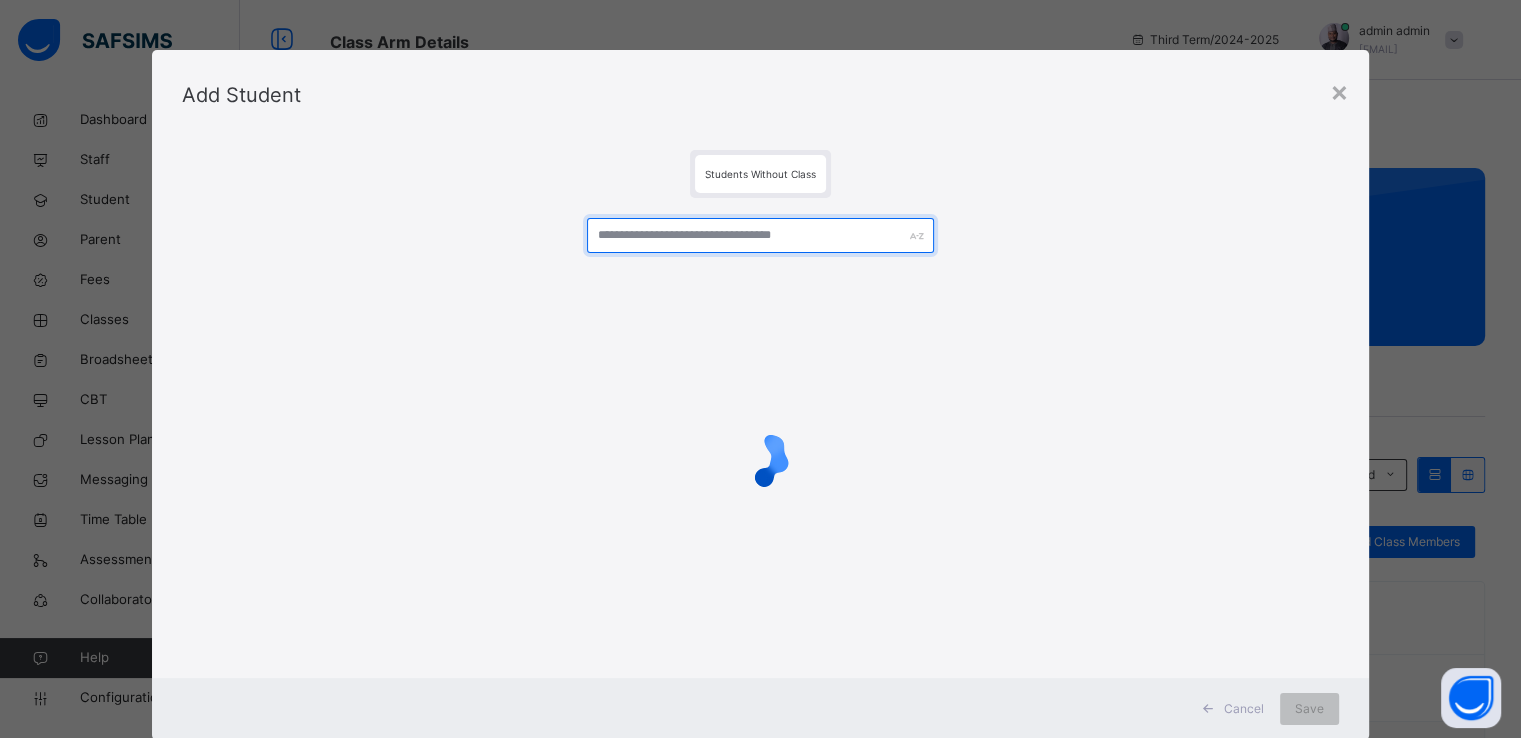 click at bounding box center [760, 235] 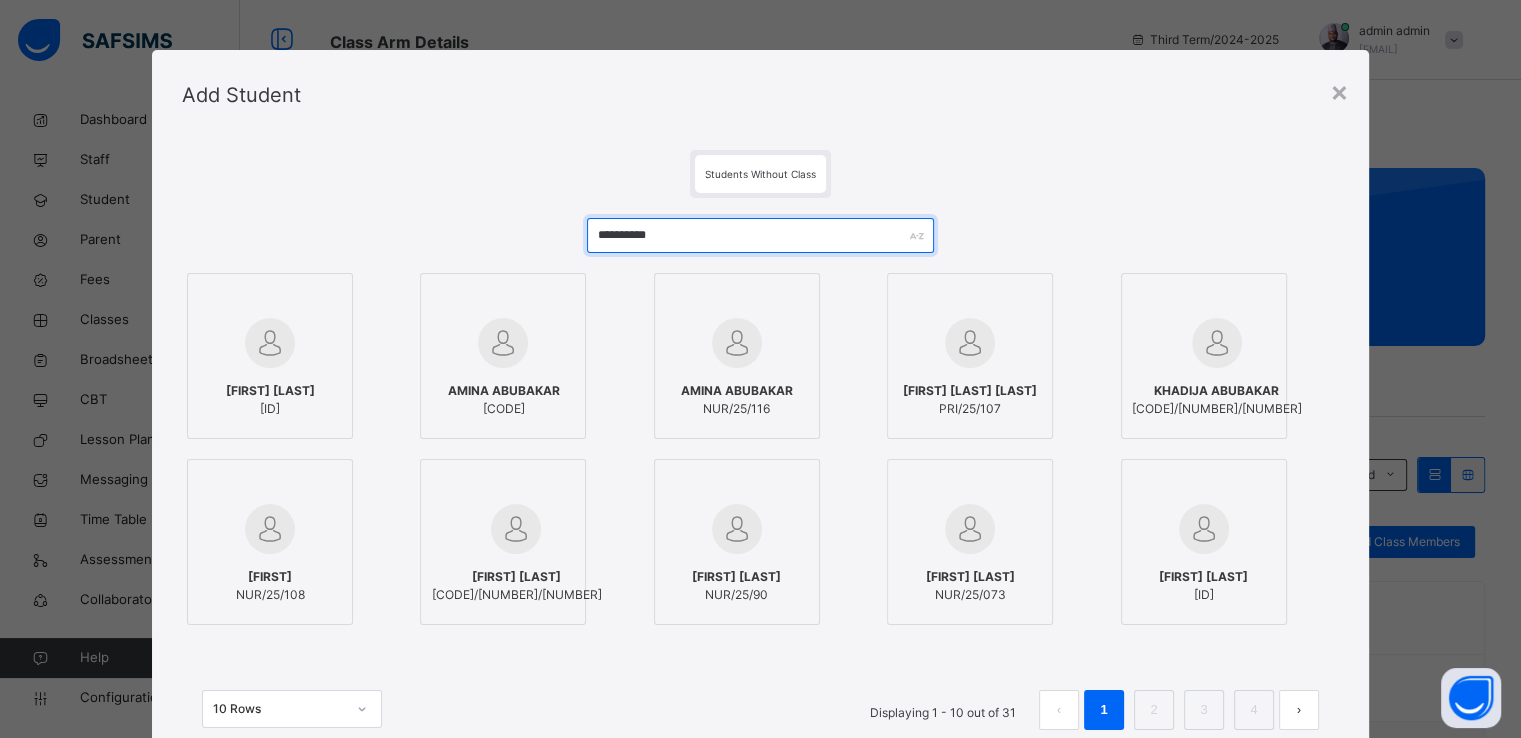 type on "**********" 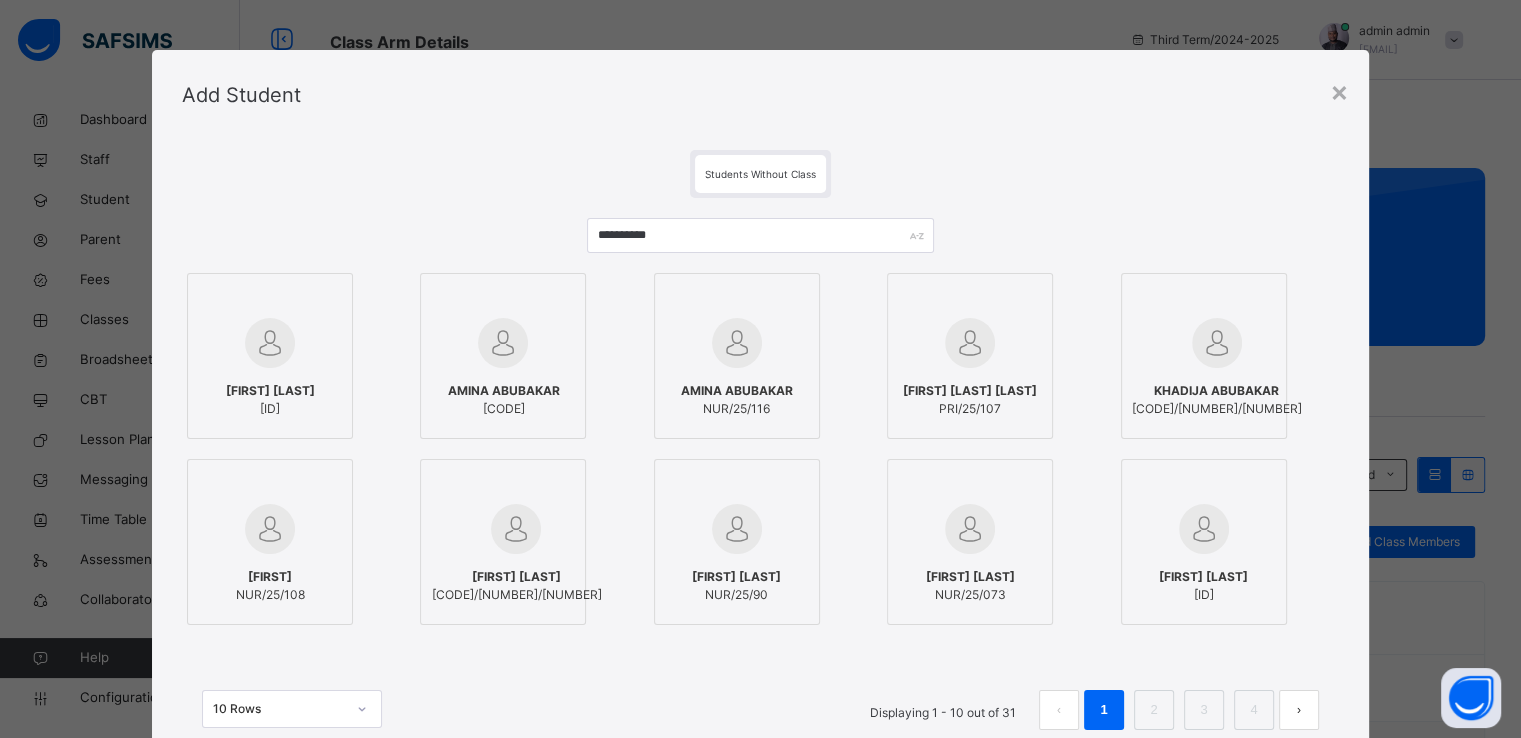 click on "[CODE]/[NUMBER]/[NUMBER]" at bounding box center [1217, 409] 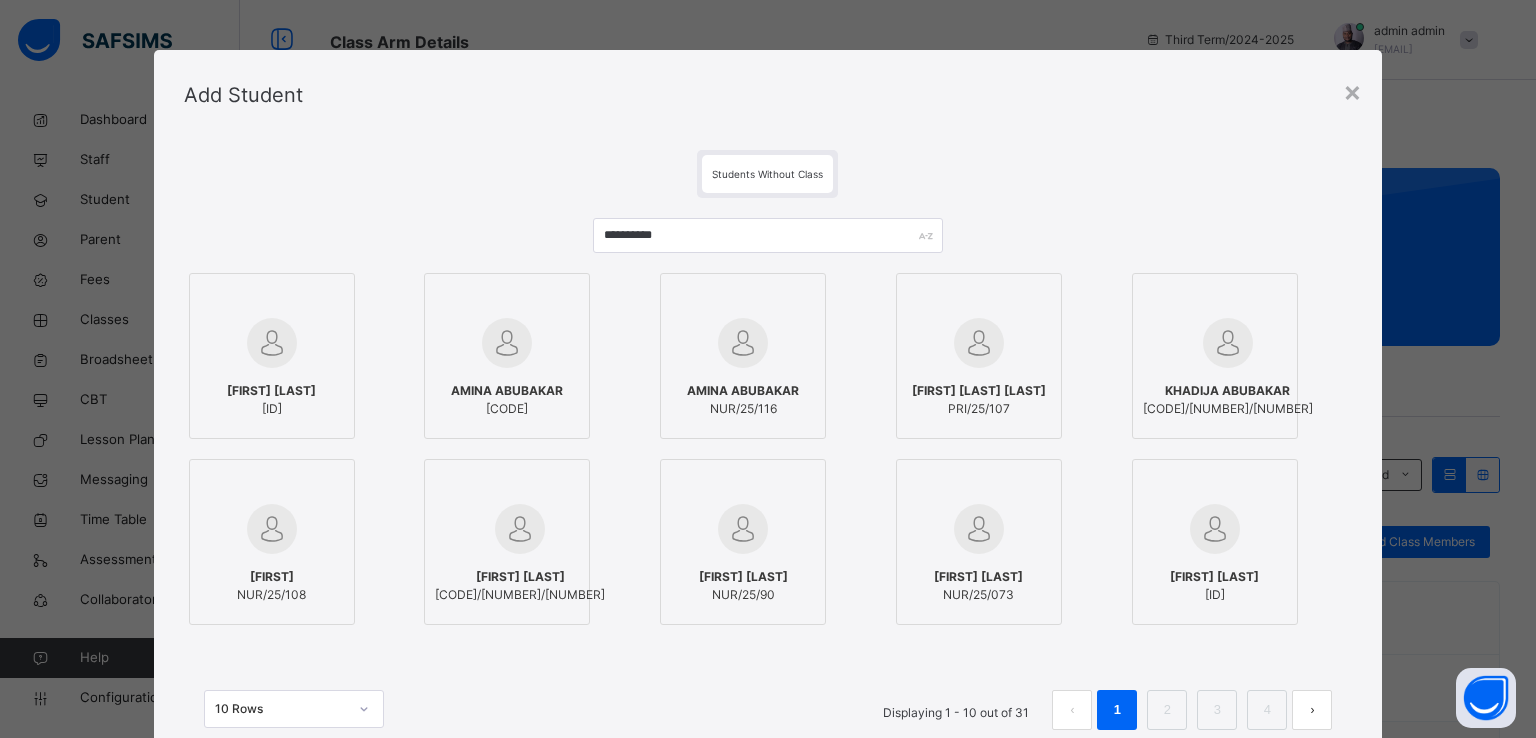 click on "[FIRST]  [LAST] [CODE]" at bounding box center (272, 400) 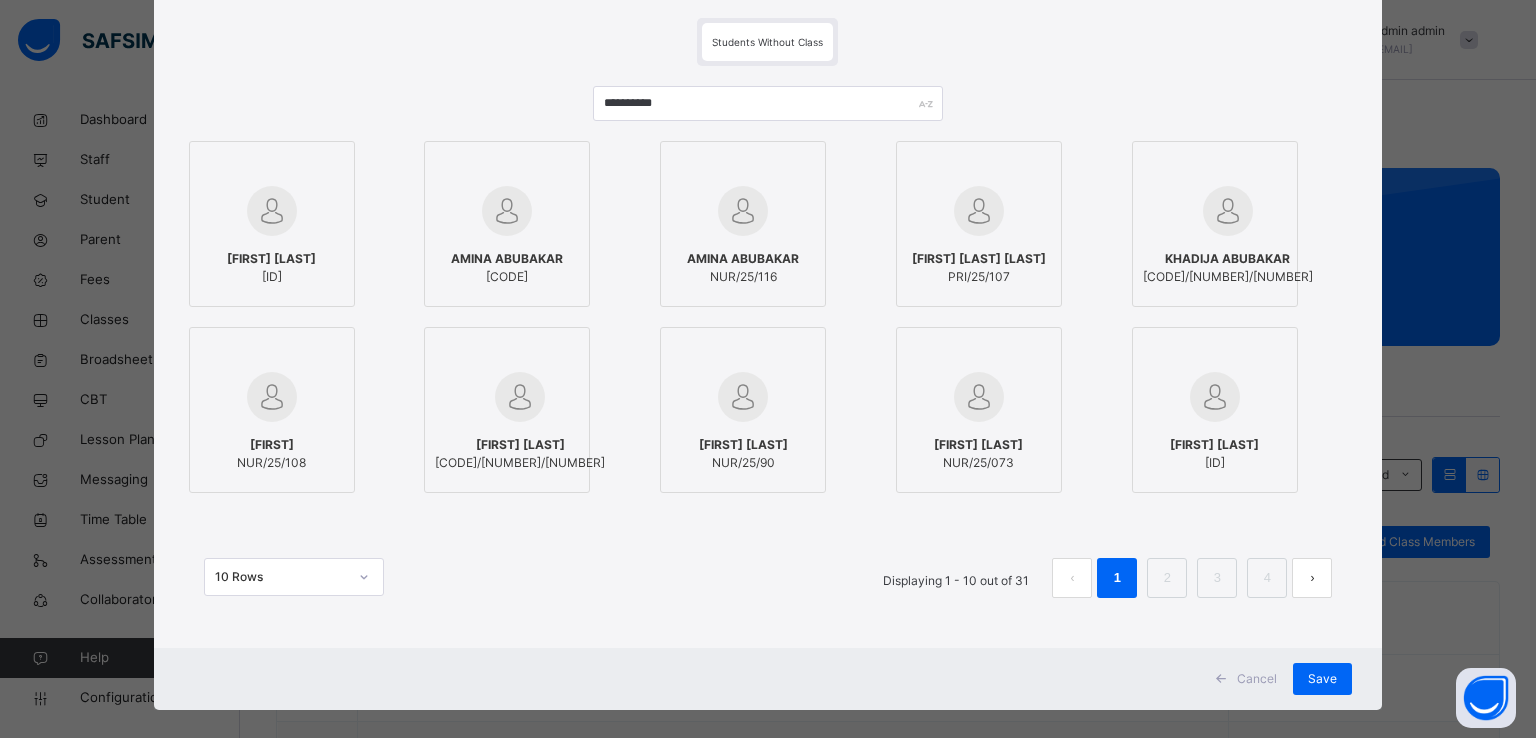 scroll, scrollTop: 154, scrollLeft: 0, axis: vertical 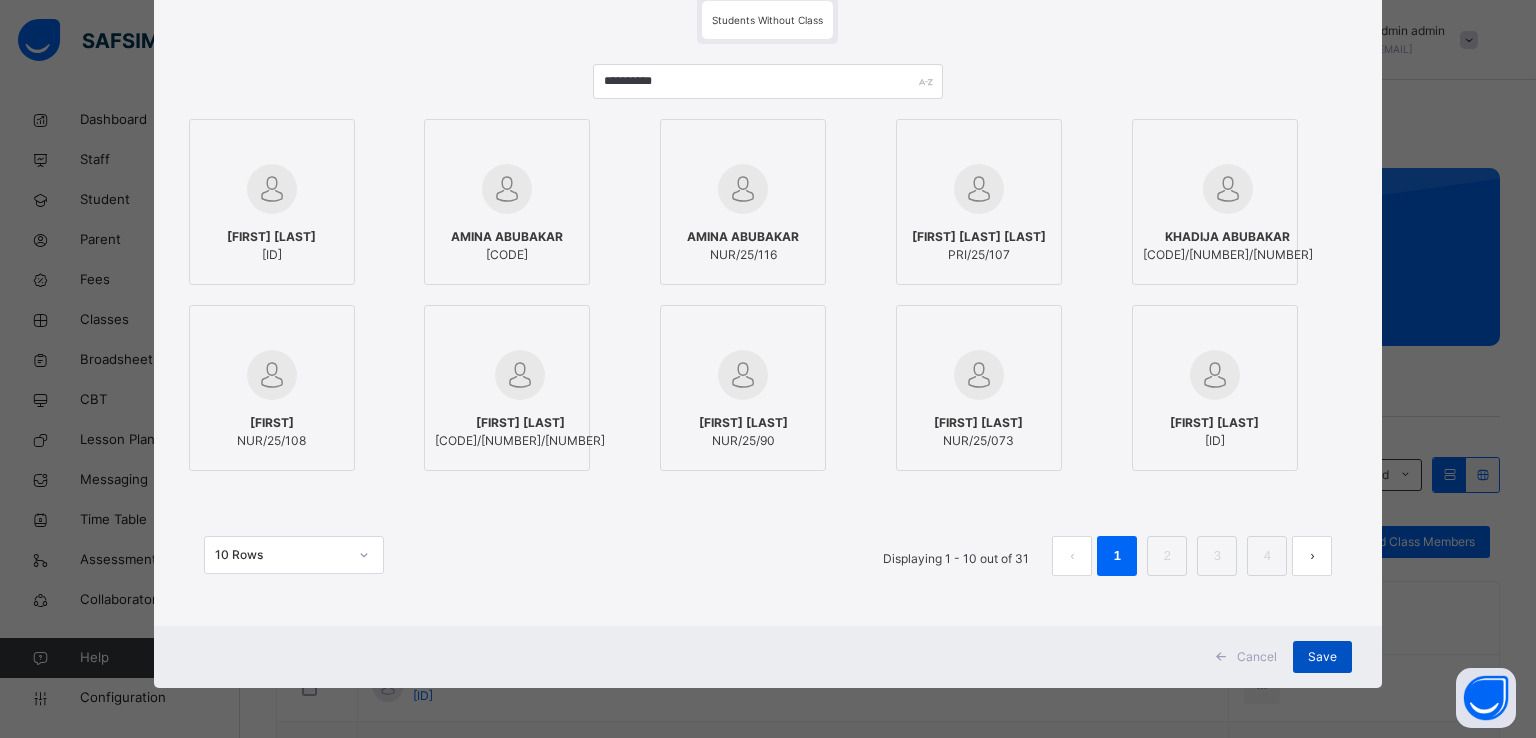 click on "Save" at bounding box center (1322, 657) 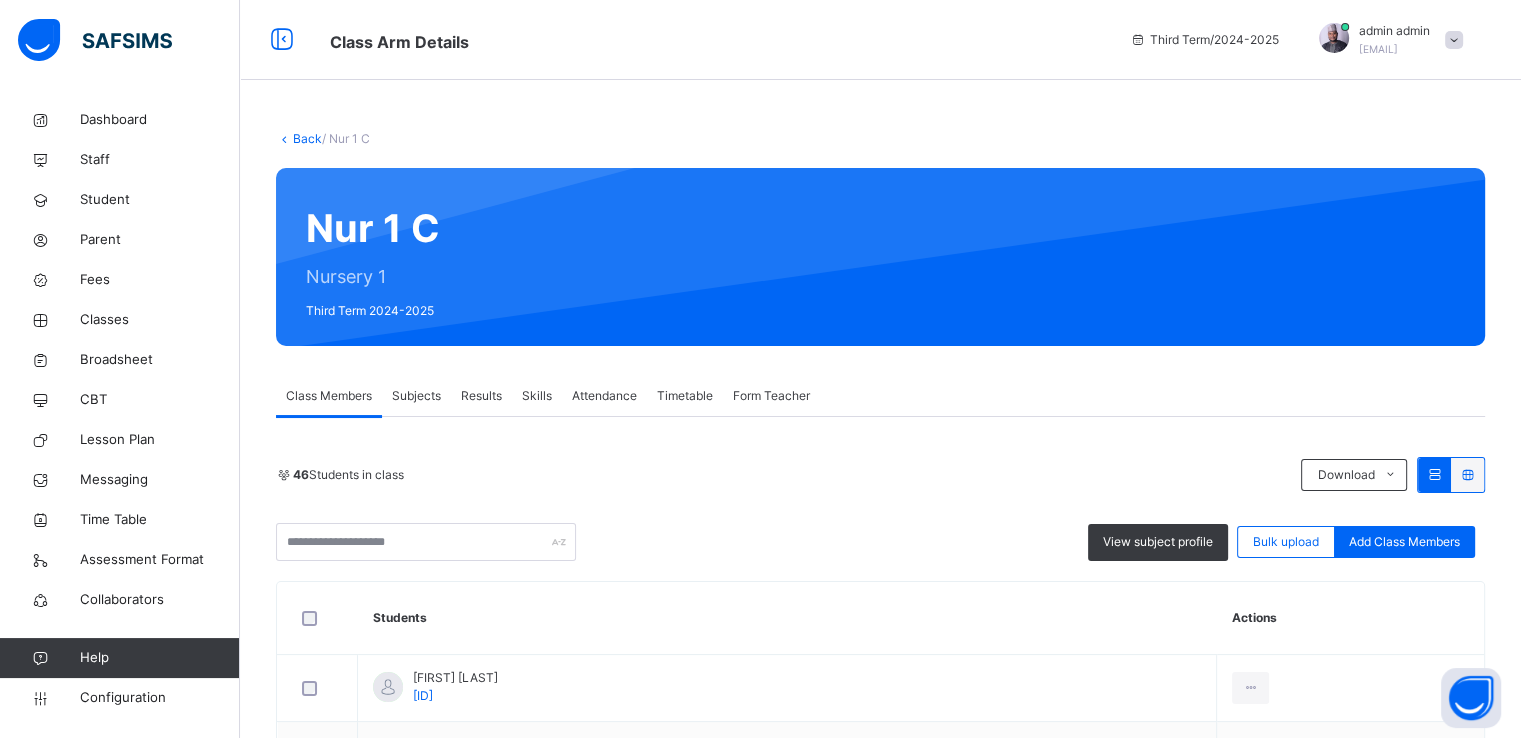 click on "Back" at bounding box center [307, 138] 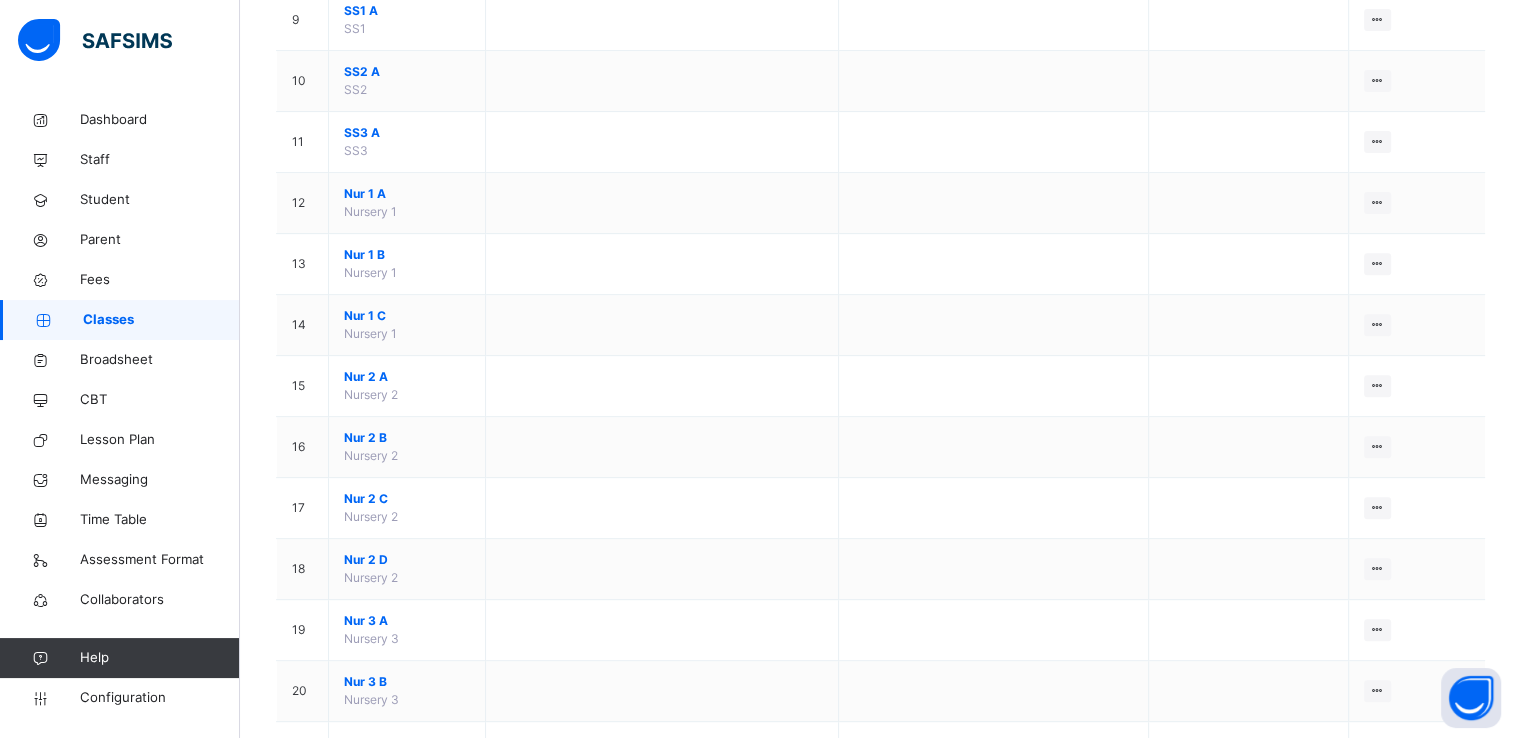 scroll, scrollTop: 736, scrollLeft: 0, axis: vertical 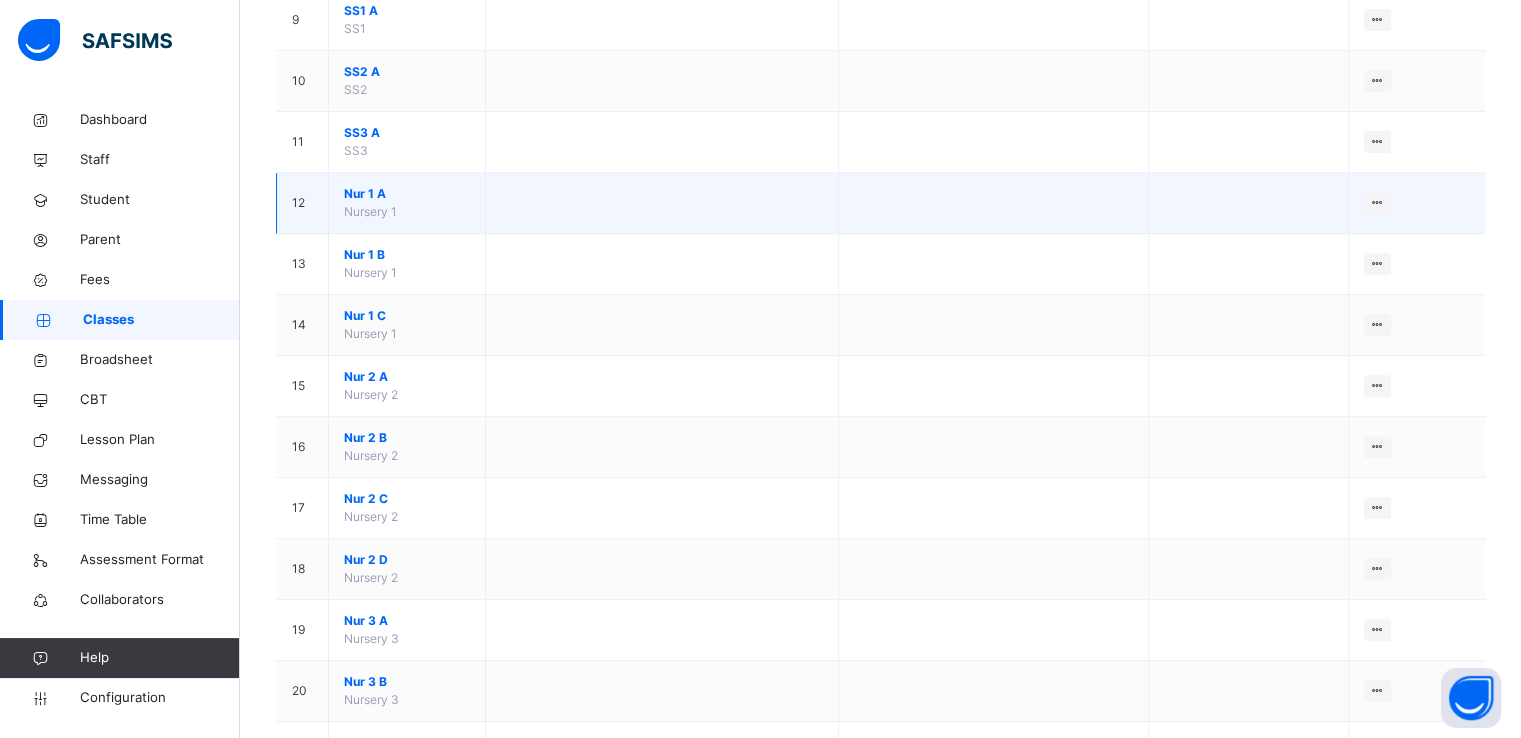 click on "Nur 1   A" at bounding box center [407, 194] 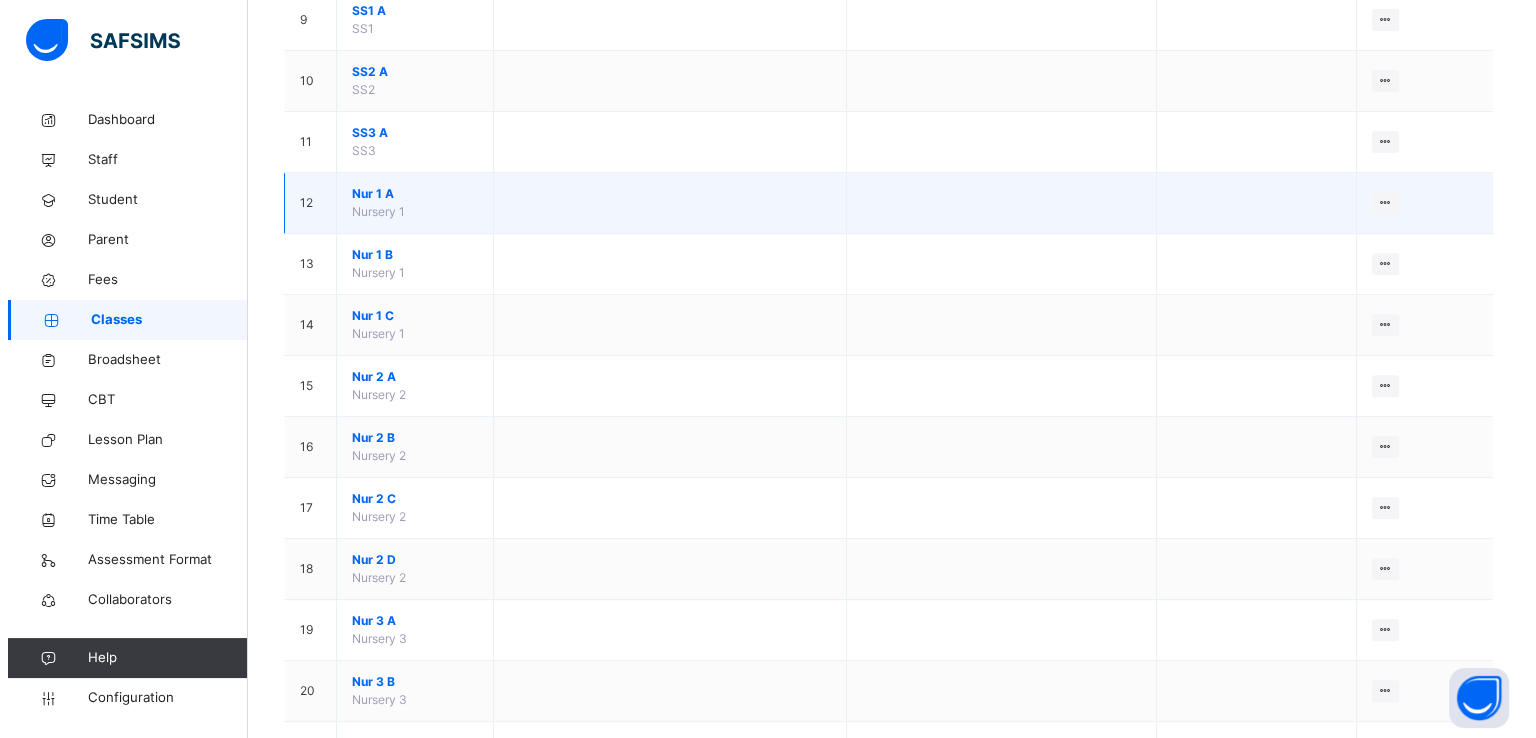 scroll, scrollTop: 0, scrollLeft: 0, axis: both 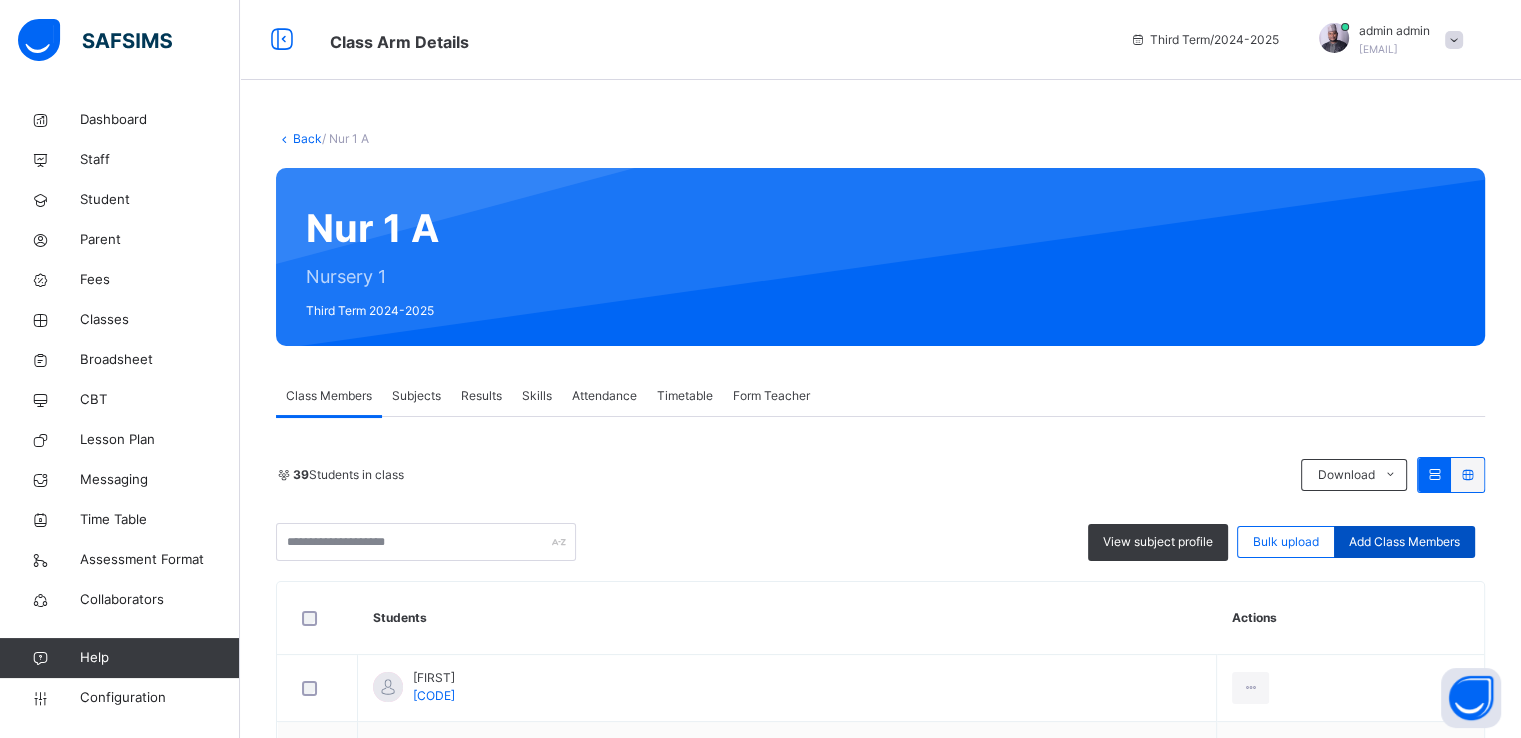 click on "Add Class Members" at bounding box center (1404, 542) 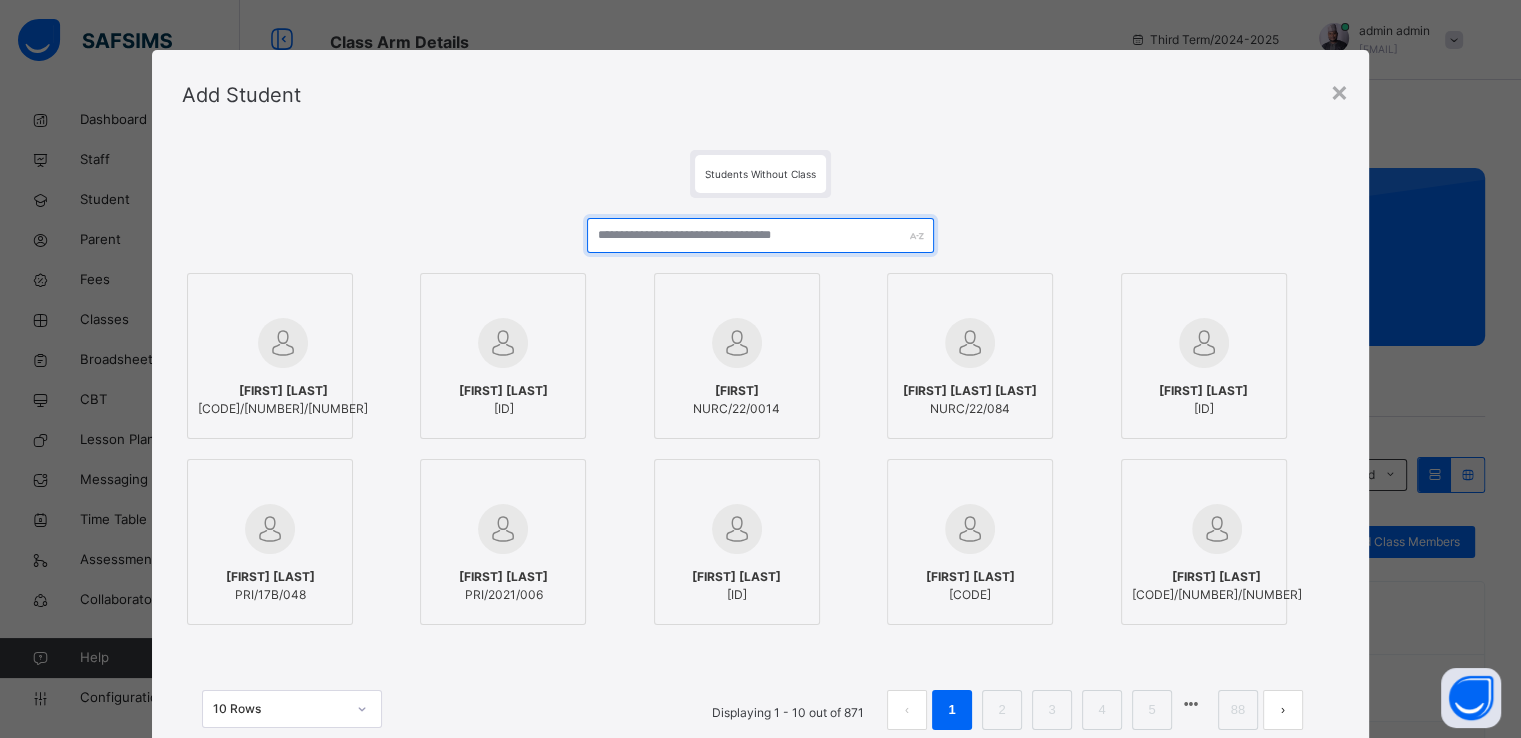 click at bounding box center [760, 235] 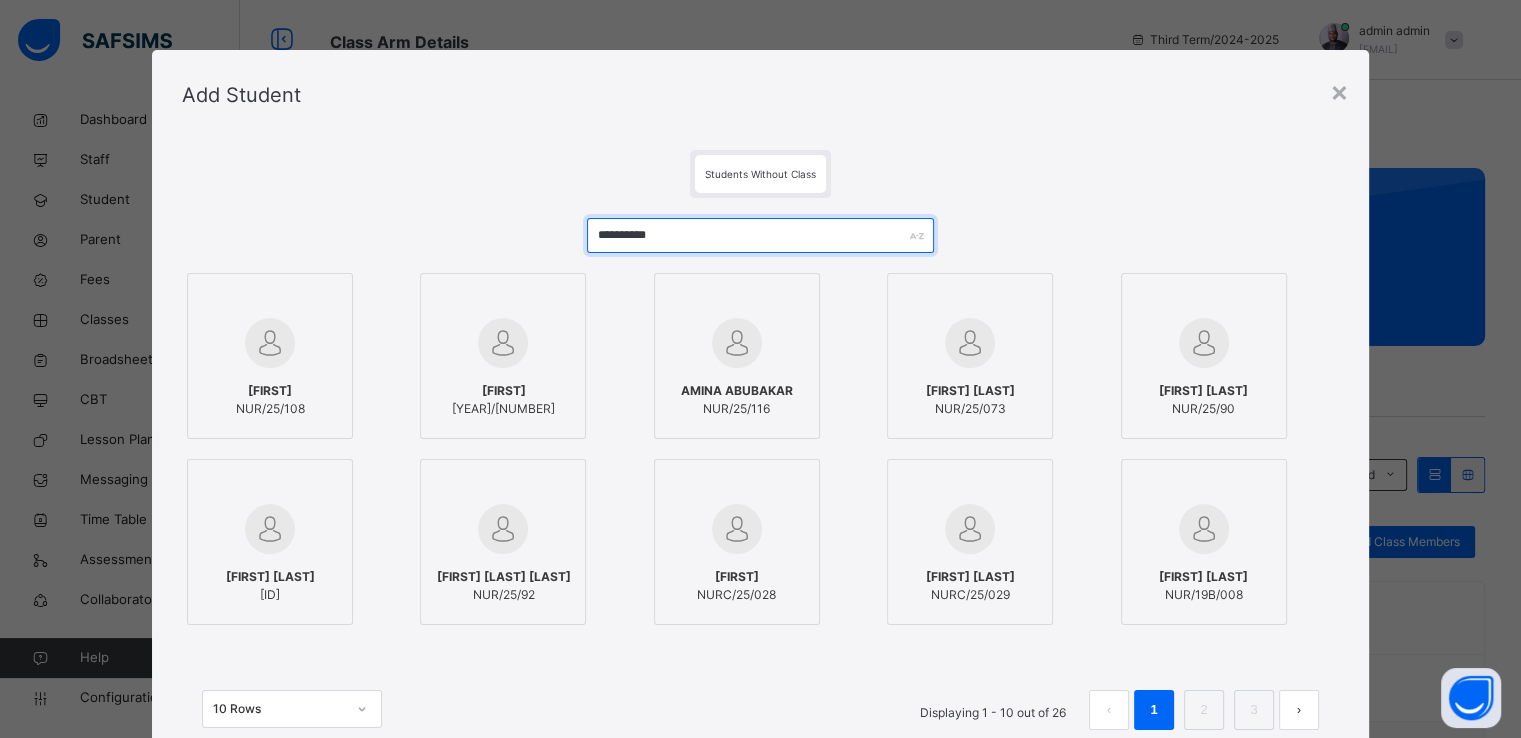 type on "**********" 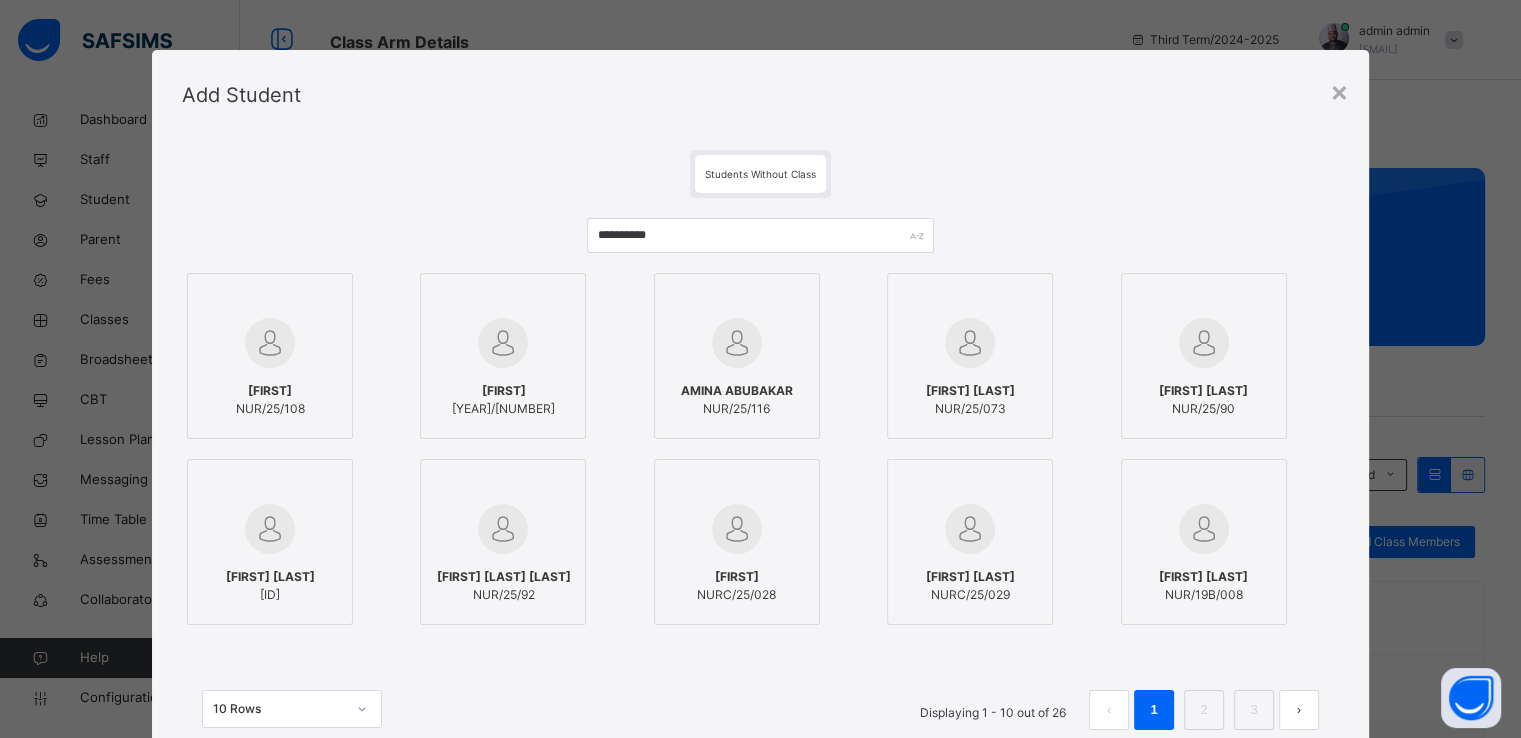click on "[FIRST]" at bounding box center [270, 391] 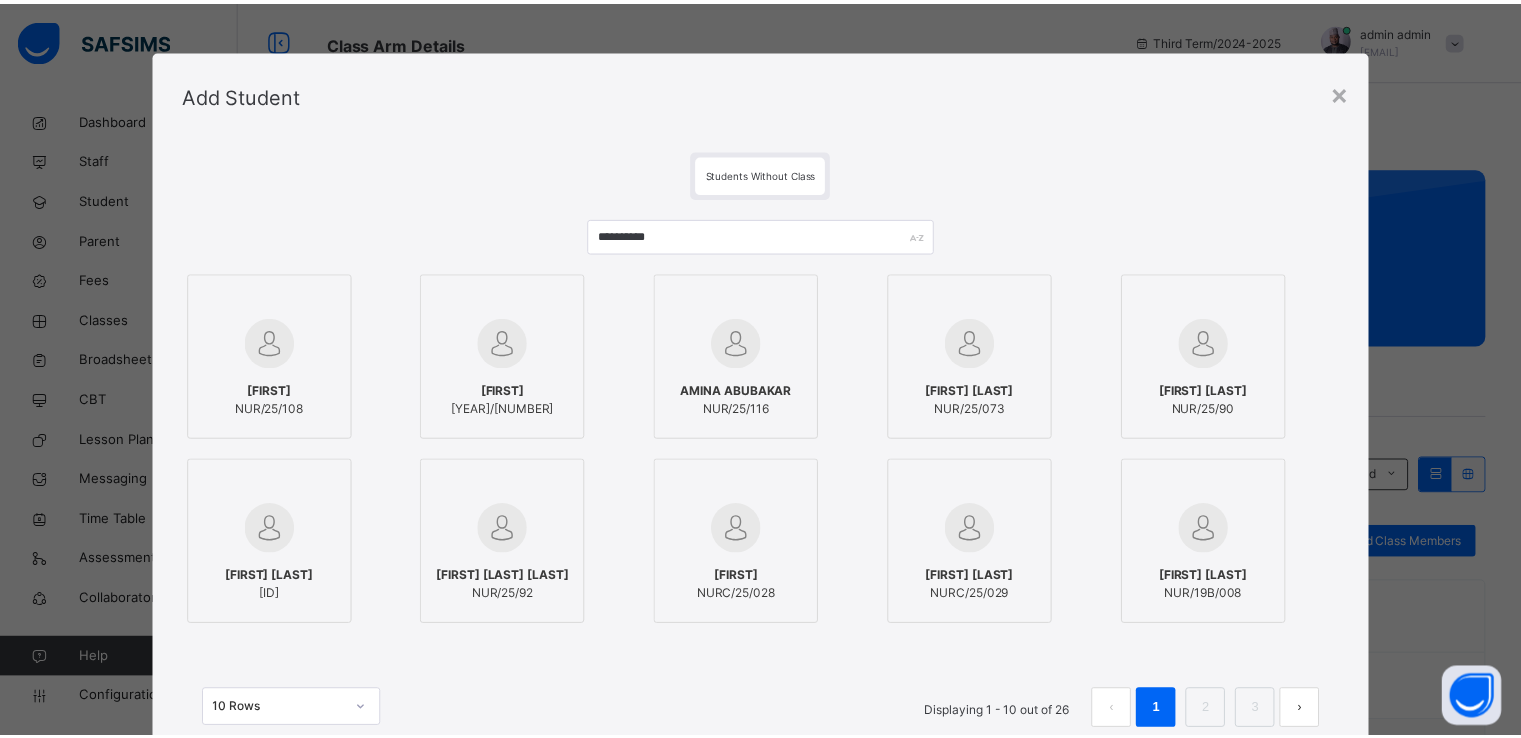 scroll, scrollTop: 154, scrollLeft: 0, axis: vertical 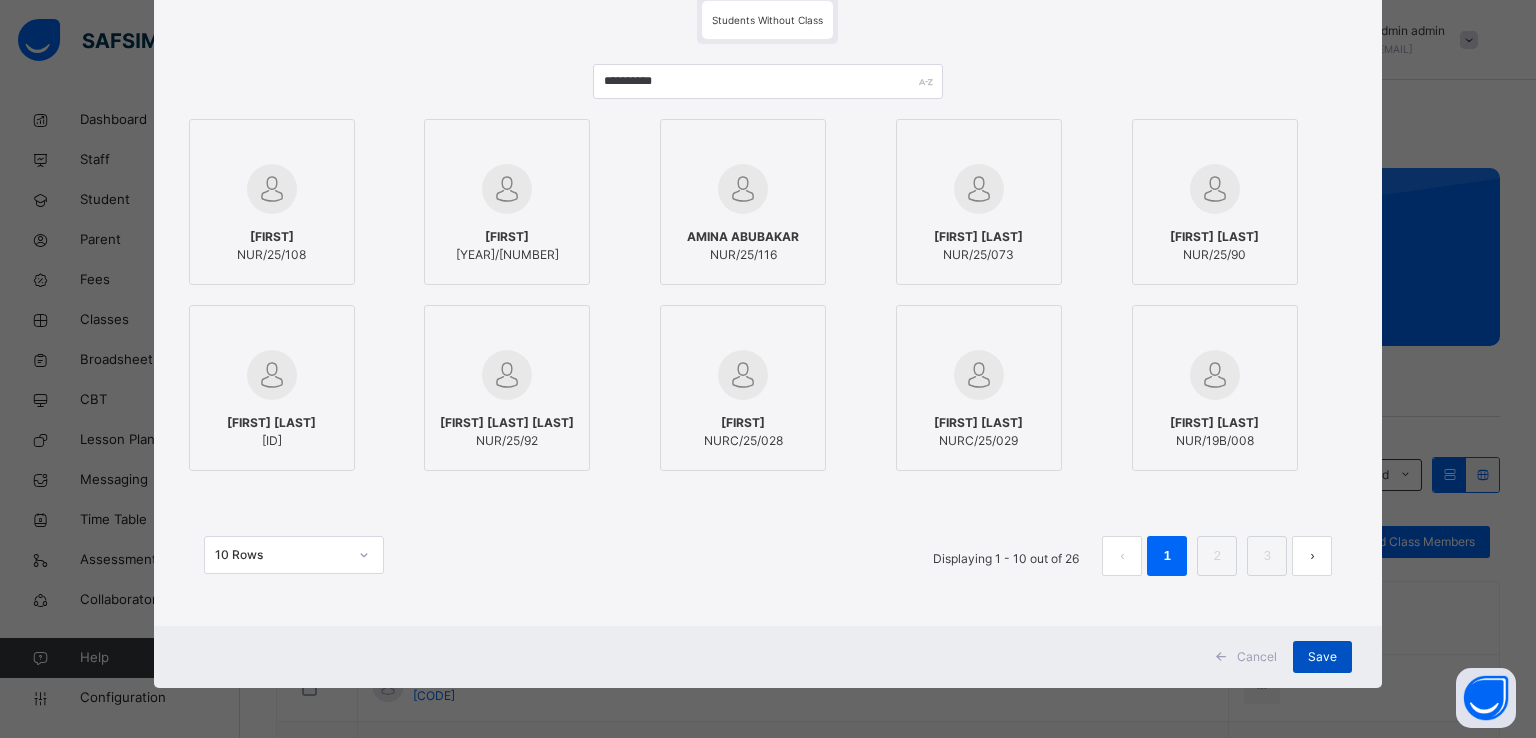 click on "Save" at bounding box center (1322, 657) 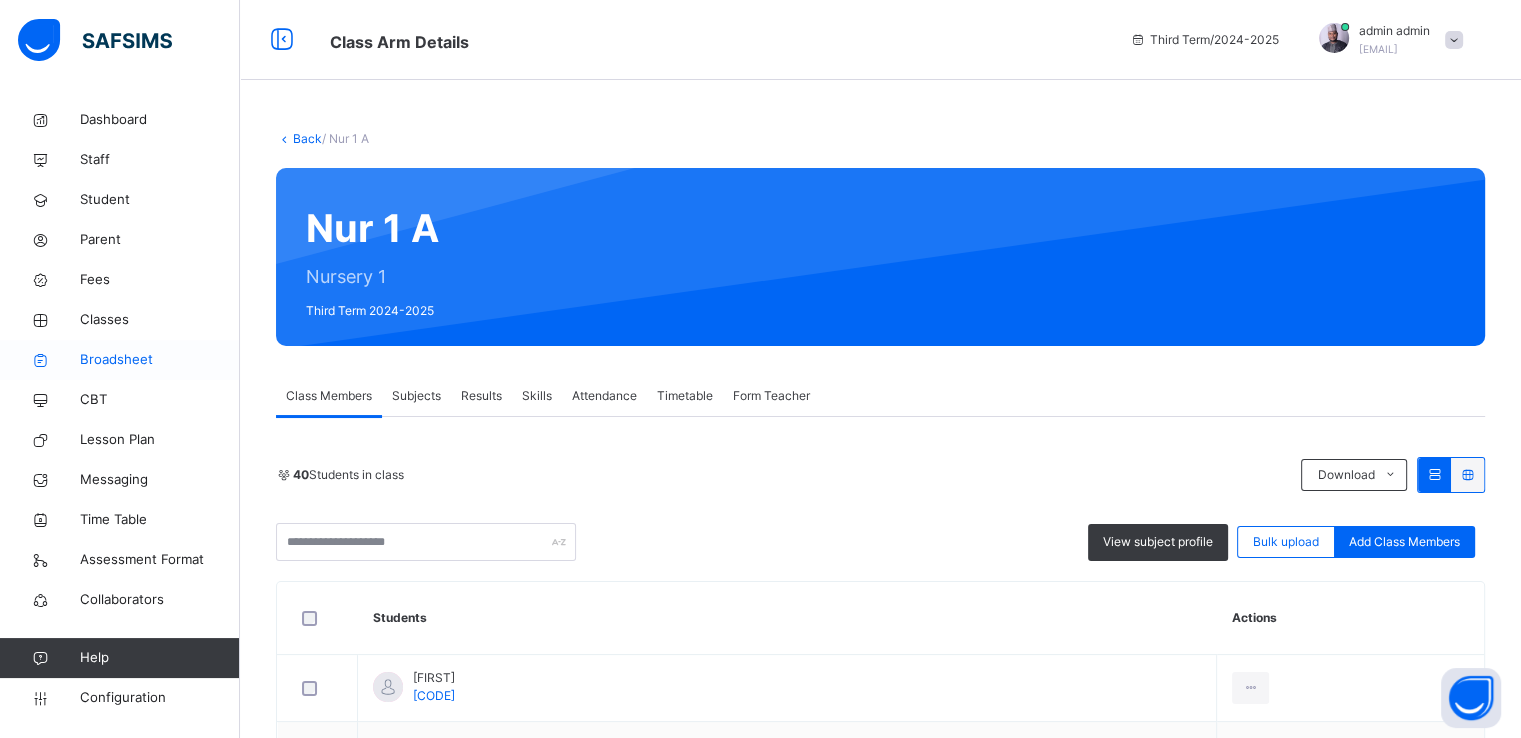 click on "Broadsheet" at bounding box center (160, 360) 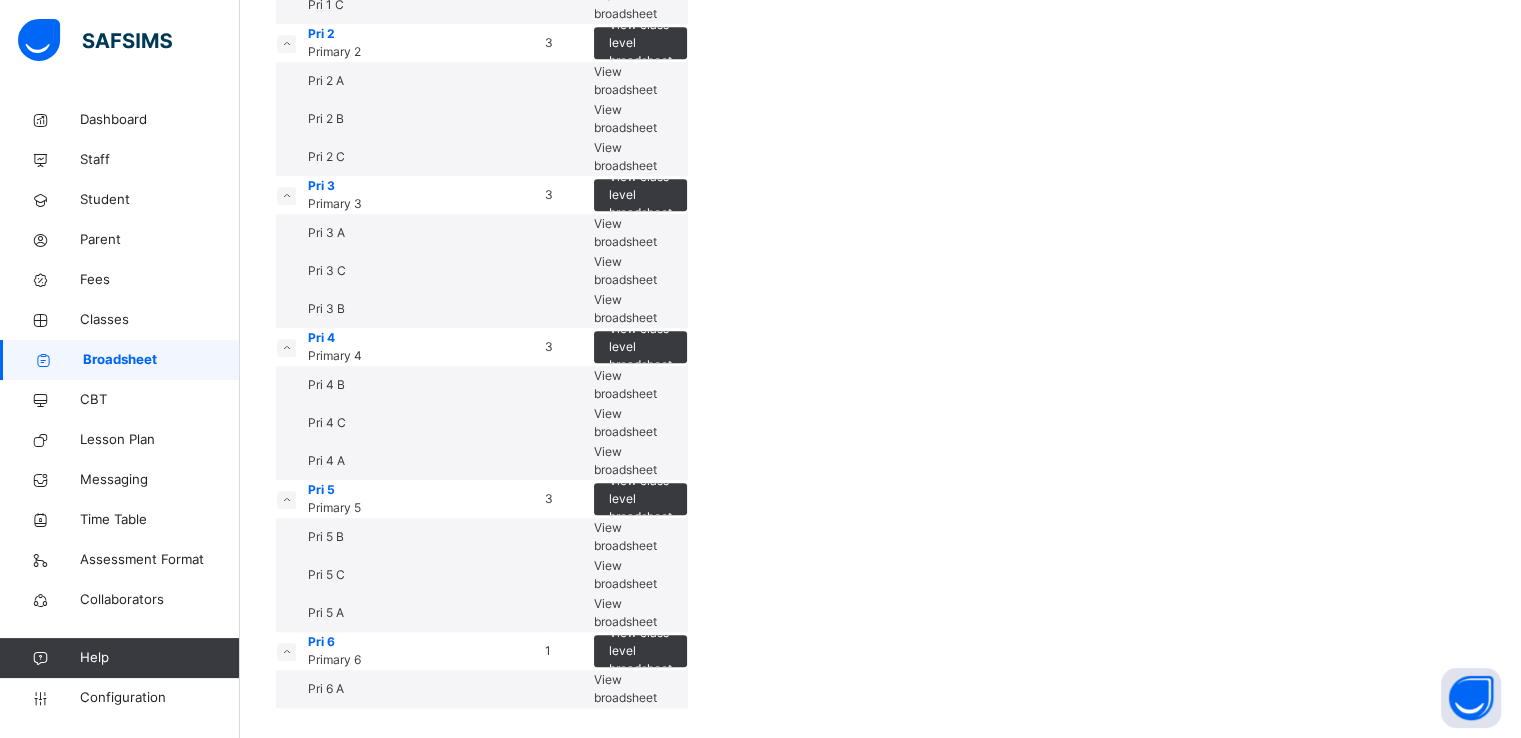 scroll, scrollTop: 1794, scrollLeft: 0, axis: vertical 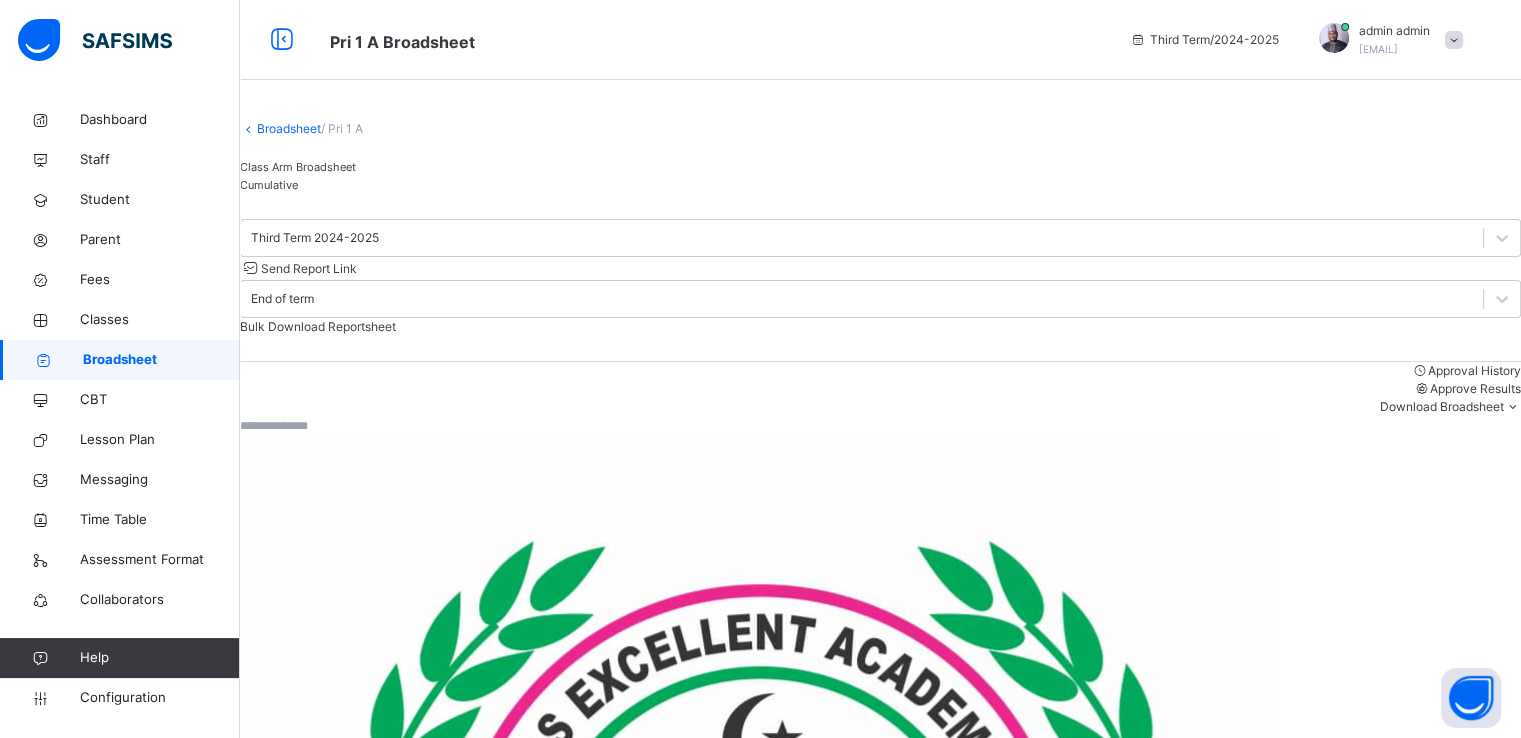 click on "Broadsheet" at bounding box center (289, 128) 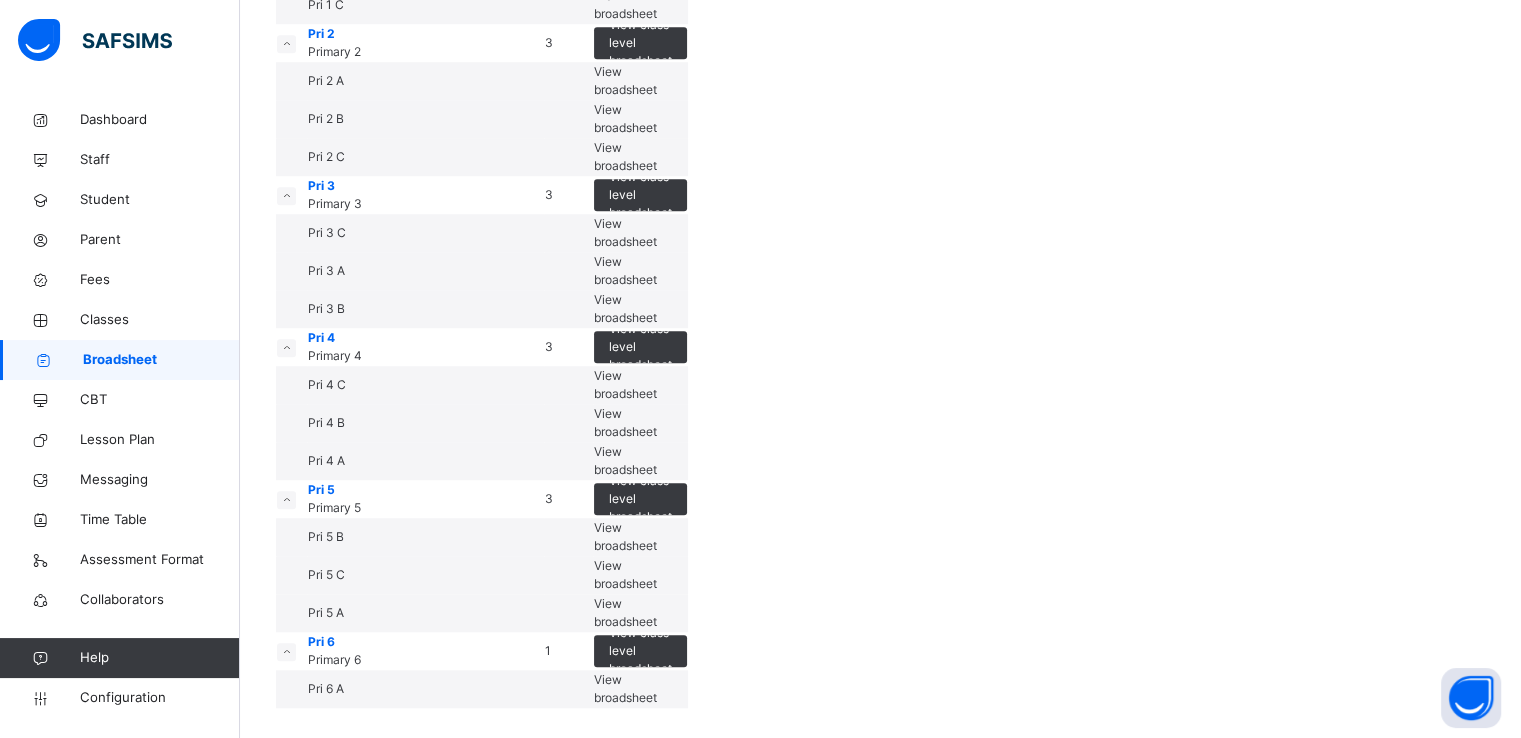scroll, scrollTop: 2131, scrollLeft: 0, axis: vertical 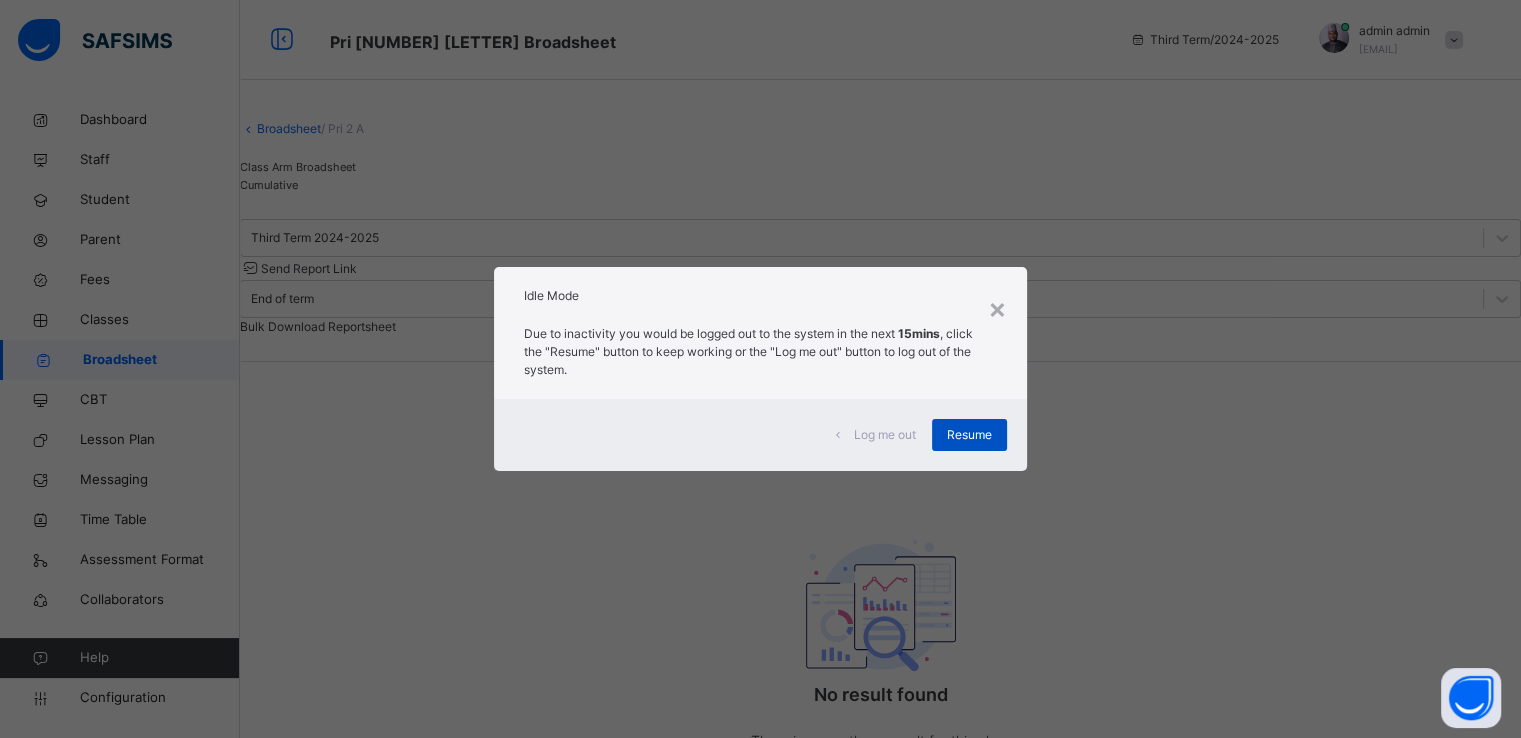 click on "Resume" at bounding box center (969, 435) 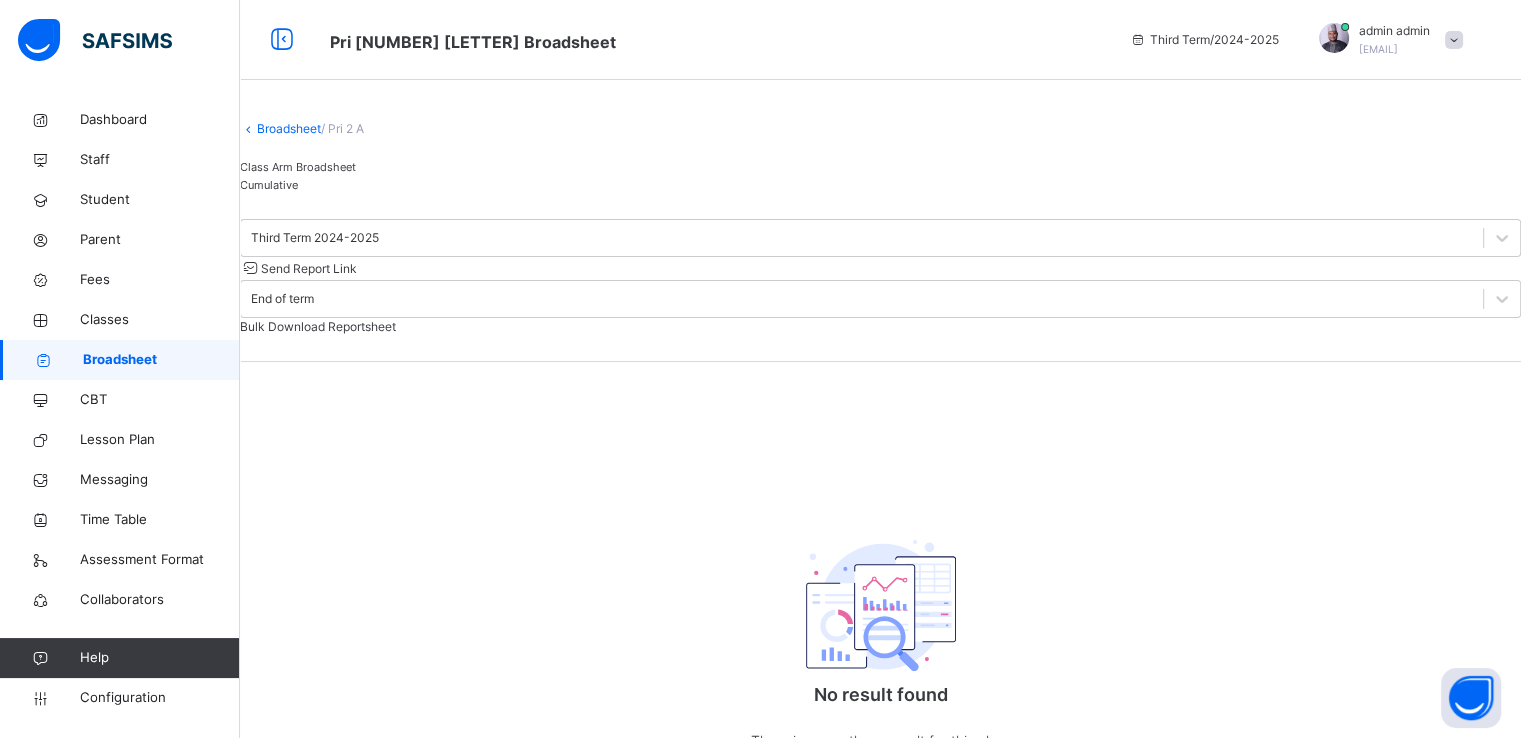 click on "Broadsheet" at bounding box center (161, 360) 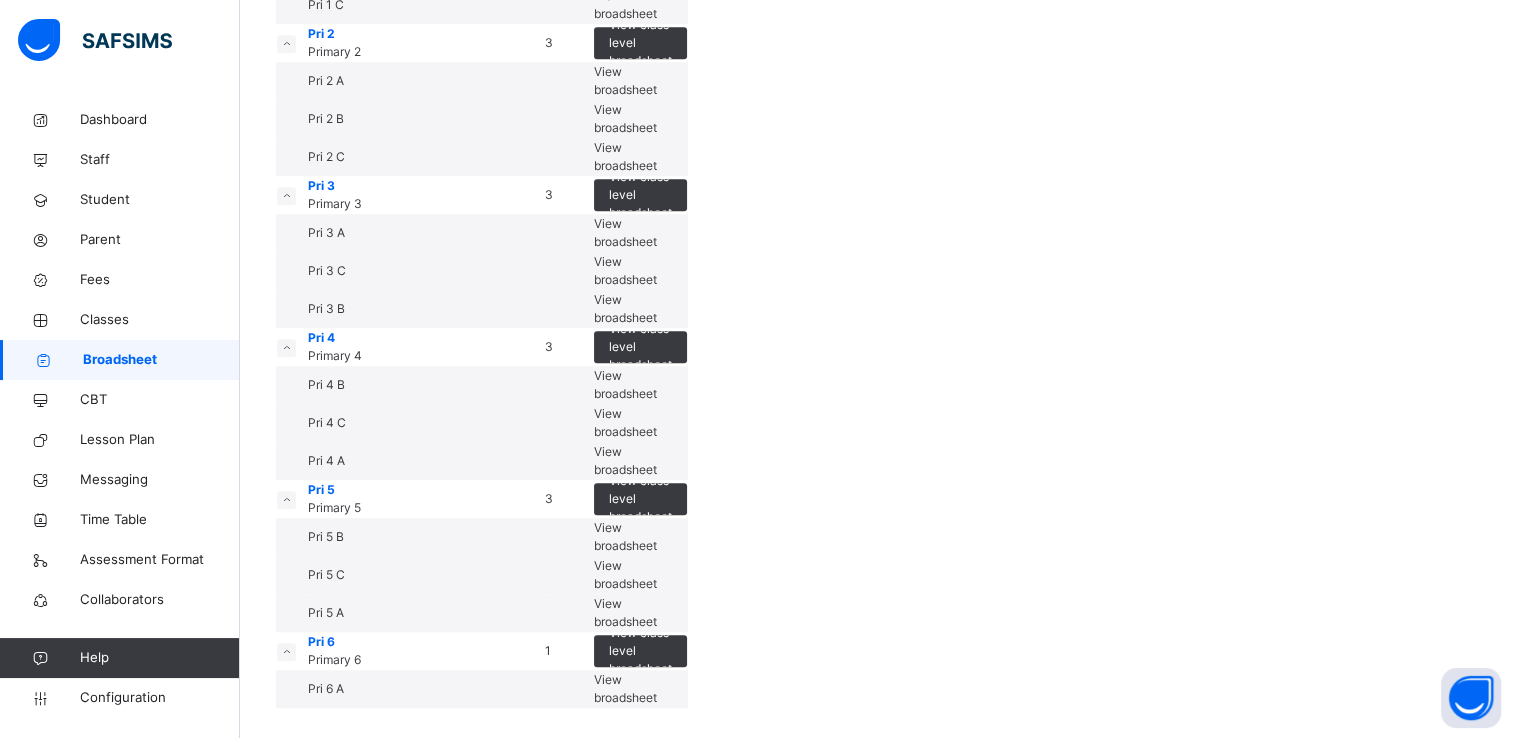 scroll, scrollTop: 2216, scrollLeft: 0, axis: vertical 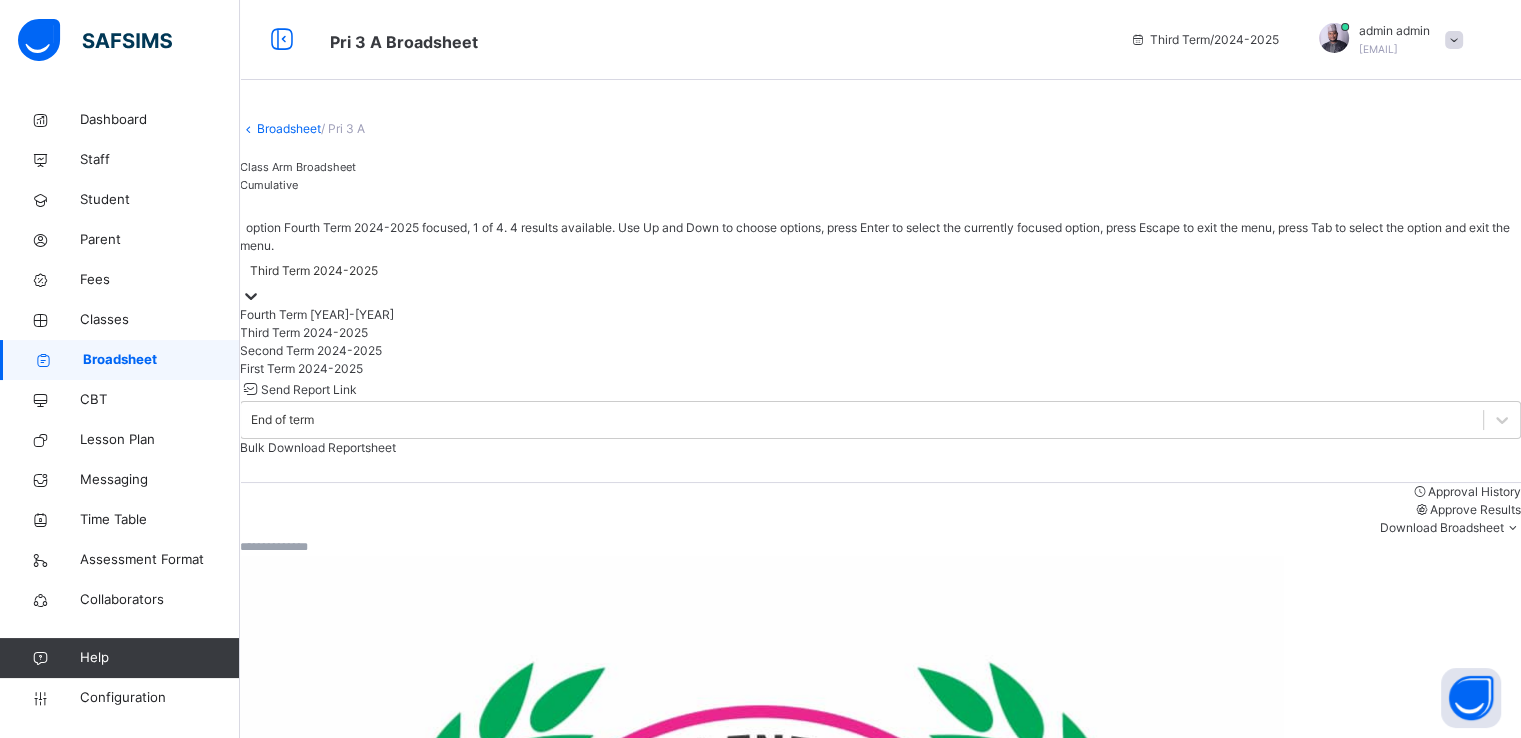 click on "Third Term 2024-2025" at bounding box center (314, 271) 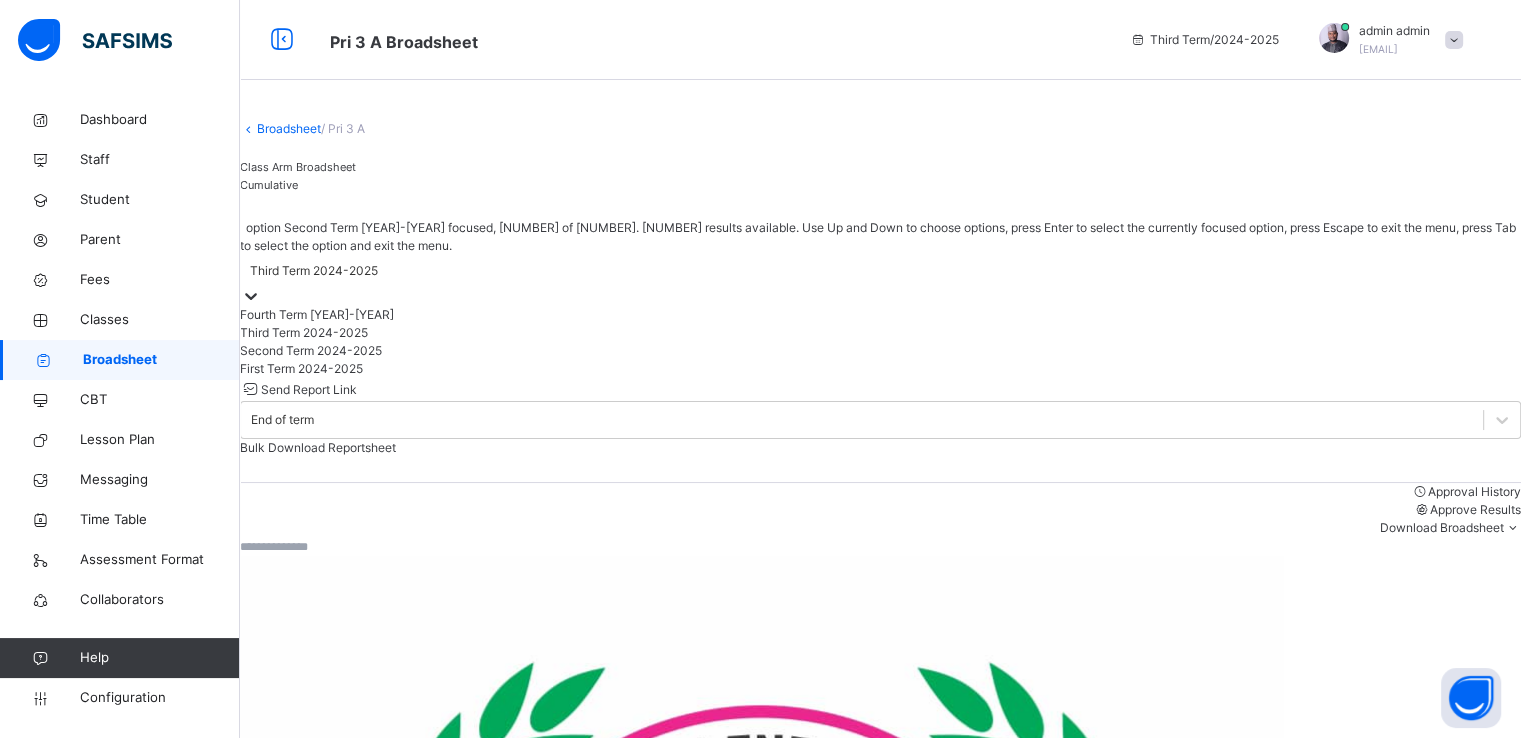 click on "Second Term 2024-2025" at bounding box center (880, 351) 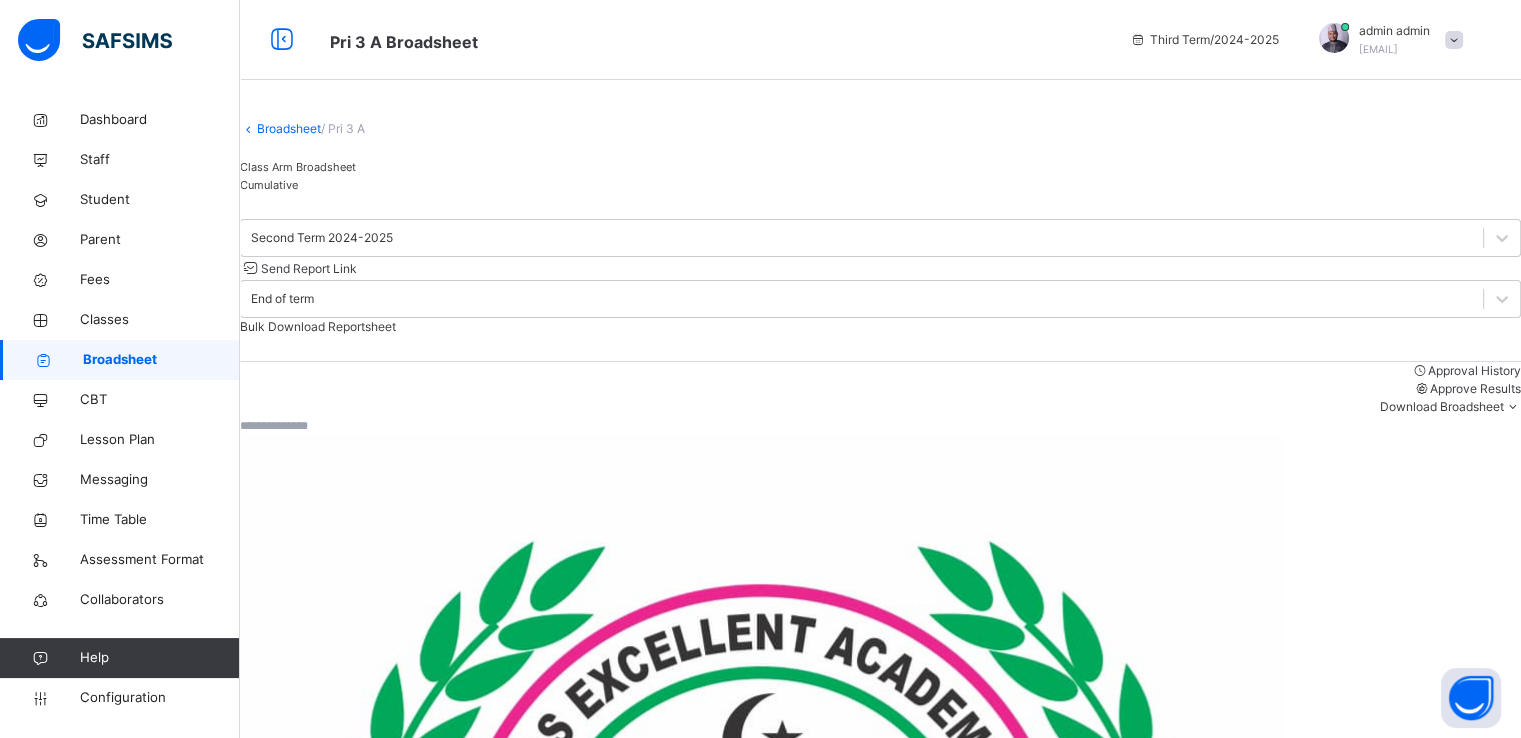 scroll, scrollTop: 355, scrollLeft: 0, axis: vertical 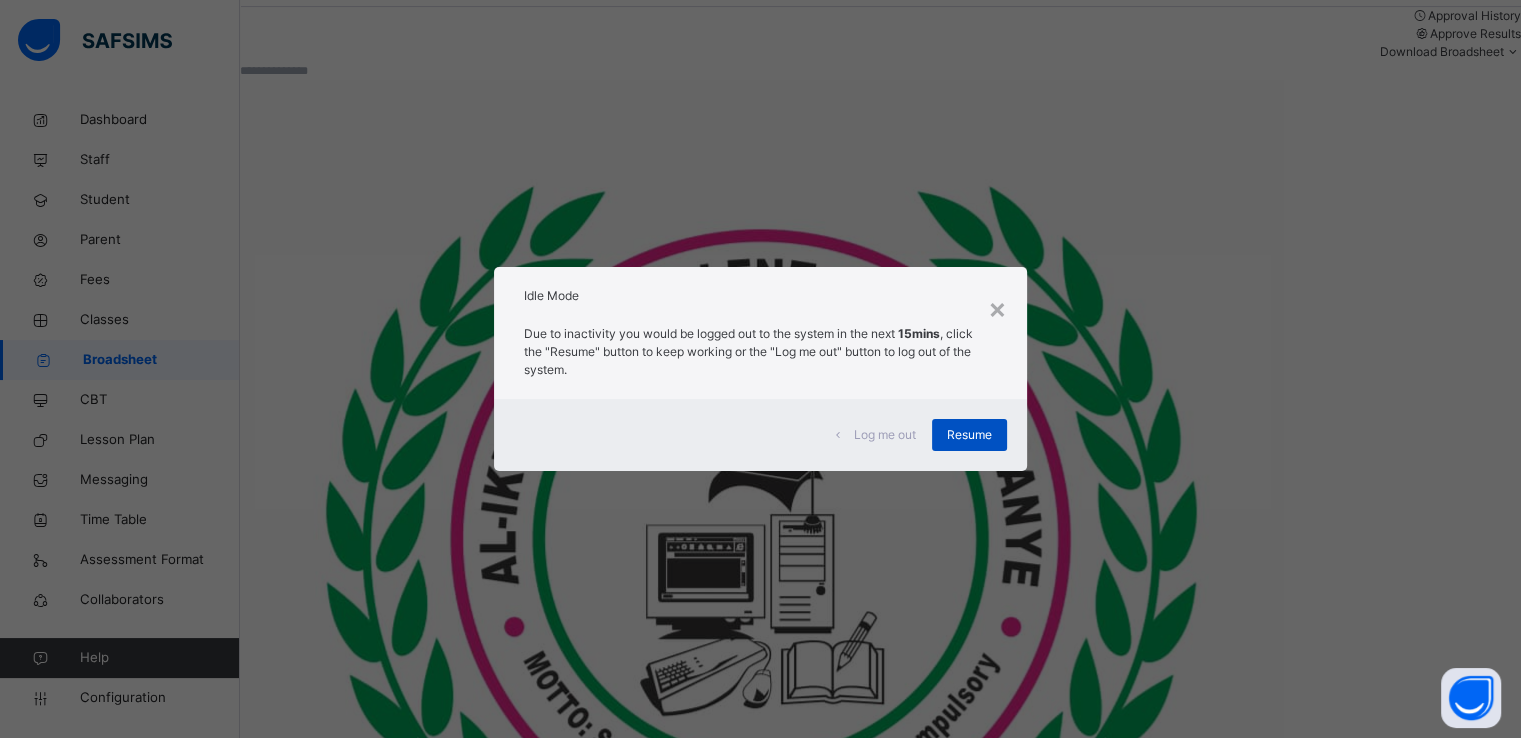 click on "Resume" at bounding box center (969, 435) 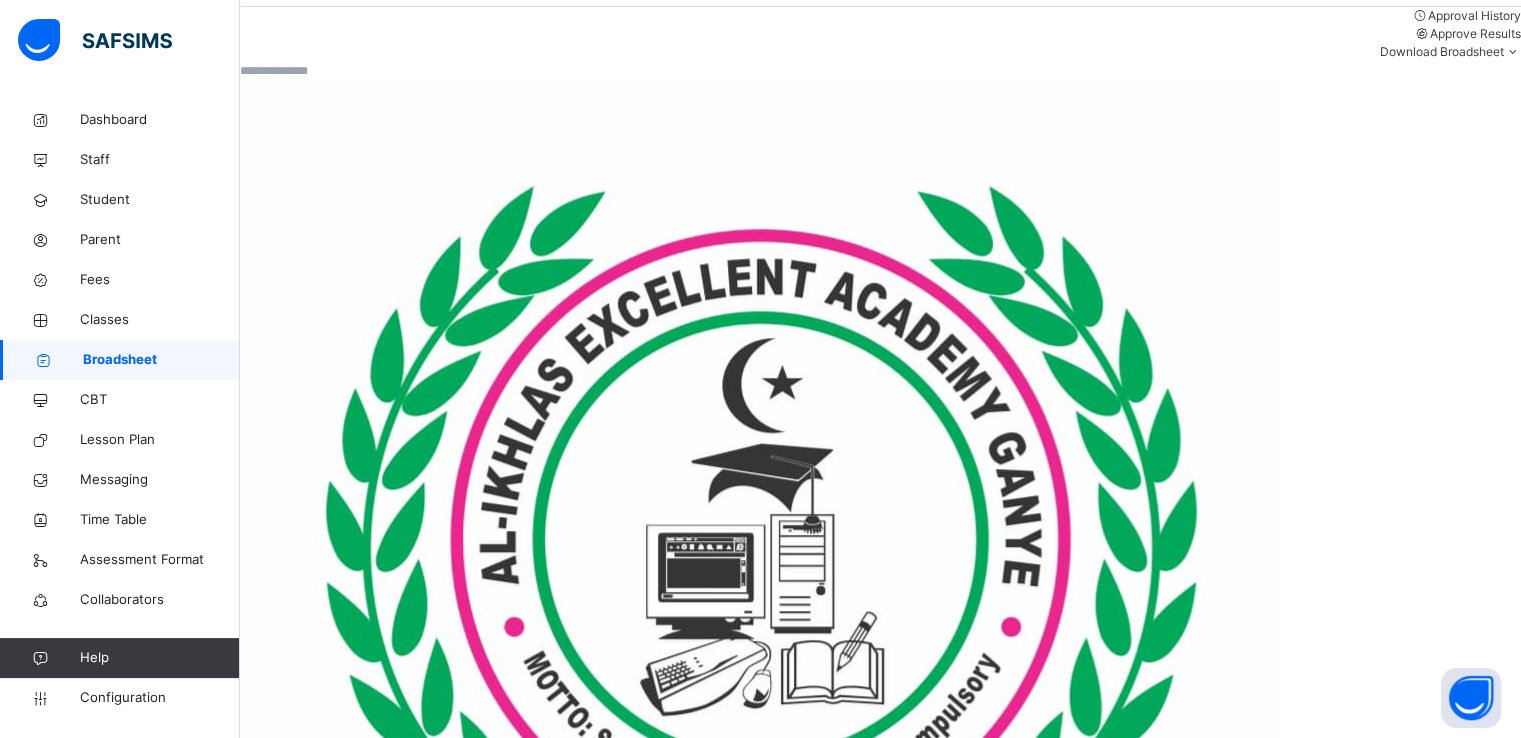 scroll, scrollTop: 0, scrollLeft: 0, axis: both 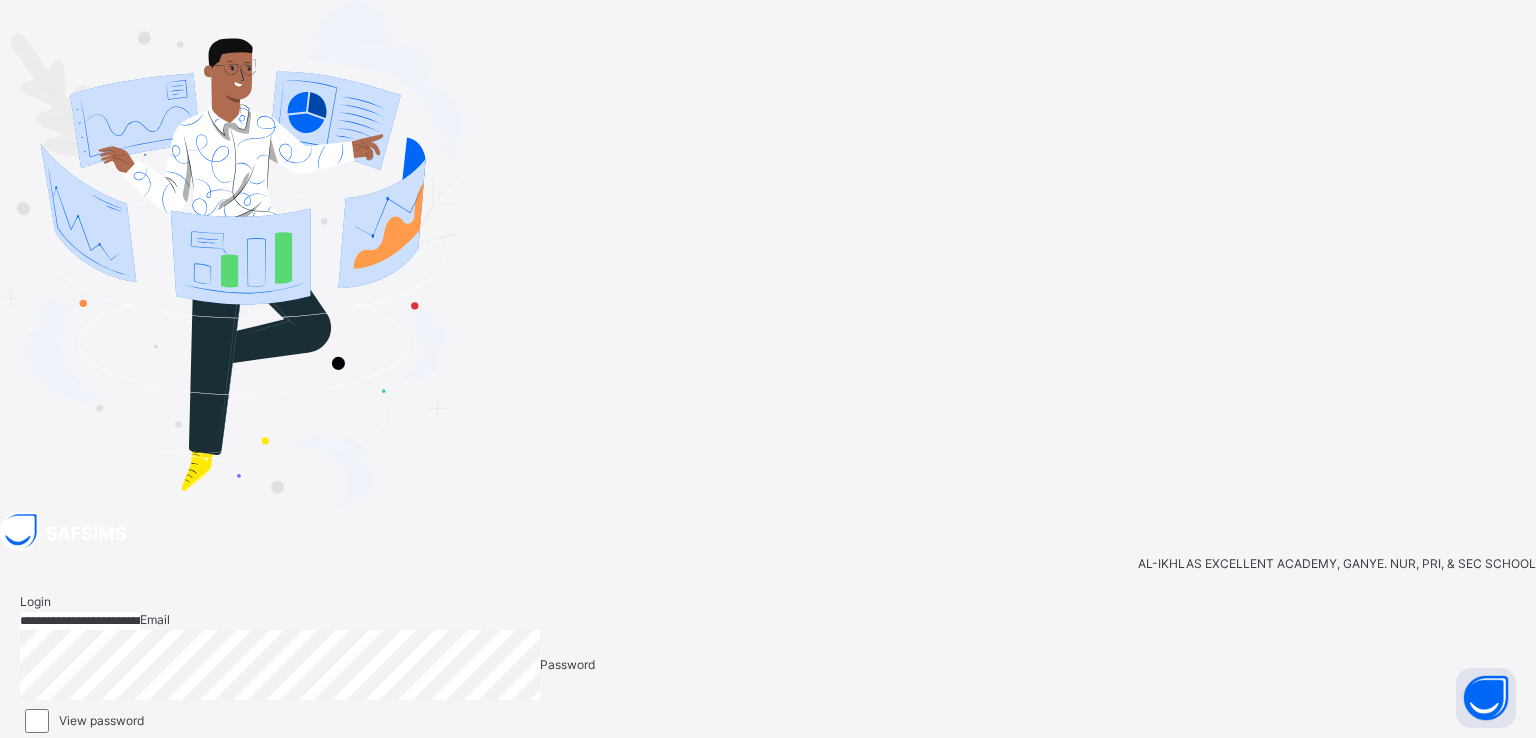 click on "Login" at bounding box center (1483, 750) 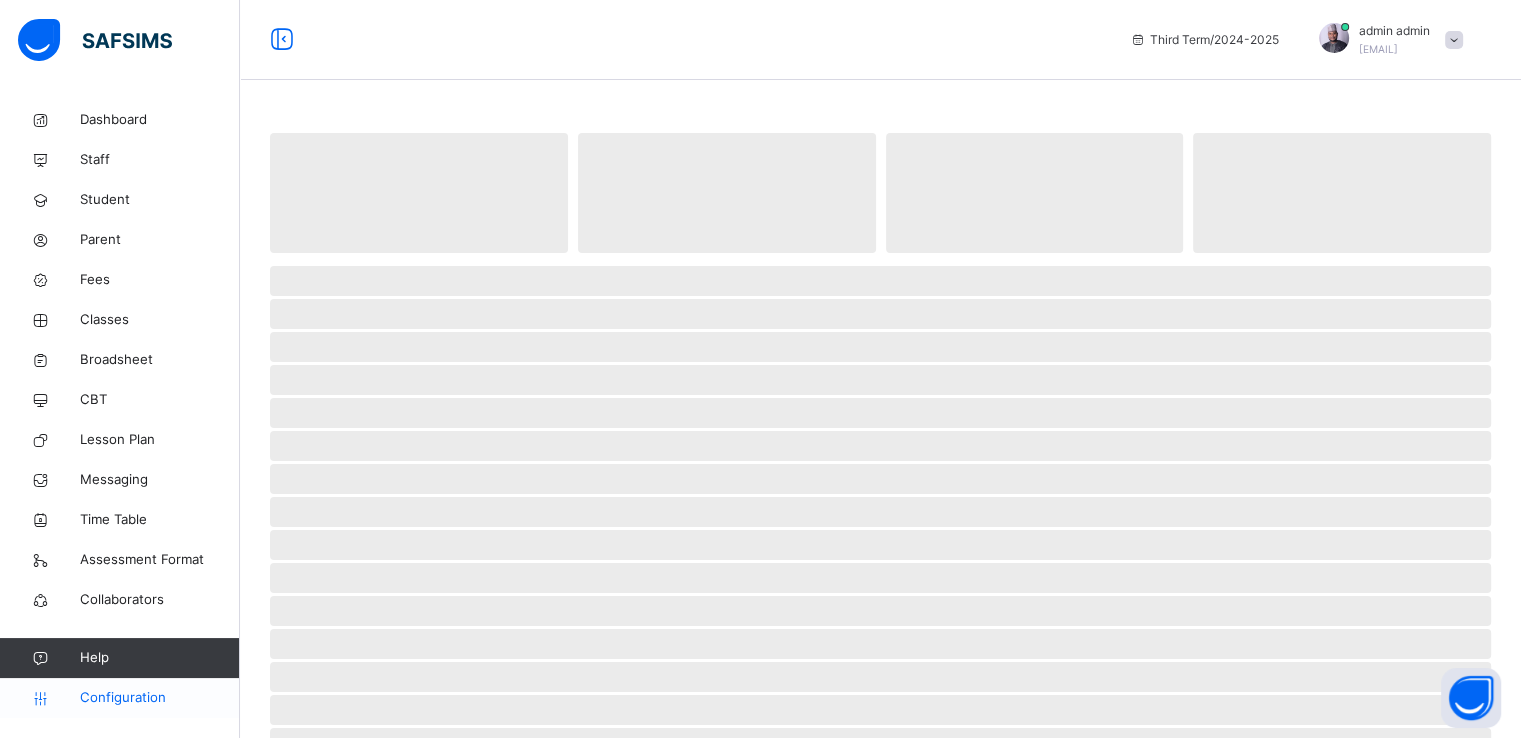 click on "Configuration" at bounding box center (159, 698) 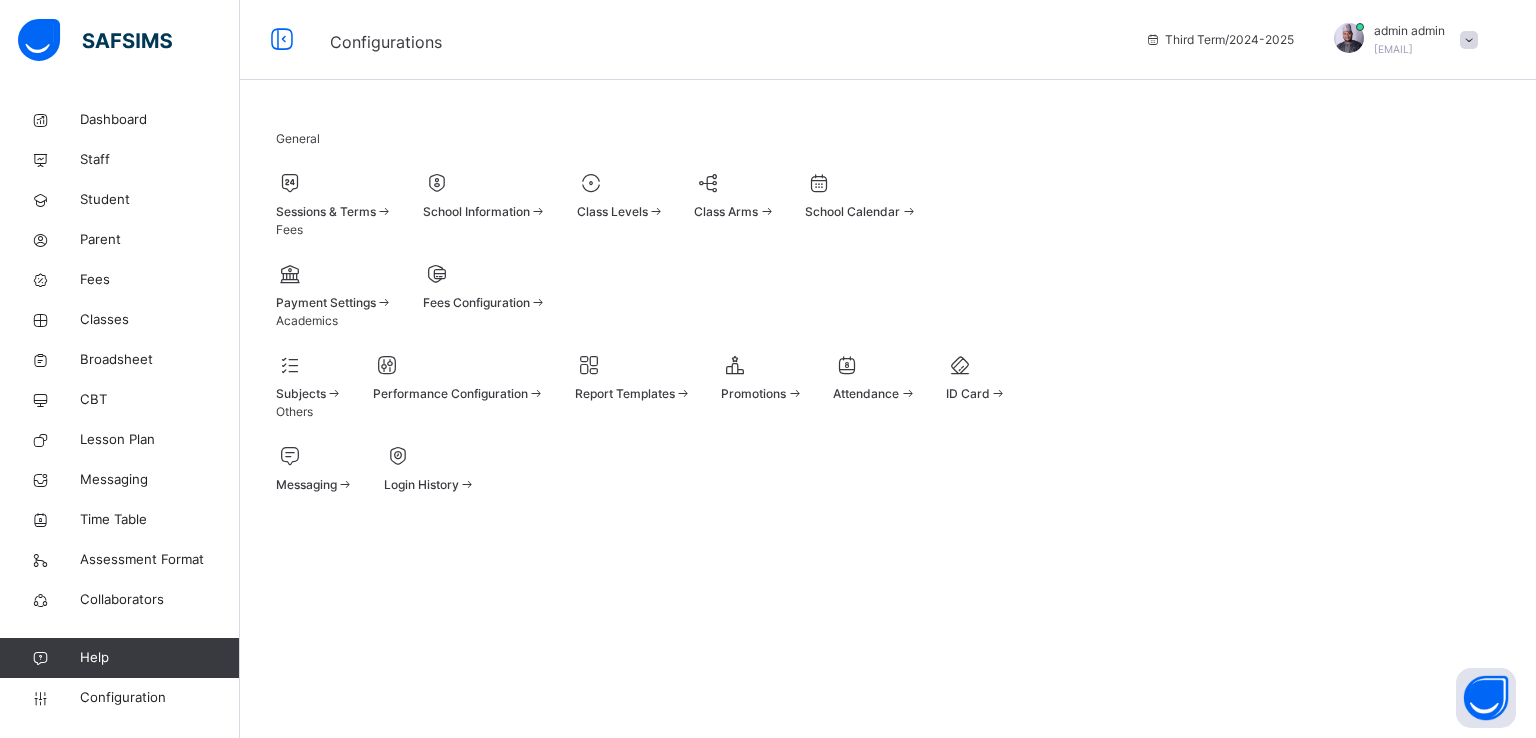click on "School Information" at bounding box center (476, 211) 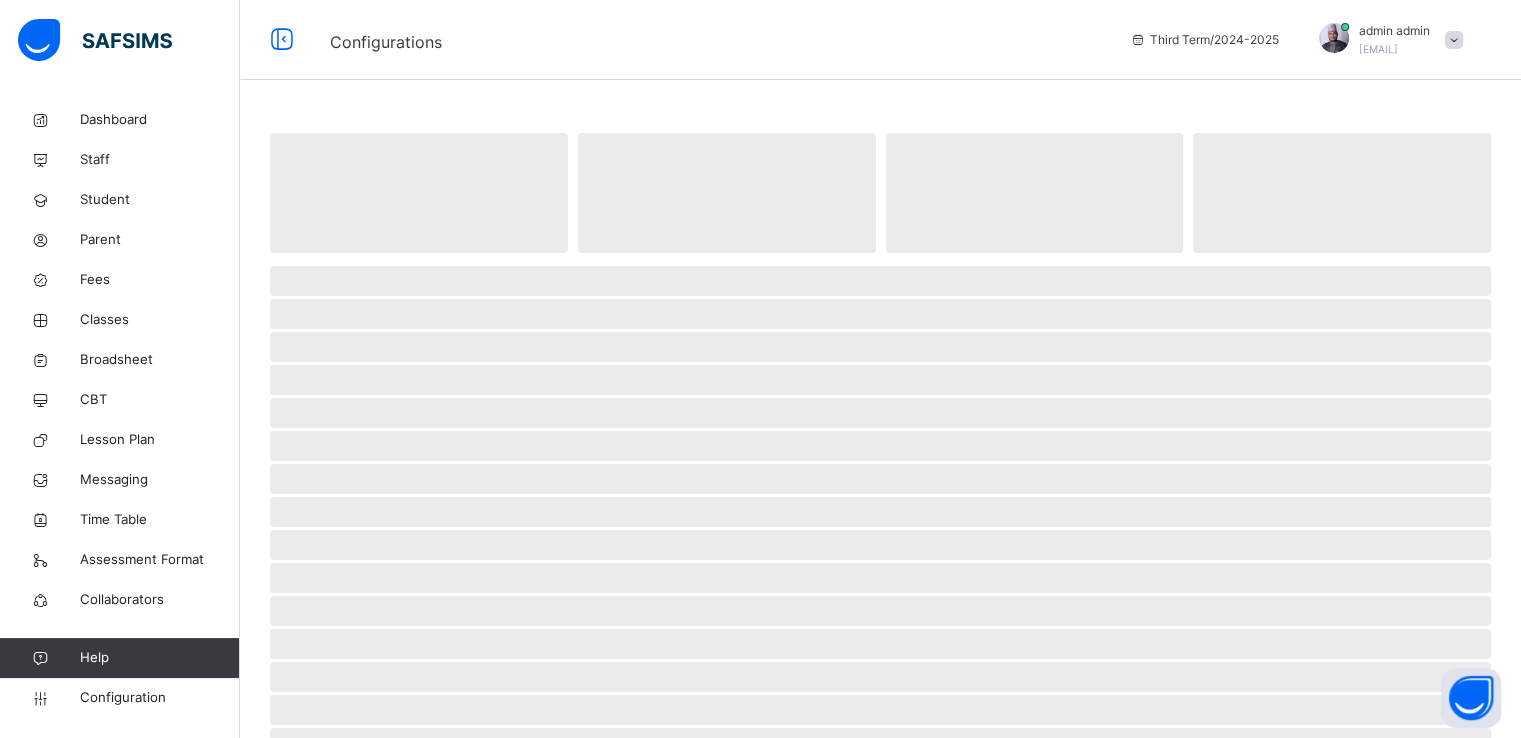 select on "**" 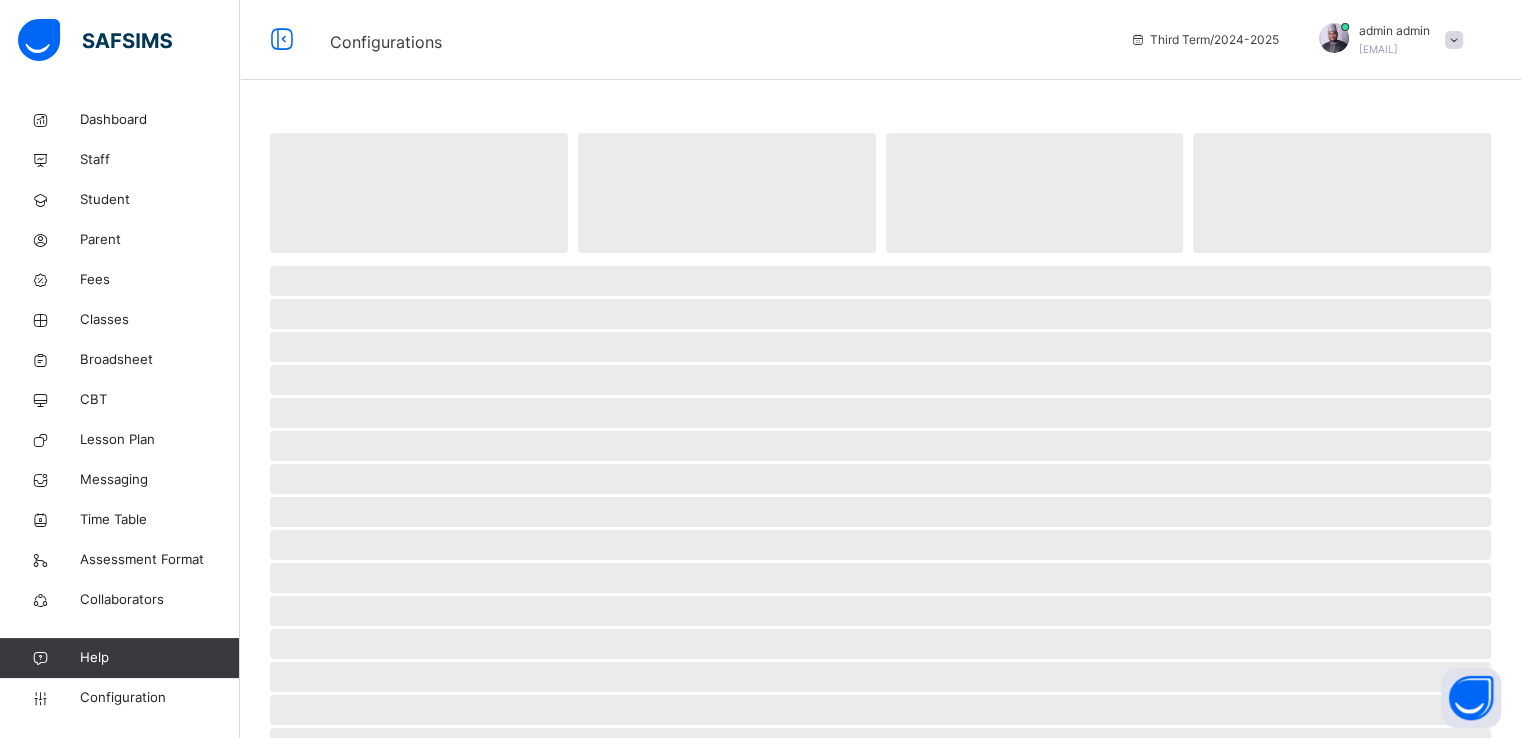 select on "**" 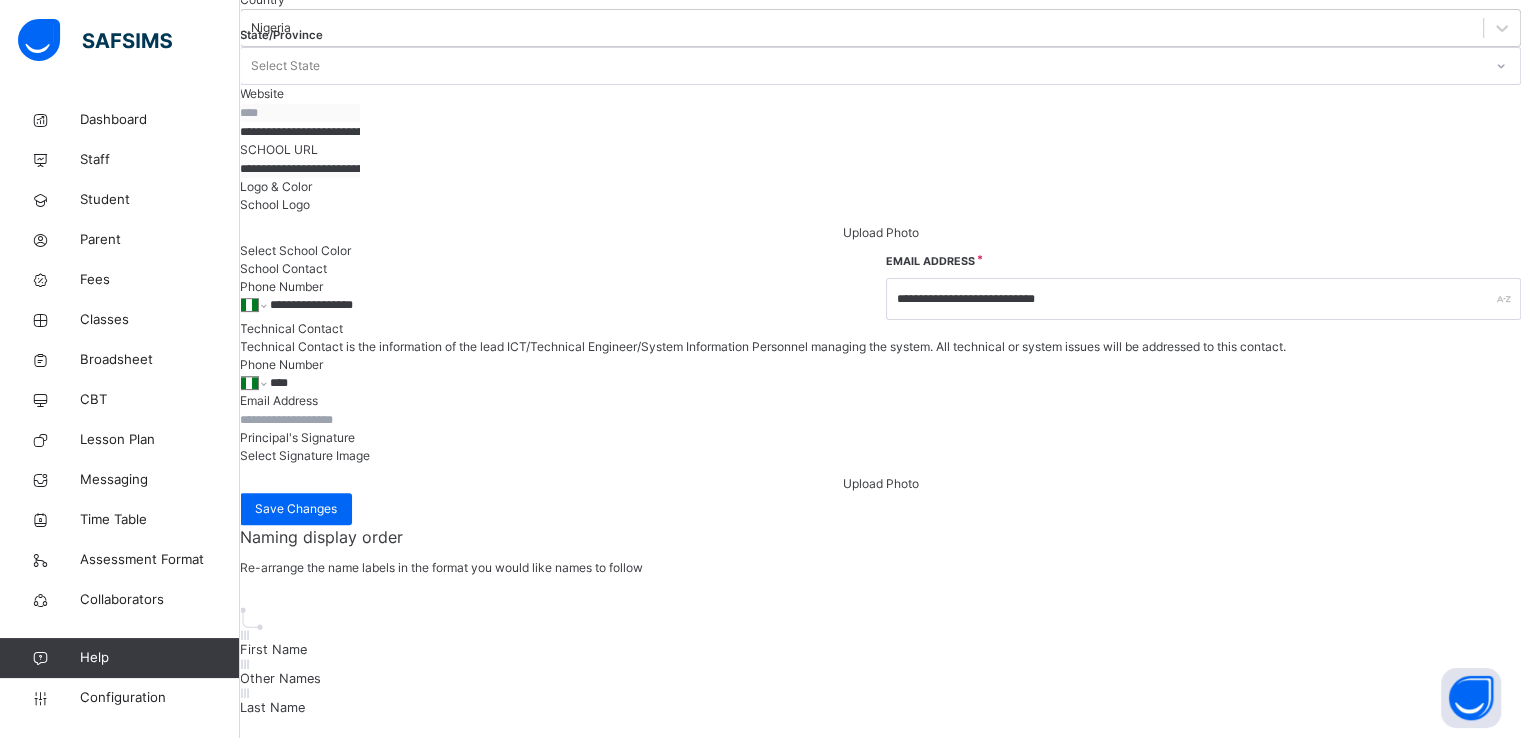 scroll, scrollTop: 1087, scrollLeft: 0, axis: vertical 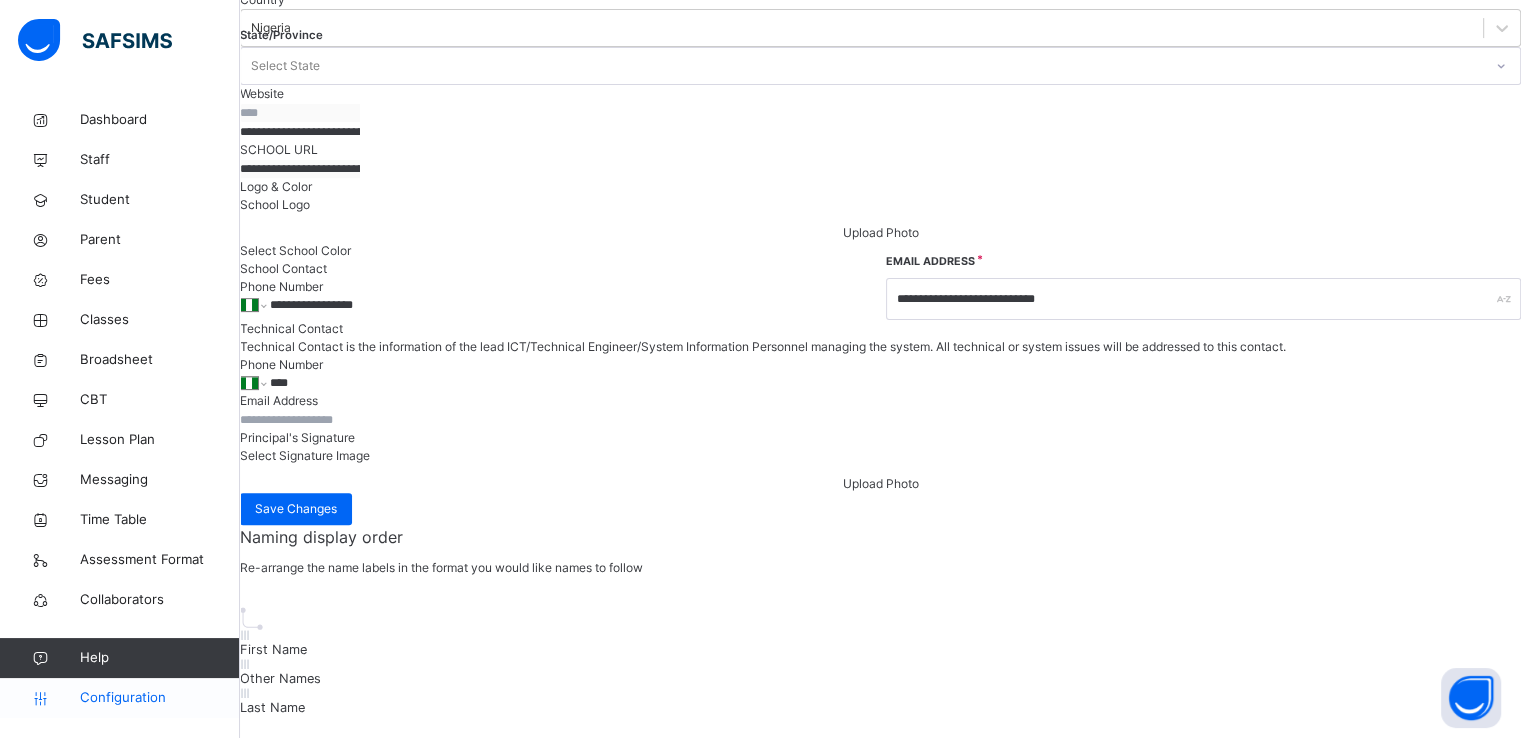 click on "Configuration" at bounding box center [159, 698] 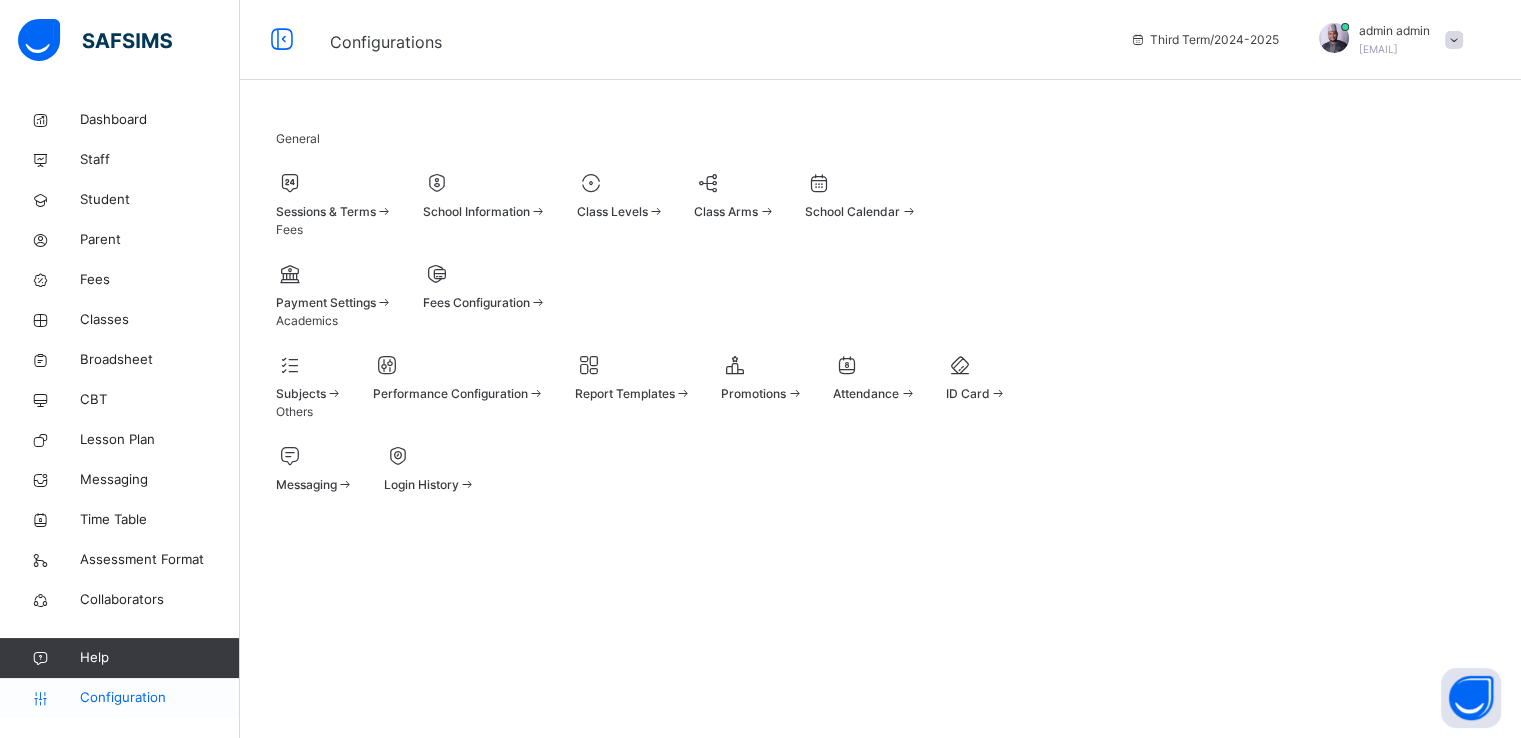 scroll, scrollTop: 0, scrollLeft: 0, axis: both 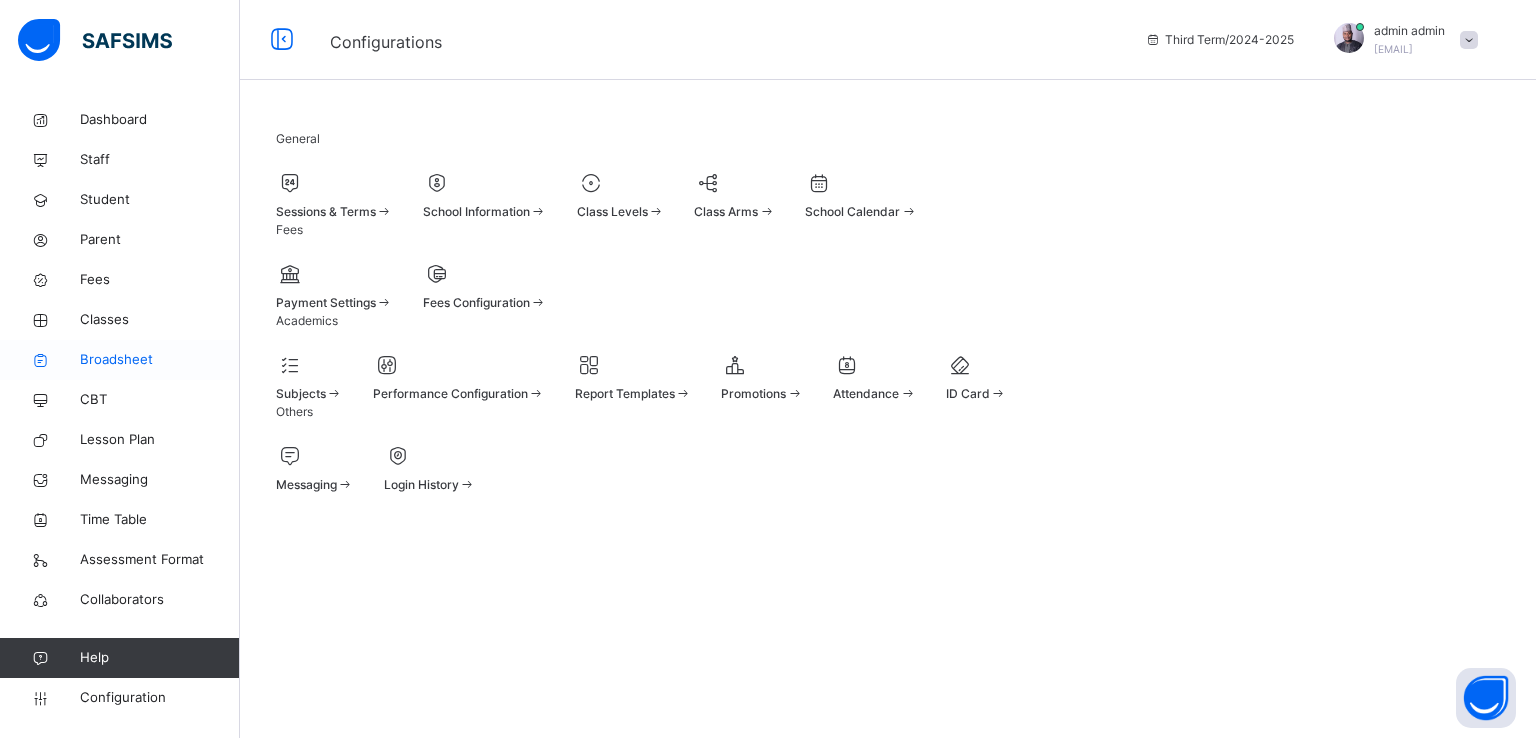 click on "Broadsheet" at bounding box center [160, 360] 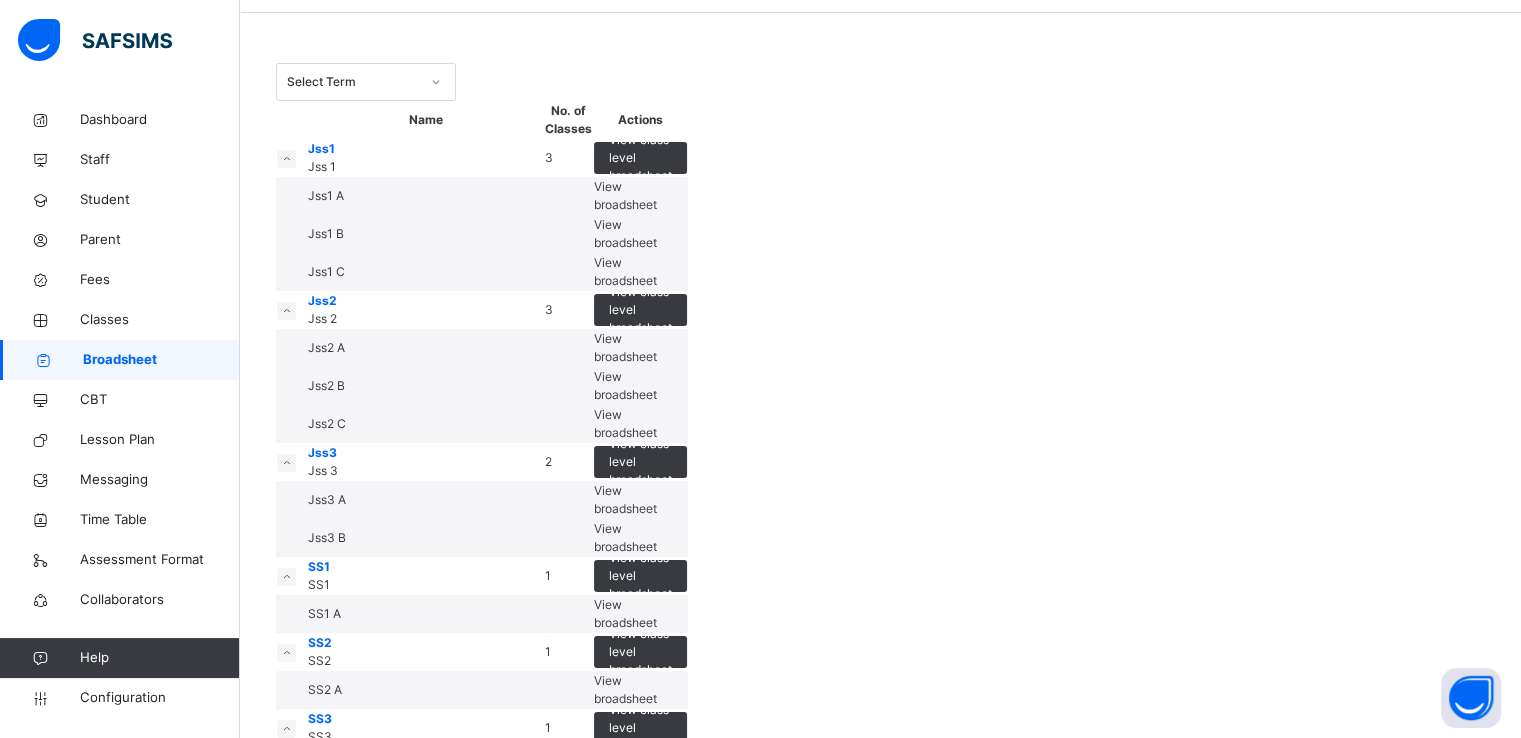 scroll, scrollTop: 66, scrollLeft: 0, axis: vertical 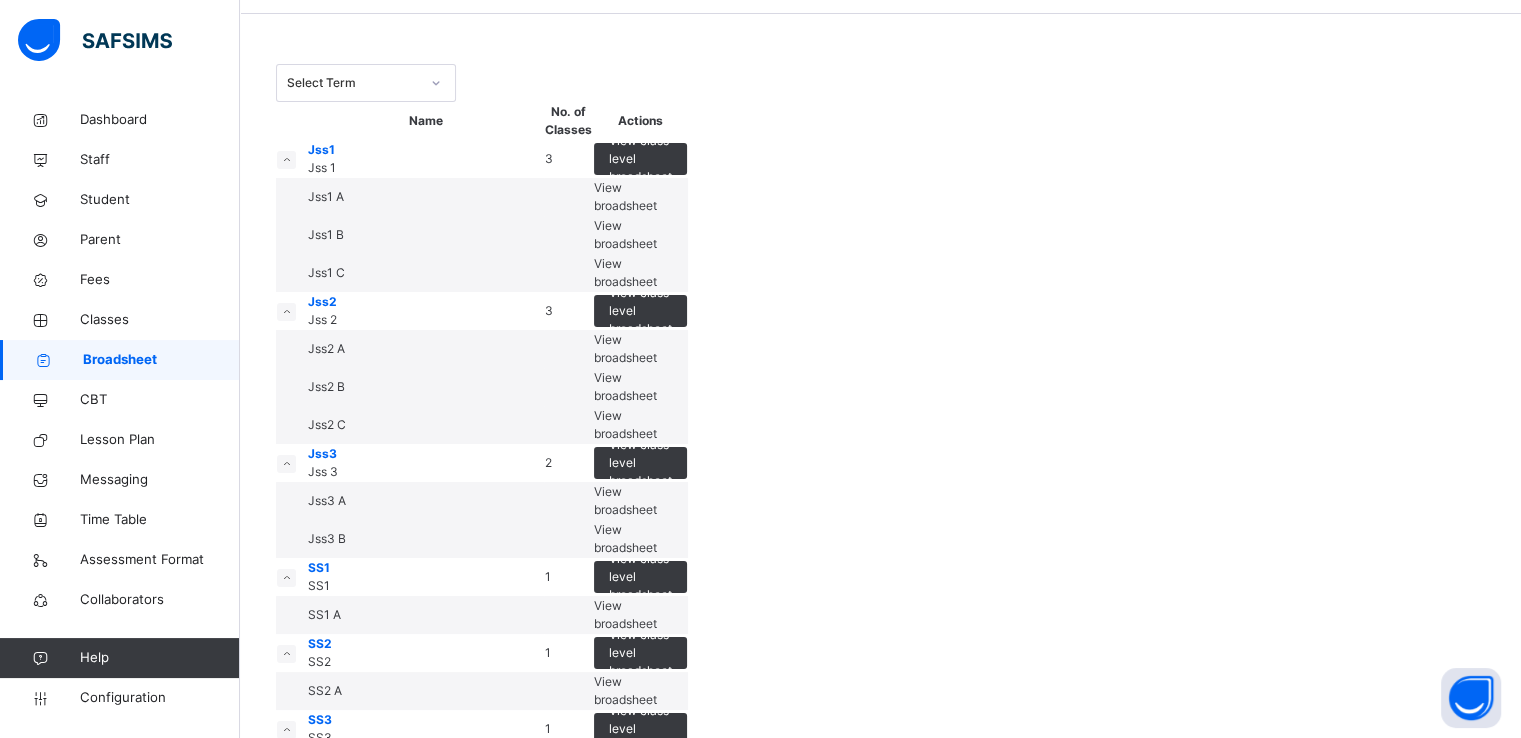 click on "View broadsheet" at bounding box center [625, 196] 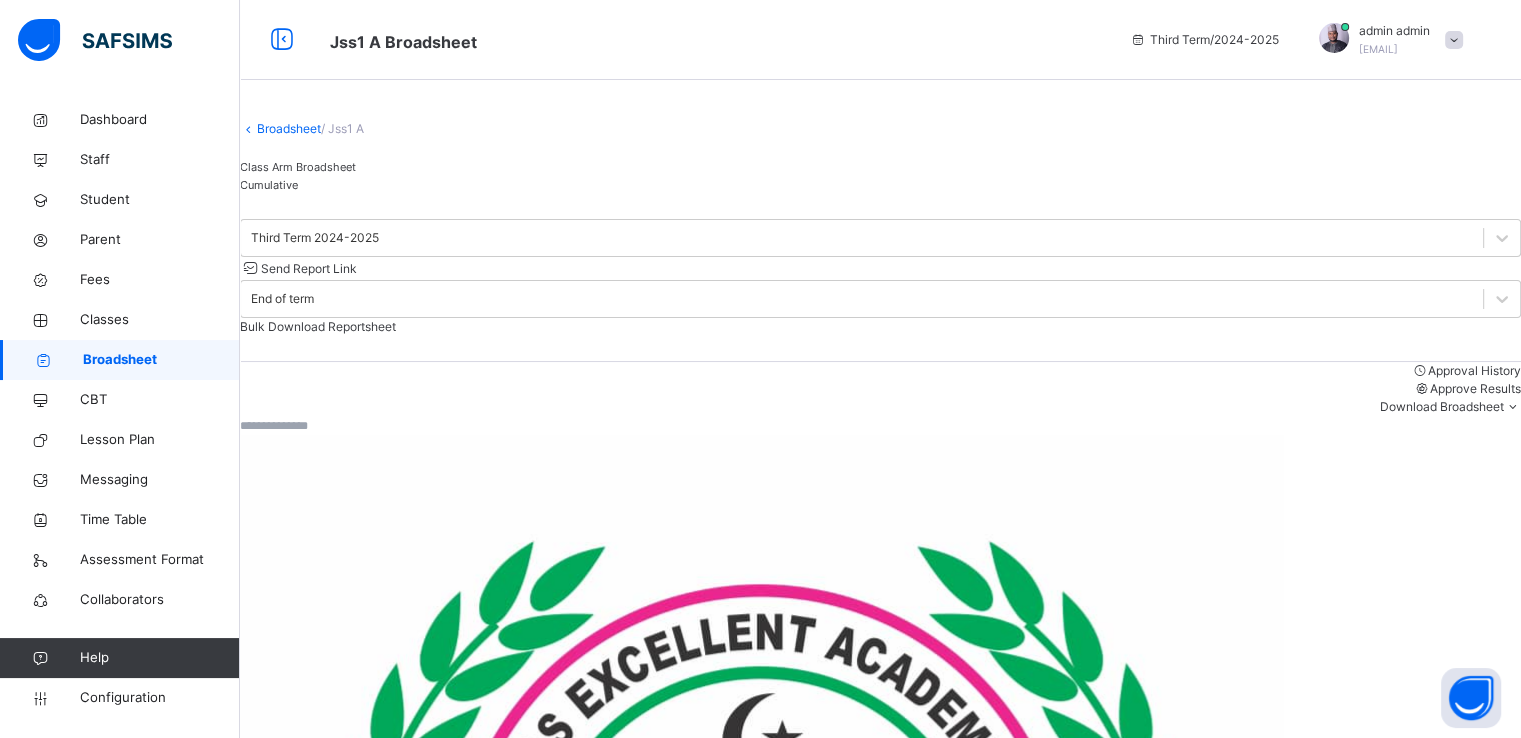 scroll, scrollTop: 355, scrollLeft: 0, axis: vertical 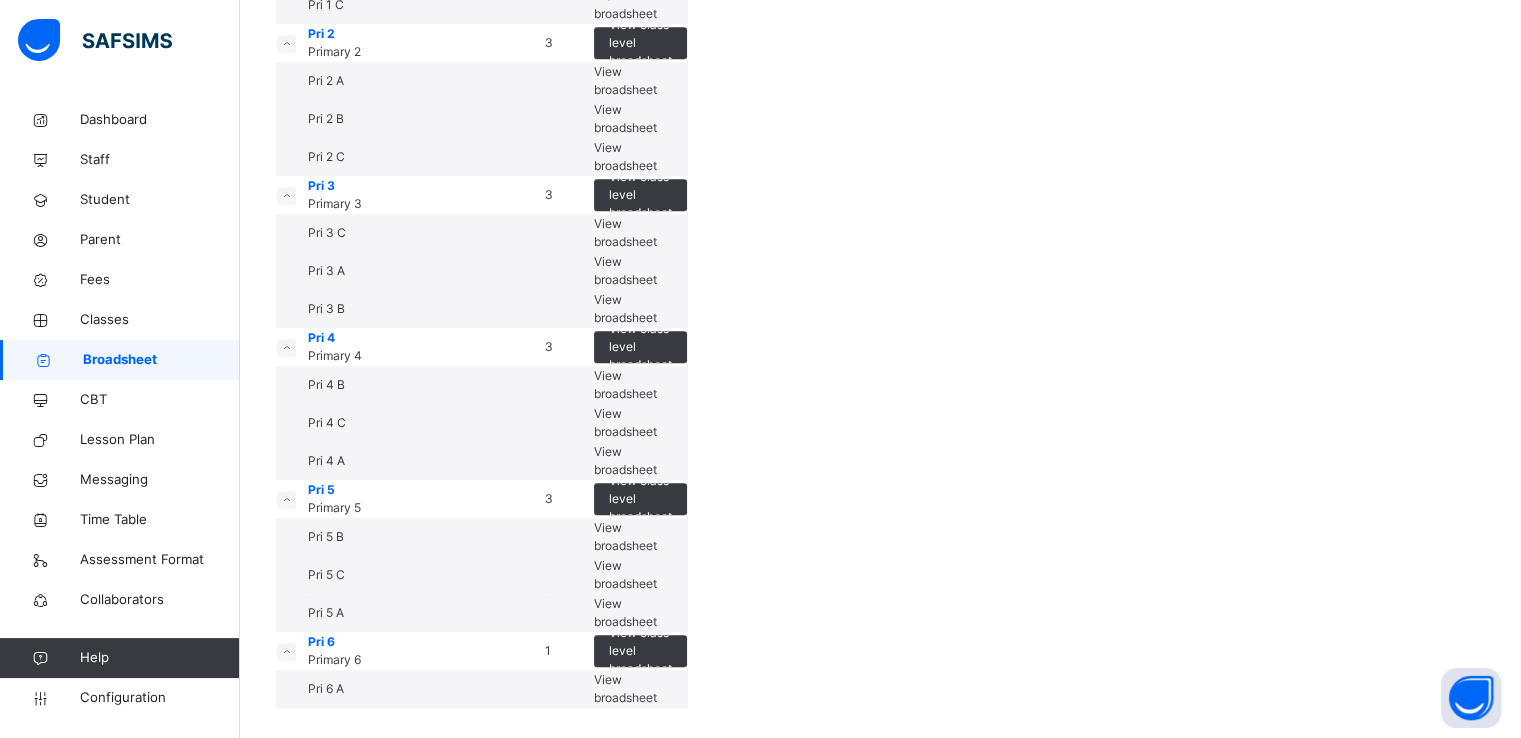 click on "View broadsheet" at bounding box center [625, 80] 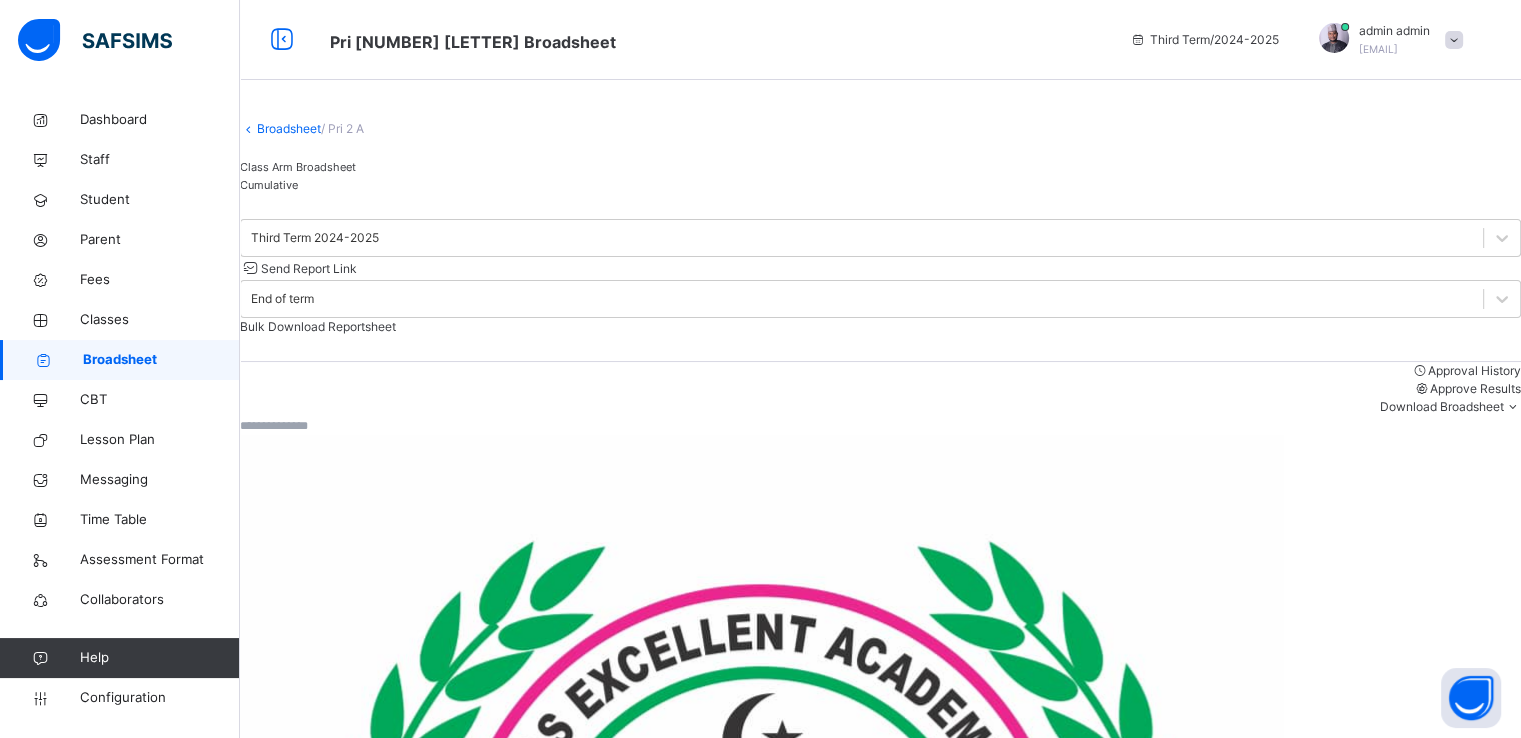 scroll, scrollTop: 355, scrollLeft: 0, axis: vertical 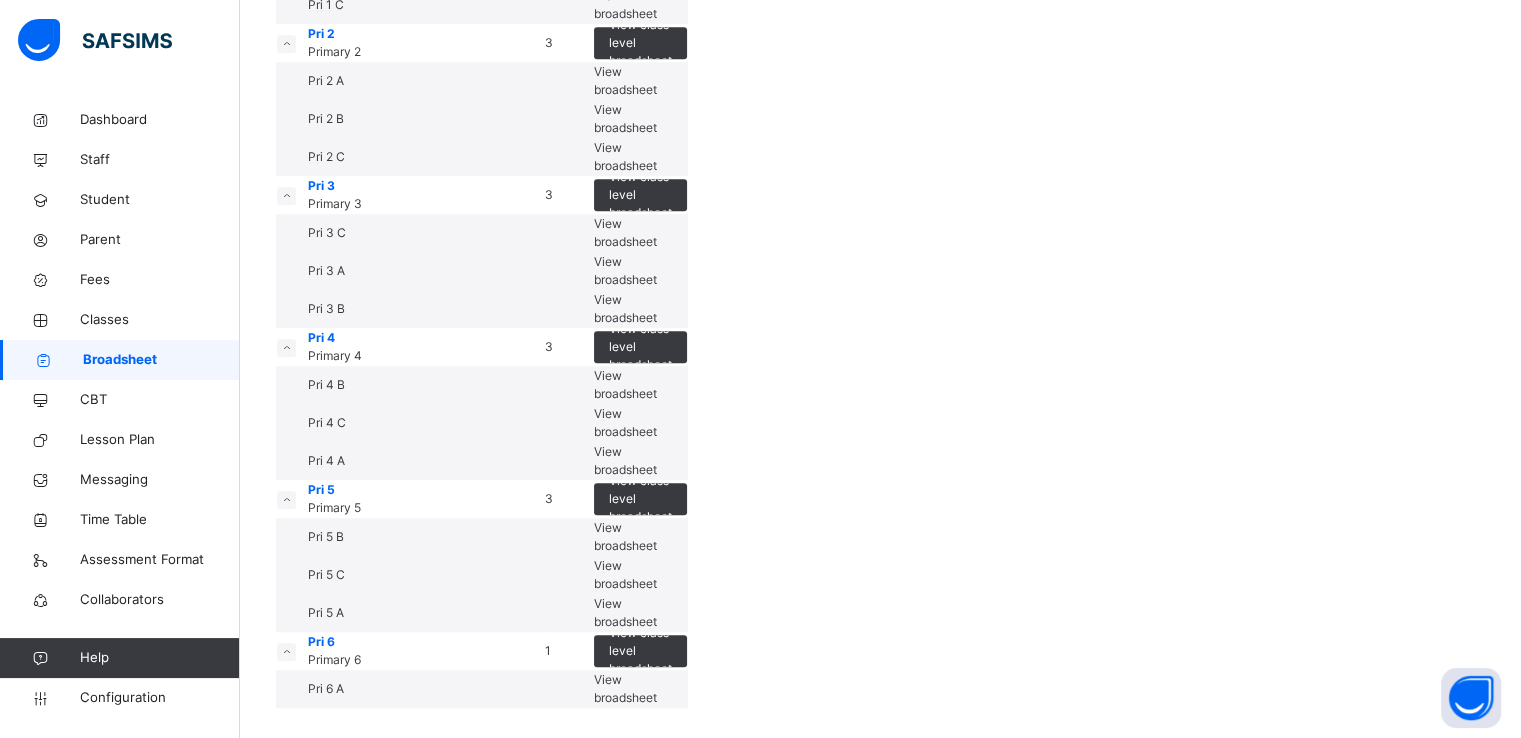 click on "View broadsheet" at bounding box center [625, -34] 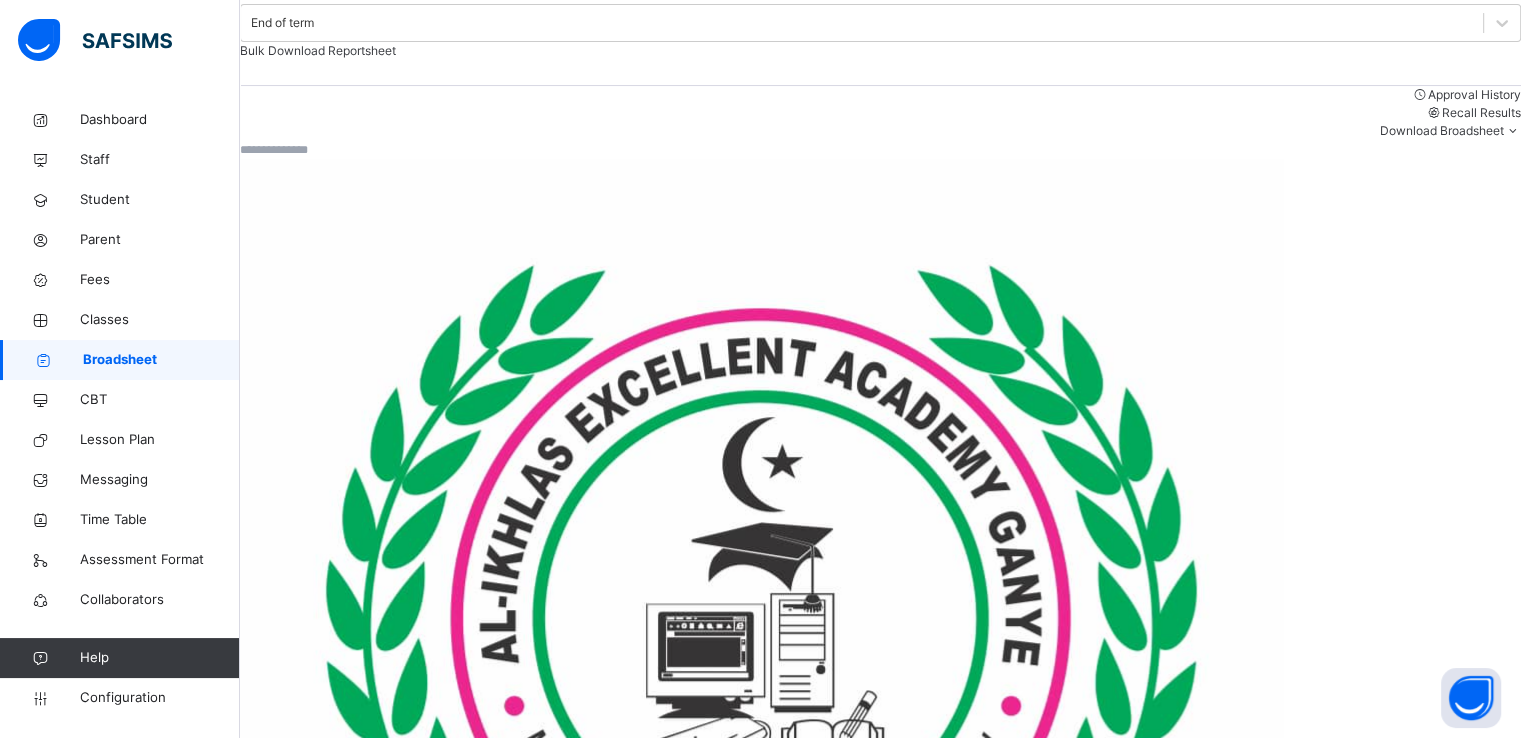 scroll, scrollTop: 304, scrollLeft: 0, axis: vertical 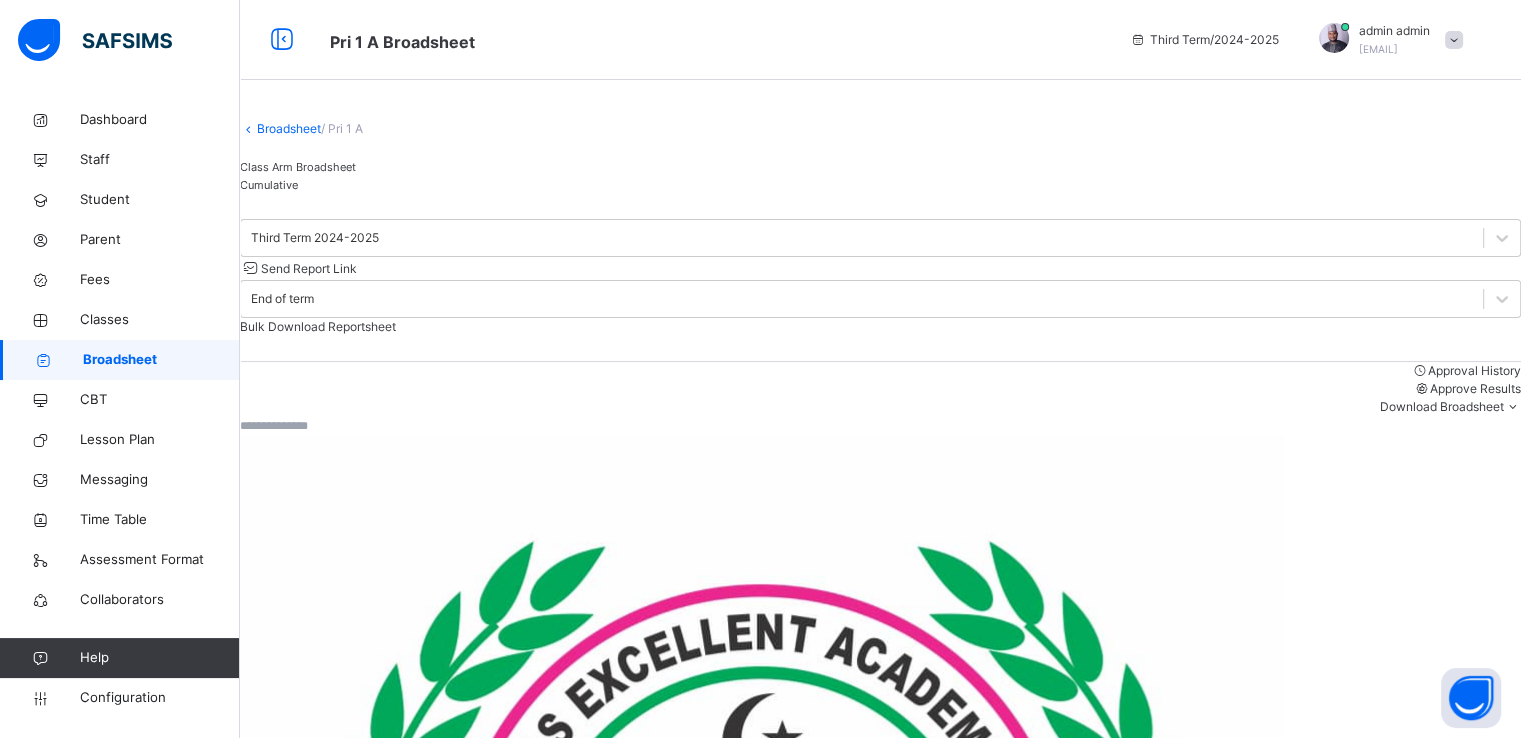 click on "Broadsheet" at bounding box center [289, 128] 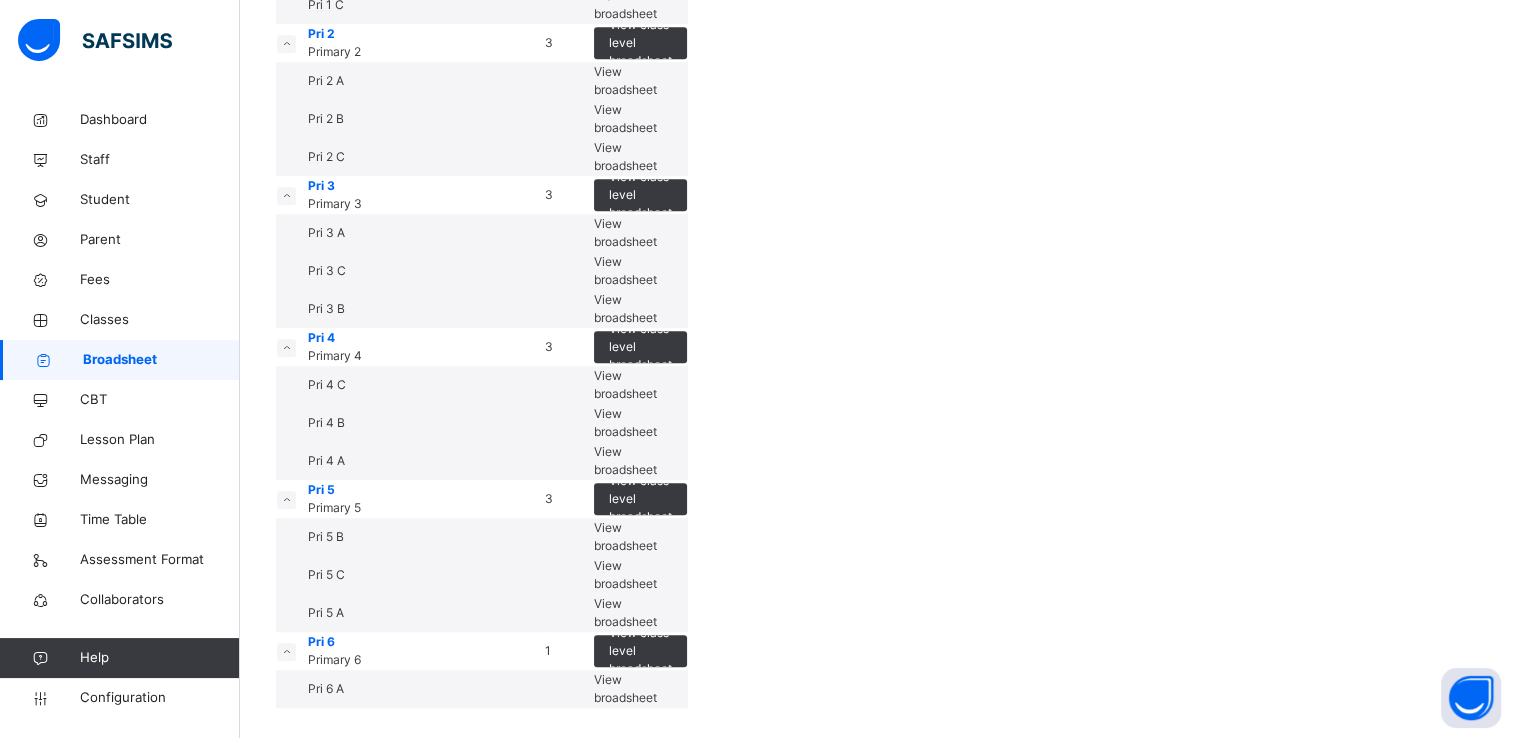 scroll, scrollTop: 2368, scrollLeft: 0, axis: vertical 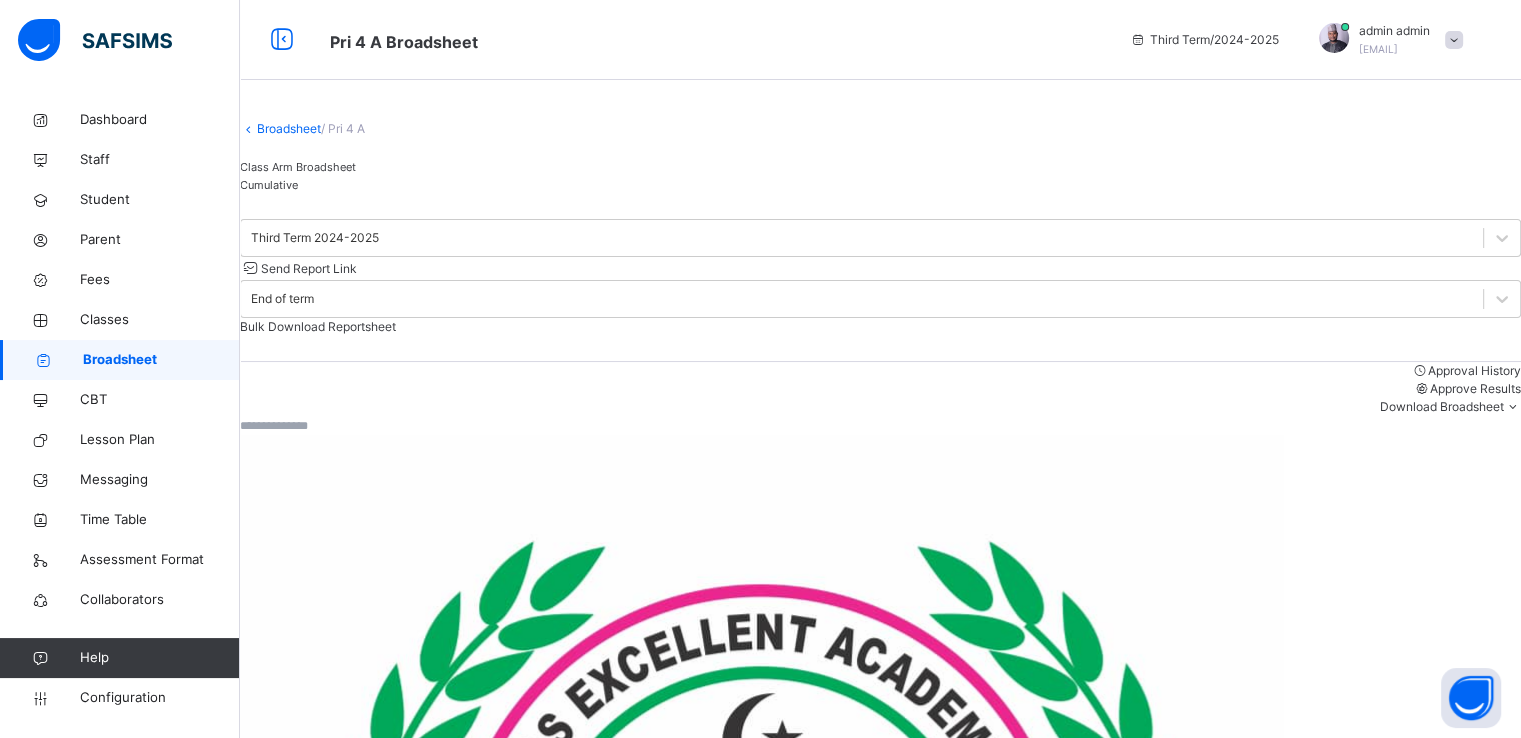 click on "Broadsheet" at bounding box center (289, 128) 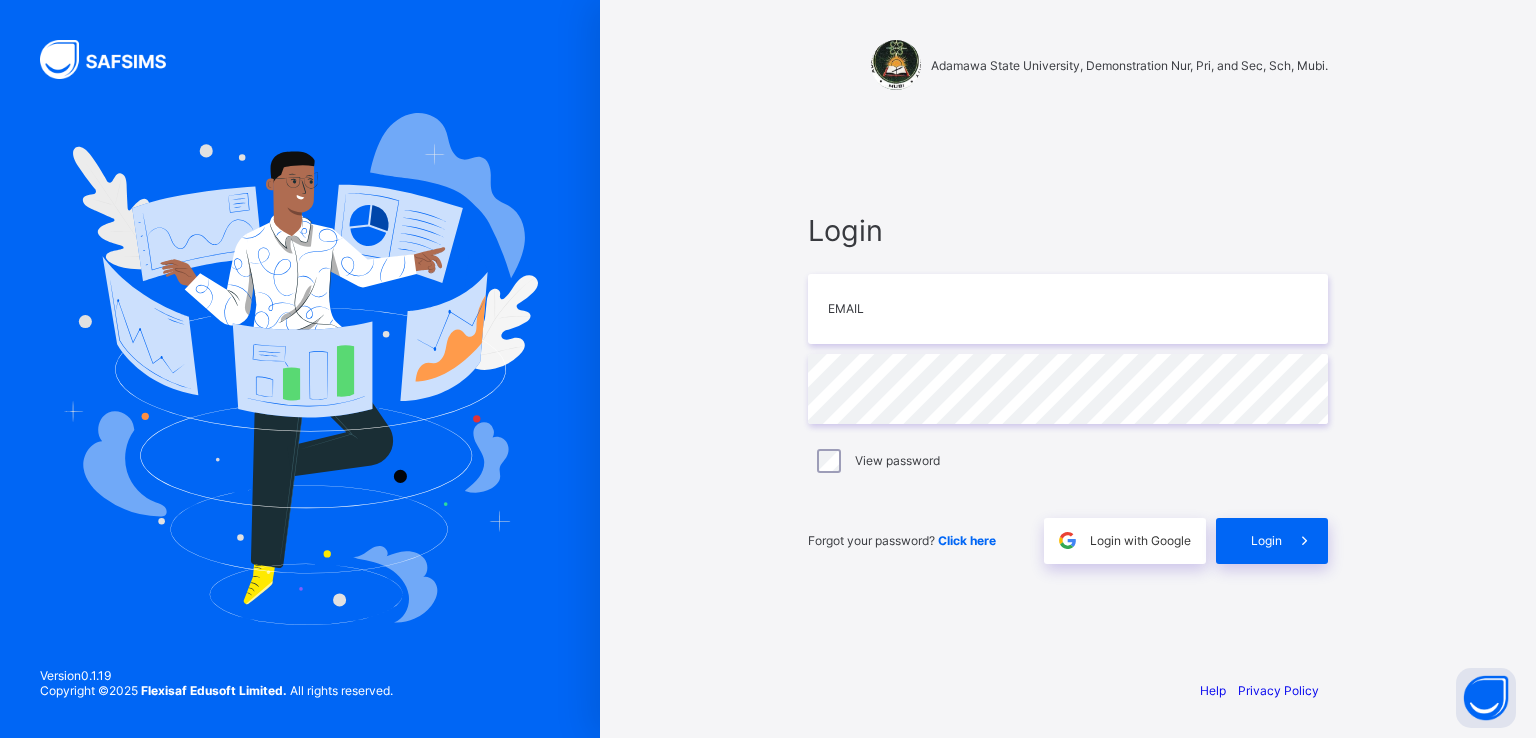 scroll, scrollTop: 0, scrollLeft: 0, axis: both 